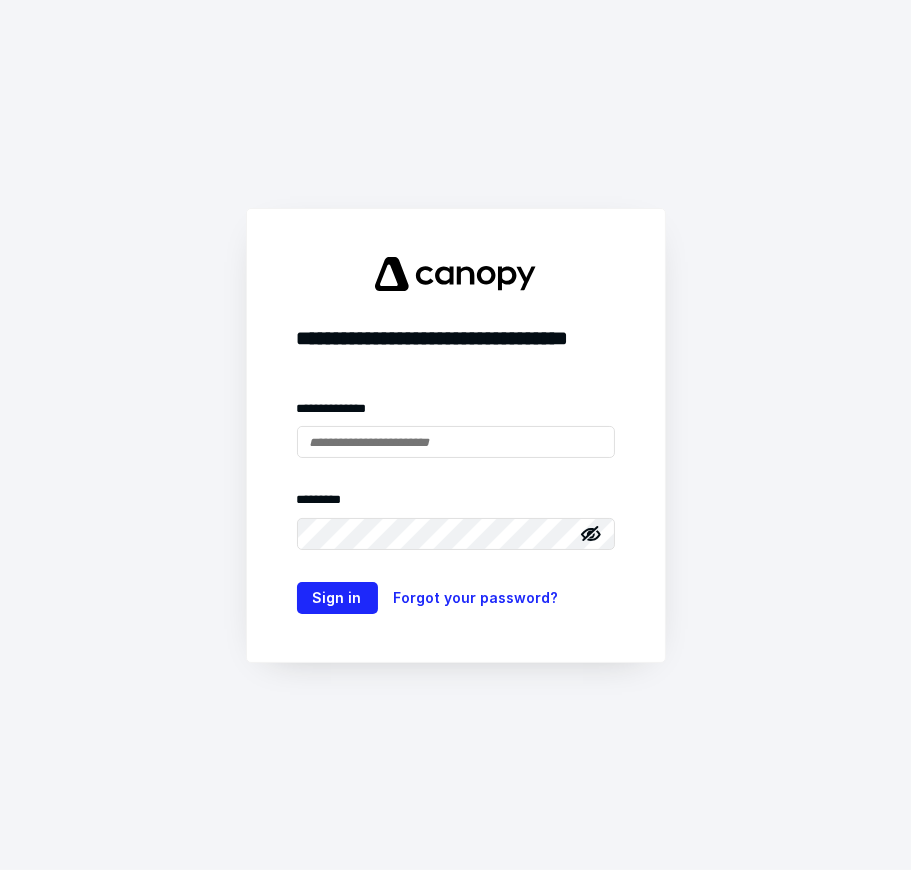 scroll, scrollTop: 0, scrollLeft: 0, axis: both 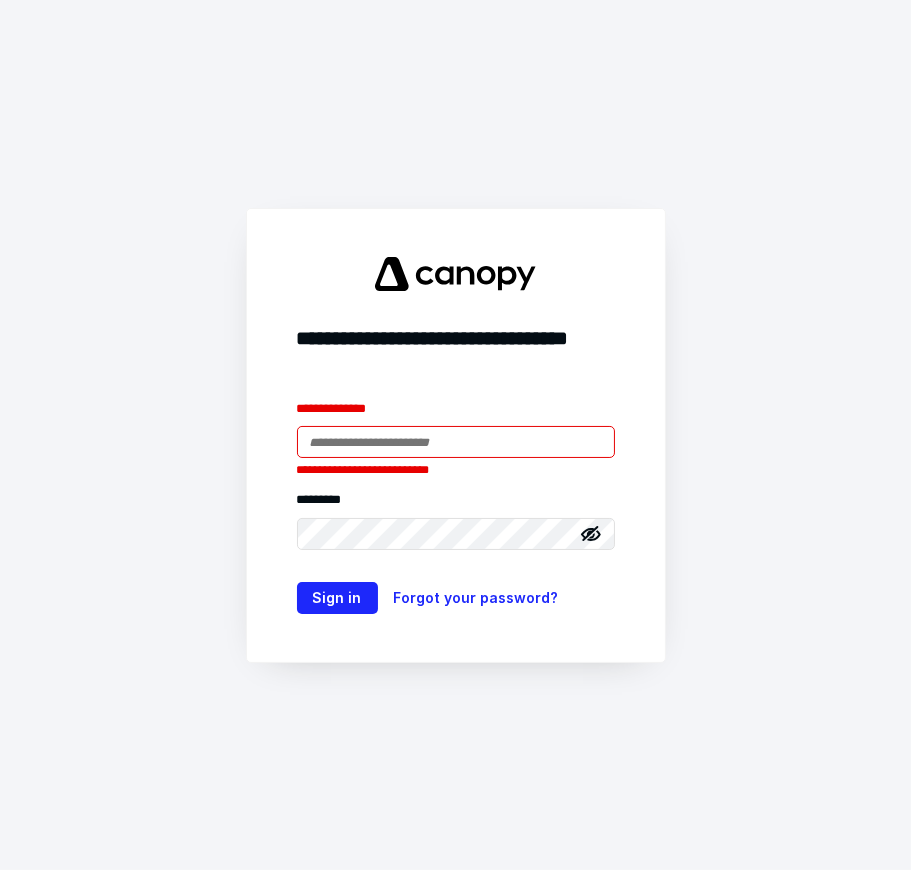 click on "**********" at bounding box center (370, 468) 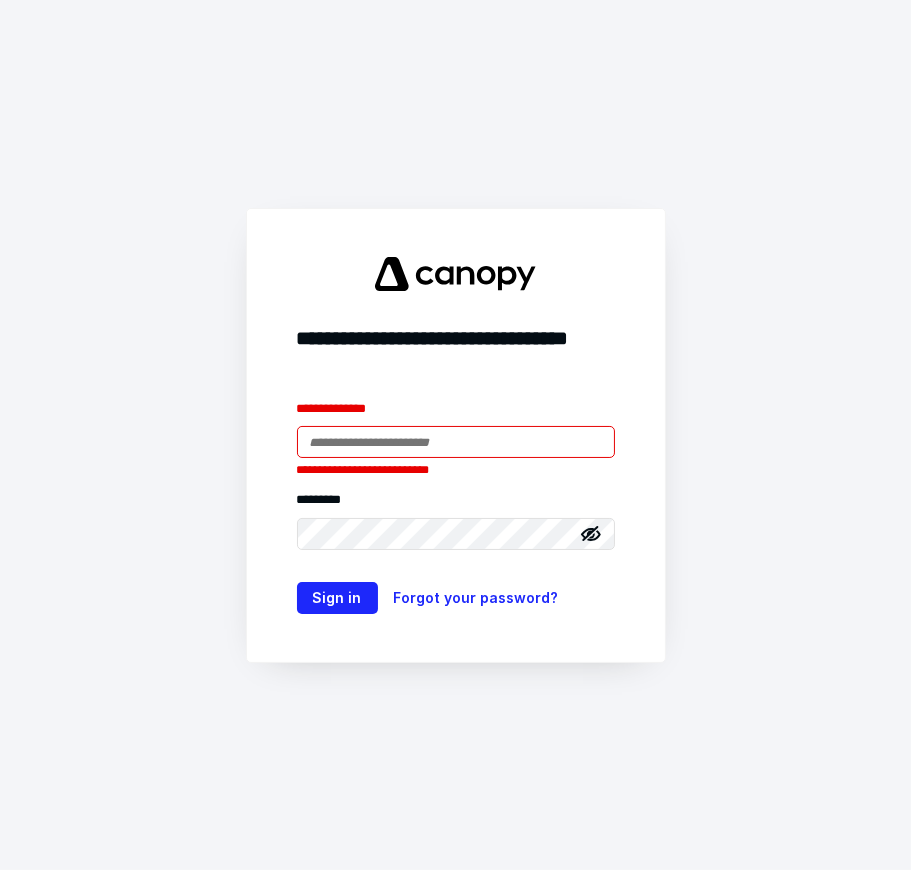 click at bounding box center [456, 442] 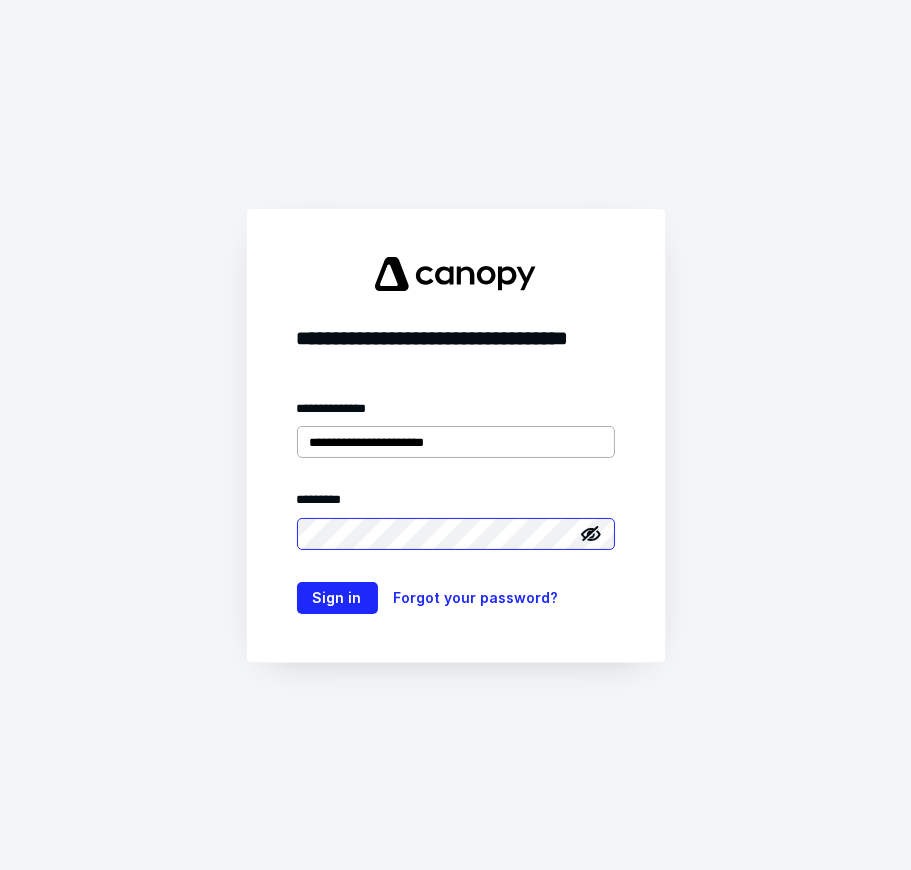 click on "Sign in" at bounding box center (337, 598) 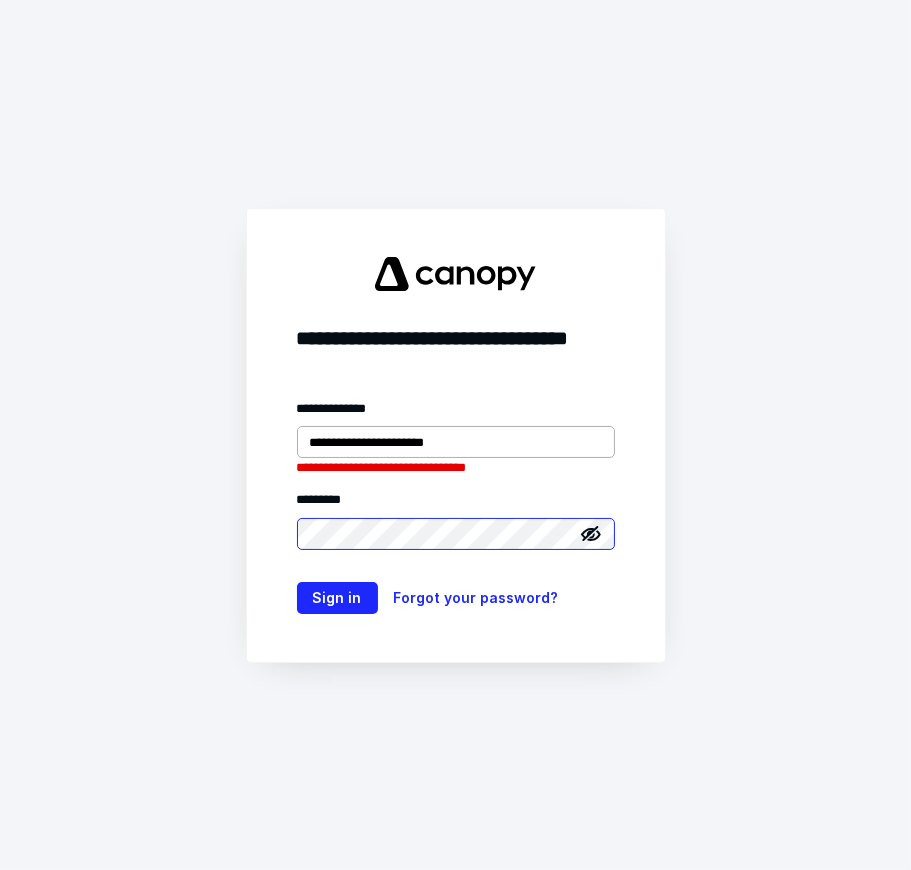 click on "Sign in" at bounding box center (337, 598) 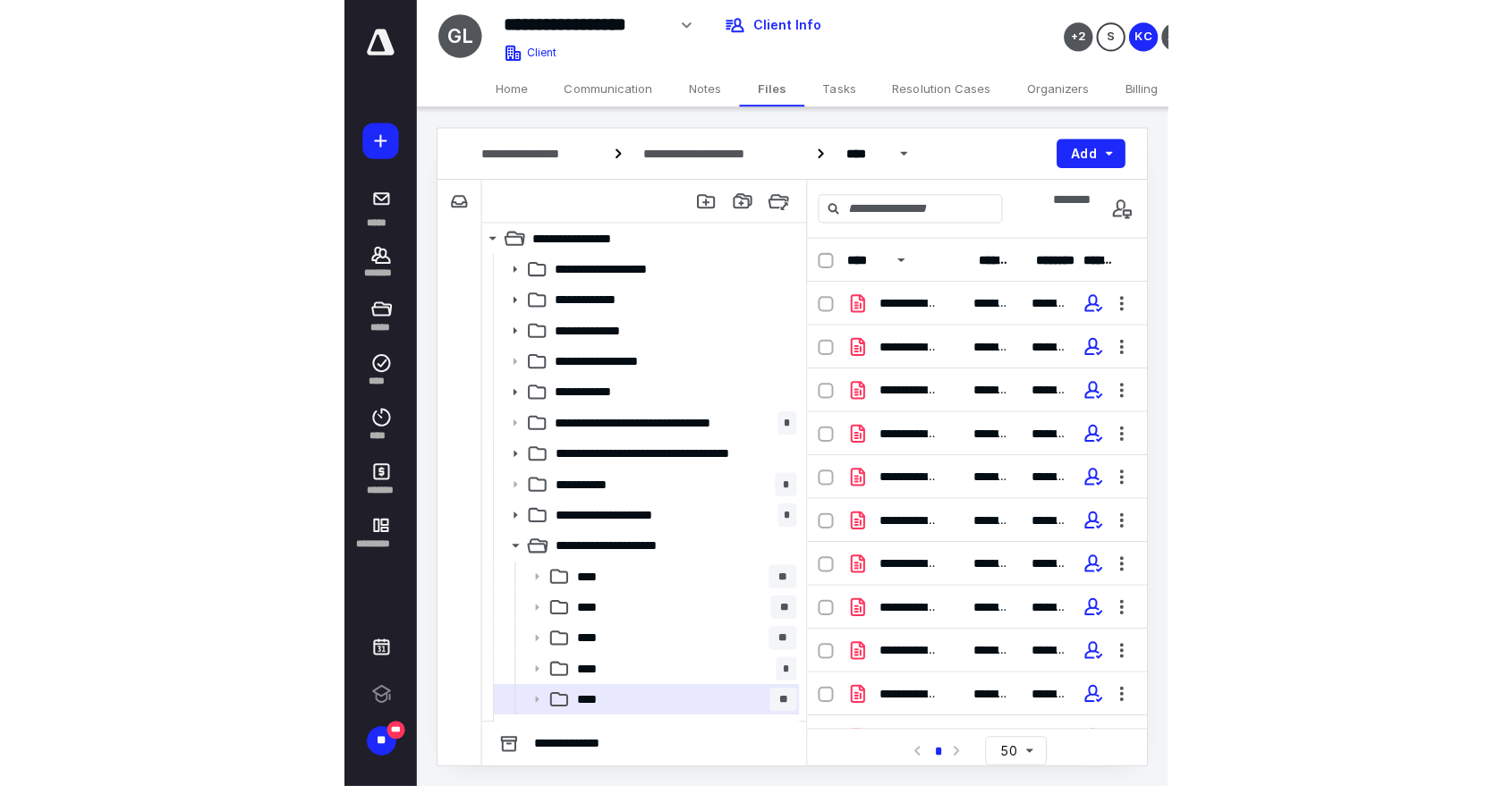 scroll, scrollTop: 0, scrollLeft: 0, axis: both 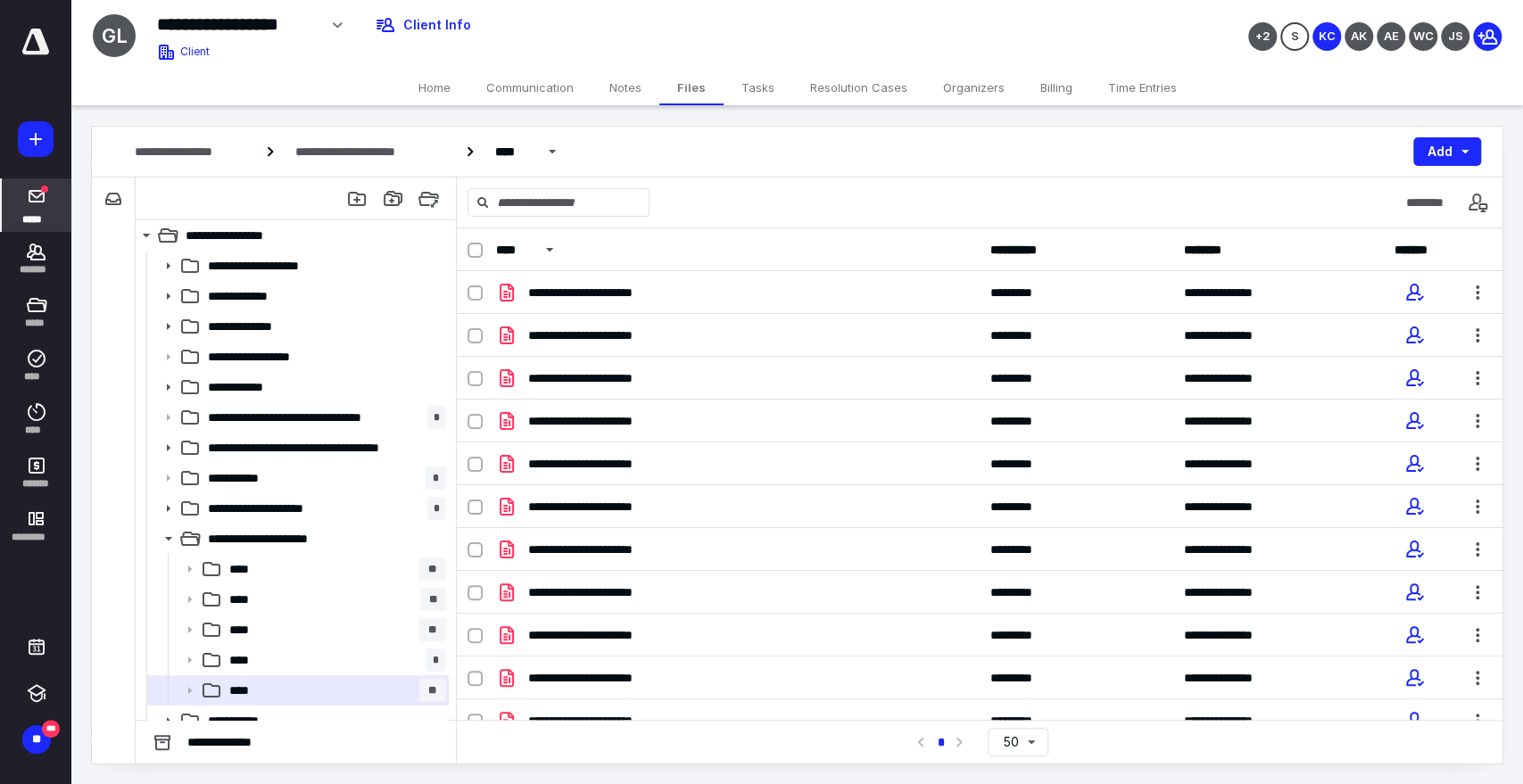 click 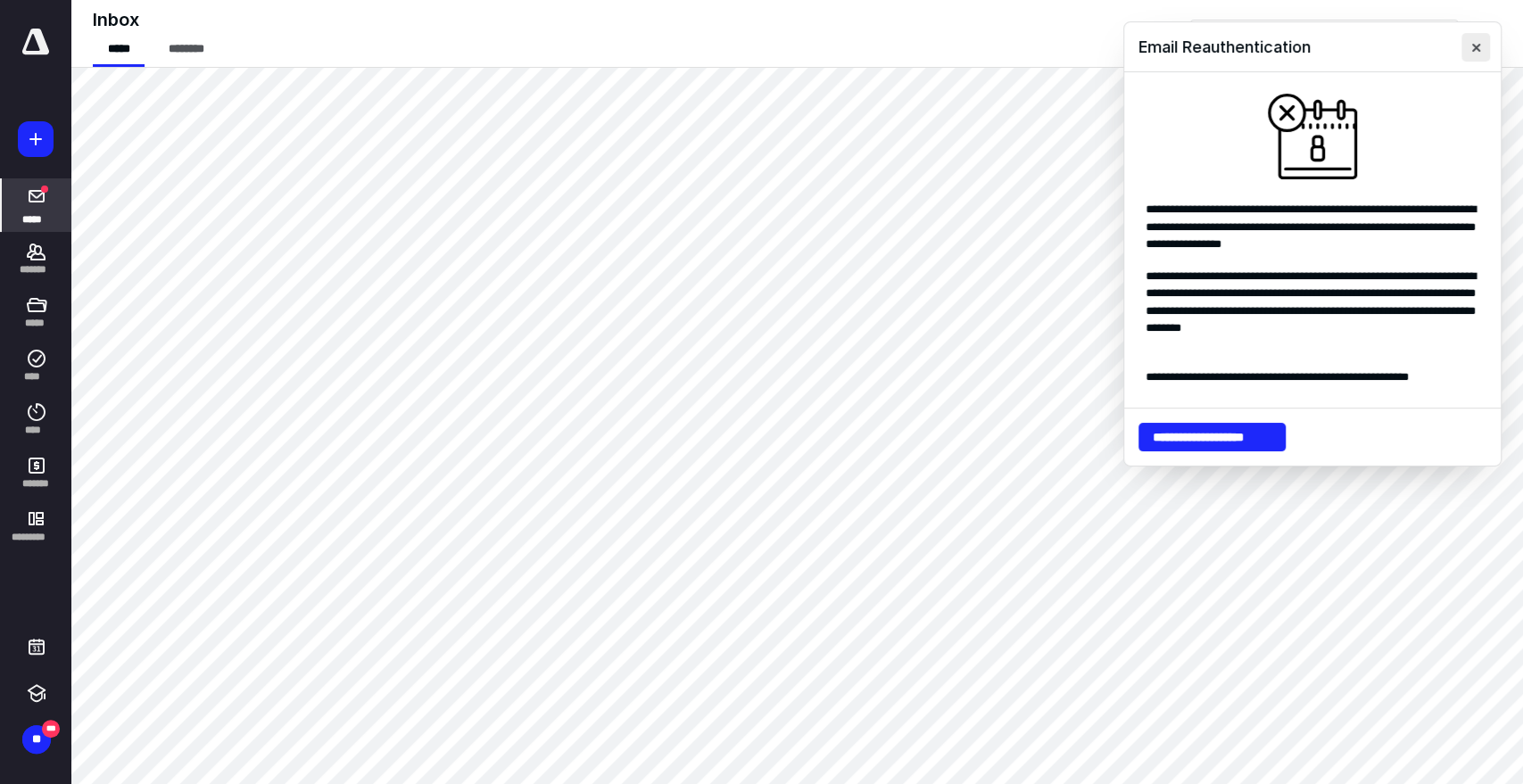 click at bounding box center [1476, 47] 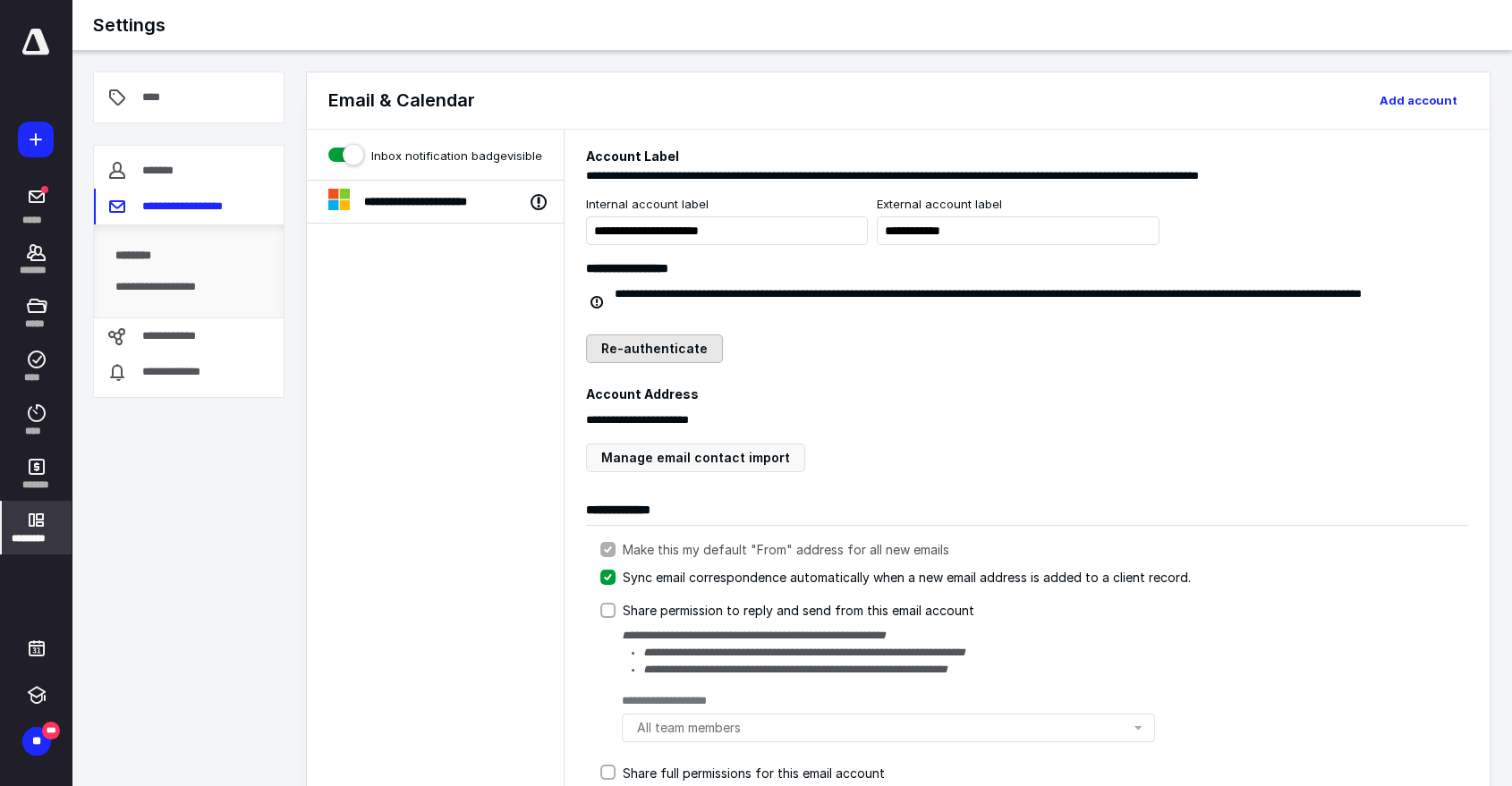 click on "Re-authenticate" at bounding box center (654, 349) 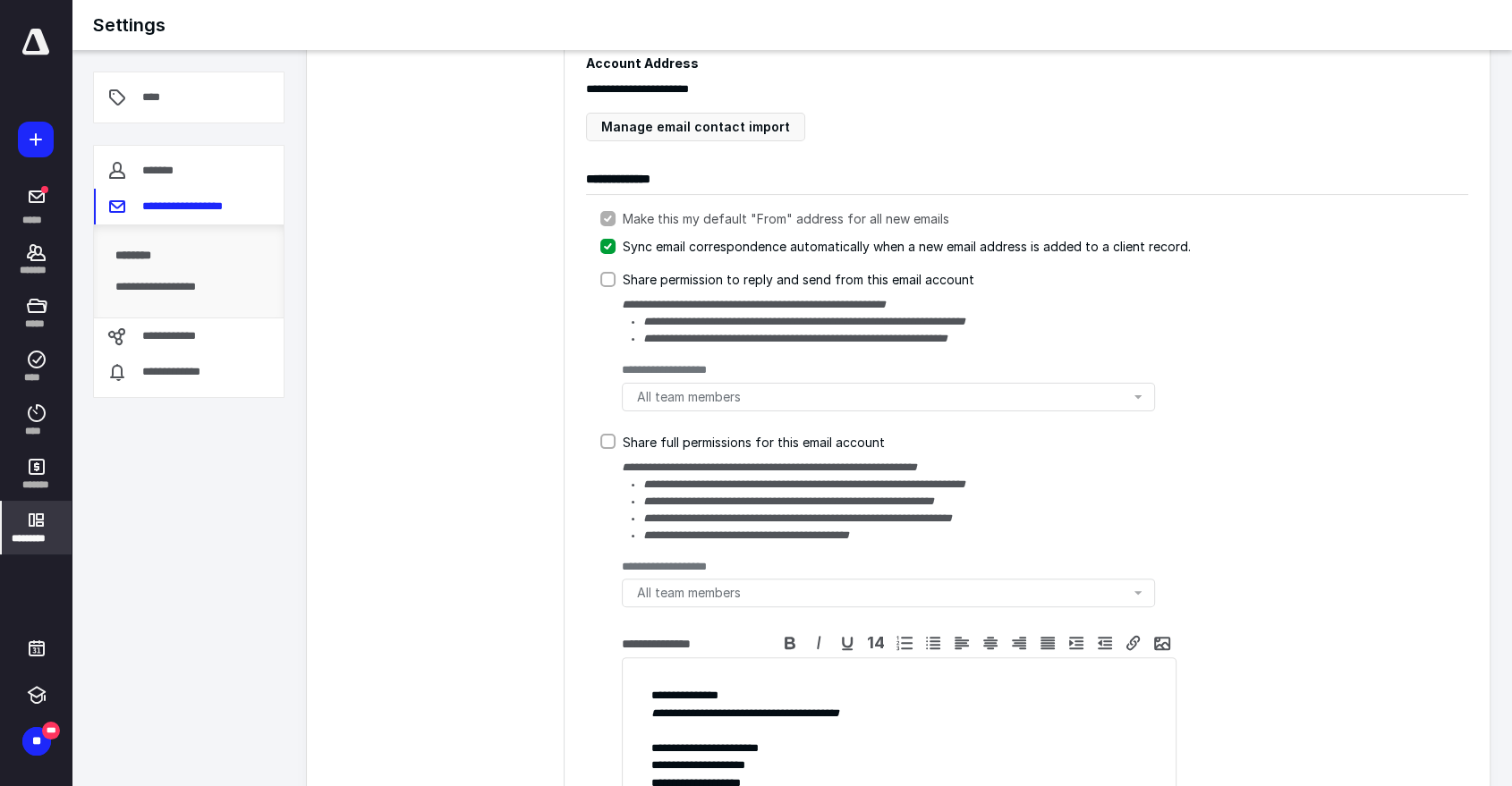 scroll, scrollTop: 397, scrollLeft: 0, axis: vertical 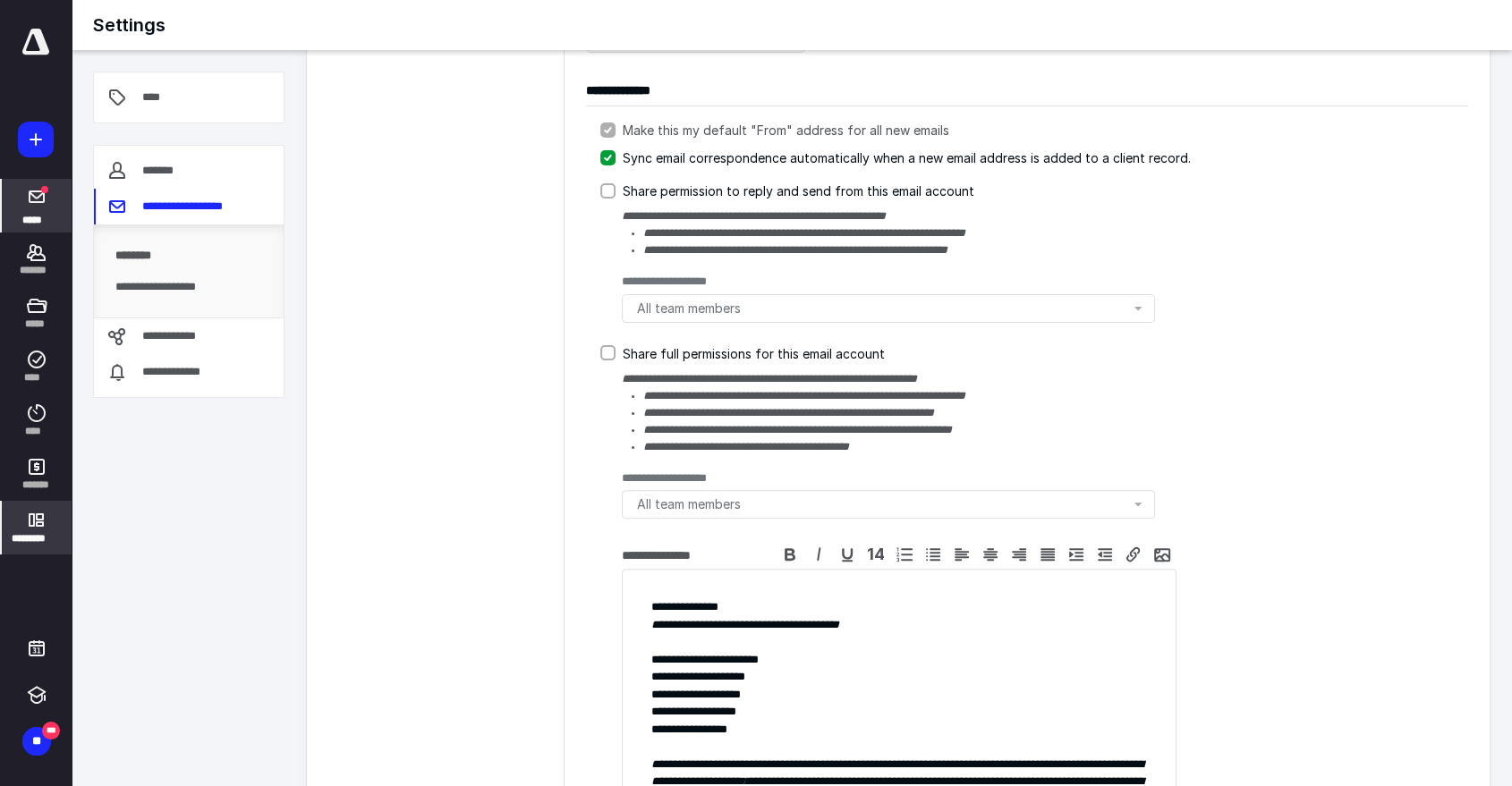 click 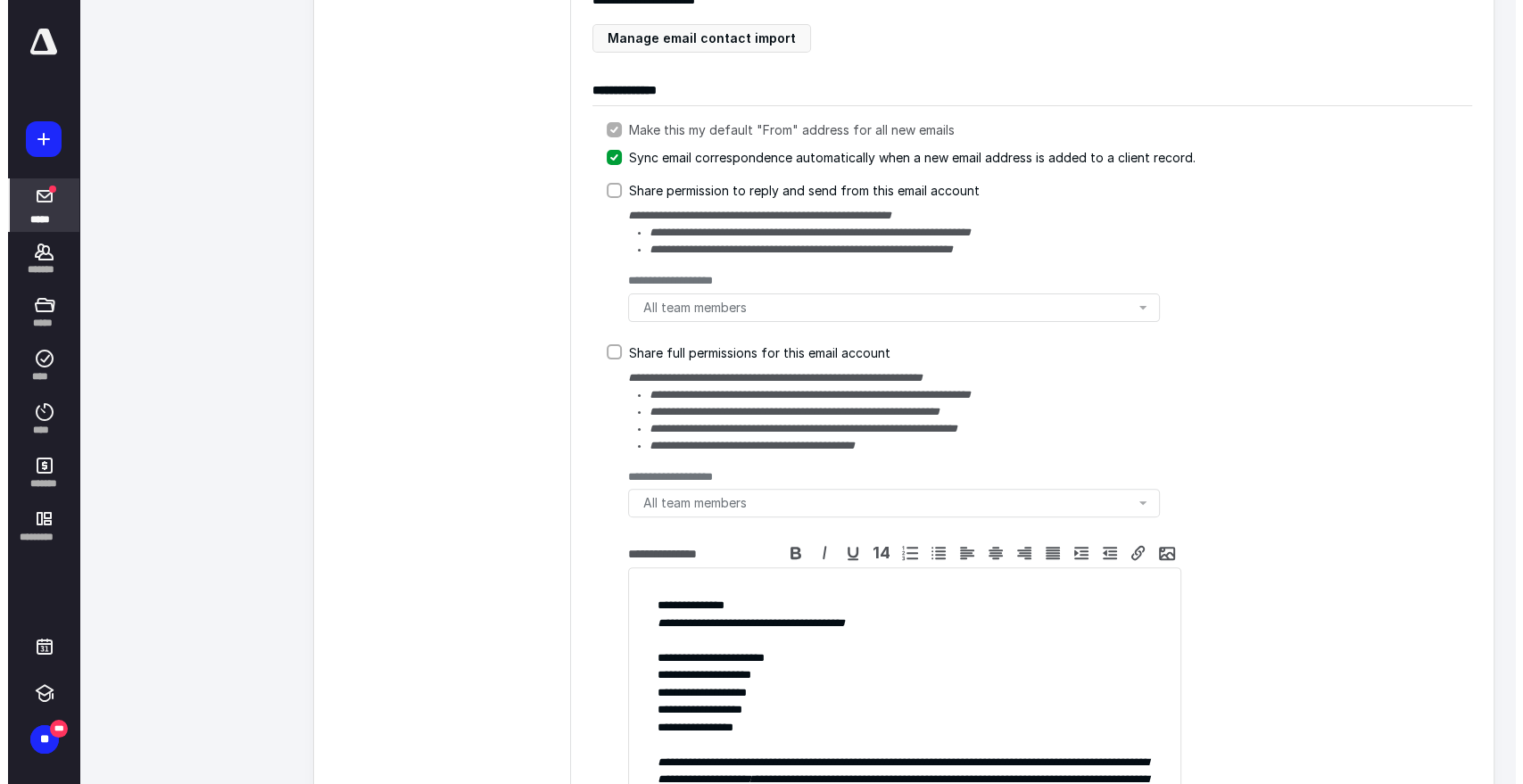 scroll, scrollTop: 0, scrollLeft: 0, axis: both 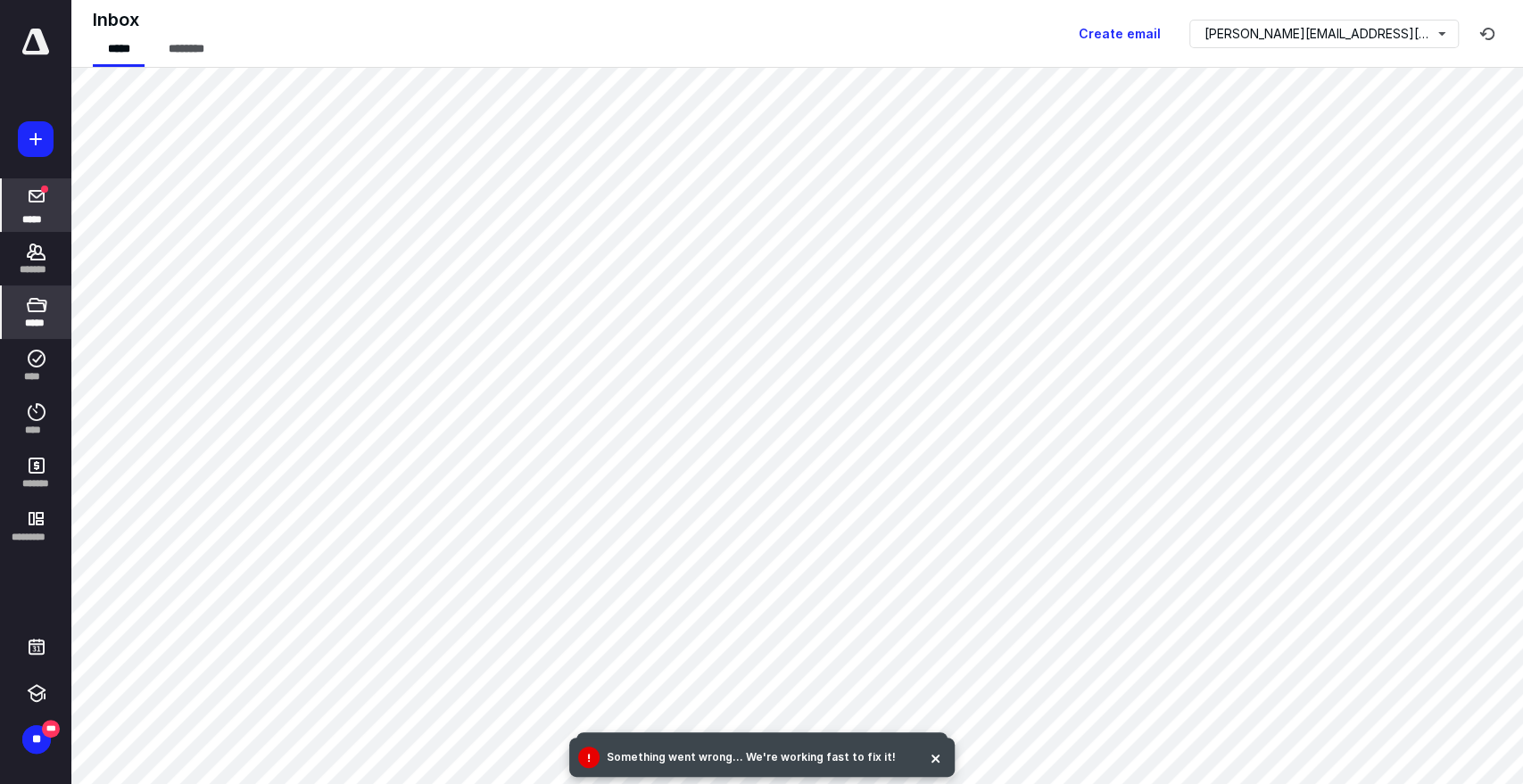 click on "*****" at bounding box center [37, 312] 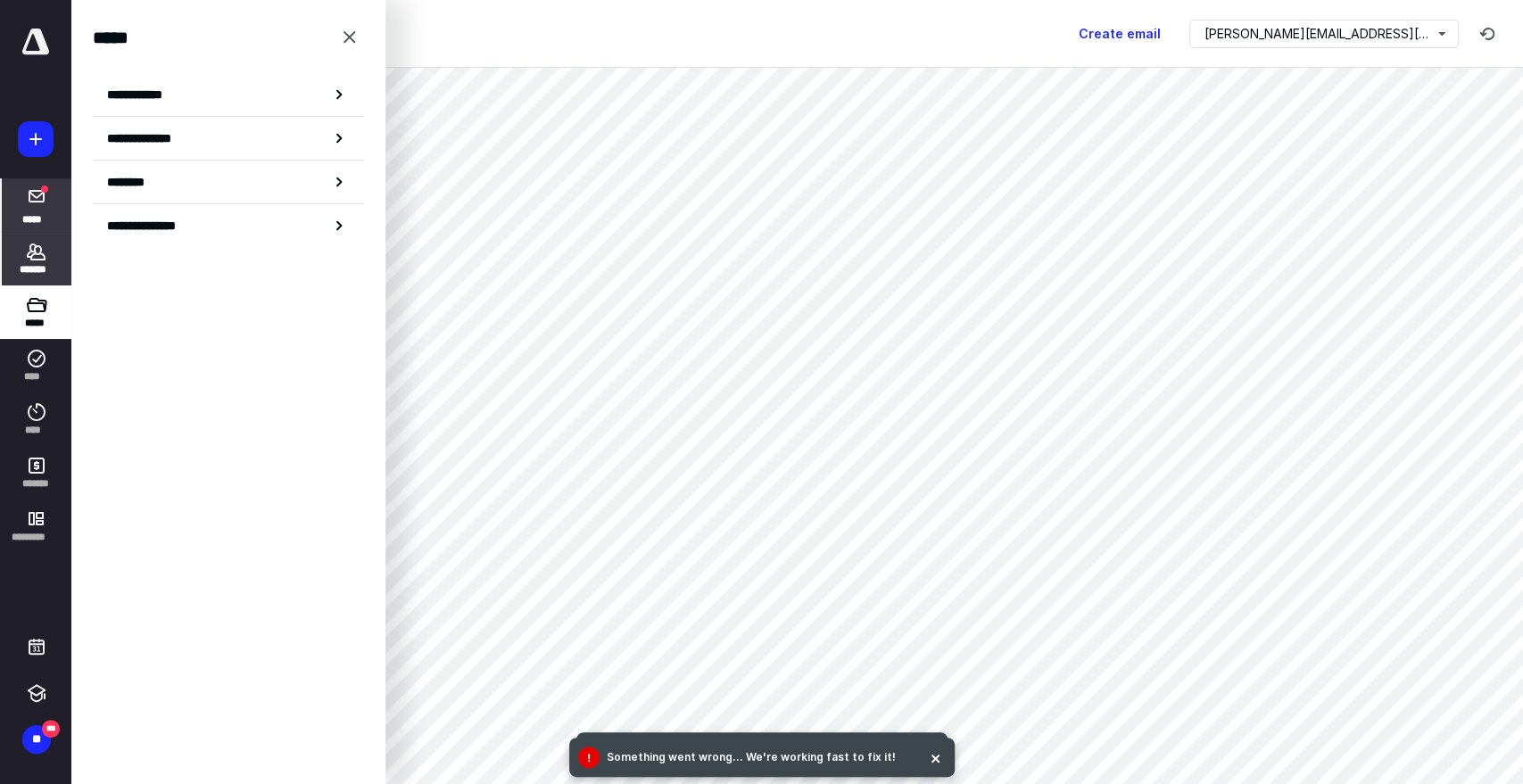 click 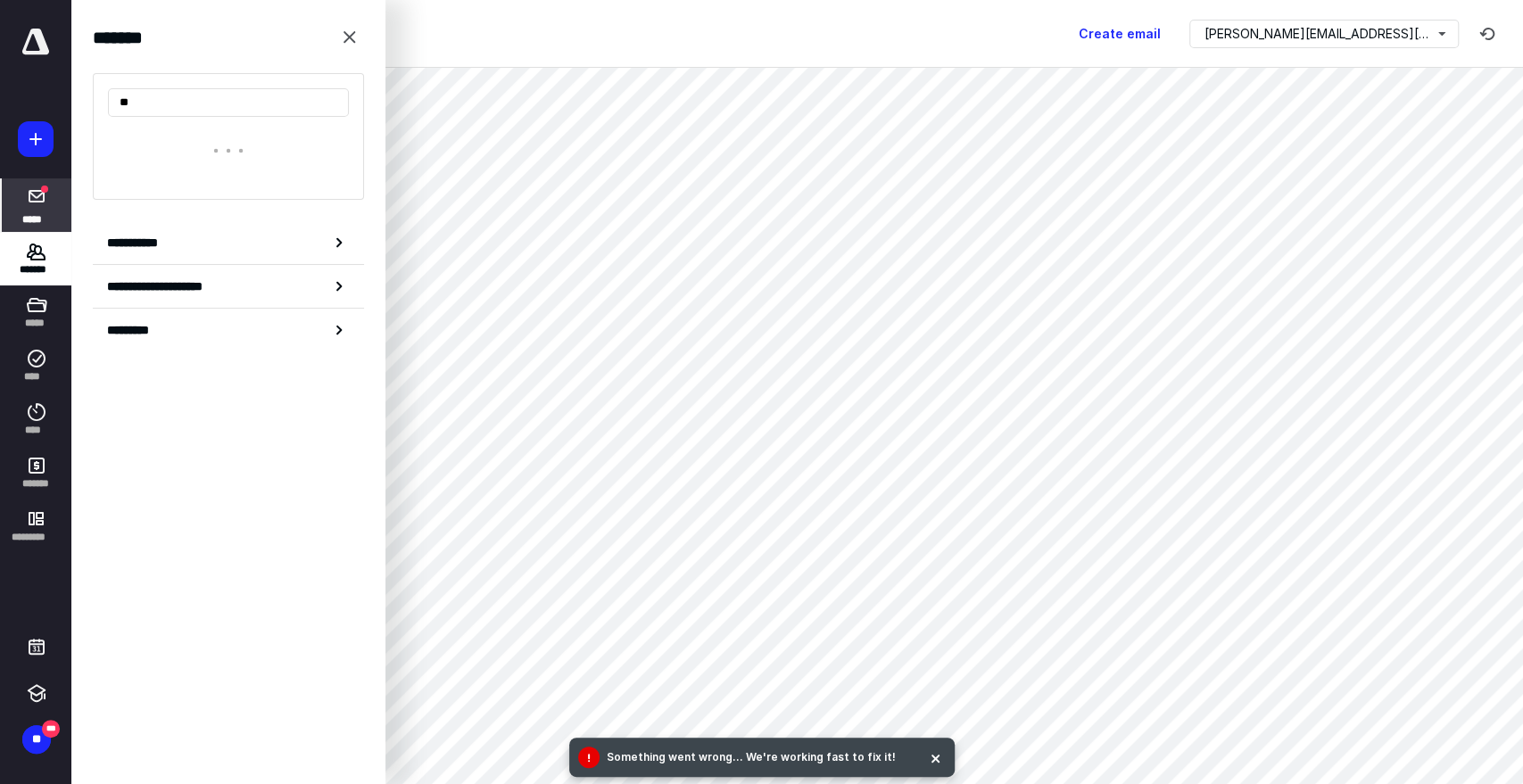 type on "*" 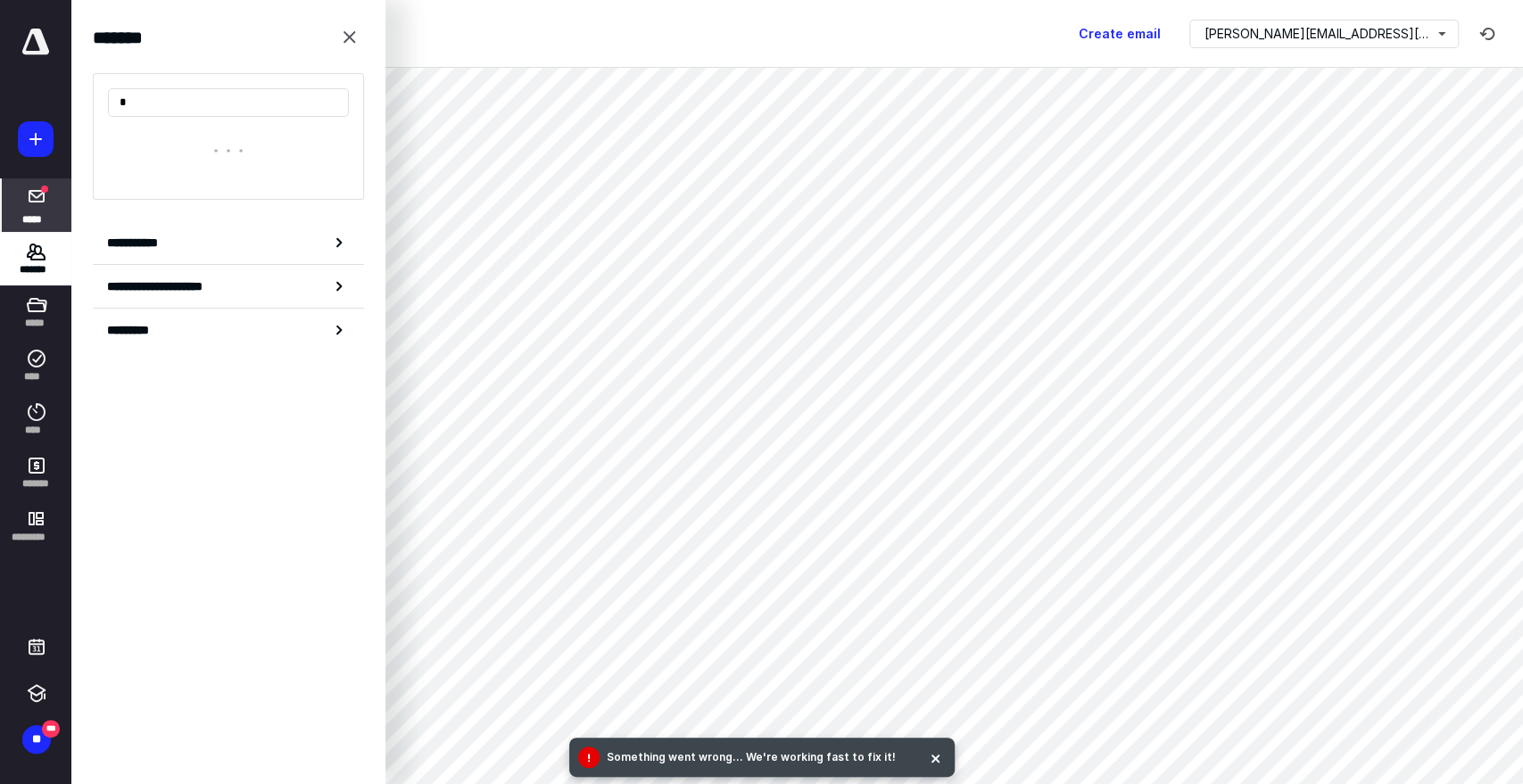type 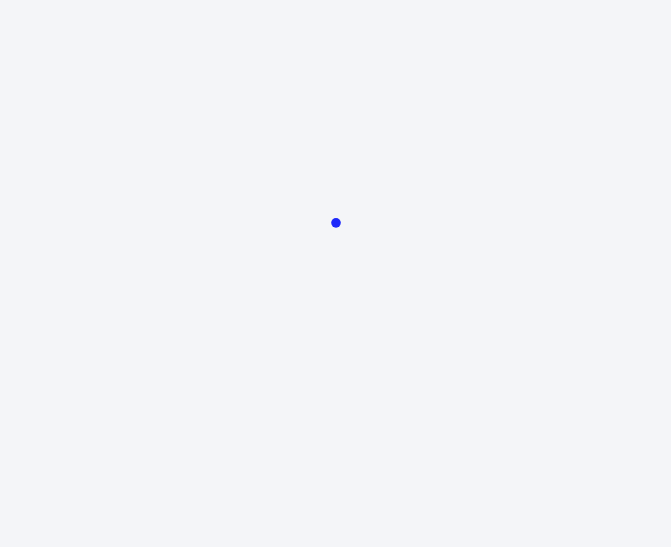 scroll, scrollTop: 0, scrollLeft: 0, axis: both 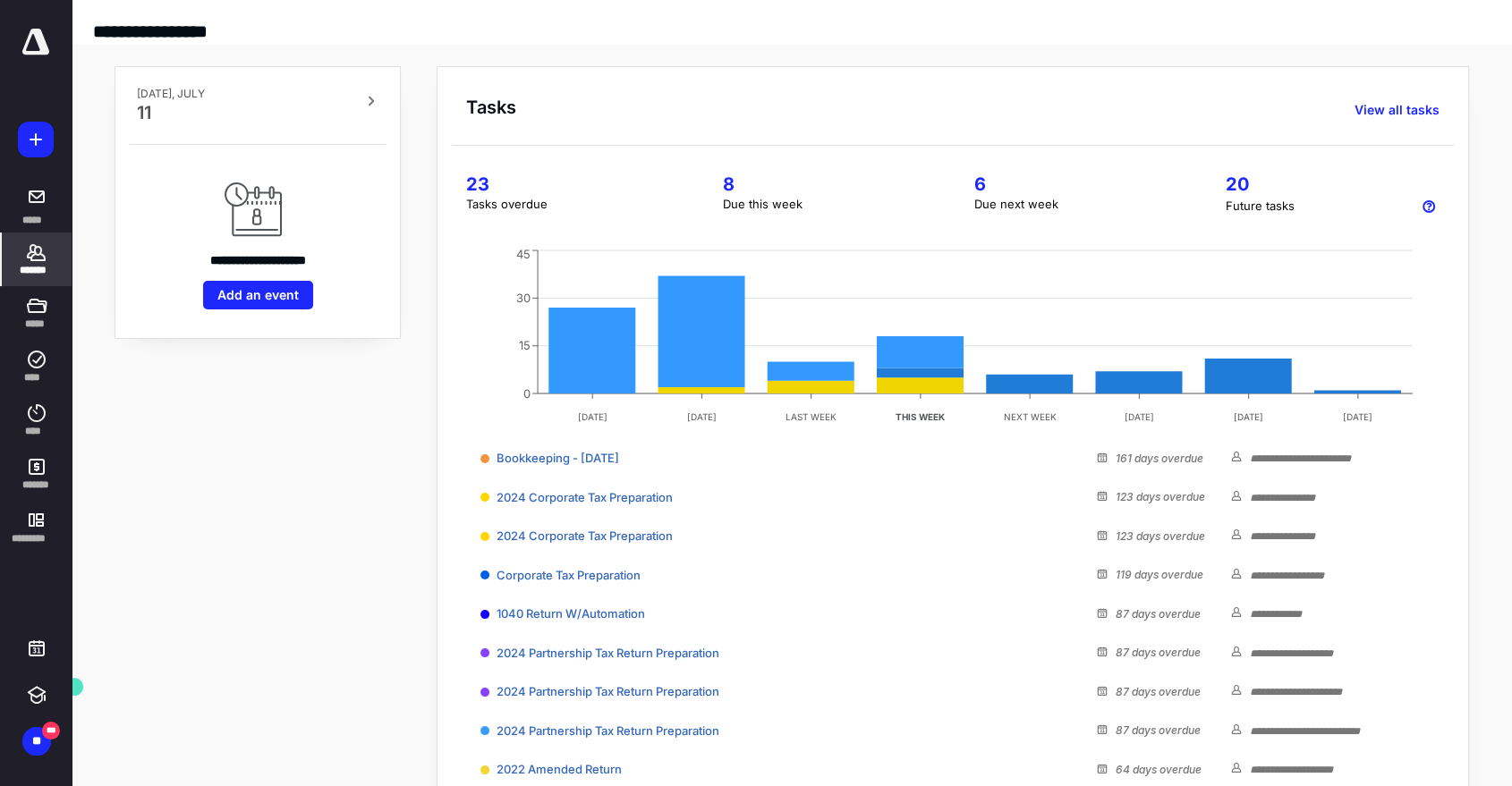 click on "*******" at bounding box center (37, 259) 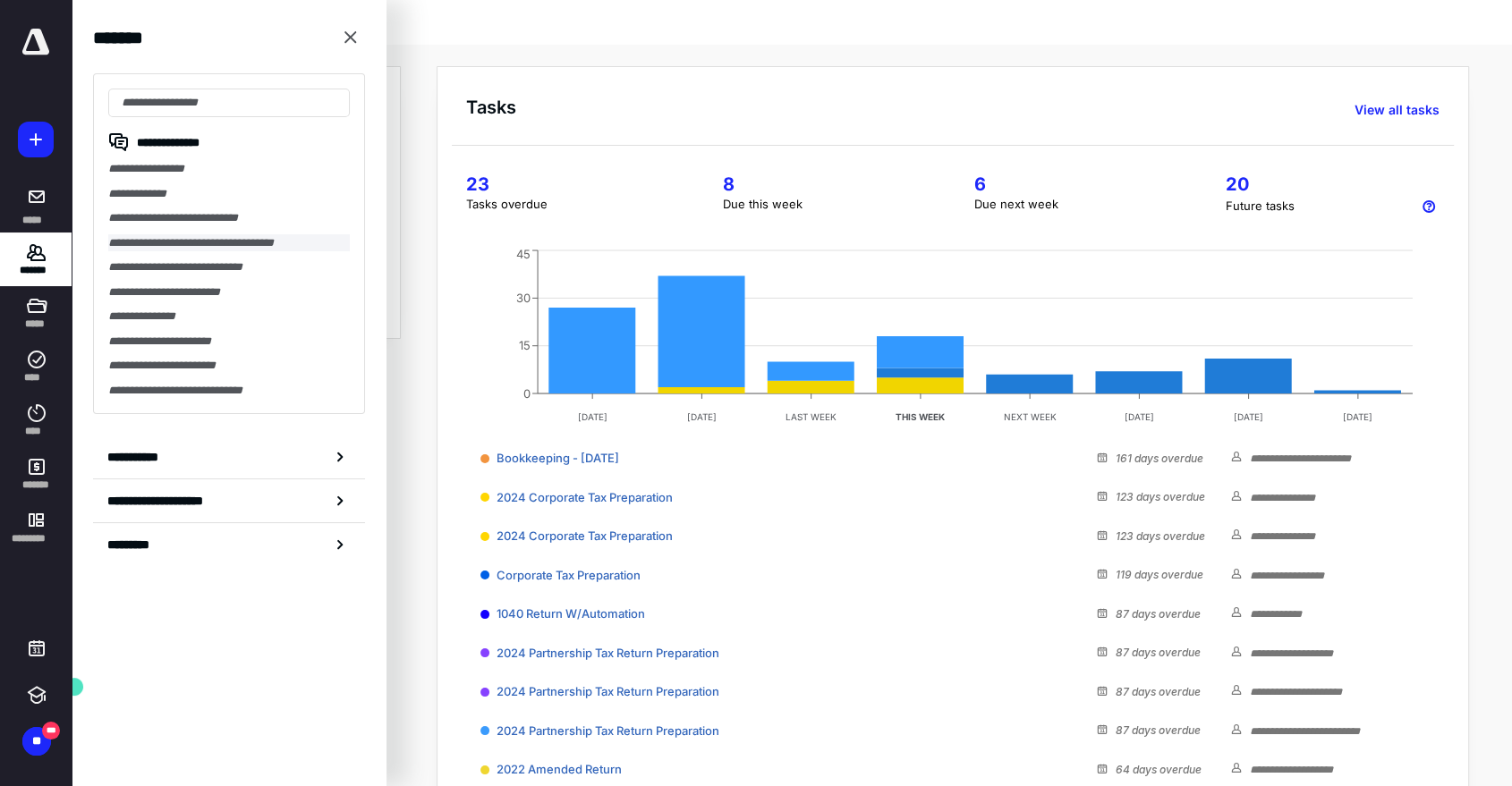 click on "**********" at bounding box center (229, 243) 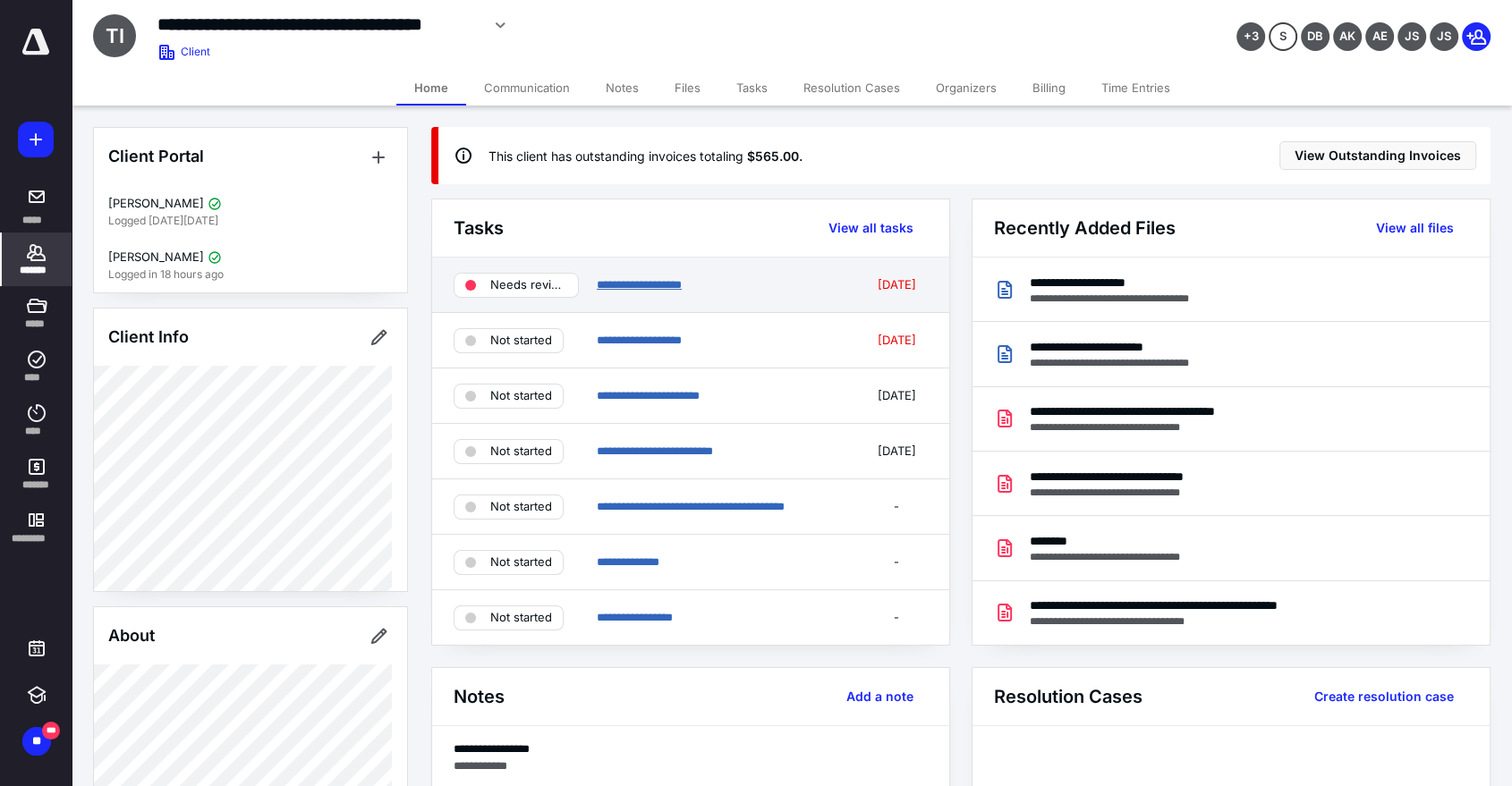 click on "**********" at bounding box center [639, 284] 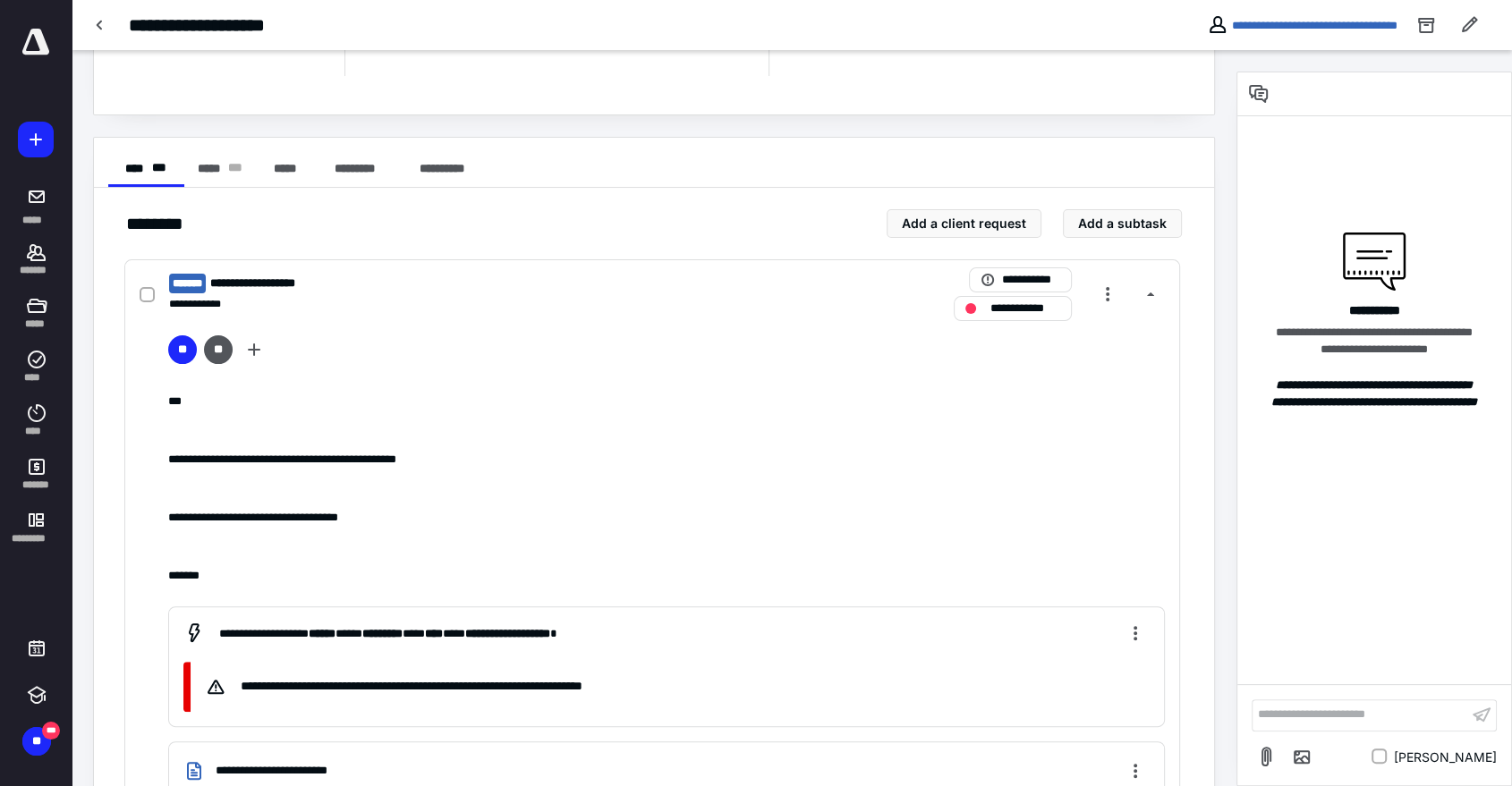 scroll, scrollTop: 0, scrollLeft: 0, axis: both 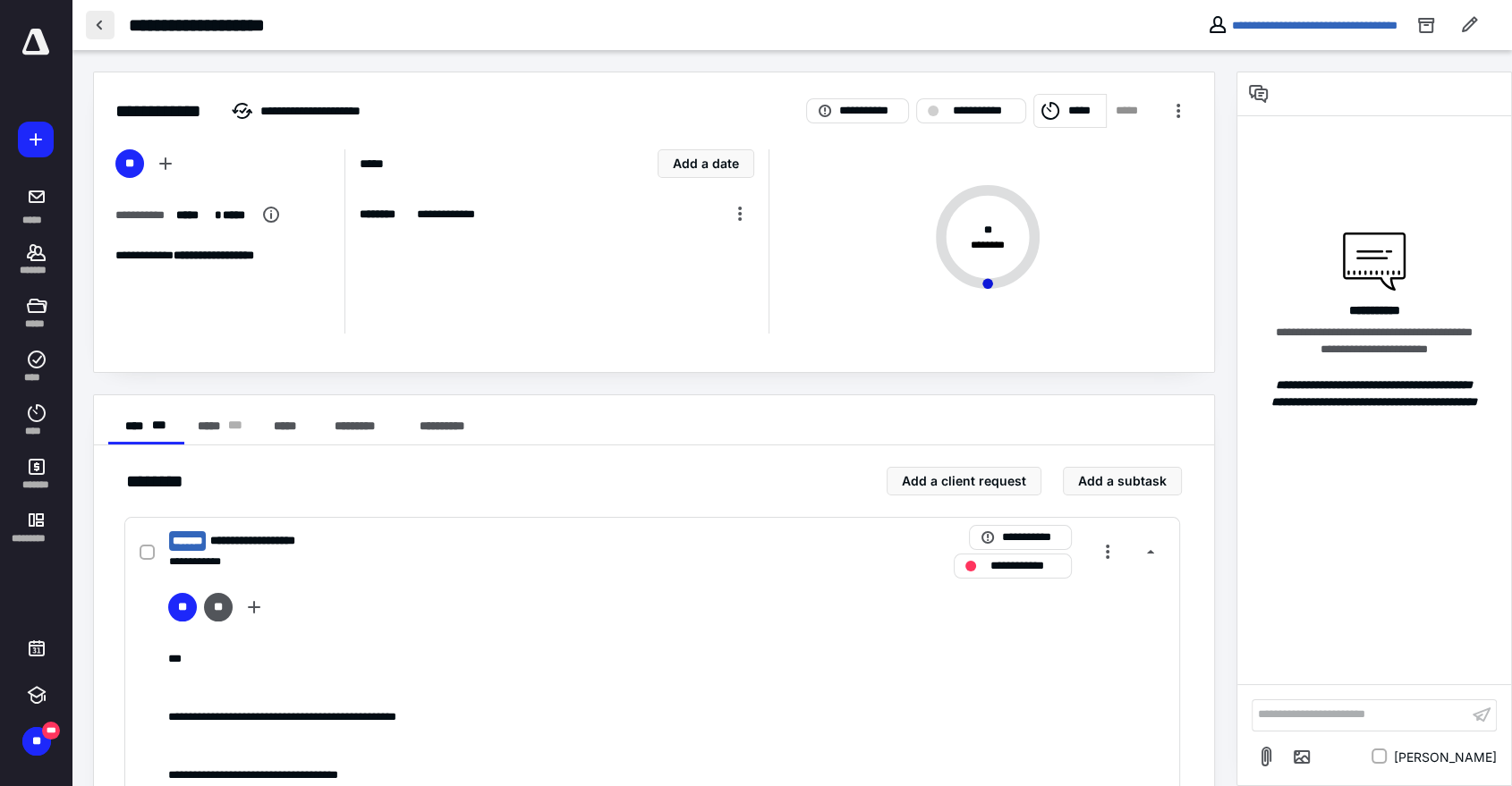 click at bounding box center [100, 25] 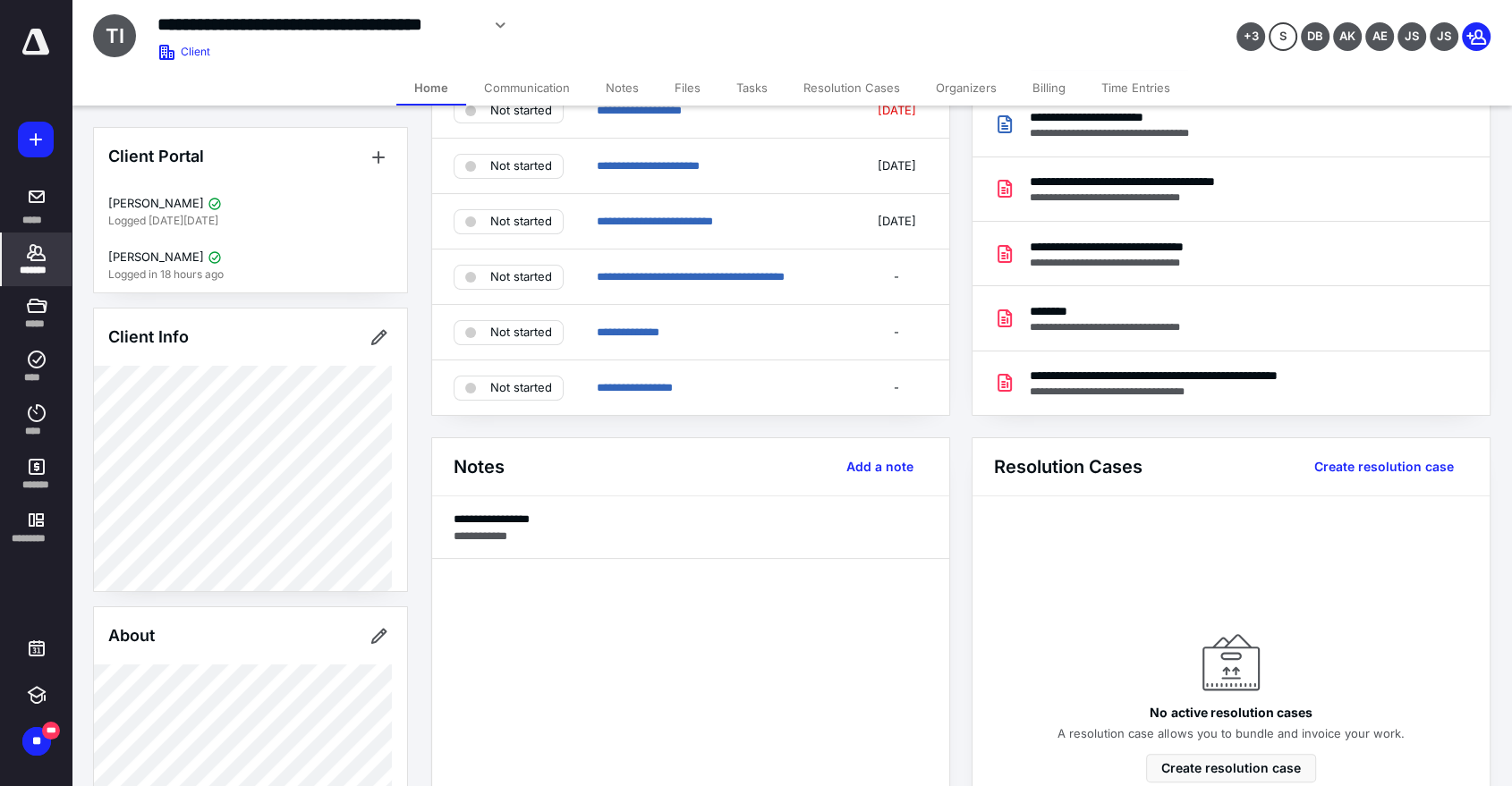 scroll, scrollTop: 298, scrollLeft: 0, axis: vertical 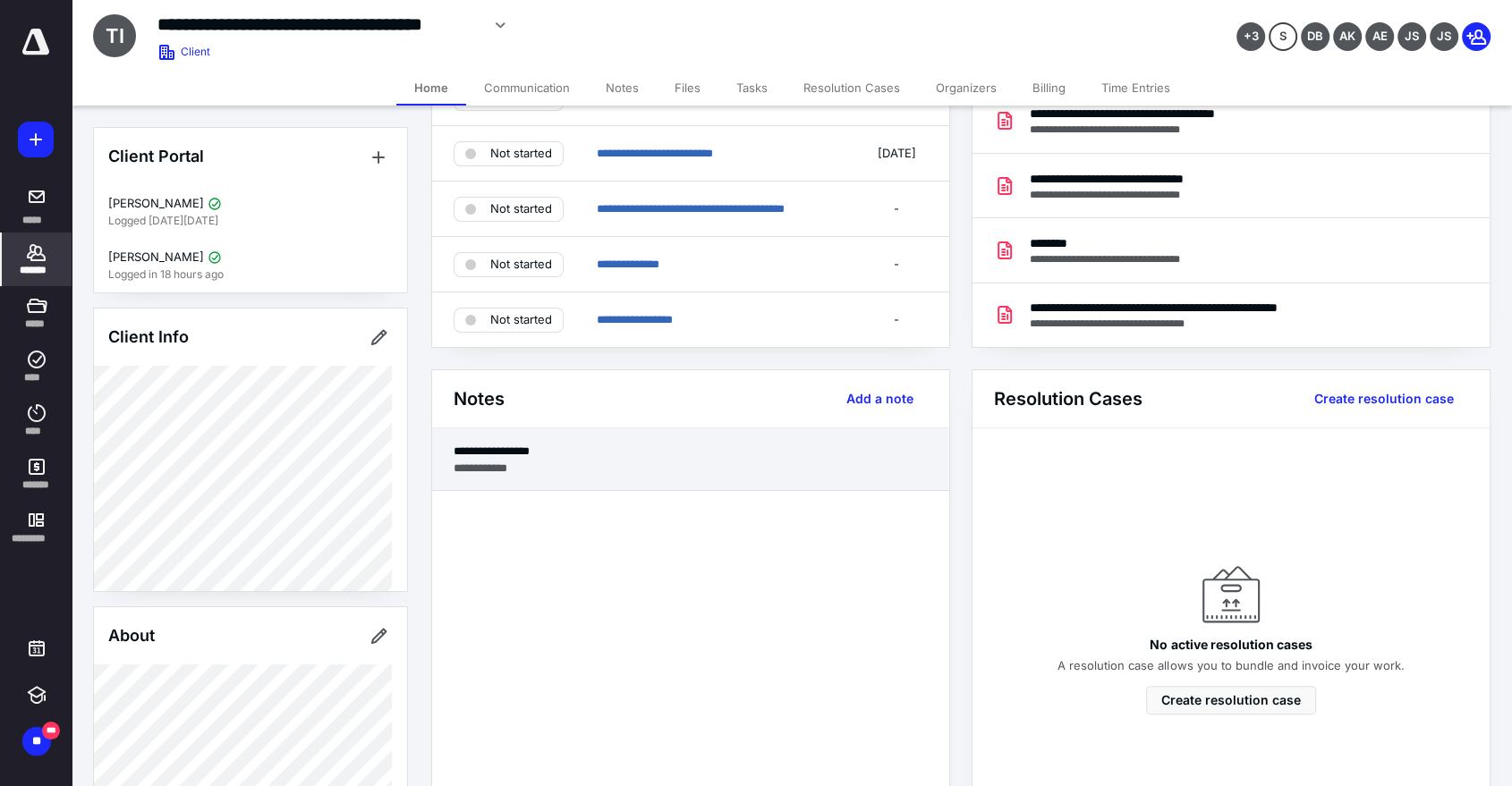 click on "**********" at bounding box center [691, 468] 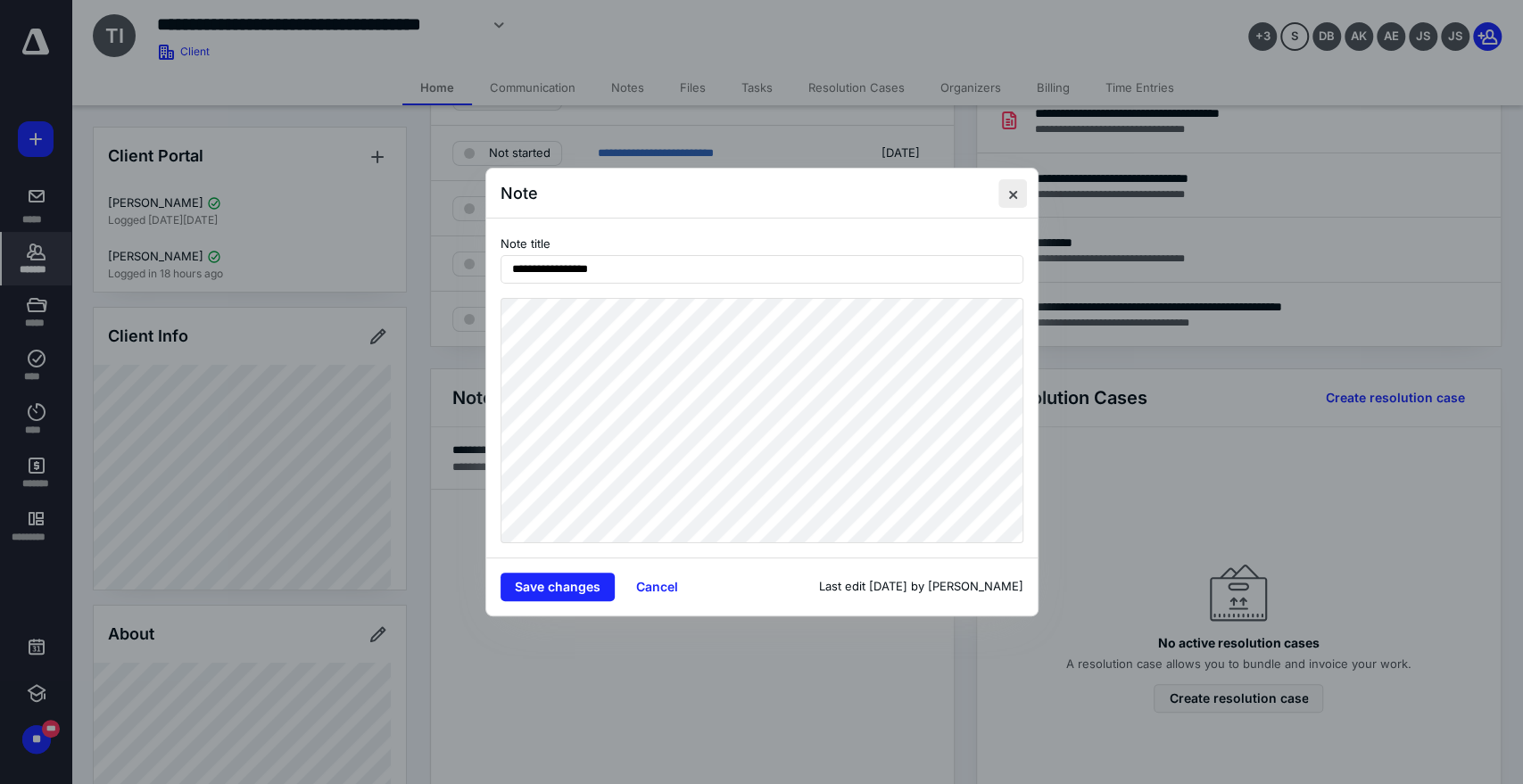 click at bounding box center [1013, 194] 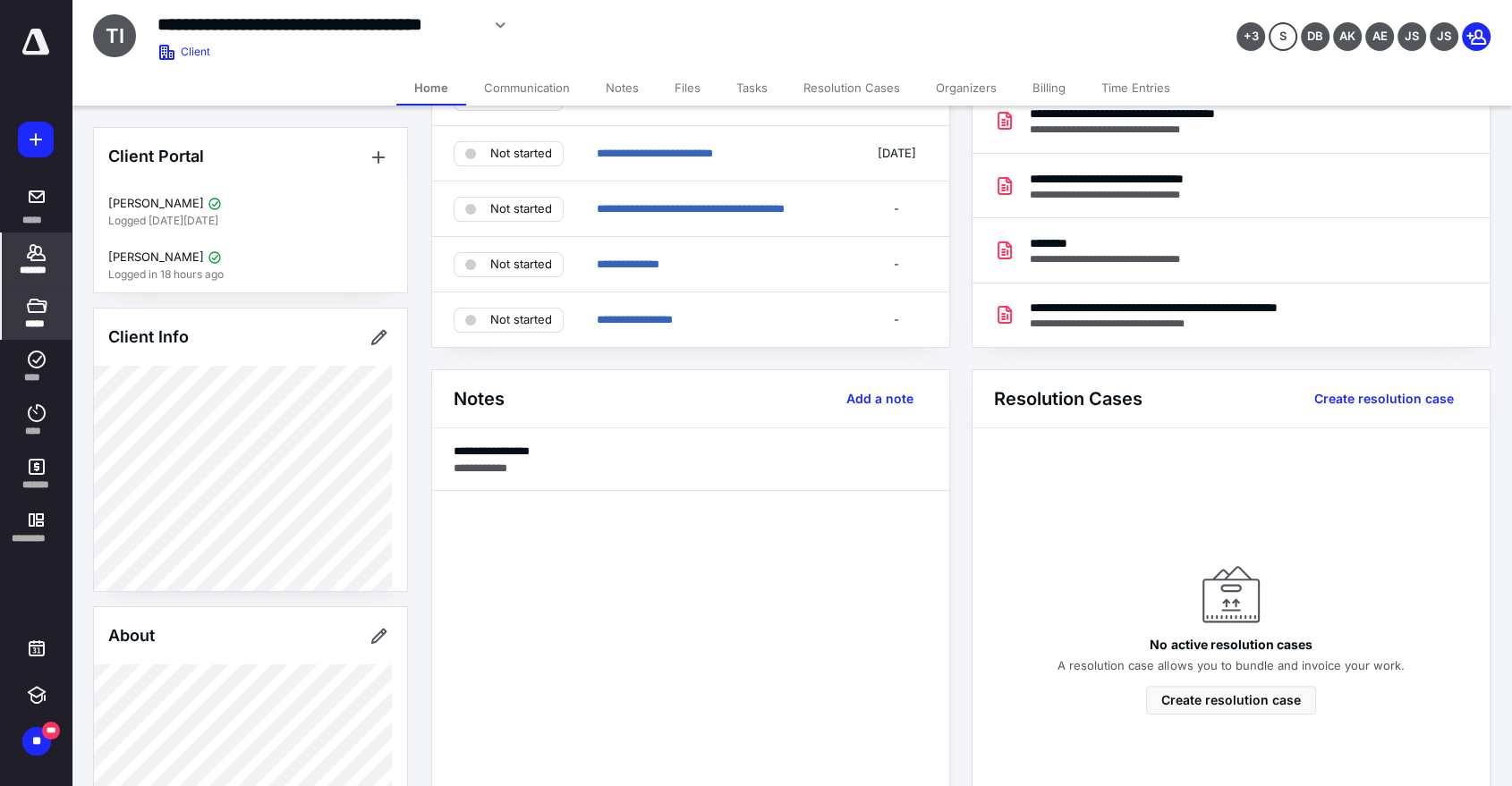 drag, startPoint x: 43, startPoint y: 317, endPoint x: 51, endPoint y: 310, distance: 10.630146 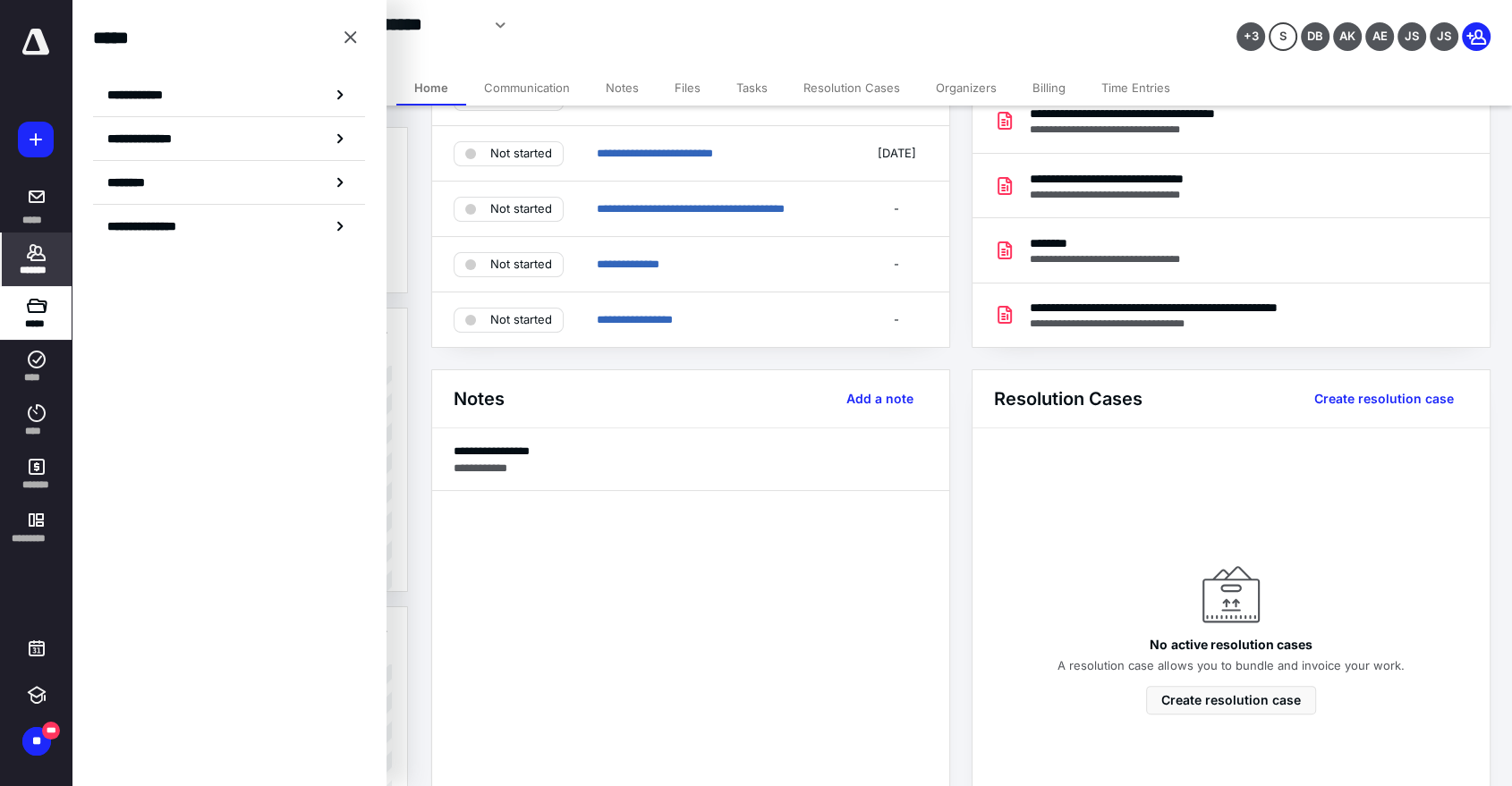 drag, startPoint x: 37, startPoint y: 263, endPoint x: 47, endPoint y: 234, distance: 30.67572 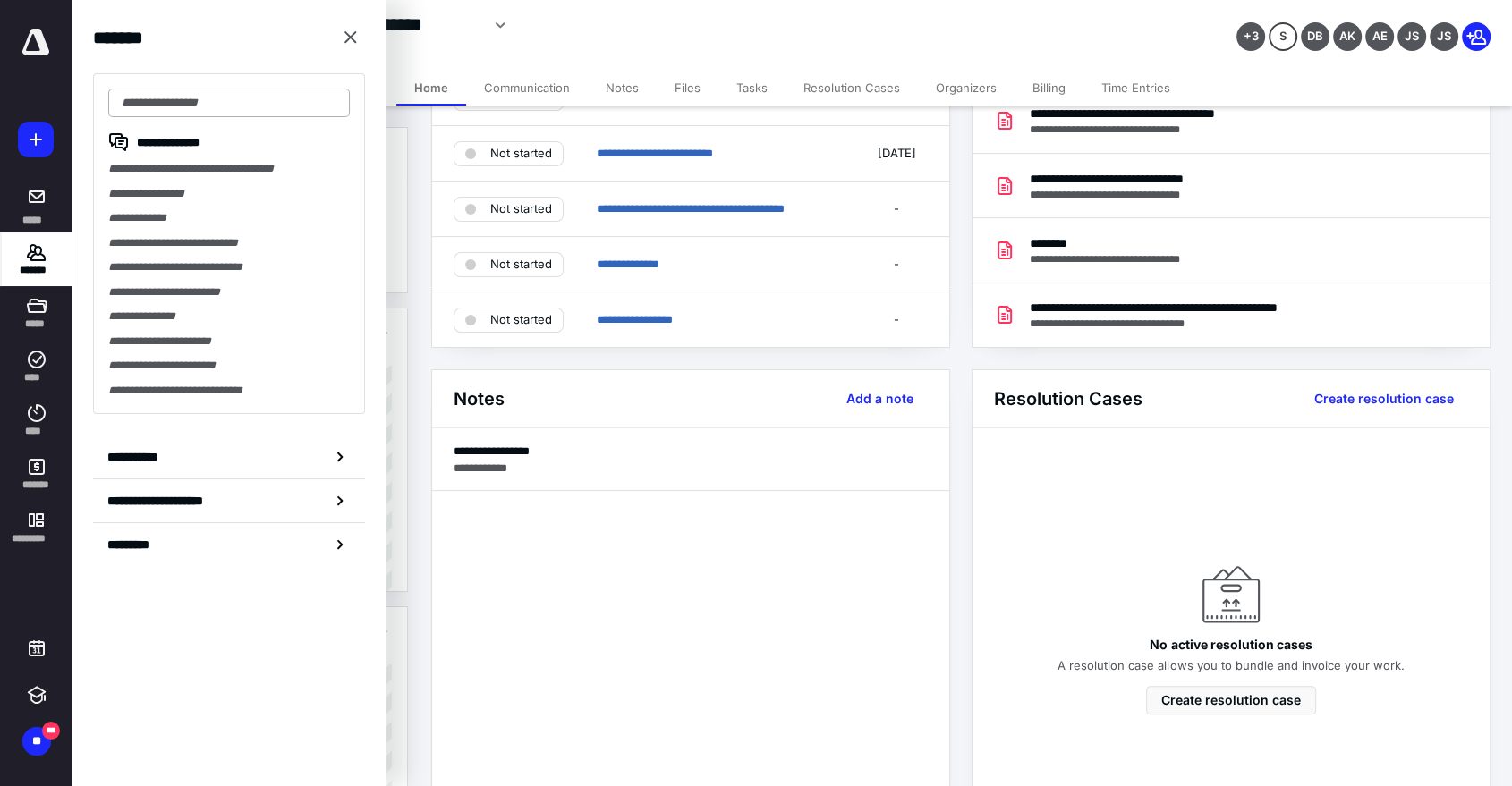 type on "*" 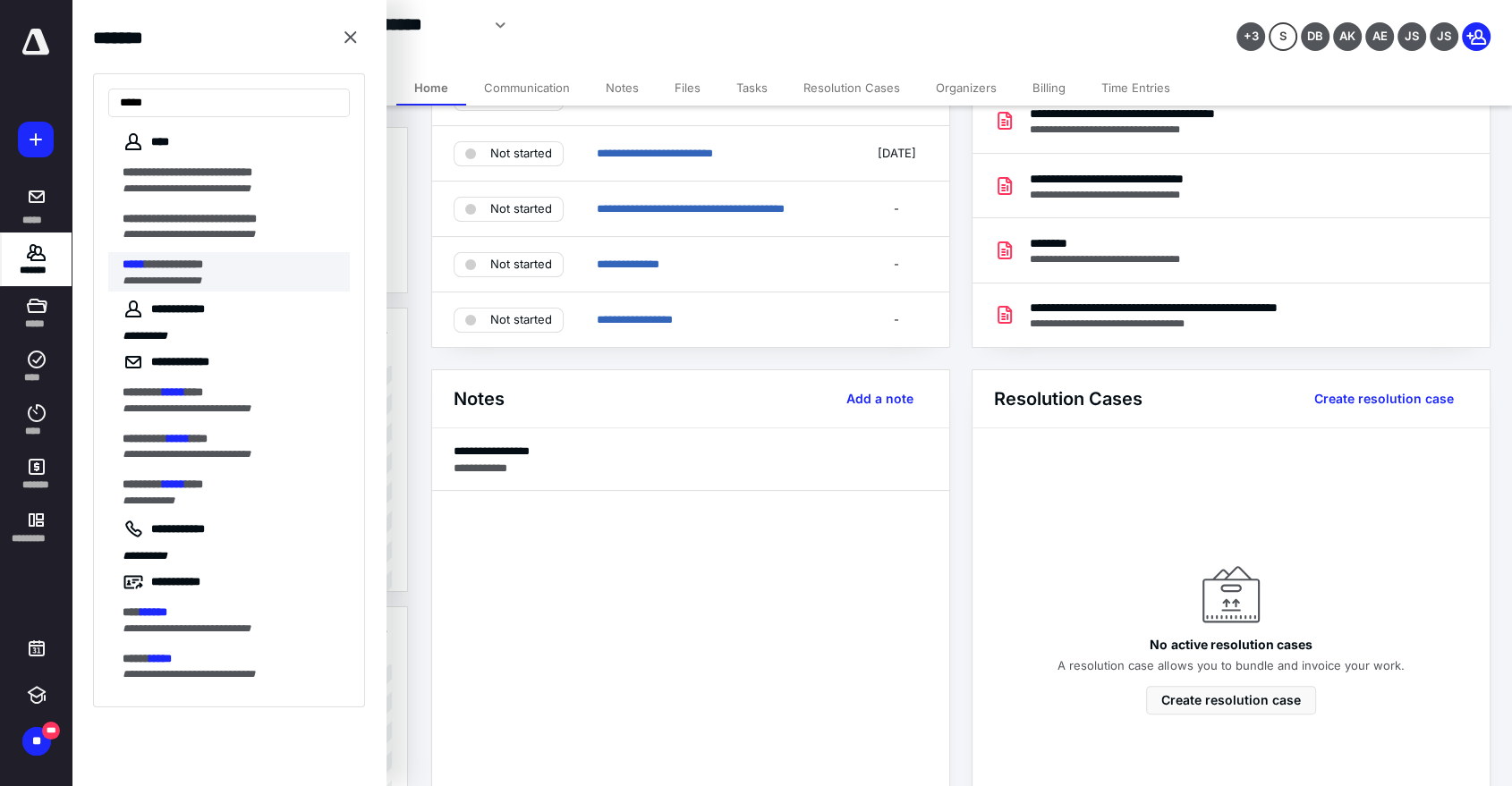 type on "*****" 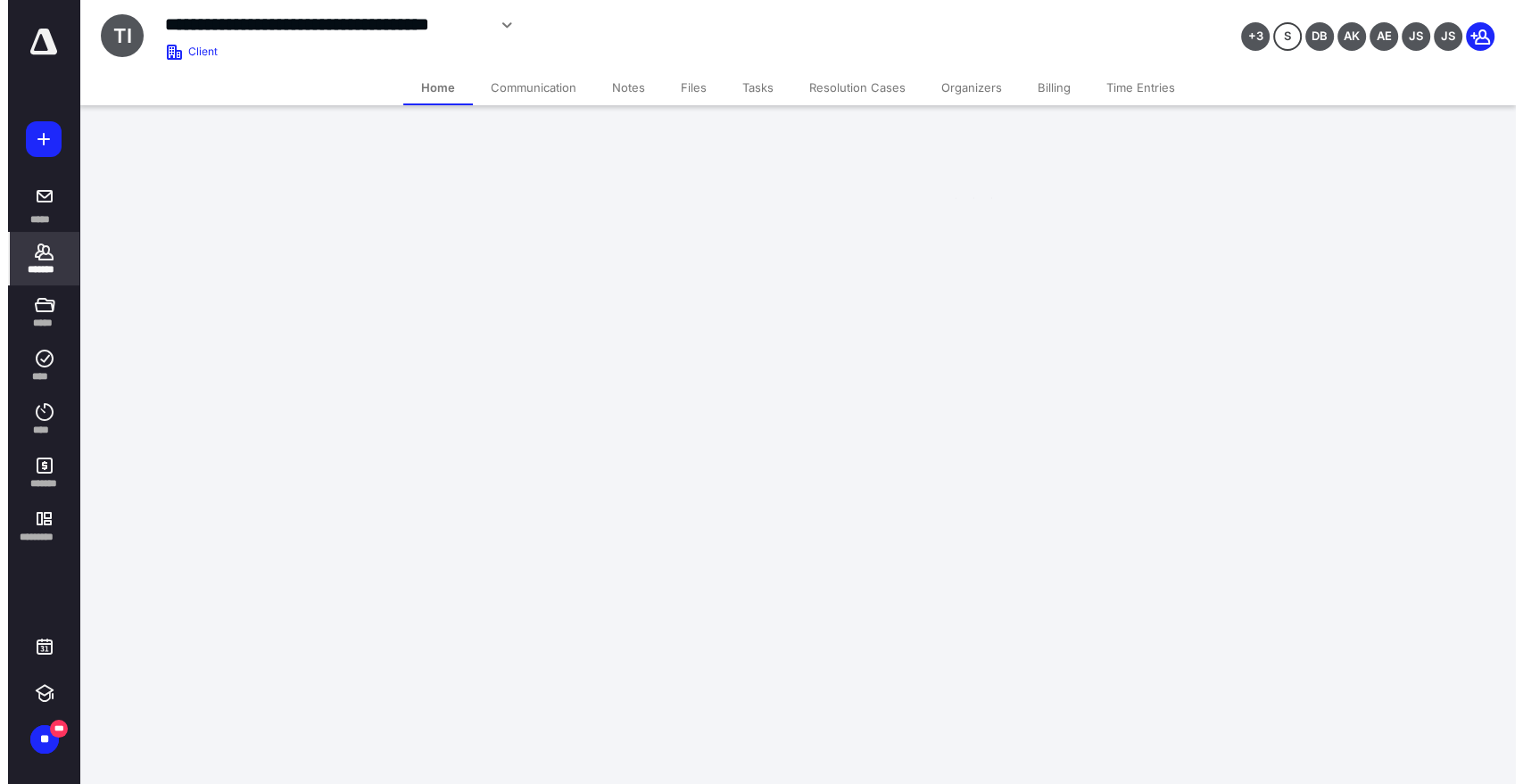 scroll, scrollTop: 0, scrollLeft: 0, axis: both 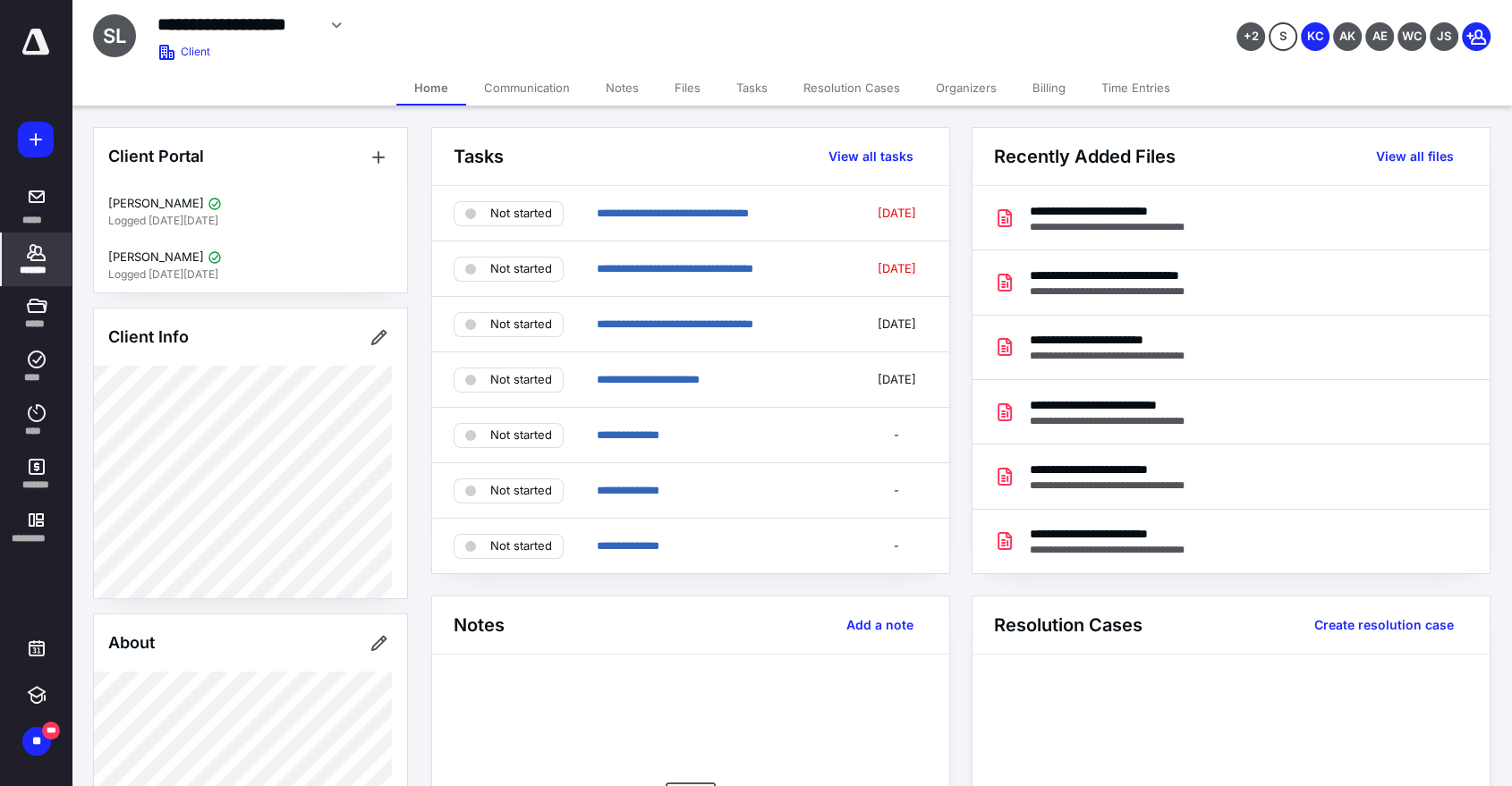 click on "Files" at bounding box center (687, 88) 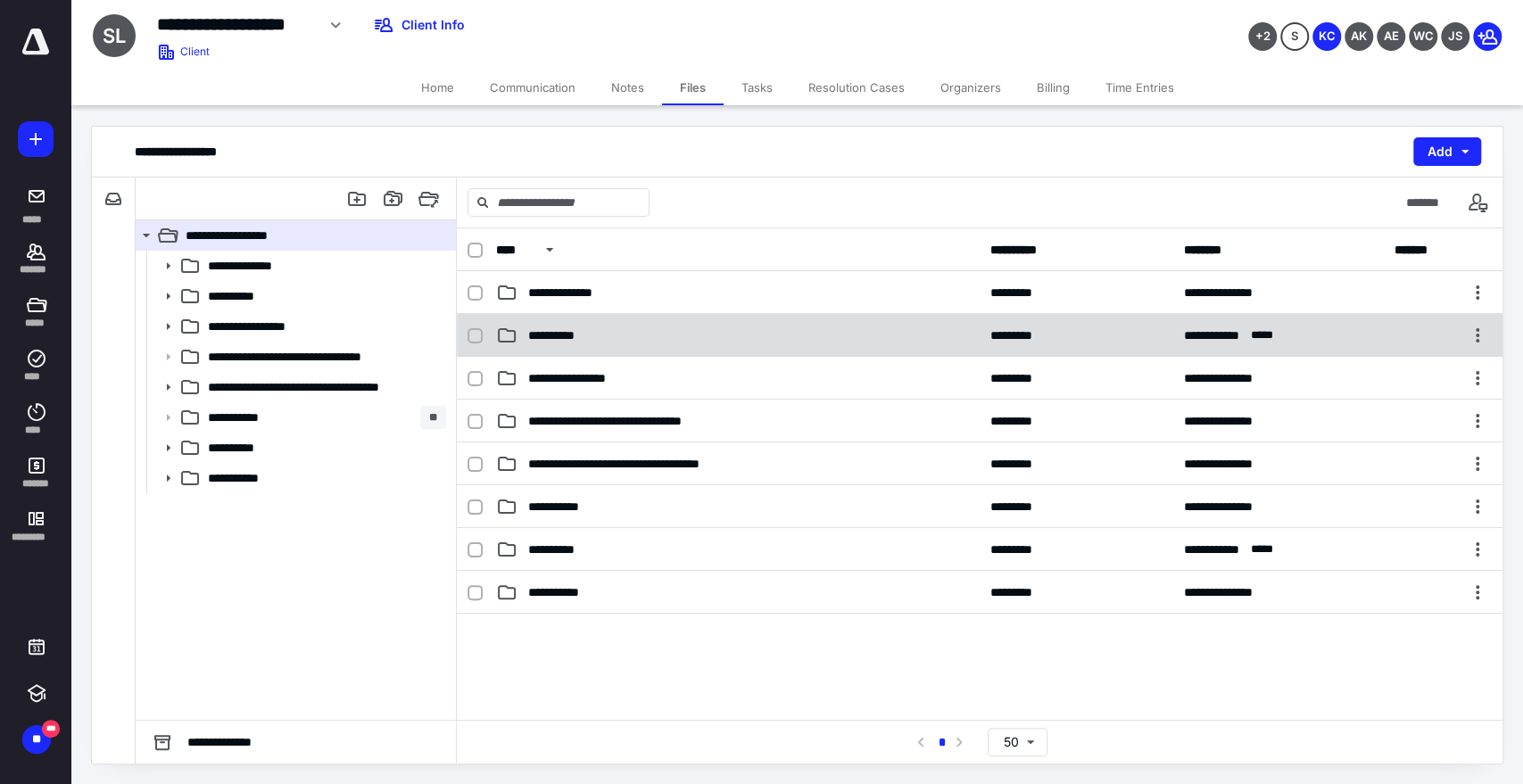 click on "**********" at bounding box center [554, 335] 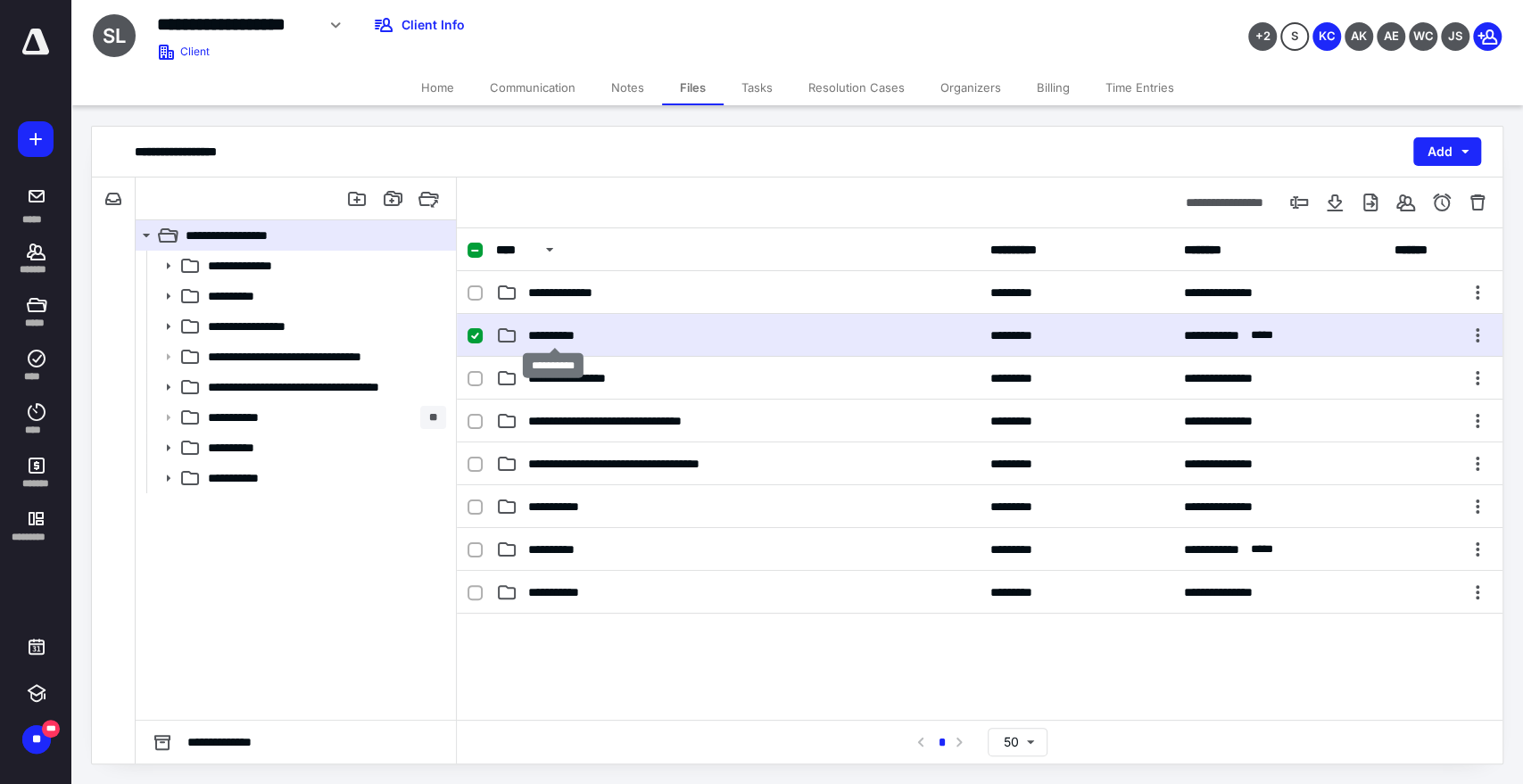 checkbox on "true" 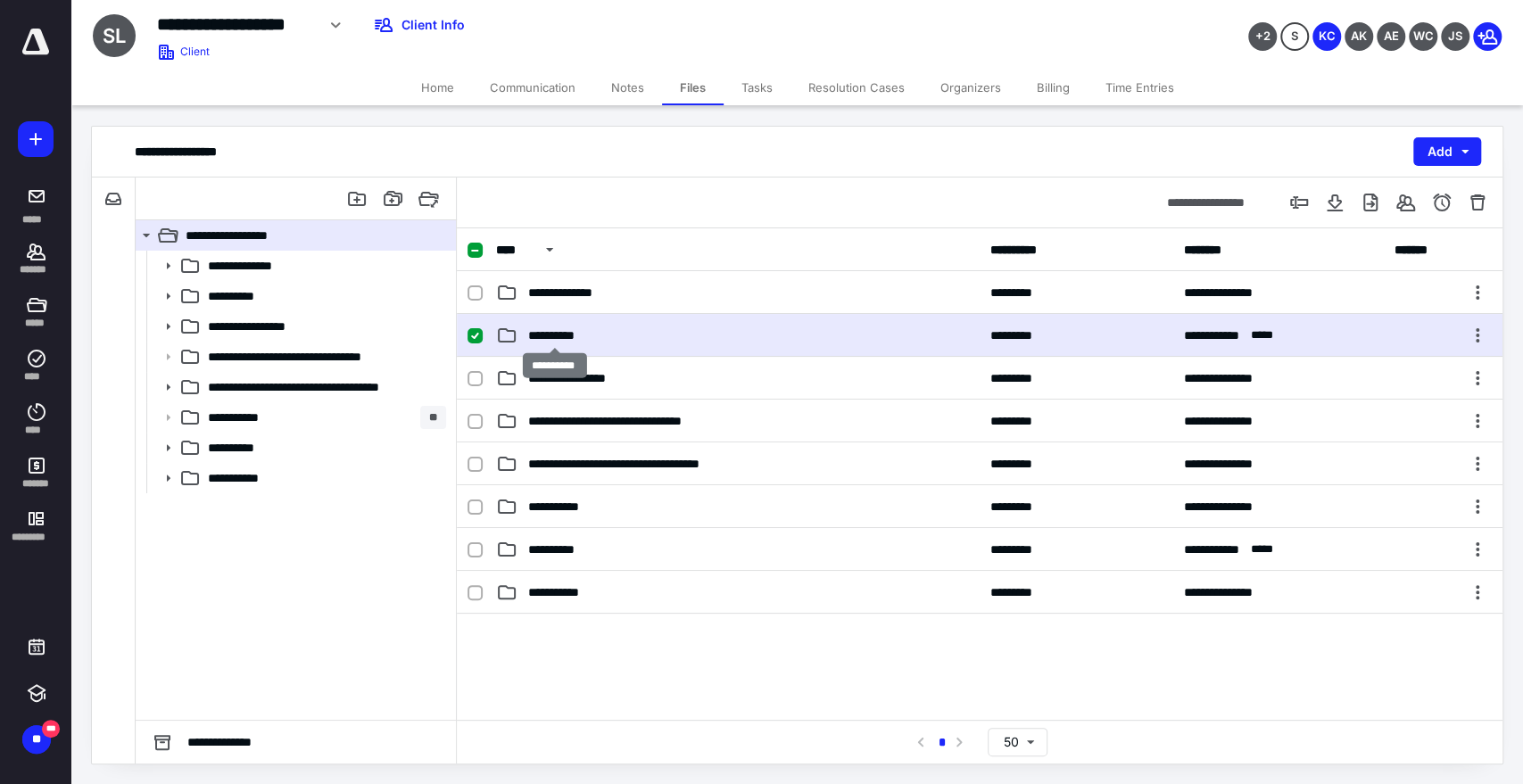 click on "**********" at bounding box center [554, 335] 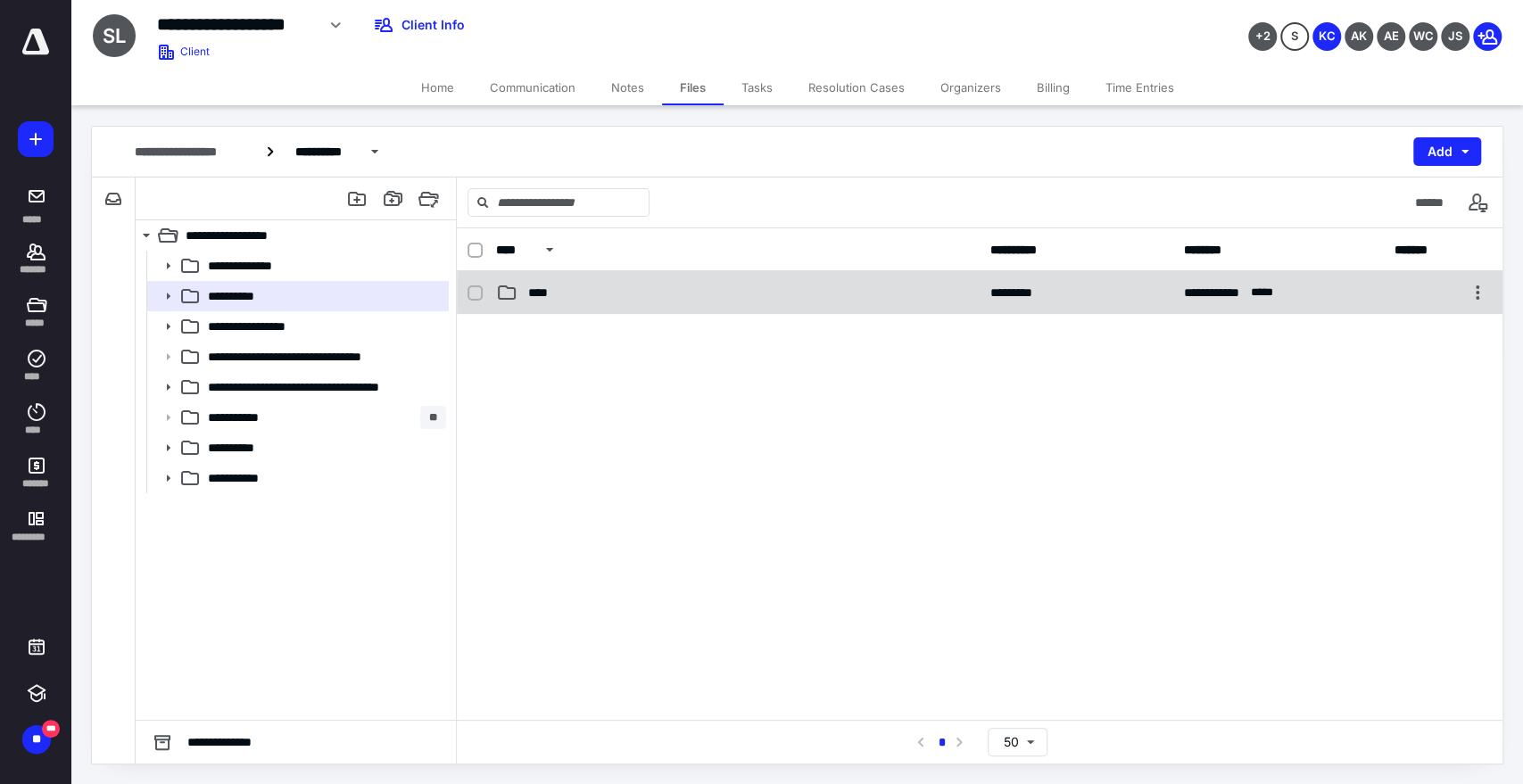 click on "****" at bounding box center (543, 293) 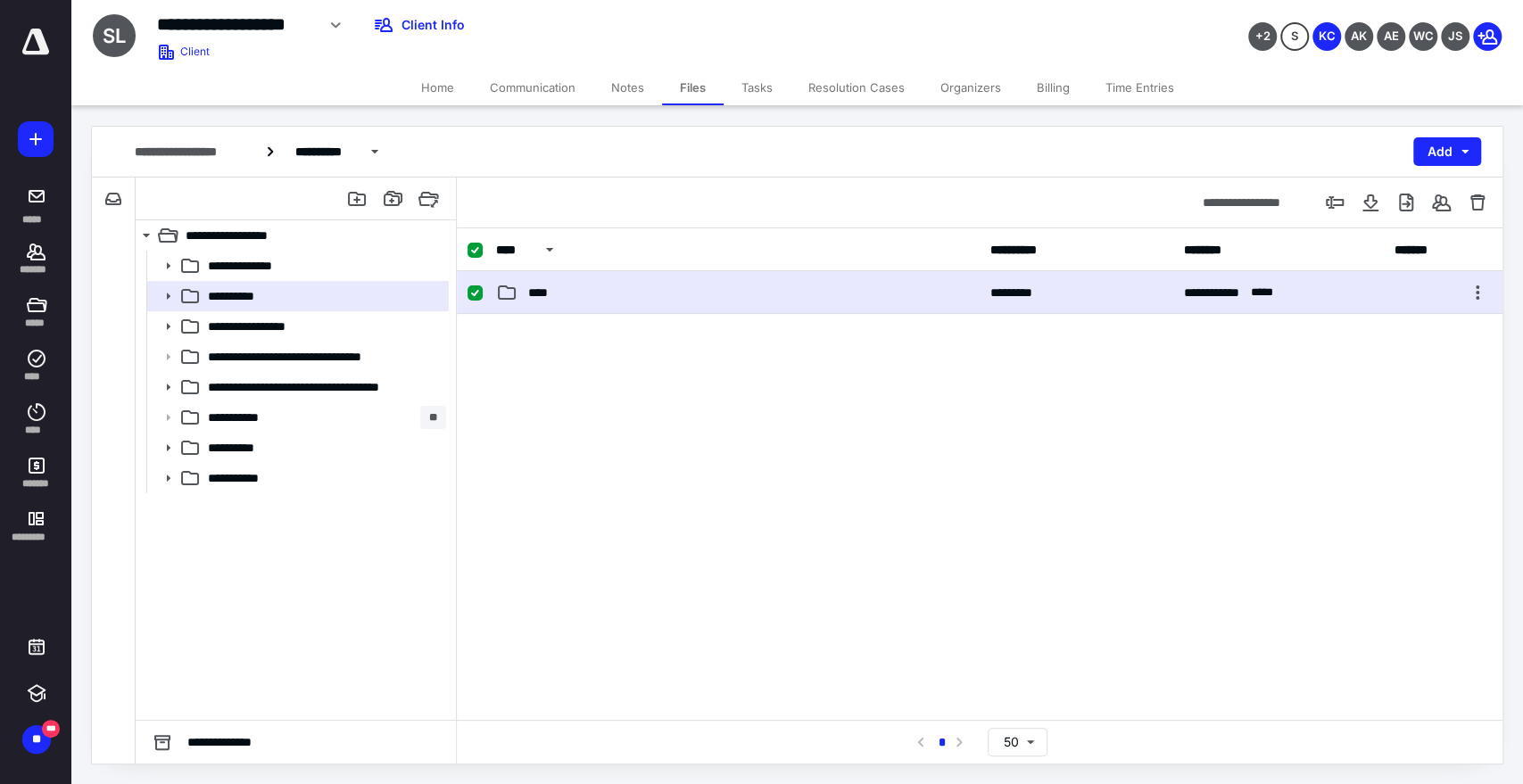 click on "****" at bounding box center [543, 293] 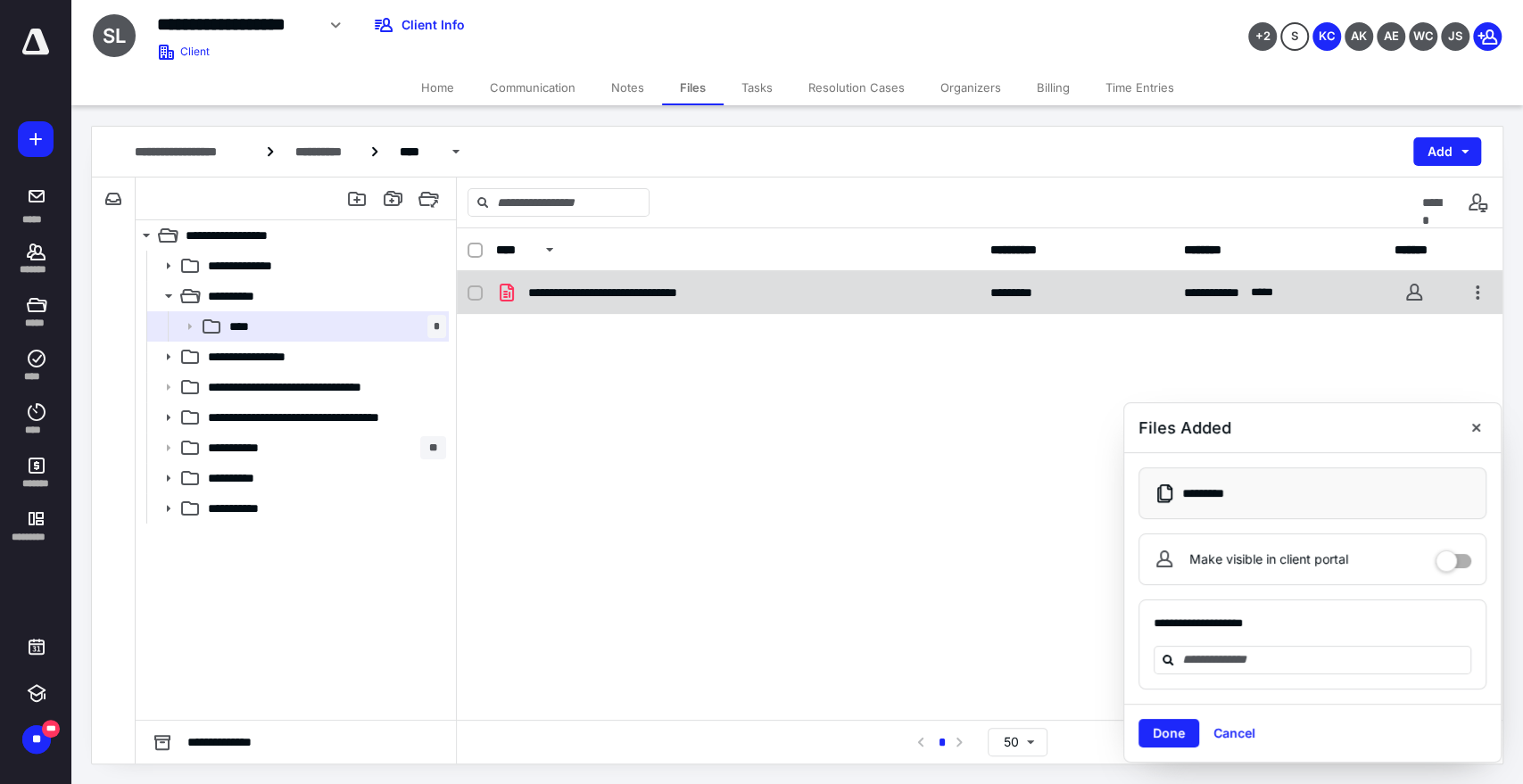drag, startPoint x: 1469, startPoint y: 433, endPoint x: 989, endPoint y: 306, distance: 496.51687 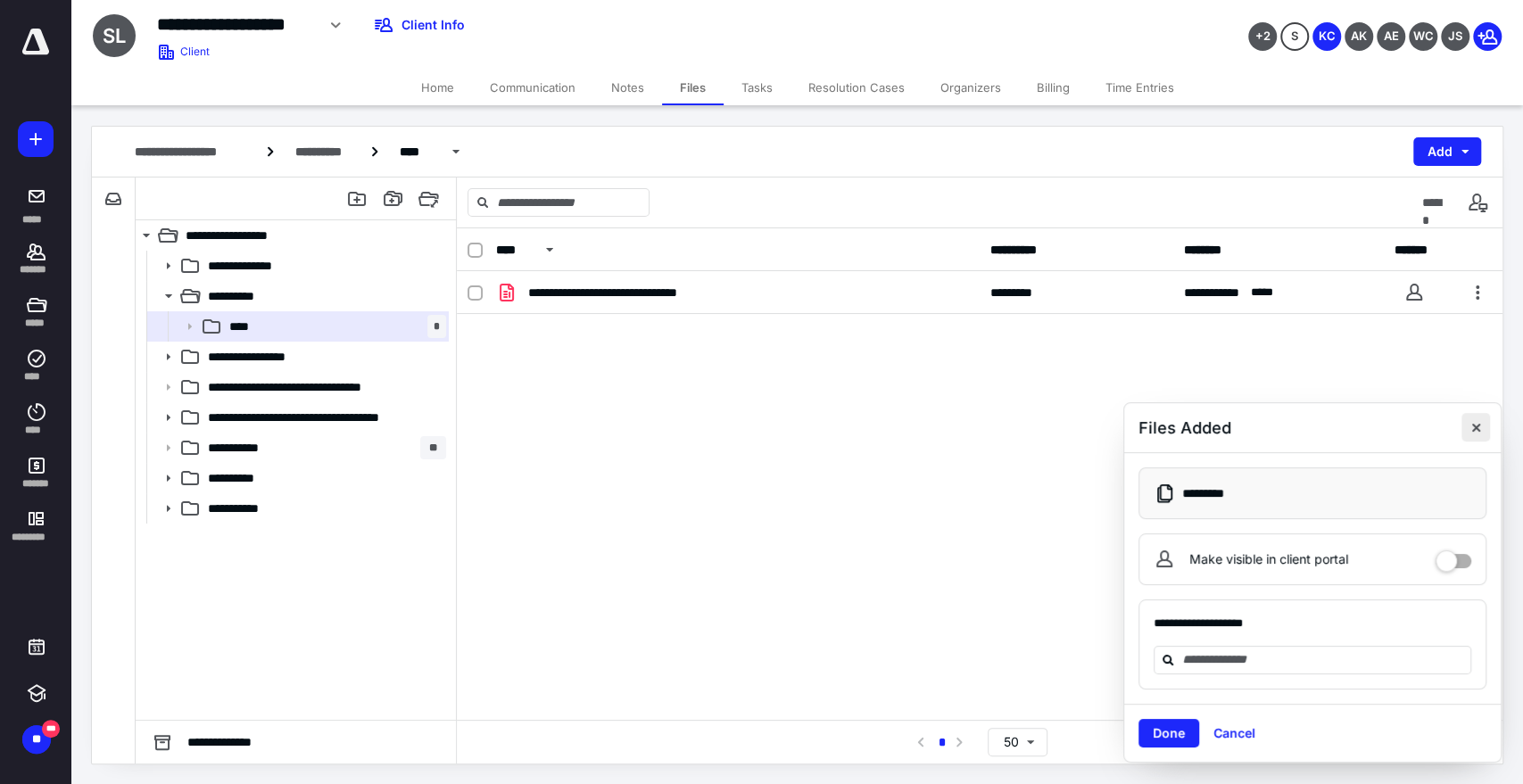 drag, startPoint x: 1475, startPoint y: 428, endPoint x: 832, endPoint y: 340, distance: 648.99384 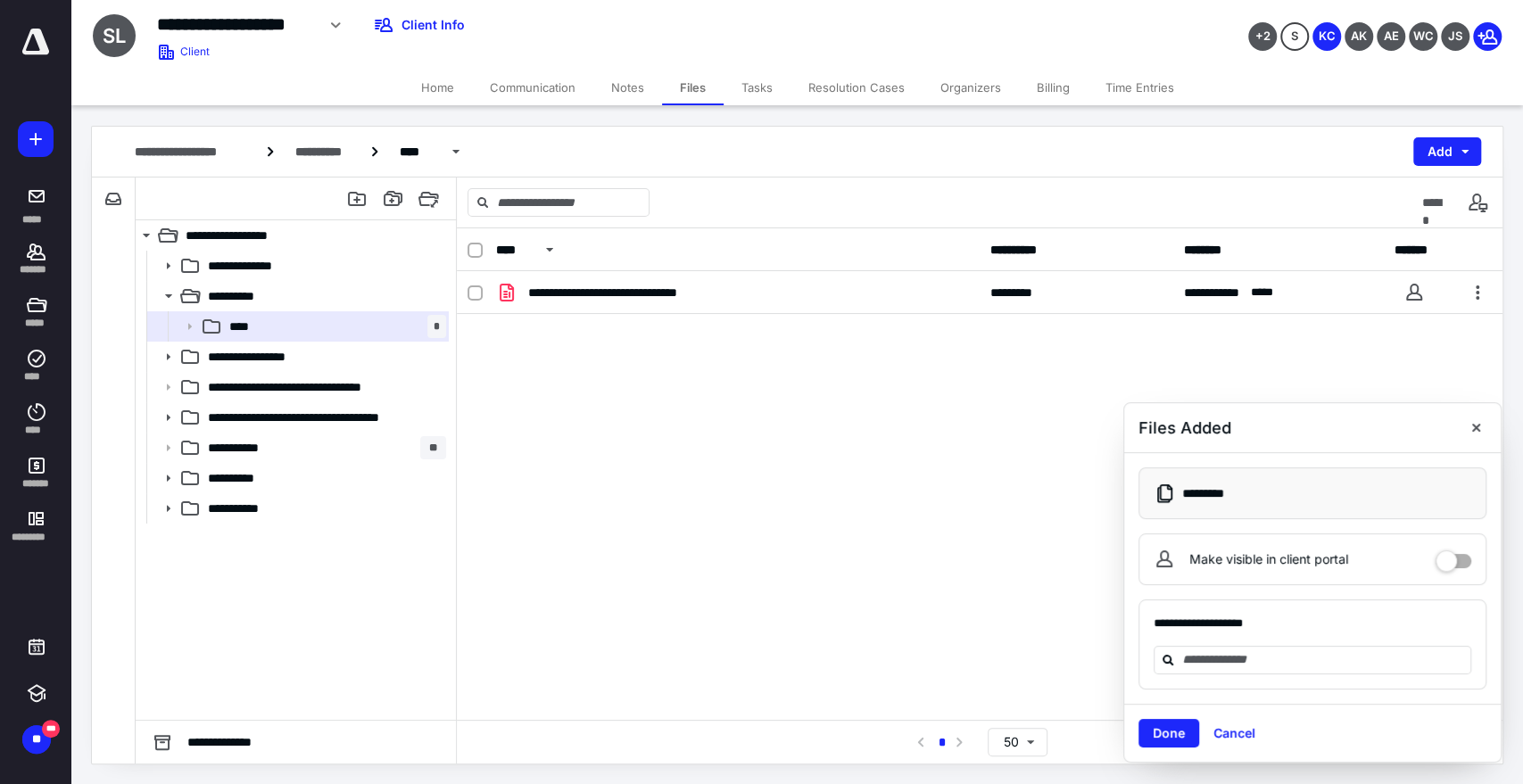 click at bounding box center [1476, 427] 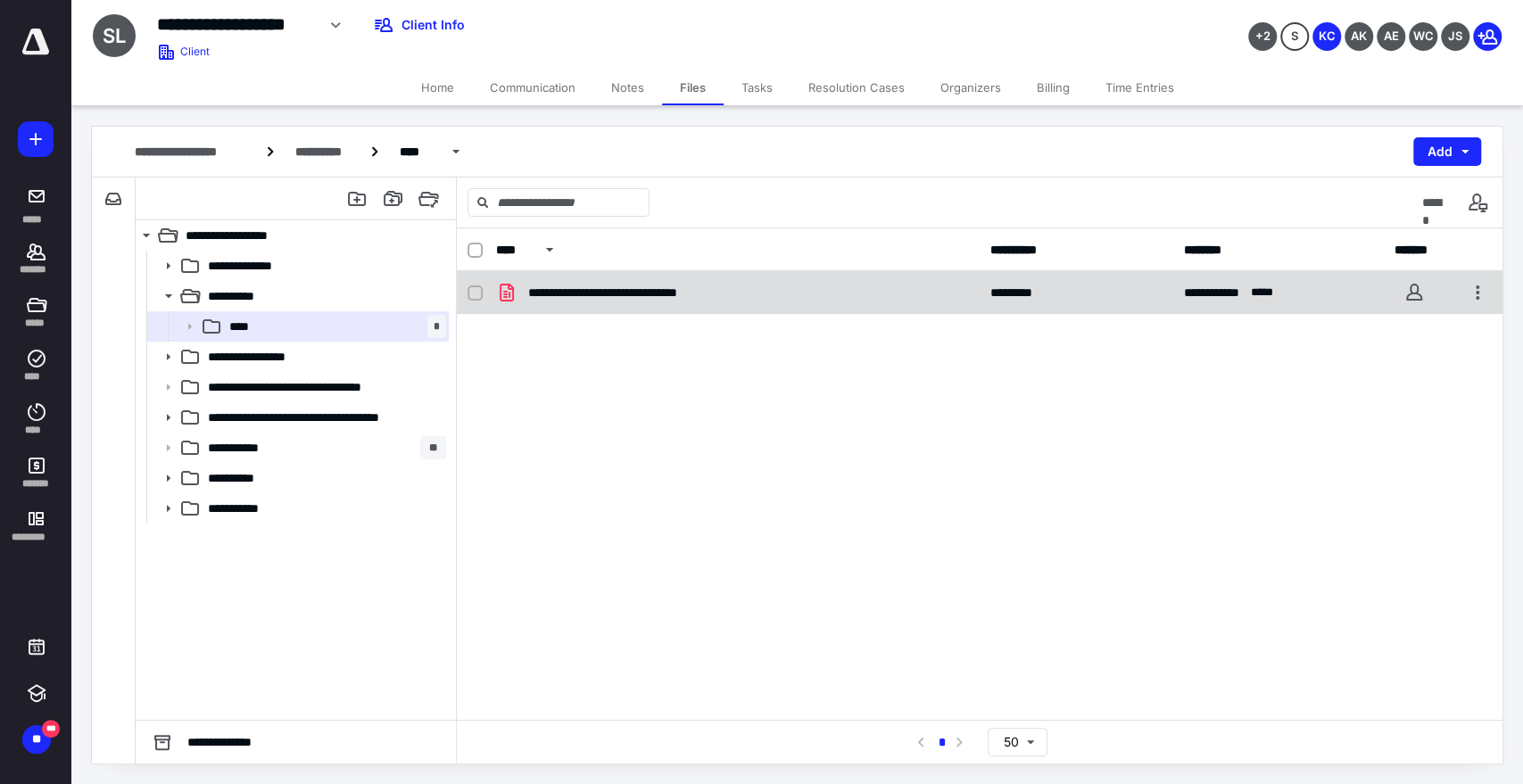 checkbox on "true" 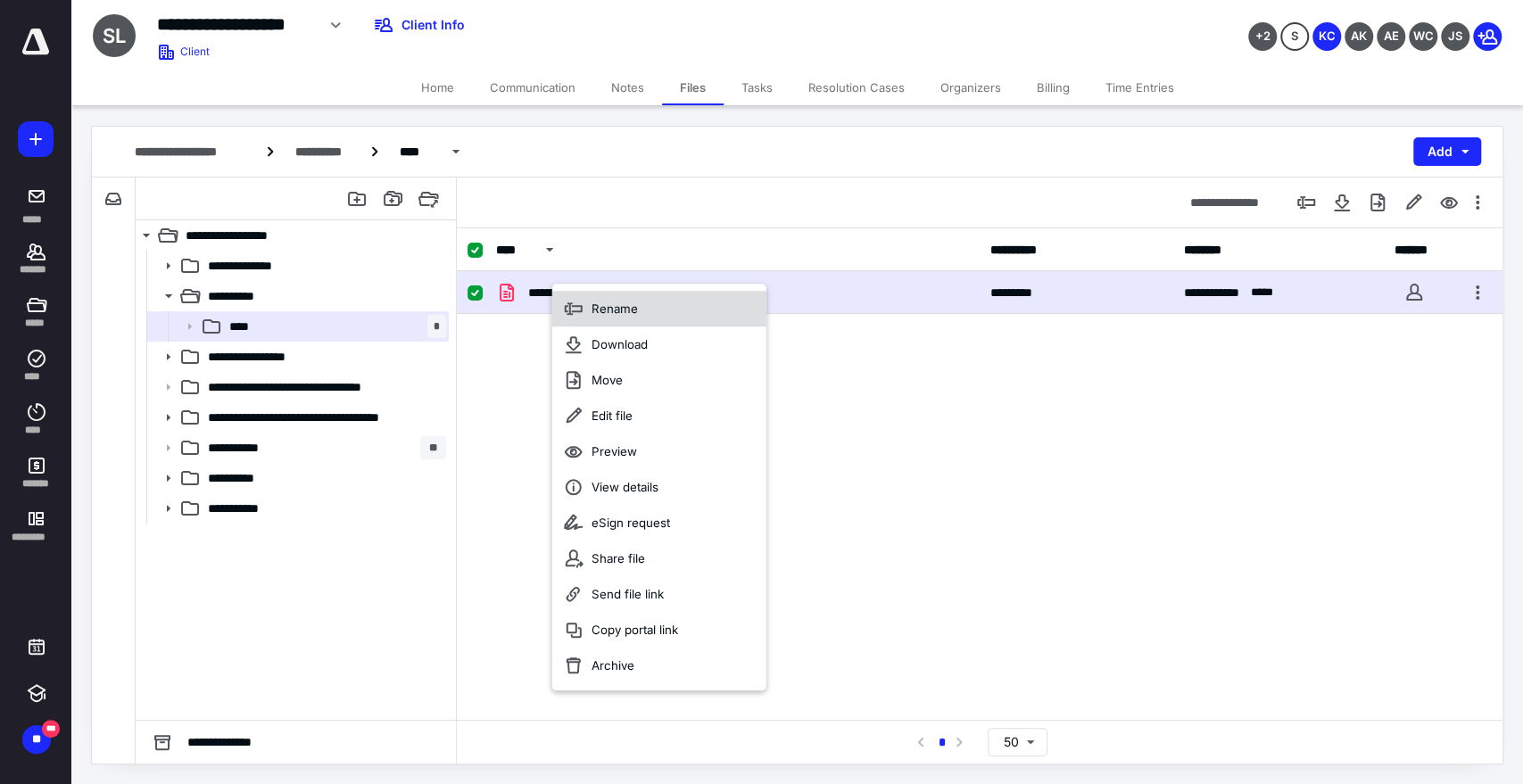 click 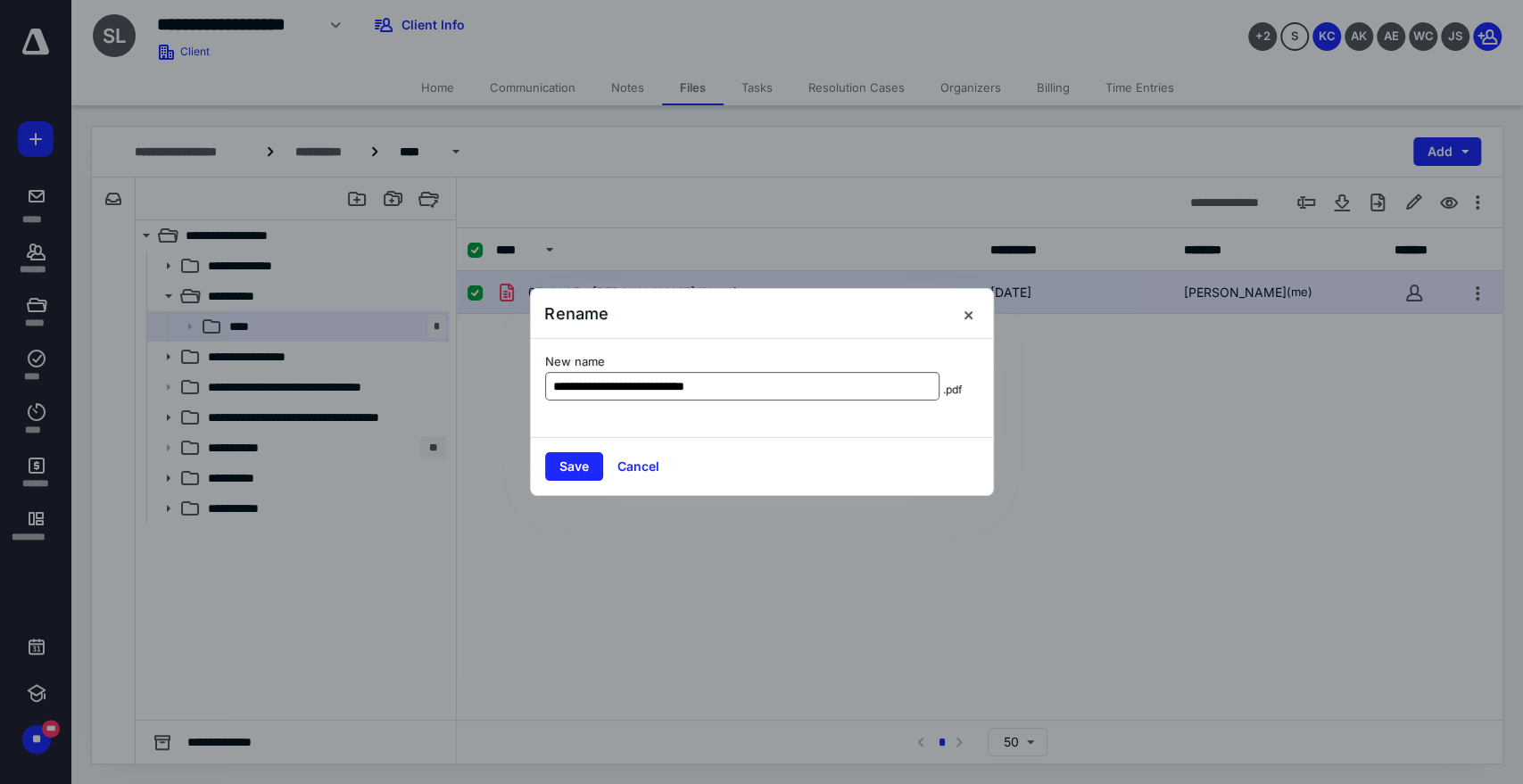 click on "**********" at bounding box center [742, 386] 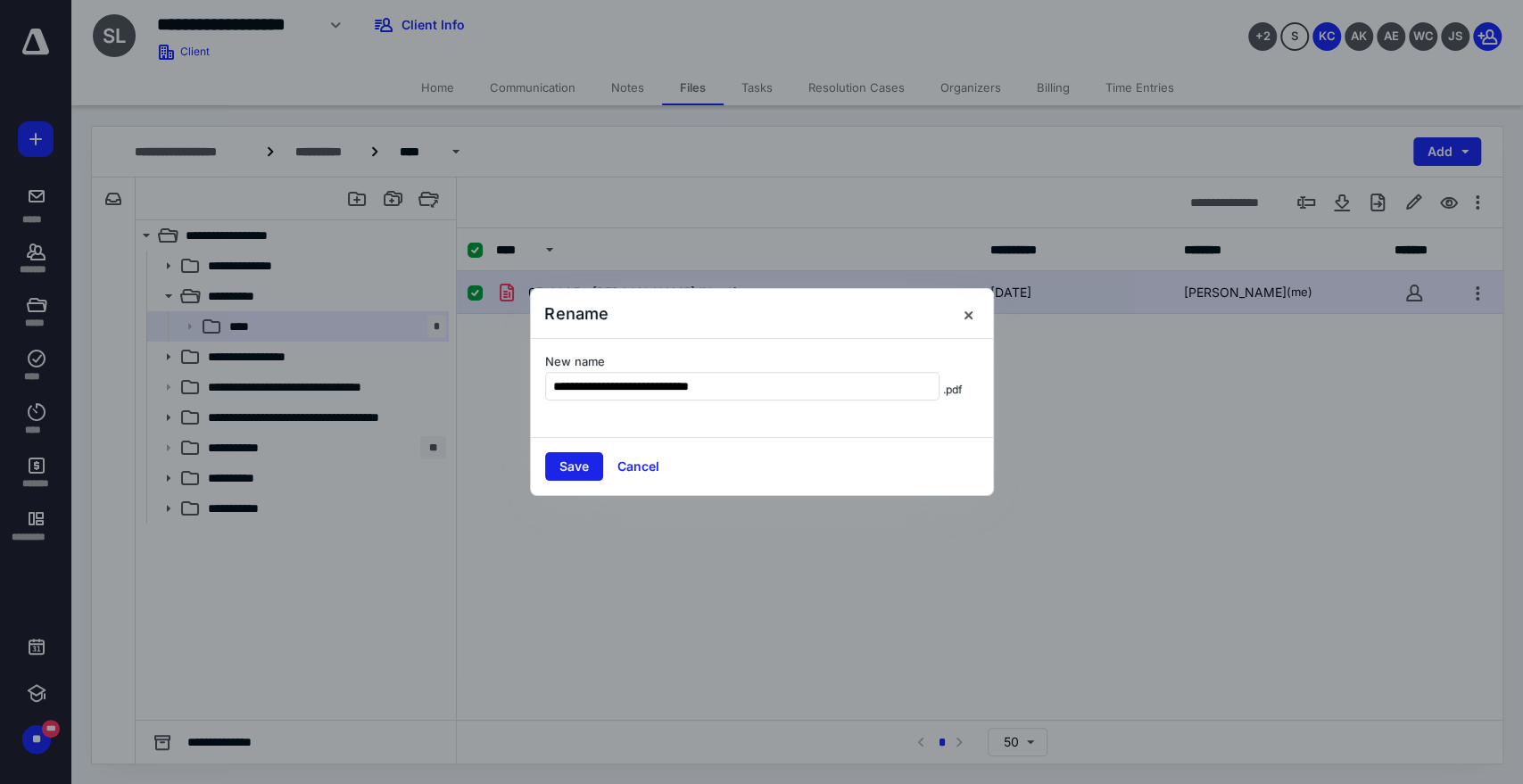 type on "**********" 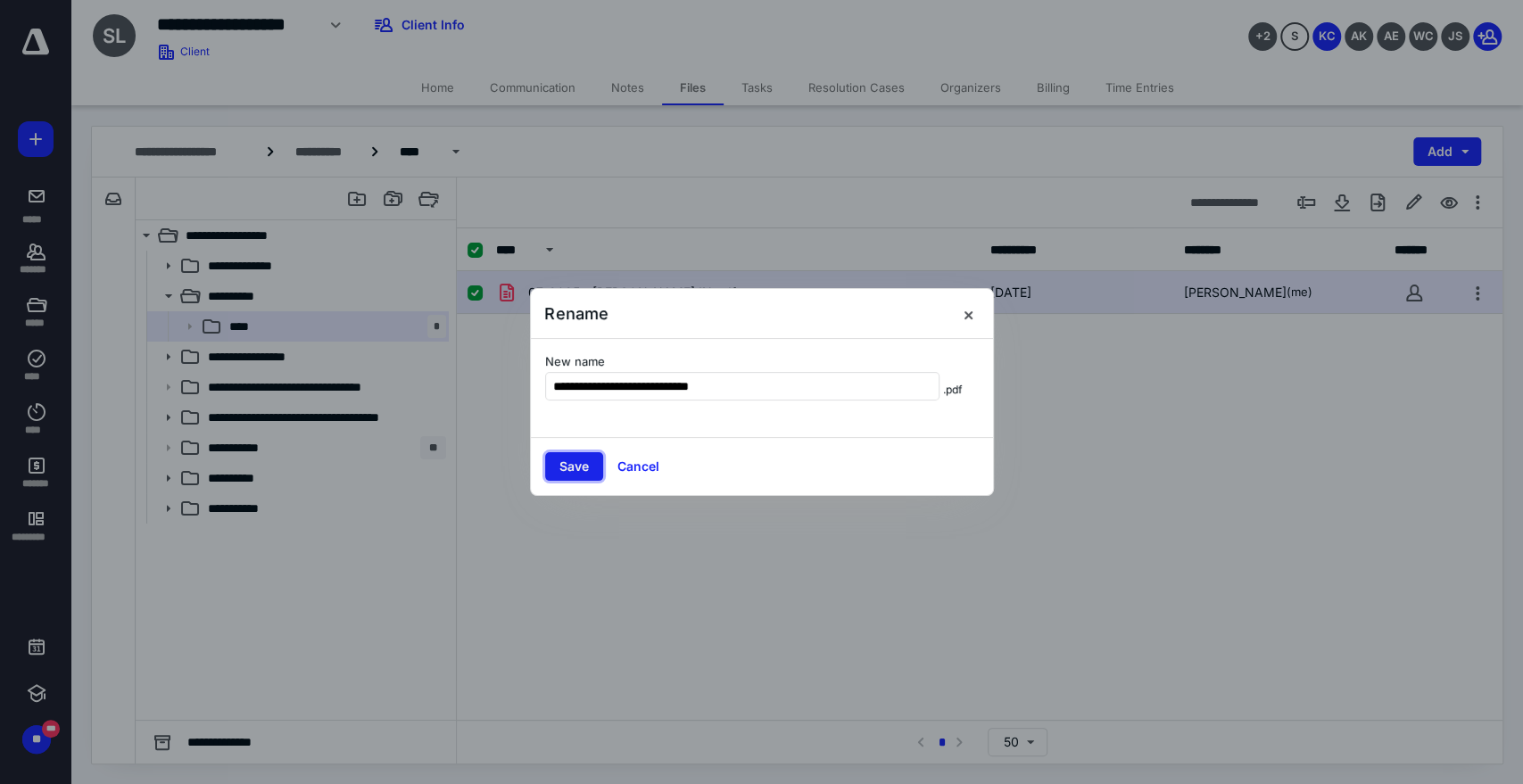click on "Save" at bounding box center [574, 466] 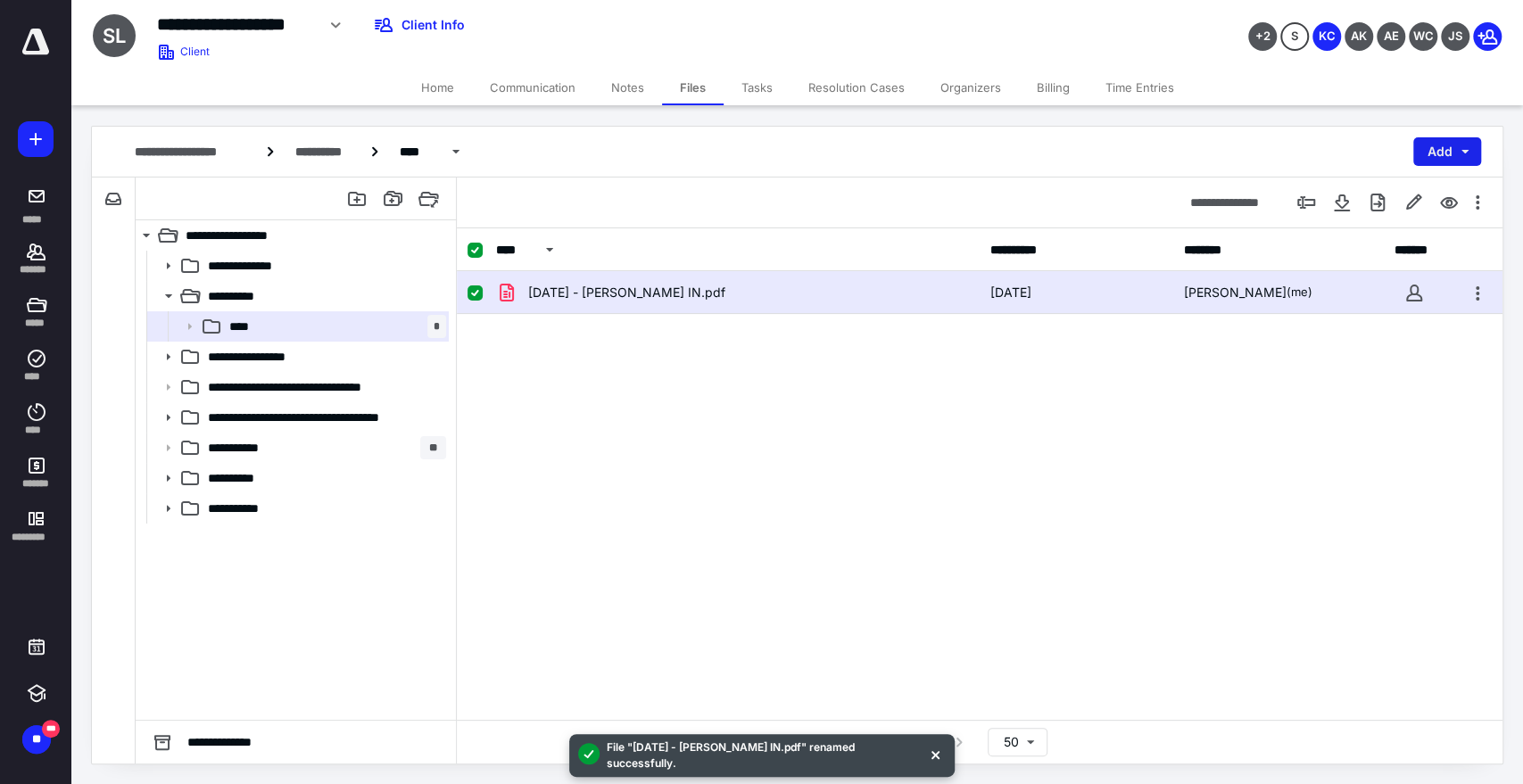 click on "Add" at bounding box center [1447, 152] 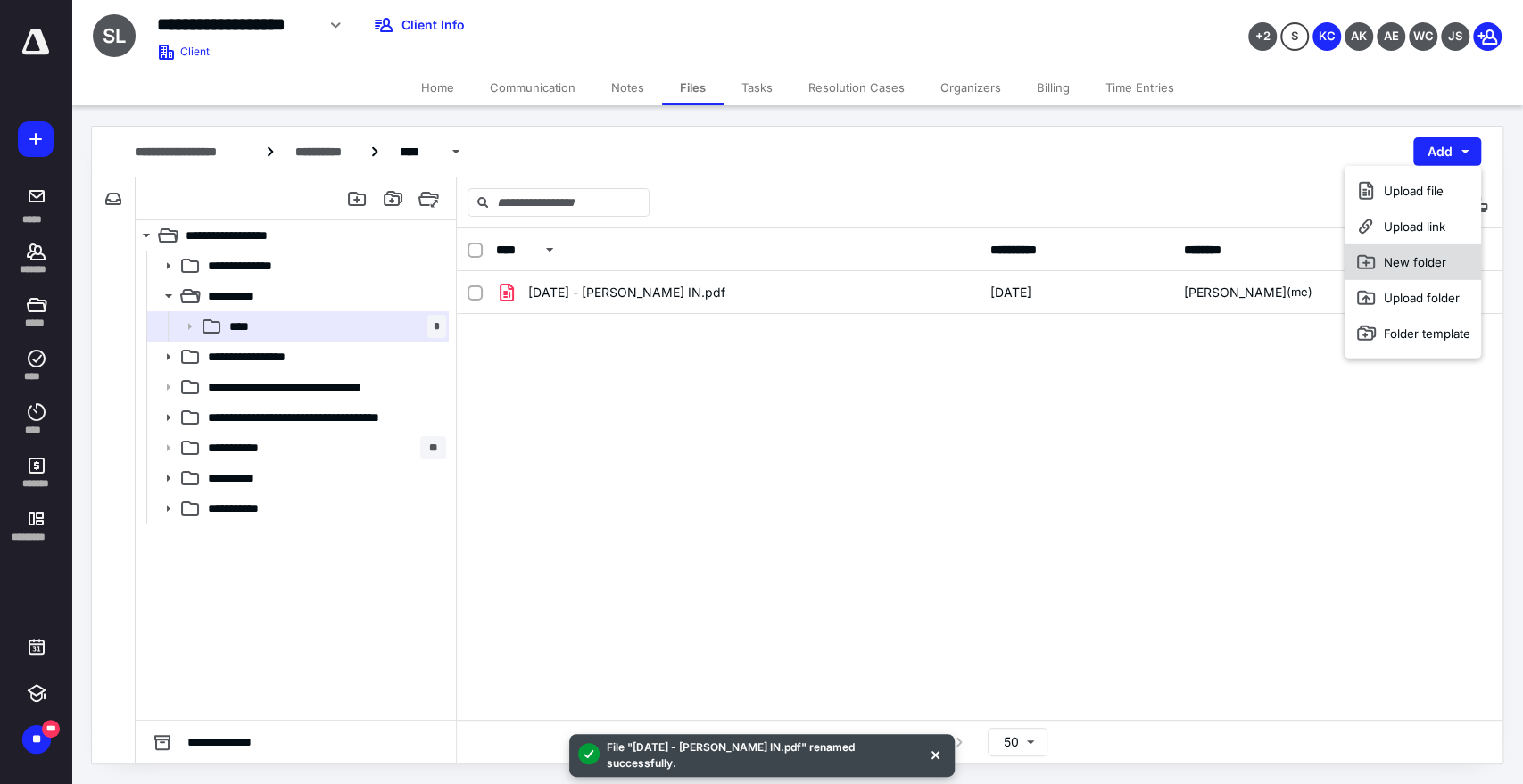 click on "New folder" at bounding box center [1412, 262] 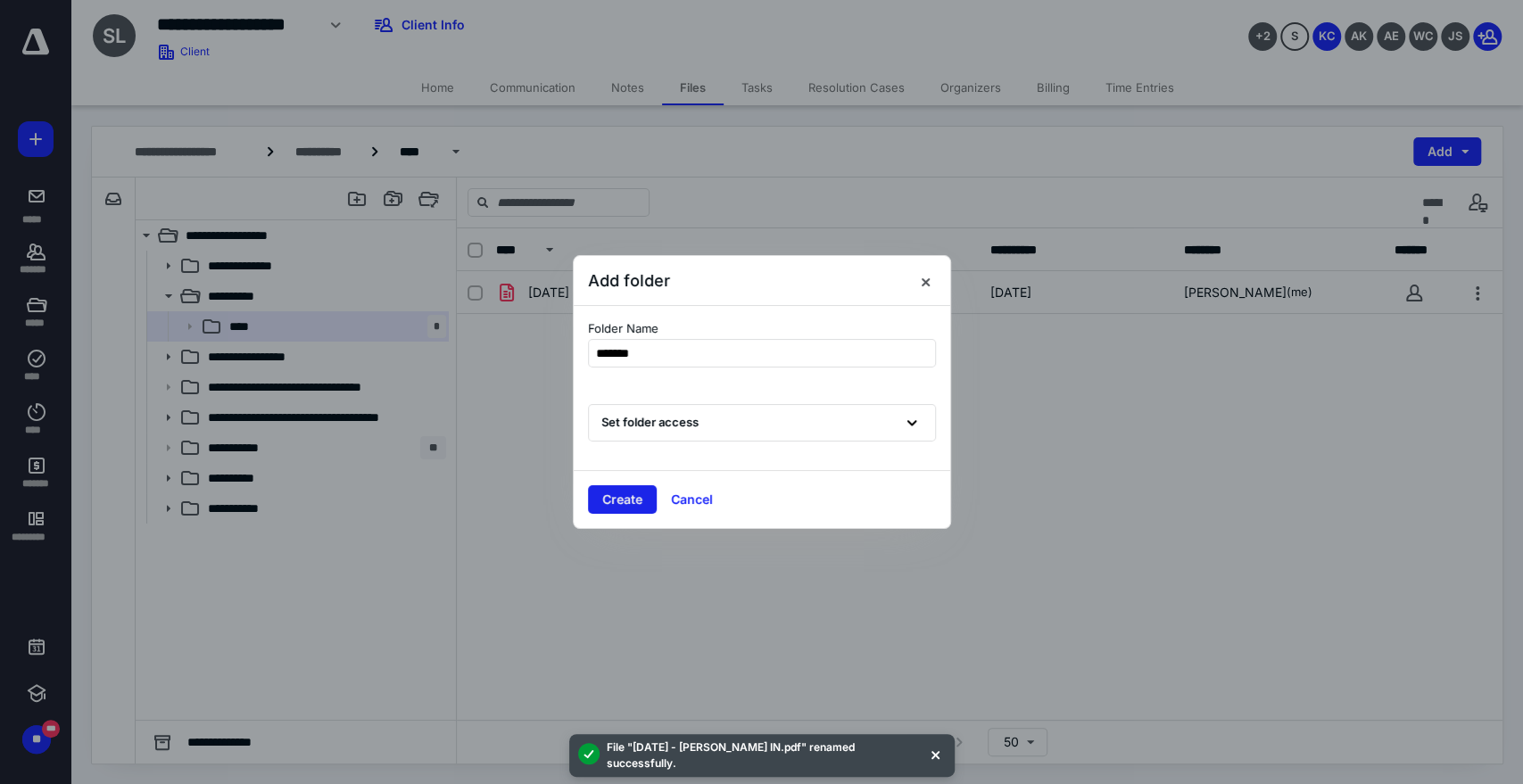 type on "*******" 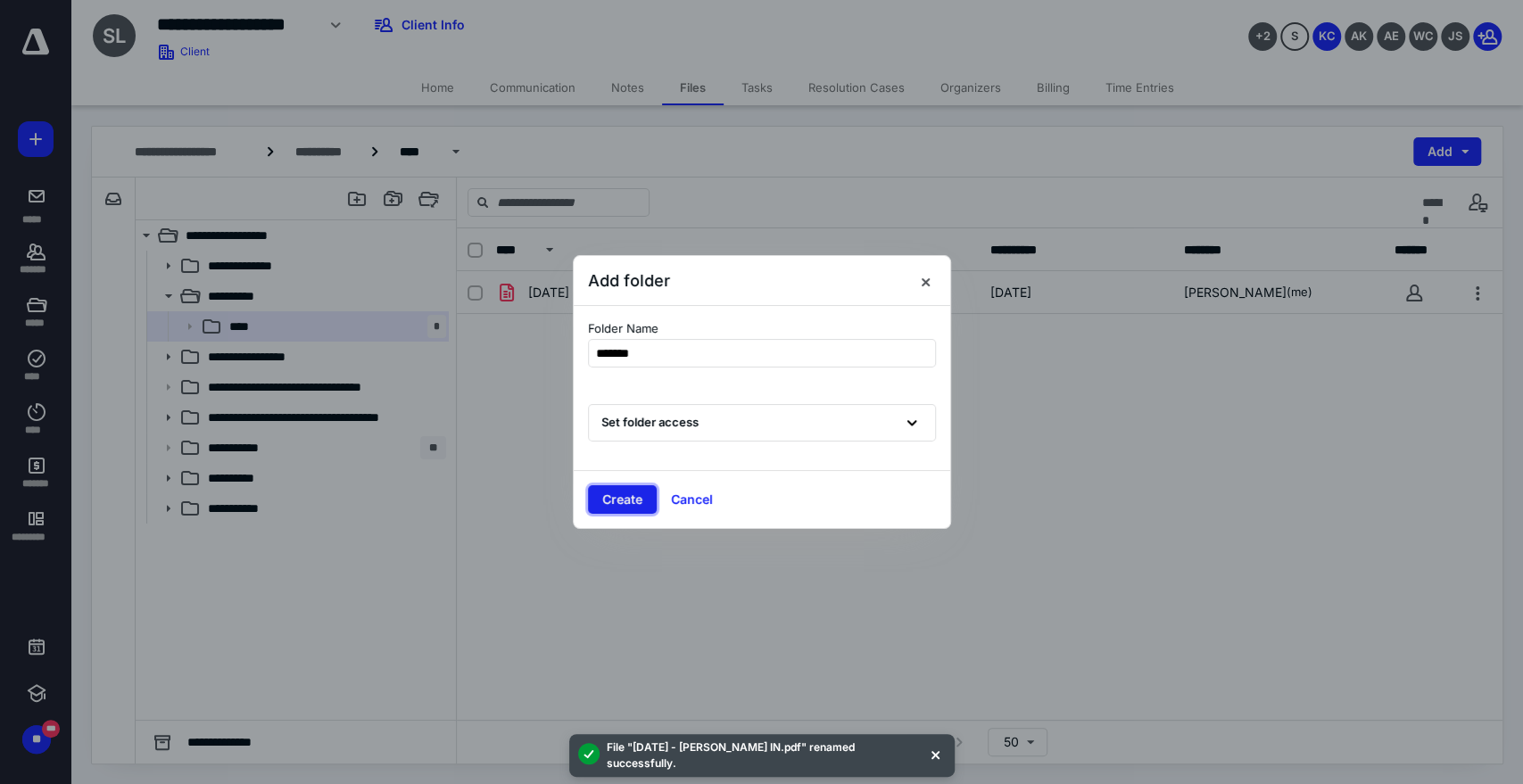 drag, startPoint x: 633, startPoint y: 501, endPoint x: 1410, endPoint y: 280, distance: 807.818 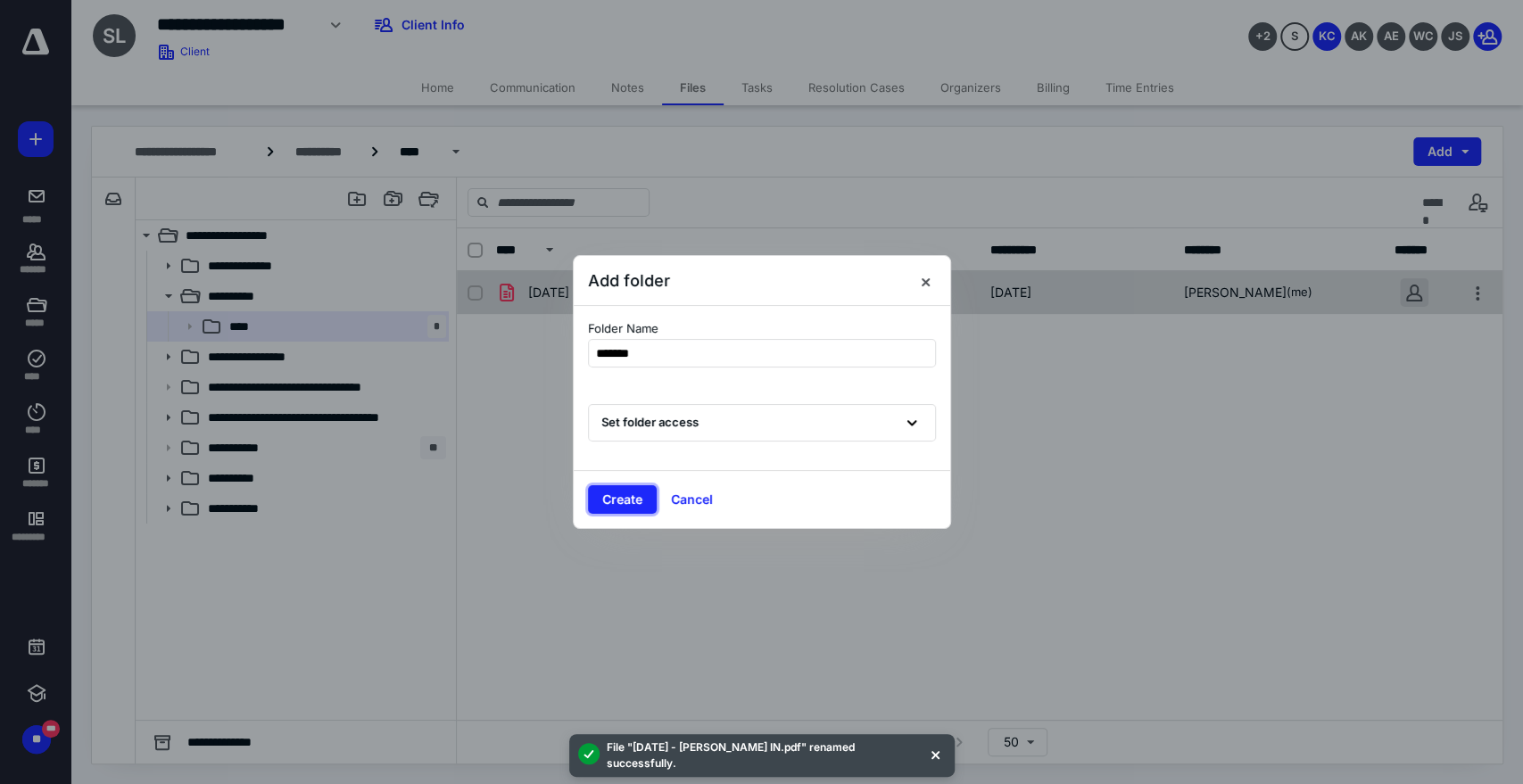 click on "Create" at bounding box center [622, 499] 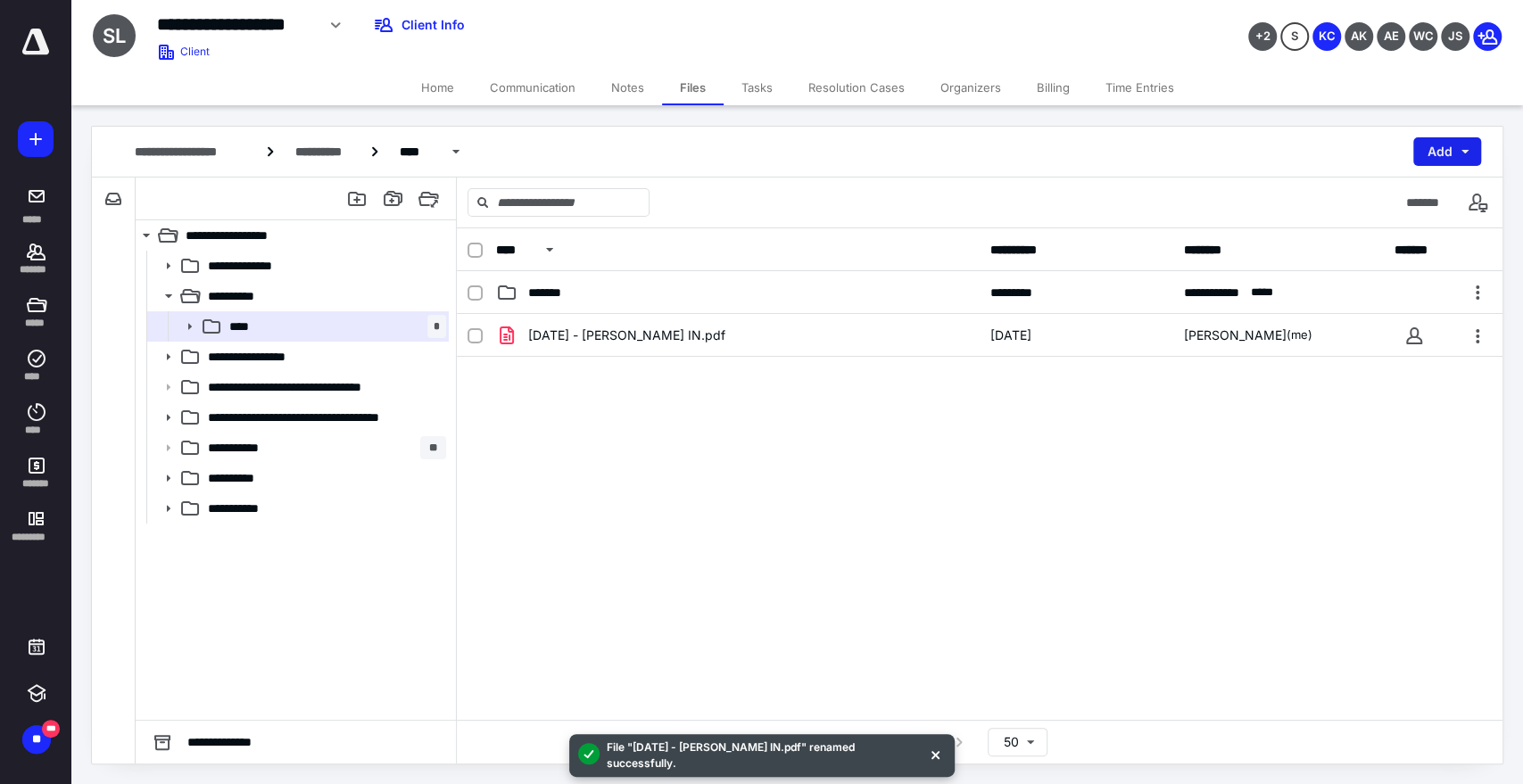 click on "Add" at bounding box center [1447, 152] 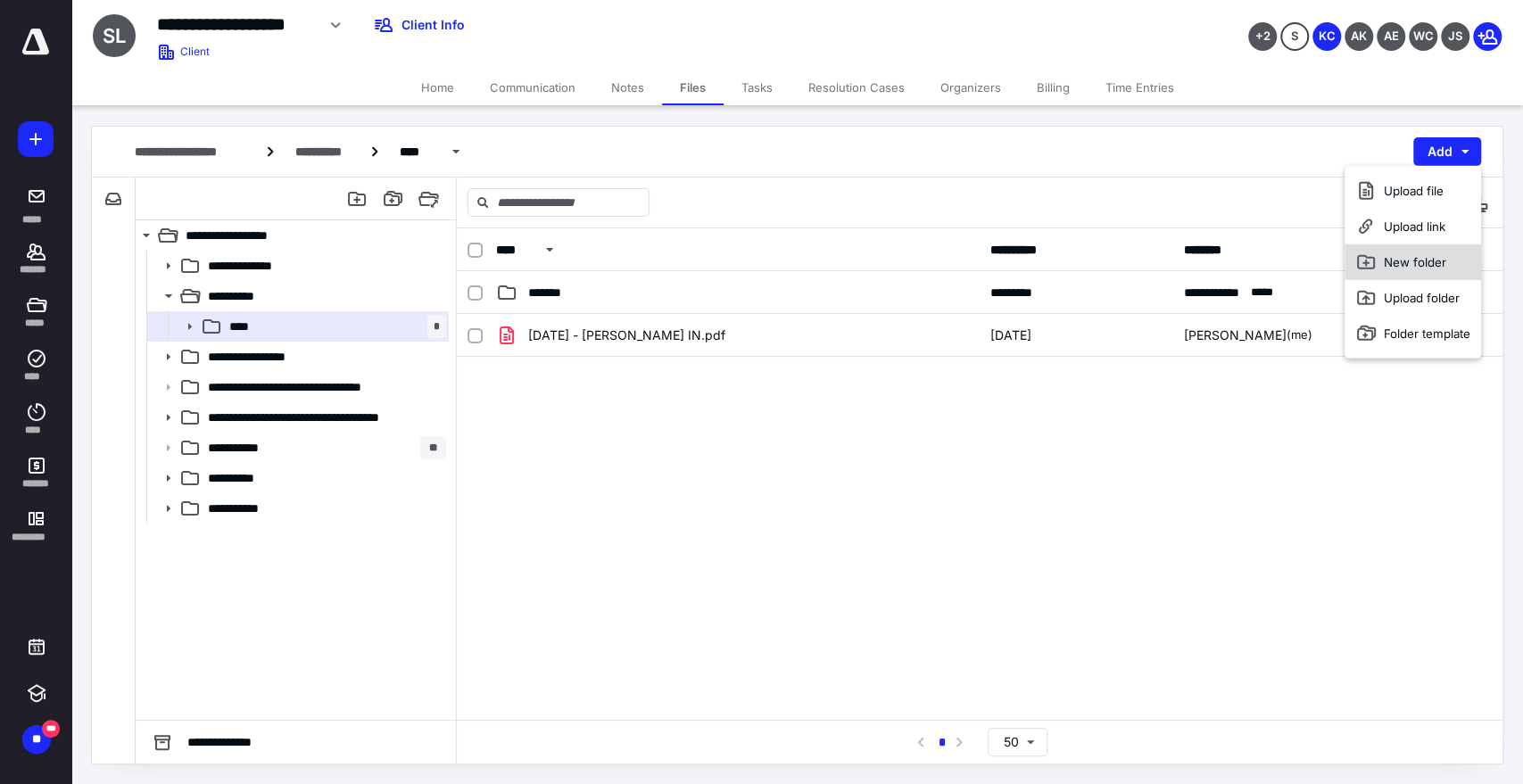 click on "New folder" at bounding box center [1412, 262] 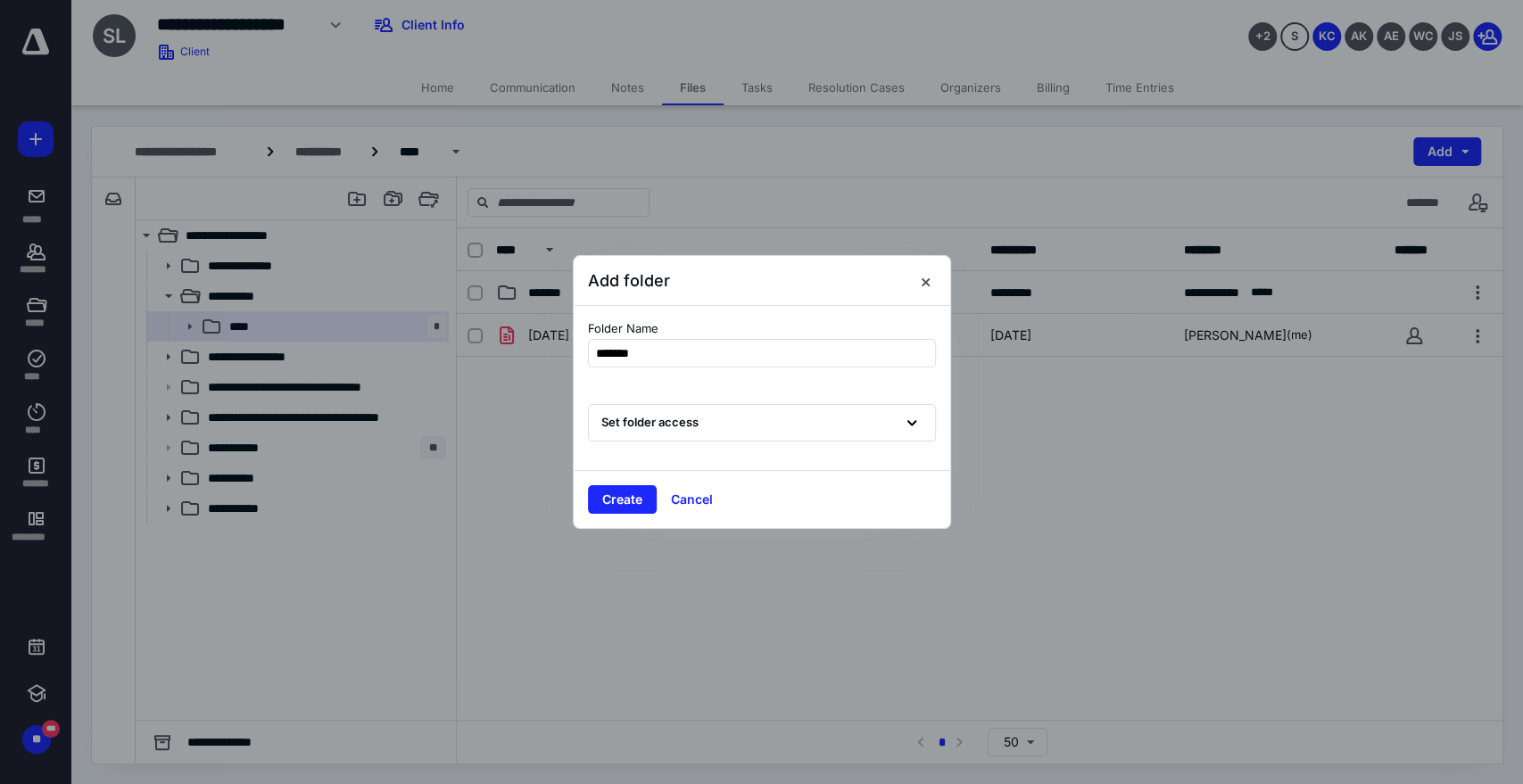 type on "*******" 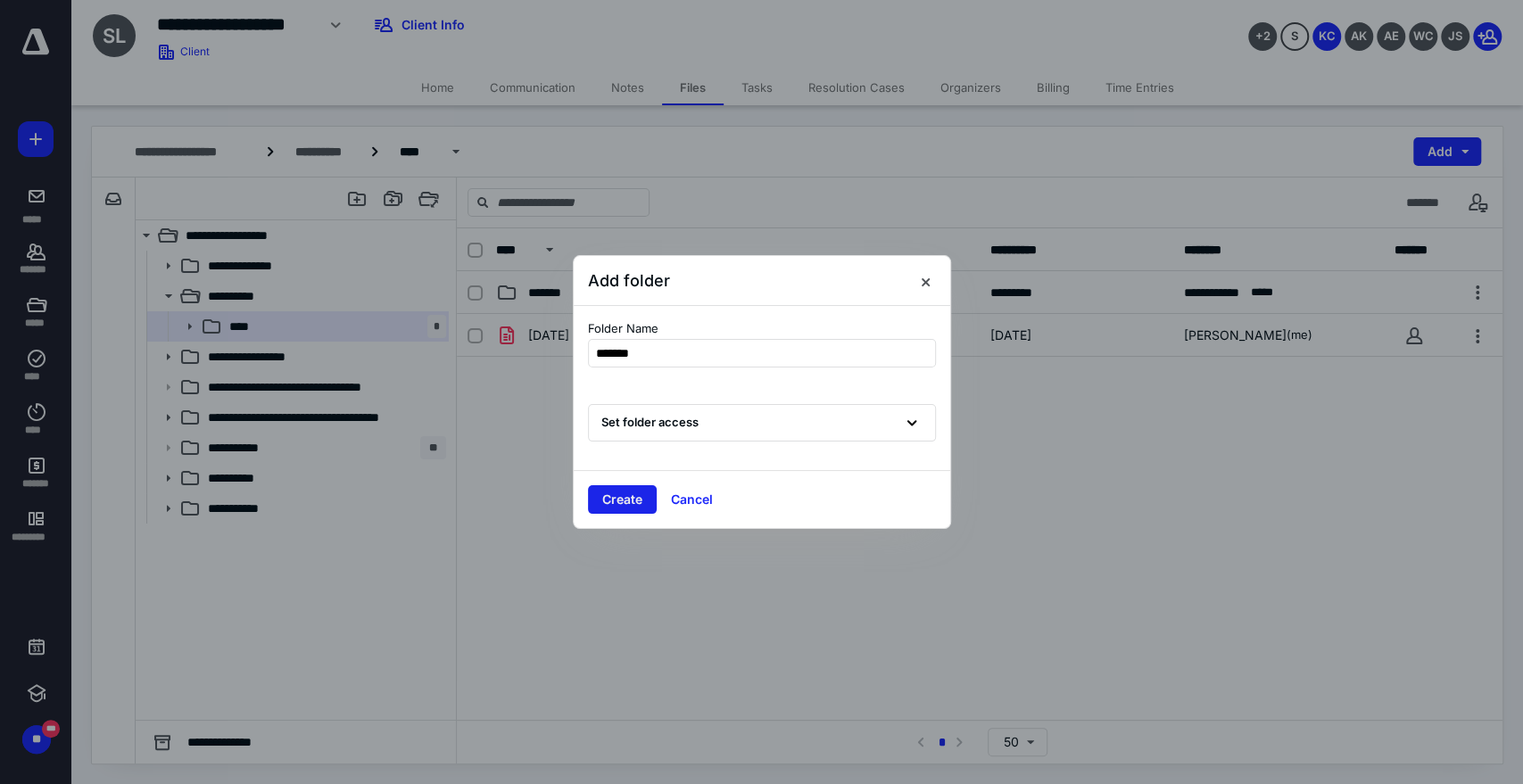 click on "Create Cancel" at bounding box center (762, 499) 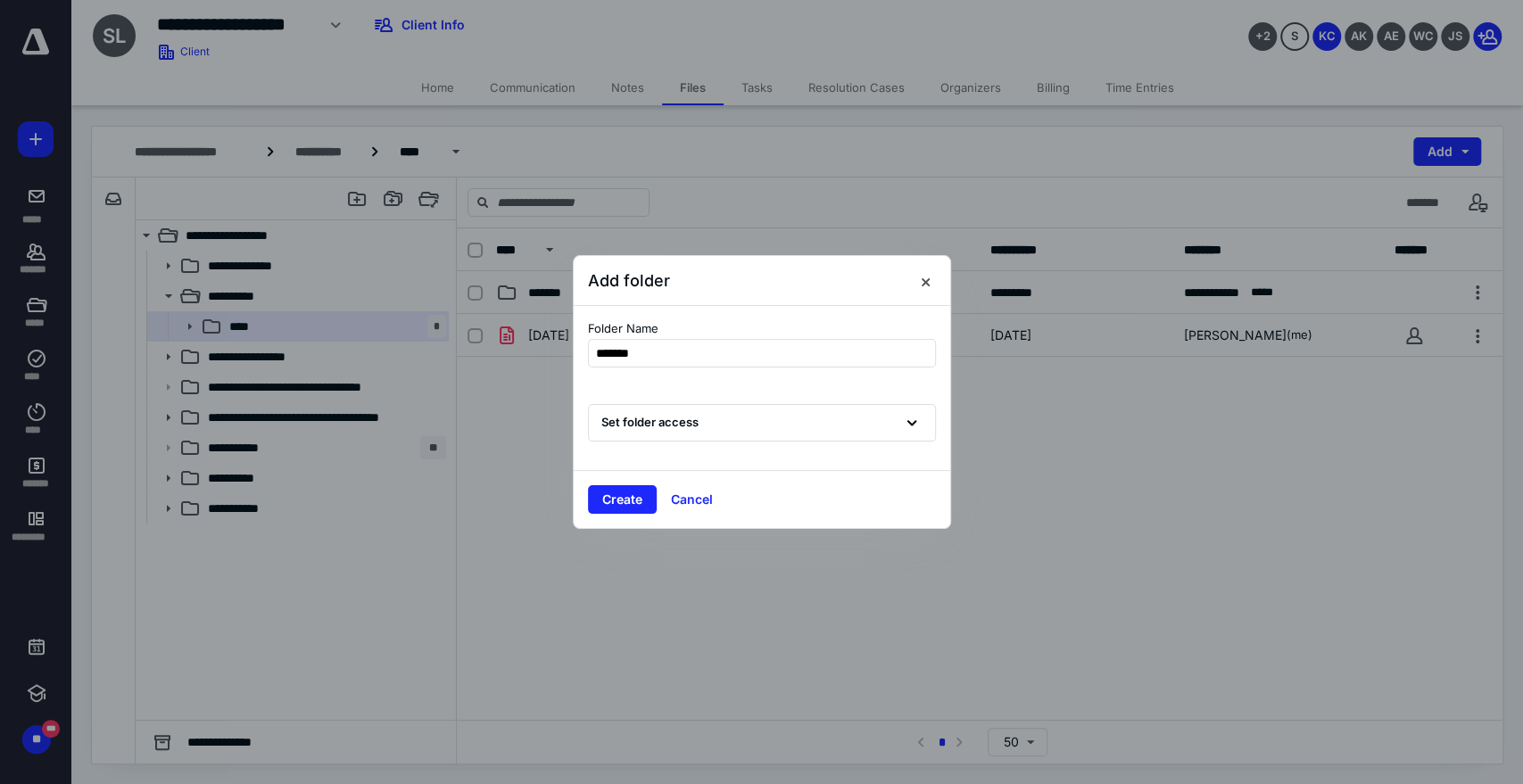click on "Create" at bounding box center (622, 499) 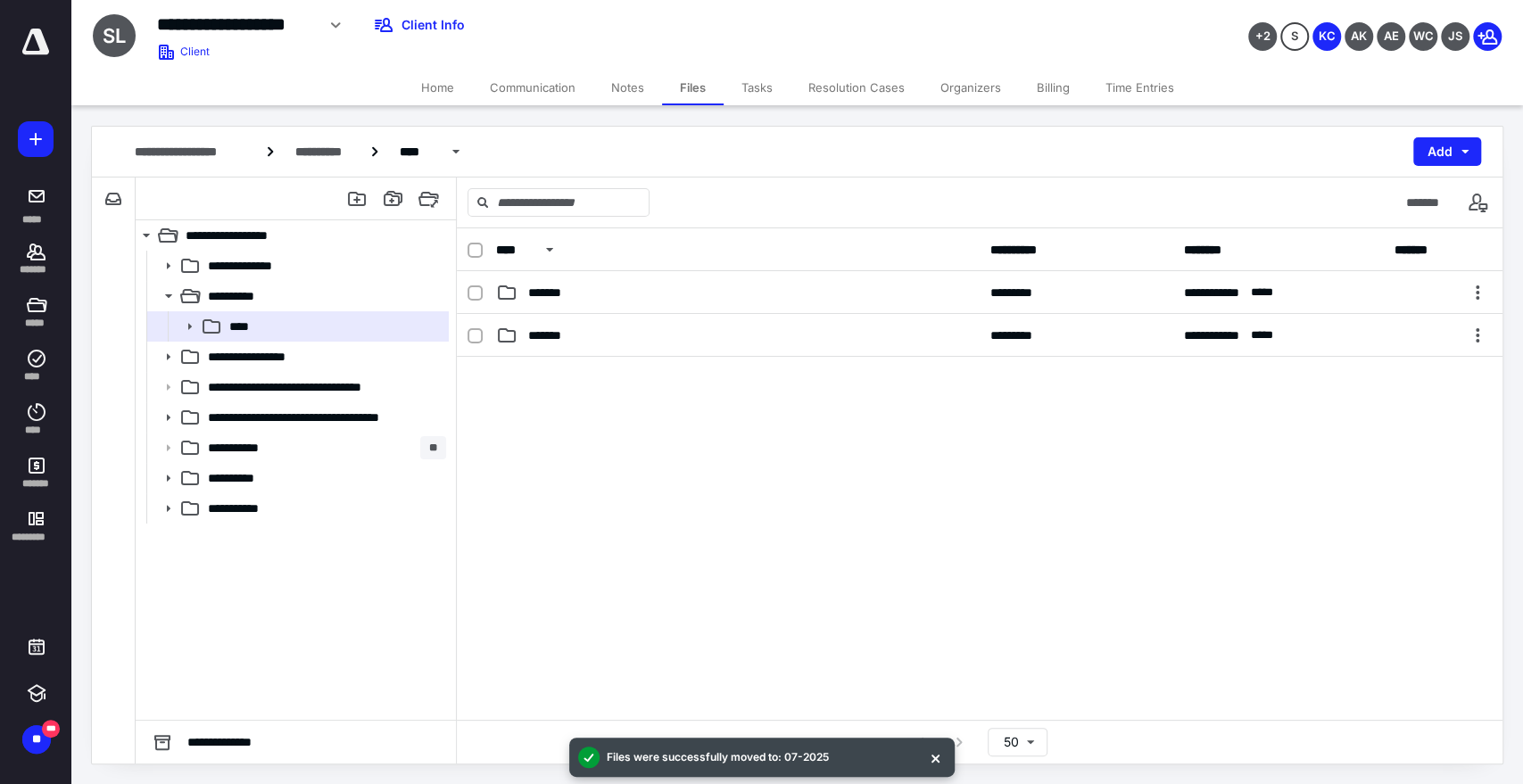 click at bounding box center (980, 491) 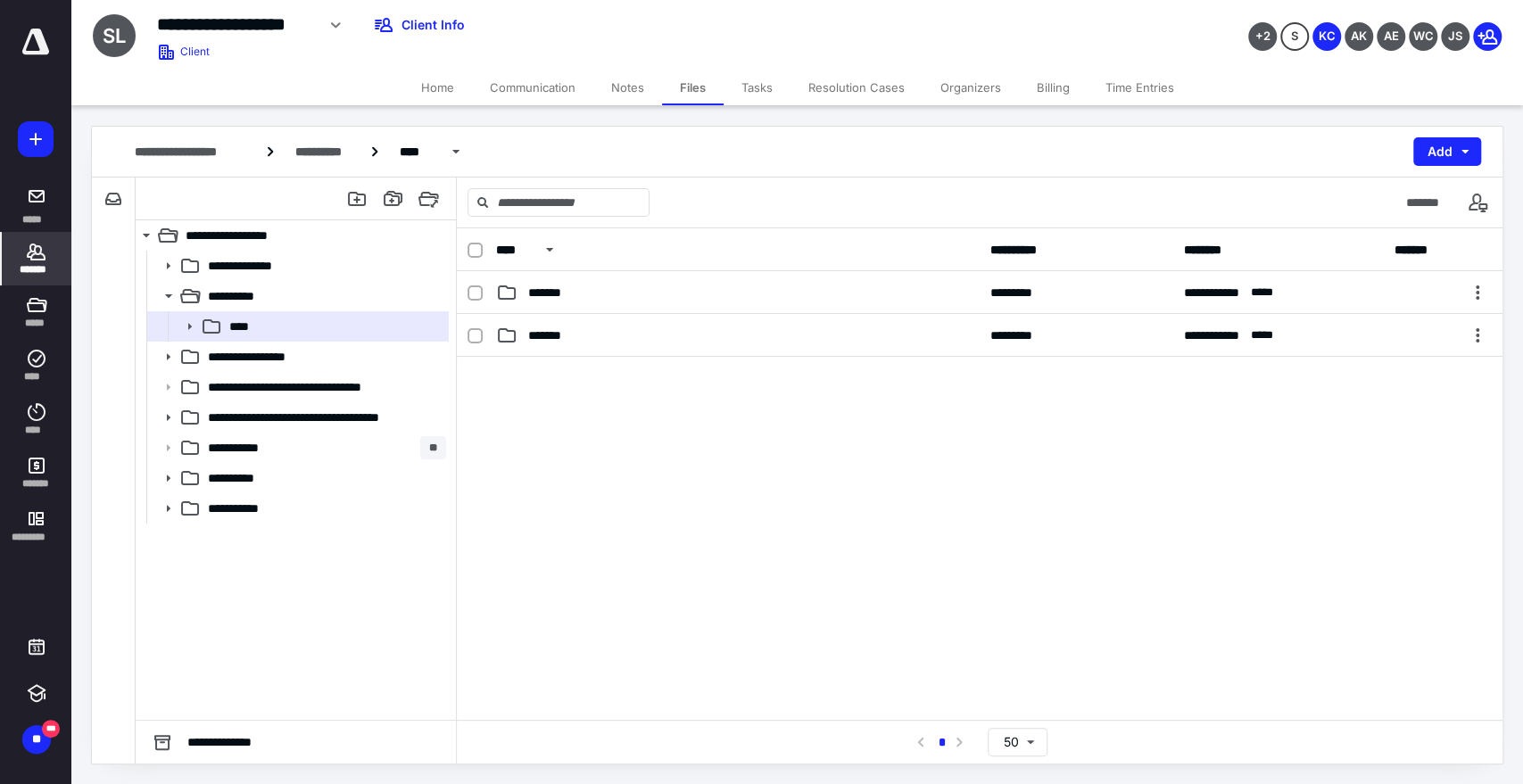 click 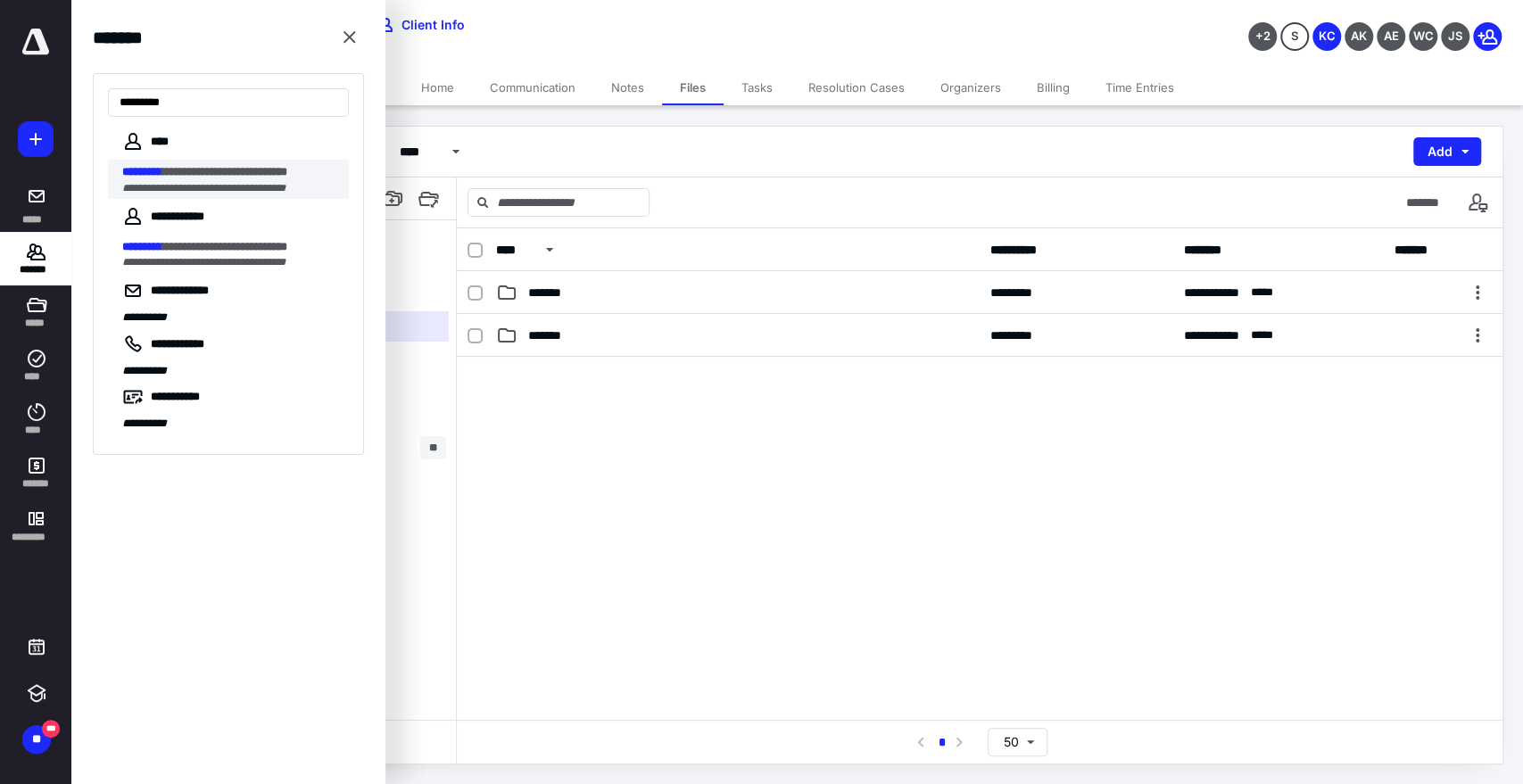 type on "*********" 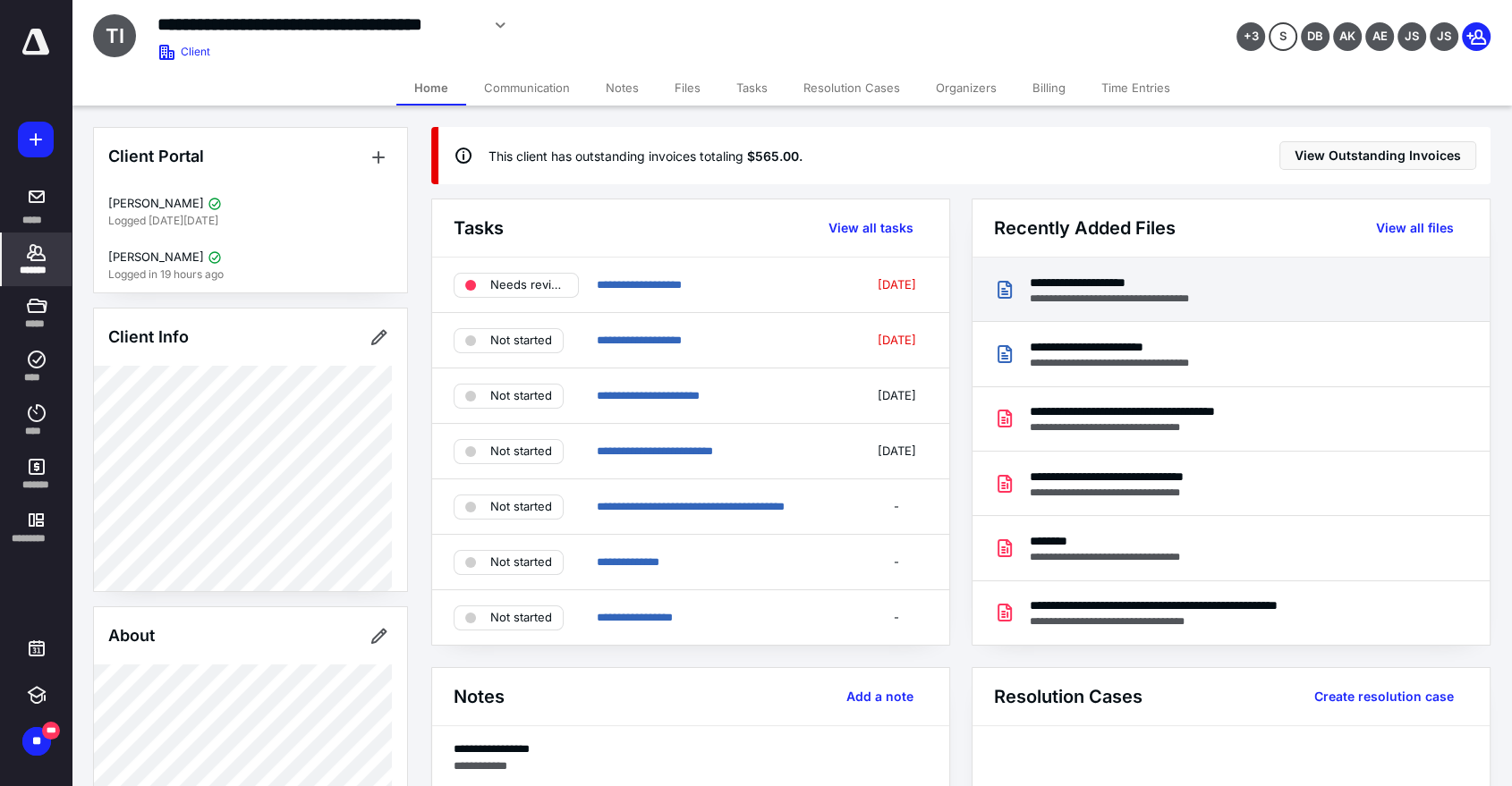 click on "**********" at bounding box center [1126, 283] 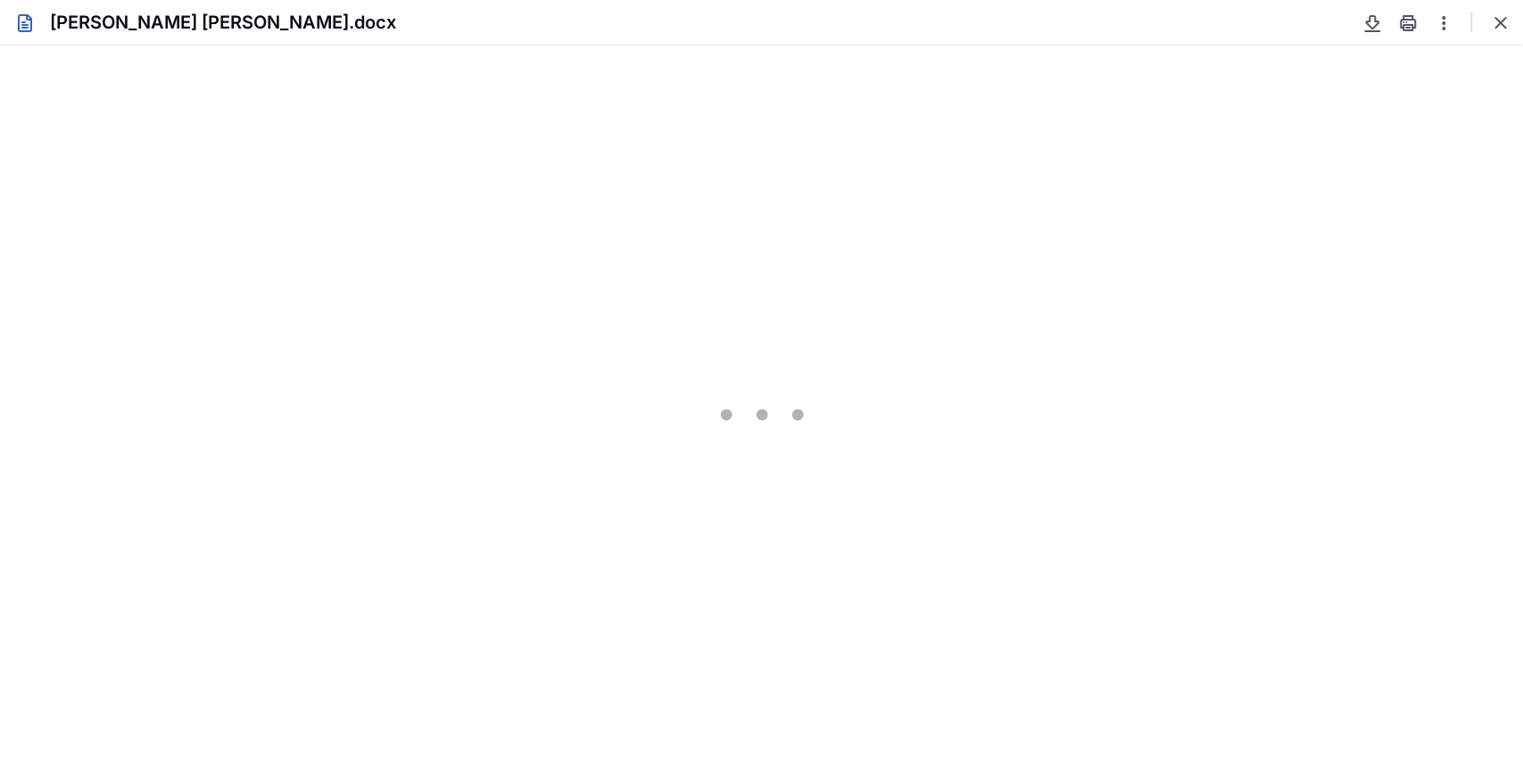 scroll, scrollTop: 0, scrollLeft: 0, axis: both 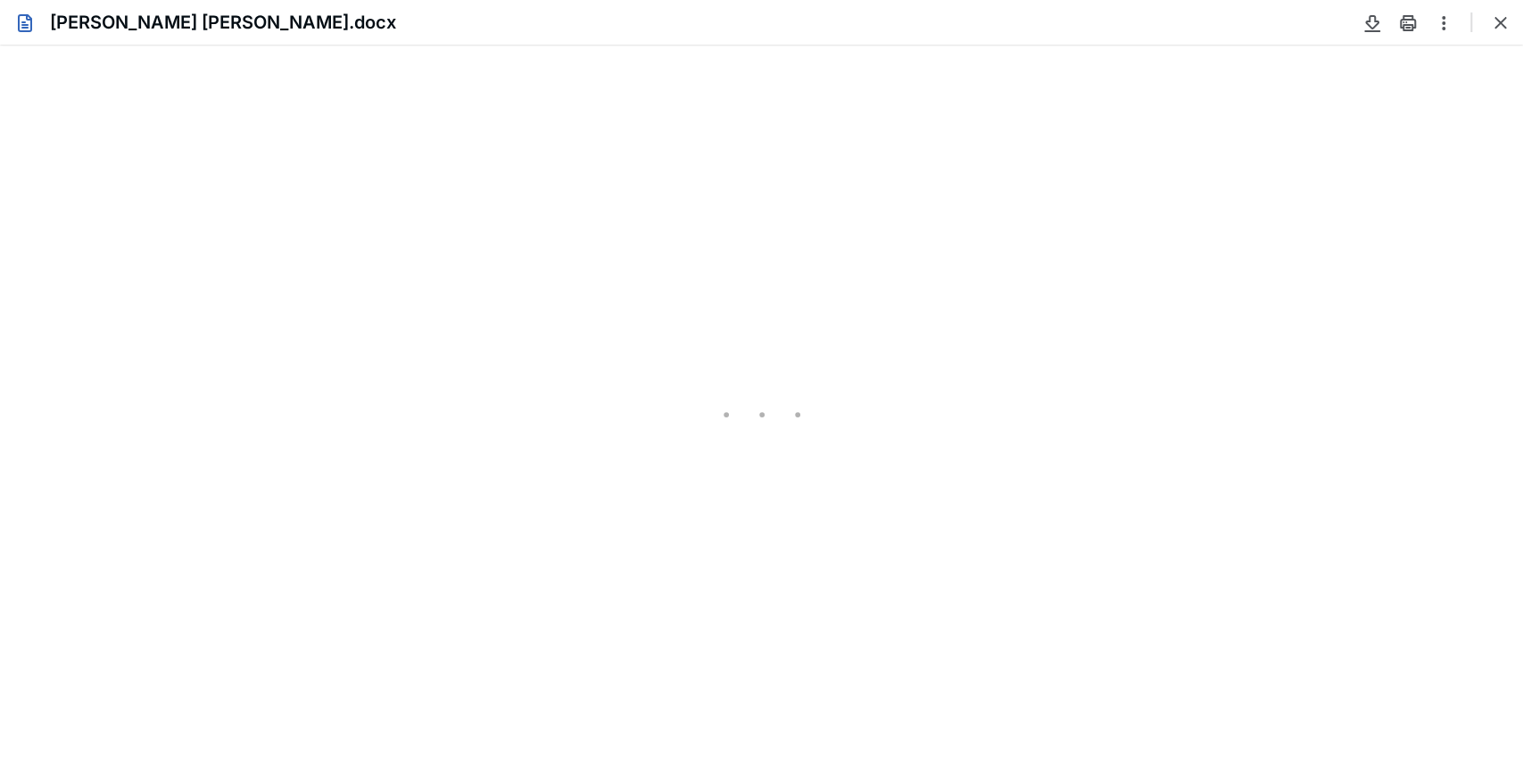 type on "274" 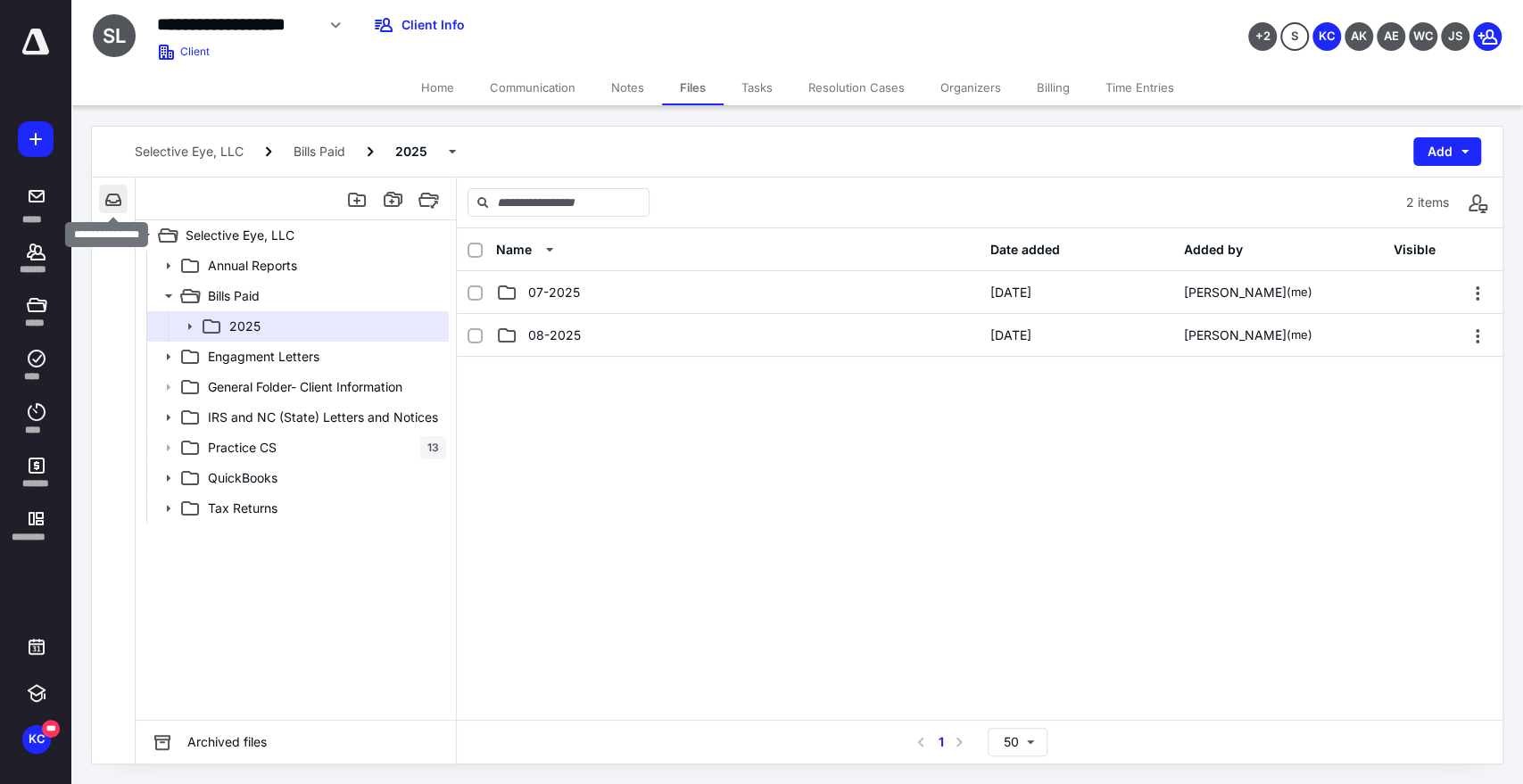 click at bounding box center (113, 199) 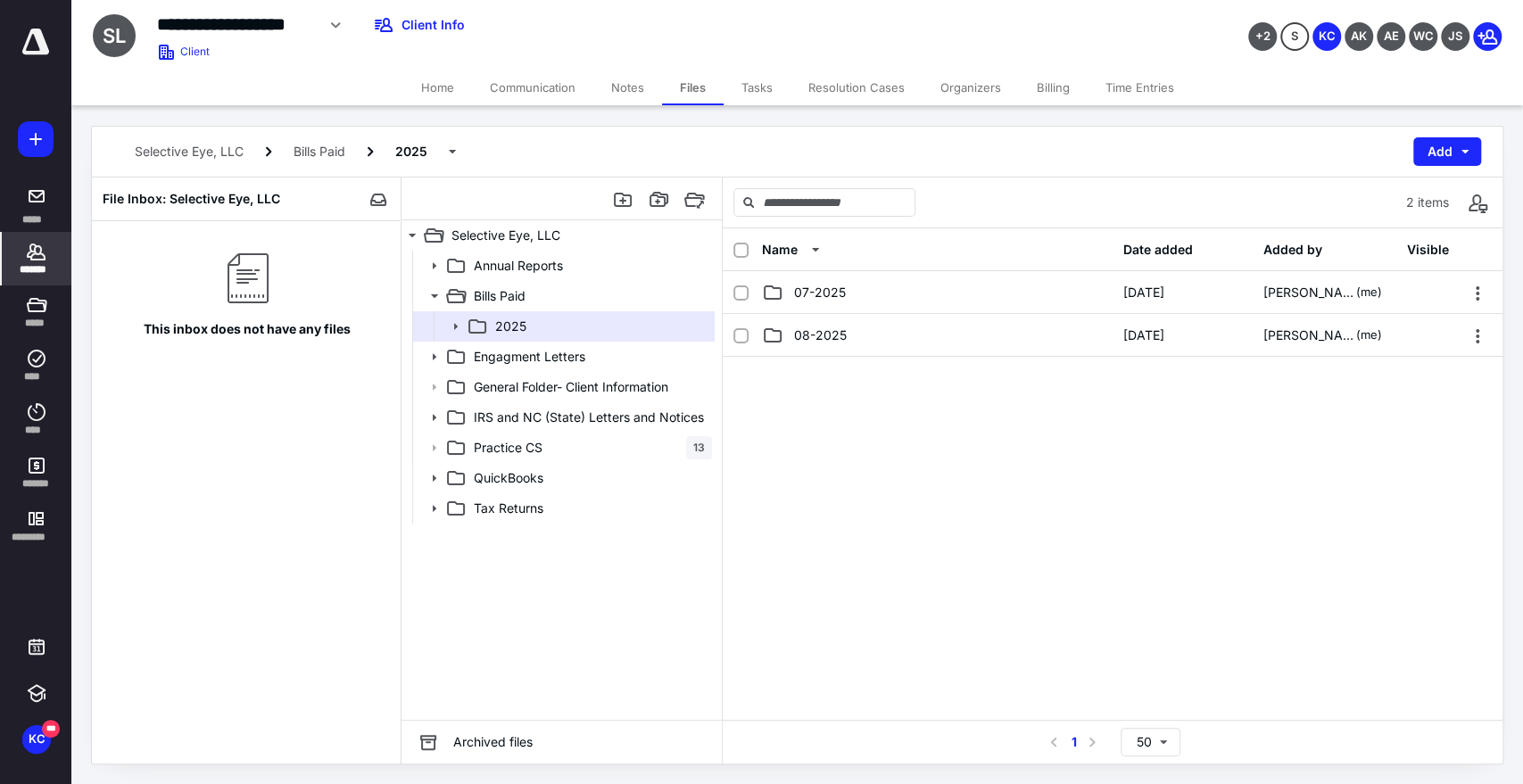 click on "*******" at bounding box center (37, 269) 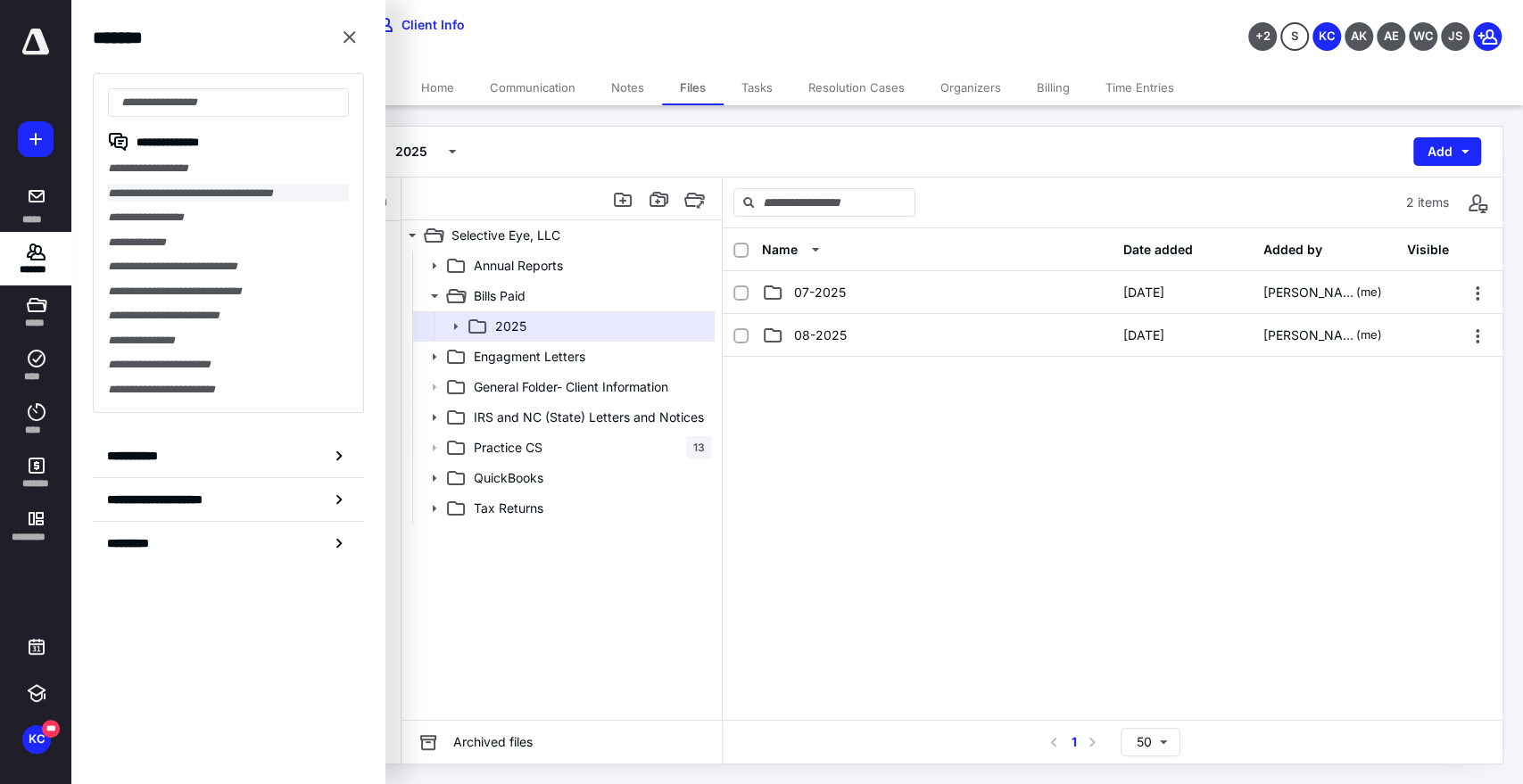 drag, startPoint x: 149, startPoint y: 187, endPoint x: 296, endPoint y: 248, distance: 159.15401 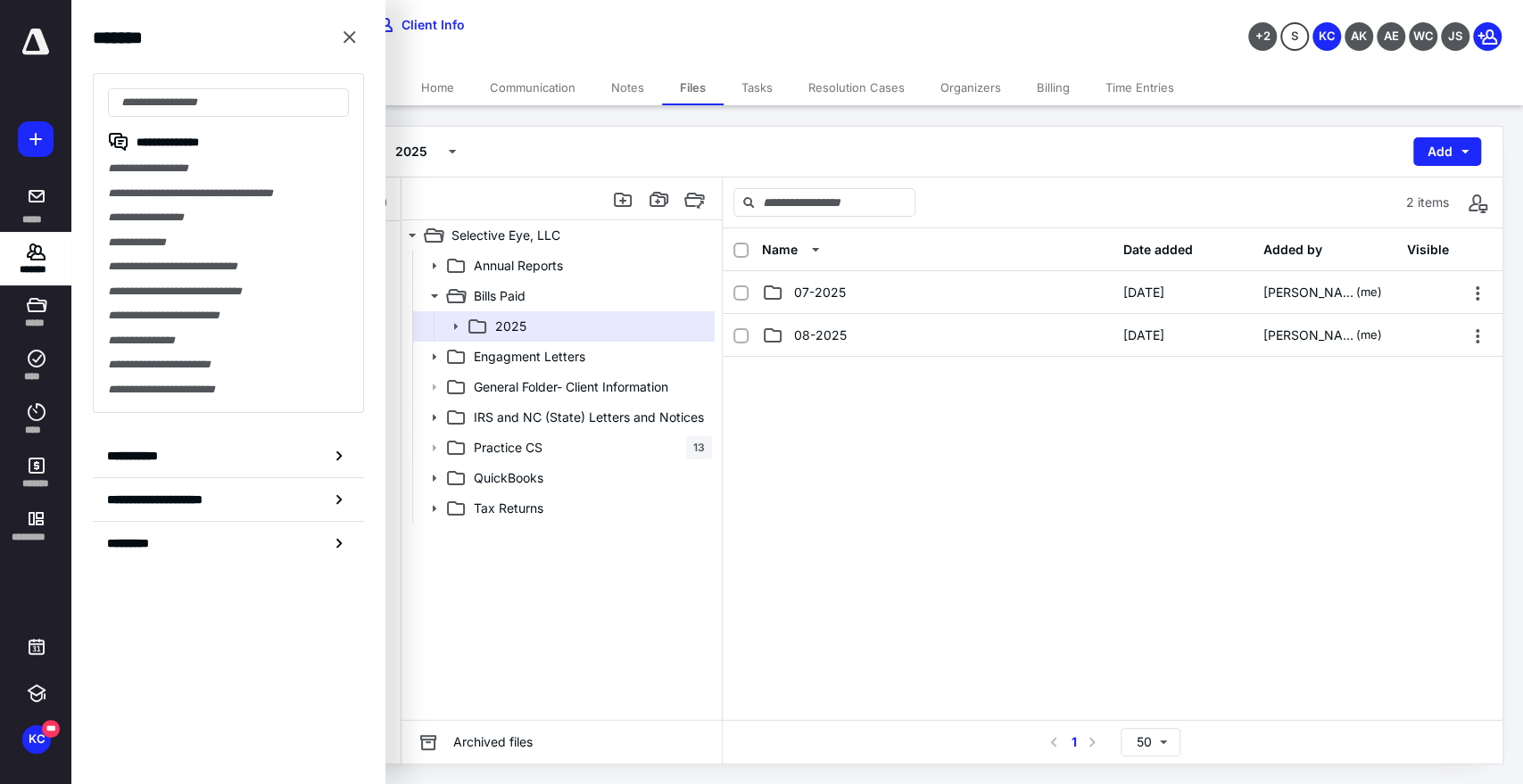 click on "**********" at bounding box center (228, 194) 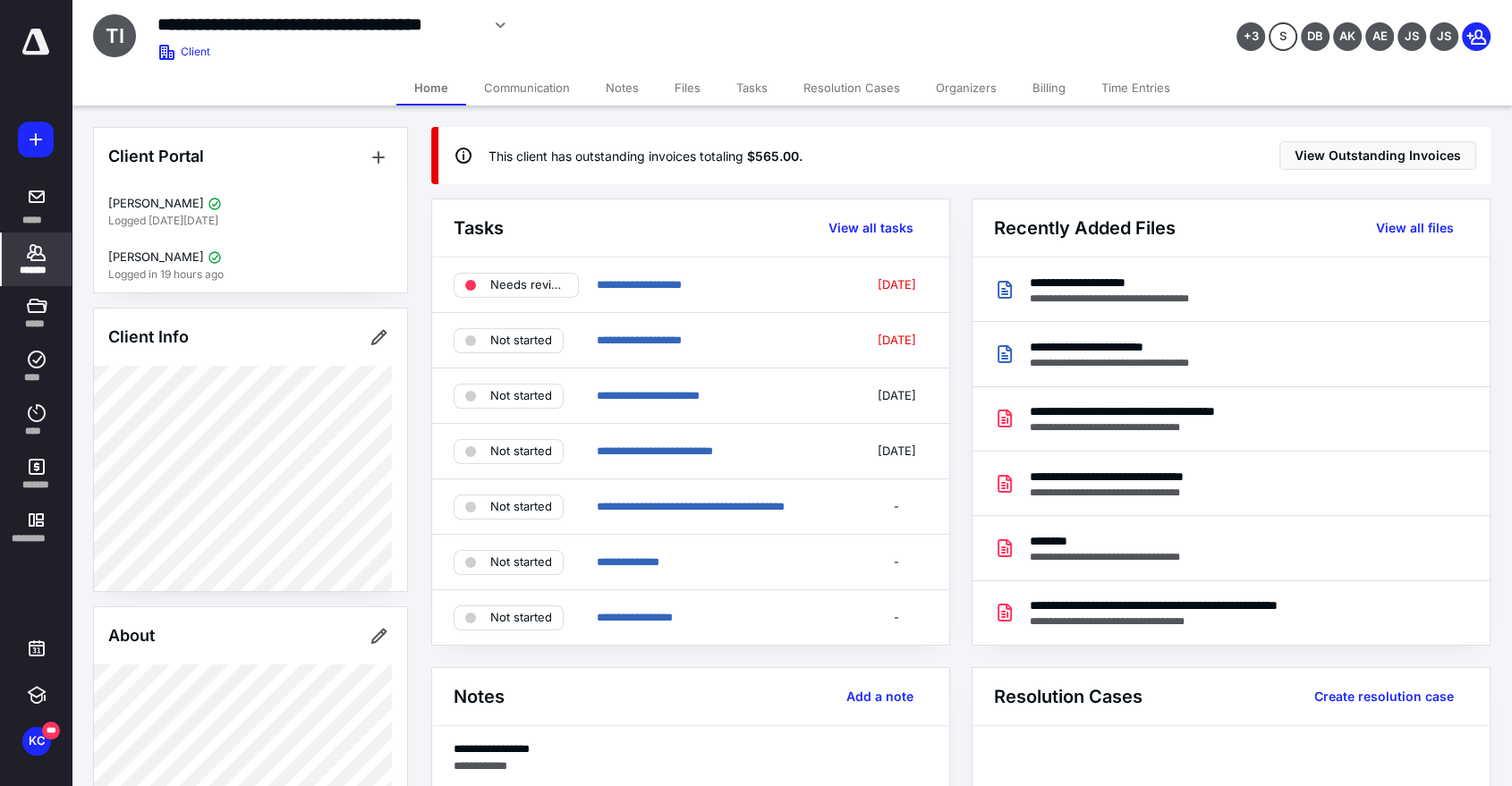 click on "Files" at bounding box center (687, 88) 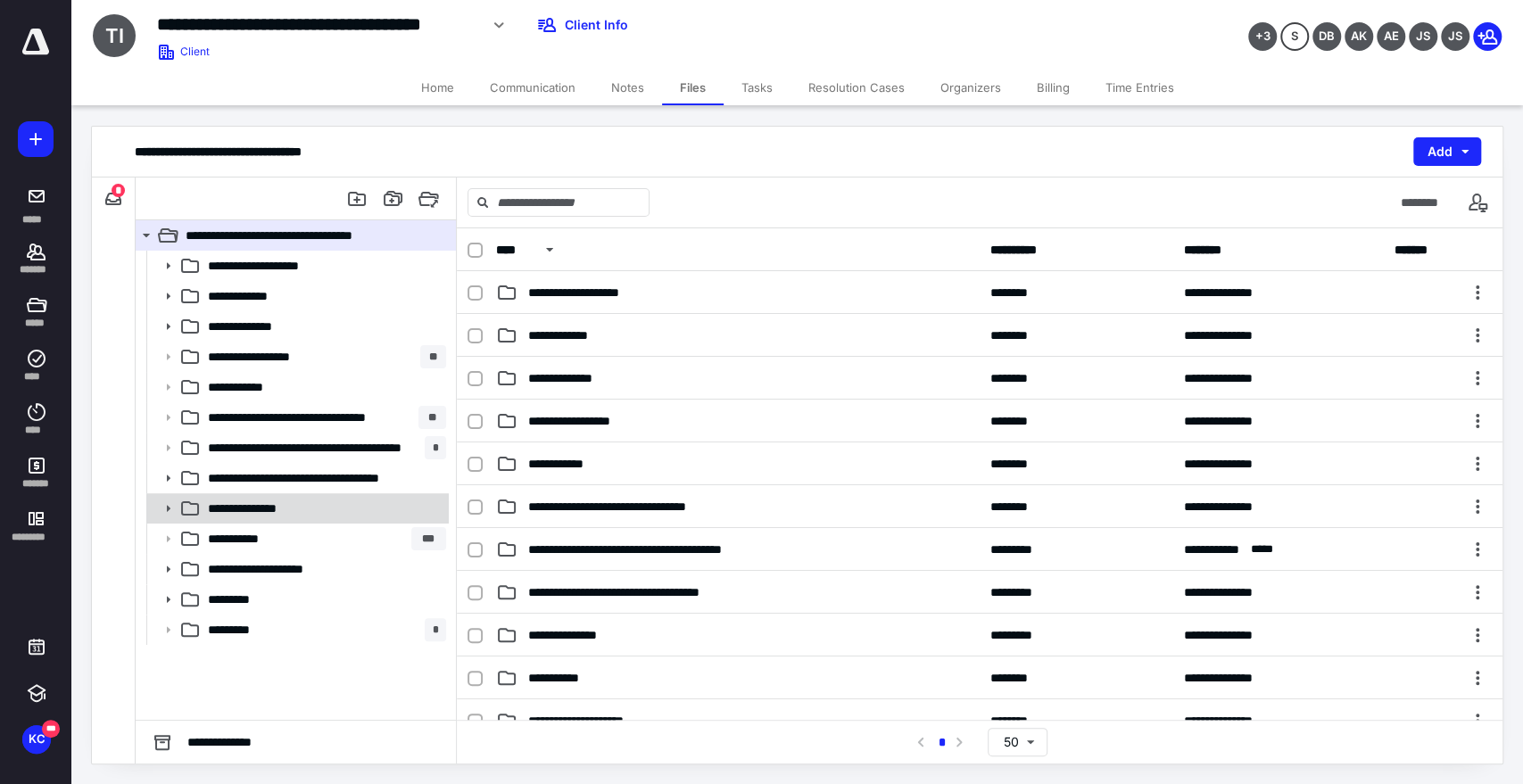 click 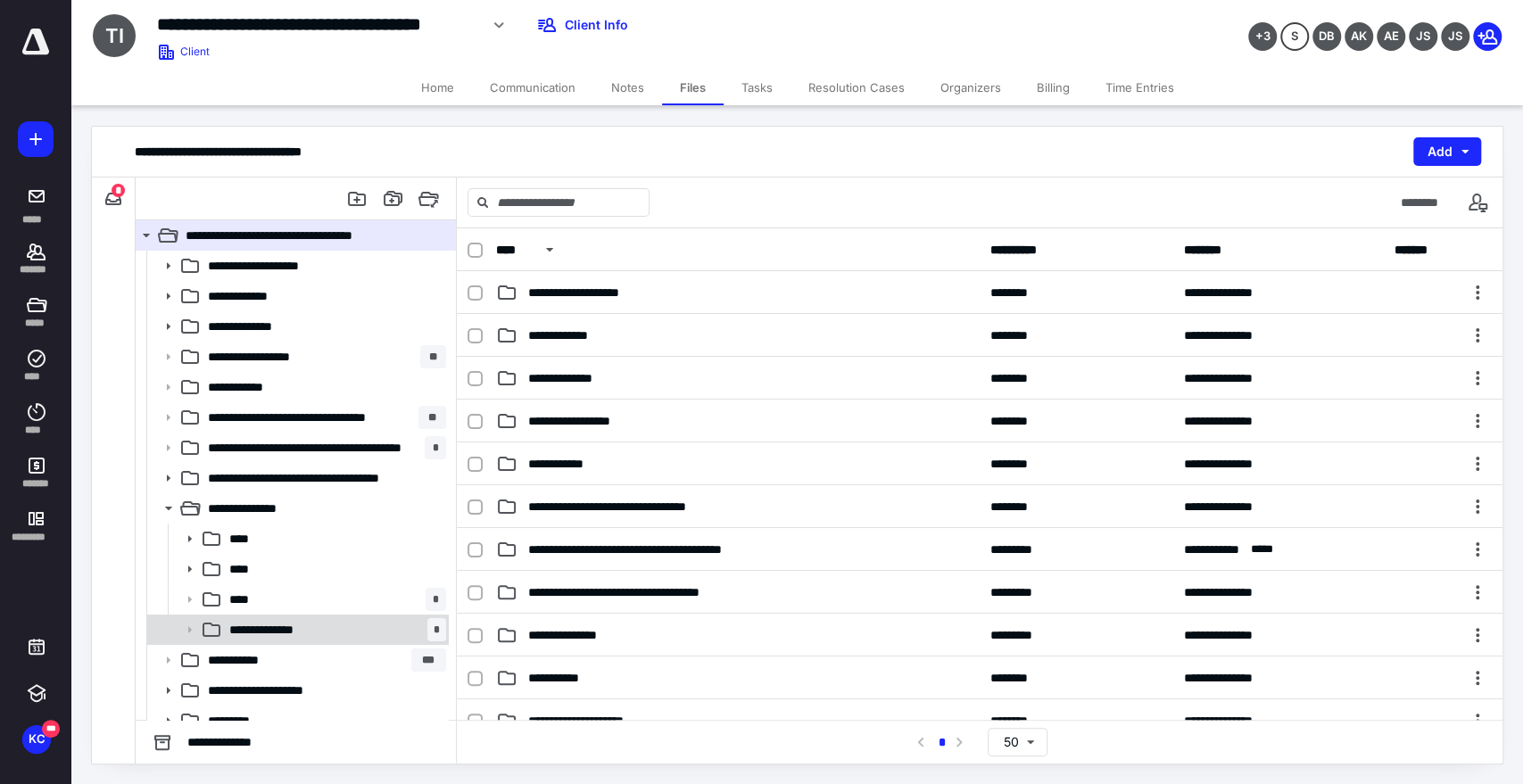 drag, startPoint x: 111, startPoint y: 191, endPoint x: 361, endPoint y: 630, distance: 505.194 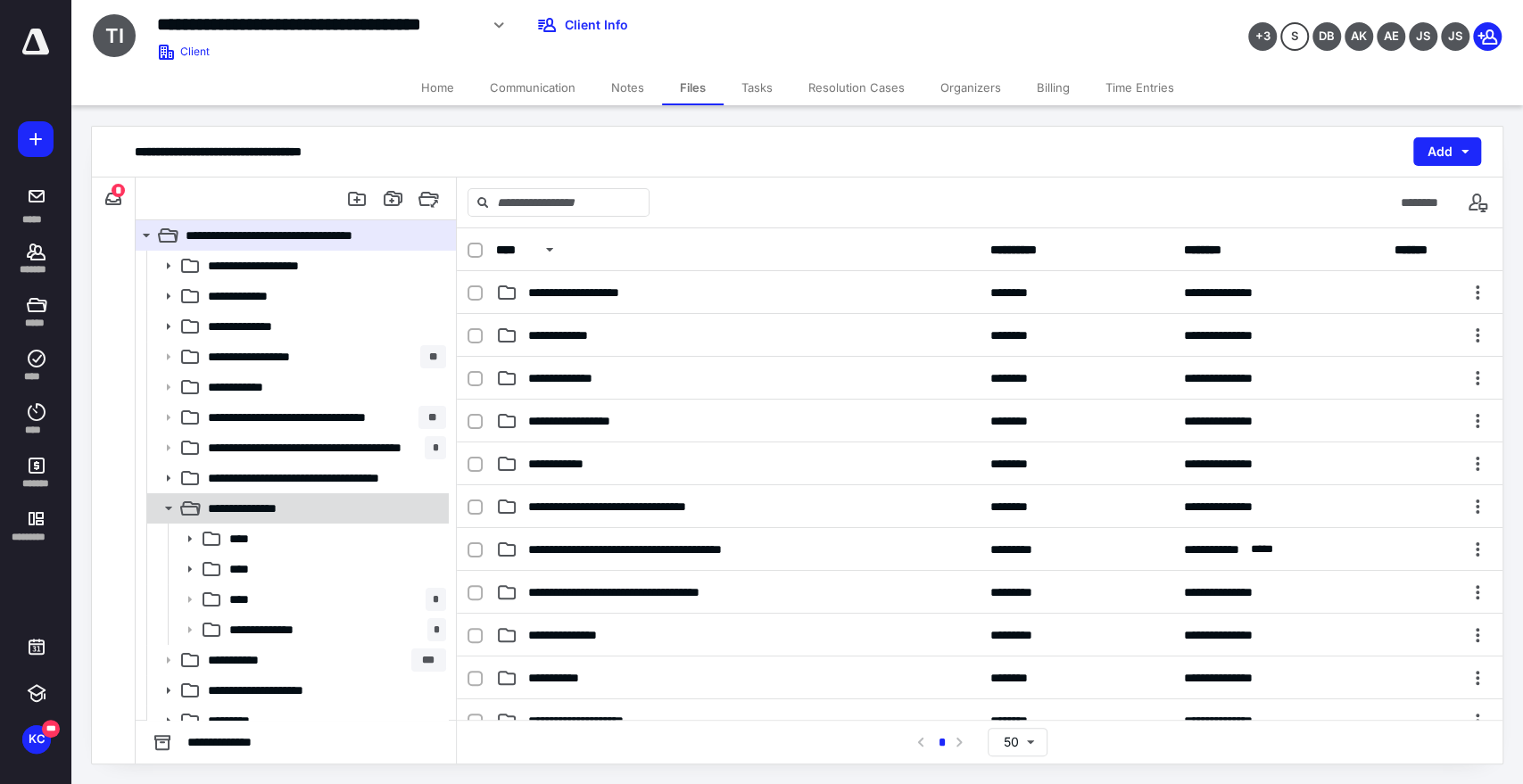 drag, startPoint x: 106, startPoint y: 194, endPoint x: 280, endPoint y: 513, distance: 363.36896 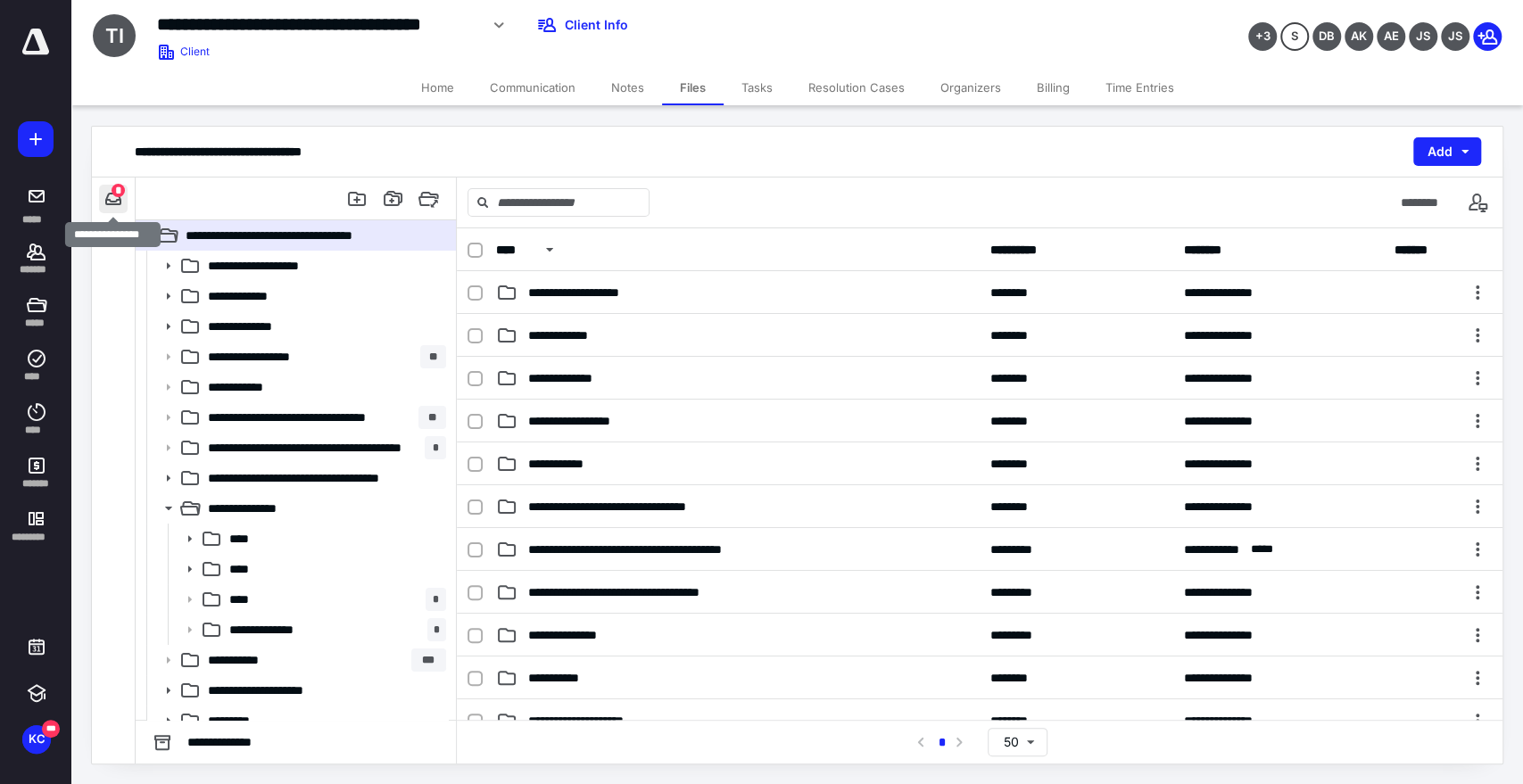 click at bounding box center [113, 199] 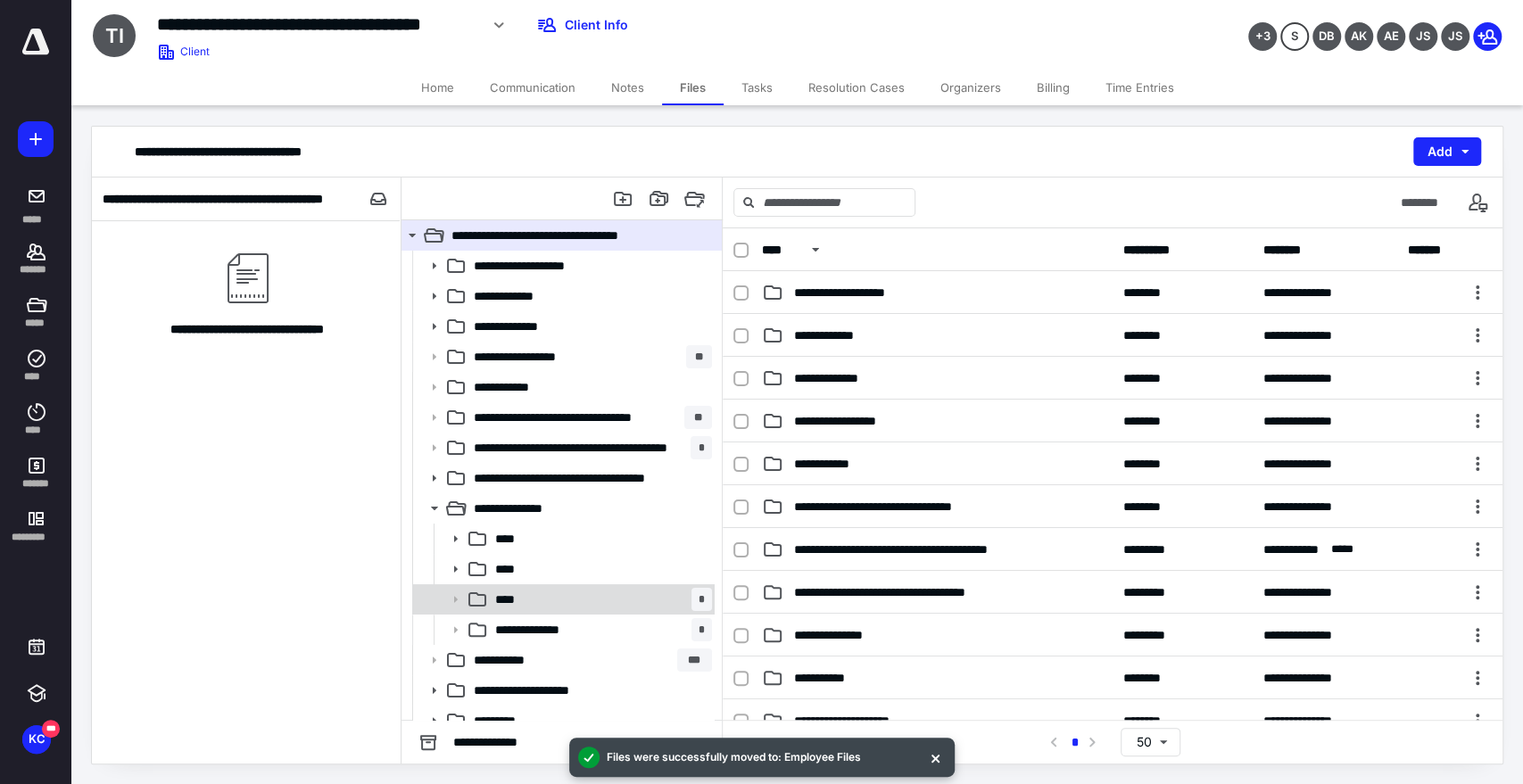 click on "**** *" at bounding box center (600, 599) 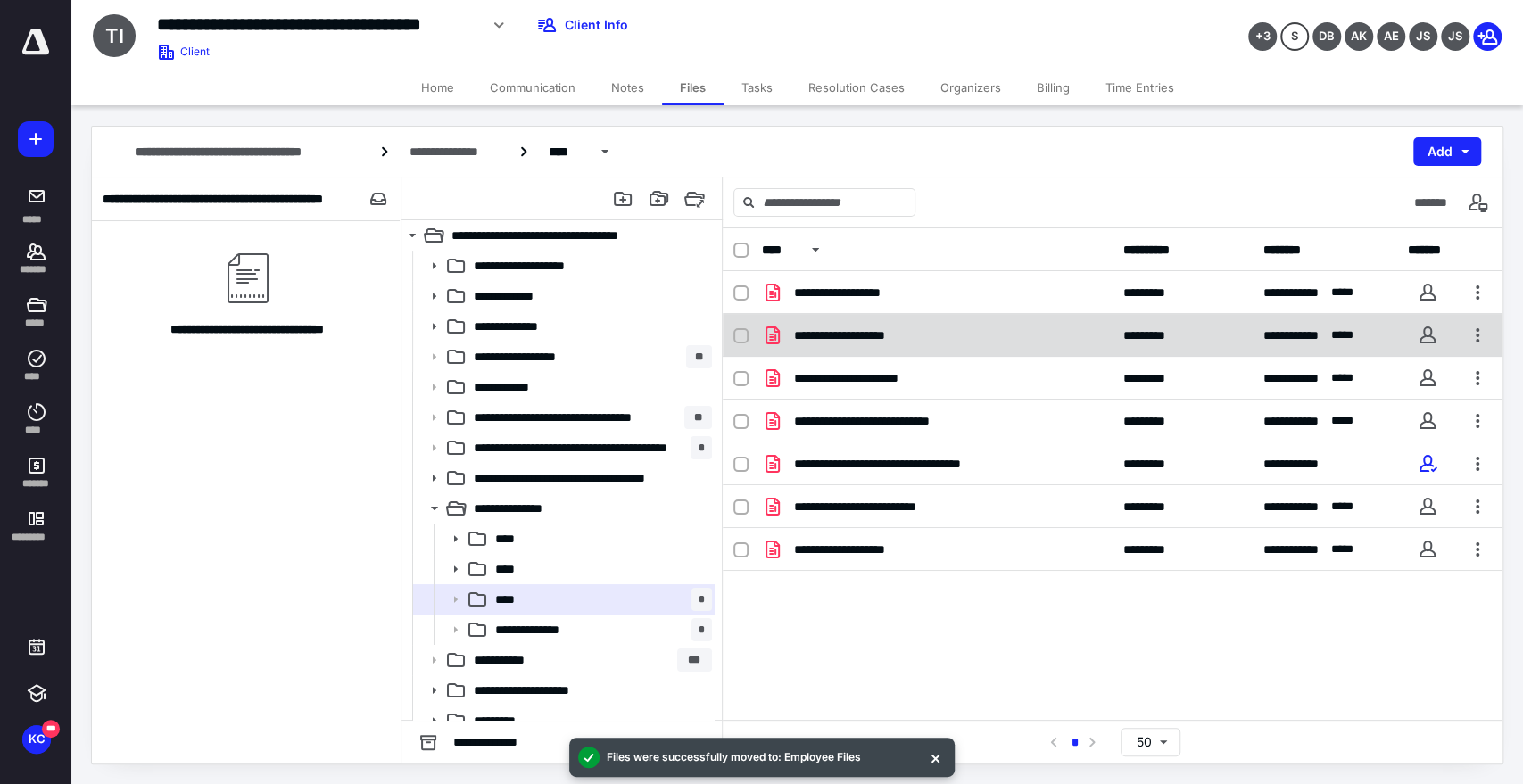 click on "**********" at bounding box center [865, 335] 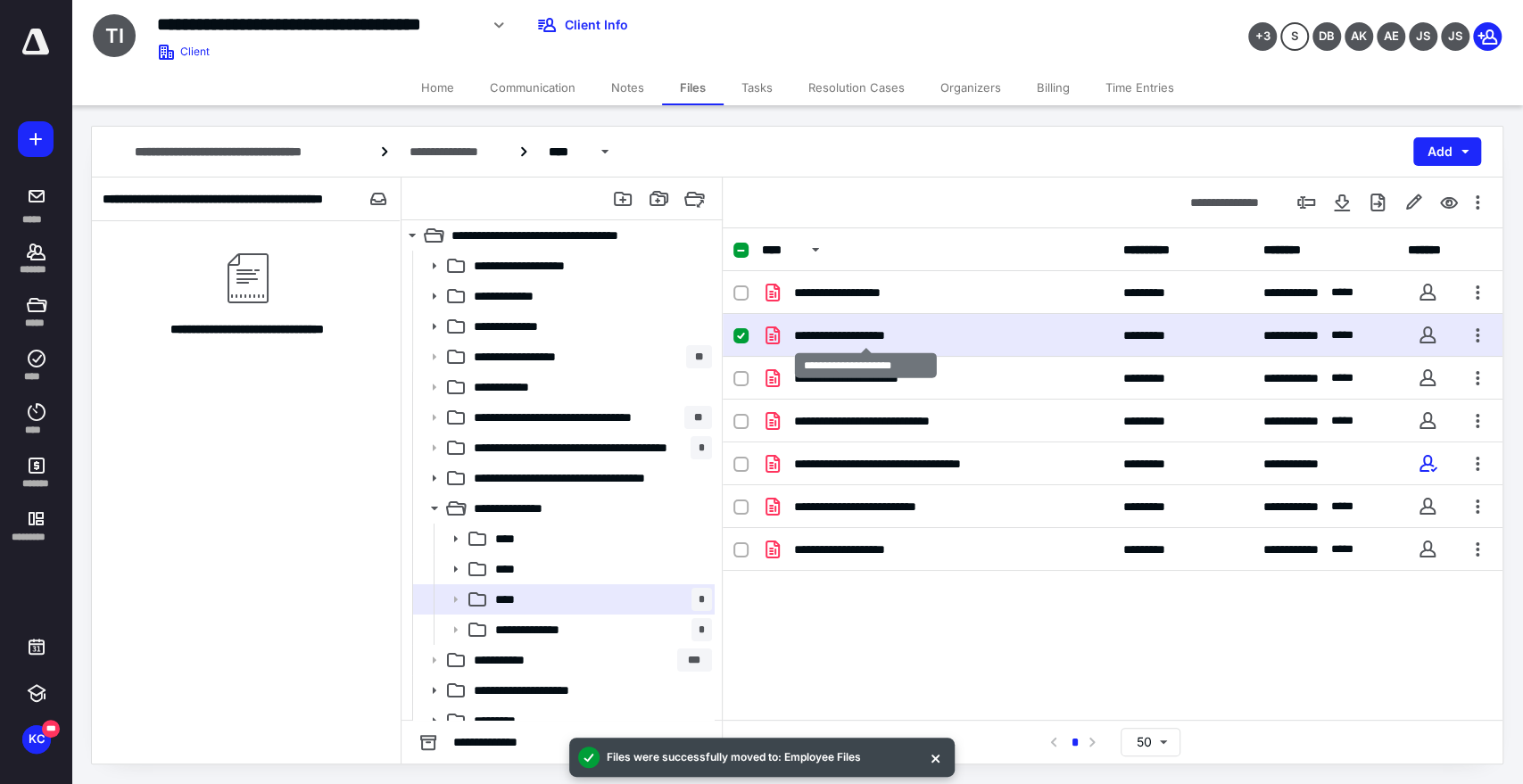 click on "**********" at bounding box center [865, 335] 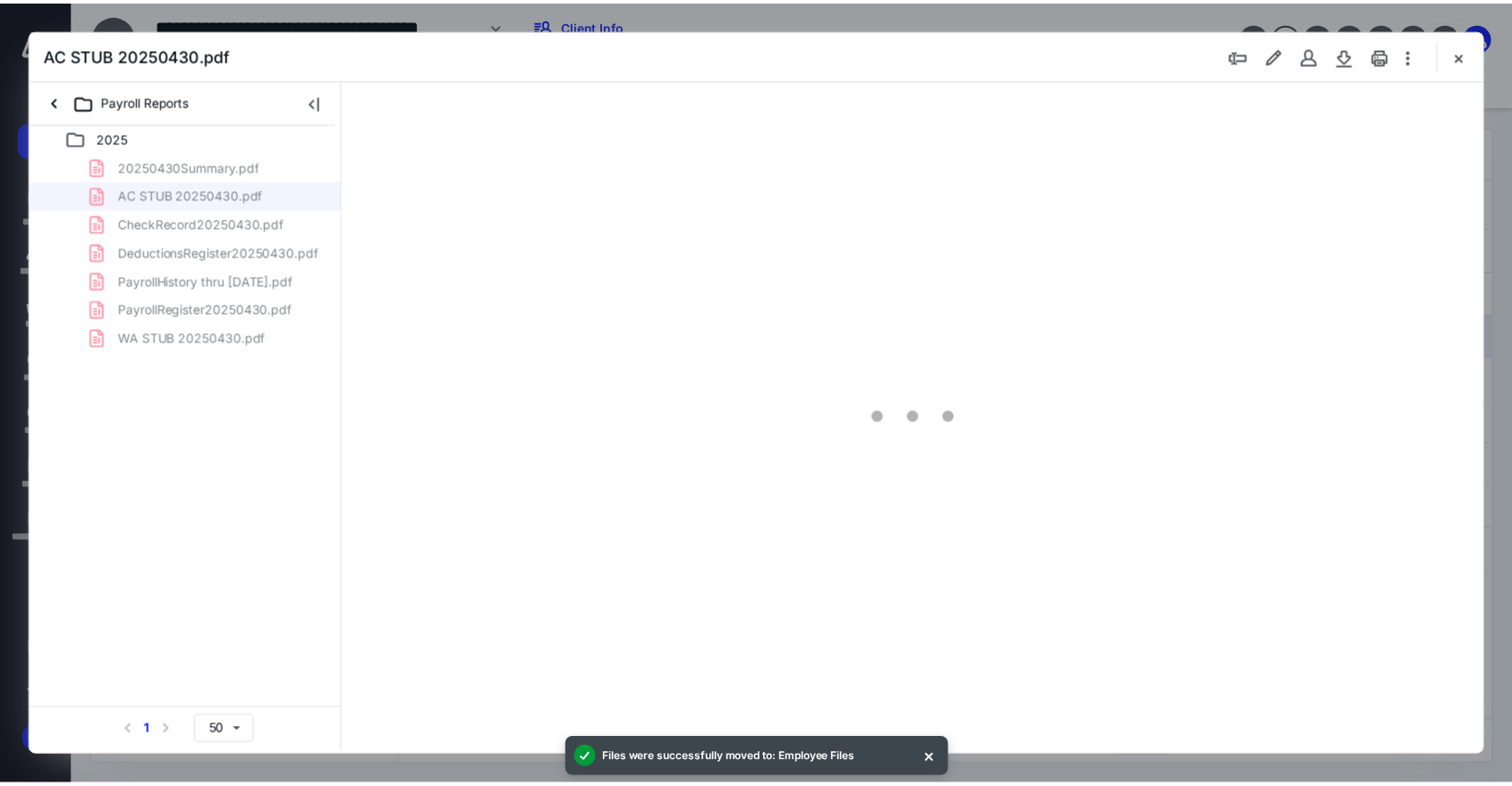 scroll, scrollTop: 0, scrollLeft: 0, axis: both 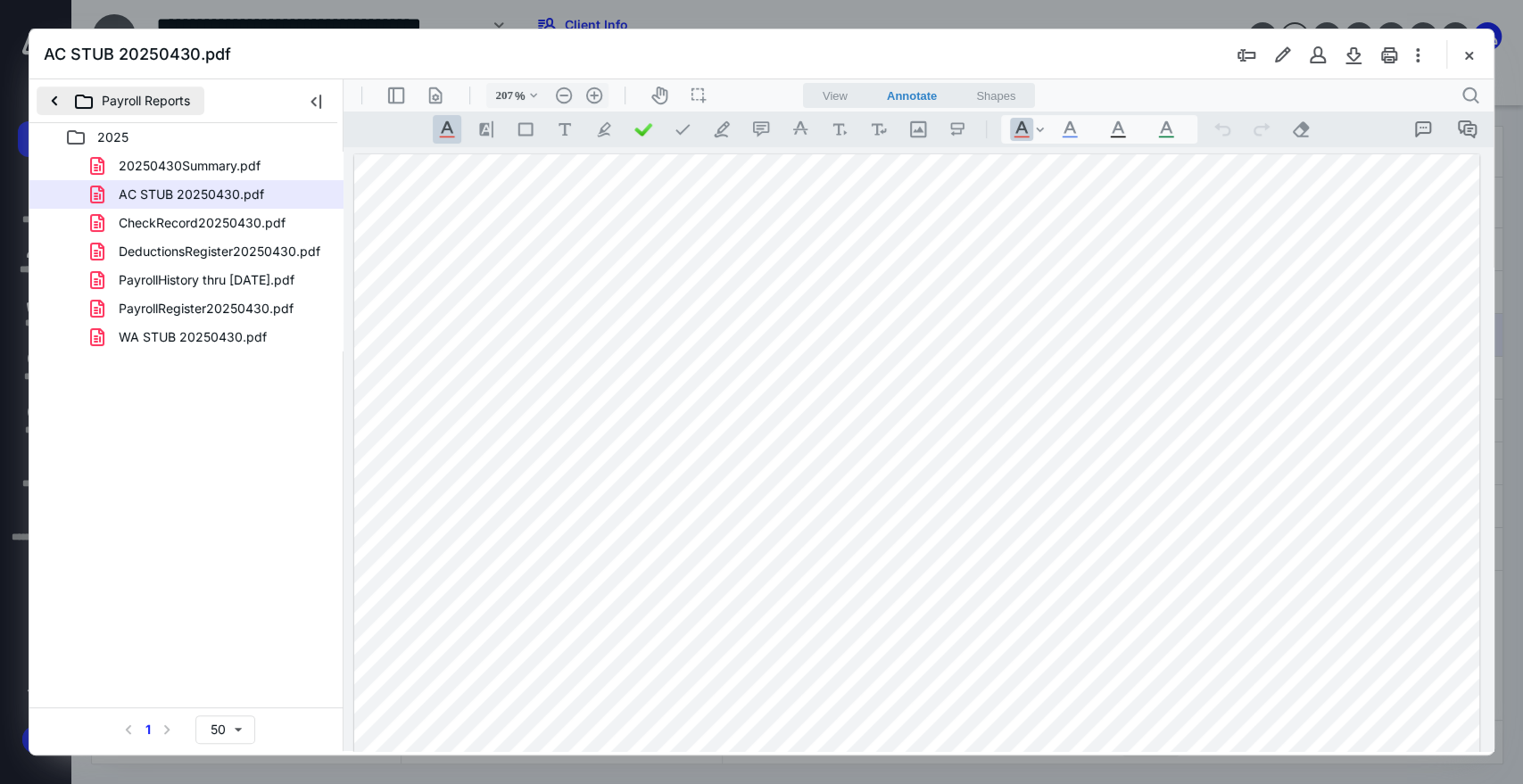 click on "Payroll Reports" at bounding box center [120, 101] 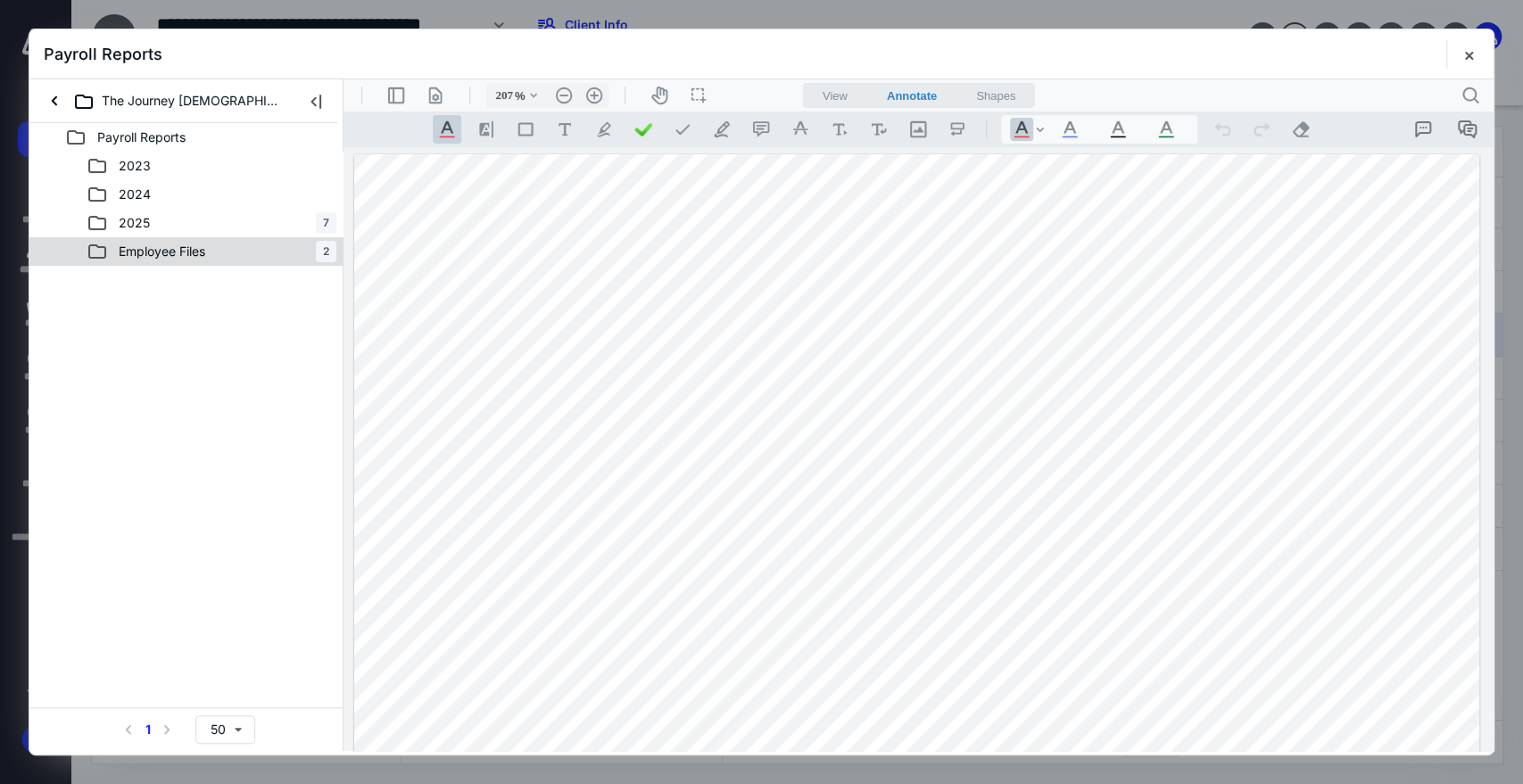 click on "Employee Files 2" at bounding box center [211, 252] 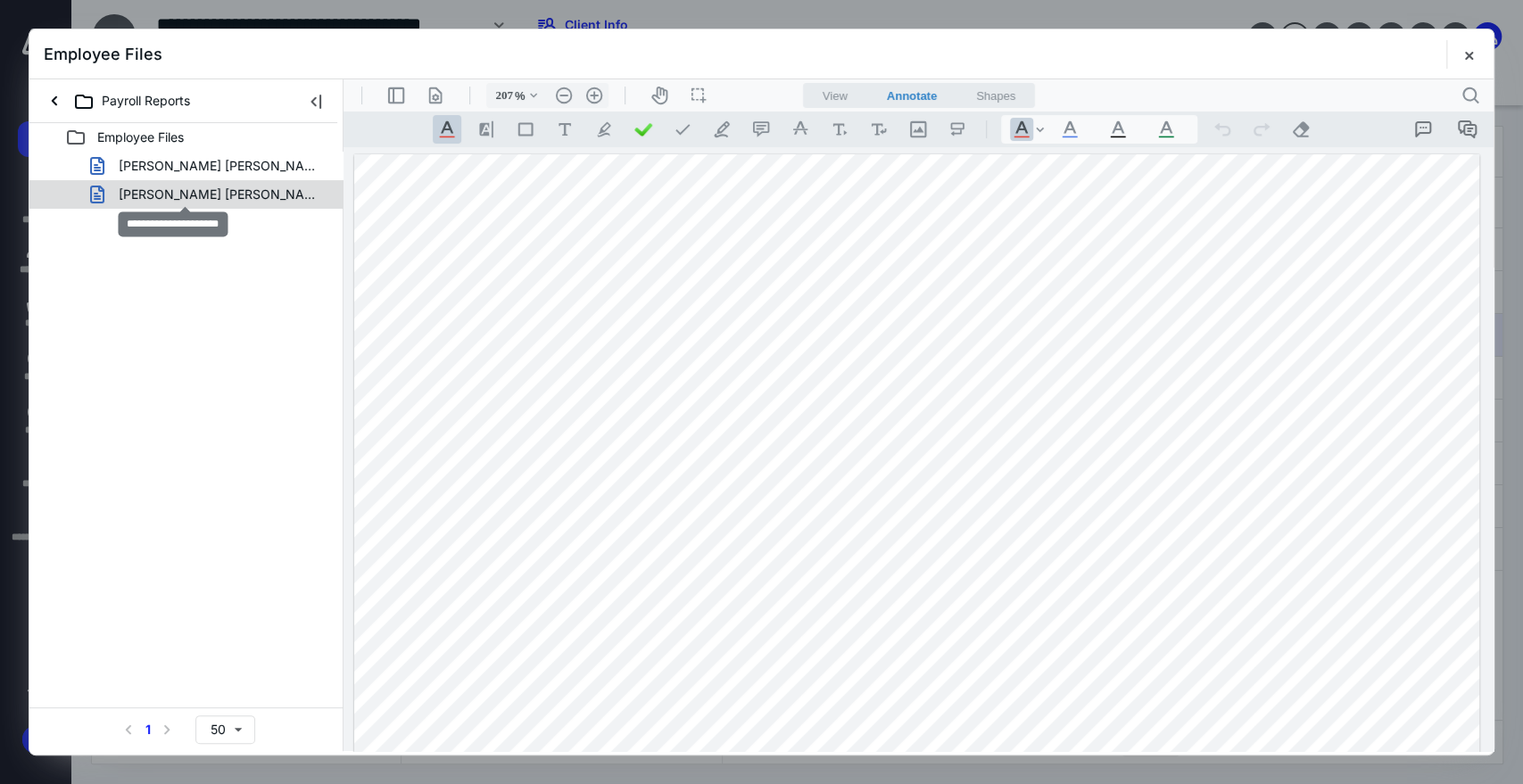 click on "[PERSON_NAME] [PERSON_NAME].docx" at bounding box center [222, 194] 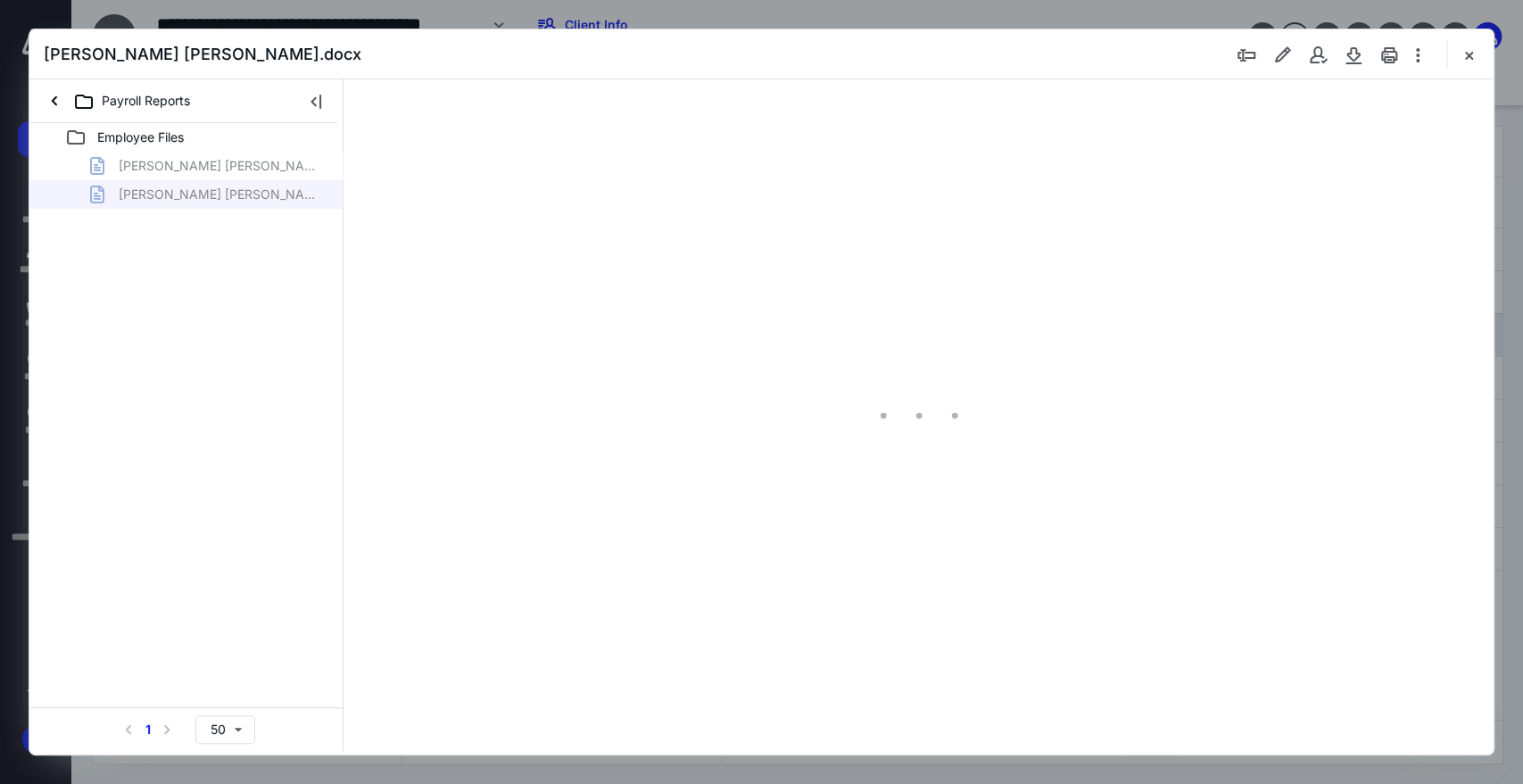 type on "207" 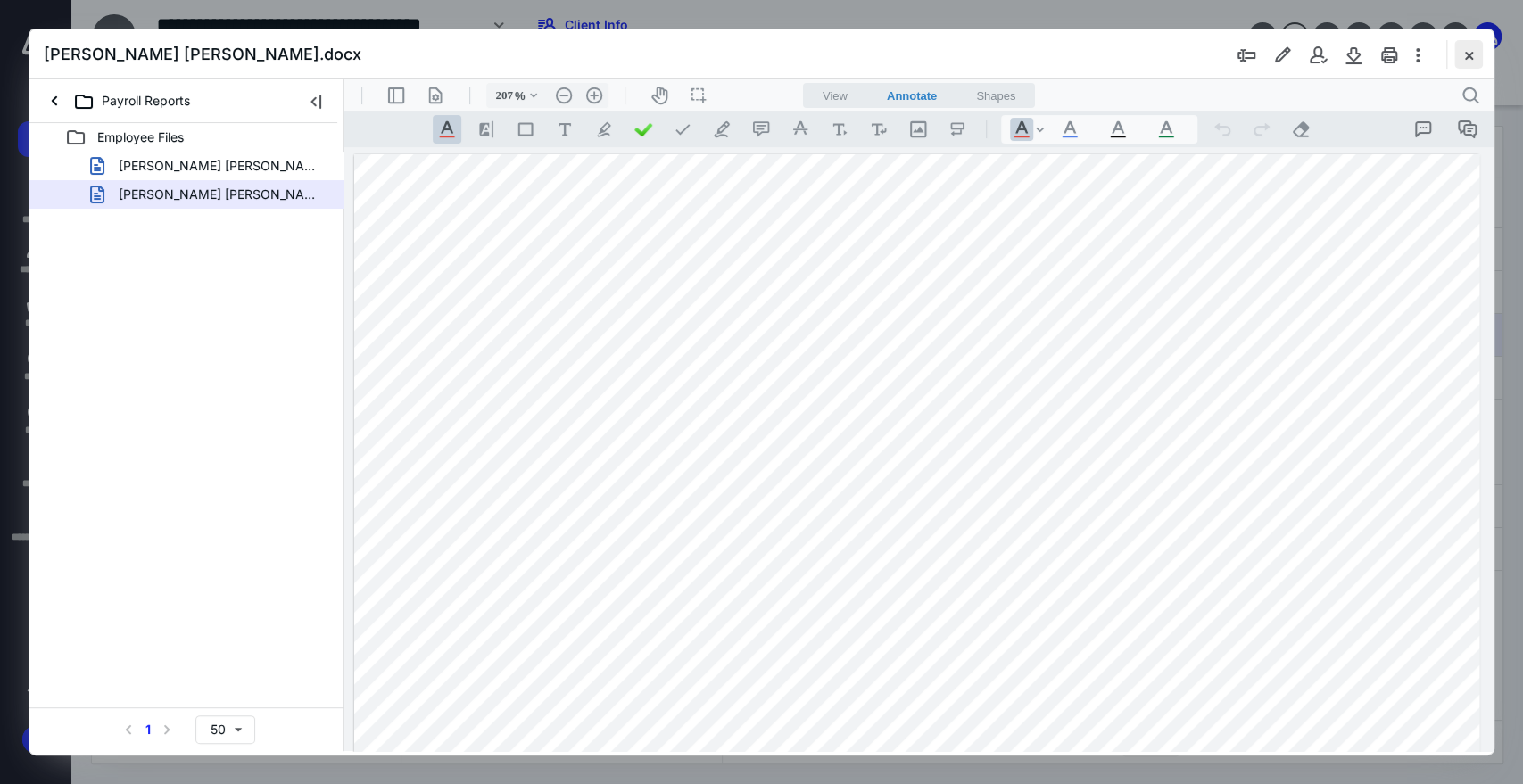 click at bounding box center (1469, 54) 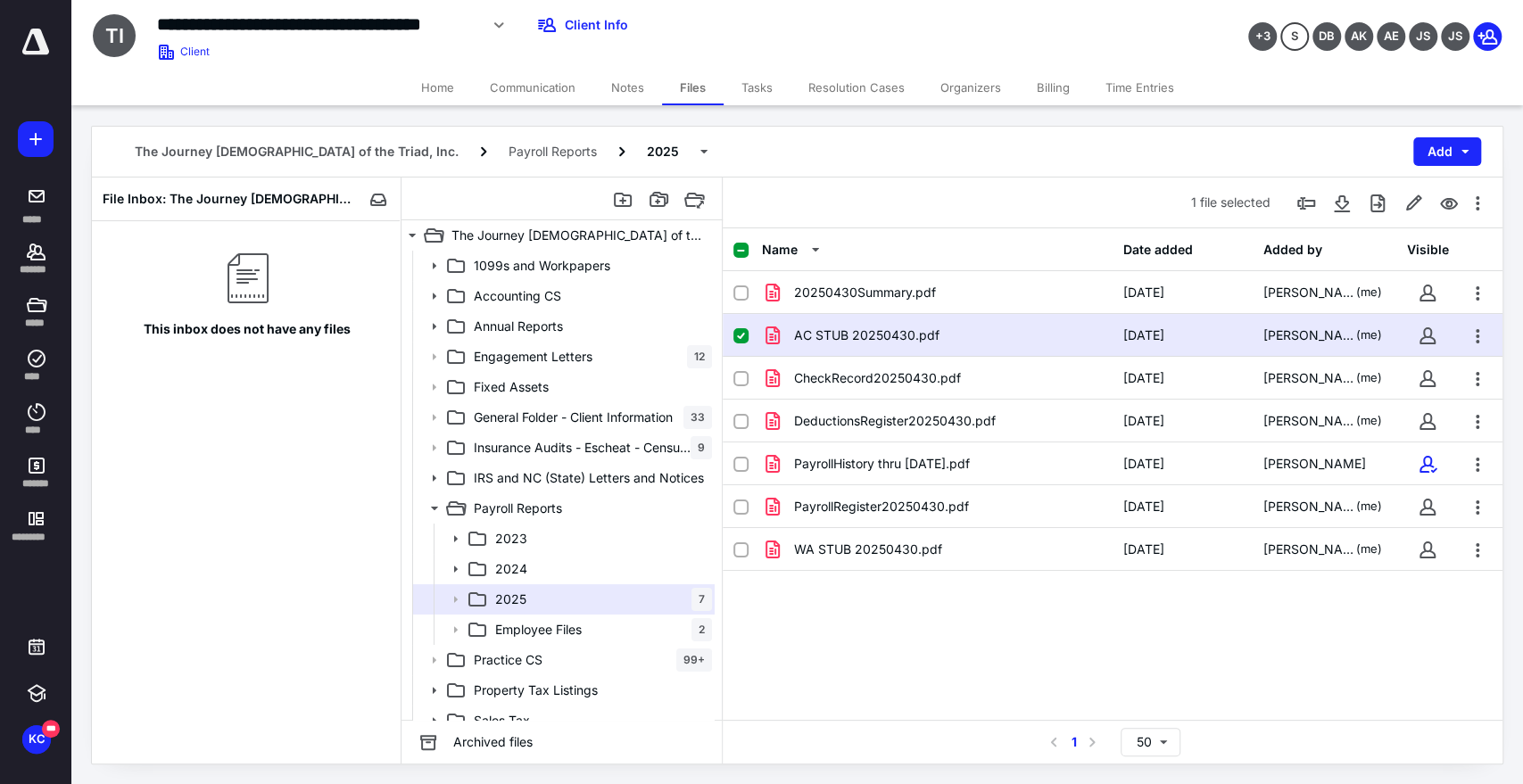 click on "Notes" at bounding box center (627, 87) 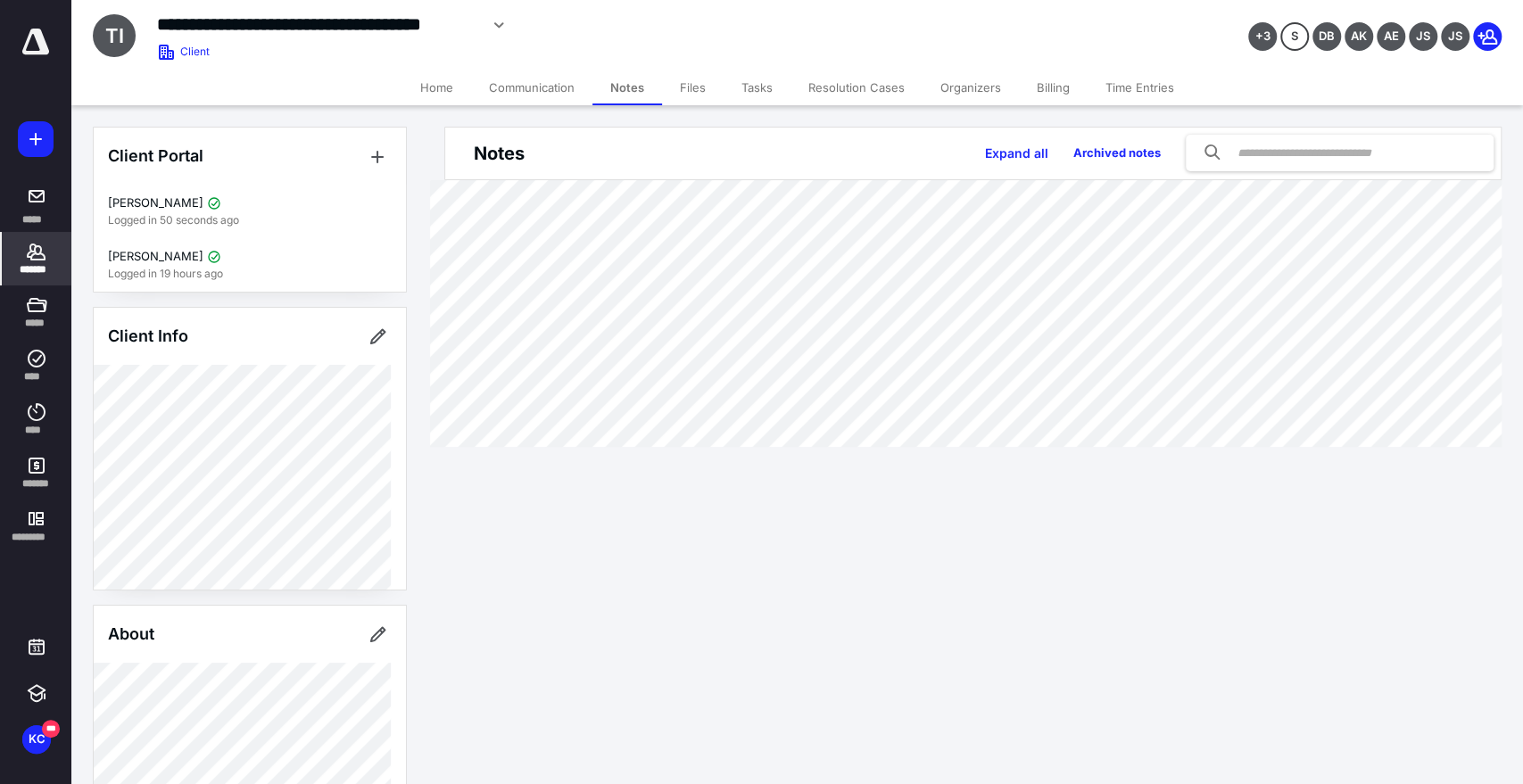 click on "Files" at bounding box center (692, 87) 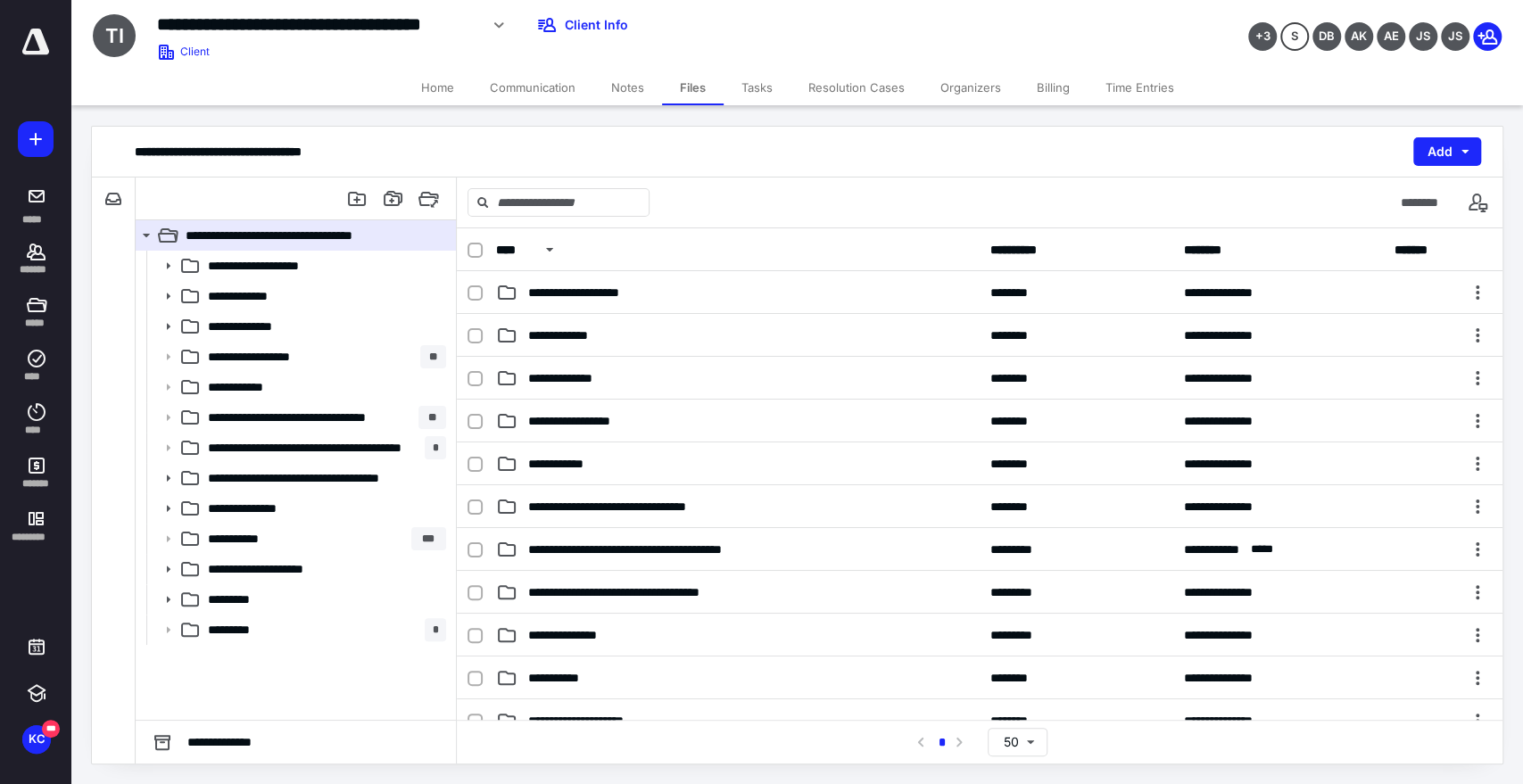 click on "Tasks" at bounding box center (757, 87) 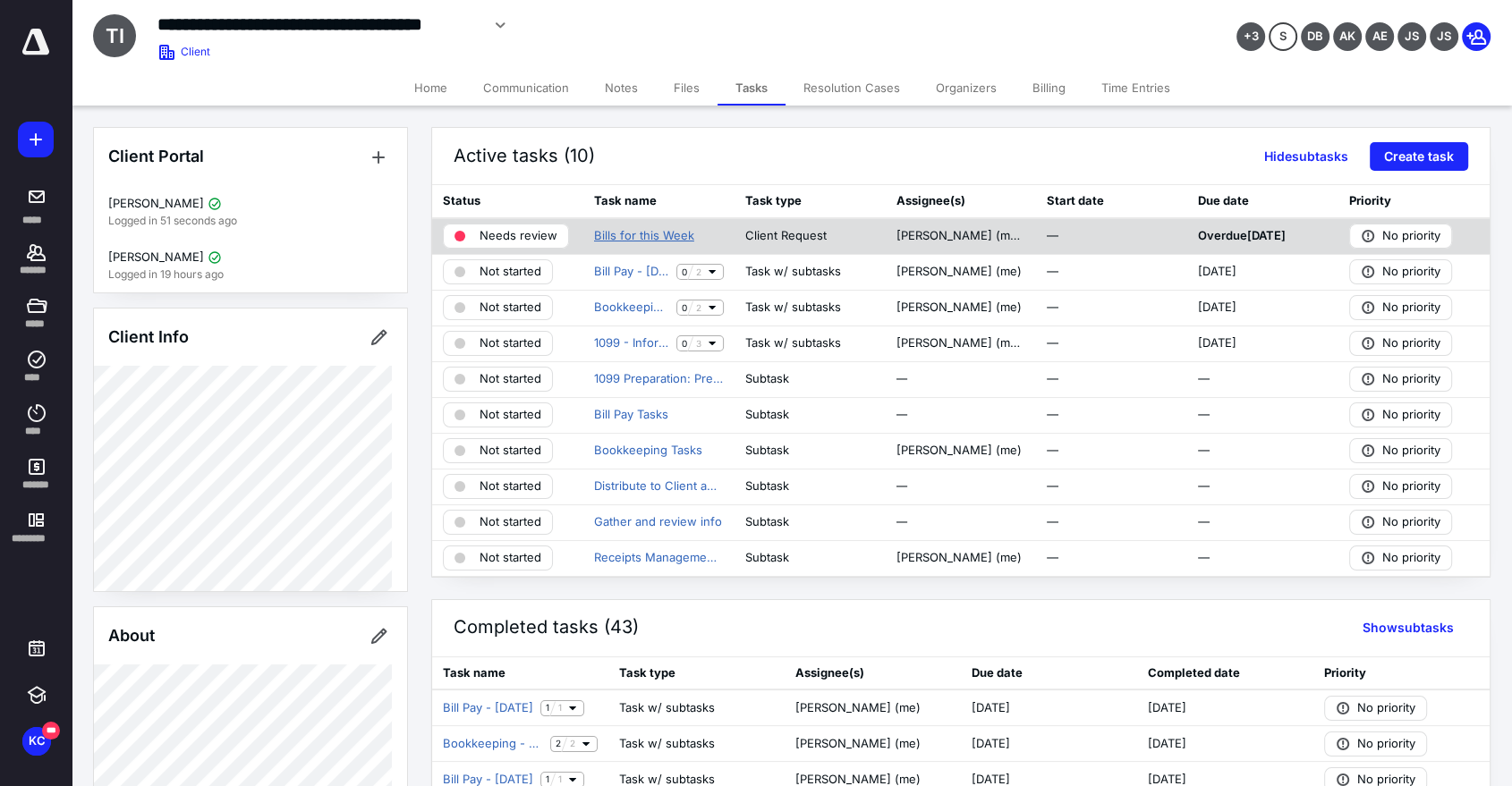 click on "Bills for this Week" at bounding box center (644, 236) 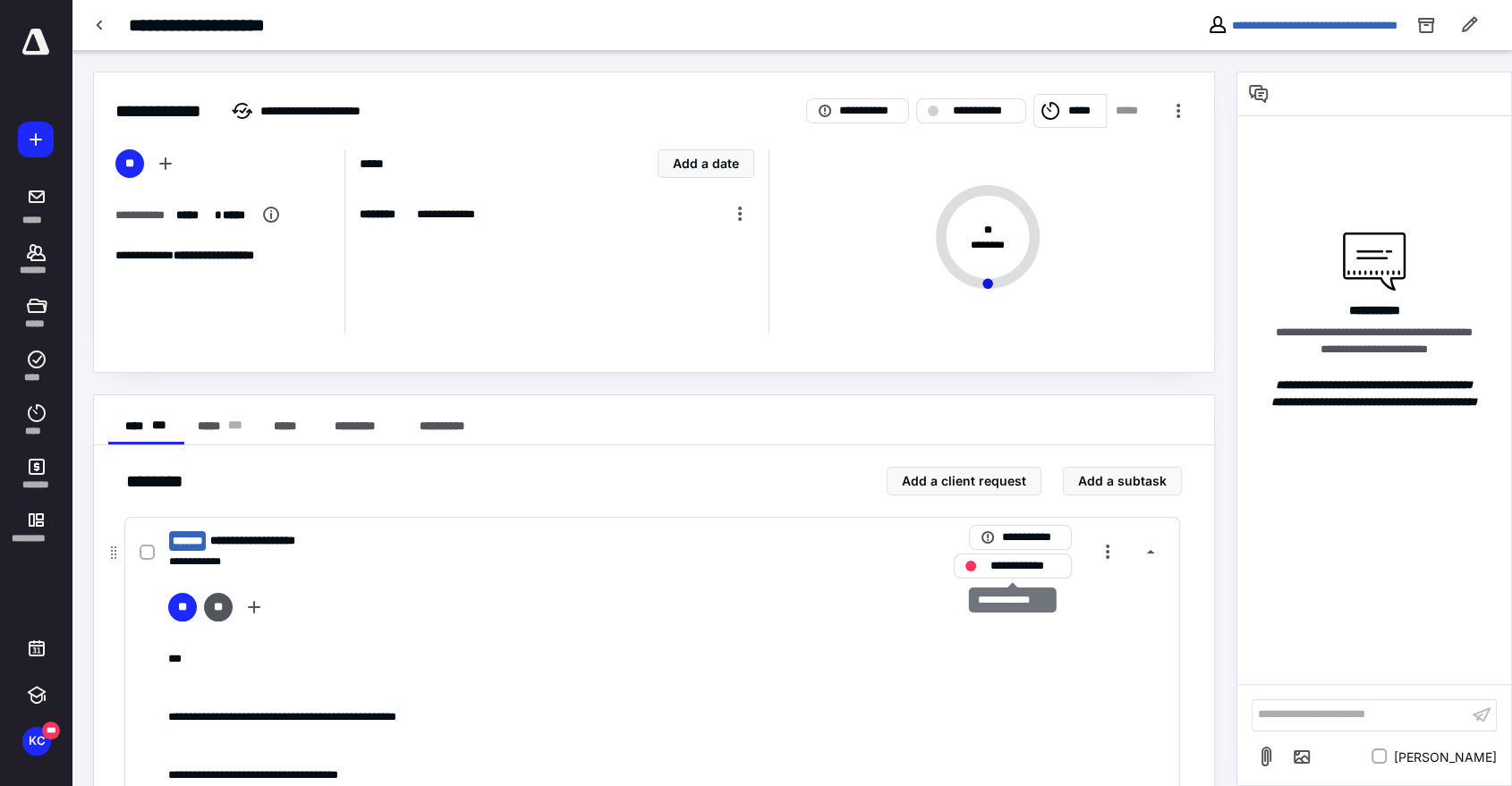 click at bounding box center [971, 566] 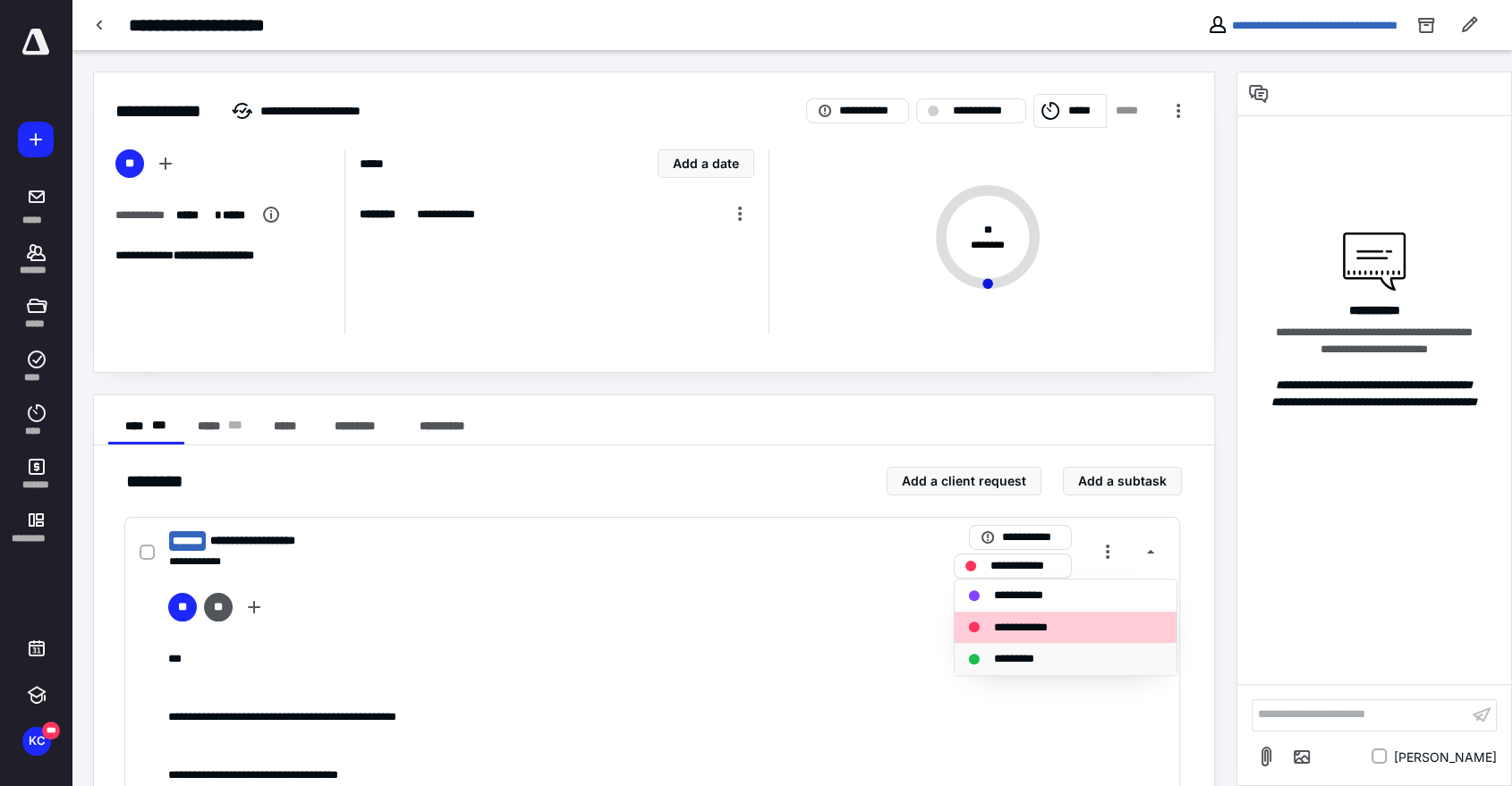 click on "*********" at bounding box center [1024, 659] 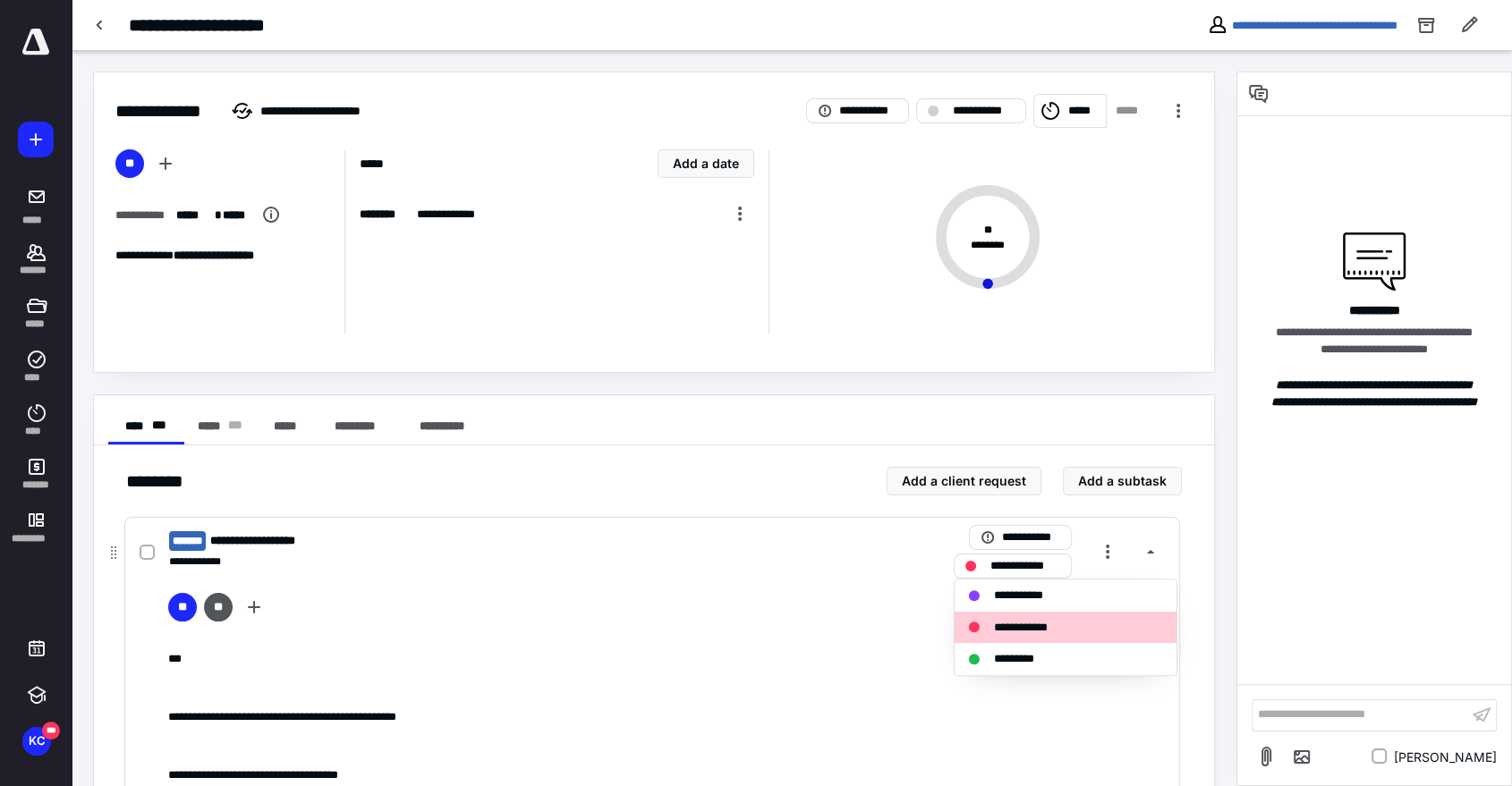 checkbox on "true" 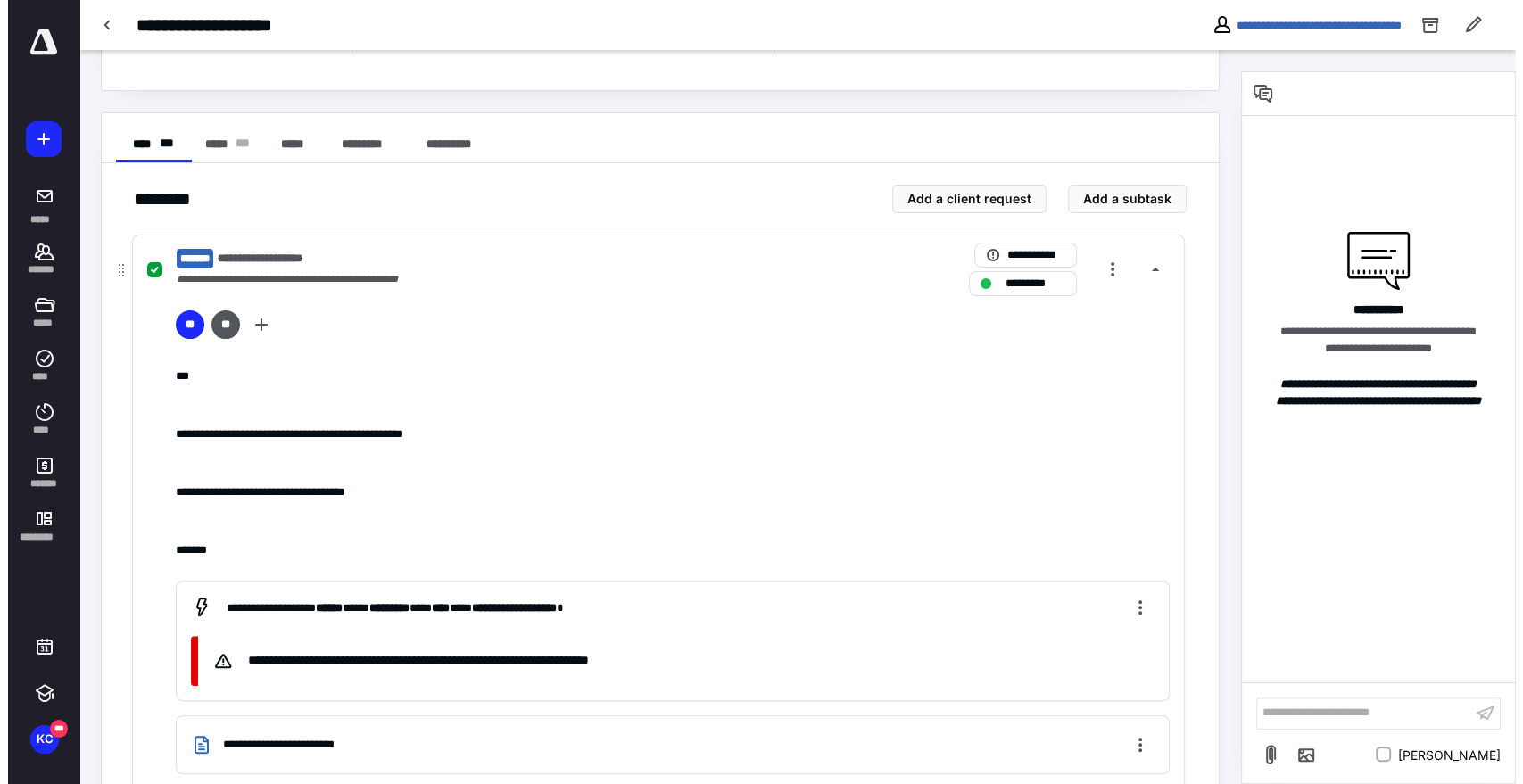 scroll, scrollTop: 0, scrollLeft: 0, axis: both 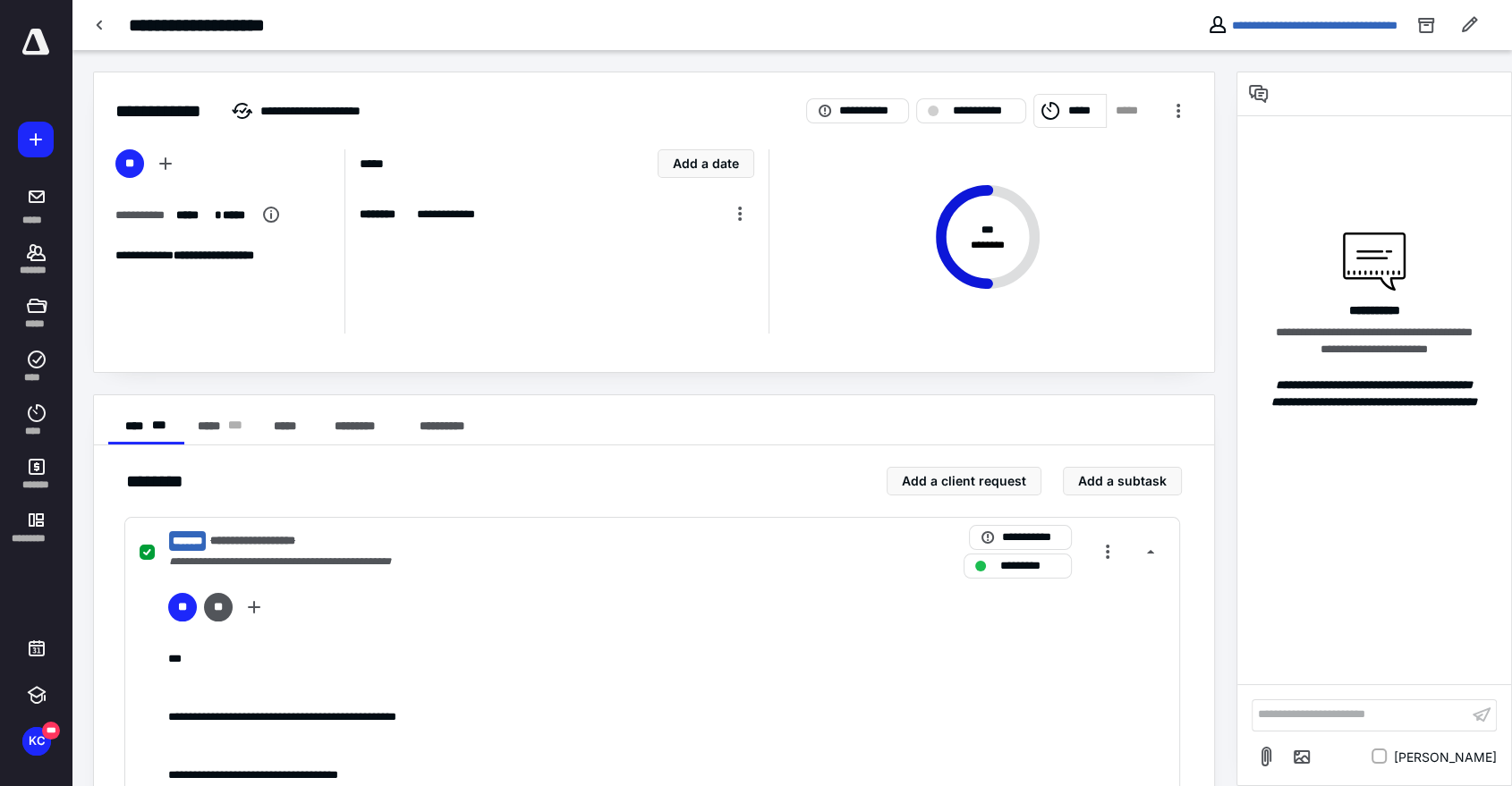 click on "**********" at bounding box center [556, 241] 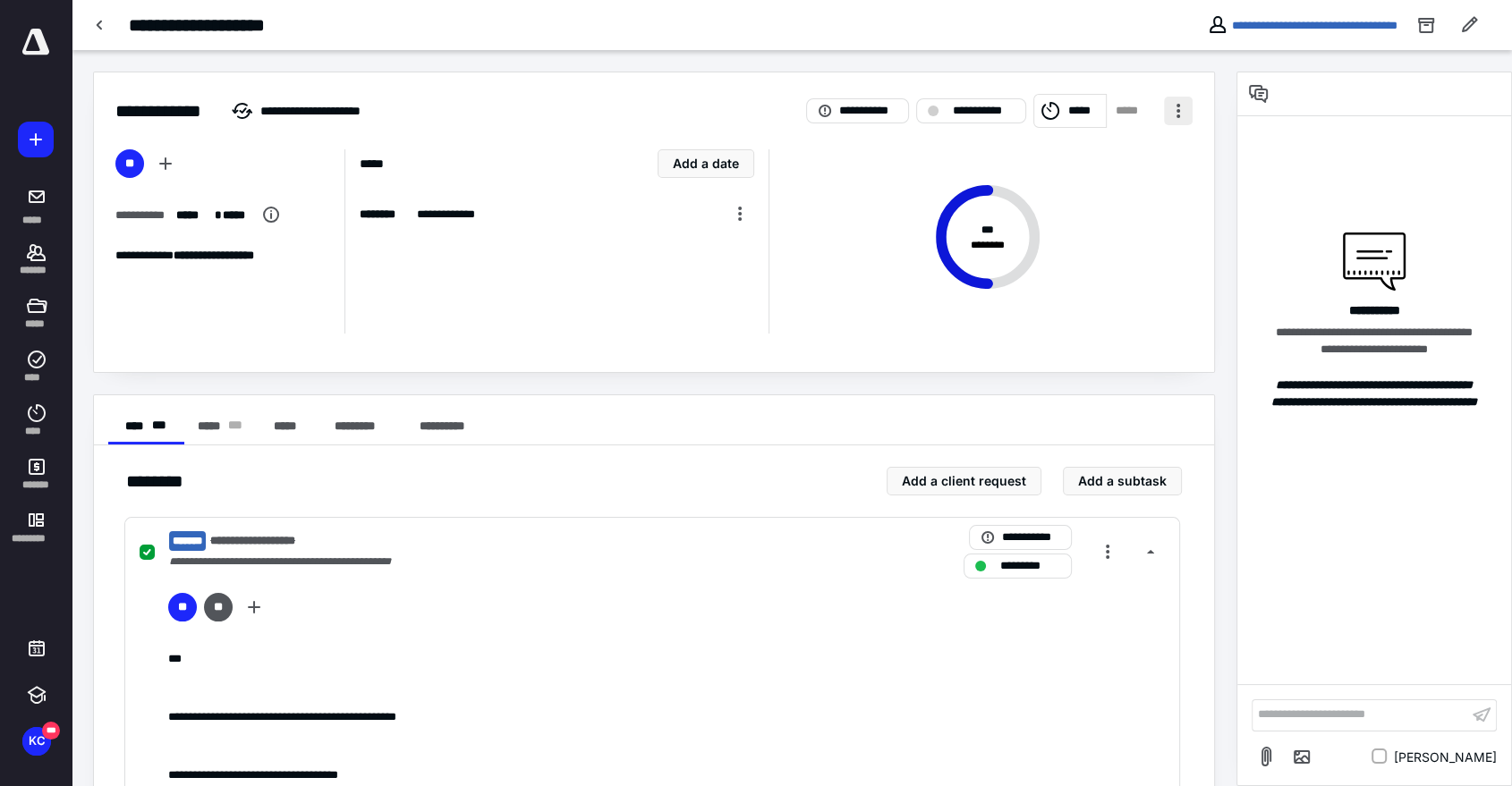 click at bounding box center [1178, 111] 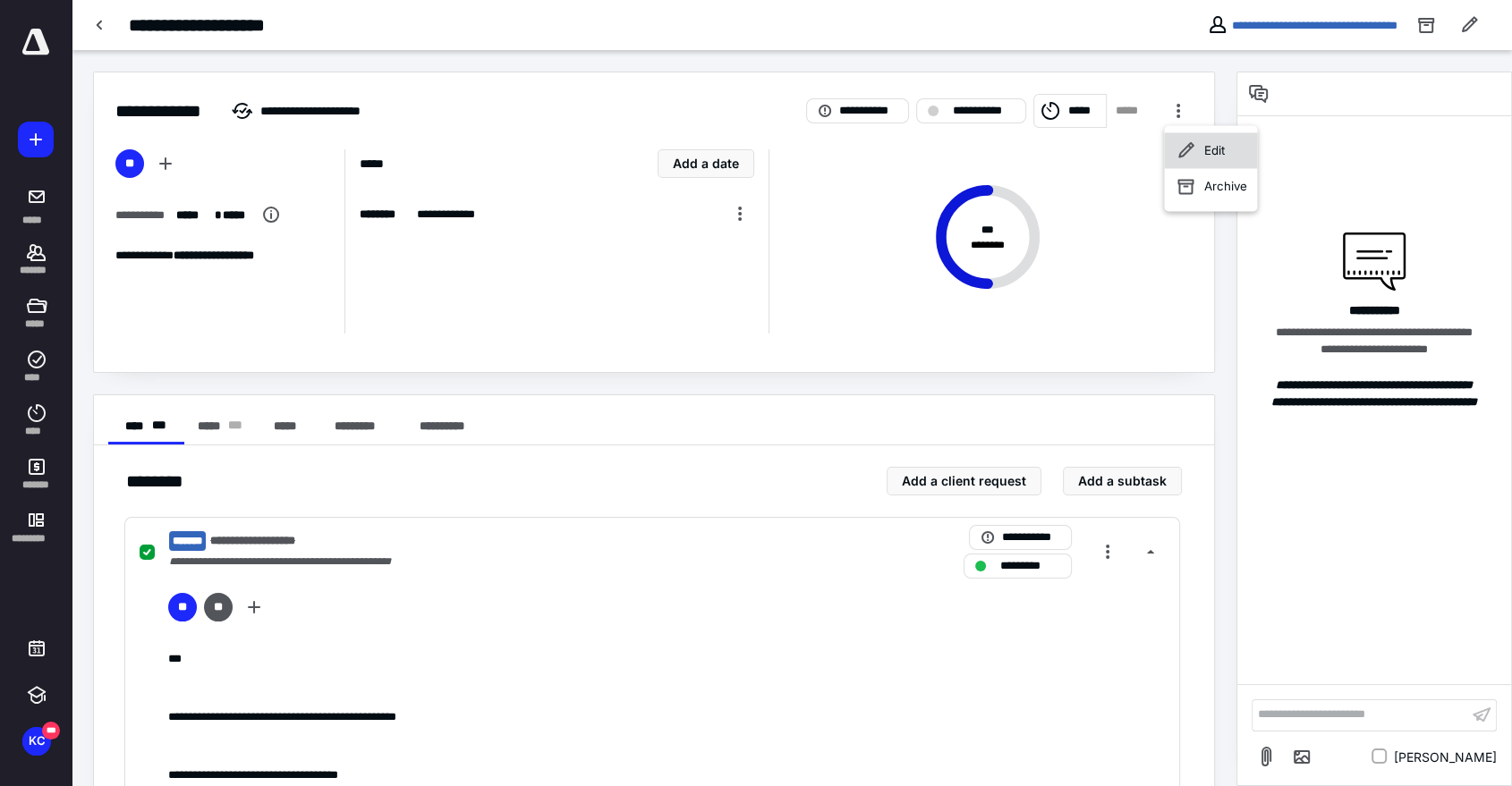 click on "Edit" at bounding box center [1213, 150] 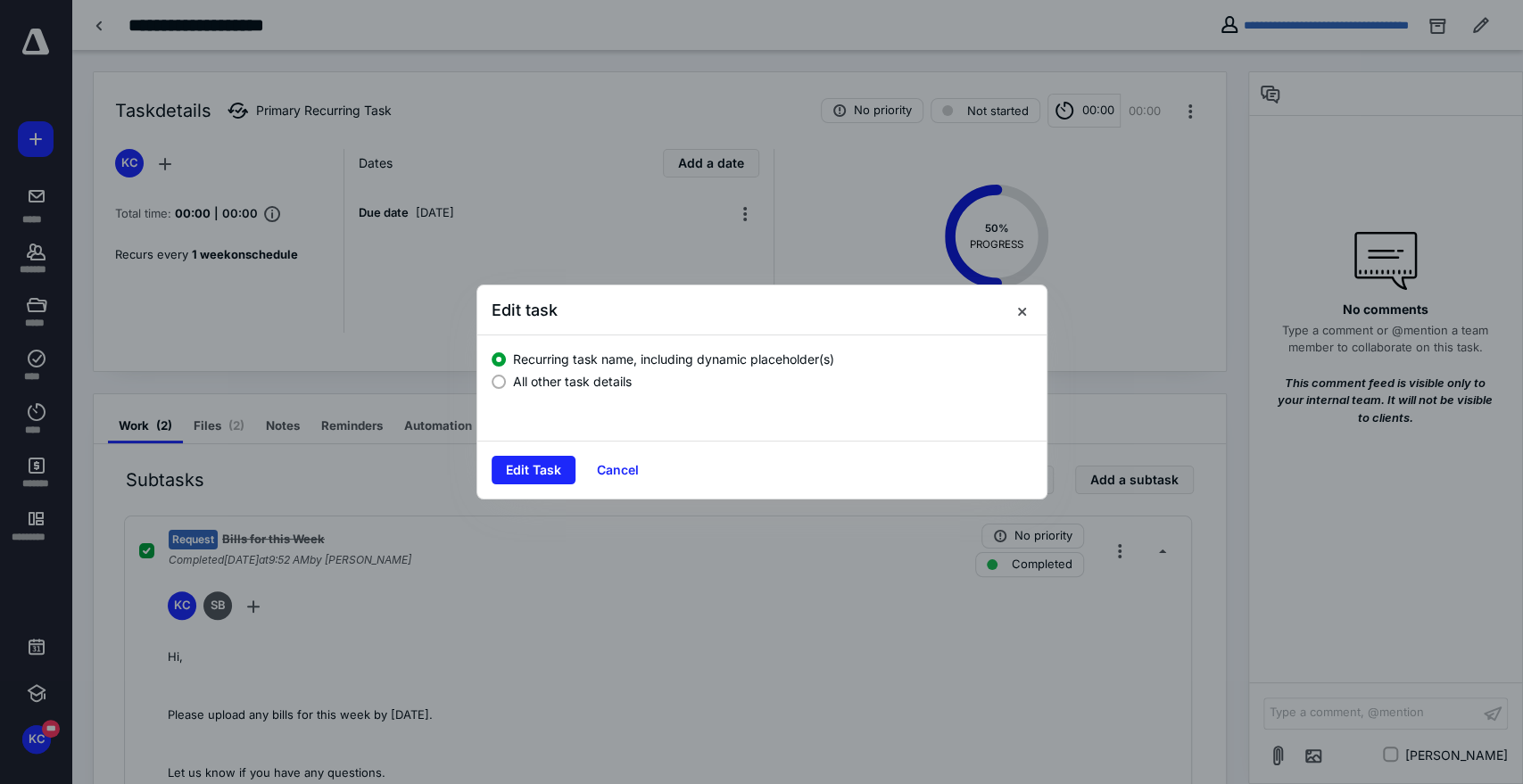 drag, startPoint x: 503, startPoint y: 382, endPoint x: 516, endPoint y: 405, distance: 26.41969 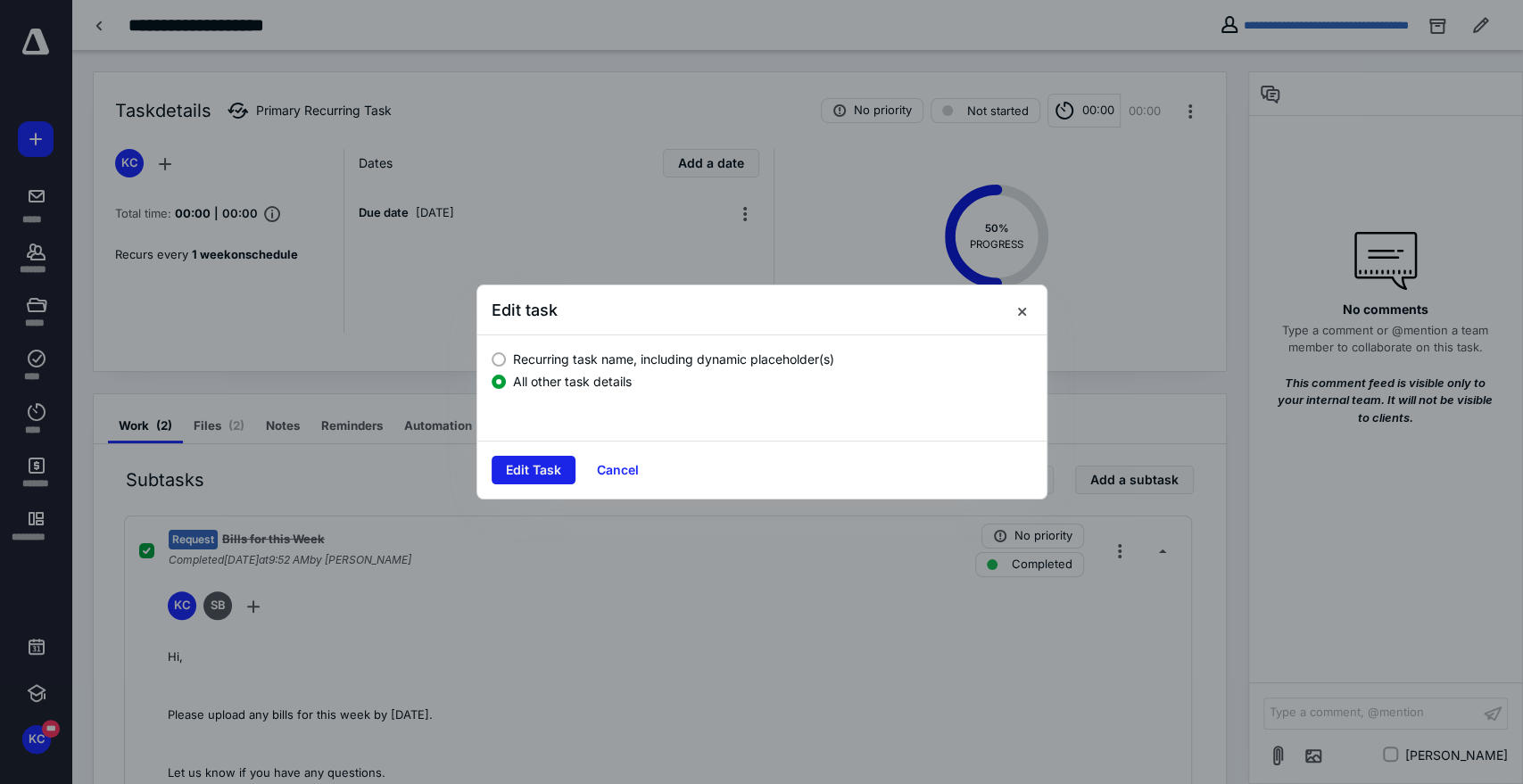 click on "Edit Task" at bounding box center [534, 470] 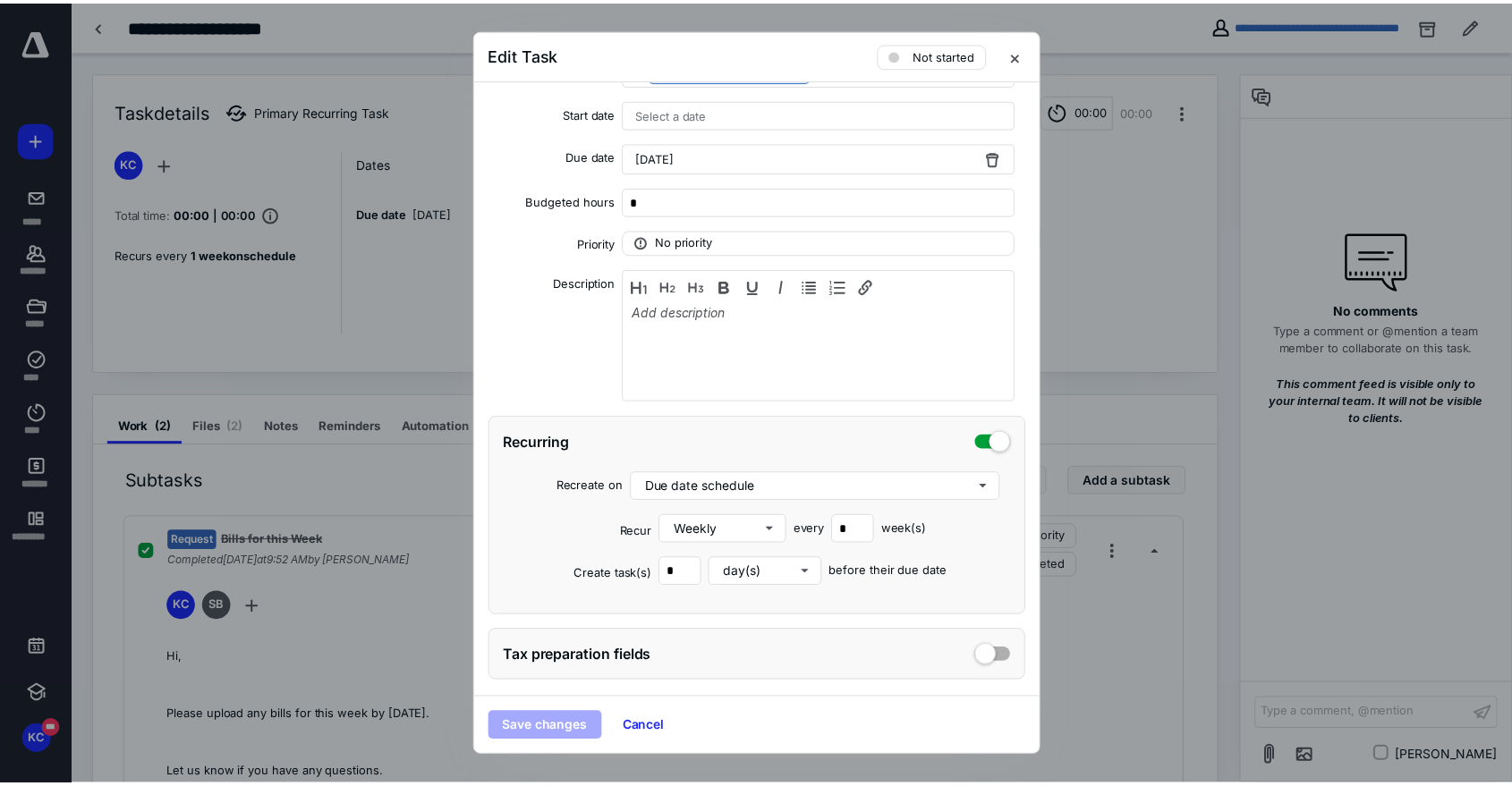 scroll, scrollTop: 238, scrollLeft: 0, axis: vertical 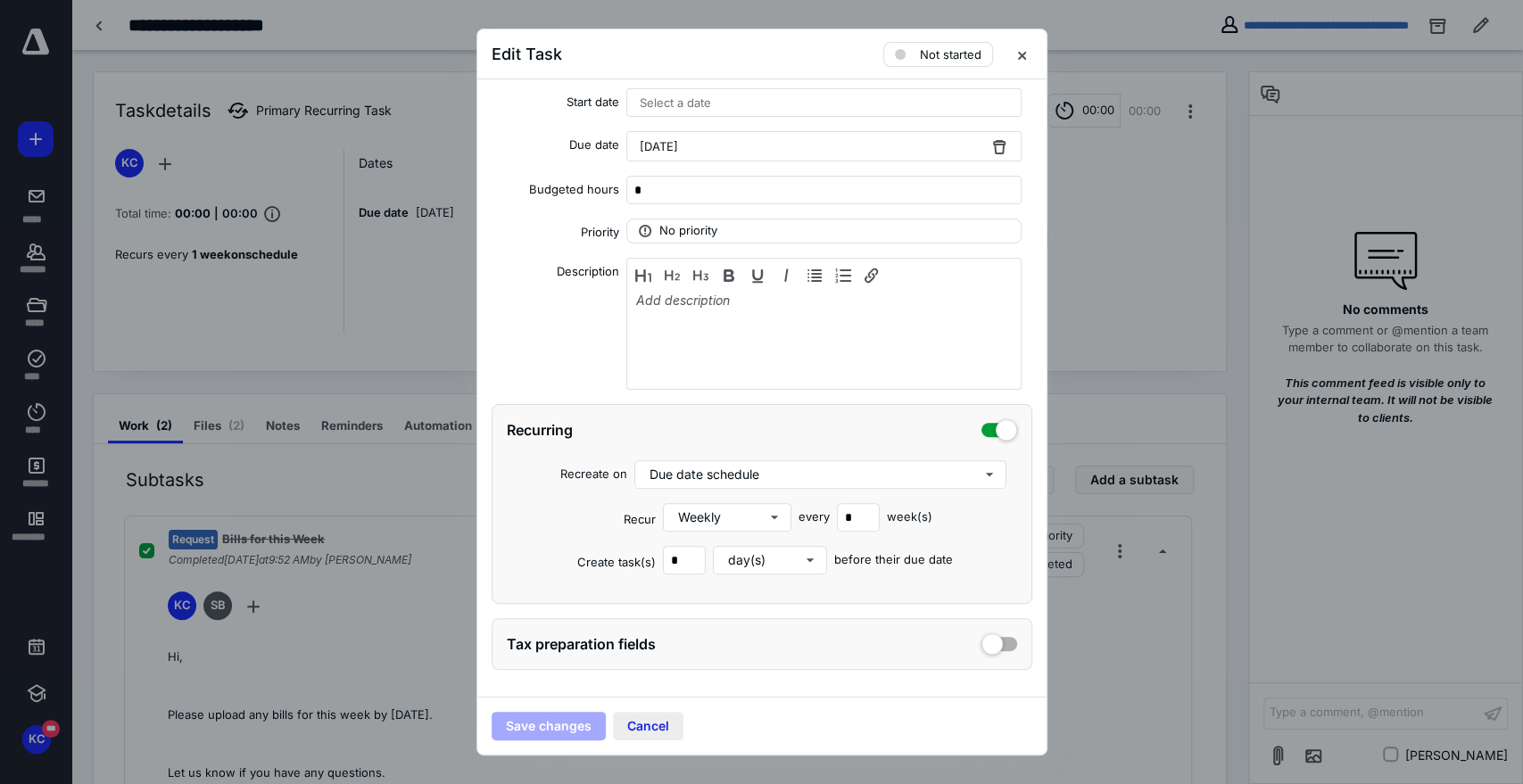 drag, startPoint x: 633, startPoint y: 729, endPoint x: 543, endPoint y: 605, distance: 153.2188 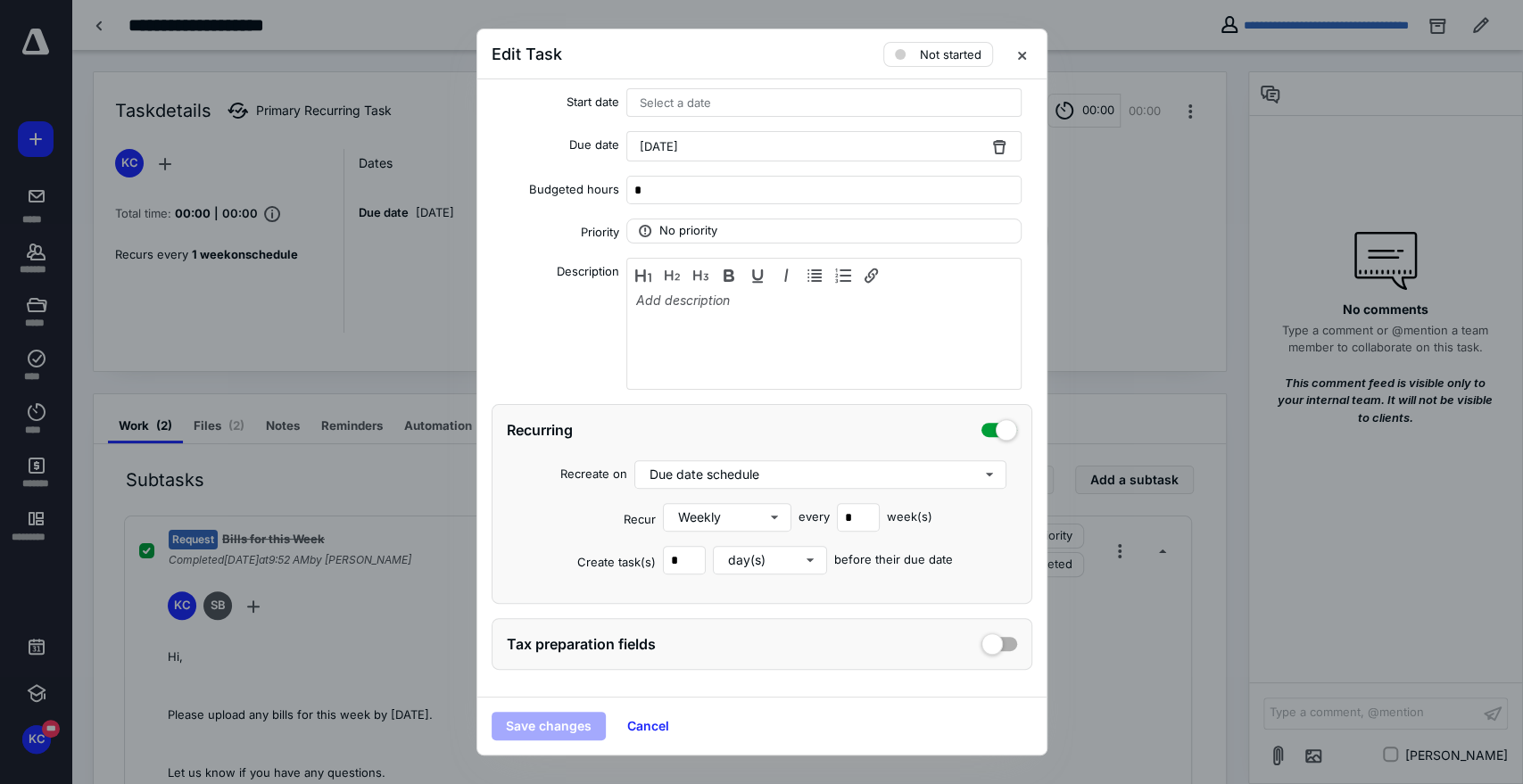 click on "Cancel" at bounding box center [648, 726] 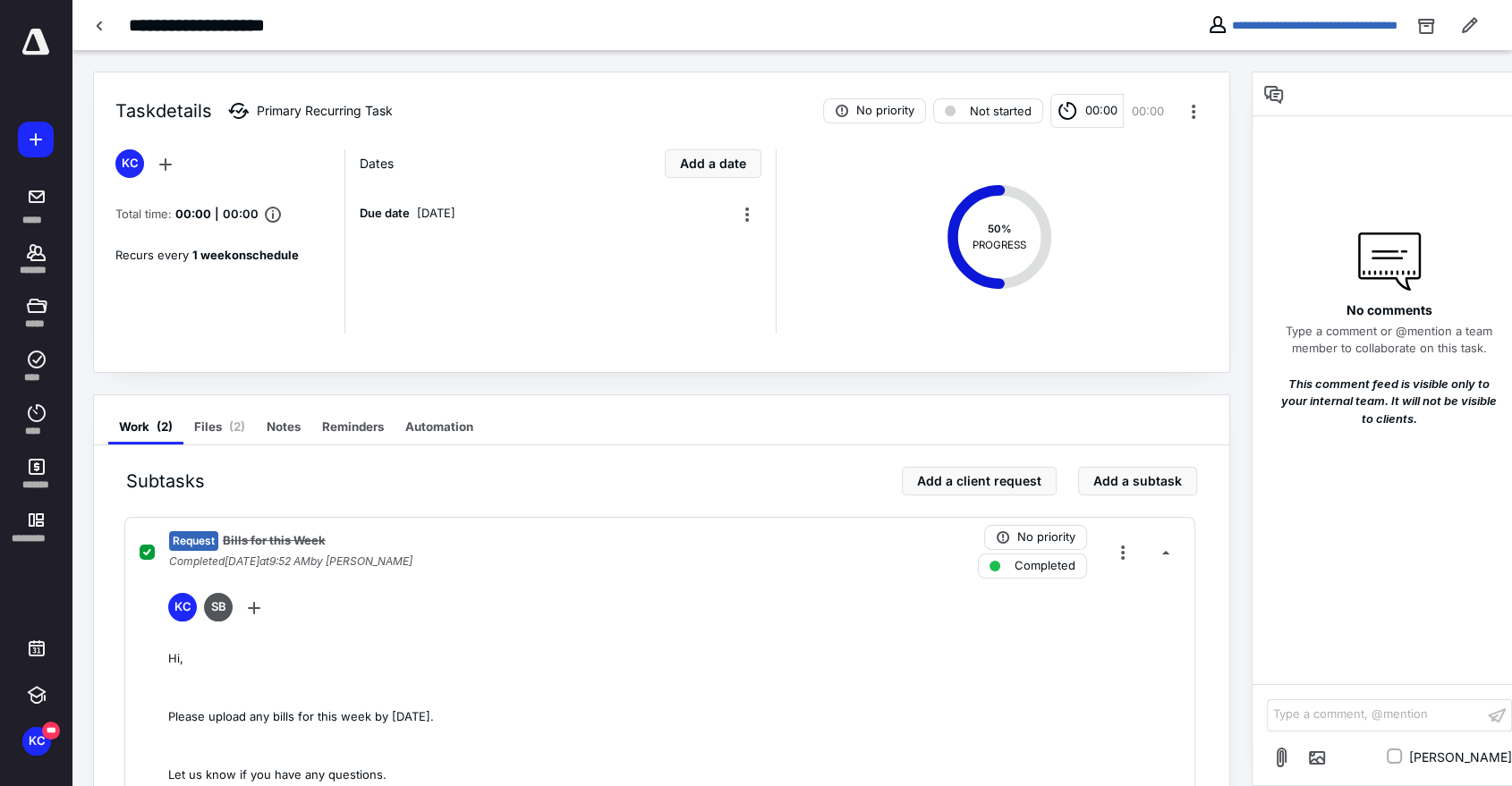 click on "KC Total time: 00:00 | 00:00 Recurs every   1   week  on  schedule" at bounding box center [230, 241] 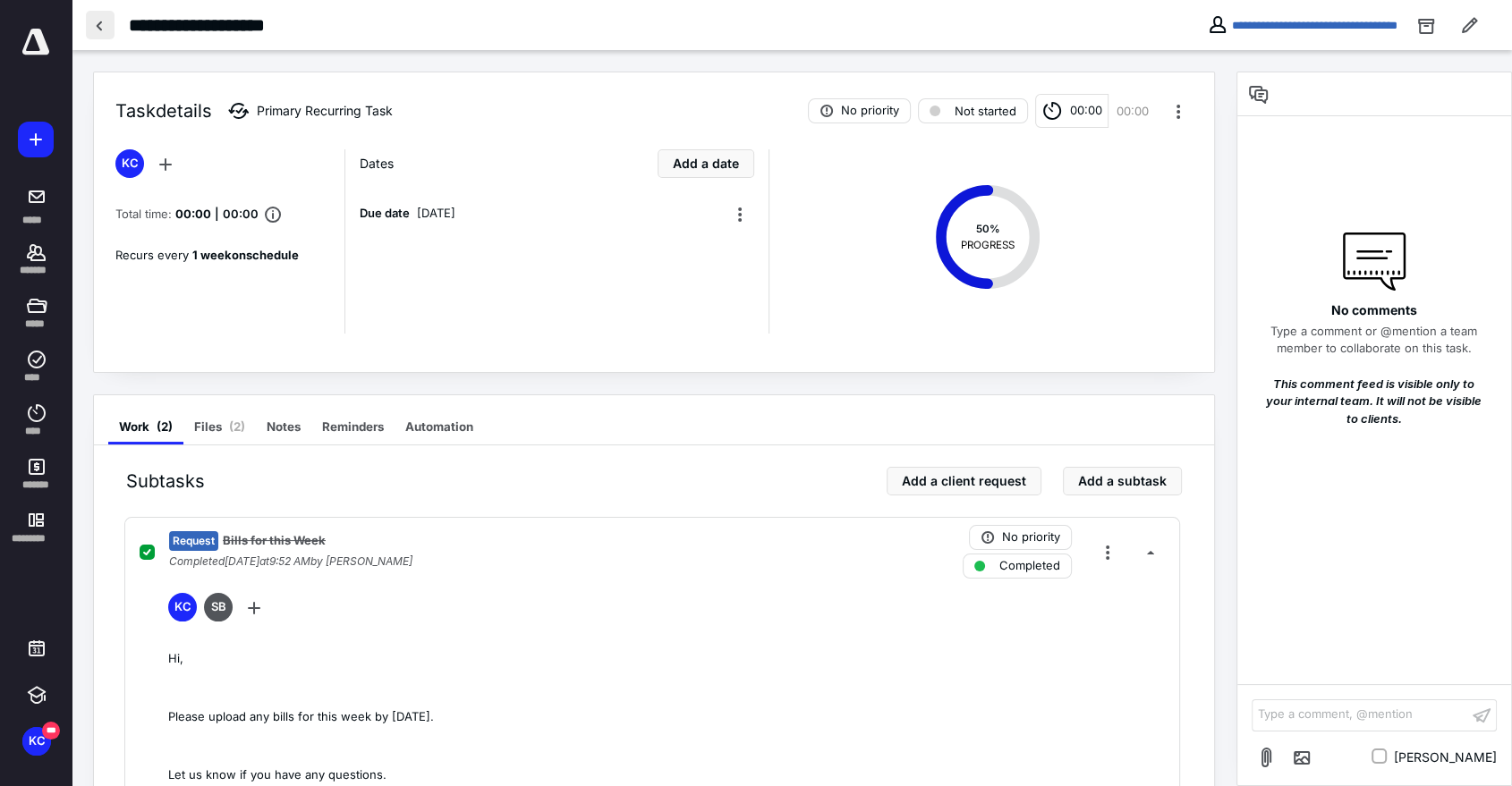 click at bounding box center [100, 25] 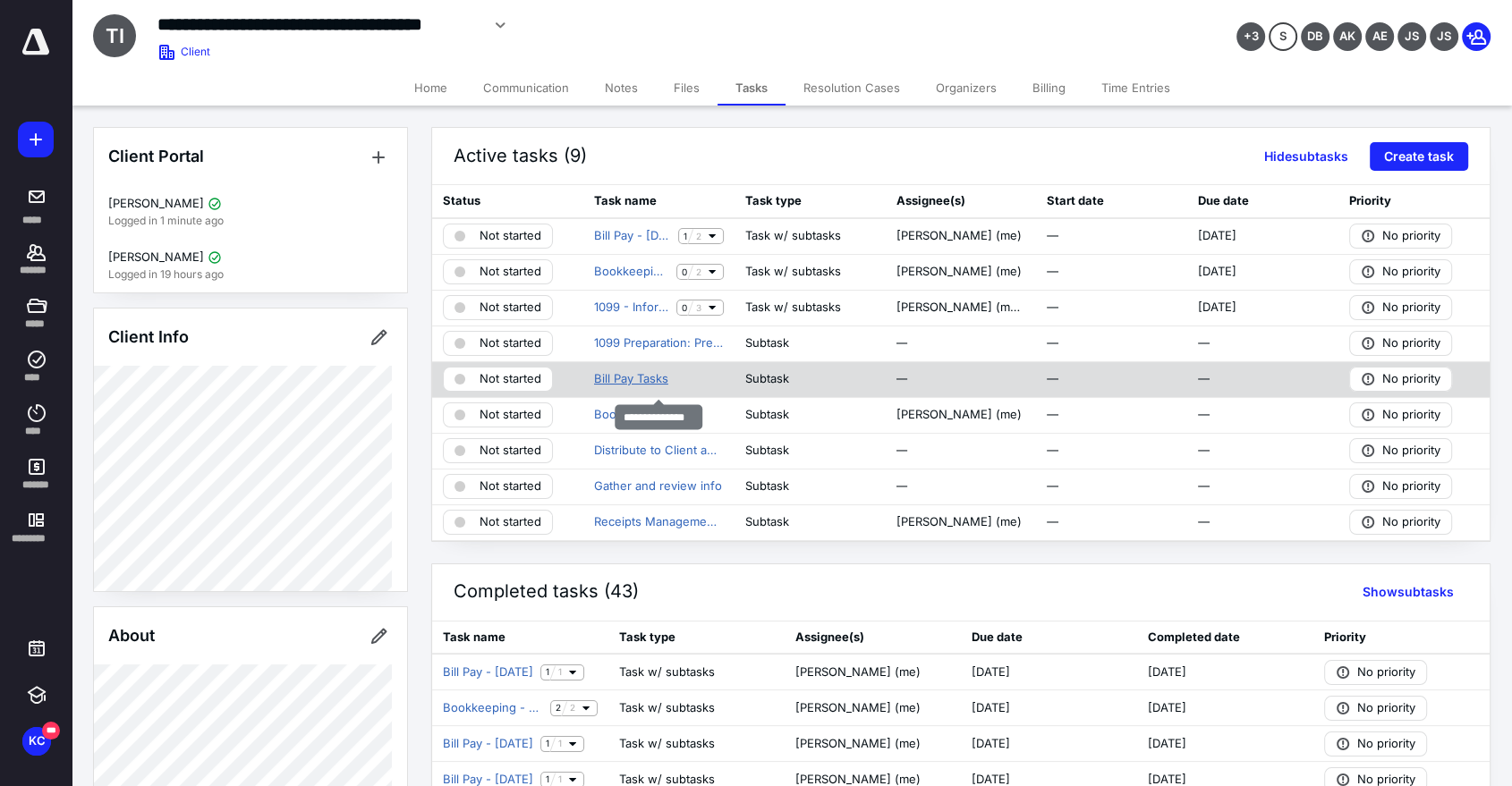 click on "Bill Pay Tasks" at bounding box center (631, 379) 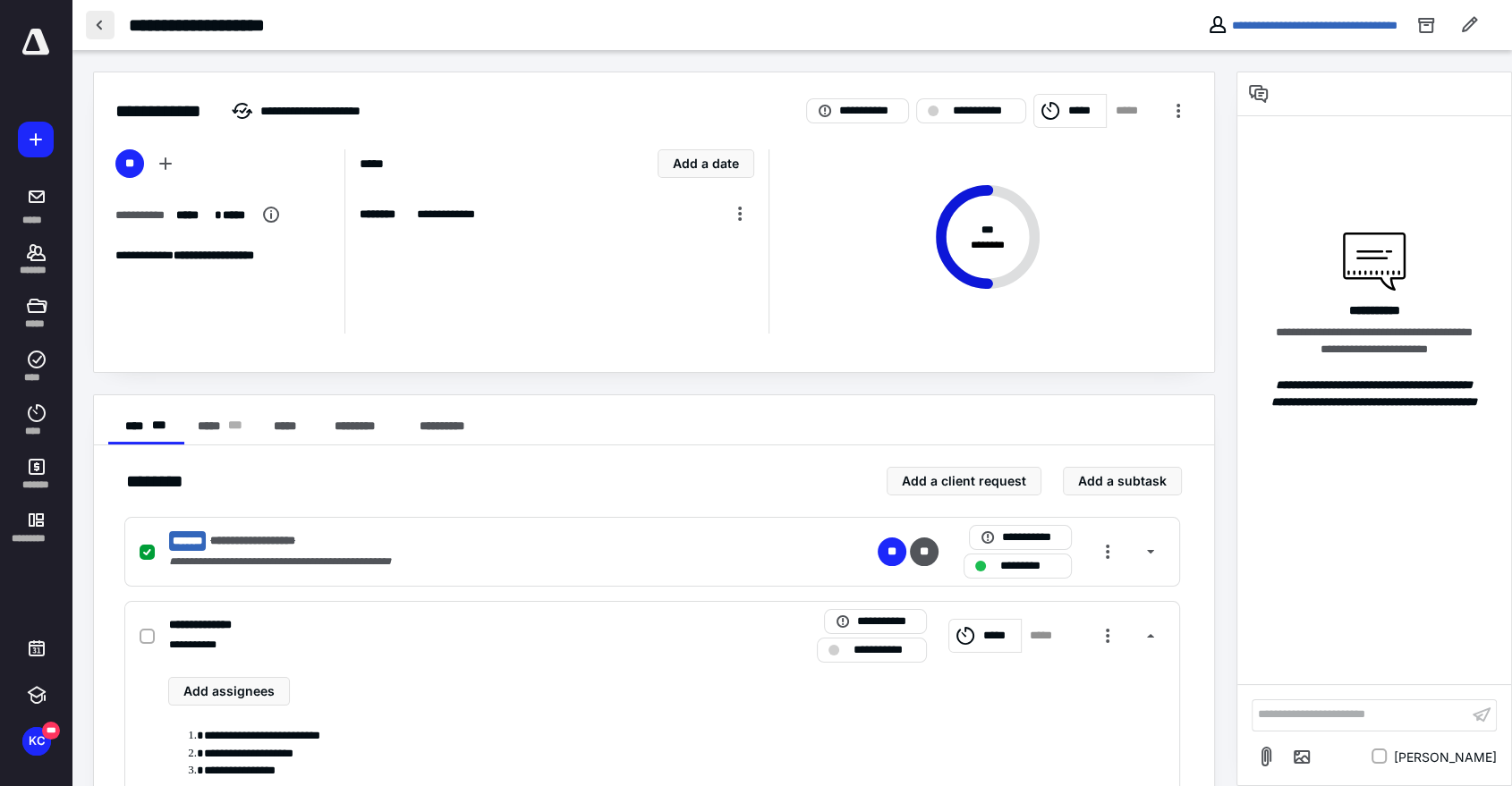 click at bounding box center [100, 25] 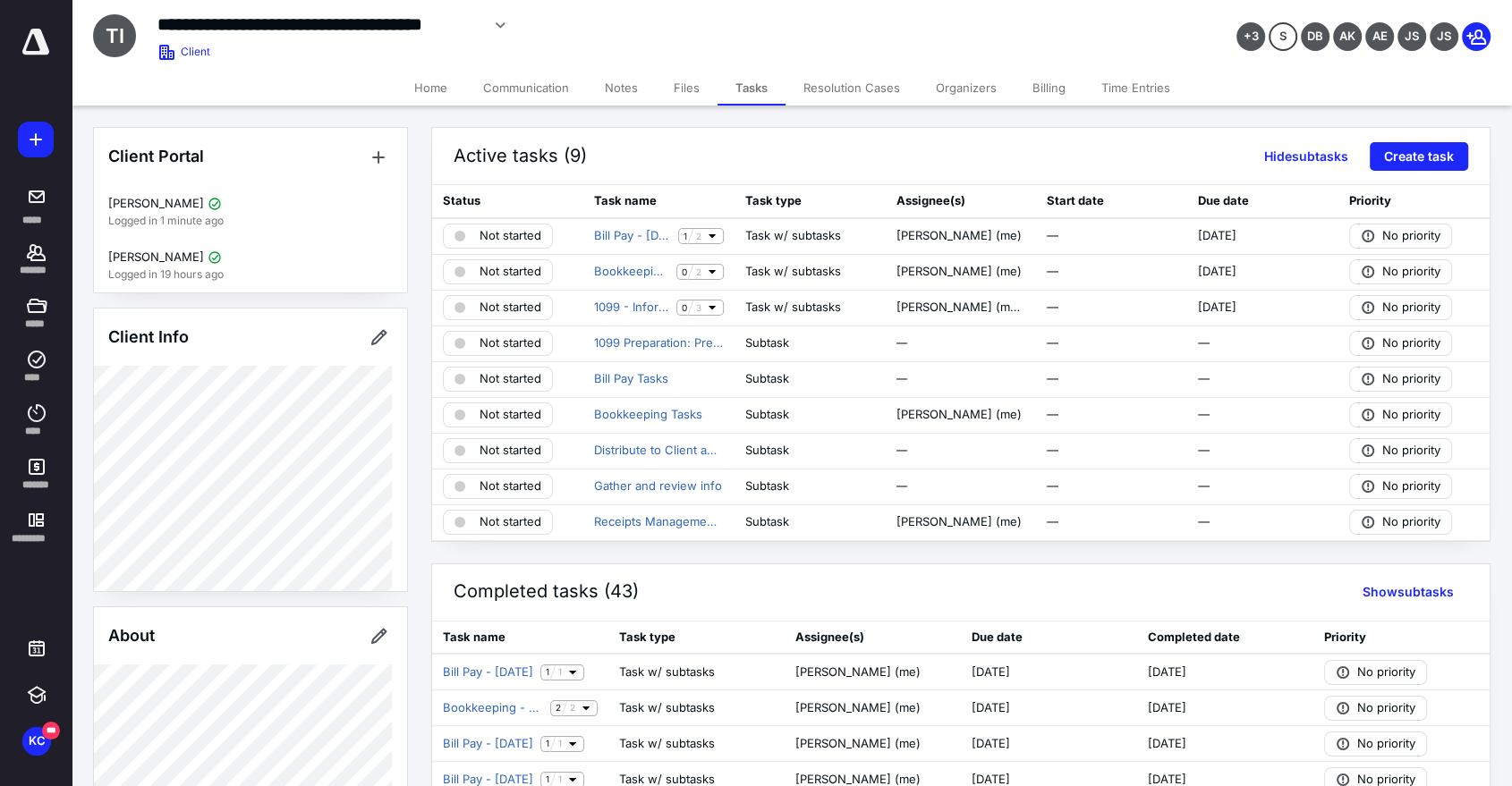 click on "Tasks" at bounding box center [752, 88] 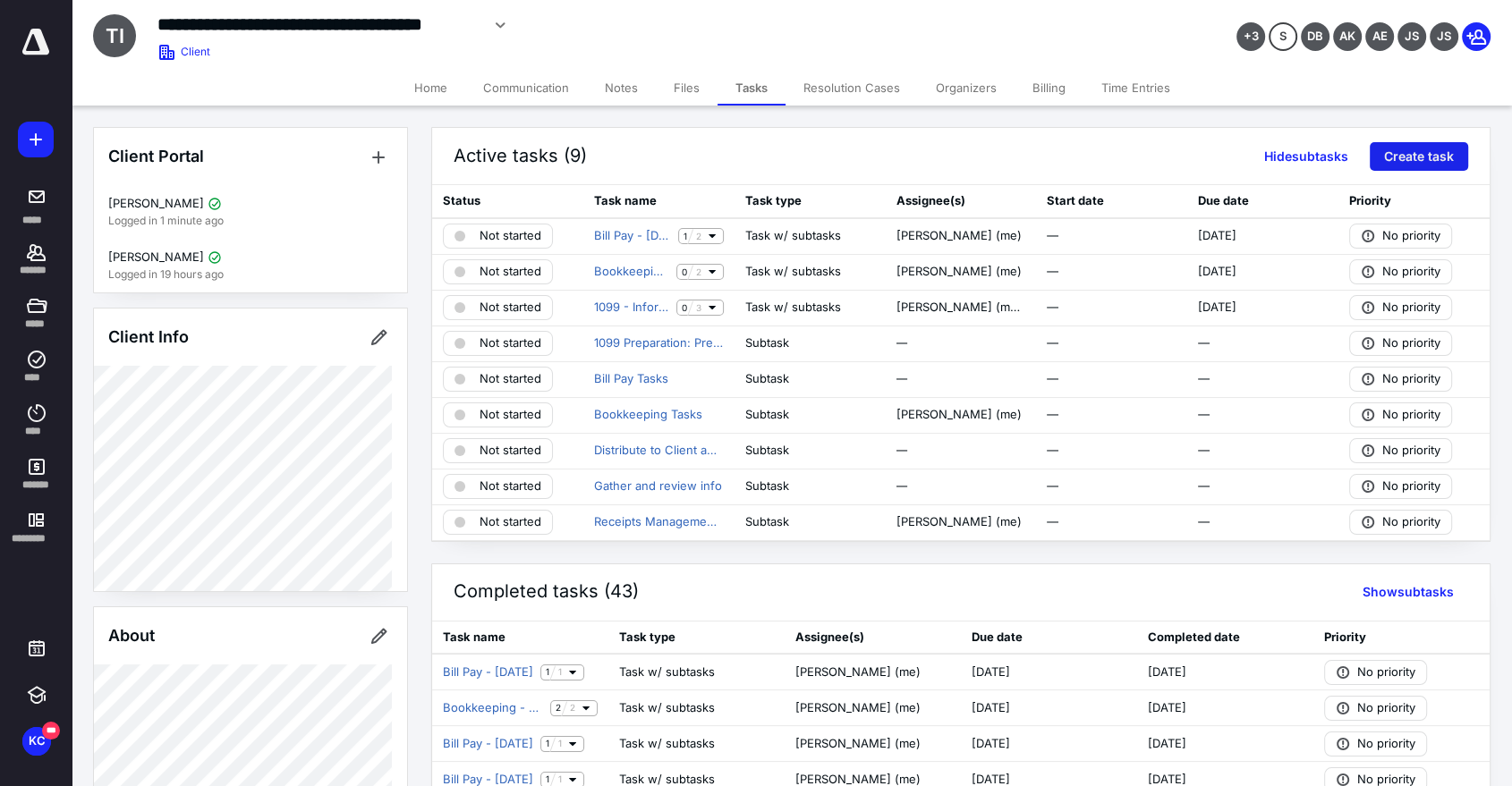 click on "Create task" at bounding box center (1419, 156) 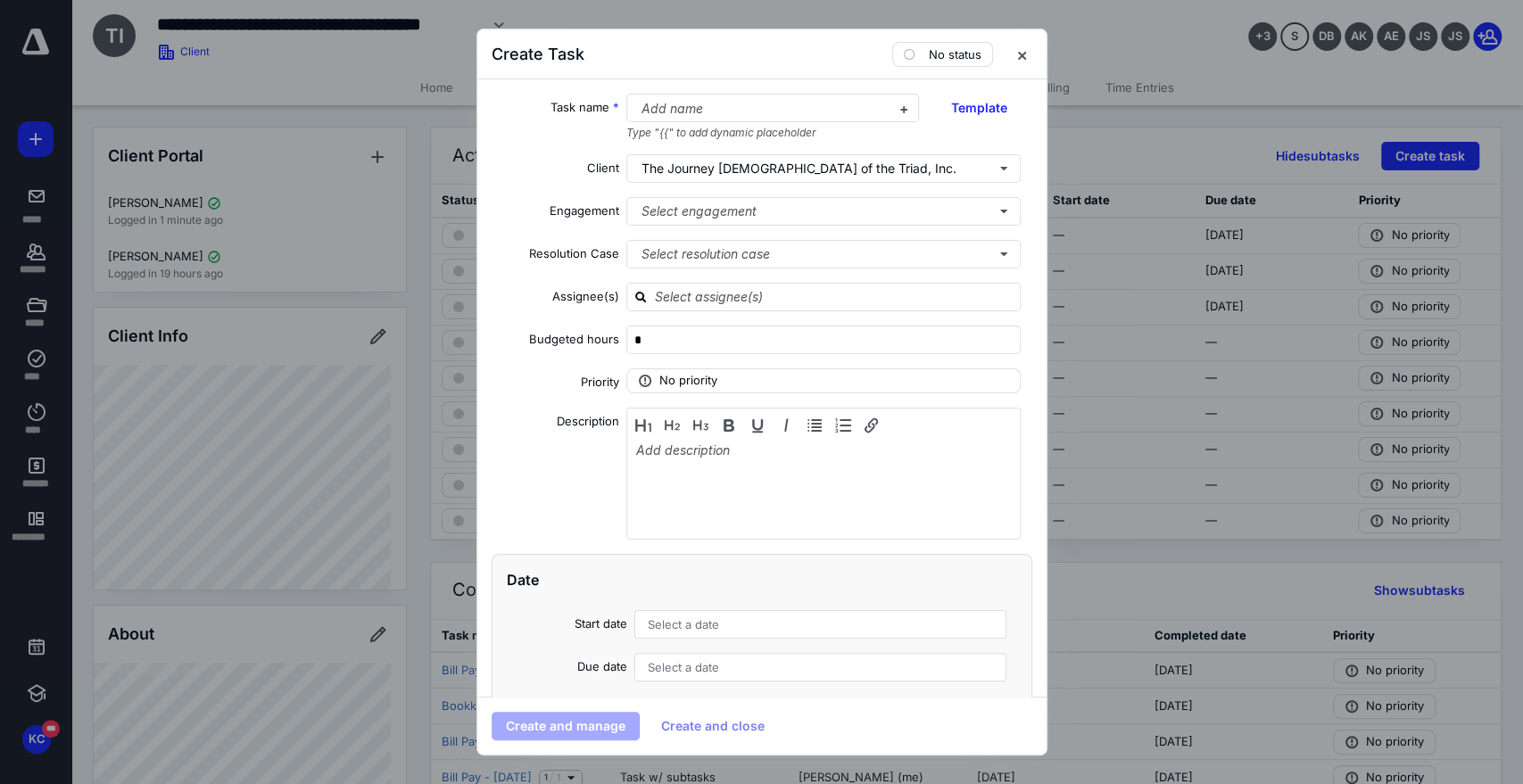 drag, startPoint x: 1026, startPoint y: 59, endPoint x: 809, endPoint y: 66, distance: 217.11287 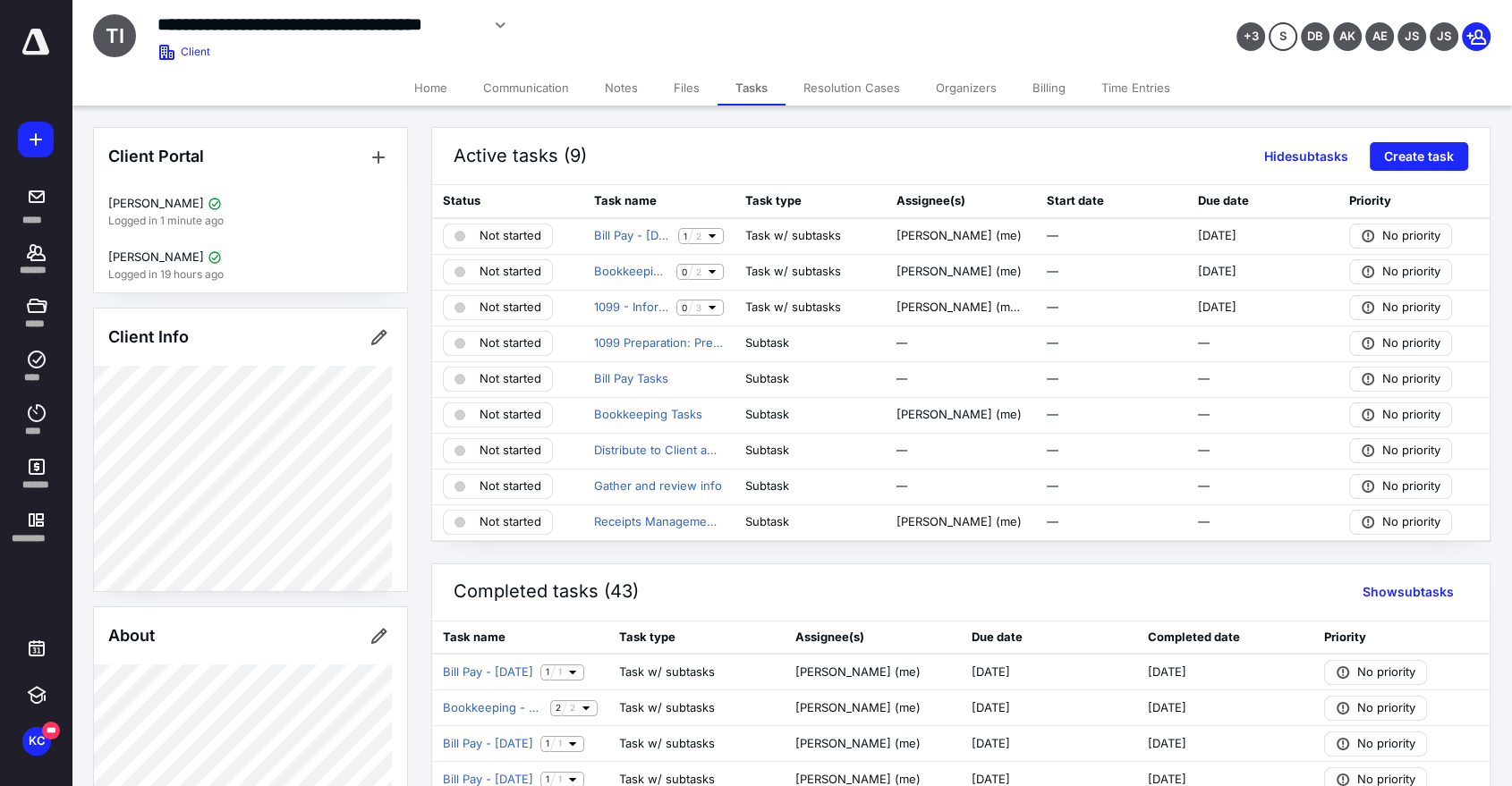 drag, startPoint x: 658, startPoint y: 124, endPoint x: 448, endPoint y: 153, distance: 211.9929 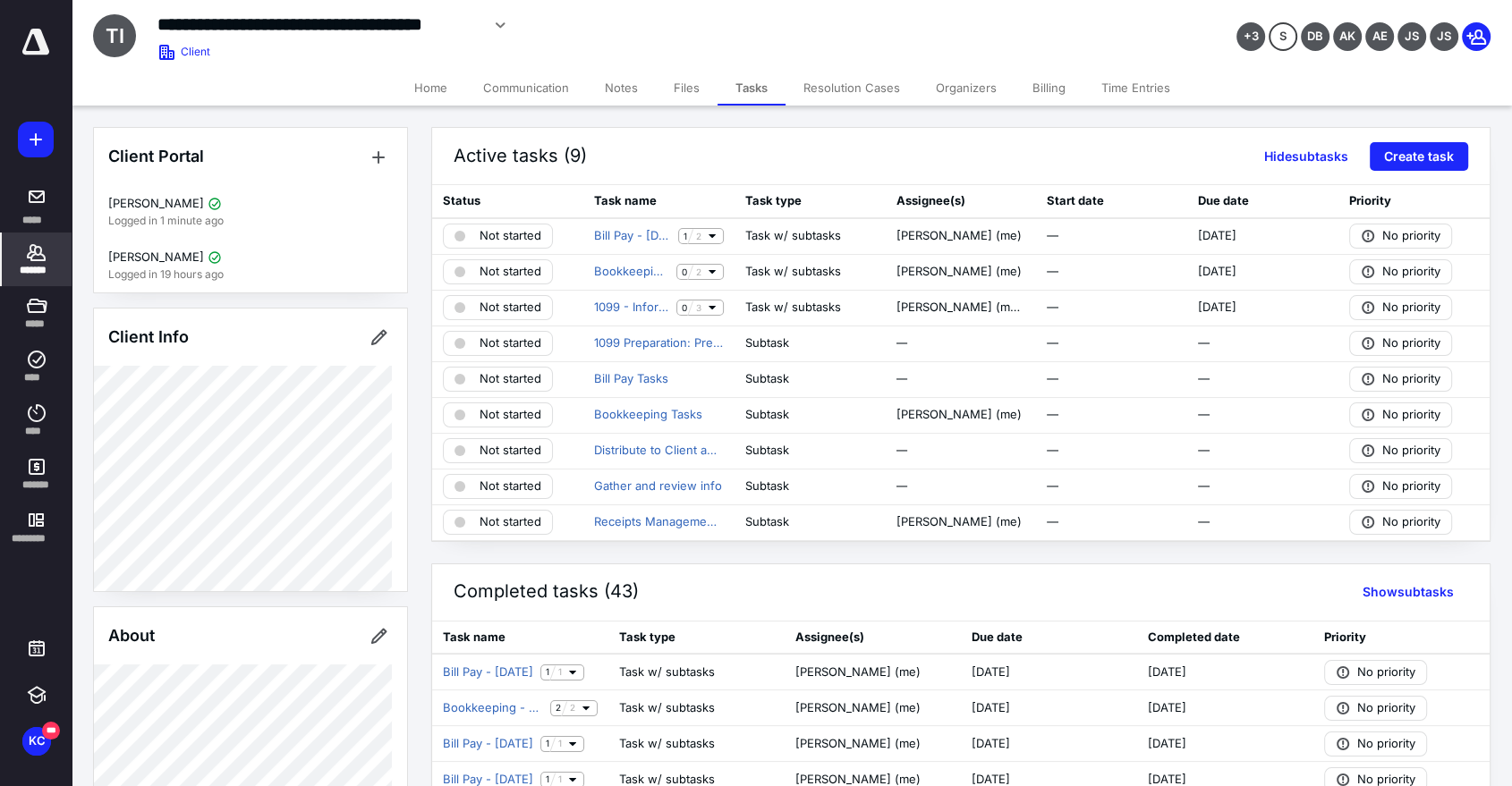 click on "*******" at bounding box center (37, 270) 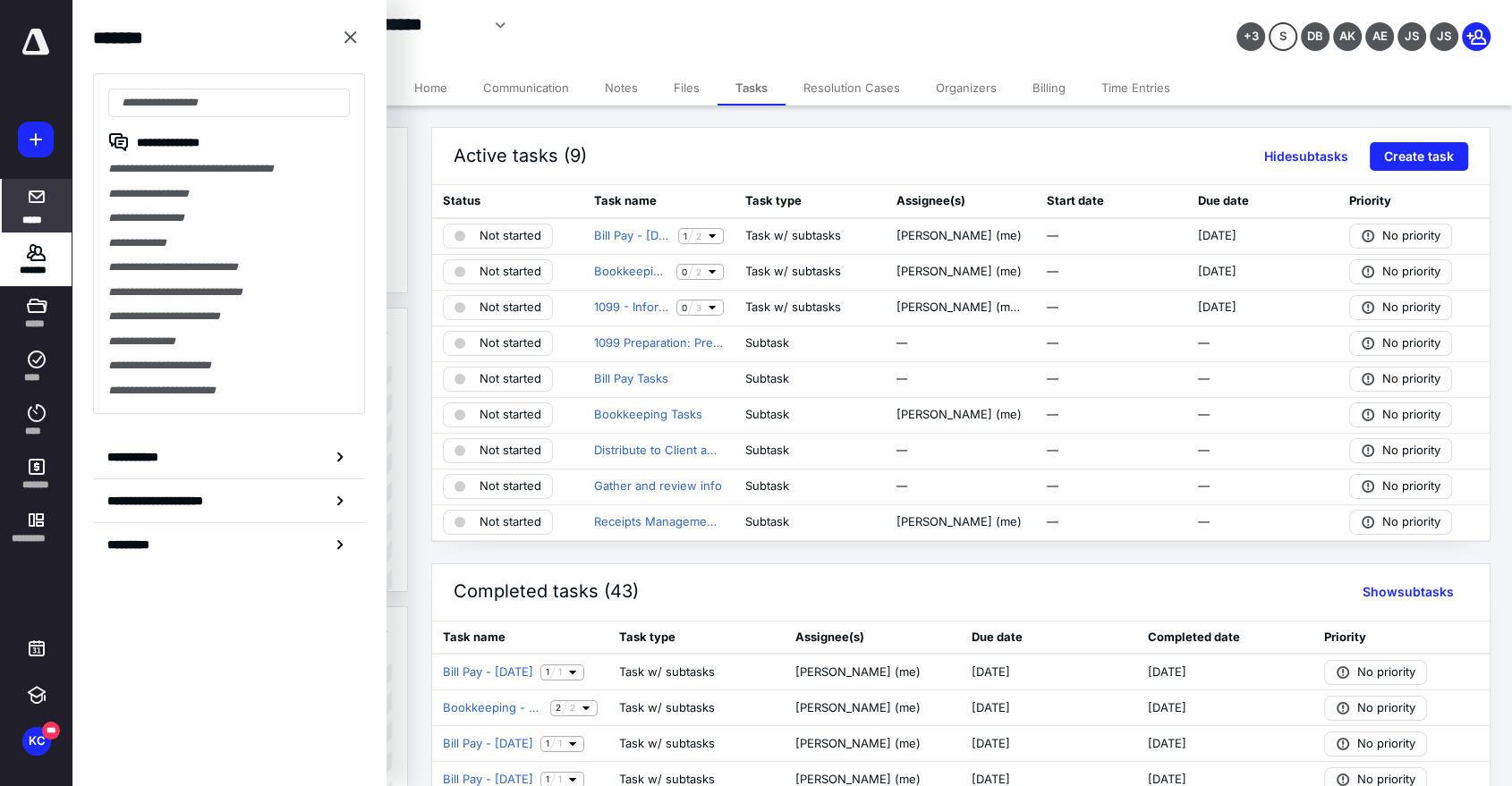 click at bounding box center (37, 197) 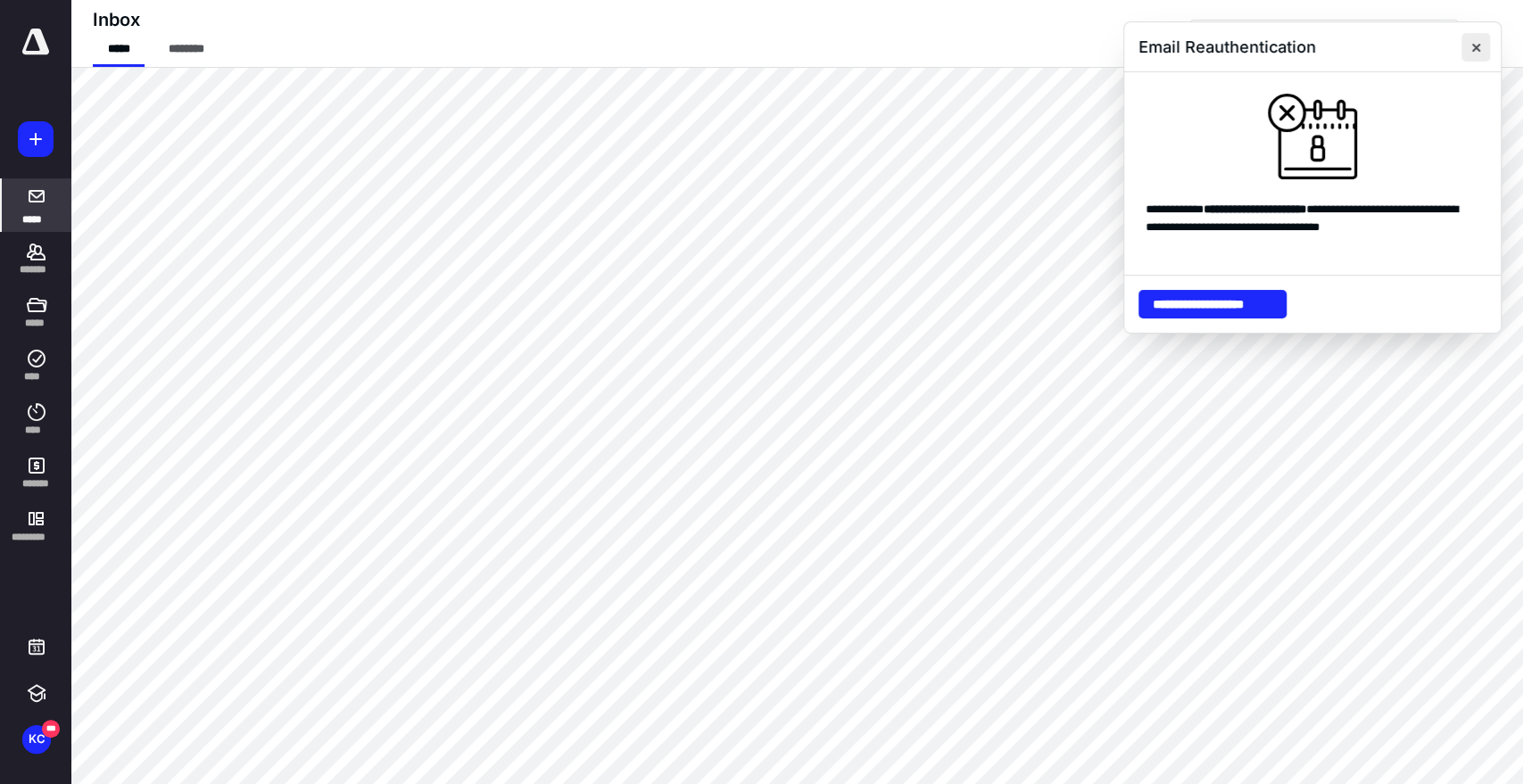 drag, startPoint x: 1468, startPoint y: 42, endPoint x: 1458, endPoint y: 42, distance: 10 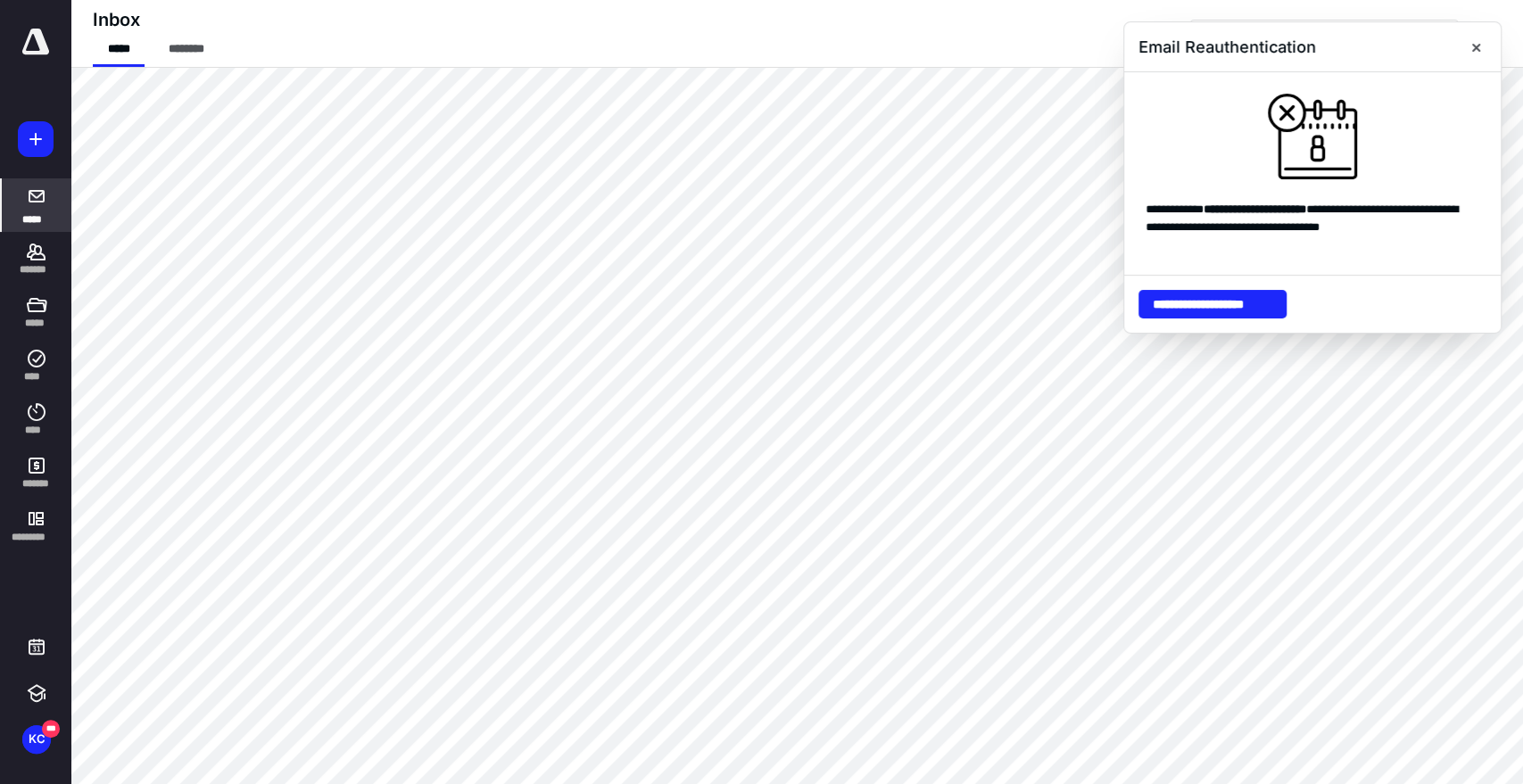 click at bounding box center [1476, 47] 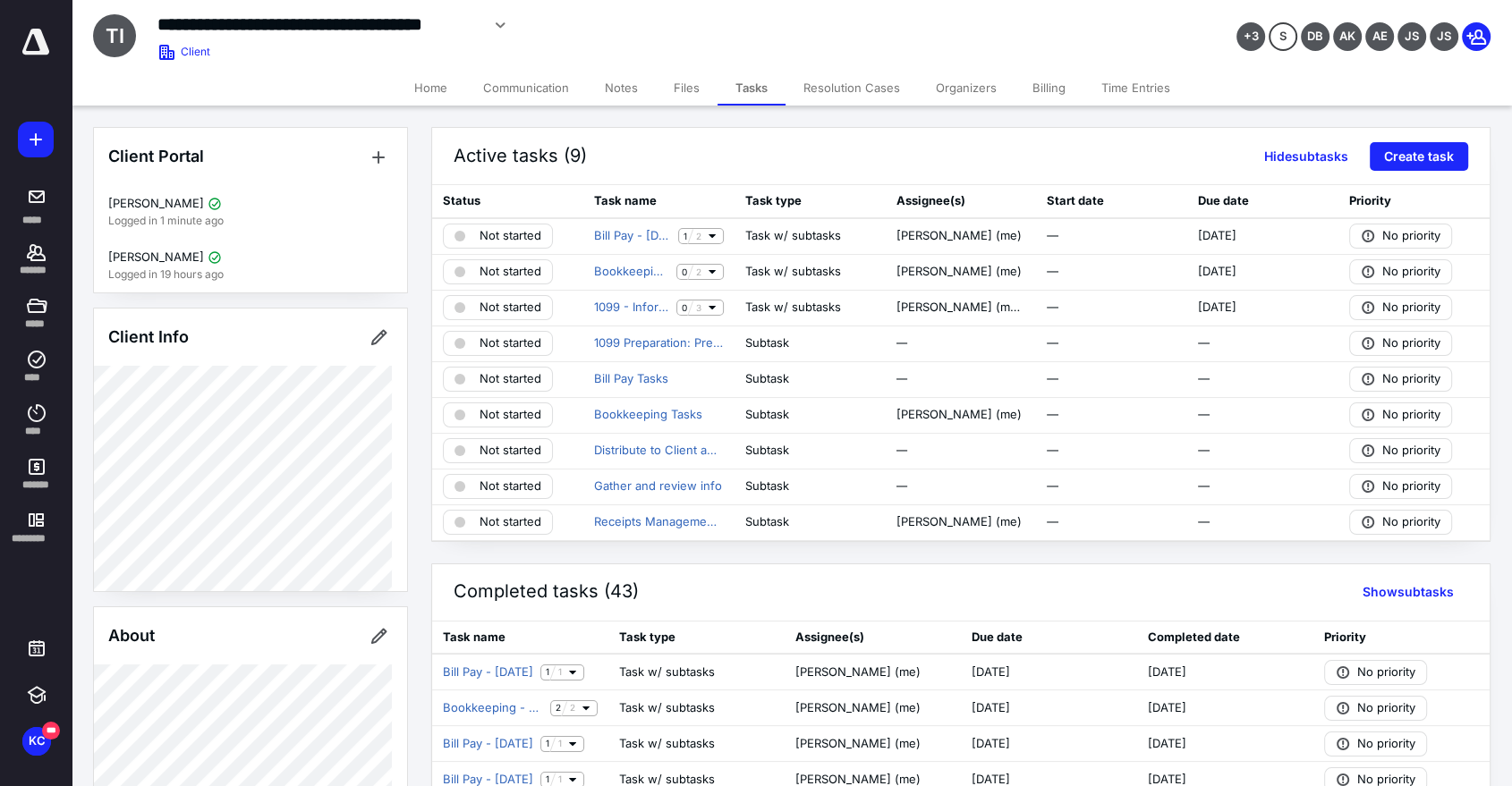 click on "Files" at bounding box center (686, 88) 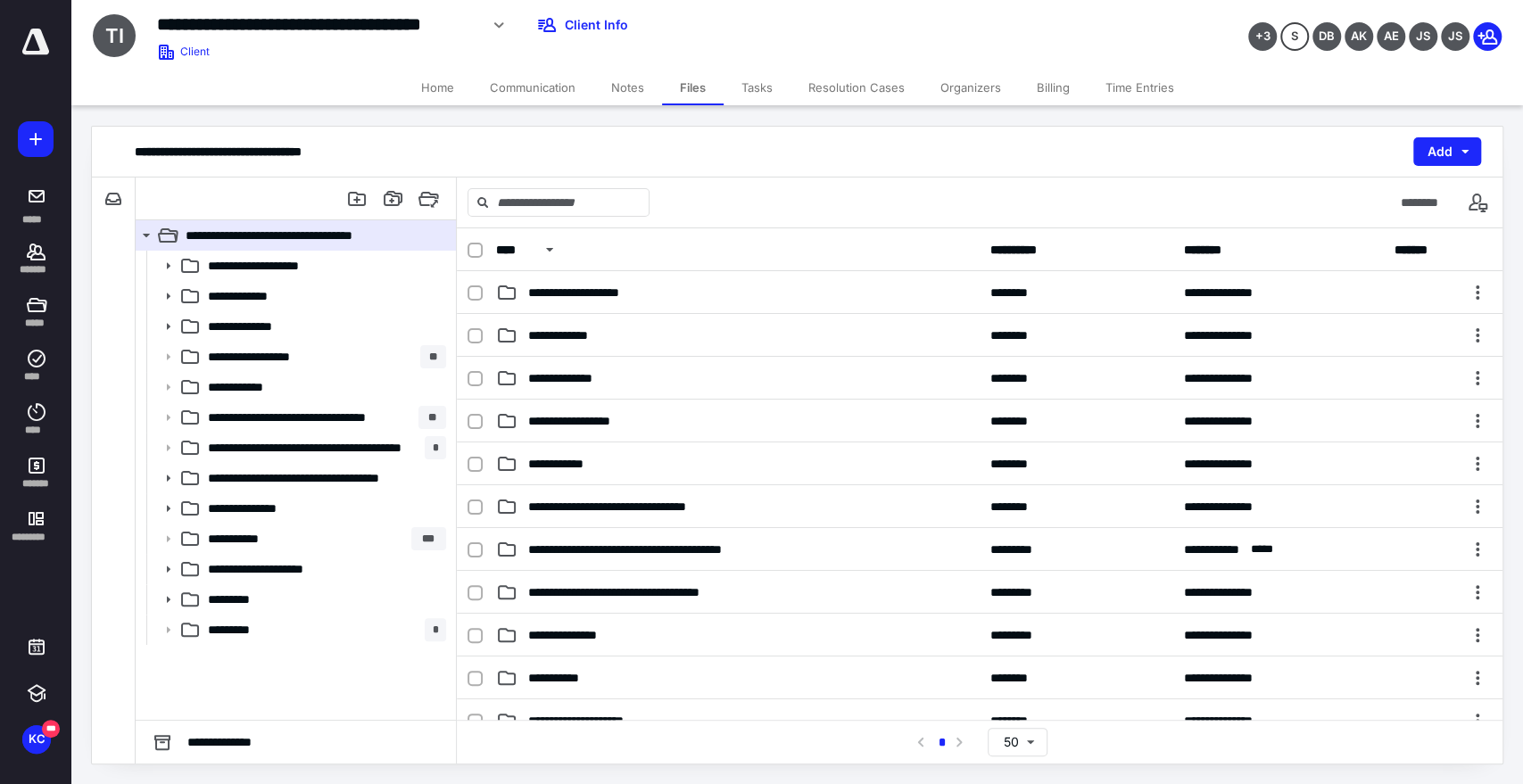 click on "Notes" at bounding box center (627, 87) 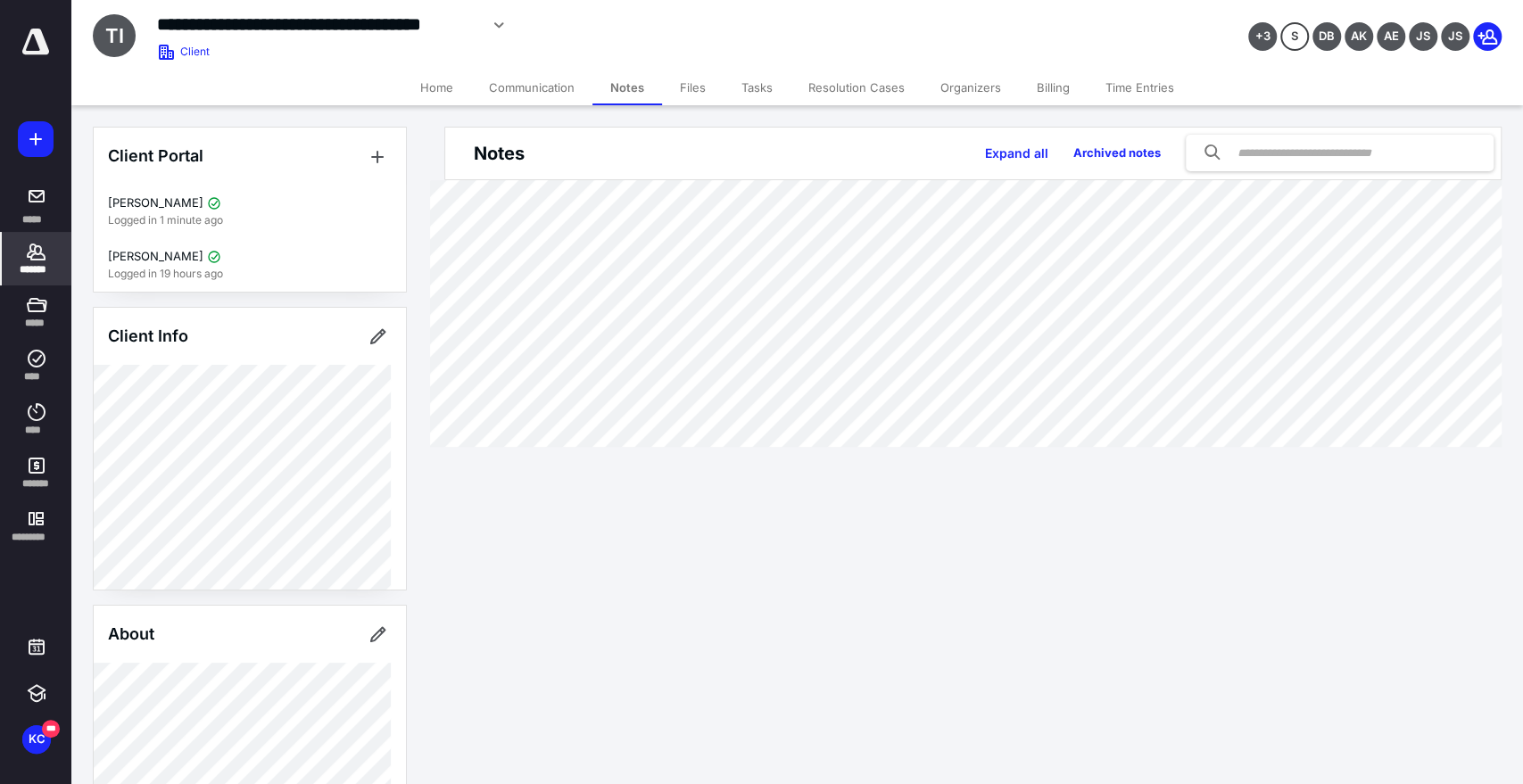 drag, startPoint x: 787, startPoint y: 78, endPoint x: 772, endPoint y: 84, distance: 16.155494 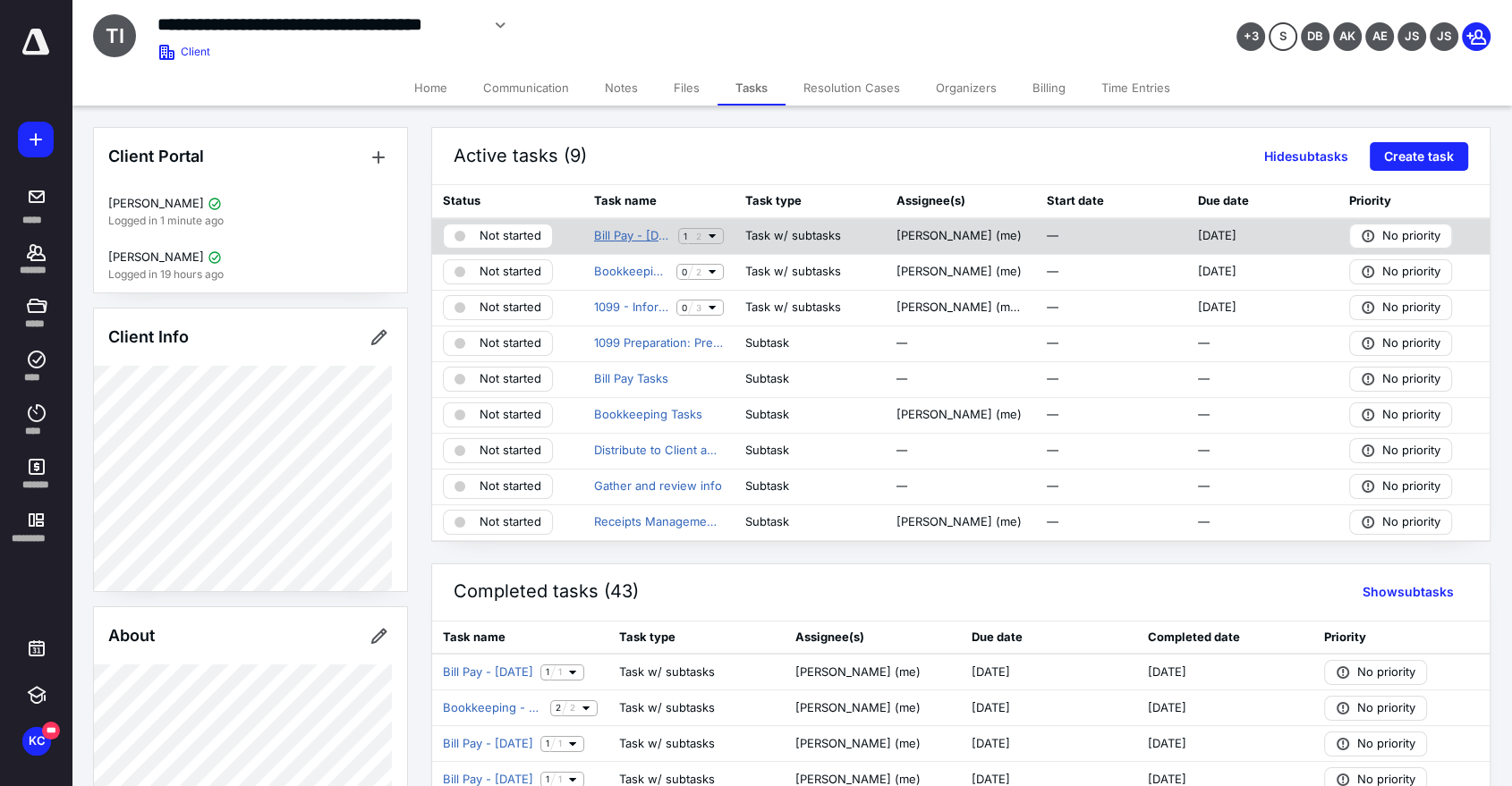 click on "Bill Pay - [DATE]" at bounding box center [633, 236] 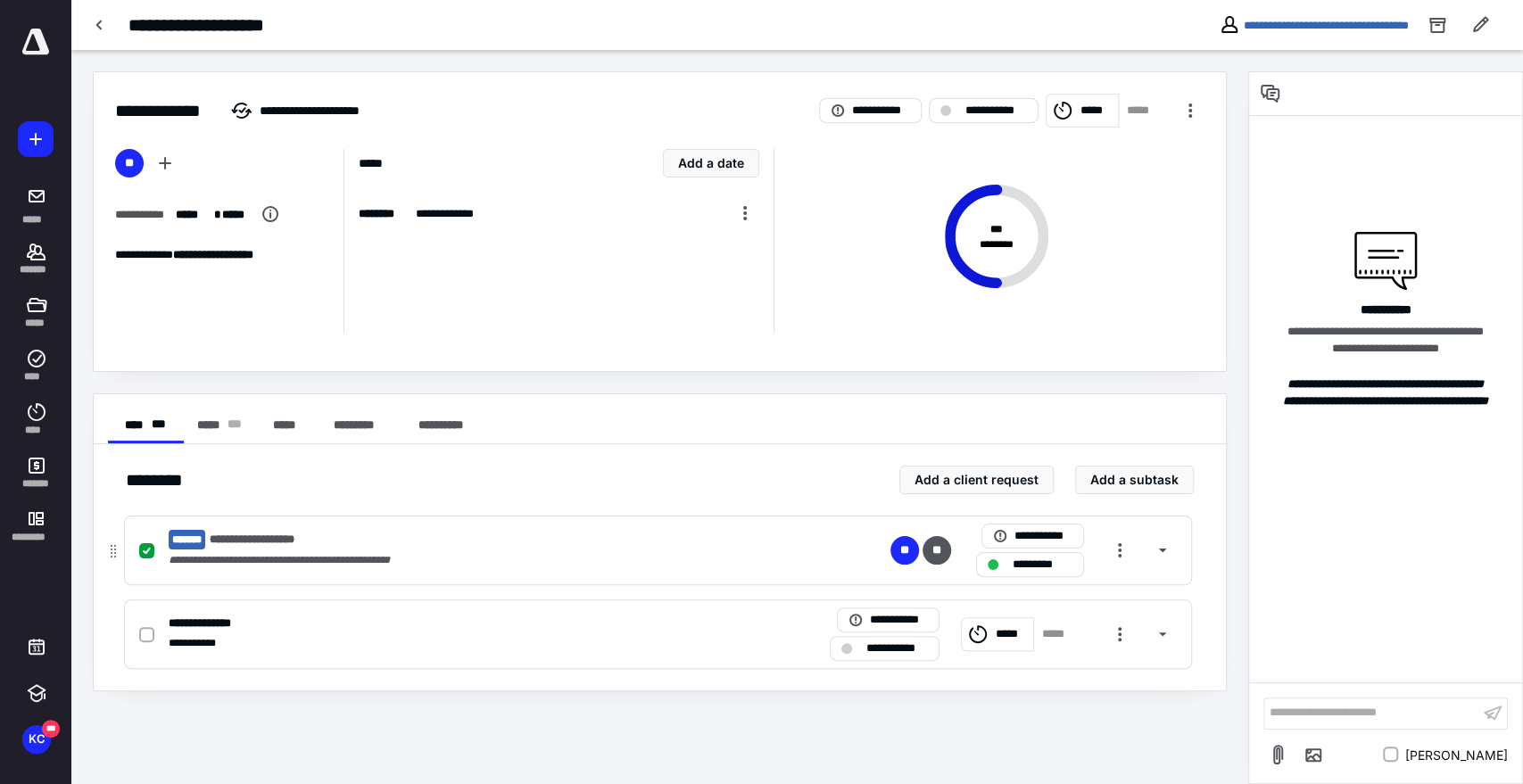 drag, startPoint x: 699, startPoint y: 555, endPoint x: 1015, endPoint y: 579, distance: 316.91008 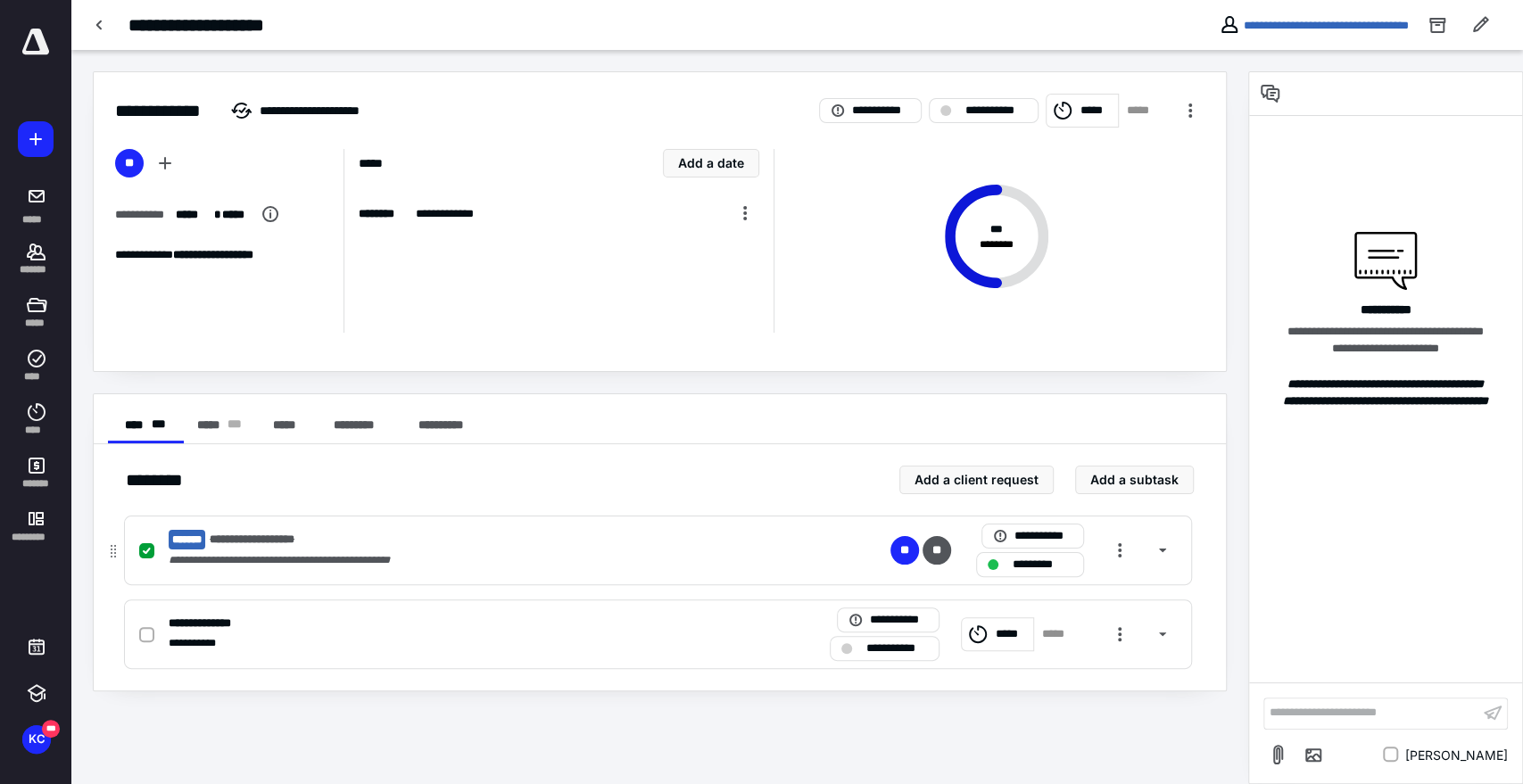 click on "**********" at bounding box center (658, 550) 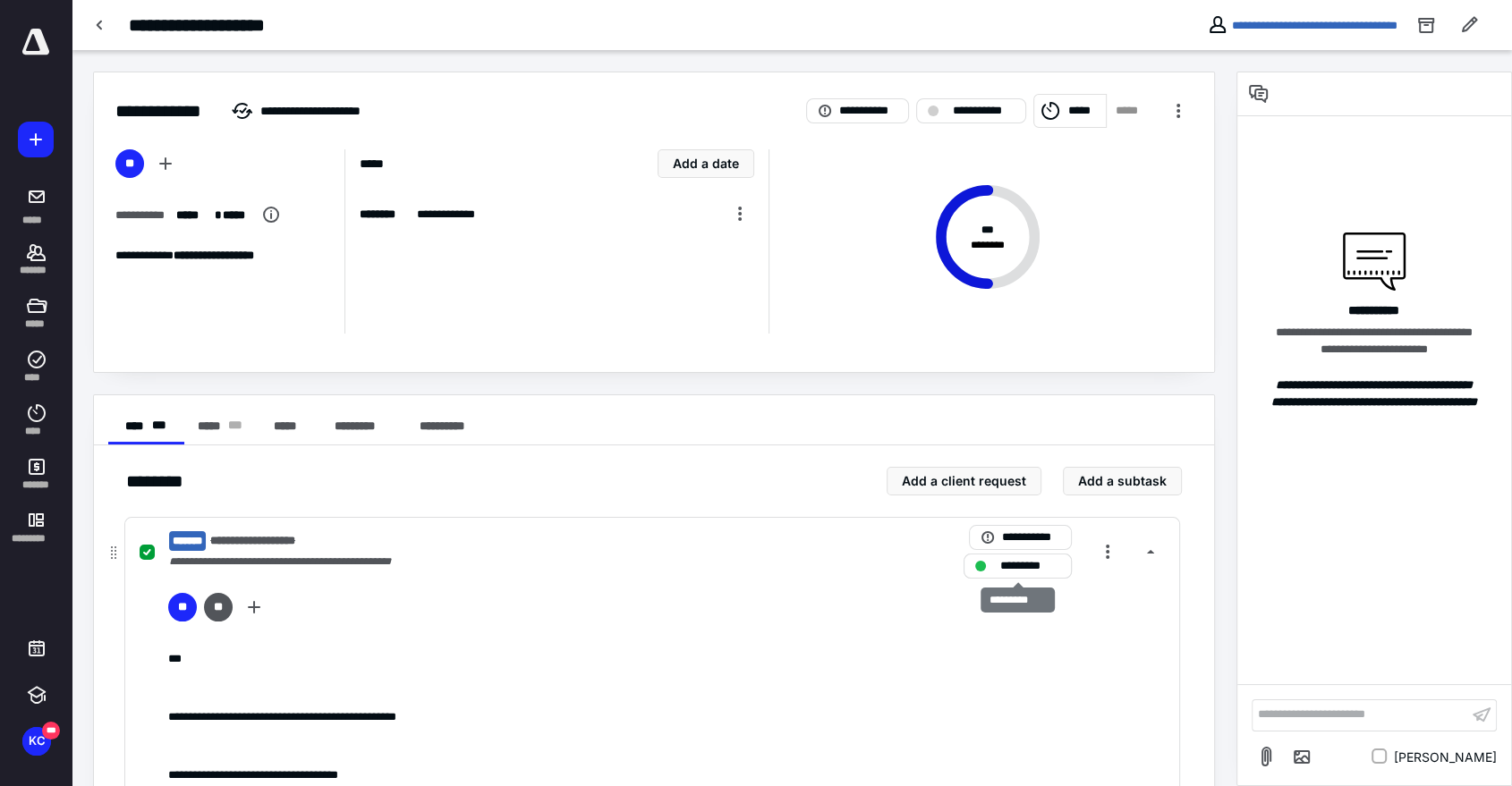 click on "*********" at bounding box center [1030, 566] 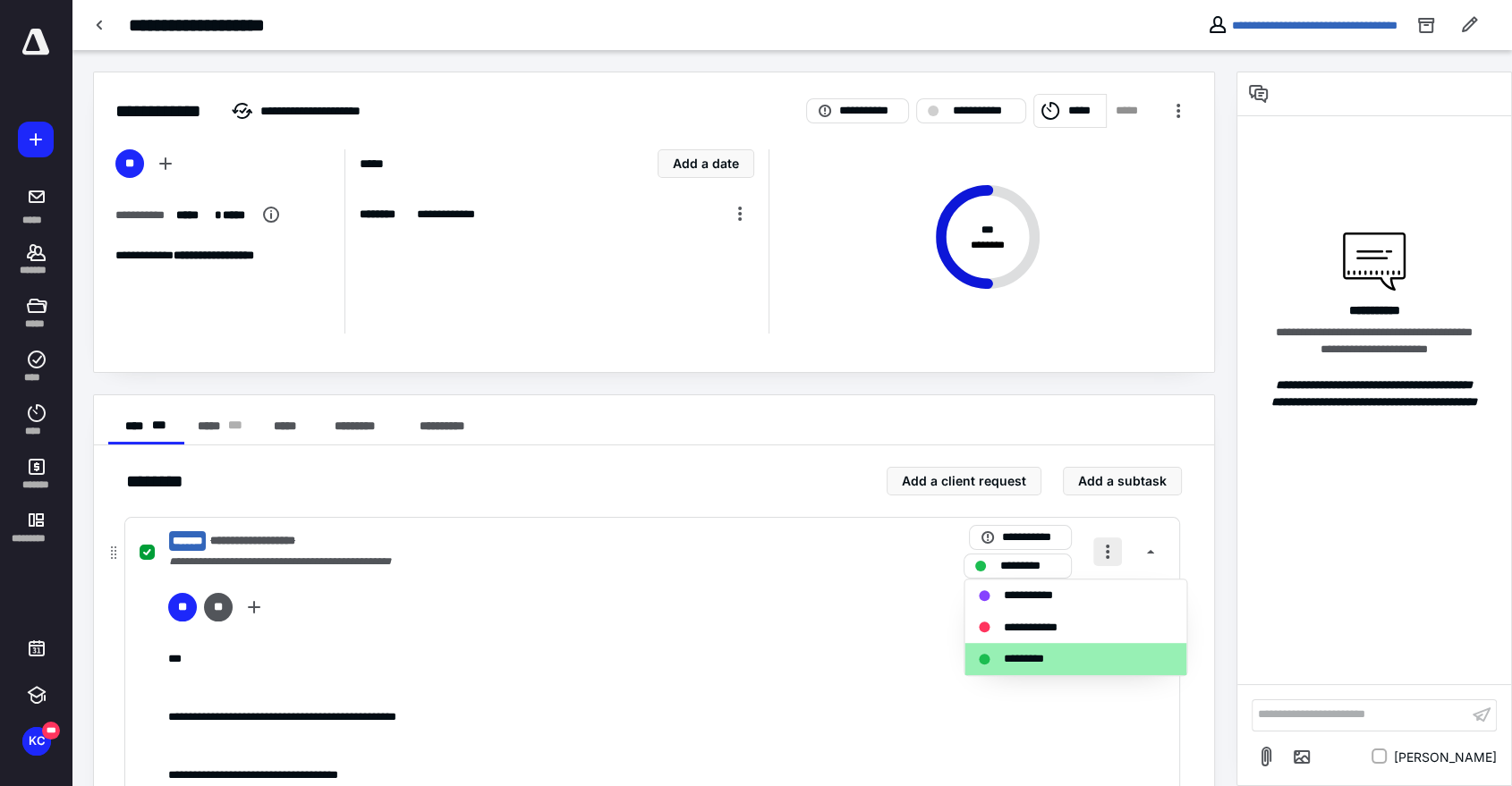 click at bounding box center [1108, 552] 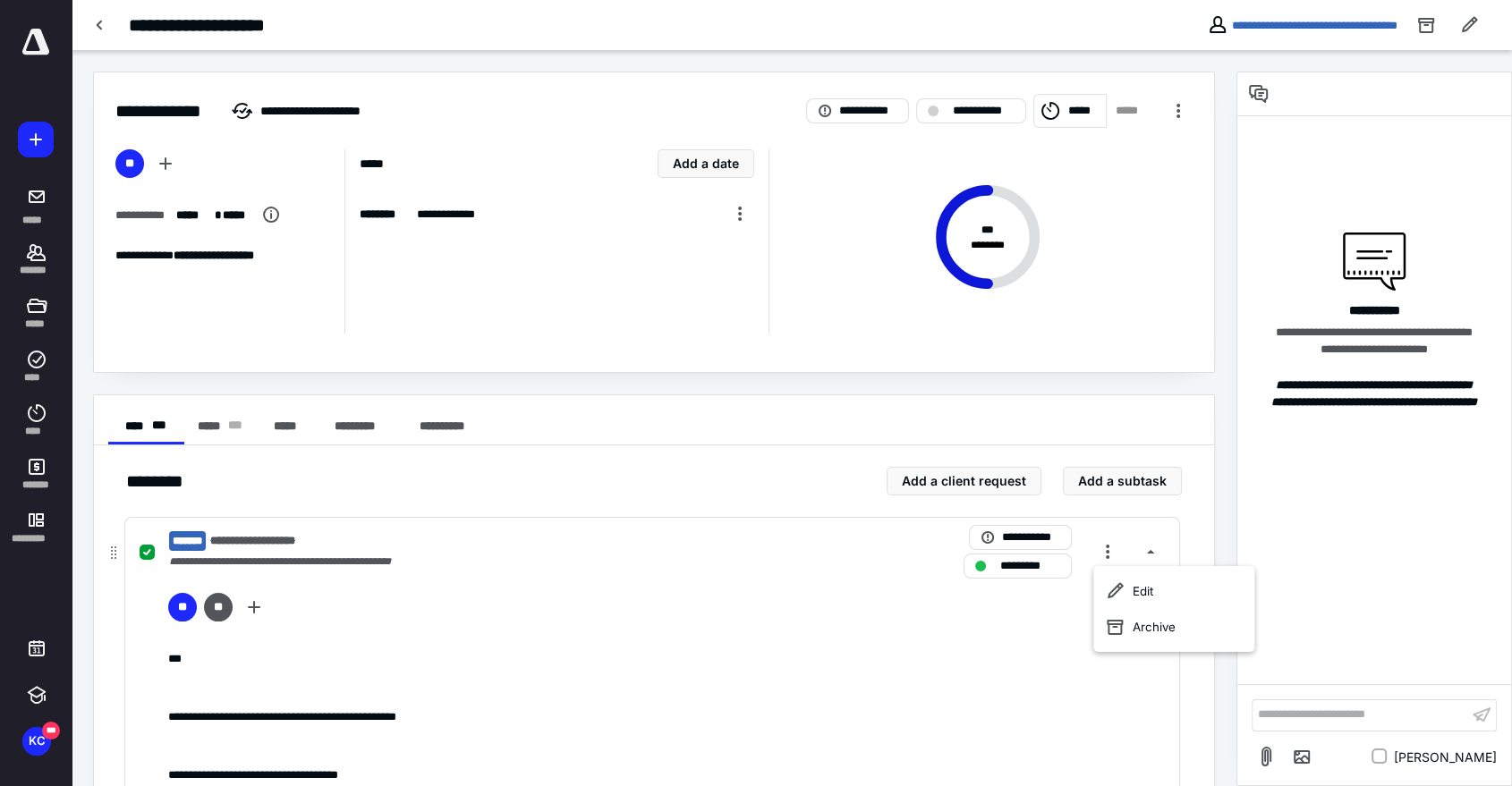 click on "**********" at bounding box center [667, 1022] 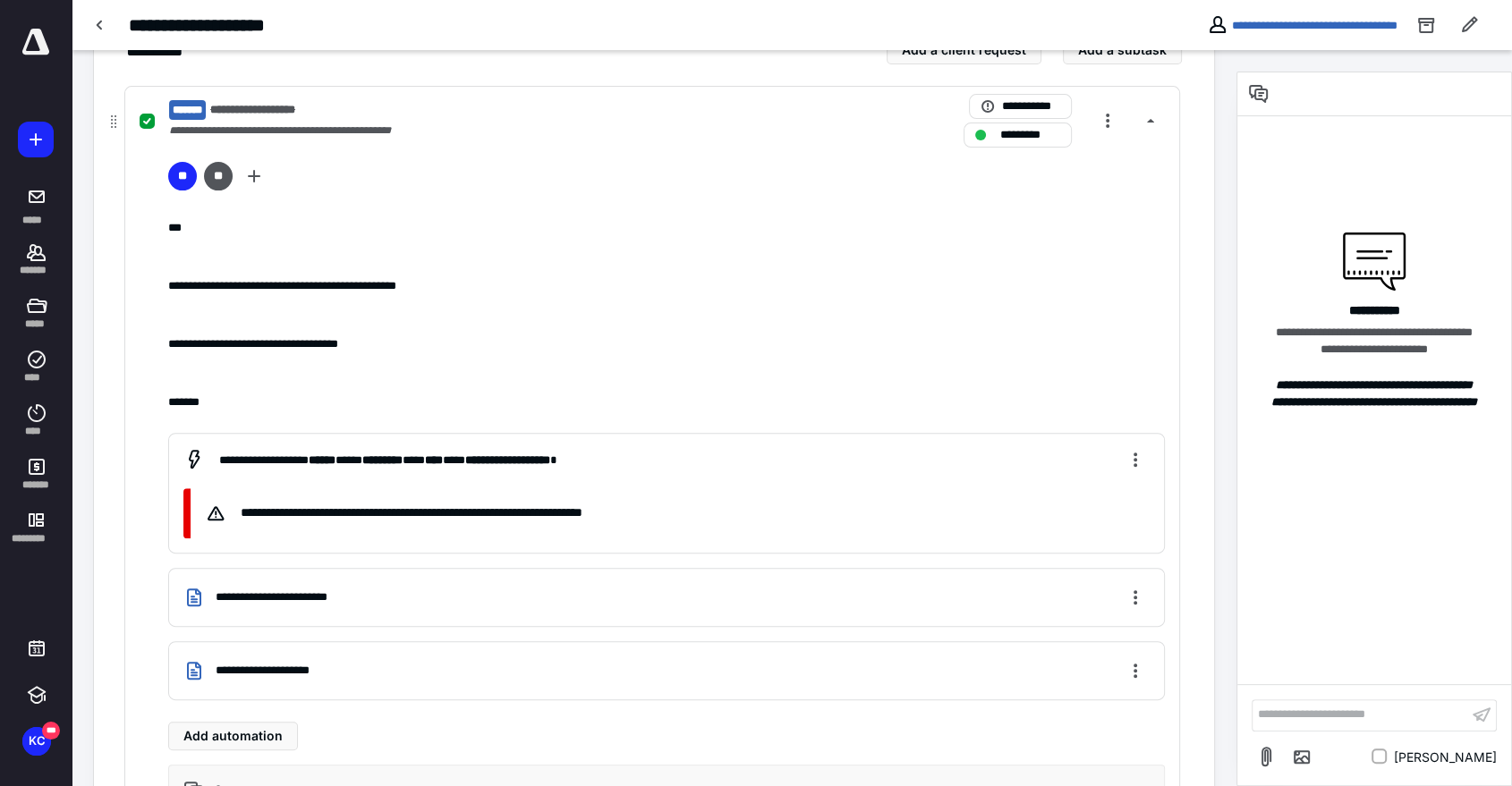 scroll, scrollTop: 410, scrollLeft: 0, axis: vertical 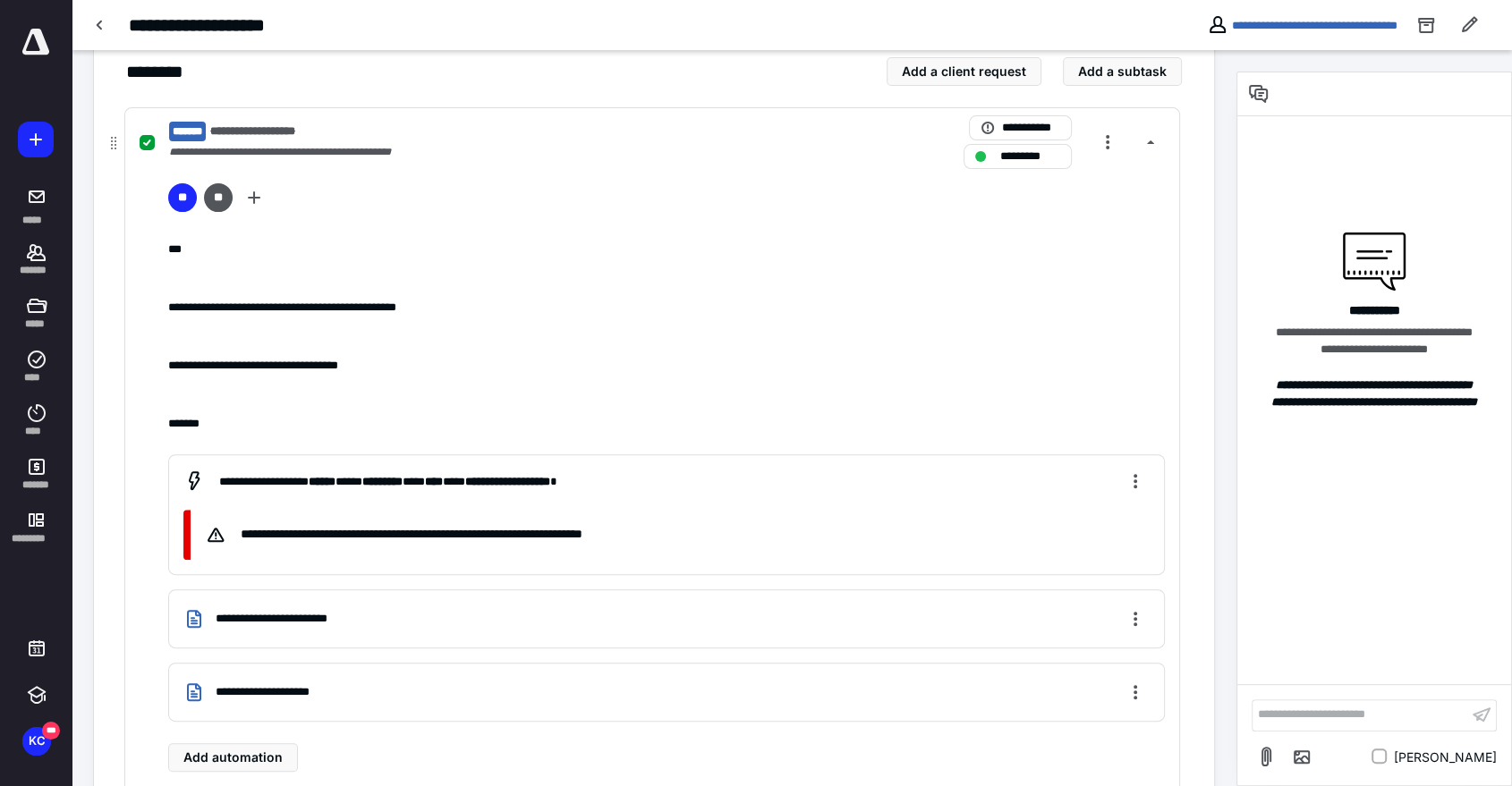 click on "**********" at bounding box center [688, 534] 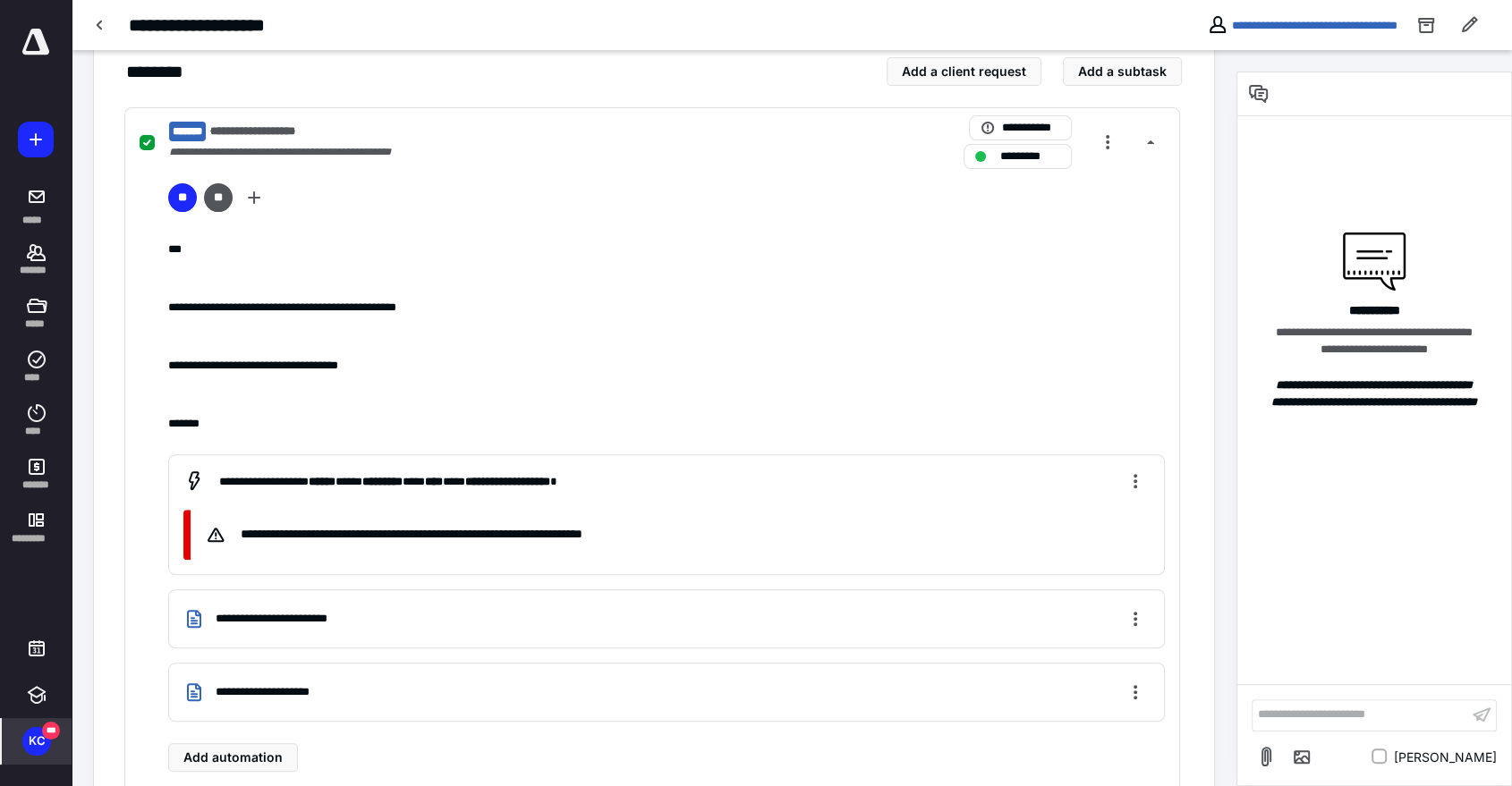 click on "***" at bounding box center [51, 731] 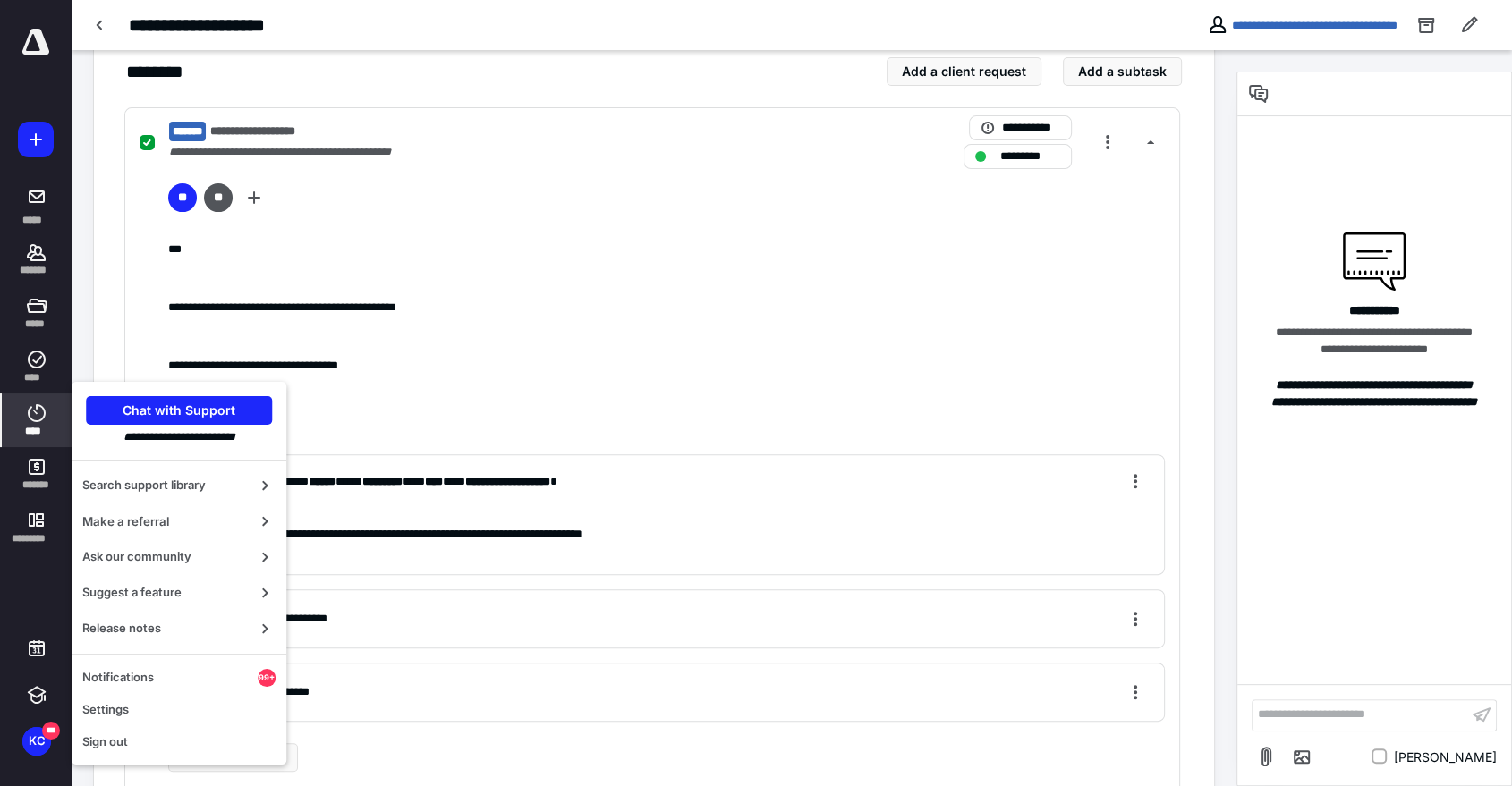 click 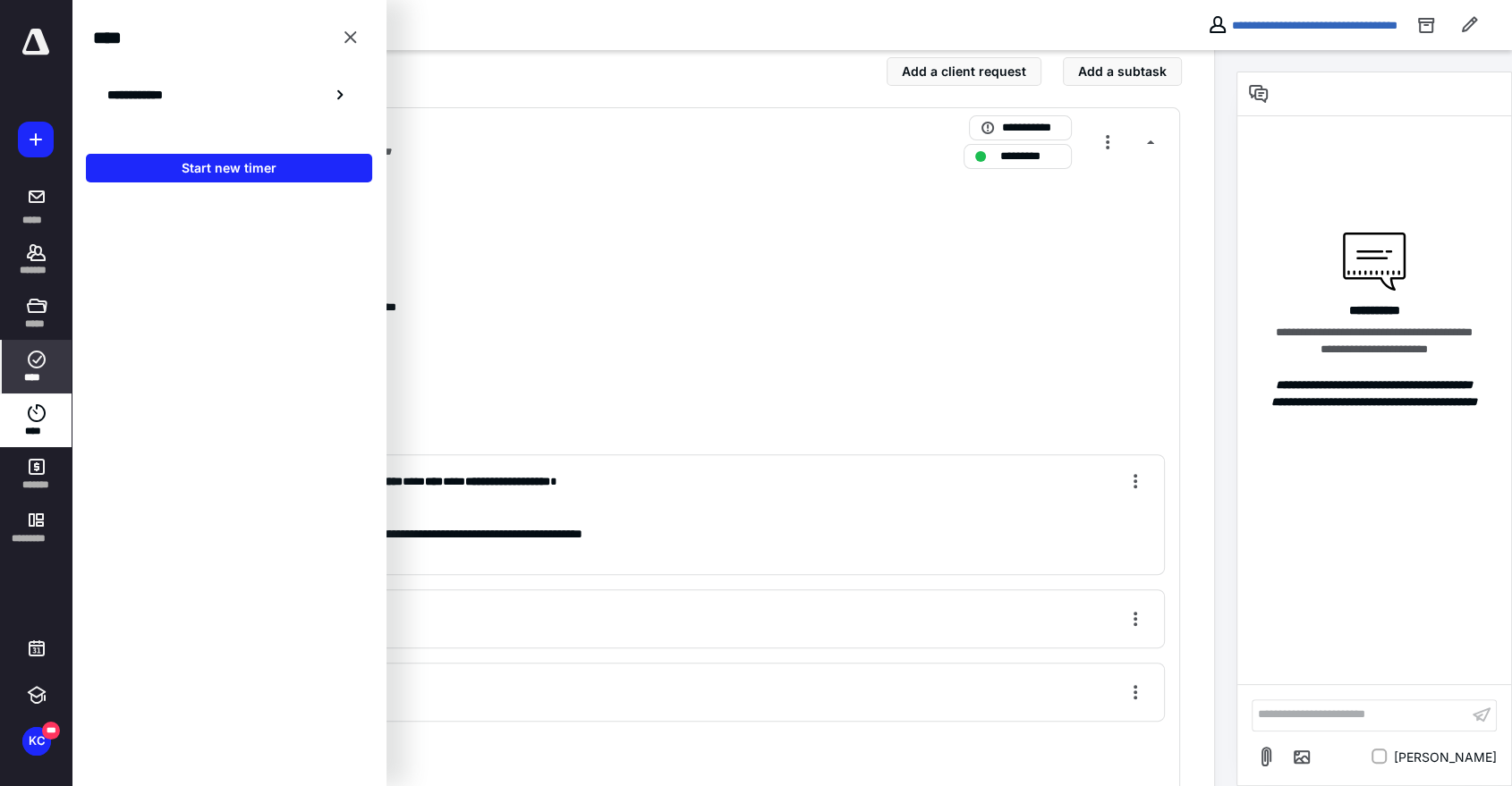 click on "****" at bounding box center (37, 377) 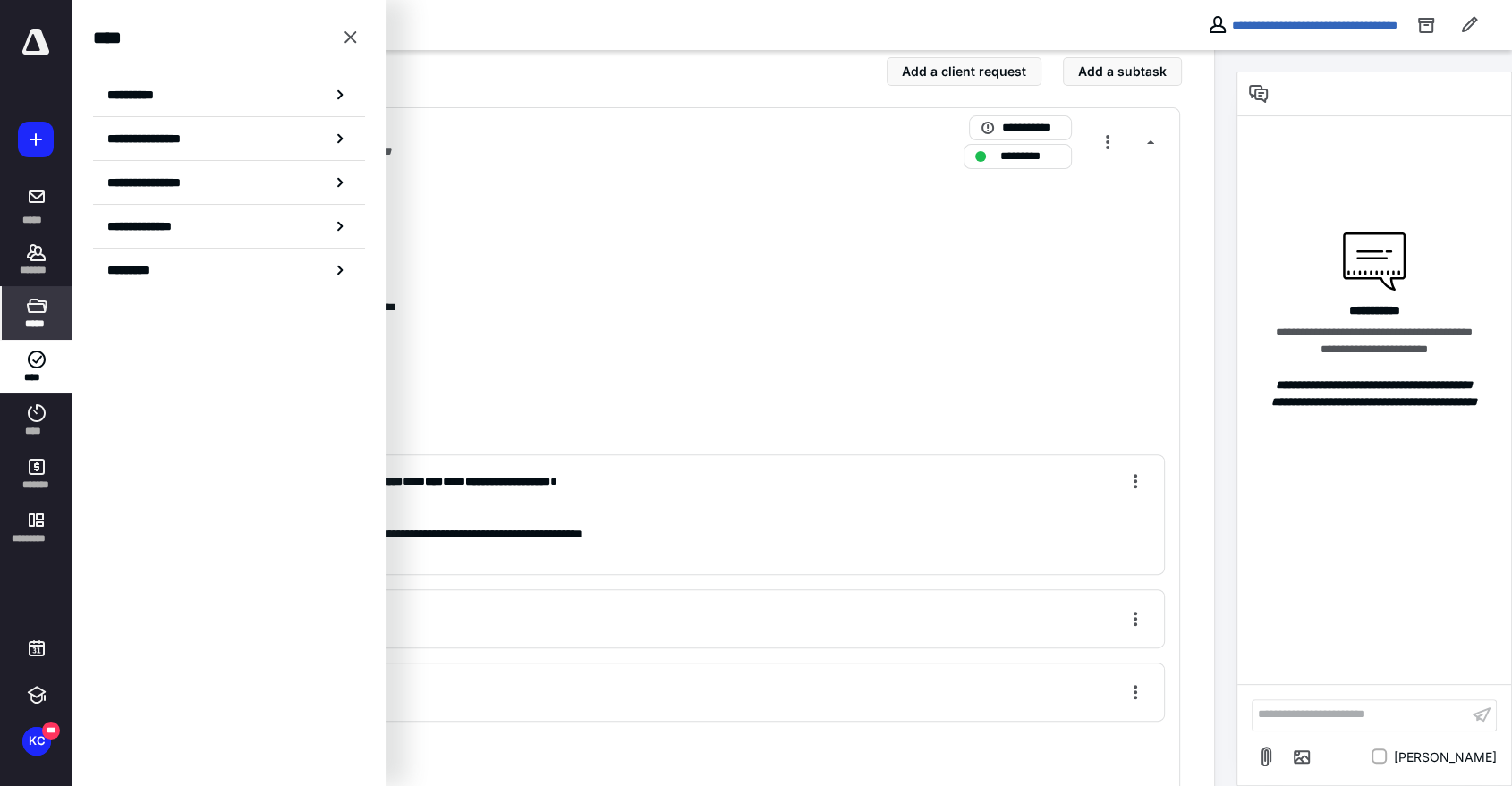 click on "*****" at bounding box center (36, 324) 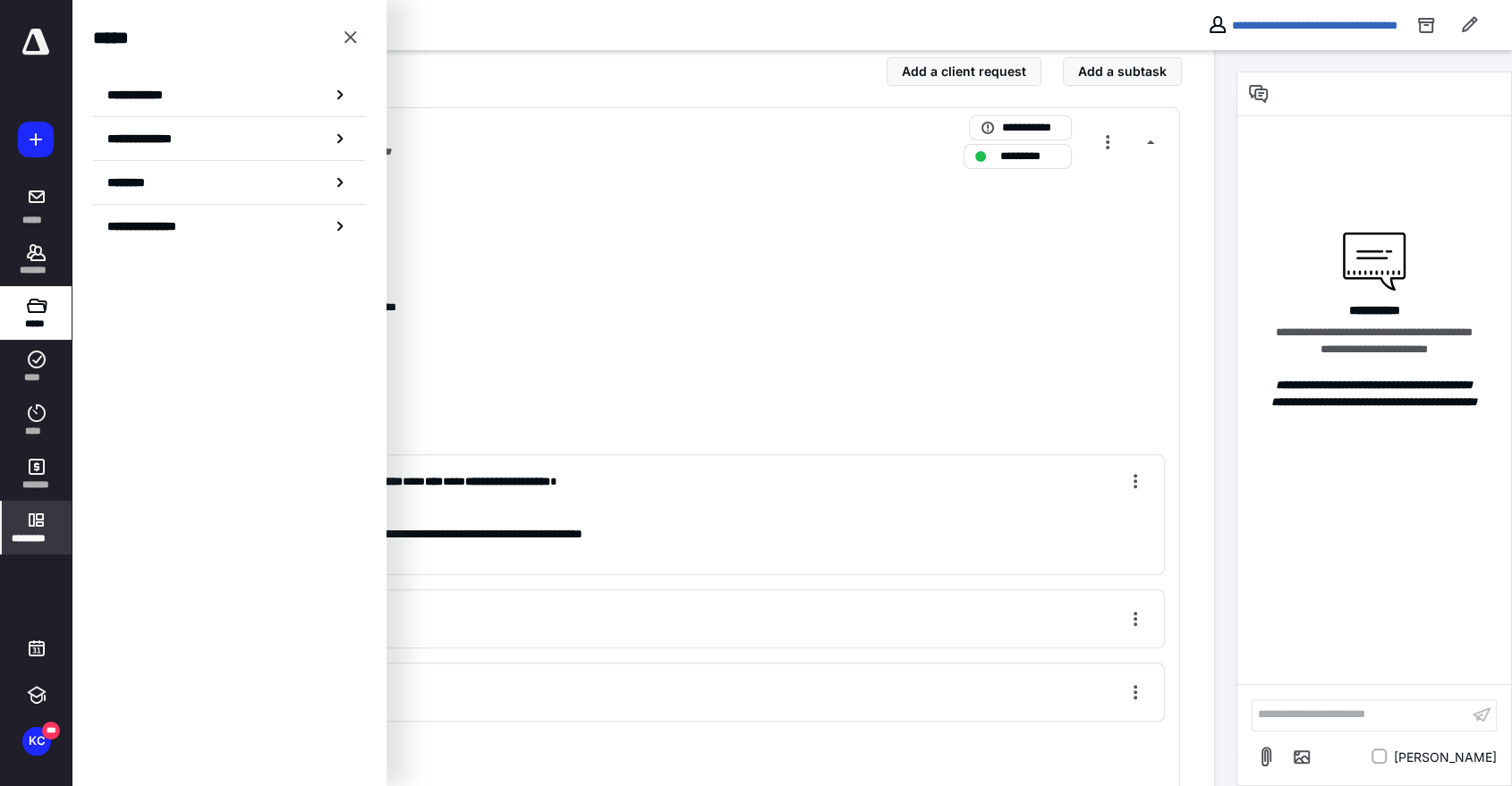 click on "*********" at bounding box center [37, 528] 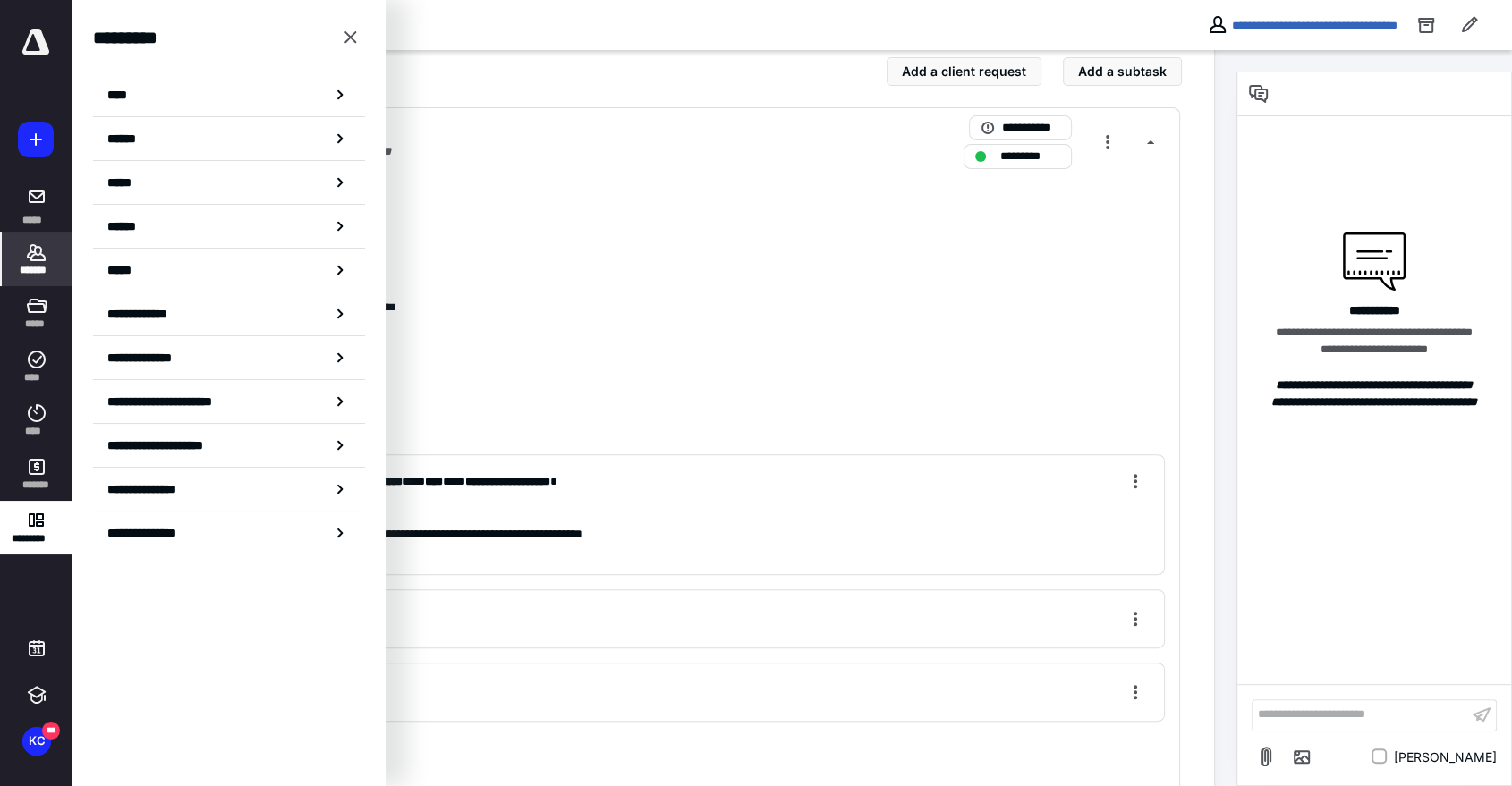 click 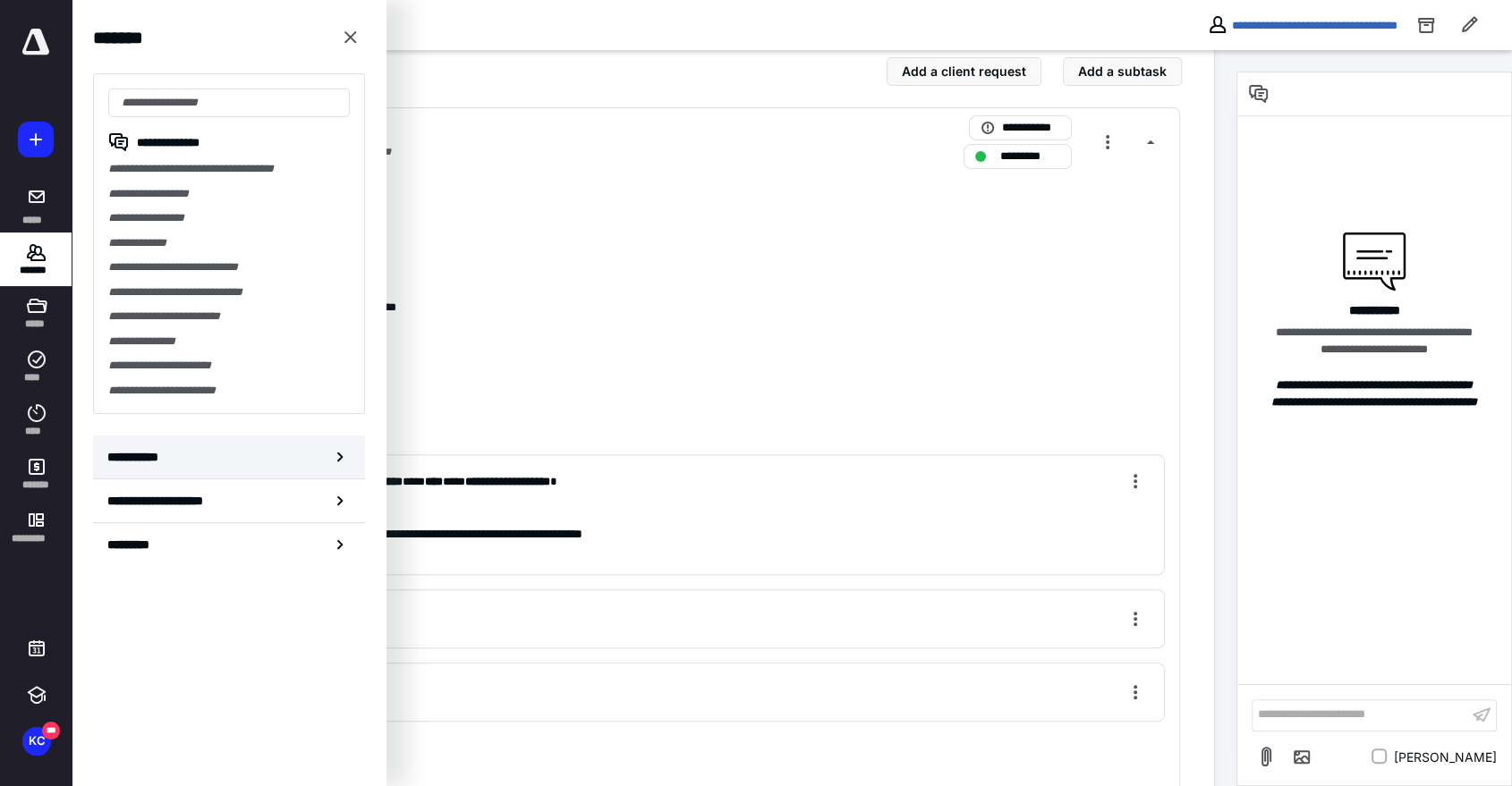 click on "**********" at bounding box center (229, 457) 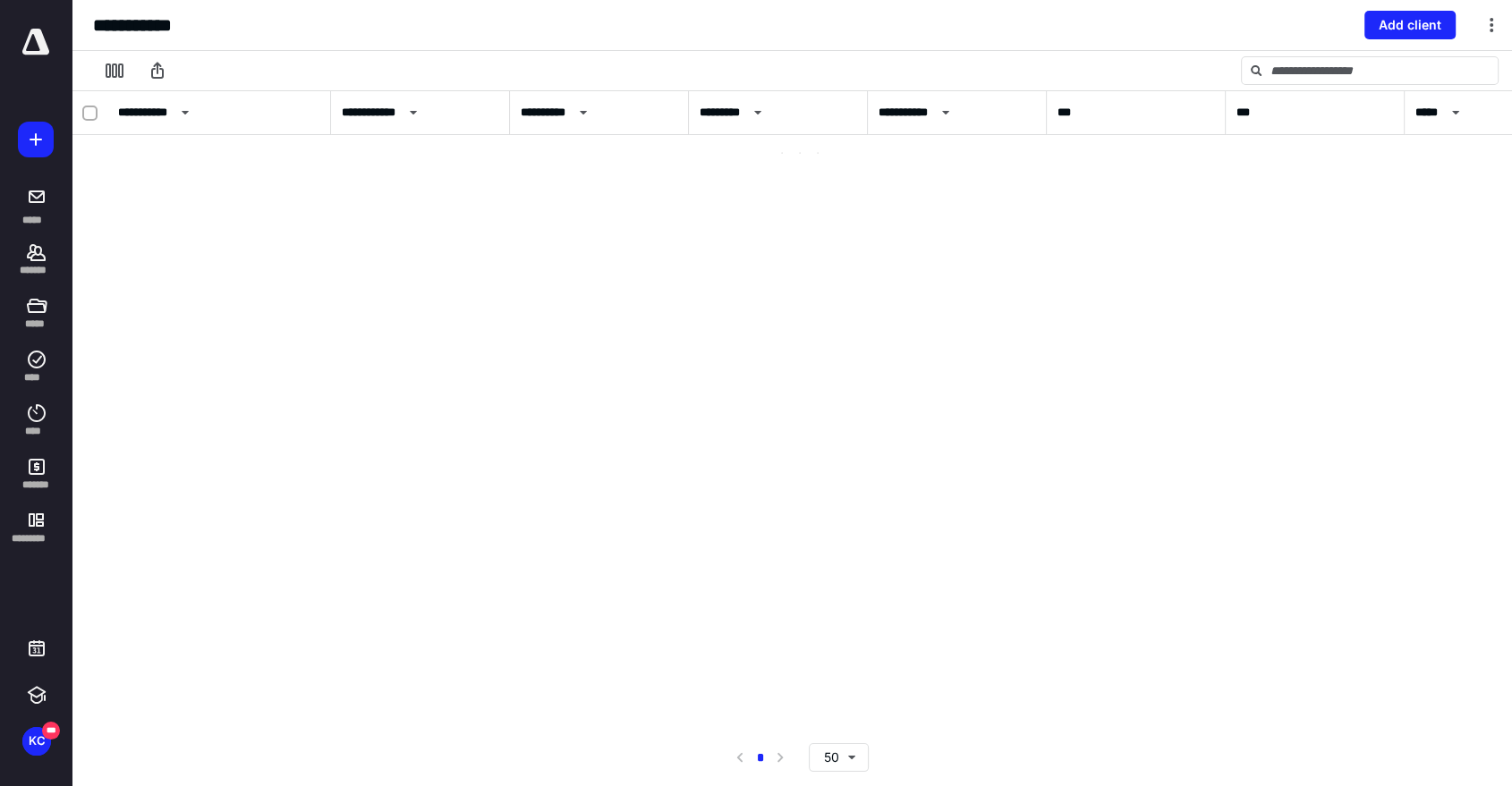 scroll, scrollTop: 0, scrollLeft: 0, axis: both 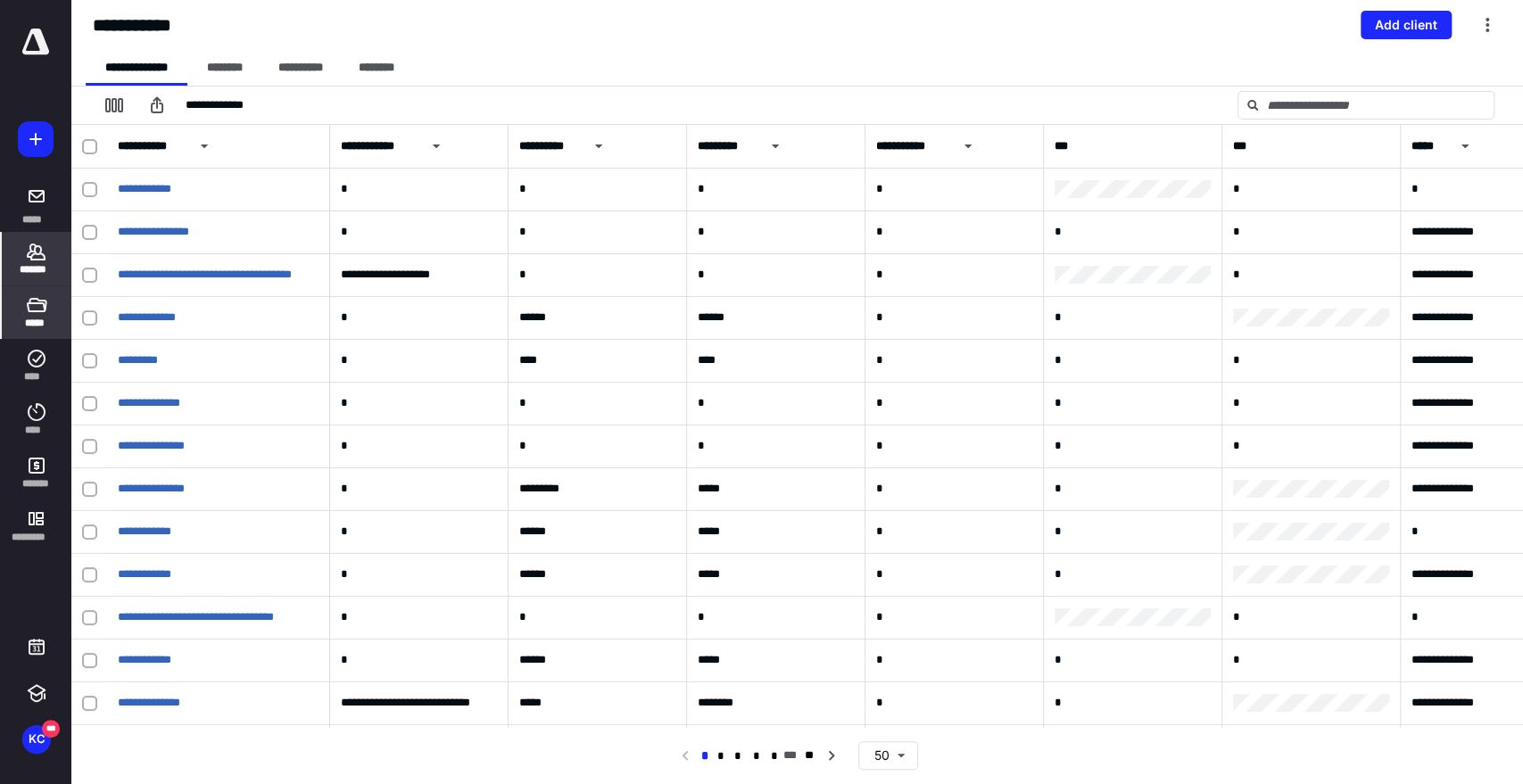 click on "*****" at bounding box center (37, 312) 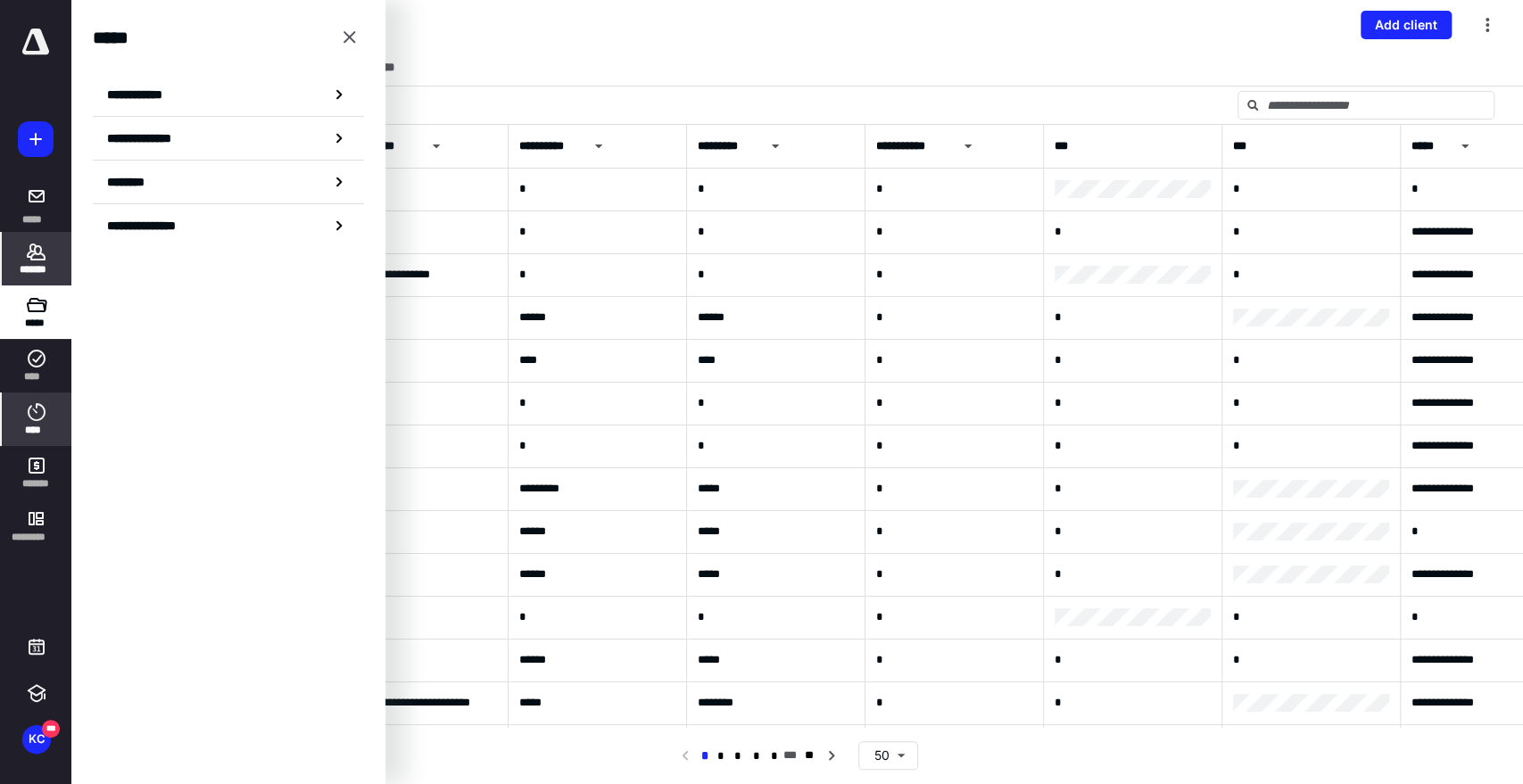 click 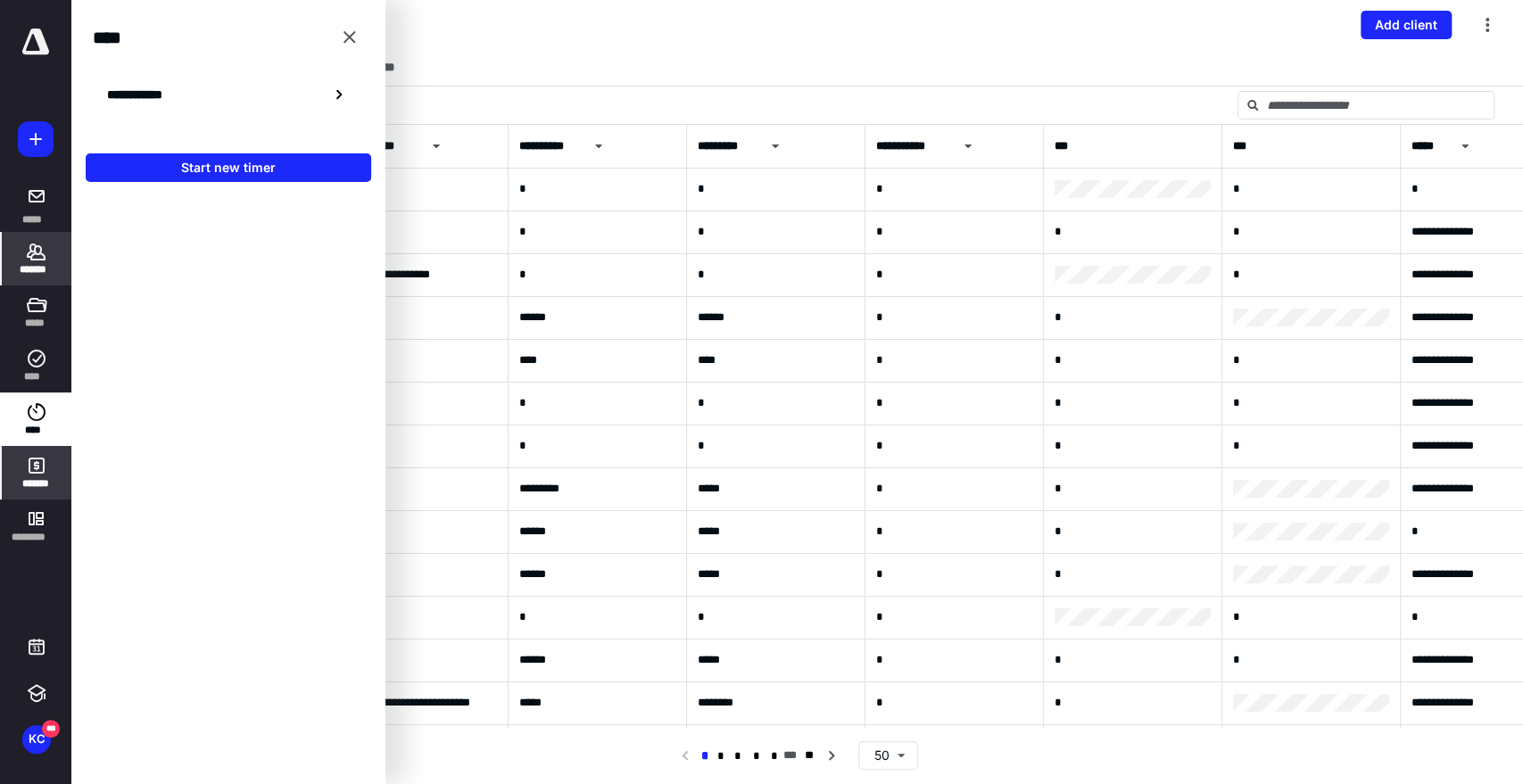 drag, startPoint x: 36, startPoint y: 469, endPoint x: 42, endPoint y: 494, distance: 25.70992 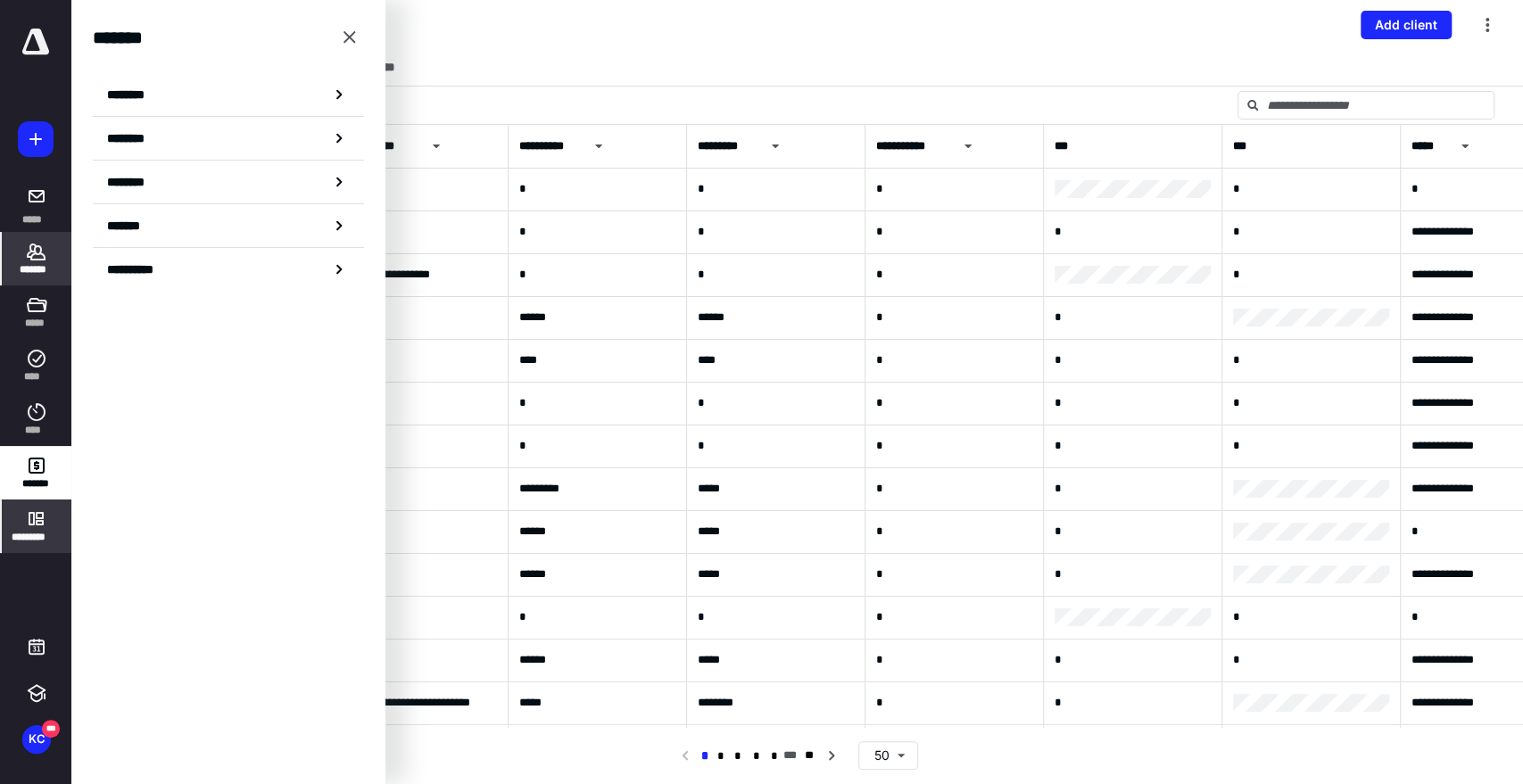click 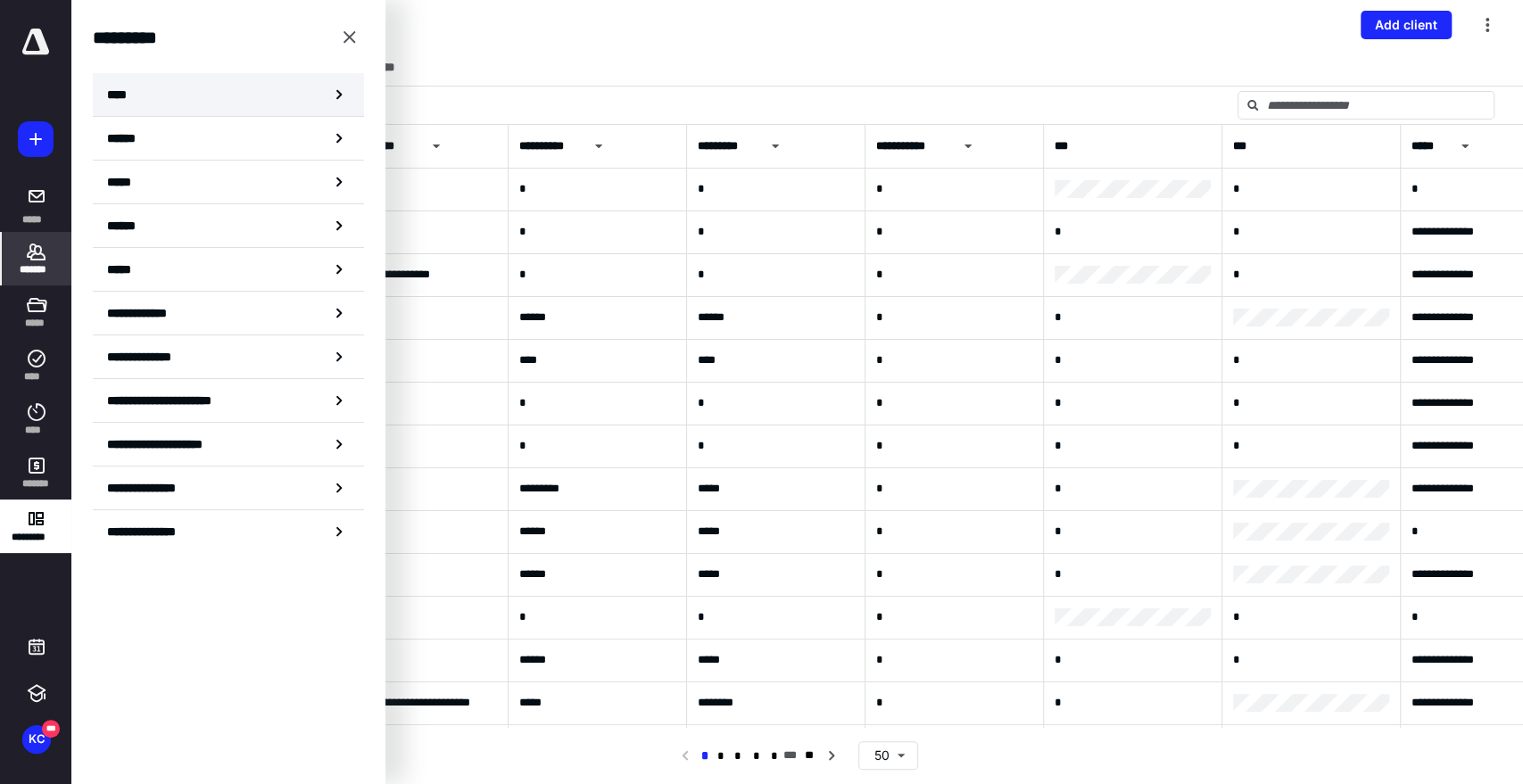click on "****" at bounding box center [228, 95] 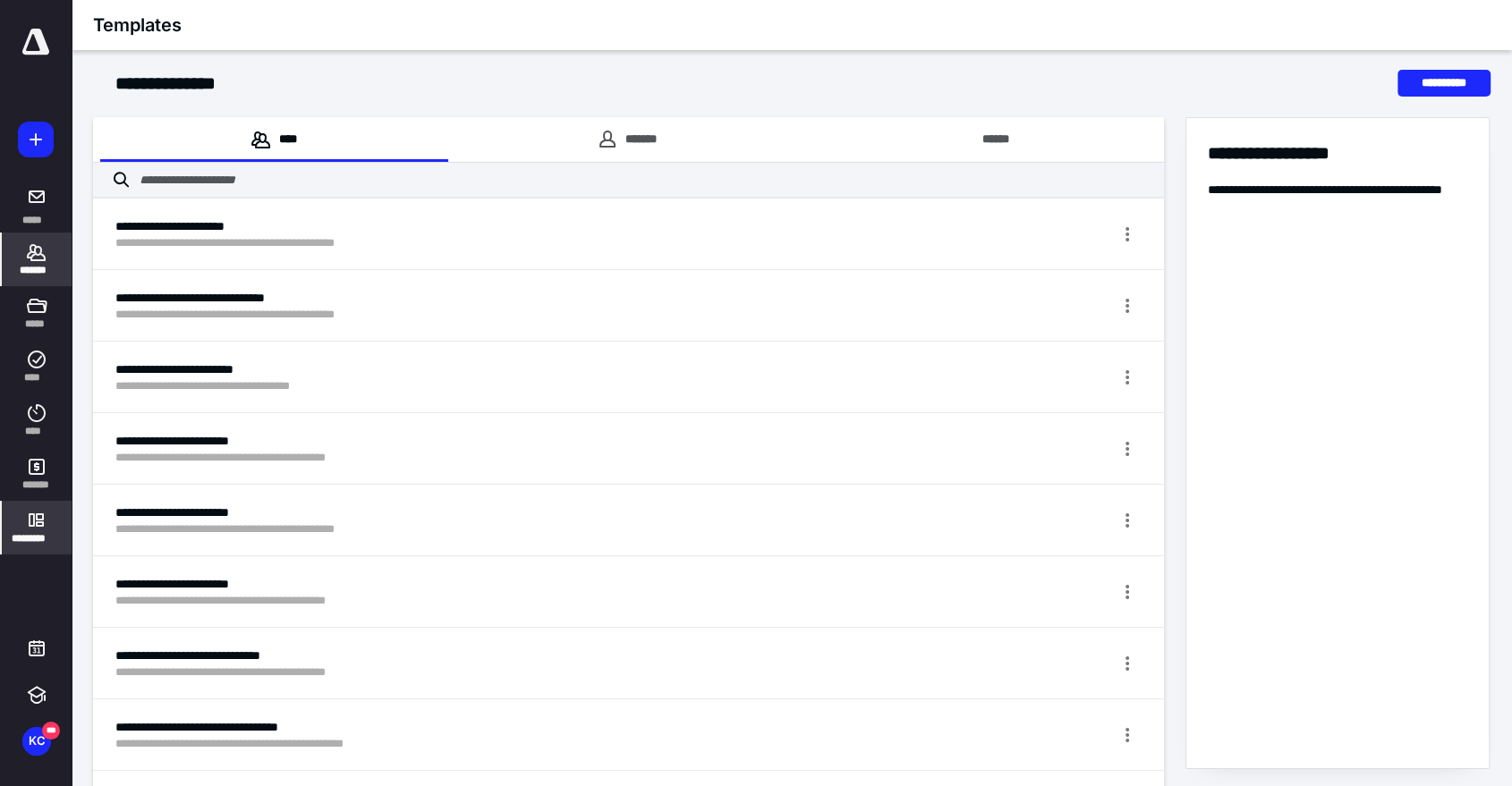 click on "*******" at bounding box center [37, 259] 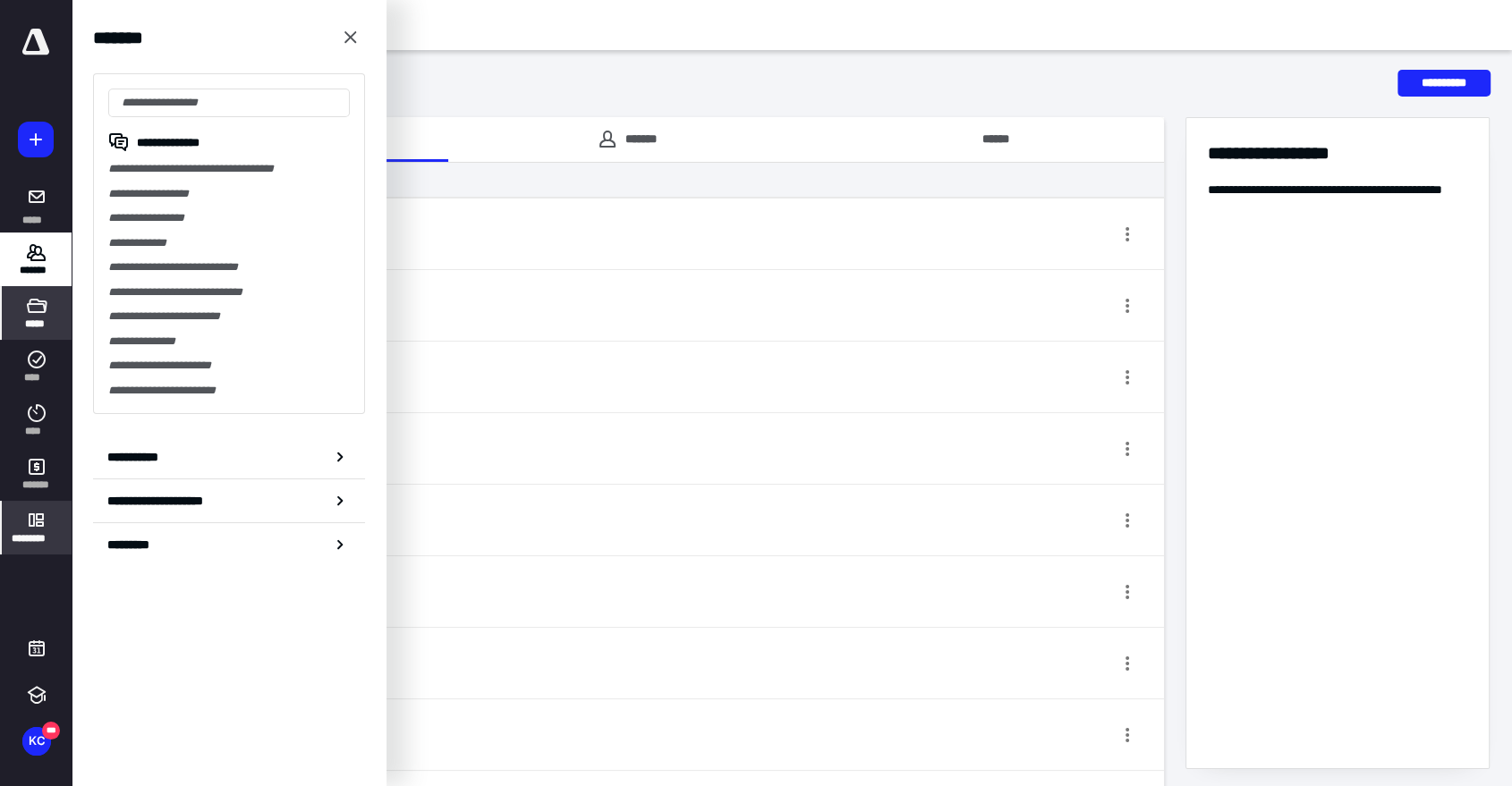 click 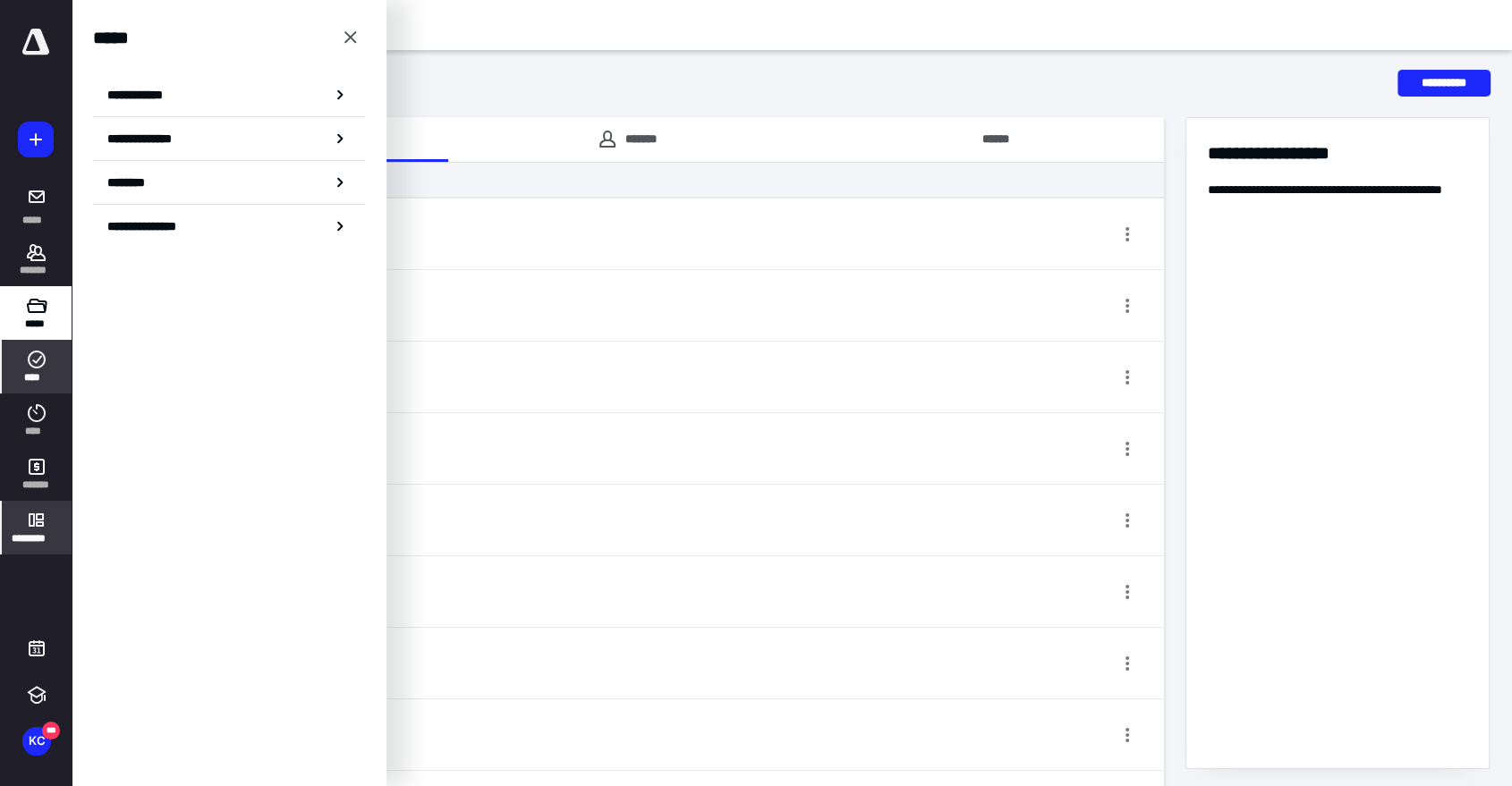 drag, startPoint x: 47, startPoint y: 360, endPoint x: 42, endPoint y: 371, distance: 12.083046 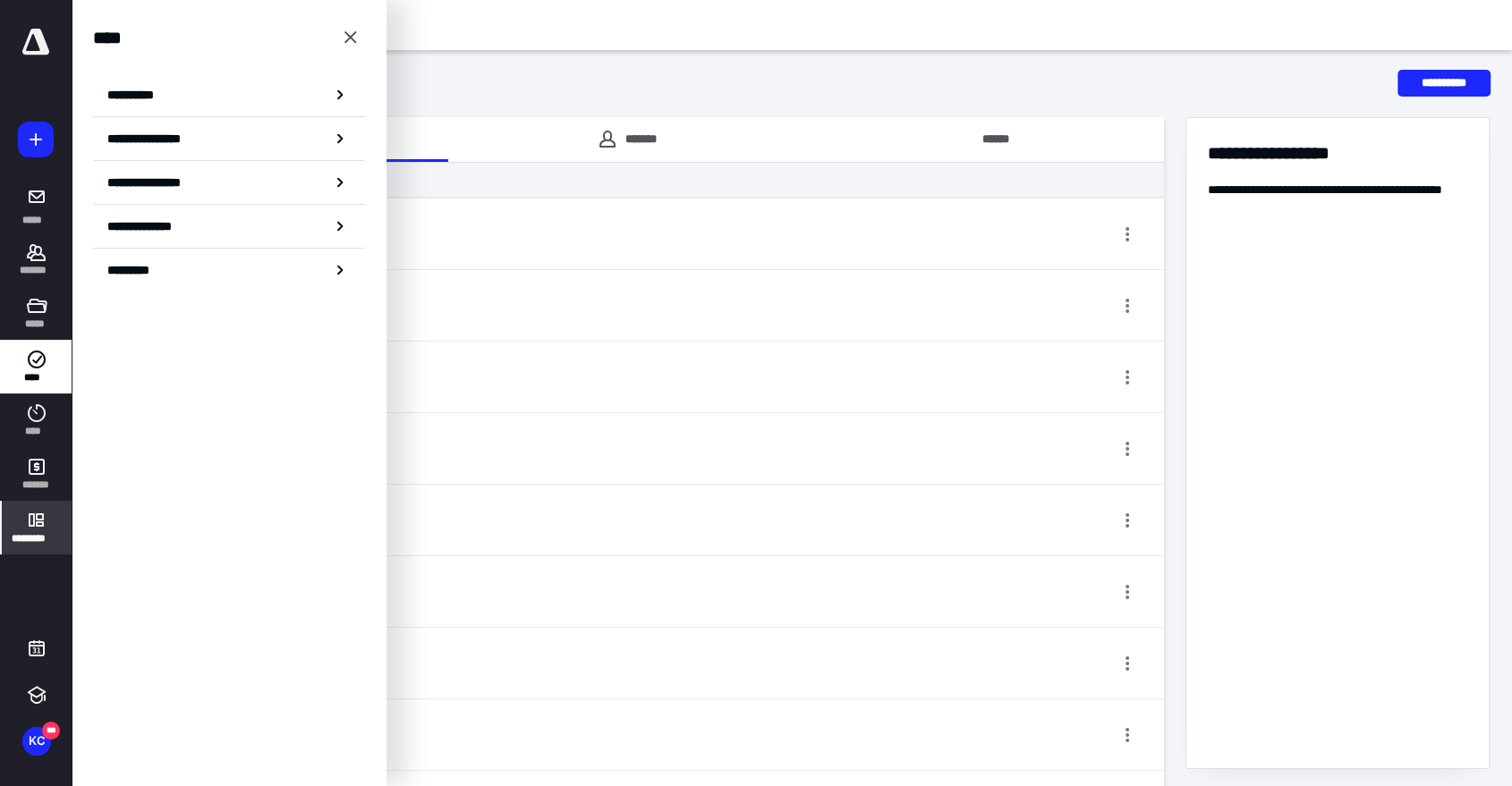 click 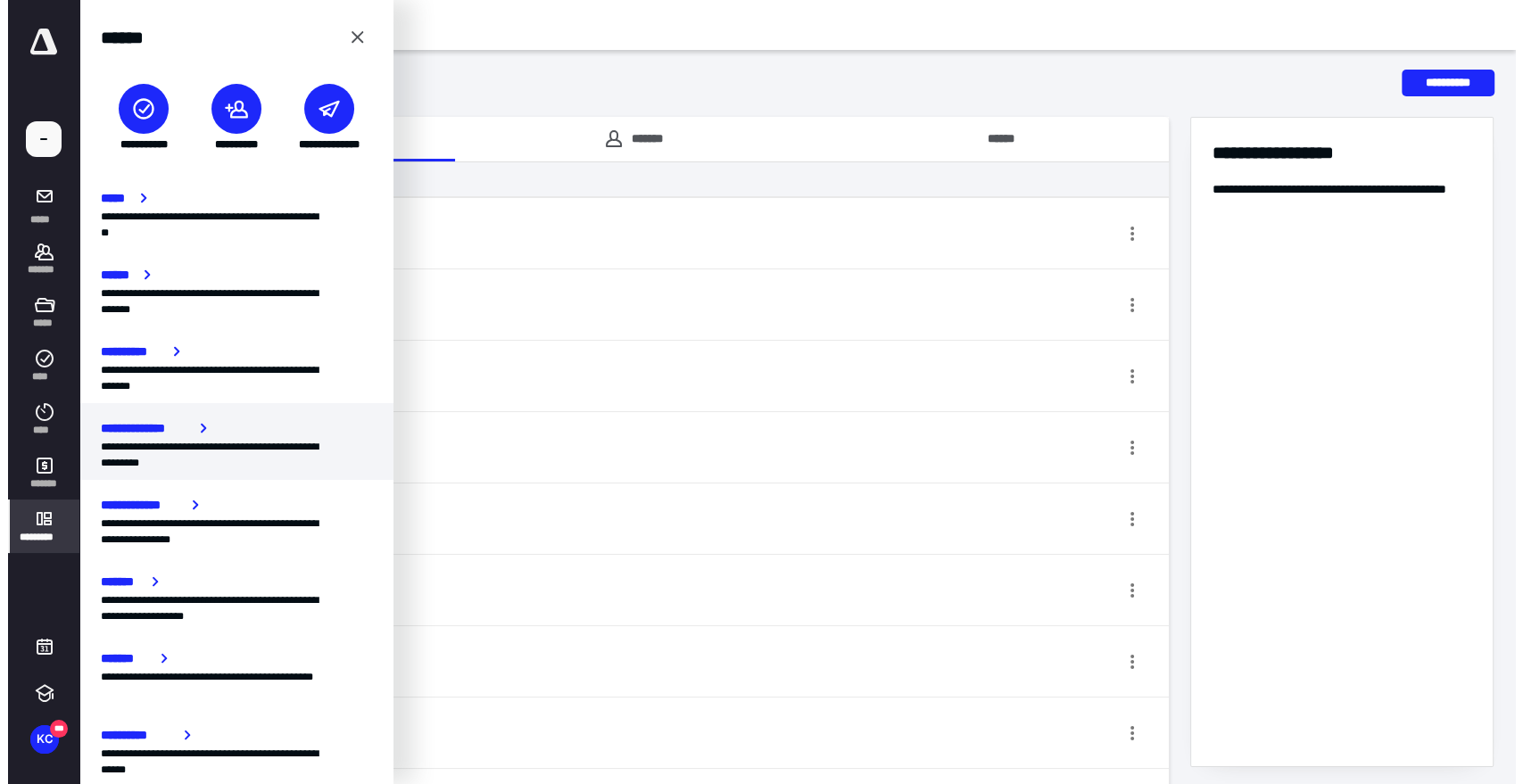 scroll, scrollTop: 2, scrollLeft: 0, axis: vertical 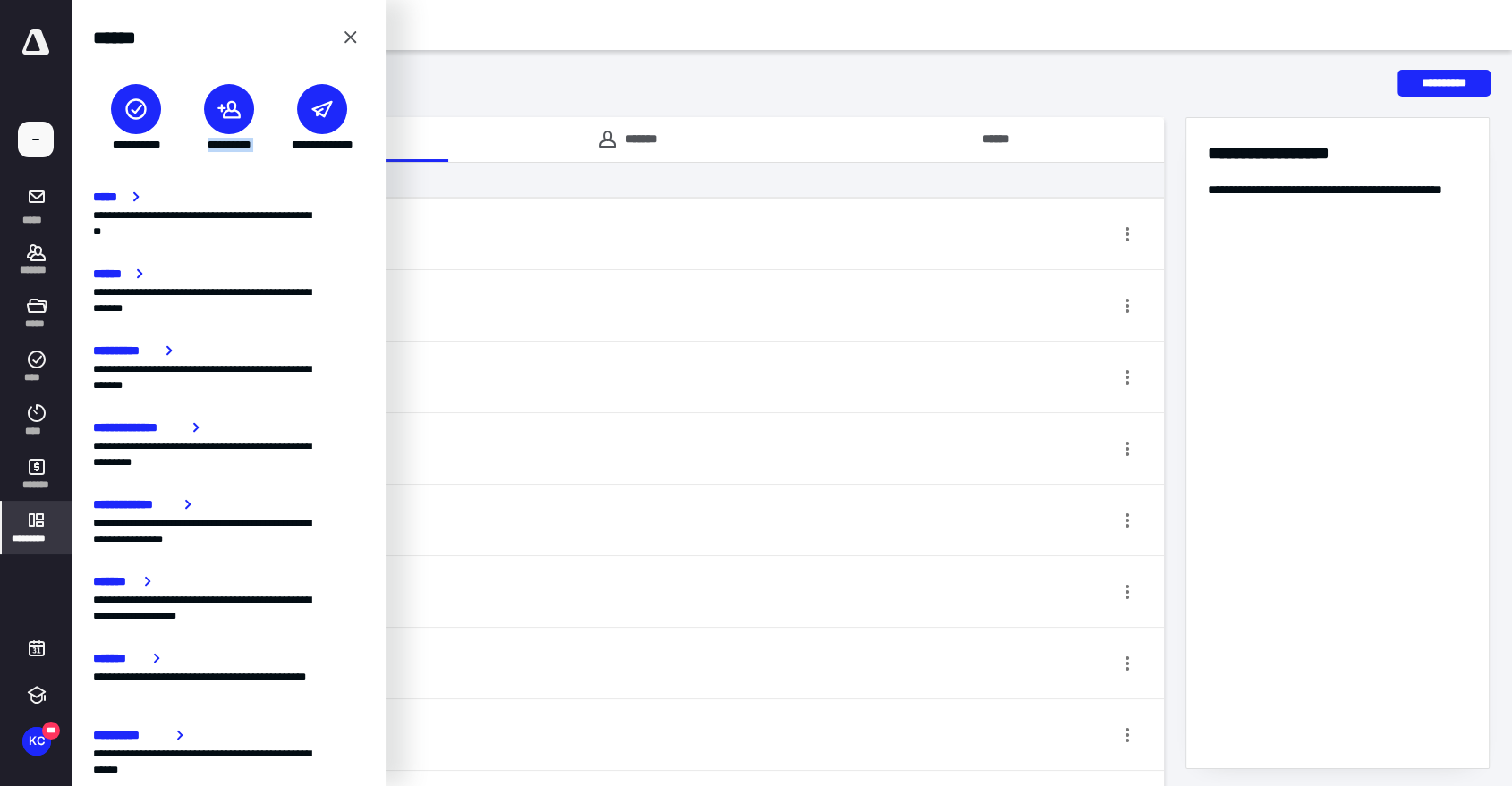 drag, startPoint x: 223, startPoint y: 106, endPoint x: 290, endPoint y: 143, distance: 76.53757 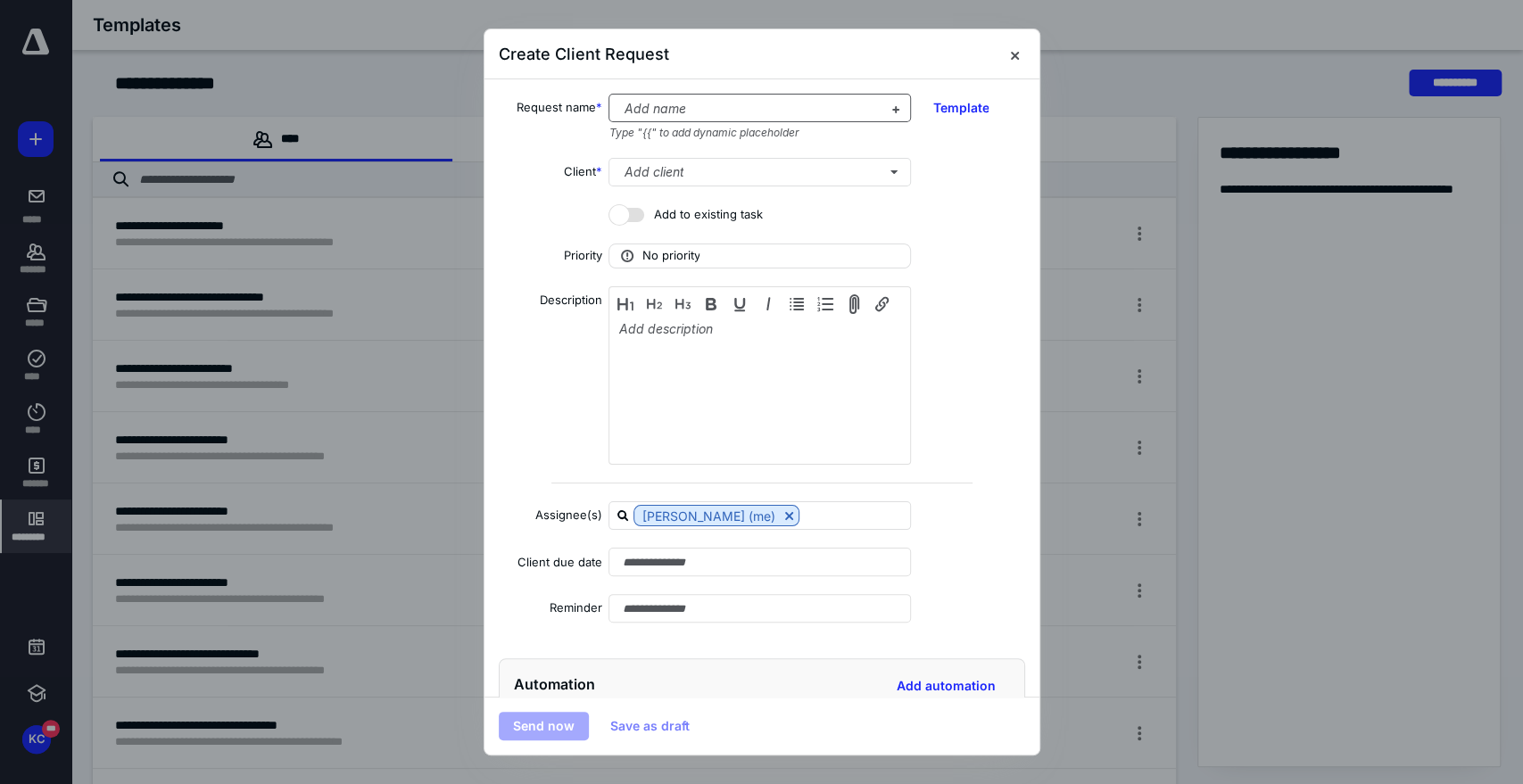 click at bounding box center (749, 109) 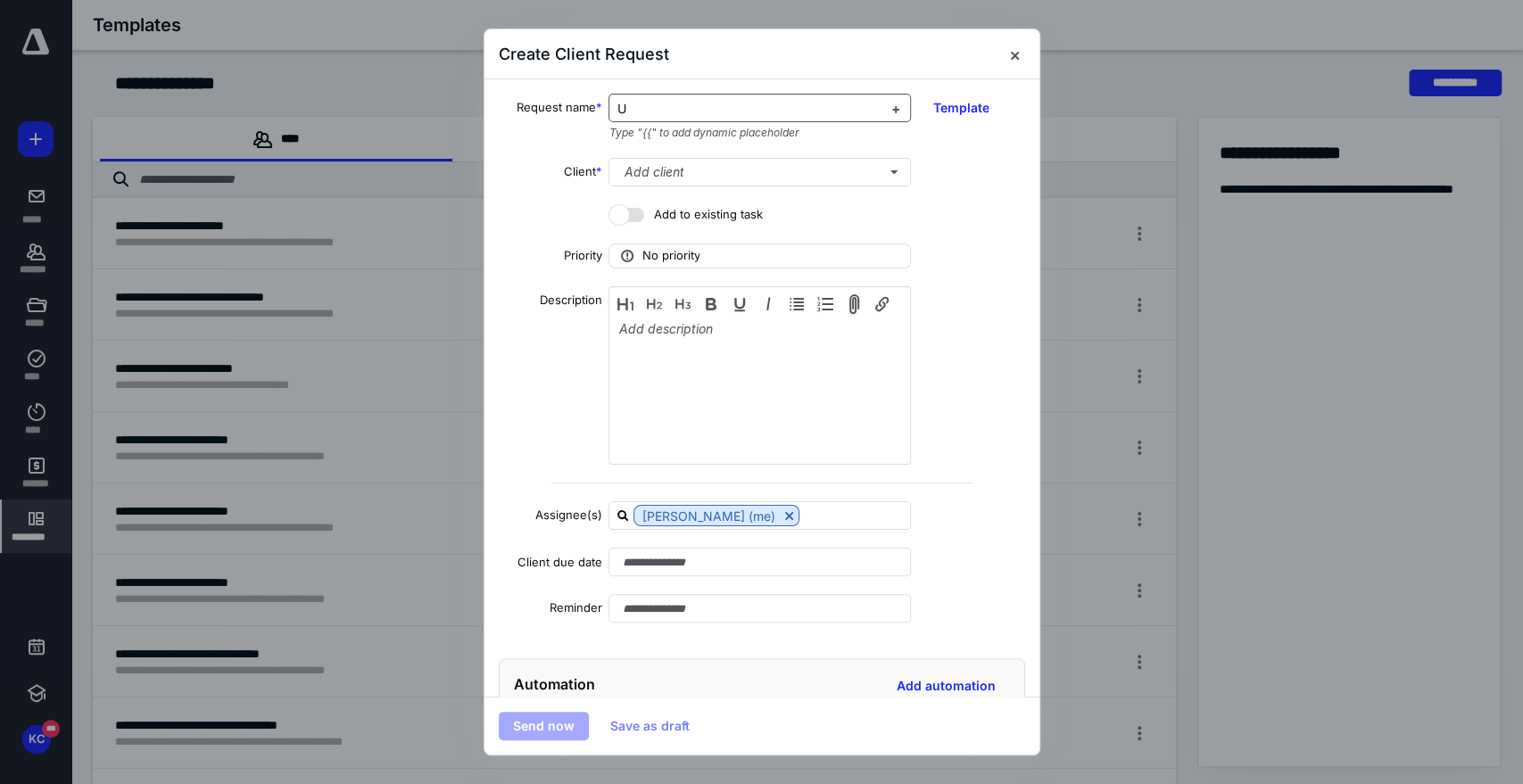 type 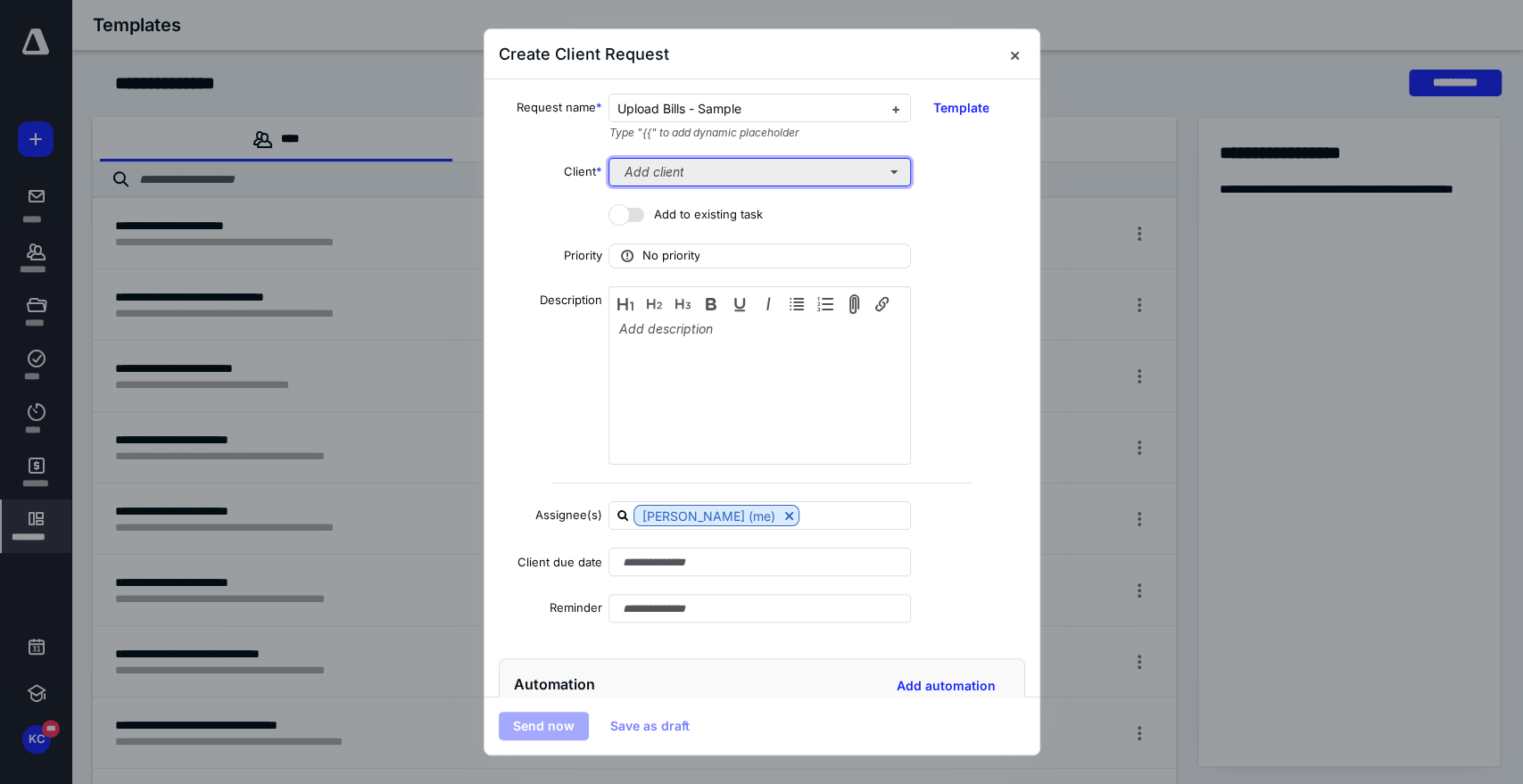 click on "Add client" at bounding box center [759, 172] 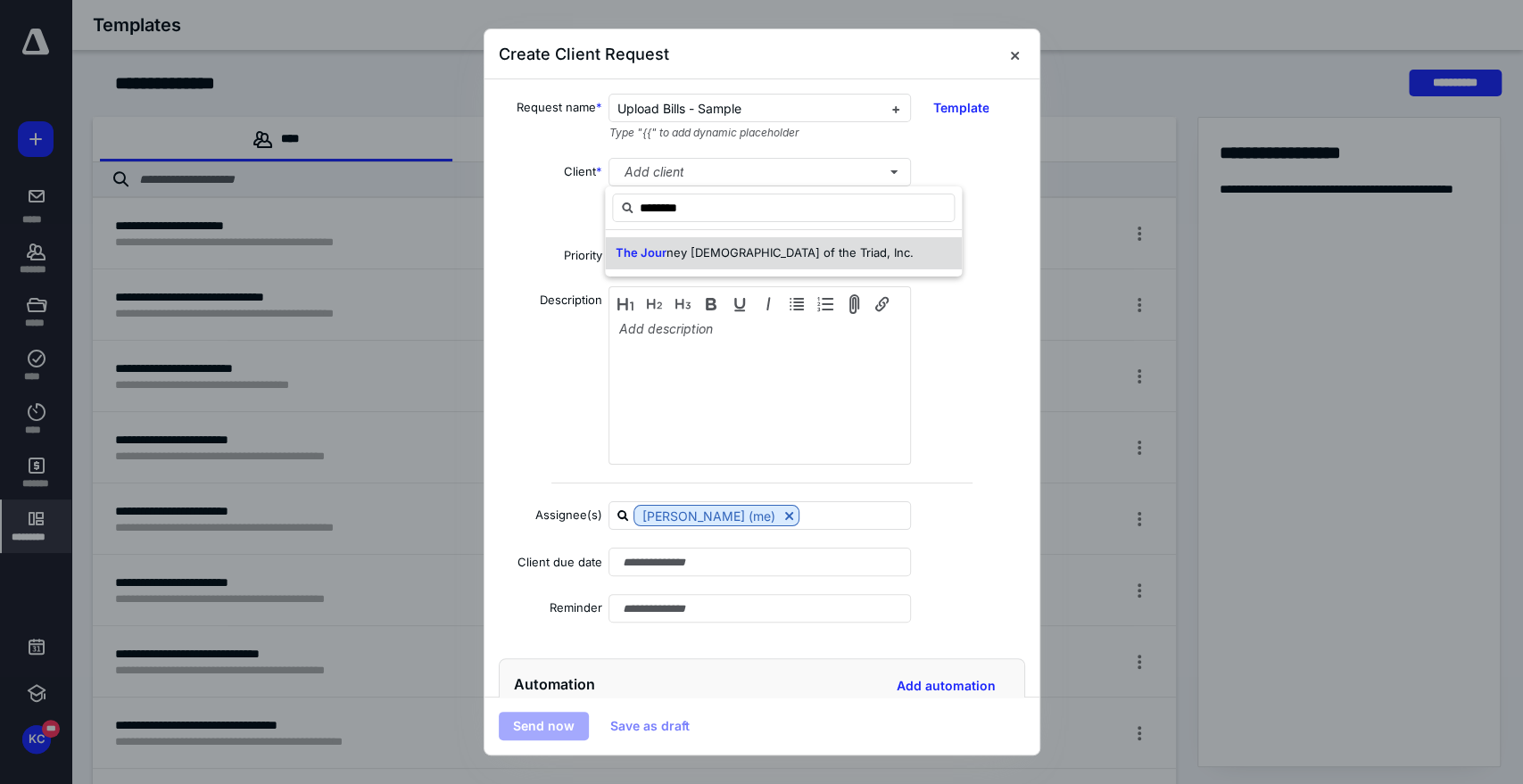 click on "The Jour ney [DEMOGRAPHIC_DATA], Inc." at bounding box center (765, 253) 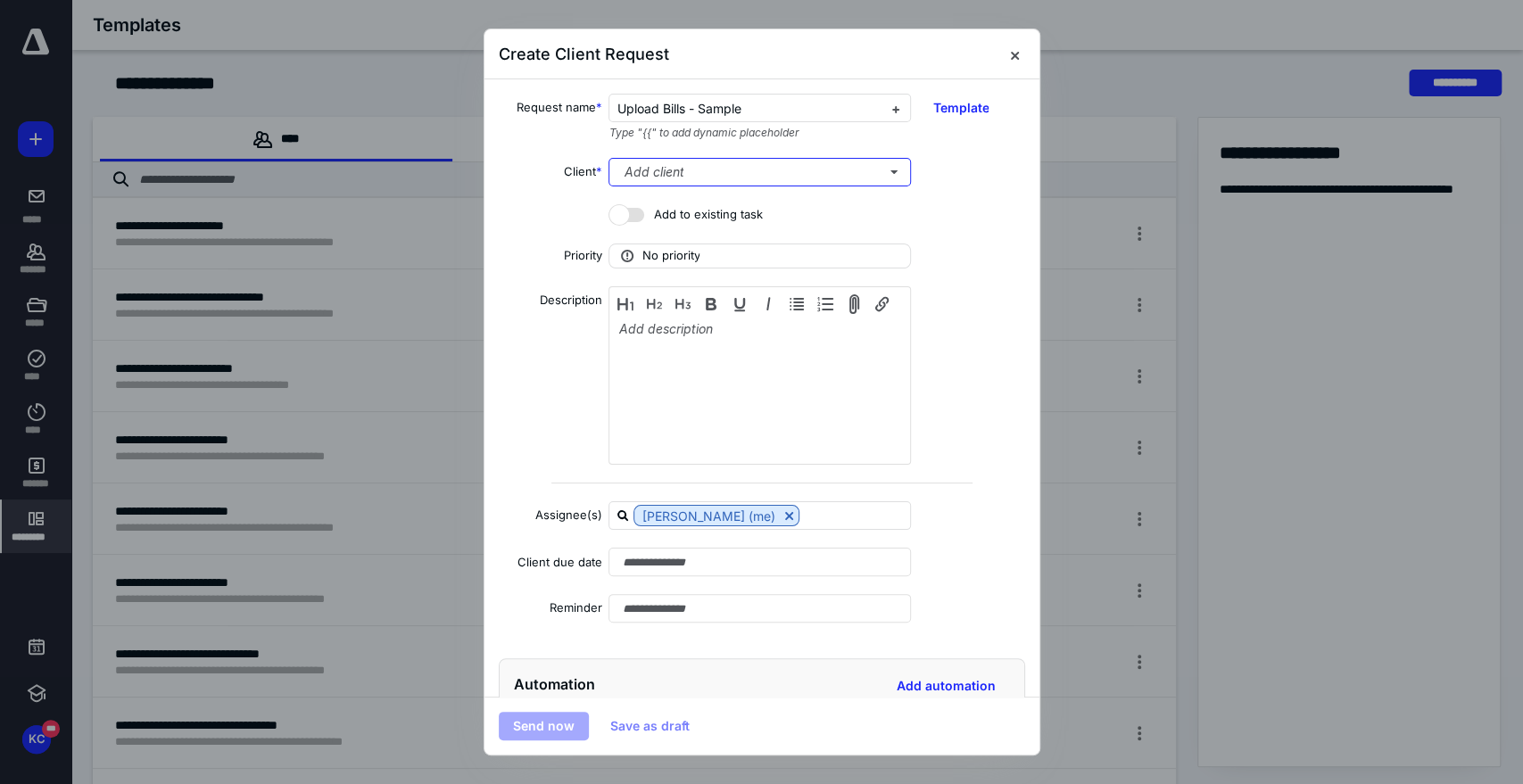 type 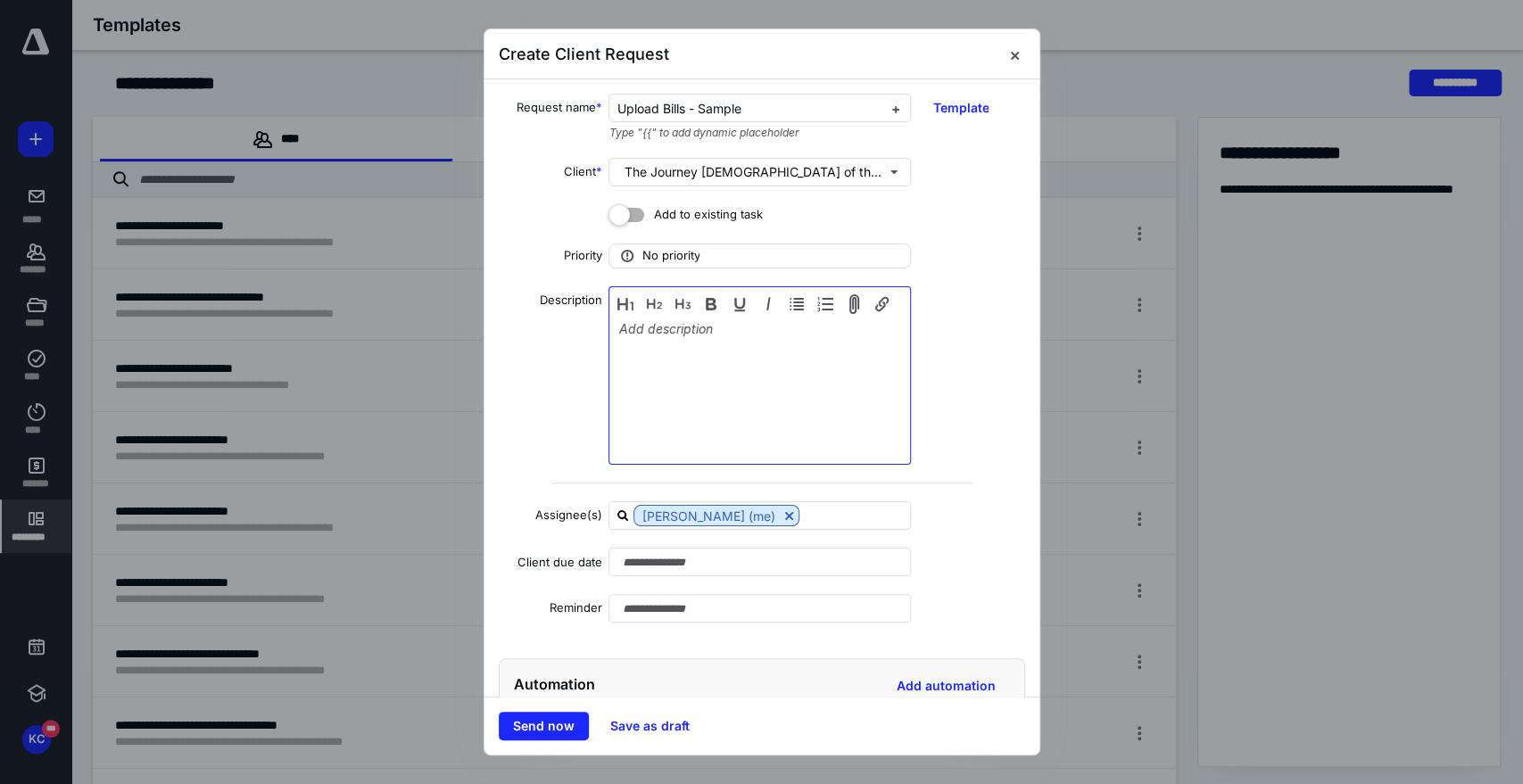 click at bounding box center (759, 377) 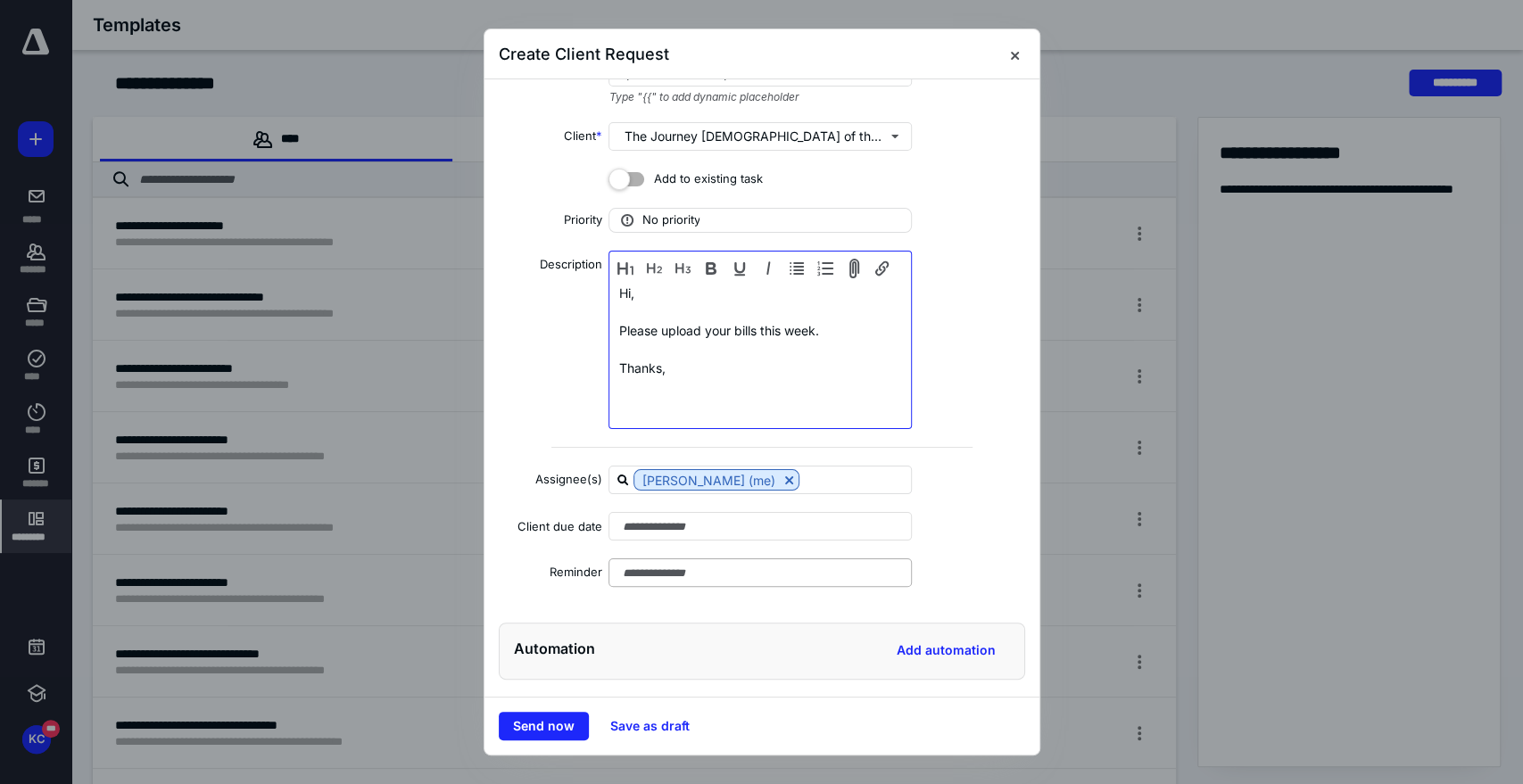 scroll, scrollTop: 46, scrollLeft: 0, axis: vertical 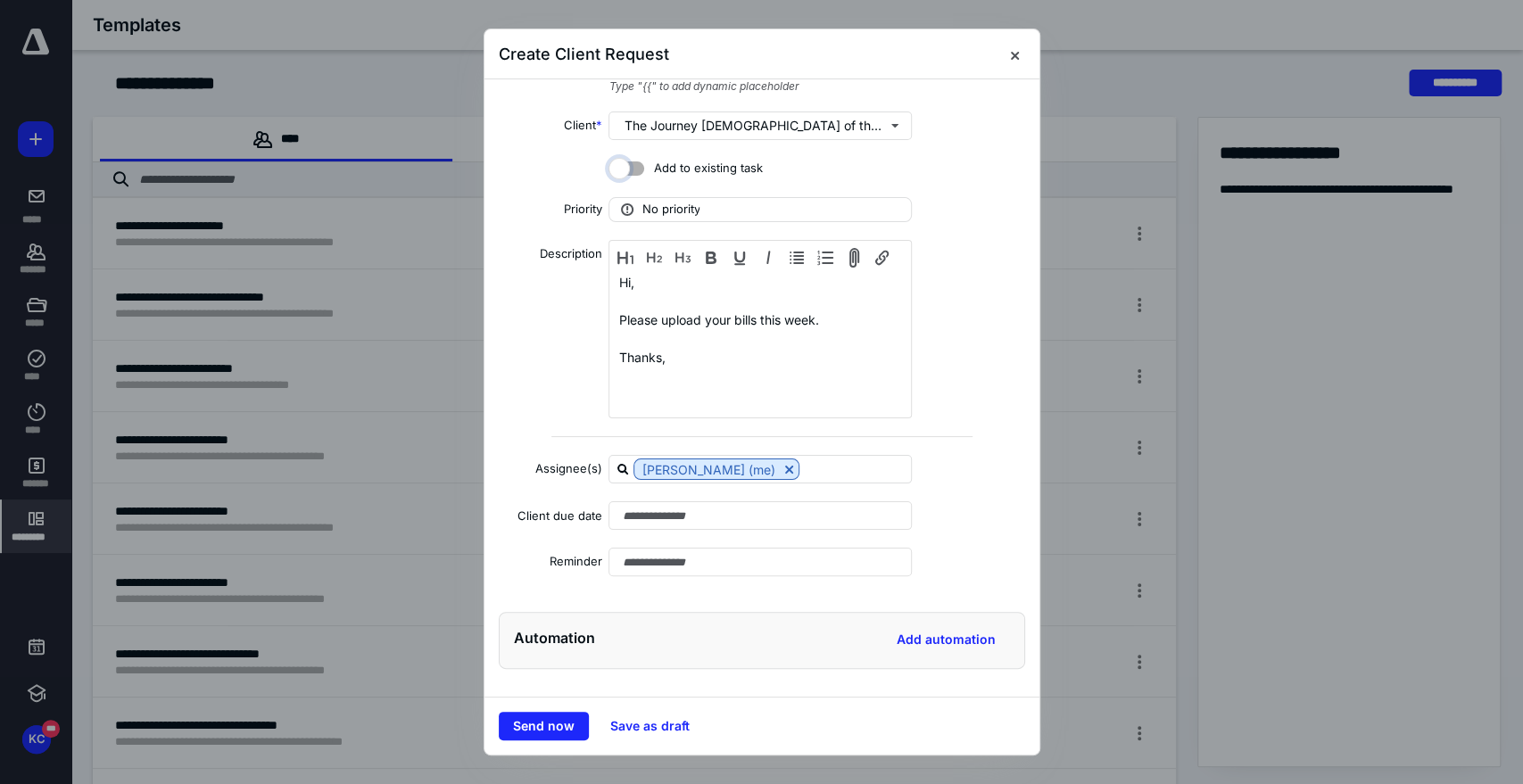 click at bounding box center (626, 166) 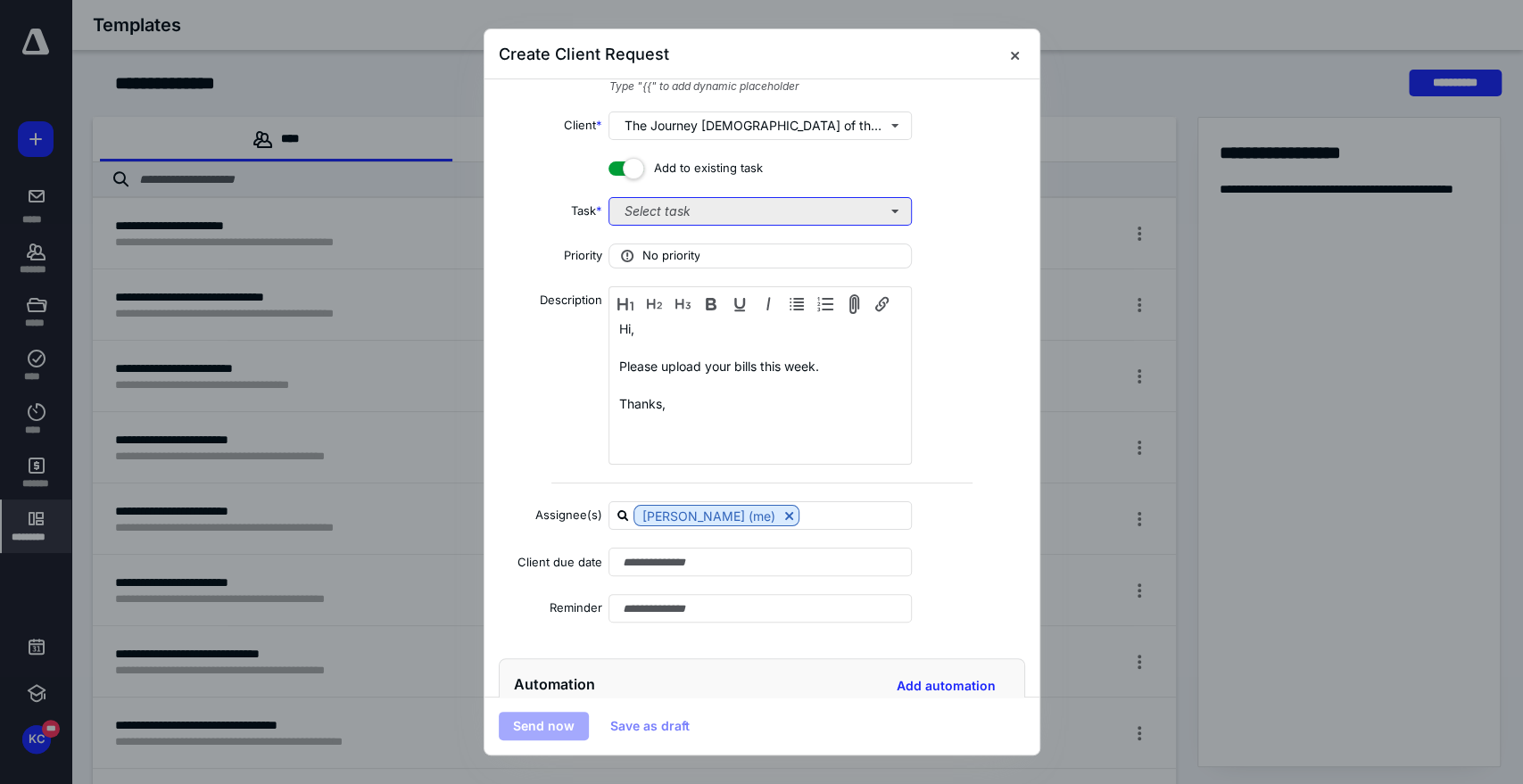 click on "Select task" at bounding box center [759, 211] 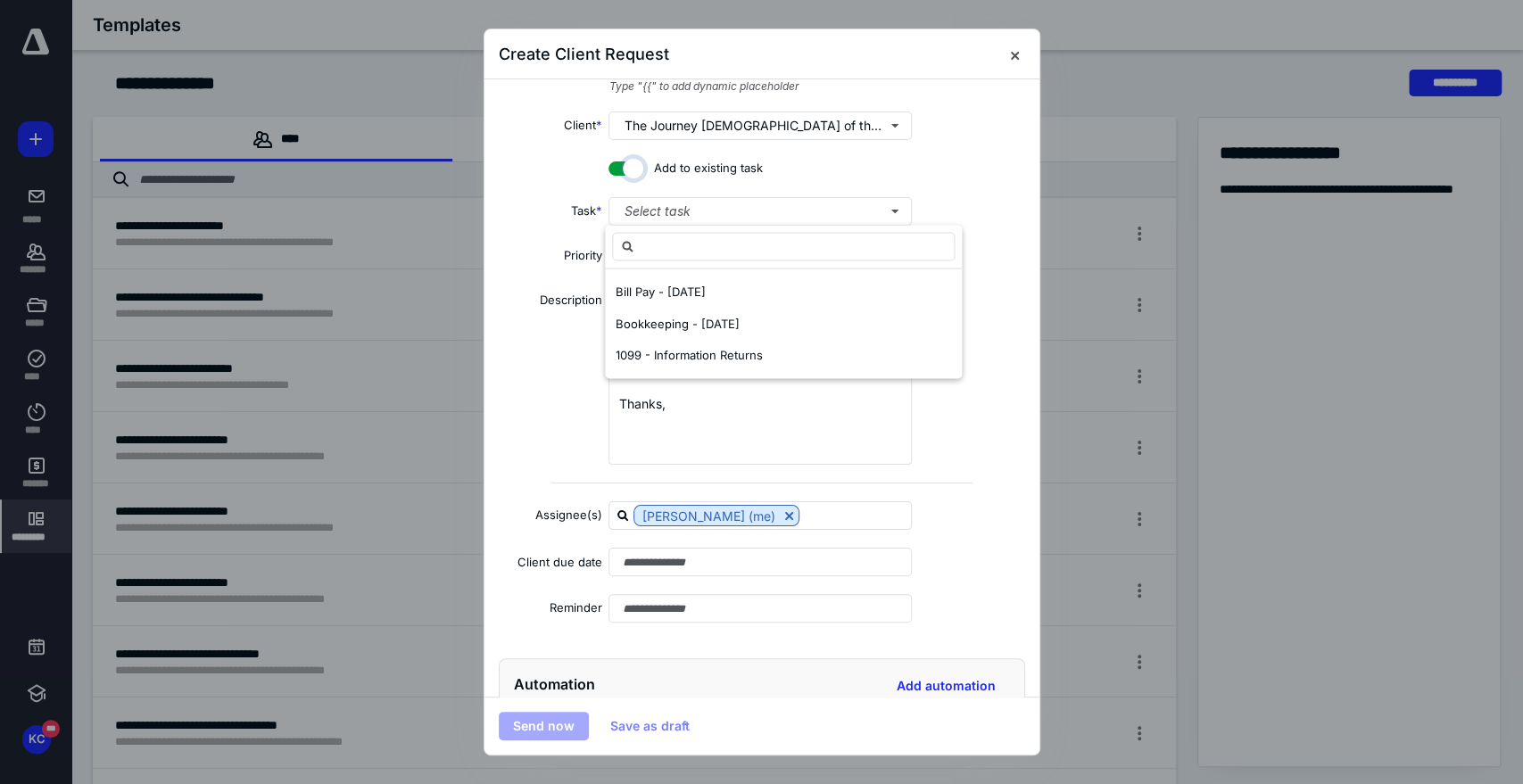 click at bounding box center [626, 166] 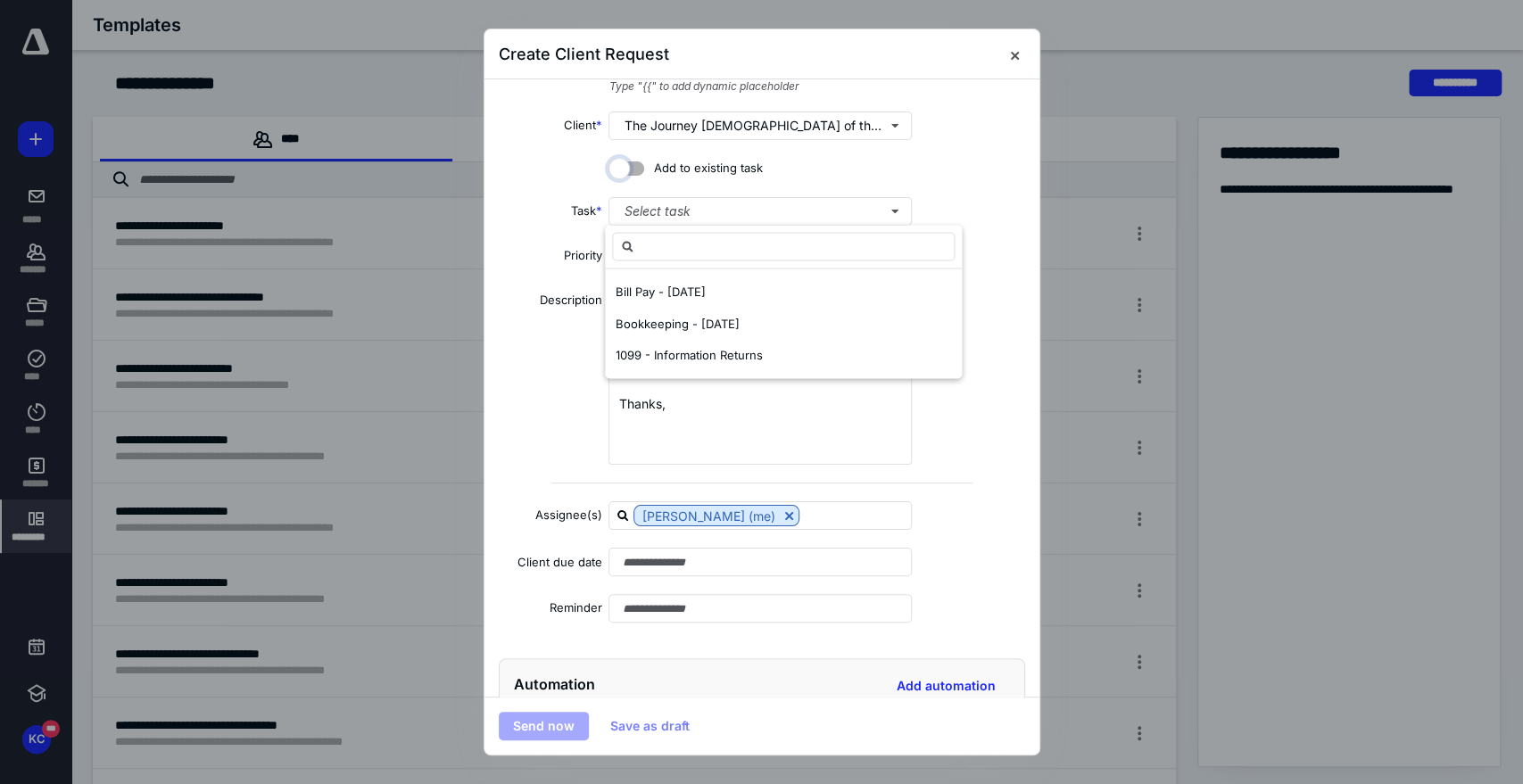 checkbox on "false" 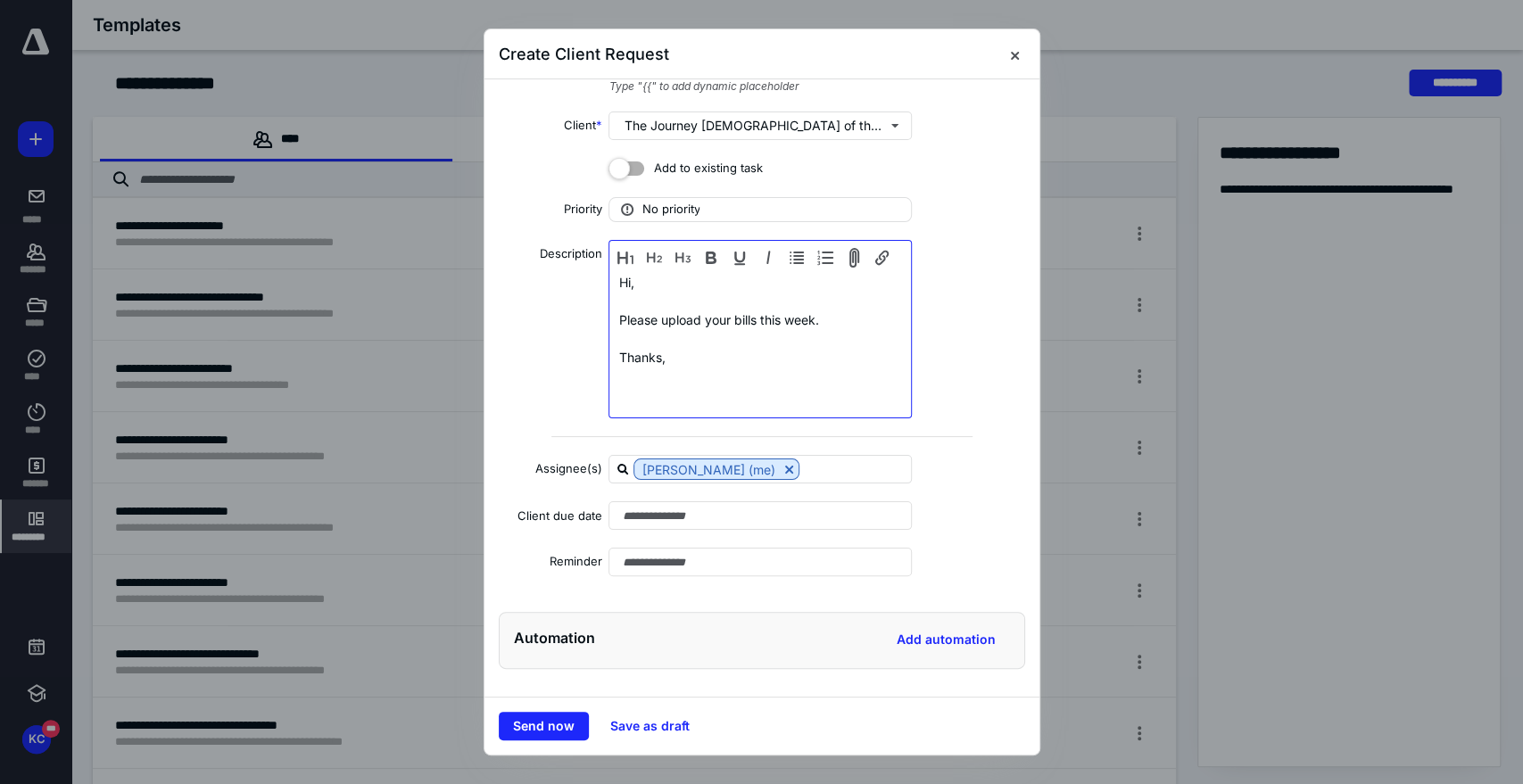 drag, startPoint x: 699, startPoint y: 362, endPoint x: 814, endPoint y: 342, distance: 116.72618 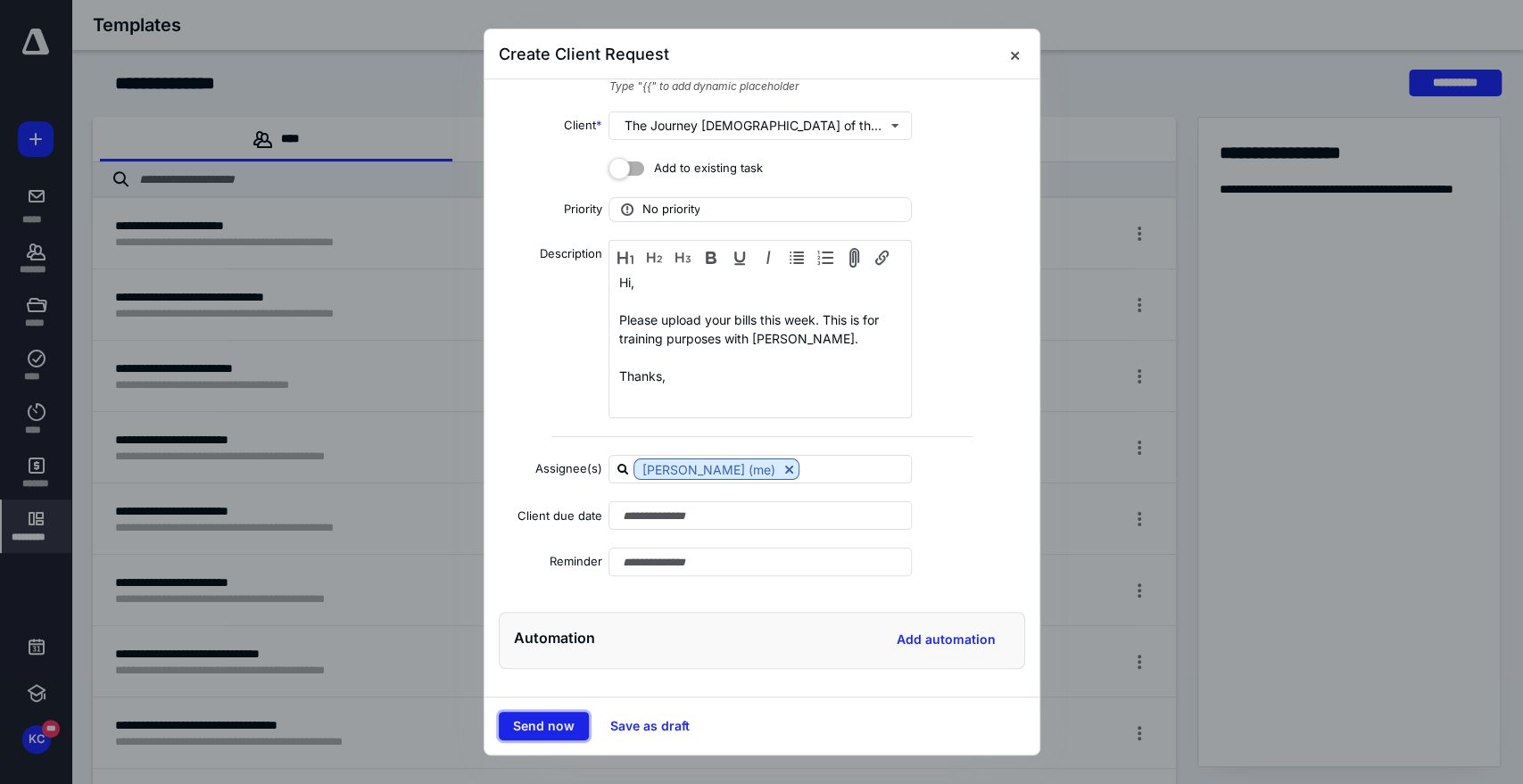 click on "Send now" at bounding box center [543, 726] 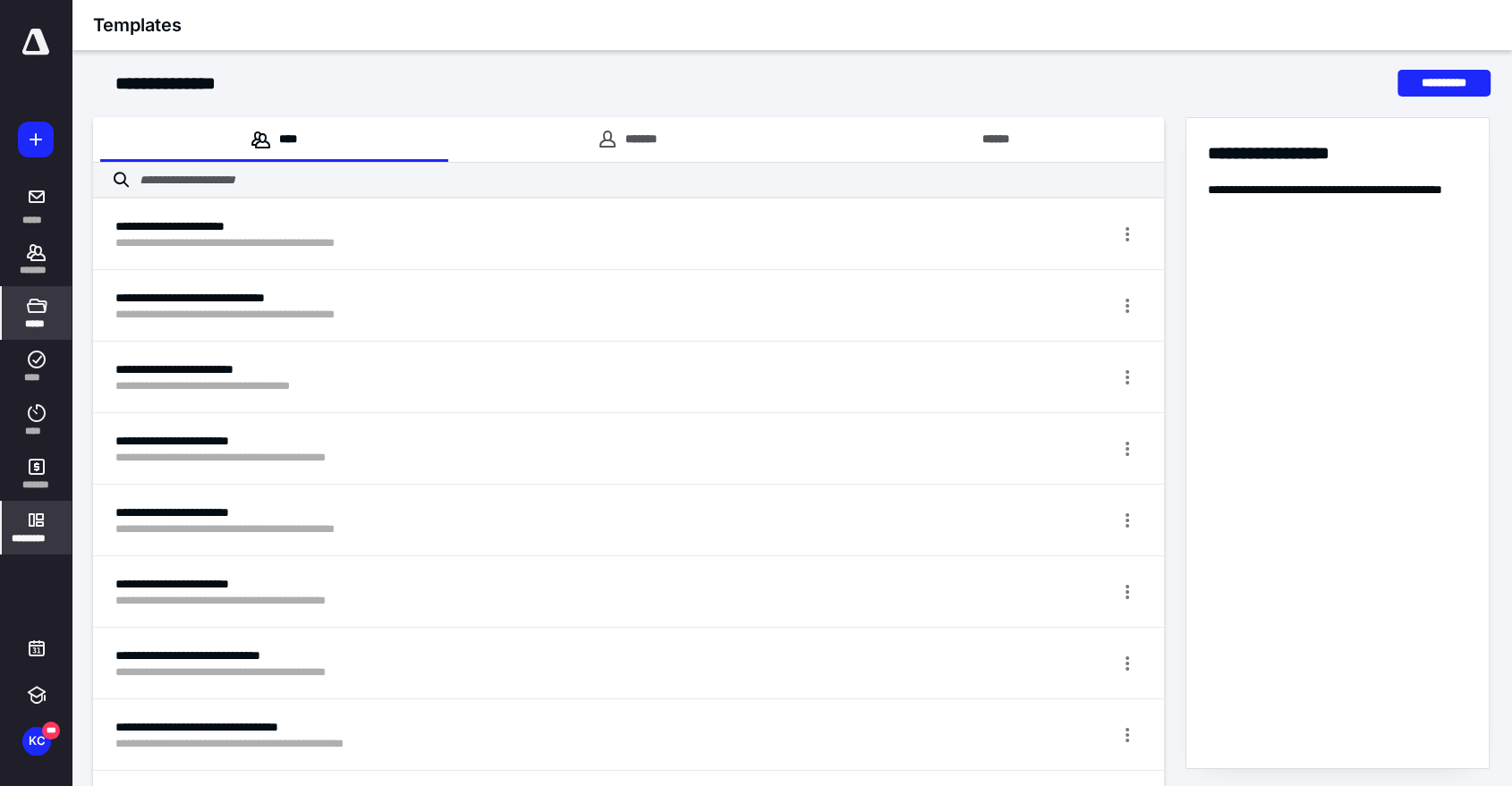 click 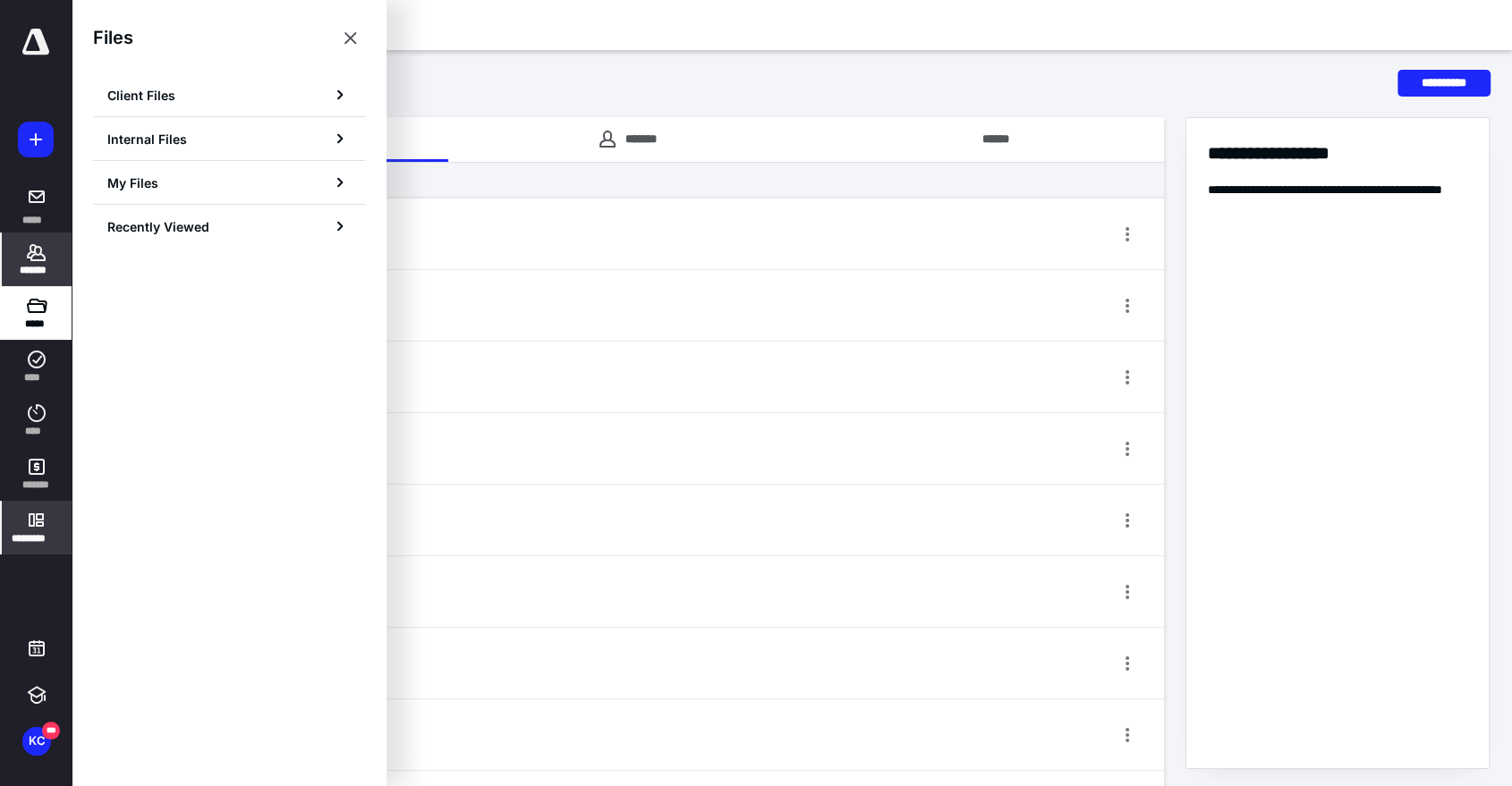 click on "*******" at bounding box center [37, 259] 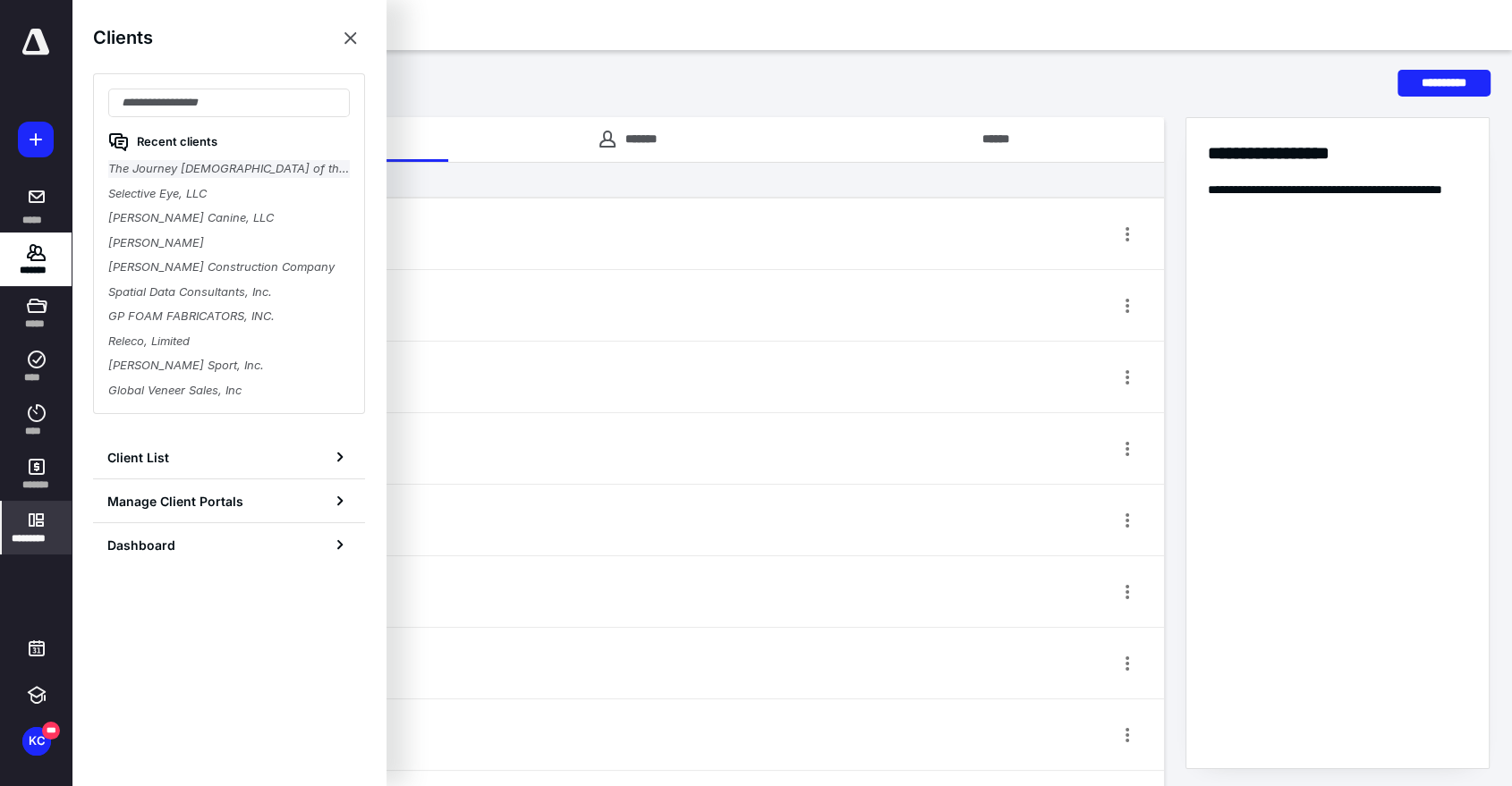 click on "The Journey [DEMOGRAPHIC_DATA] of the Triad, Inc." at bounding box center [229, 169] 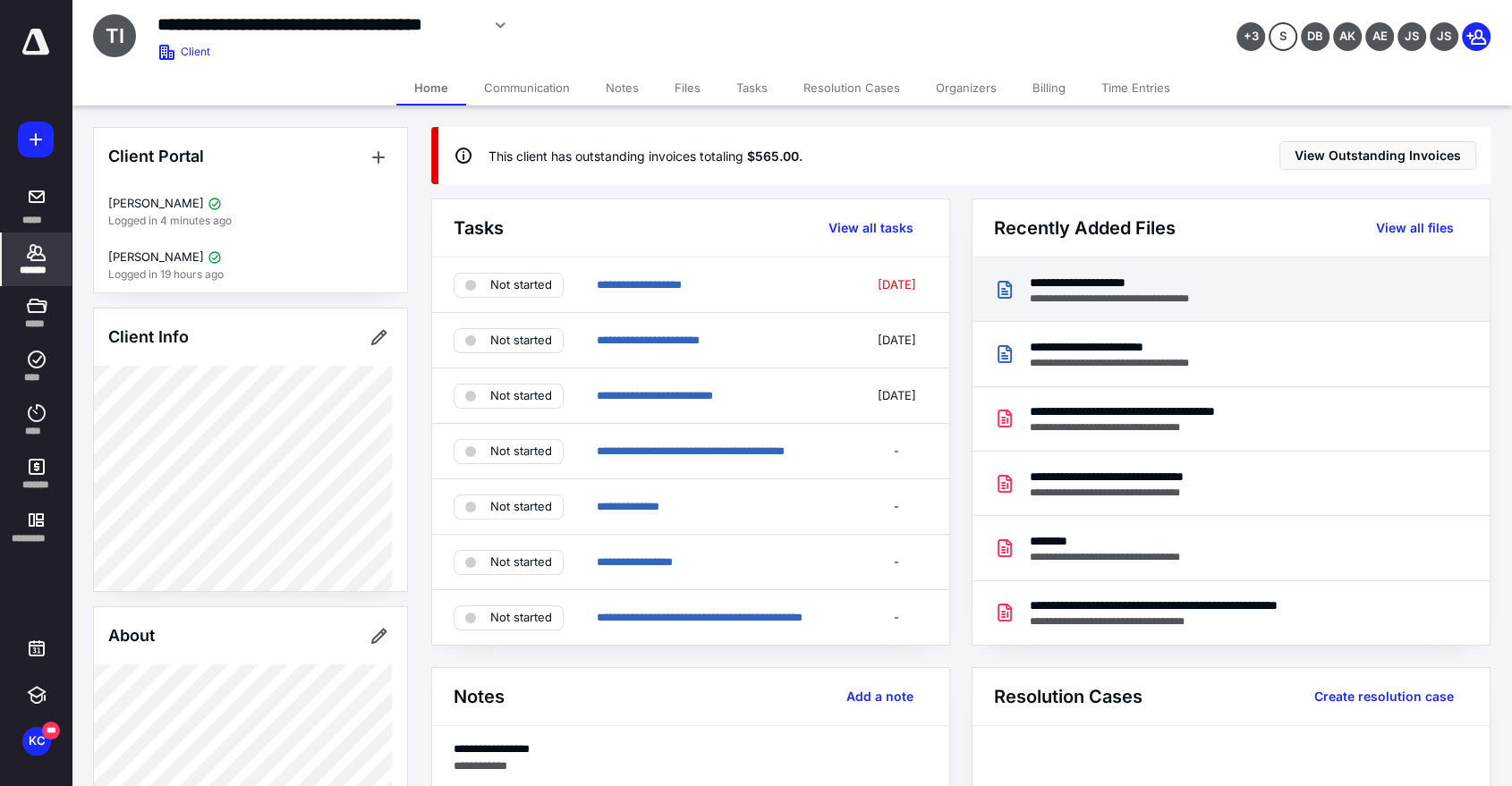 click on "**********" at bounding box center (1126, 299) 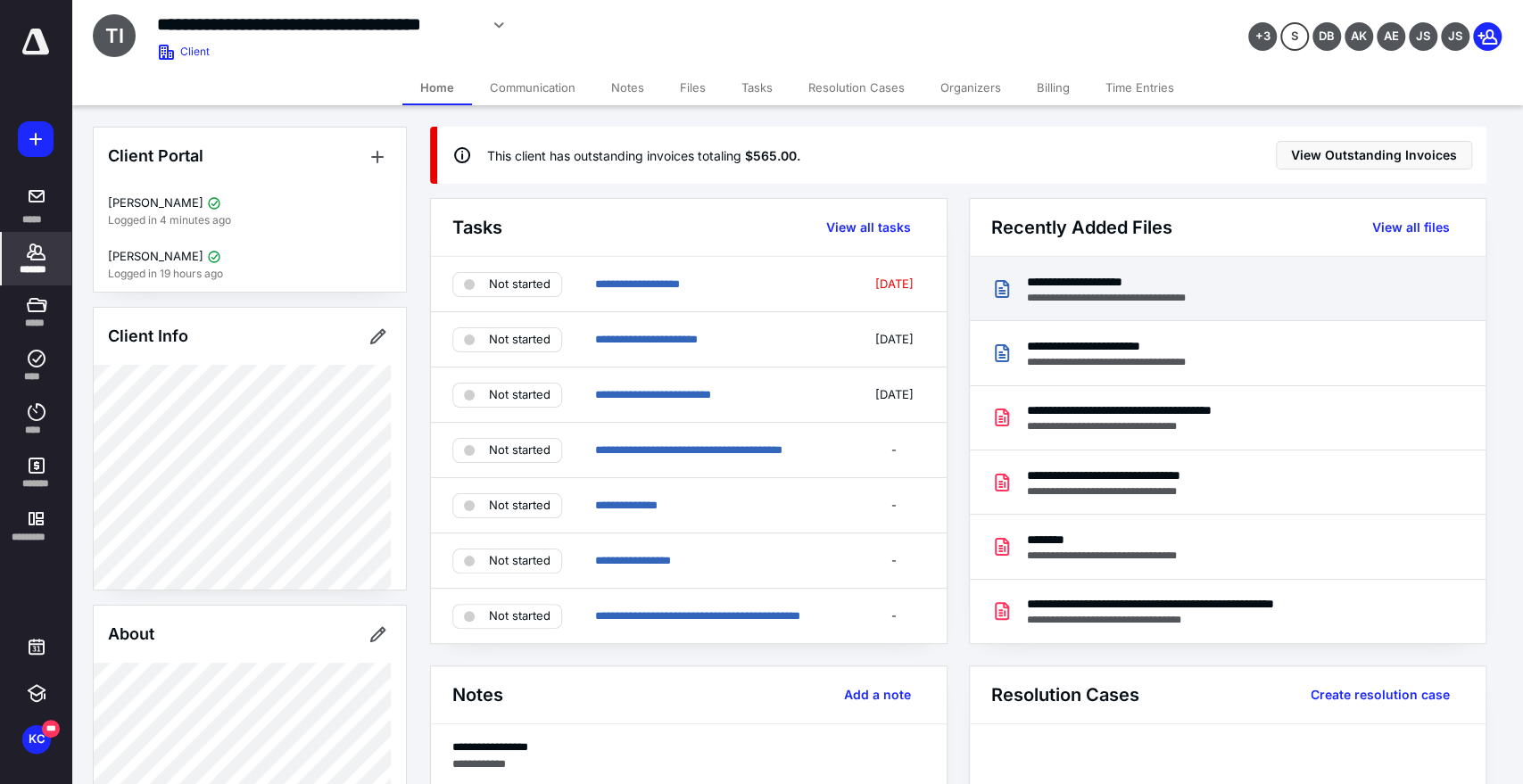 click at bounding box center (761, 402) 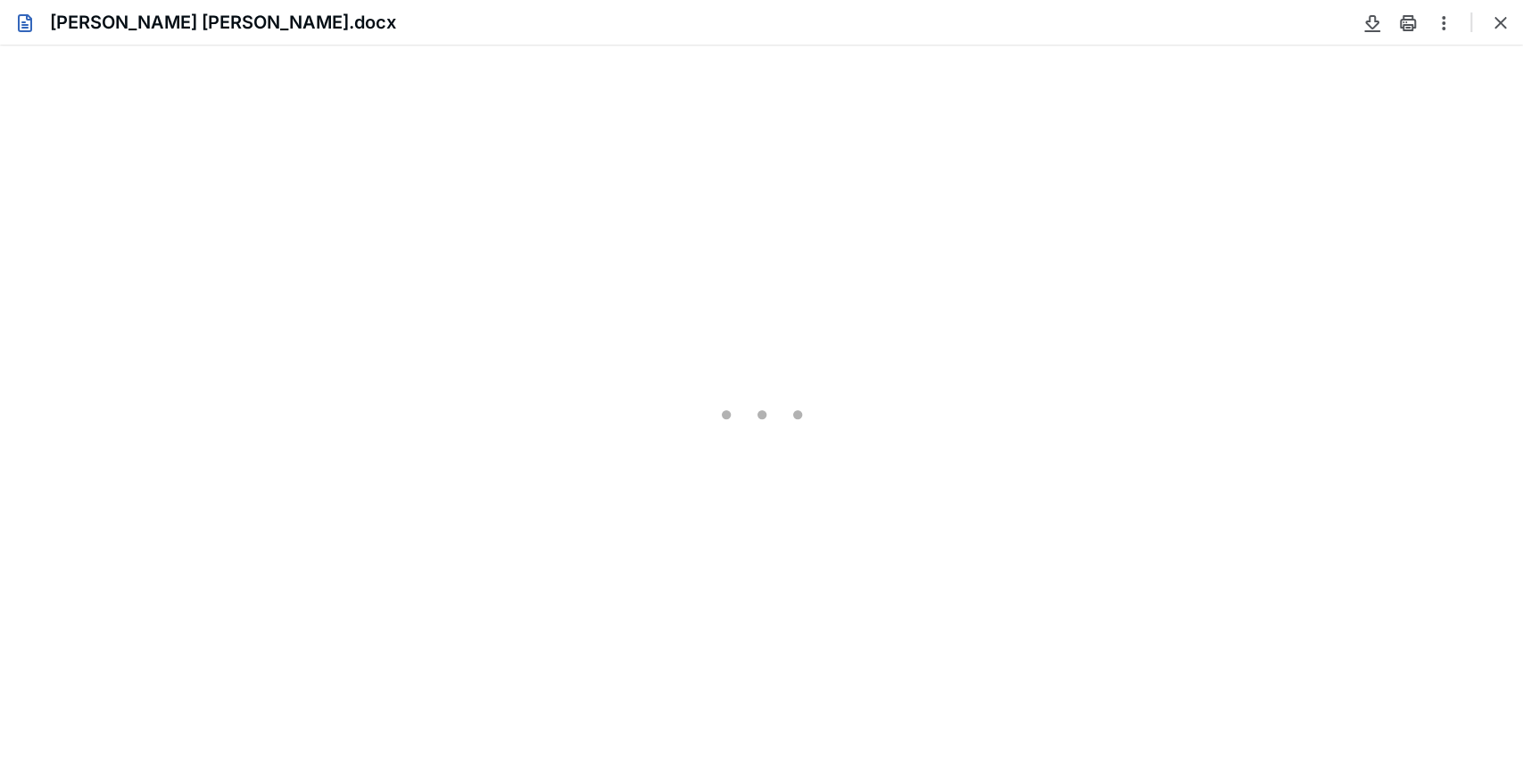 scroll, scrollTop: 0, scrollLeft: 0, axis: both 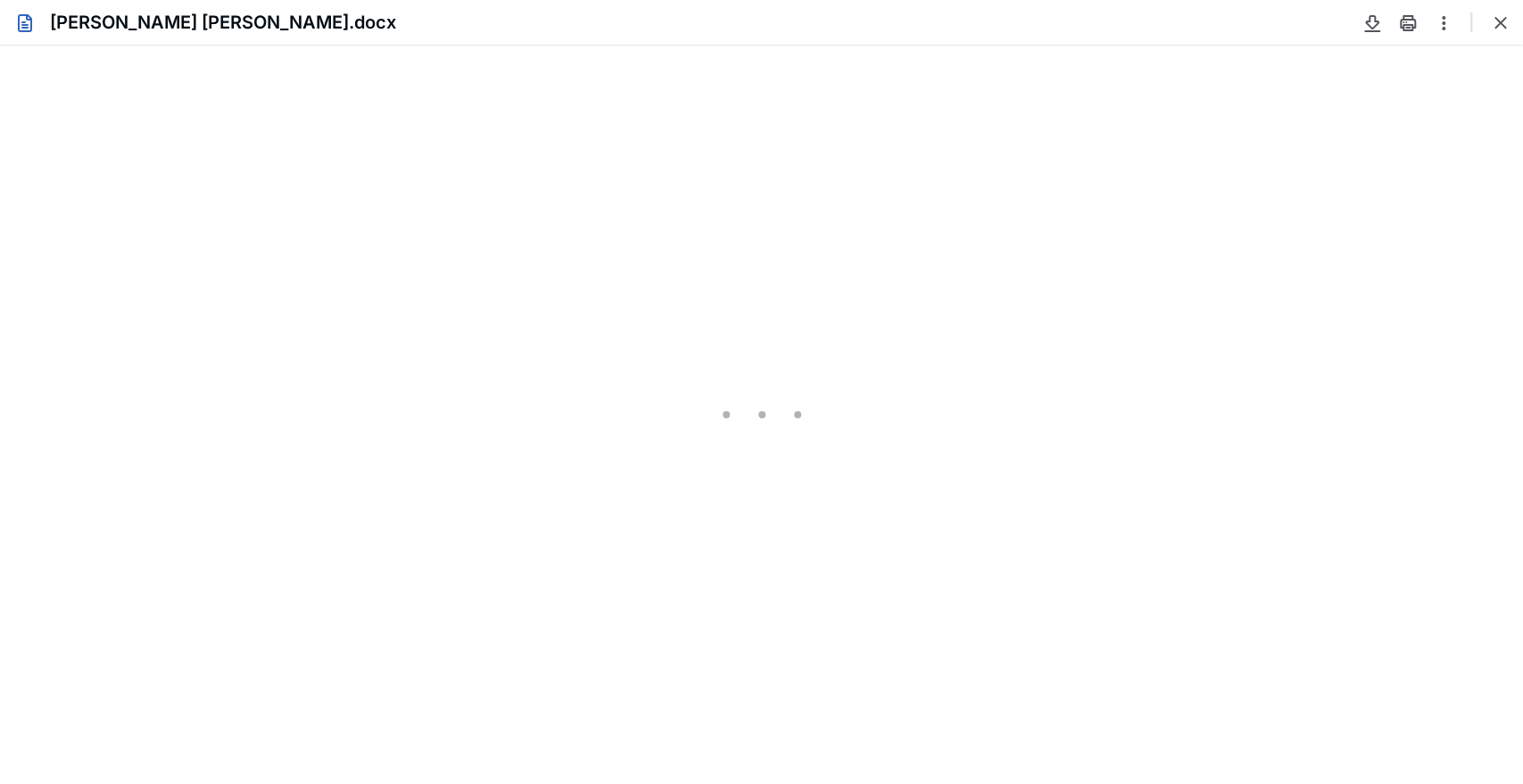 type on "274" 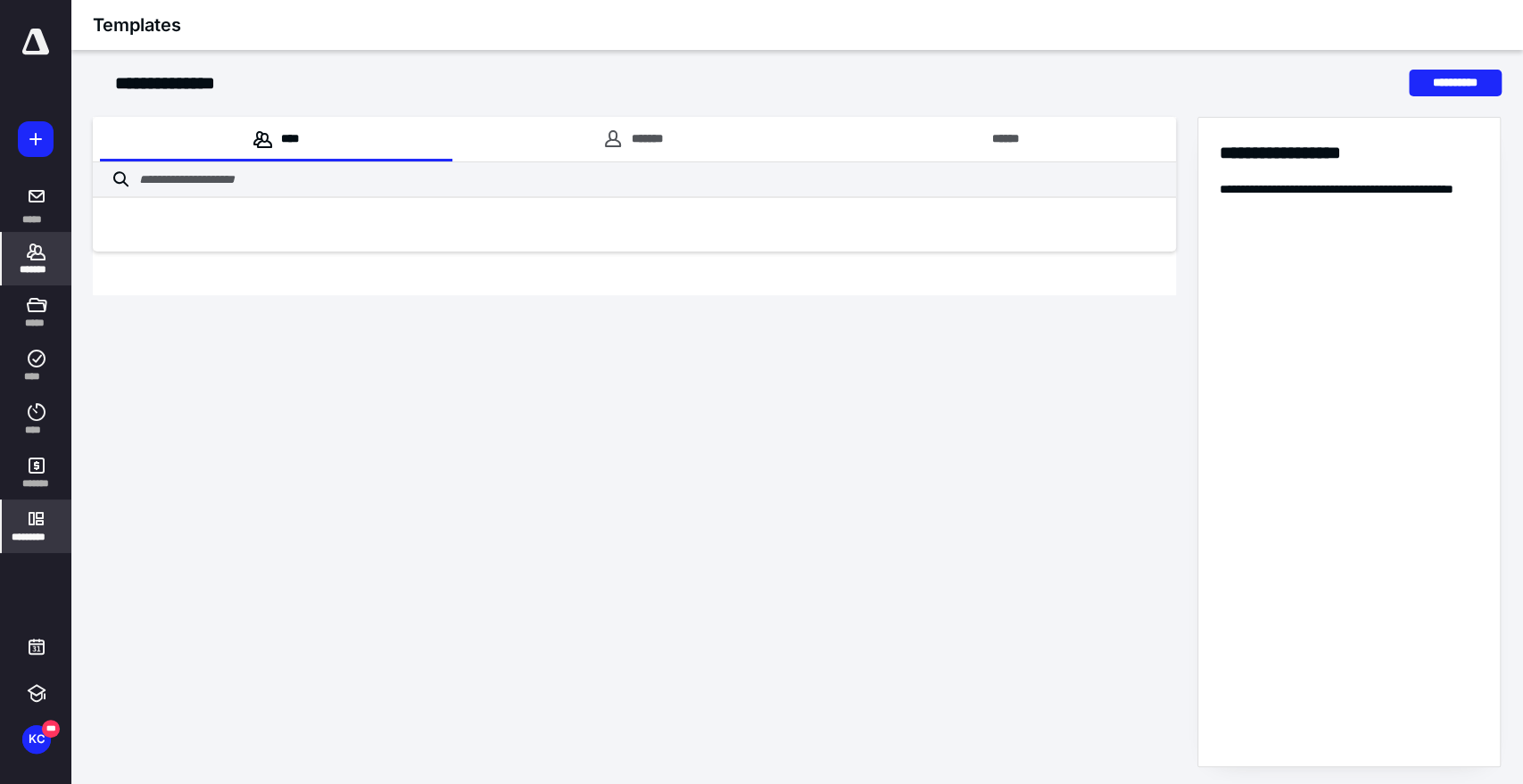 click 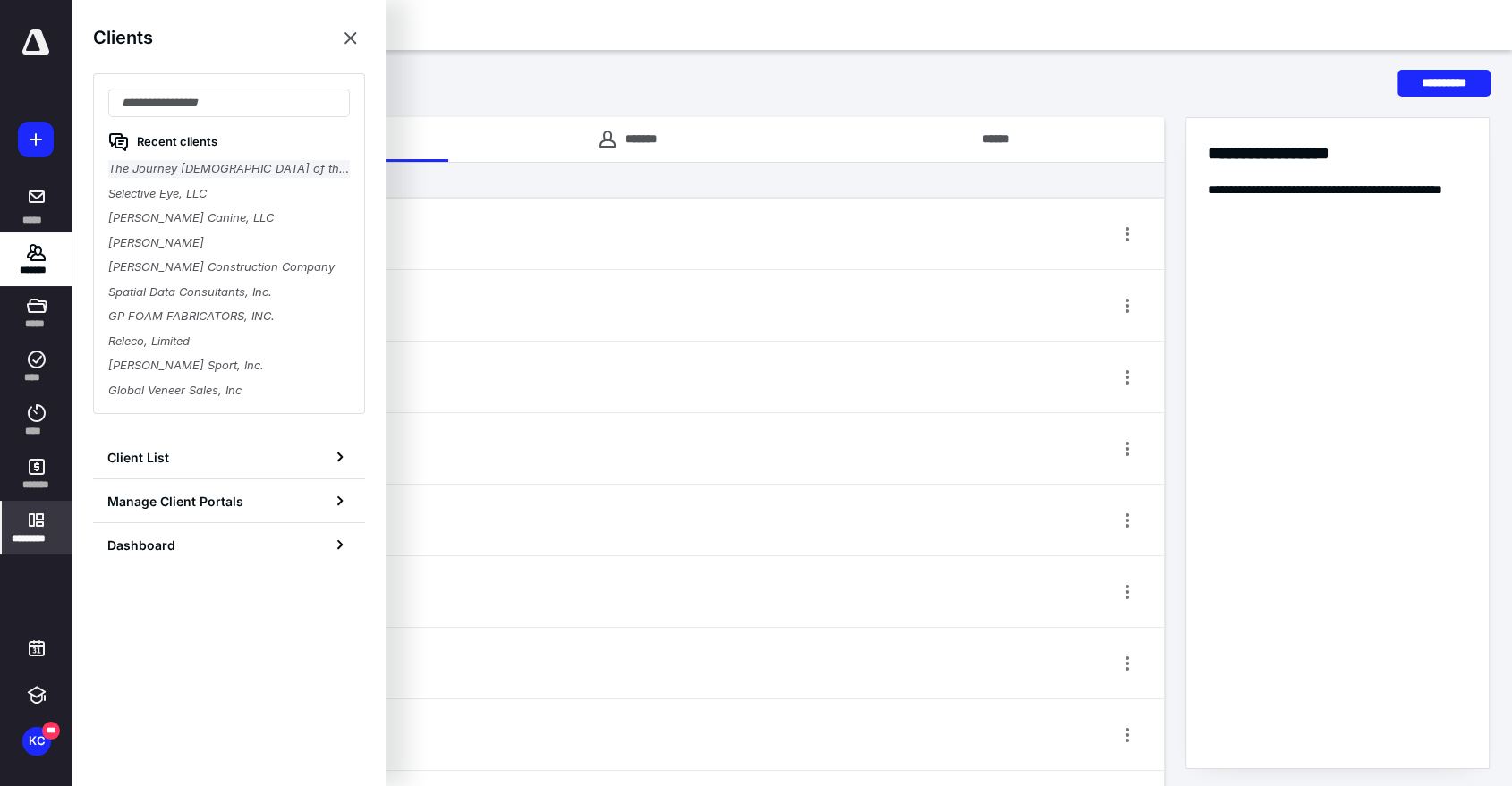 click on "The Journey [DEMOGRAPHIC_DATA] of the Triad, Inc." at bounding box center [229, 169] 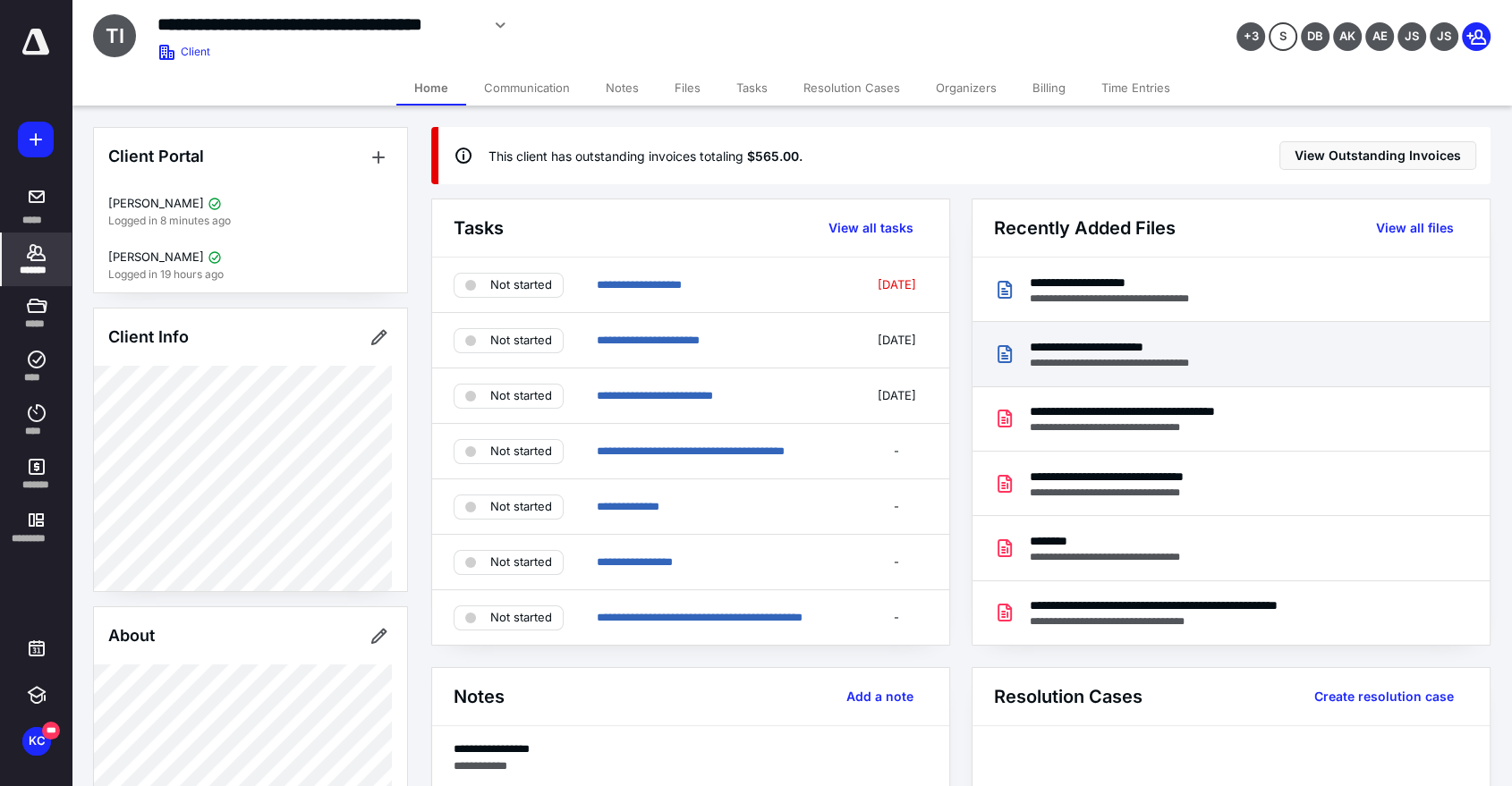 click on "**********" at bounding box center [1126, 363] 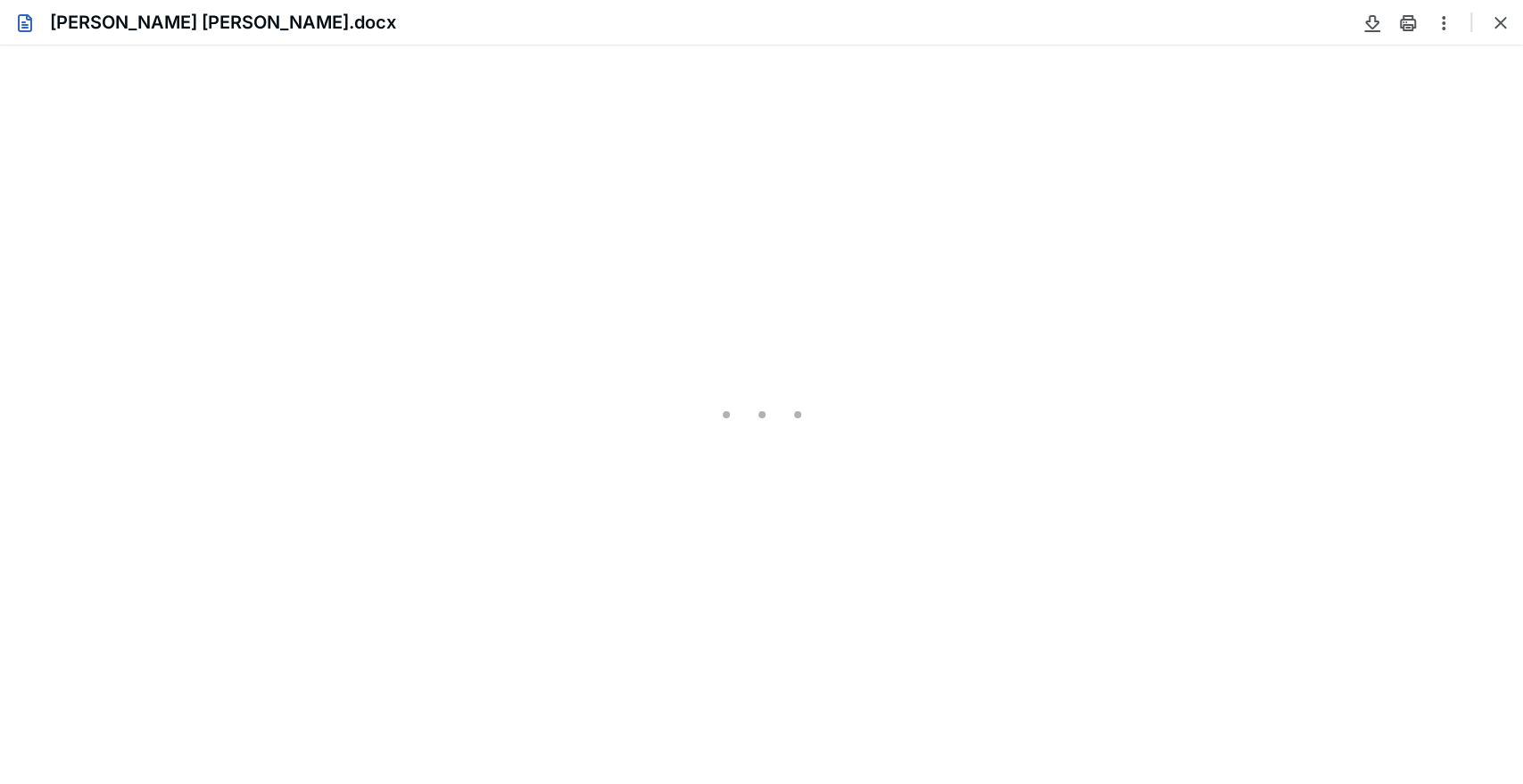 scroll, scrollTop: 0, scrollLeft: 0, axis: both 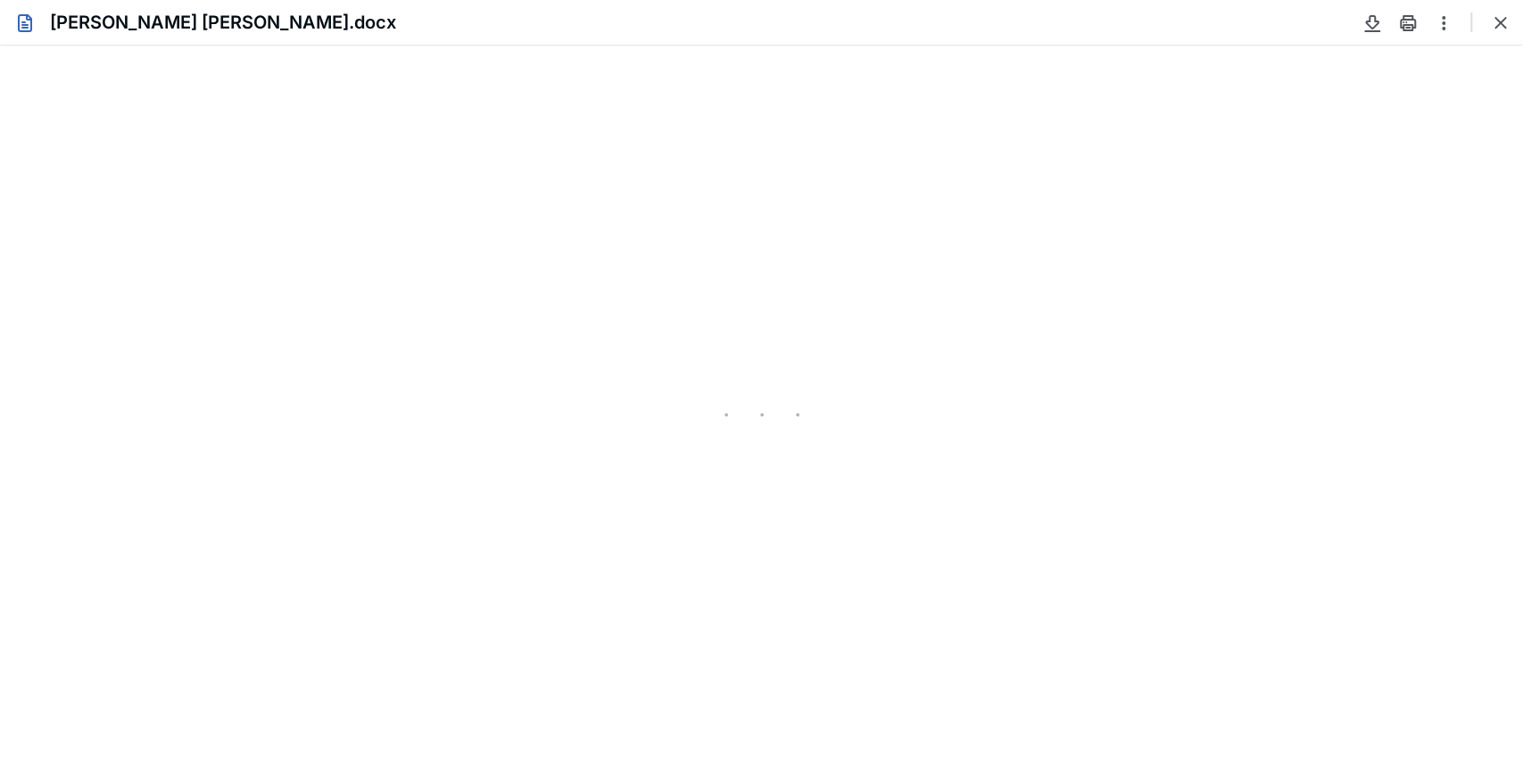 type on "274" 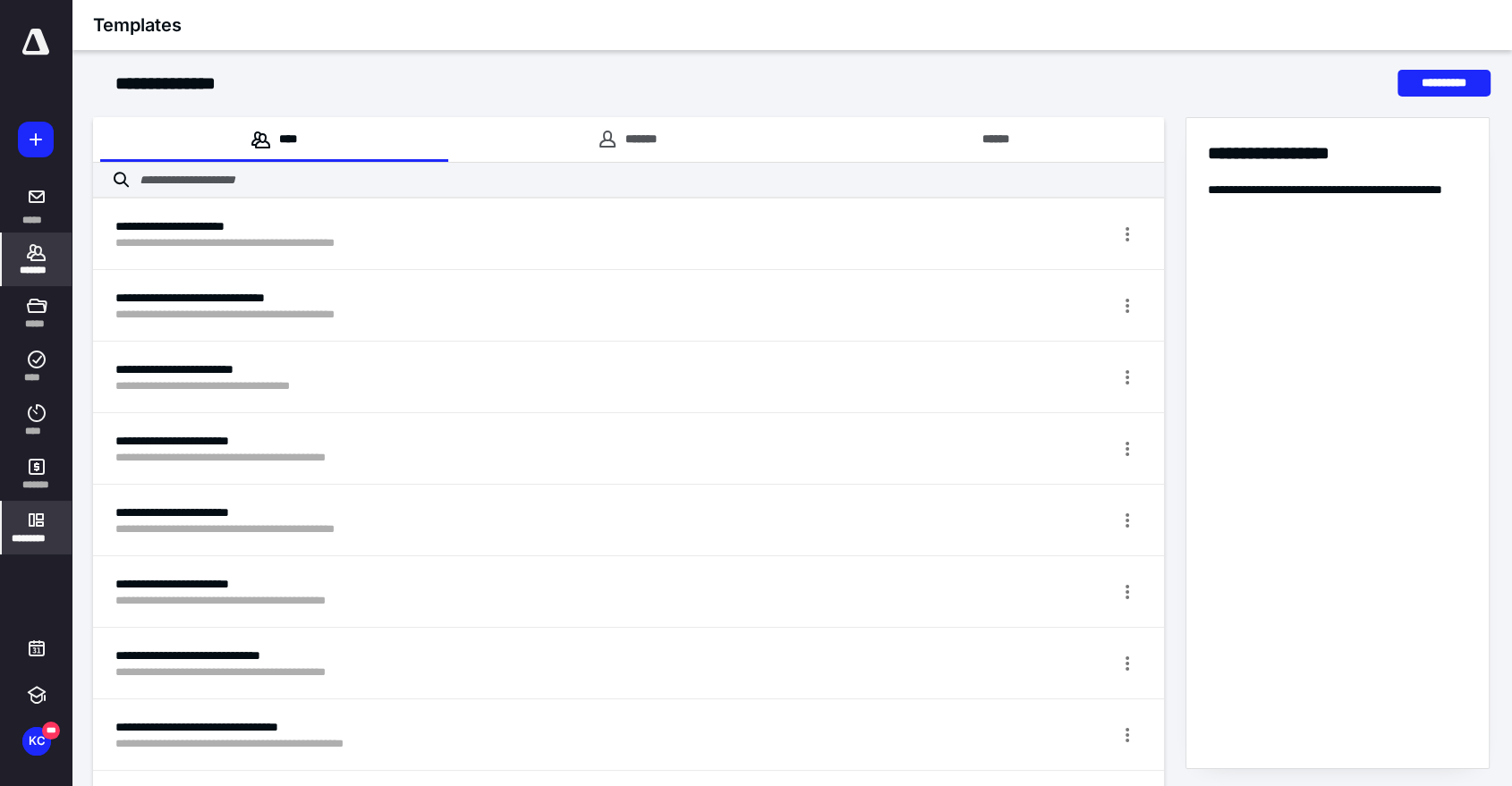 click 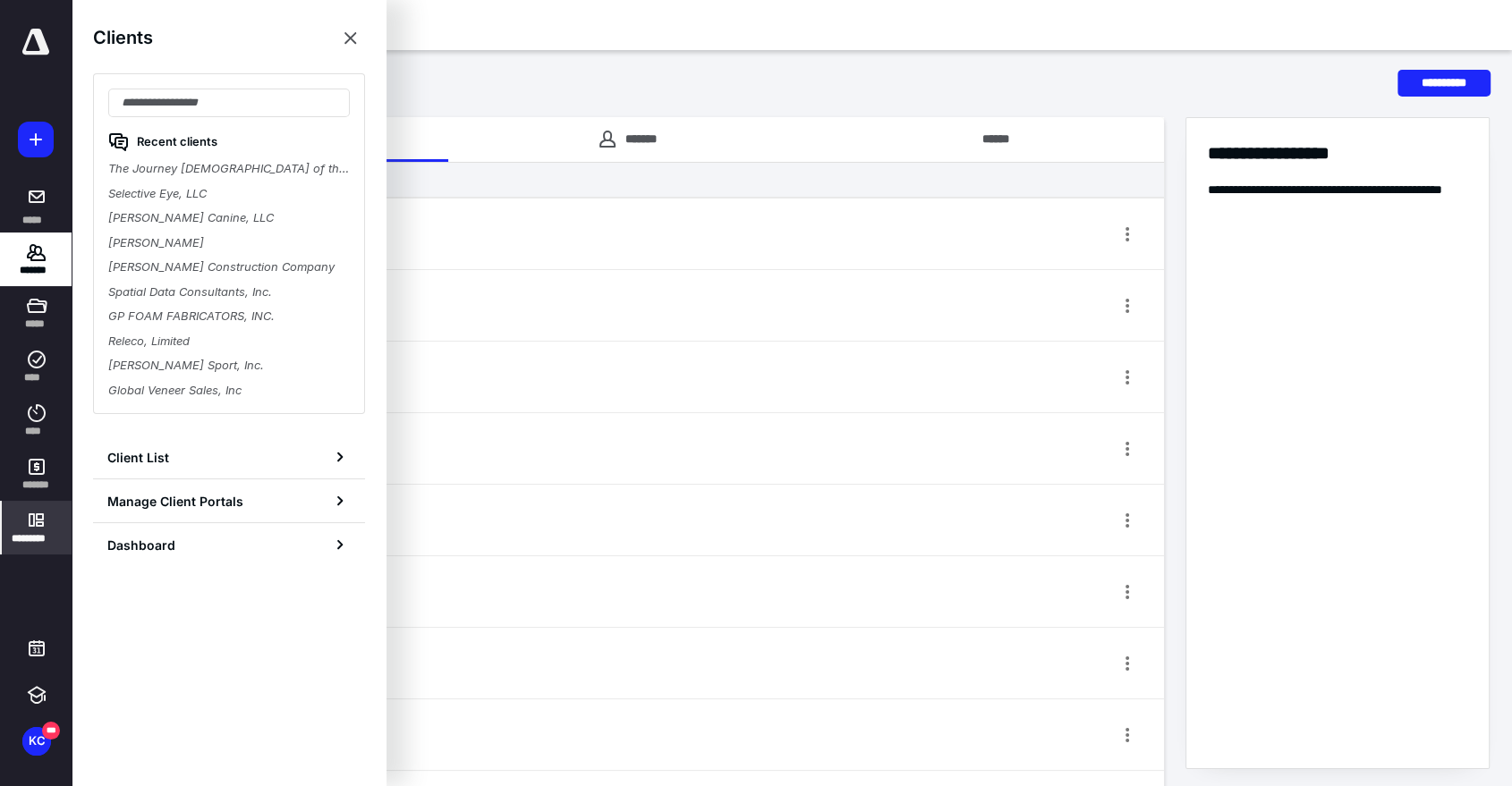 click on "Recent clients" at bounding box center [229, 142] 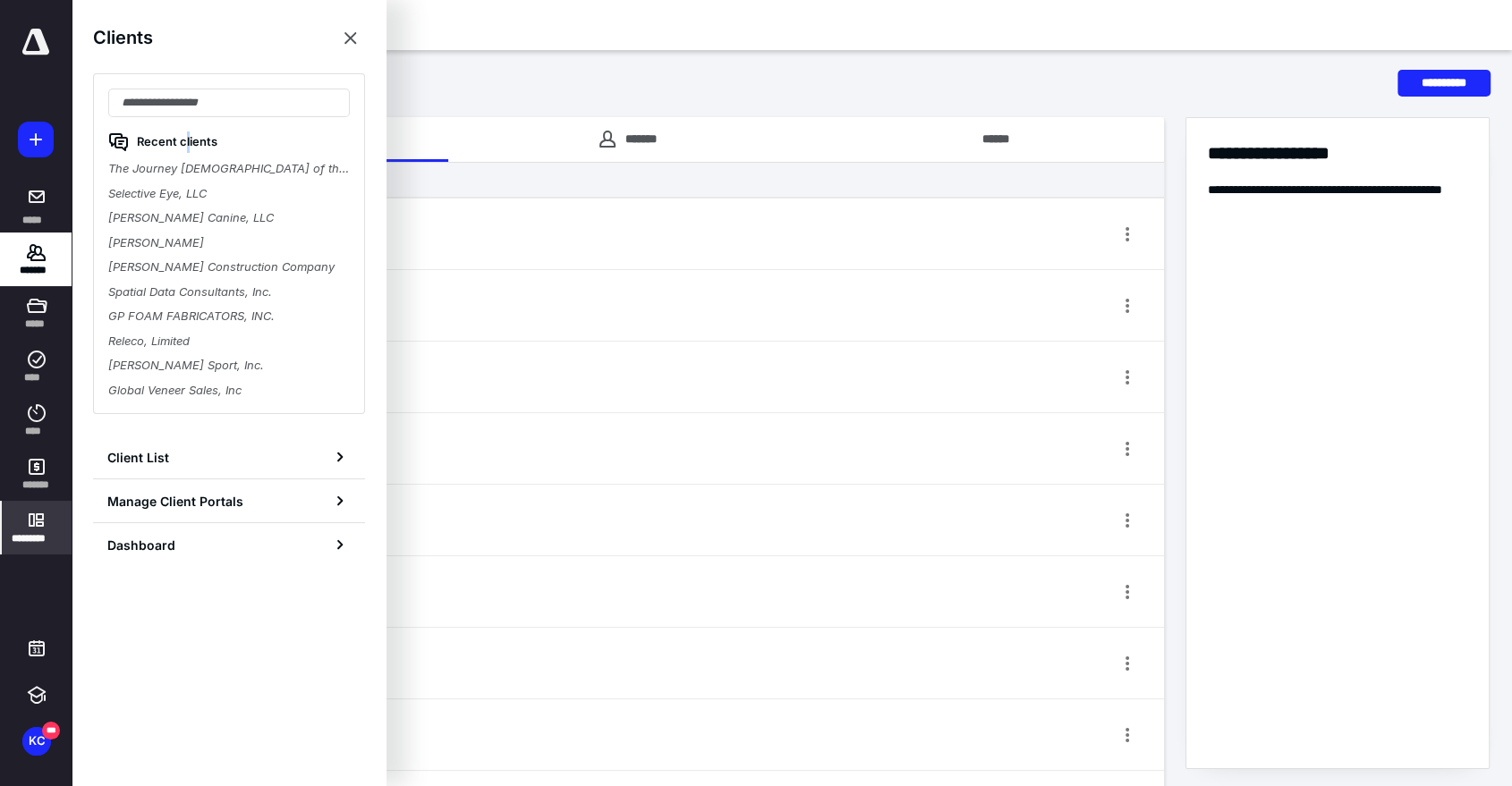 click on "The Journey [DEMOGRAPHIC_DATA] of the Triad, Inc." at bounding box center (229, 169) 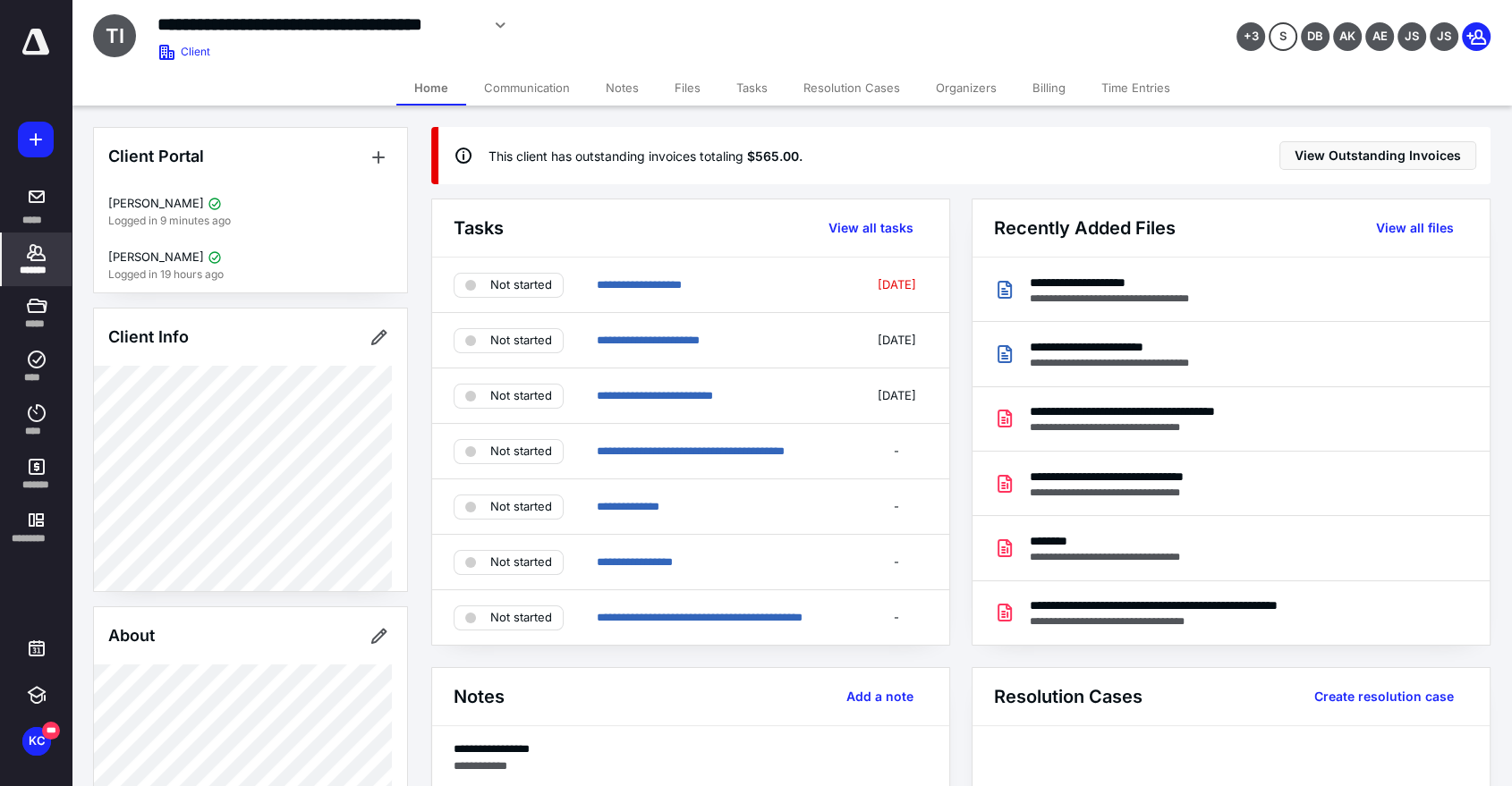 click on "Files" at bounding box center [687, 88] 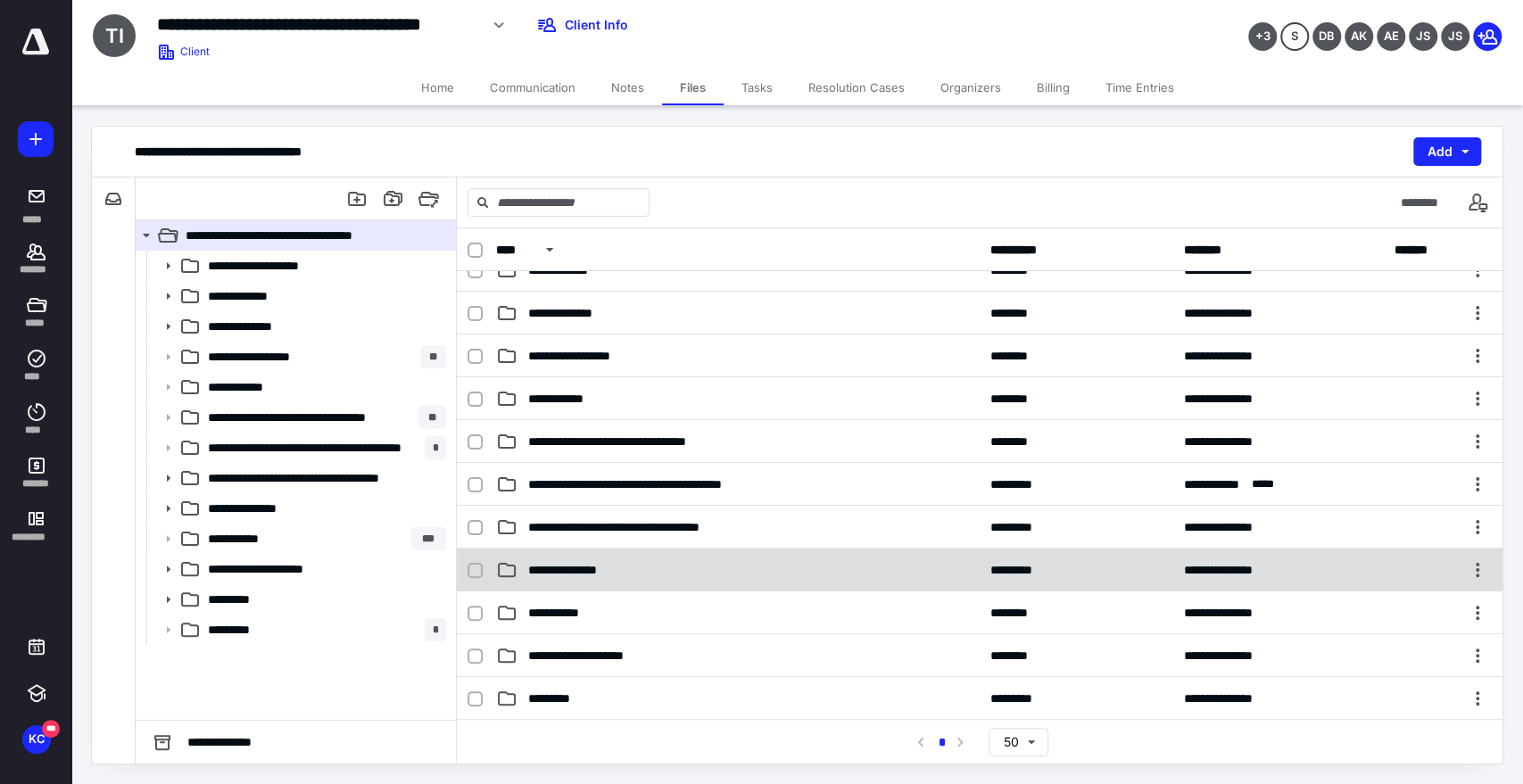 scroll, scrollTop: 99, scrollLeft: 0, axis: vertical 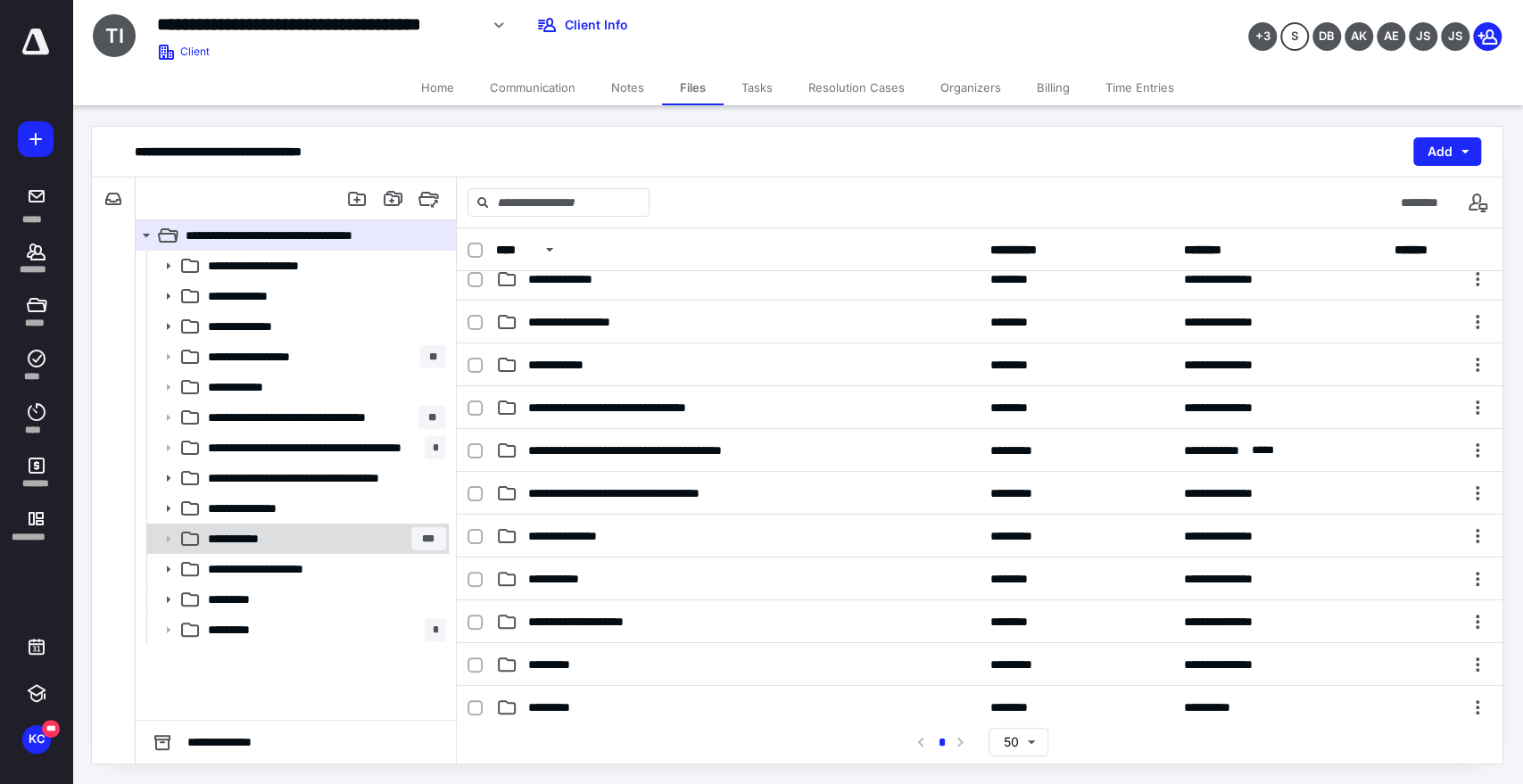 click on "**********" at bounding box center [323, 539] 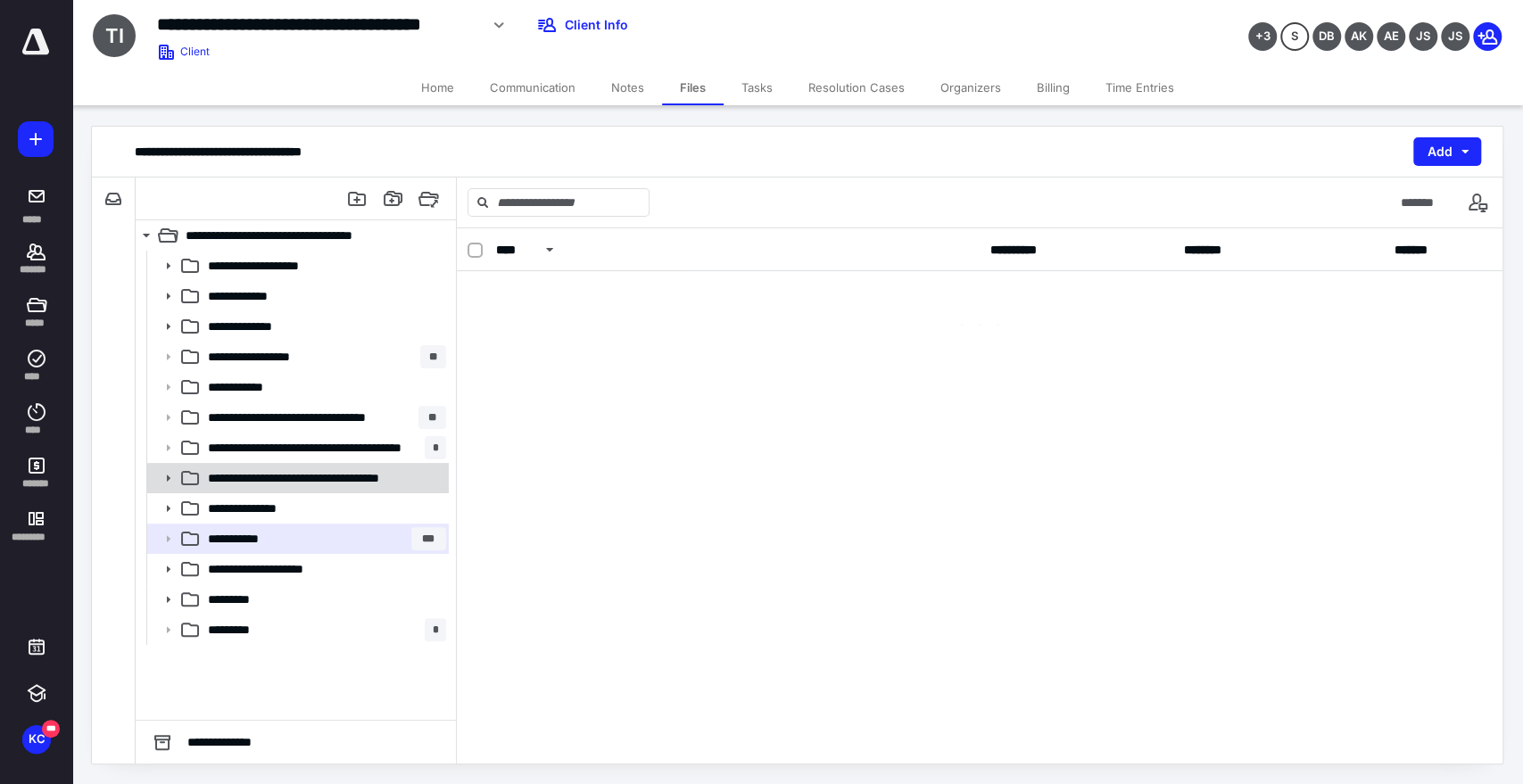 scroll, scrollTop: 0, scrollLeft: 0, axis: both 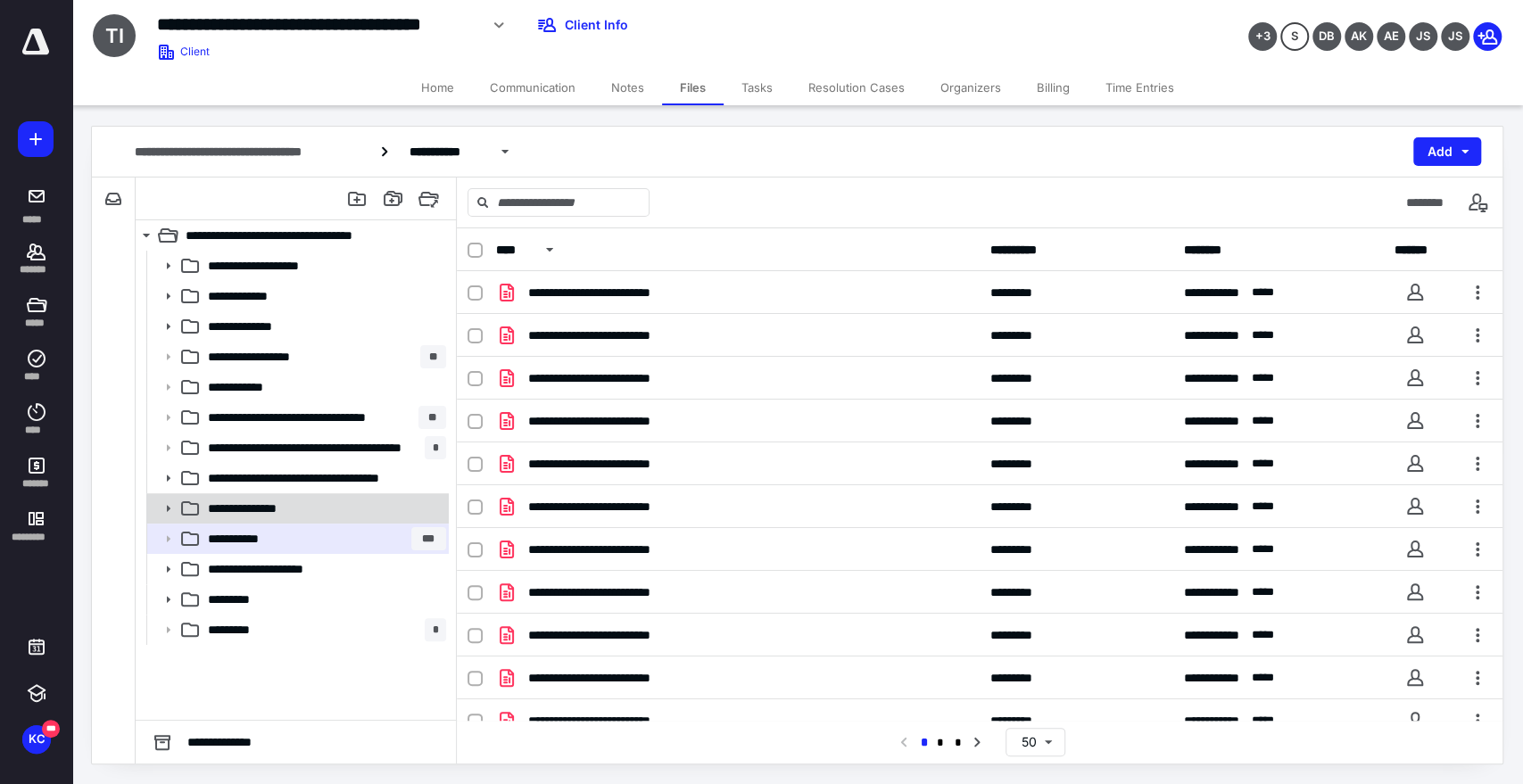 click on "**********" at bounding box center [323, 508] 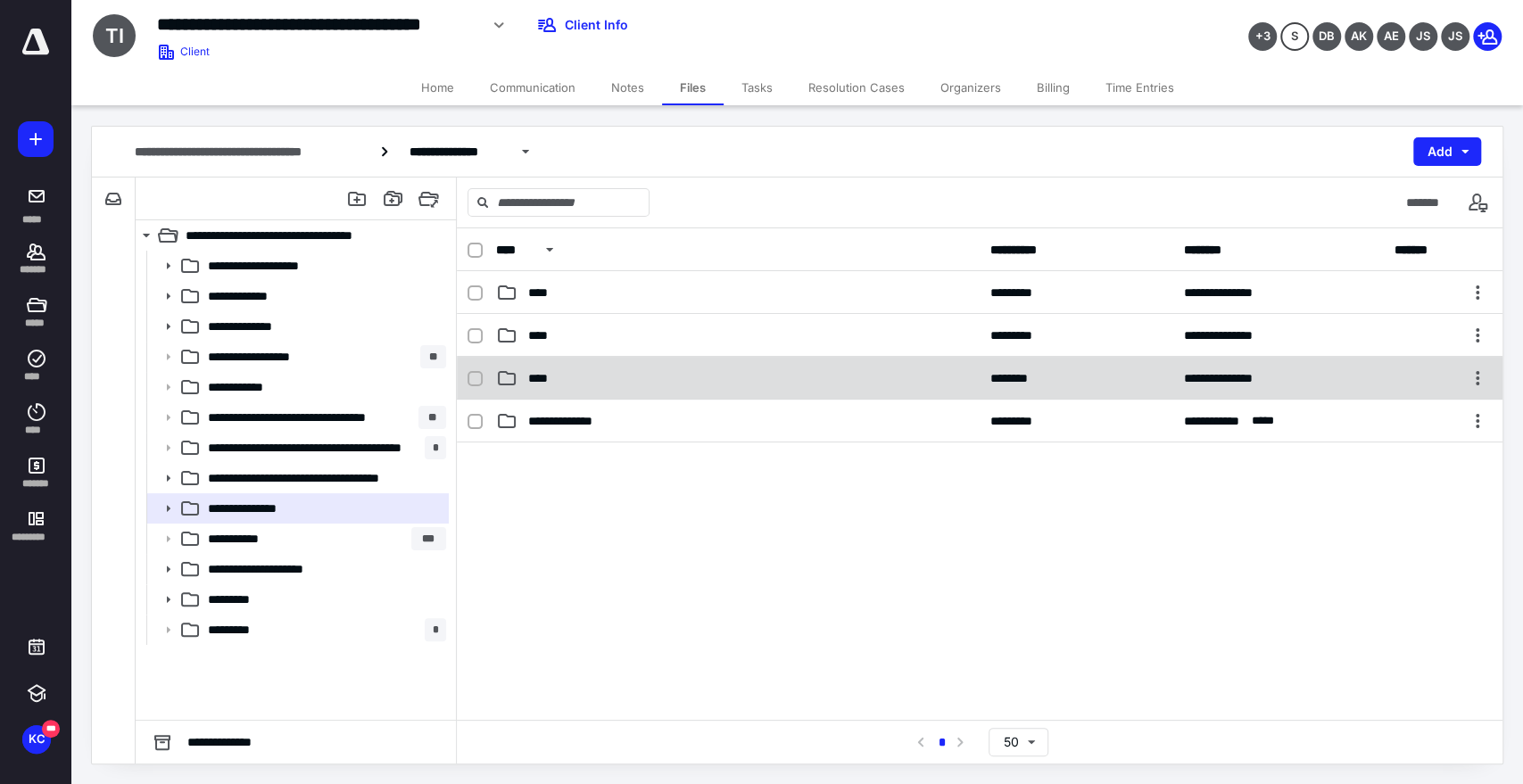 click on "****" at bounding box center (543, 378) 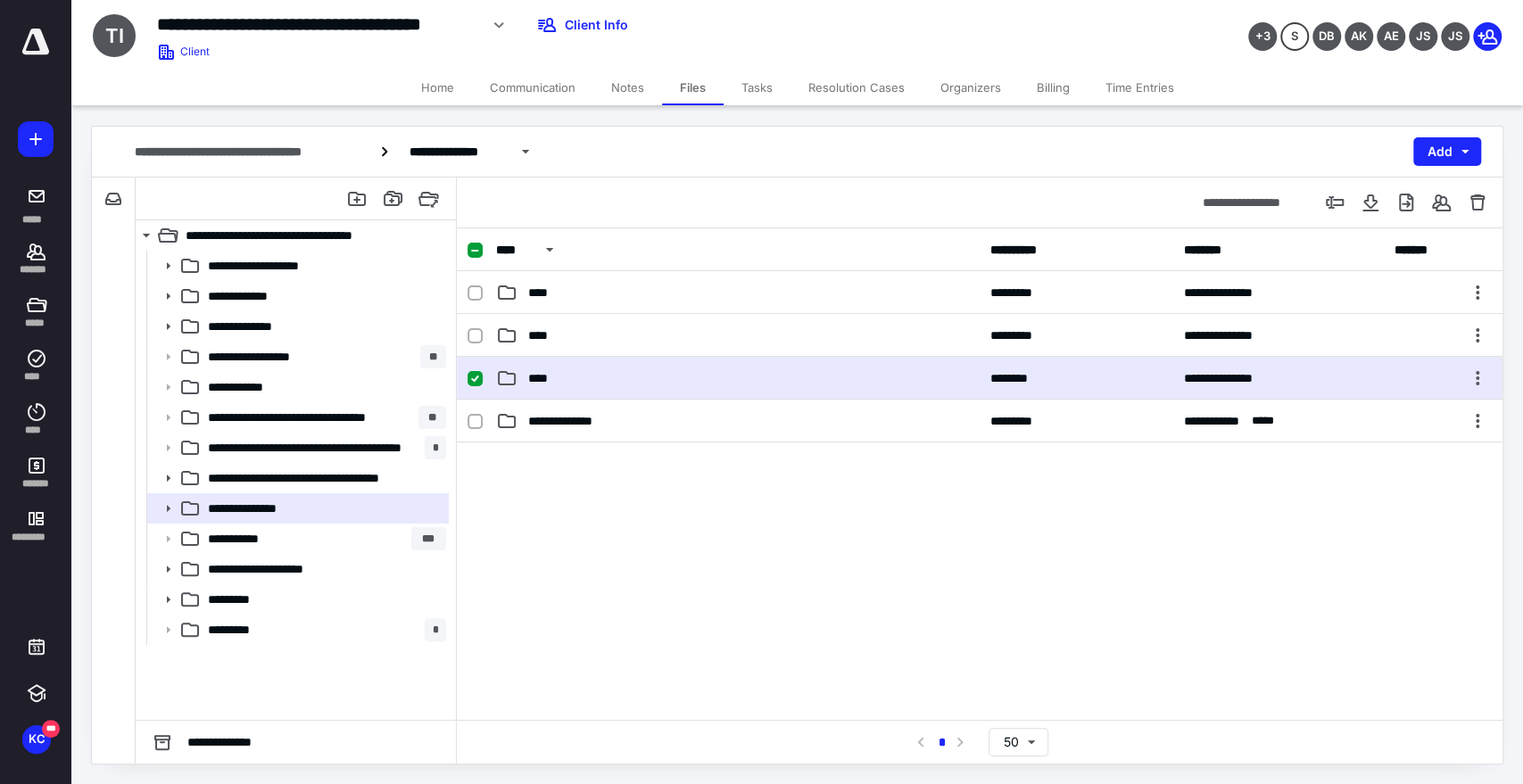 click on "****" at bounding box center (738, 378) 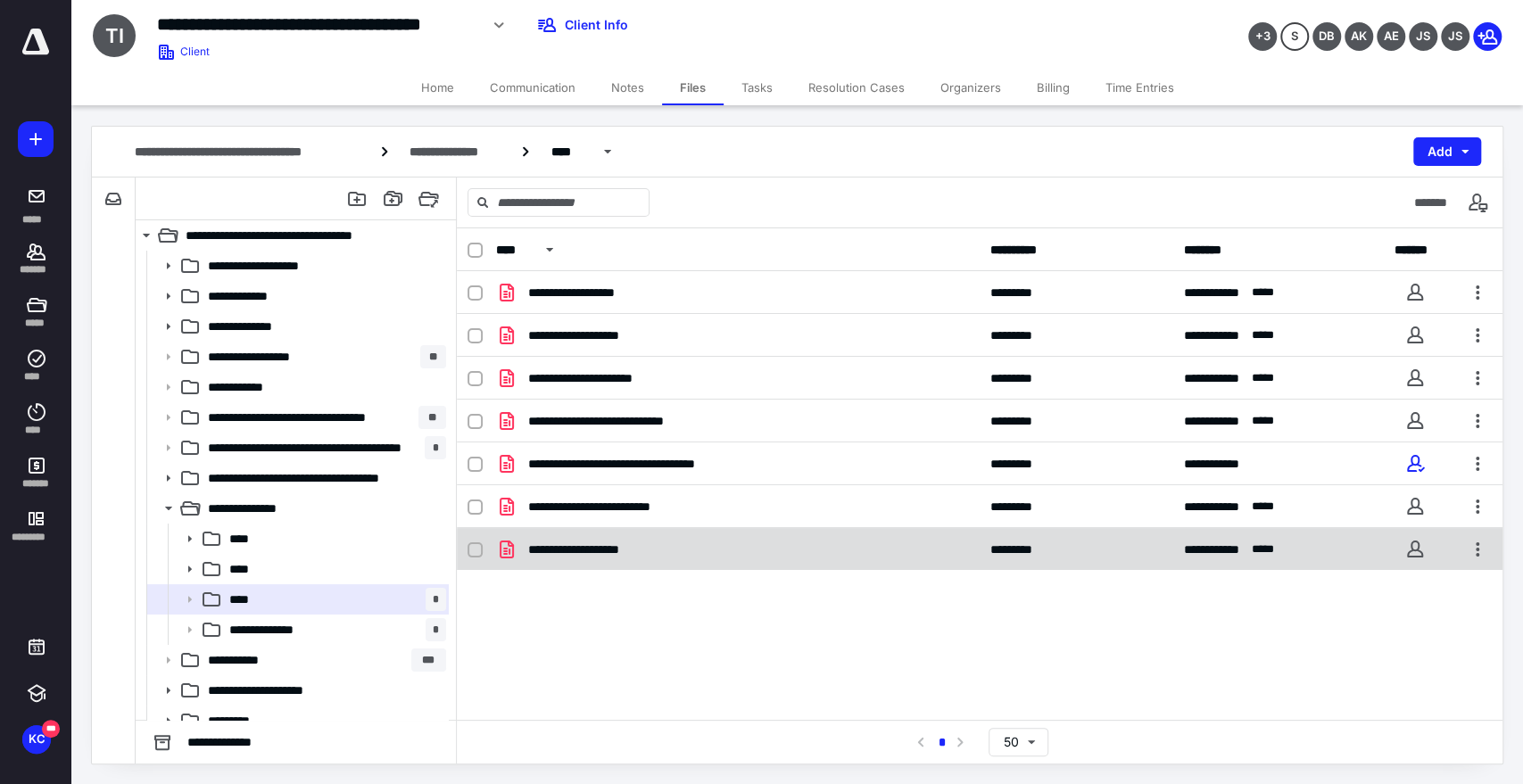click on "**********" at bounding box center [601, 549] 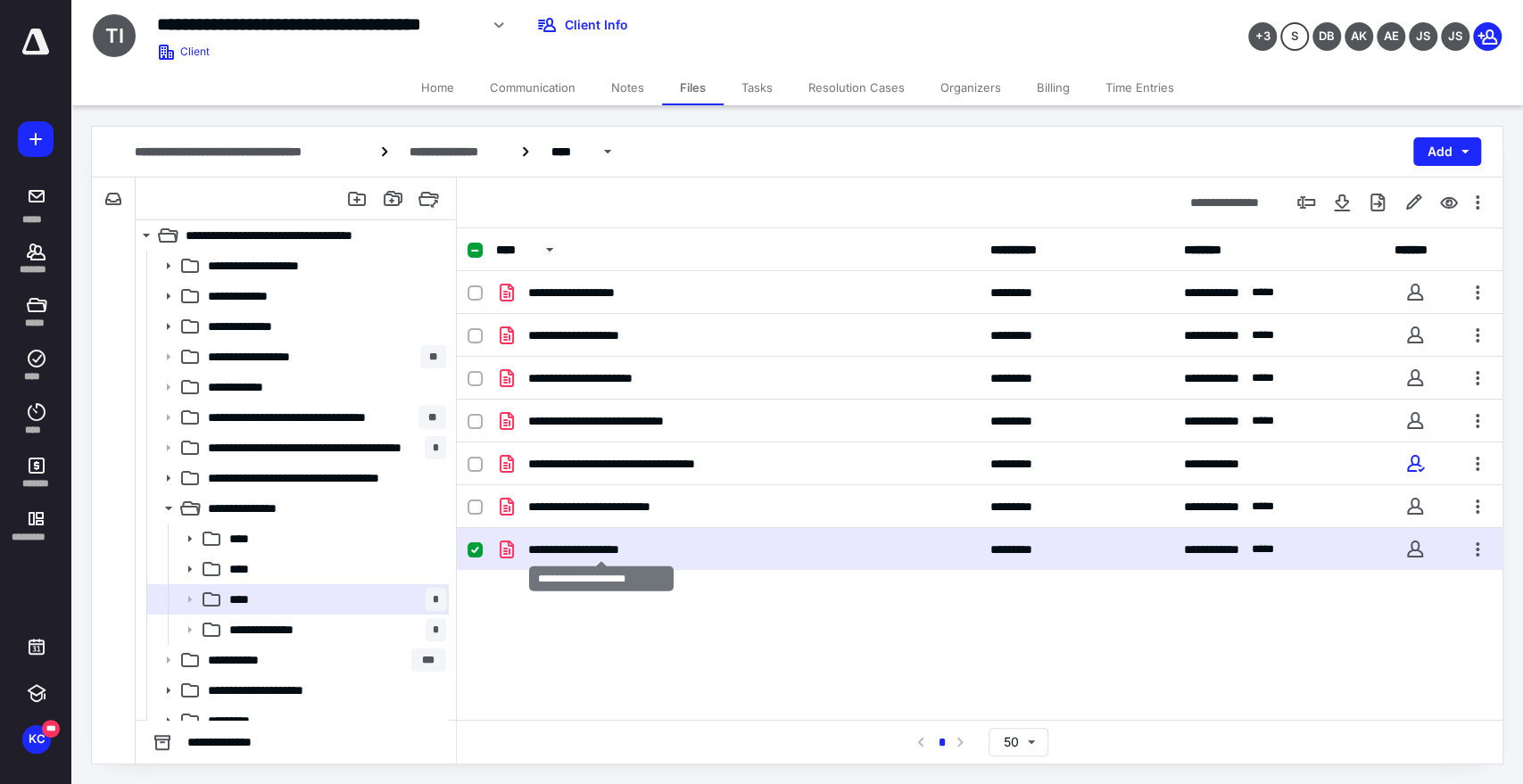 click on "**********" at bounding box center (601, 549) 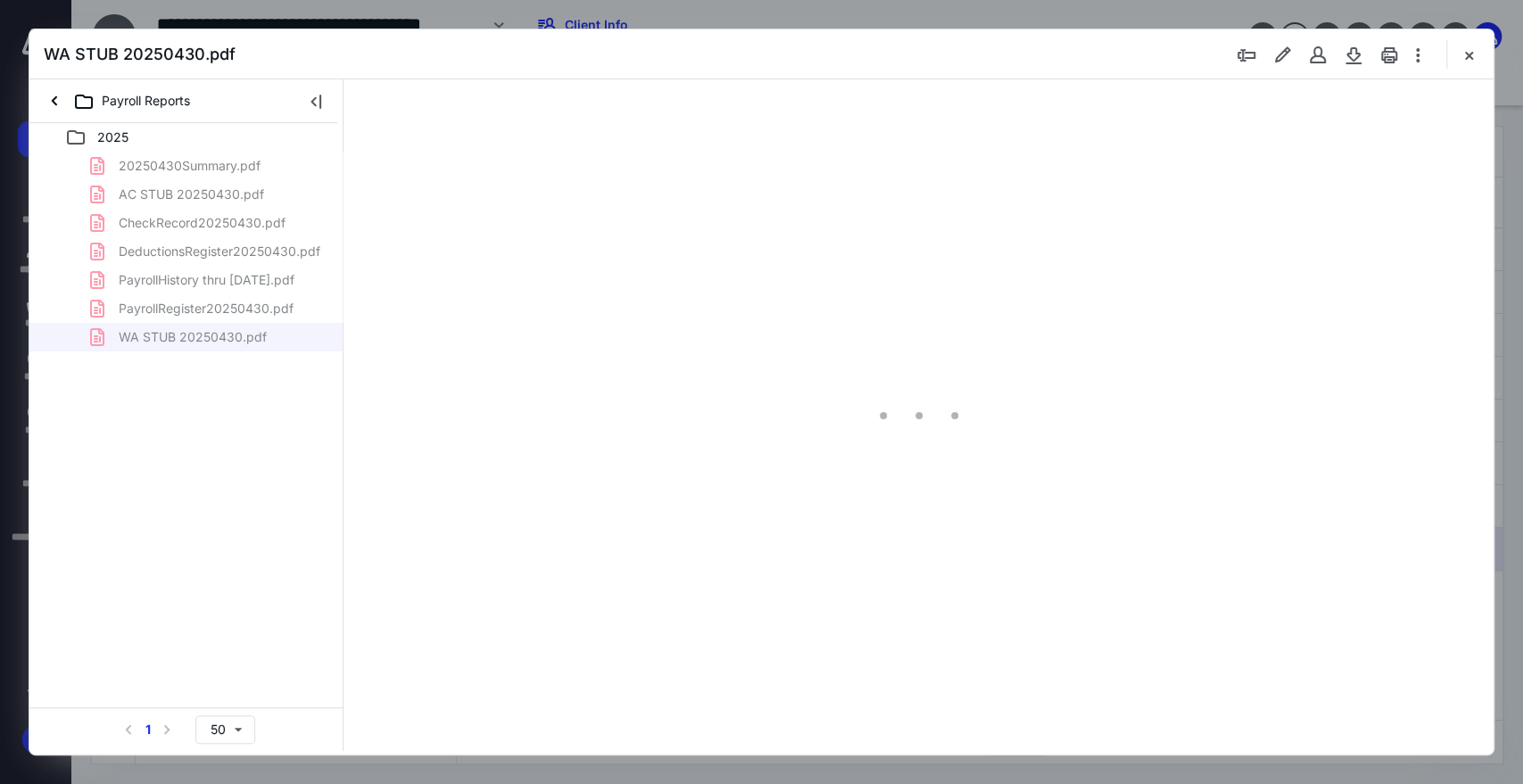 scroll, scrollTop: 0, scrollLeft: 0, axis: both 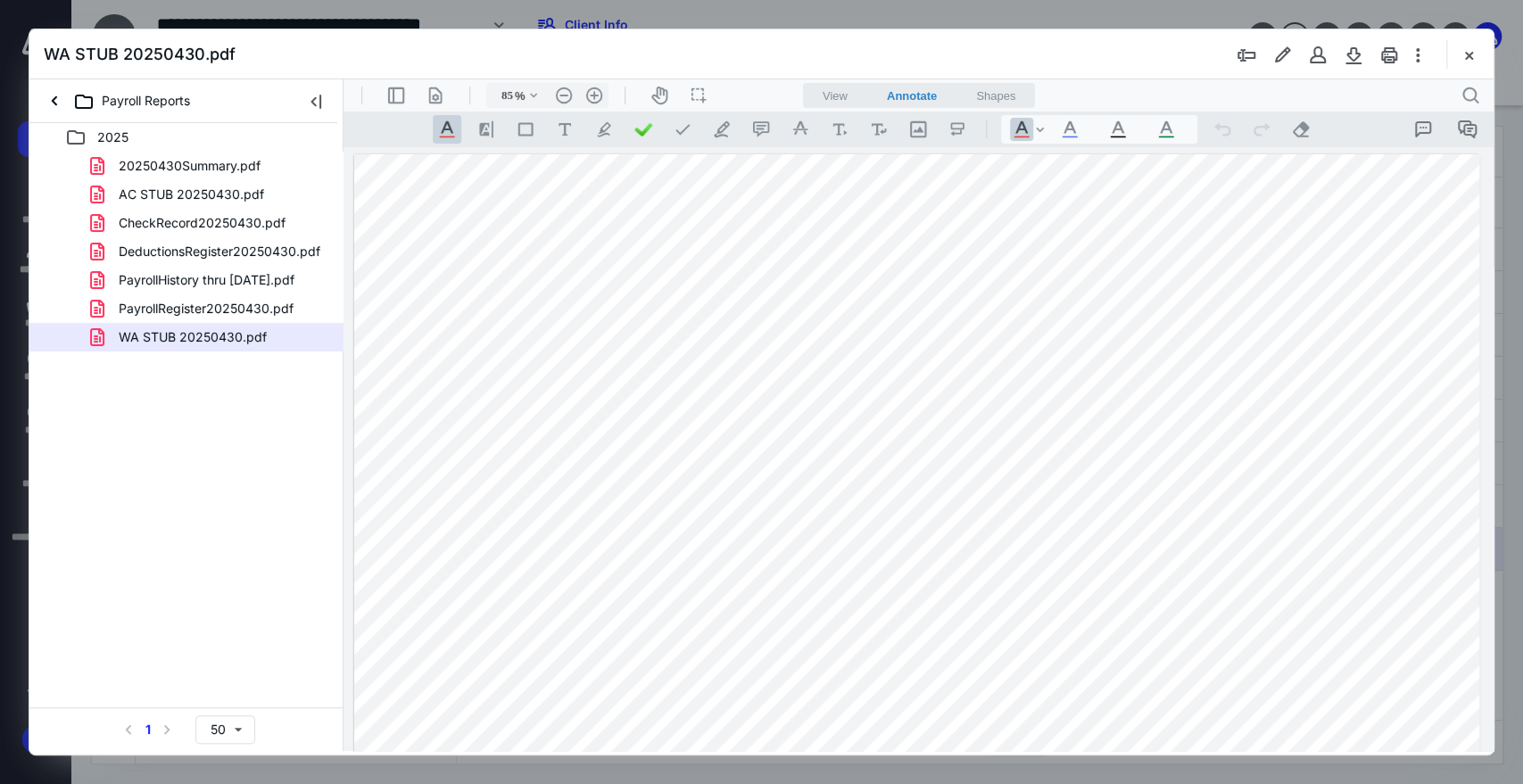 type on "207" 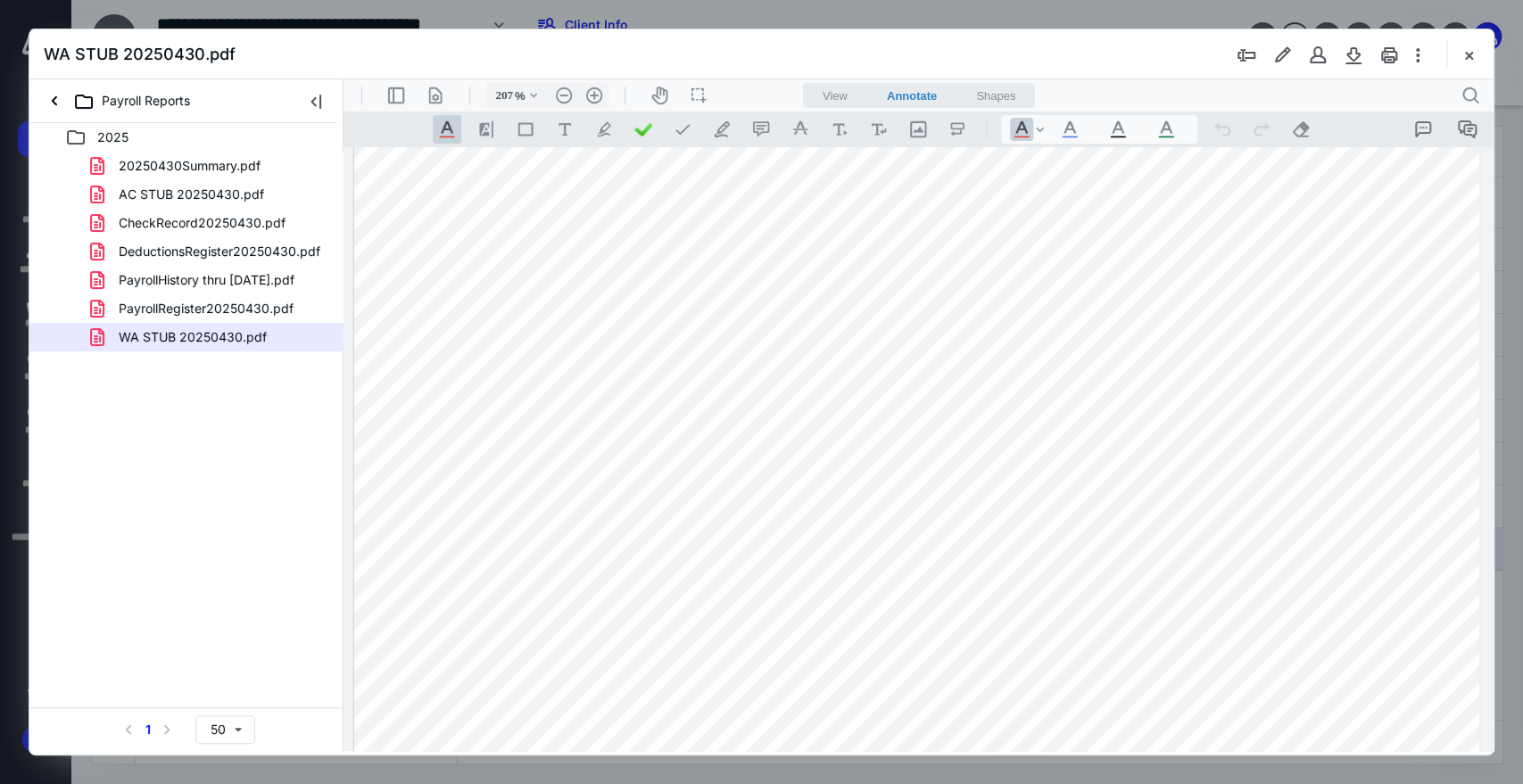 scroll, scrollTop: 0, scrollLeft: 0, axis: both 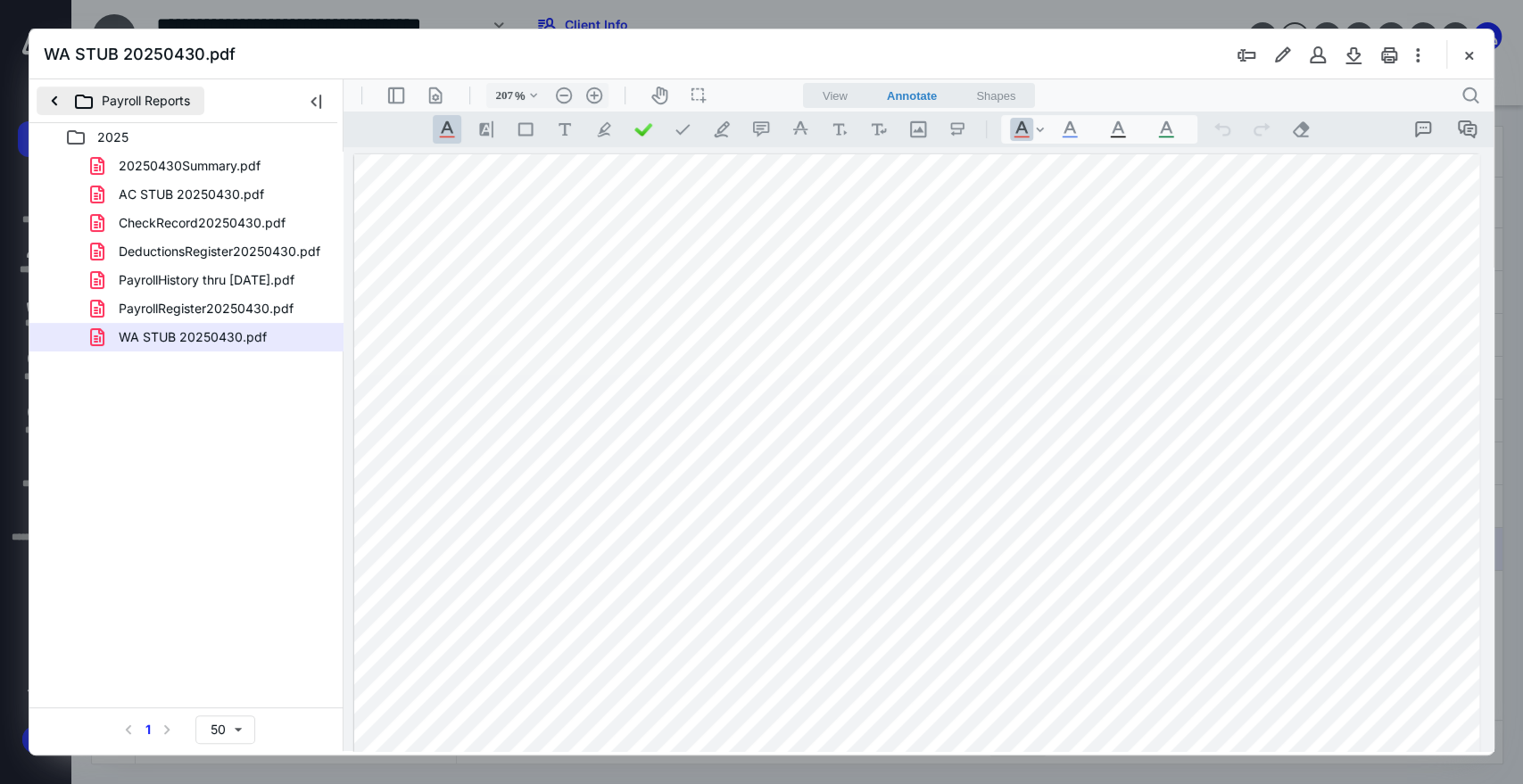 click on "Payroll Reports" at bounding box center [120, 101] 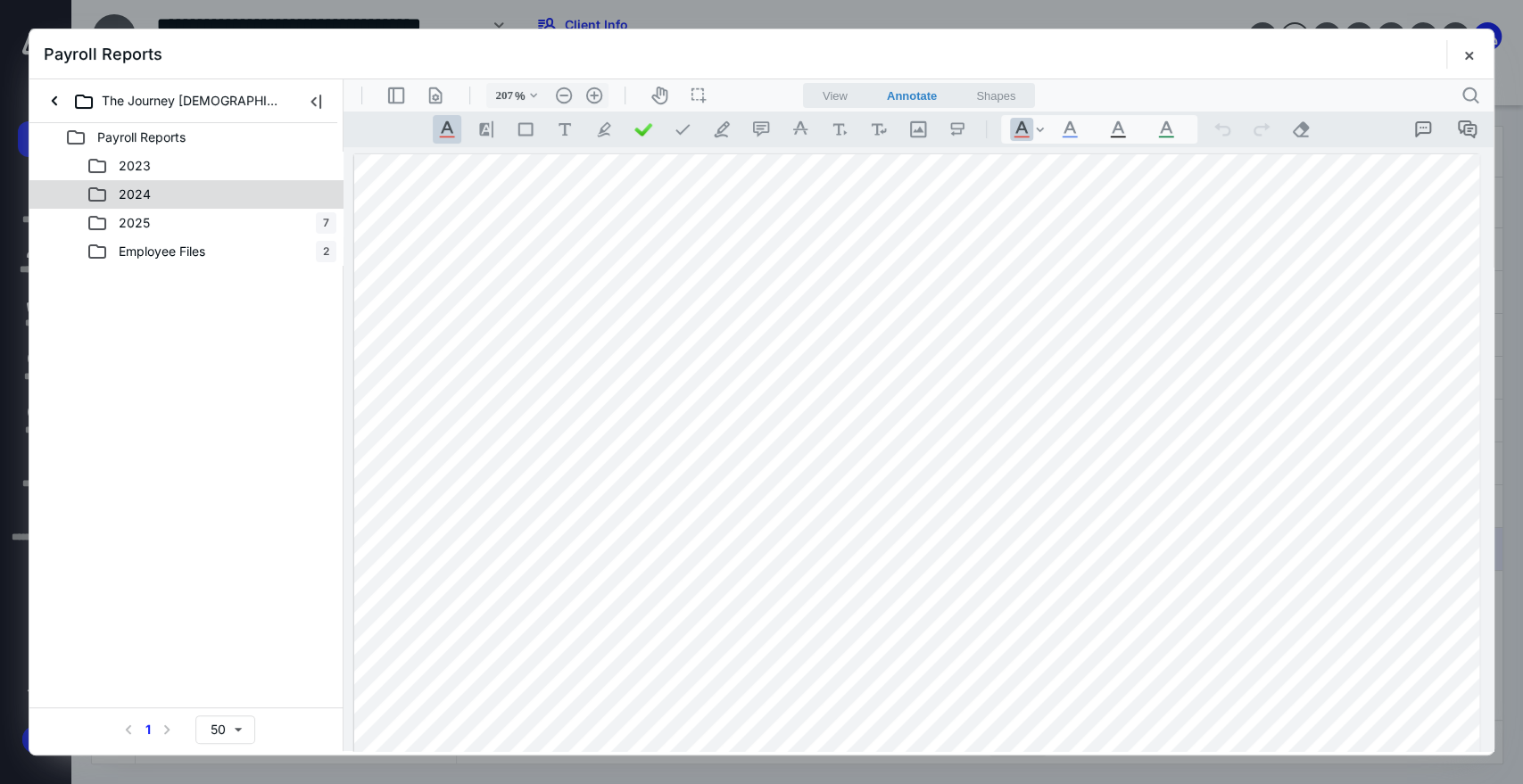 click on "2024" at bounding box center [135, 194] 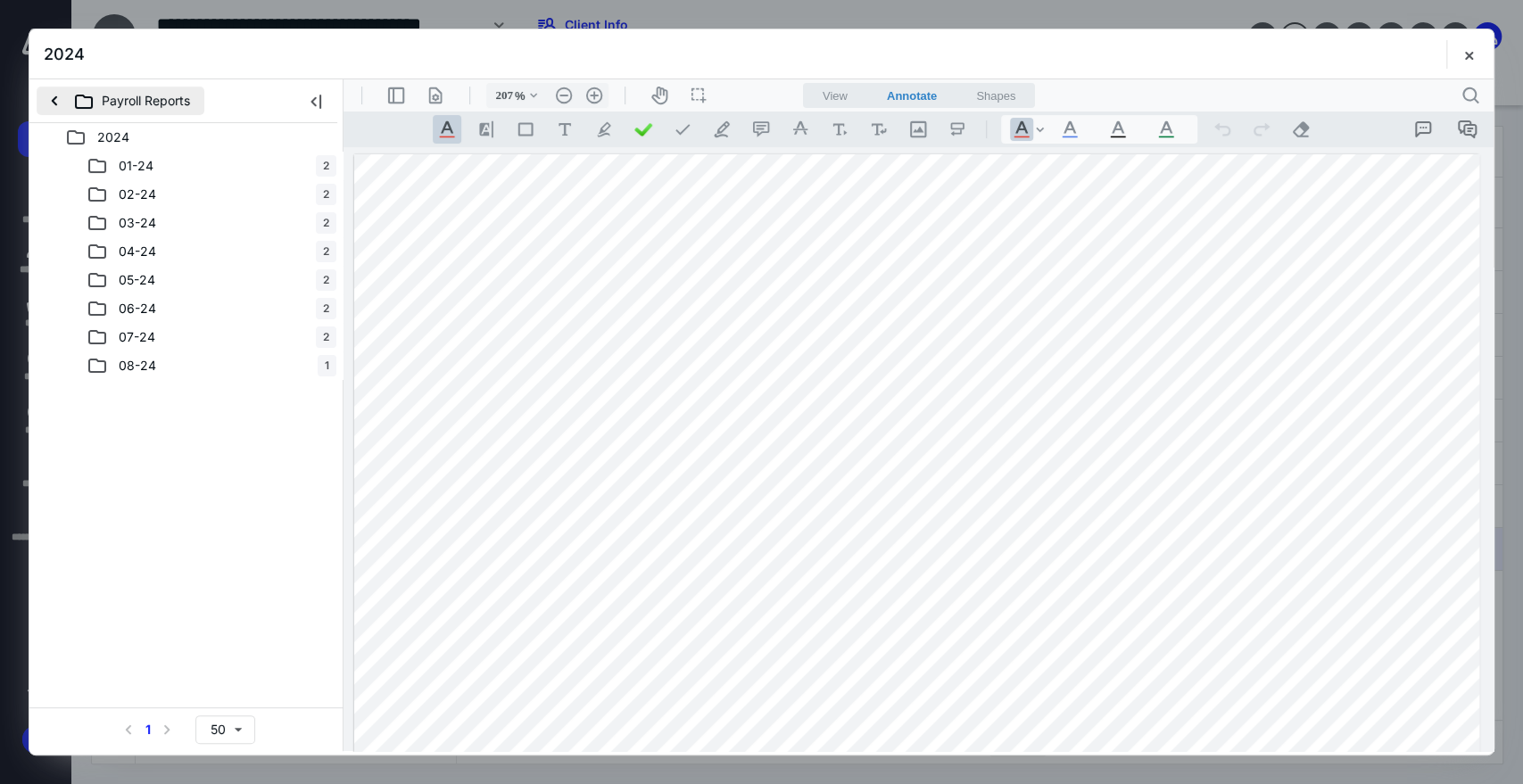 click on "Payroll Reports" at bounding box center (120, 101) 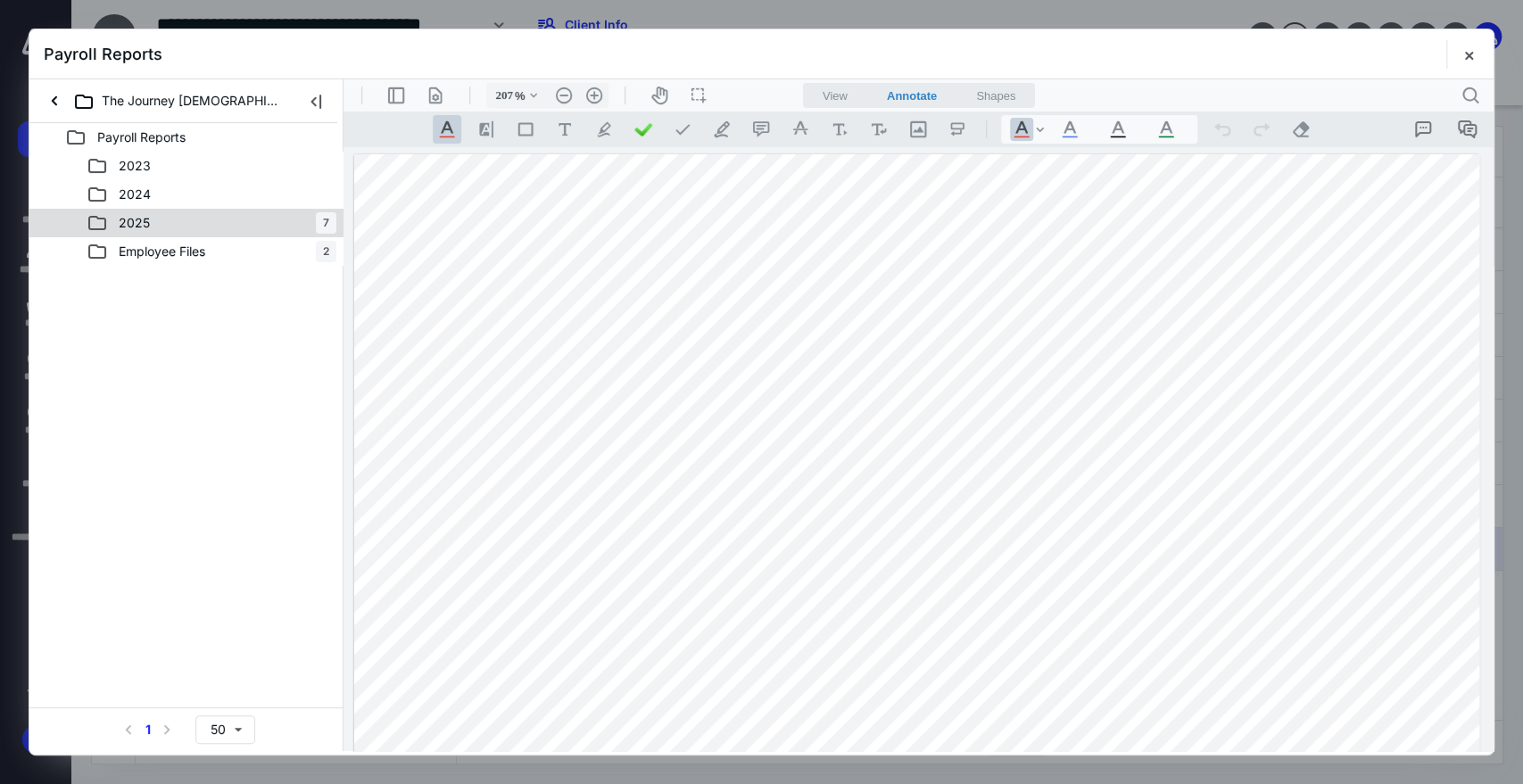 click on "2025 7" at bounding box center (186, 223) 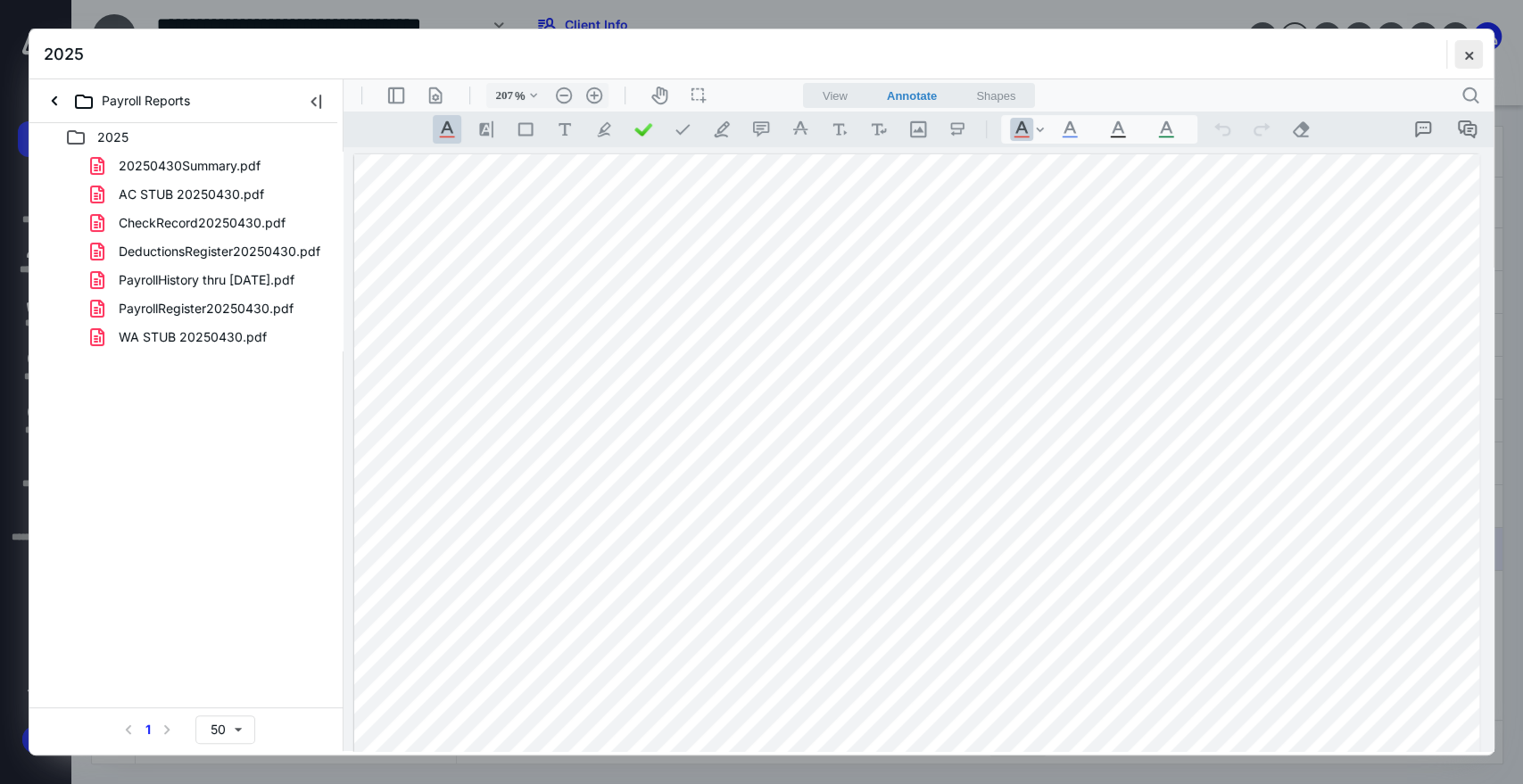 click at bounding box center [1469, 54] 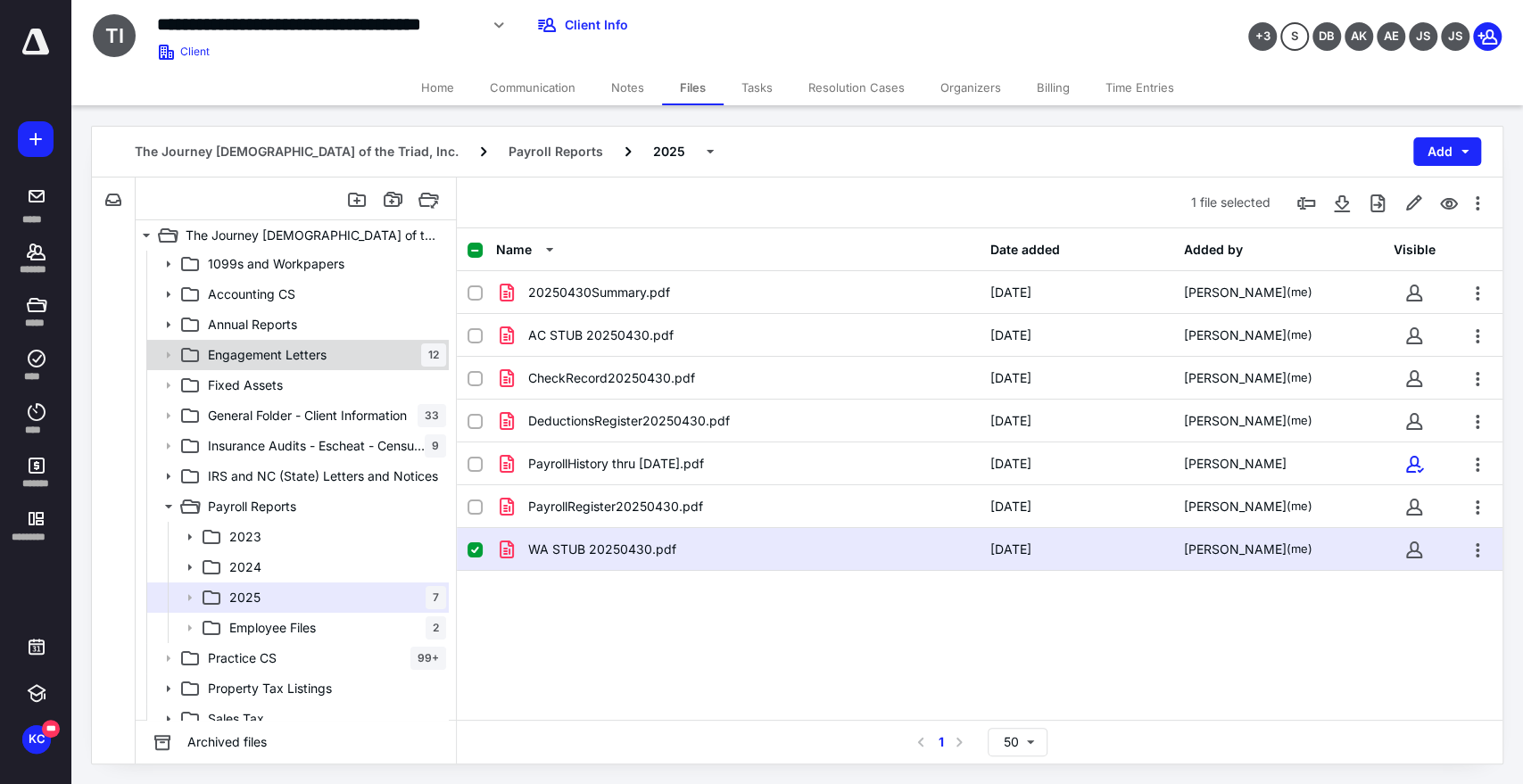 scroll, scrollTop: 0, scrollLeft: 0, axis: both 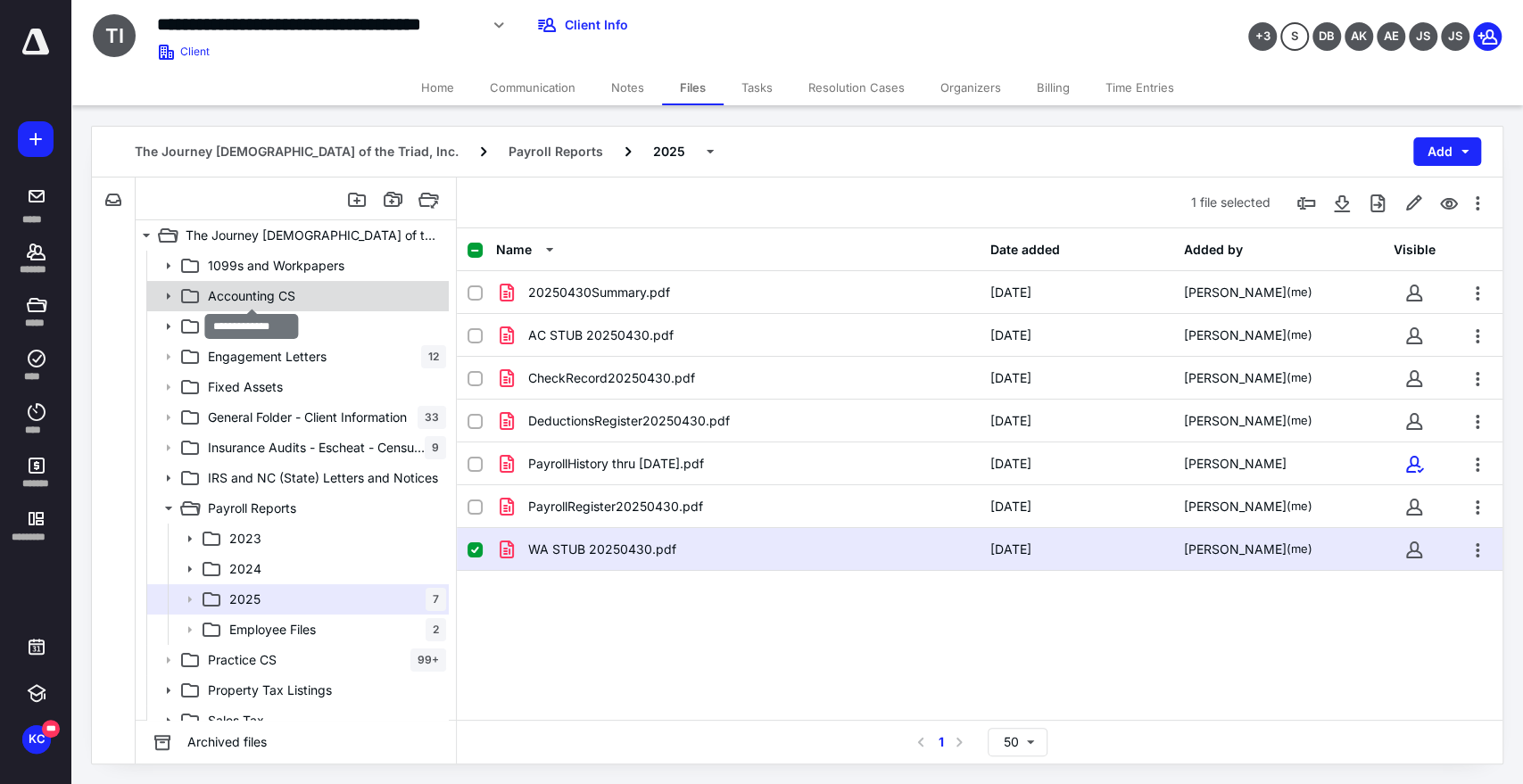 click on "Accounting CS" at bounding box center (252, 296) 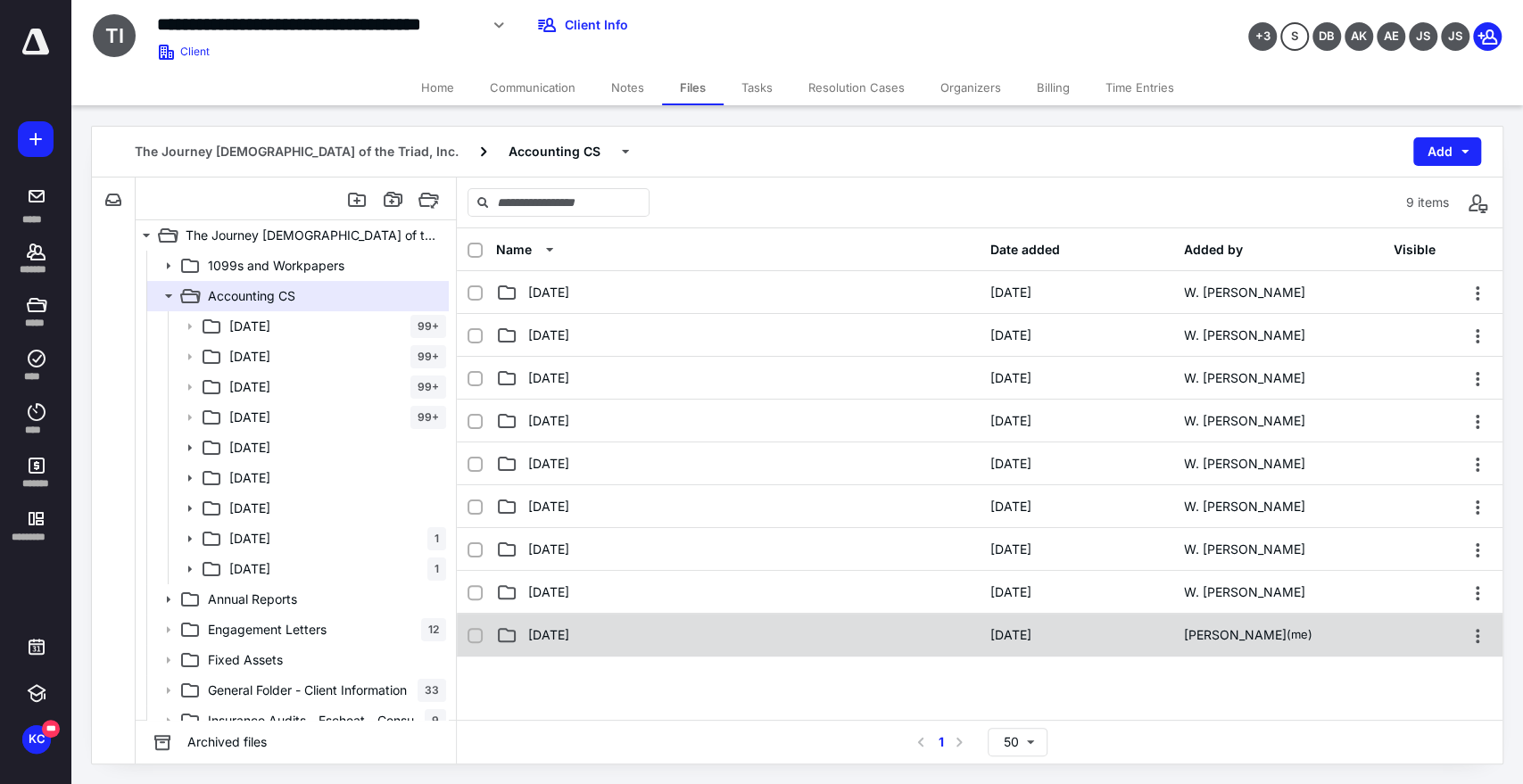 click on "[DATE]" at bounding box center (549, 635) 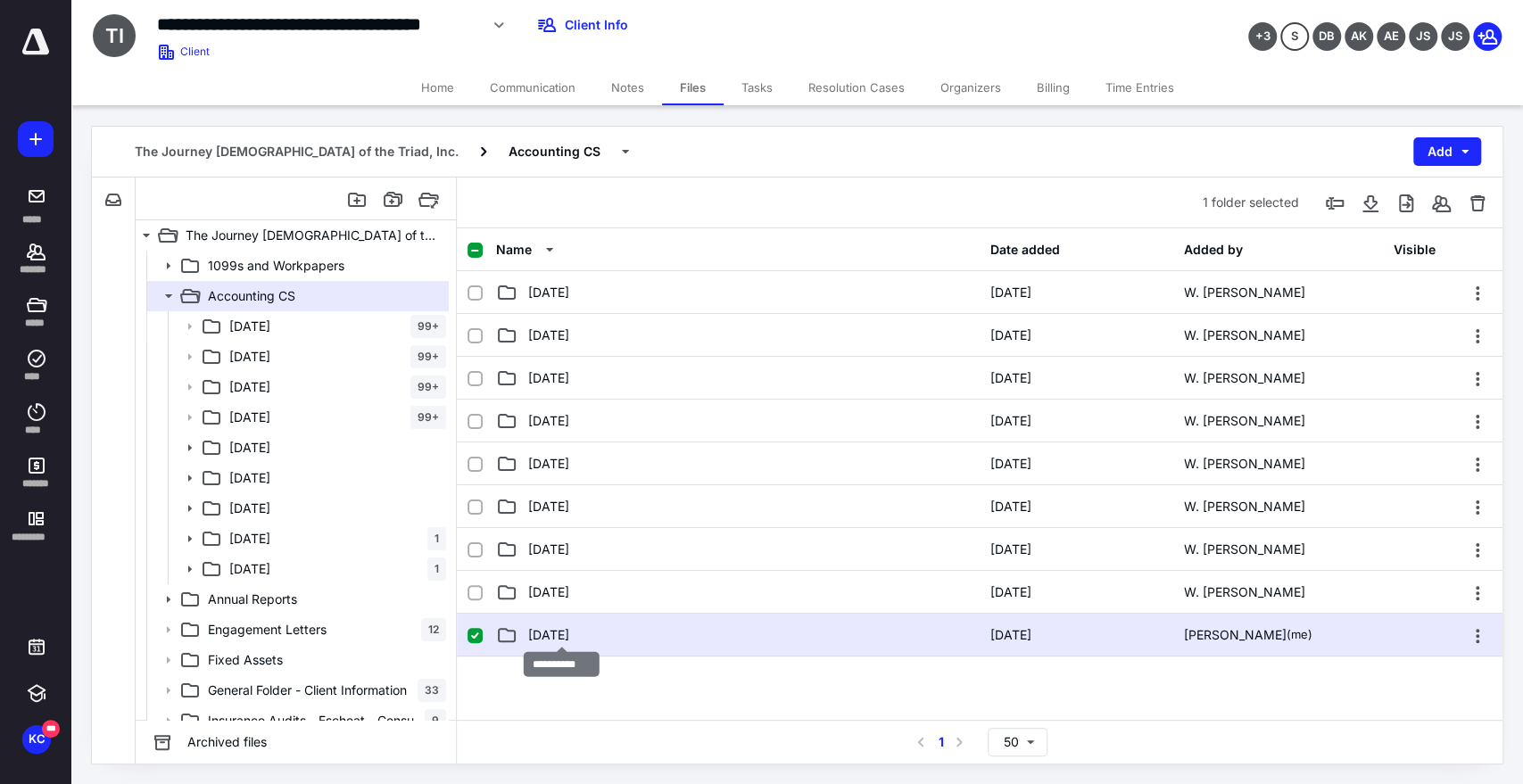 click on "[DATE]" at bounding box center [549, 635] 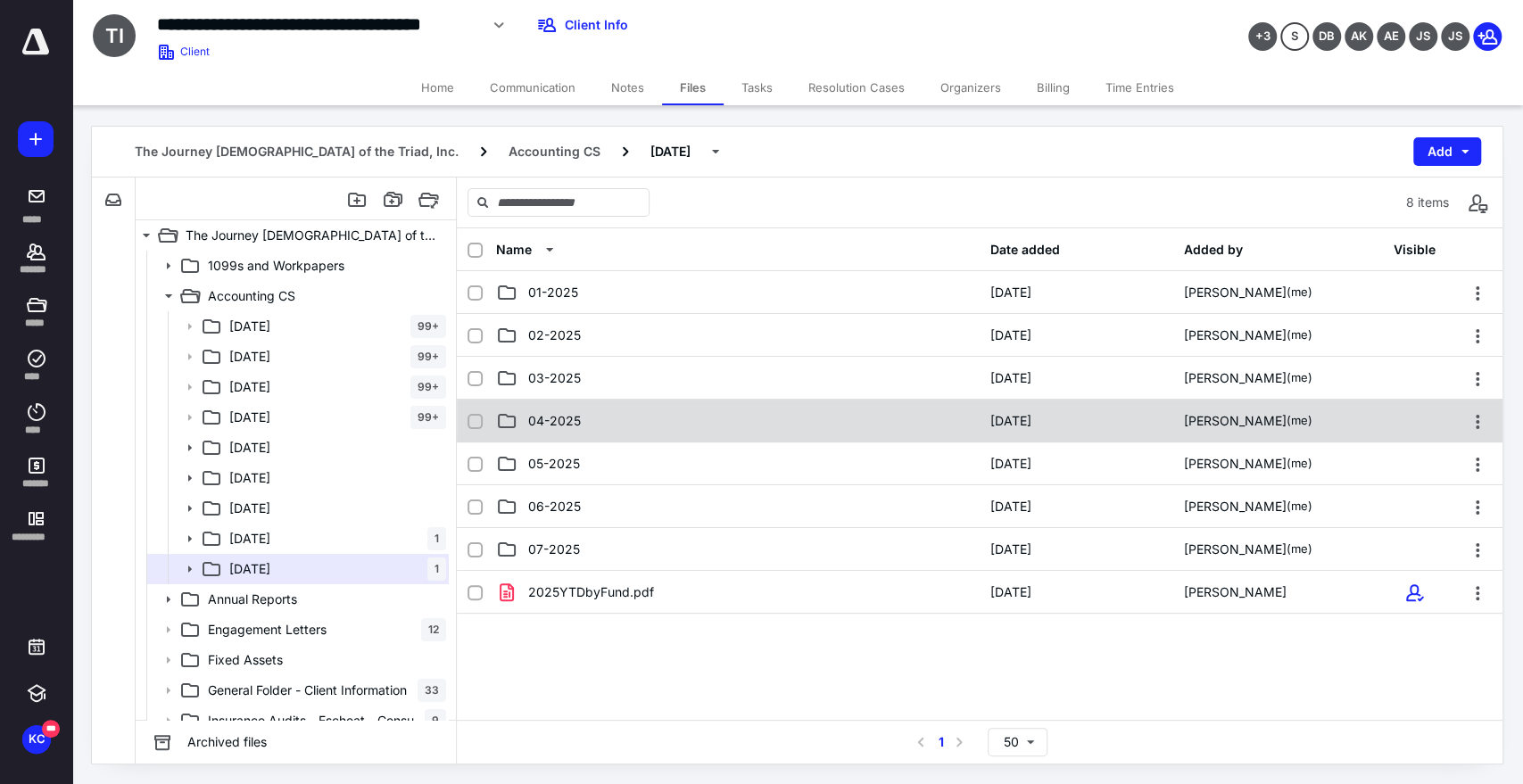 click on "04-2025" at bounding box center (554, 421) 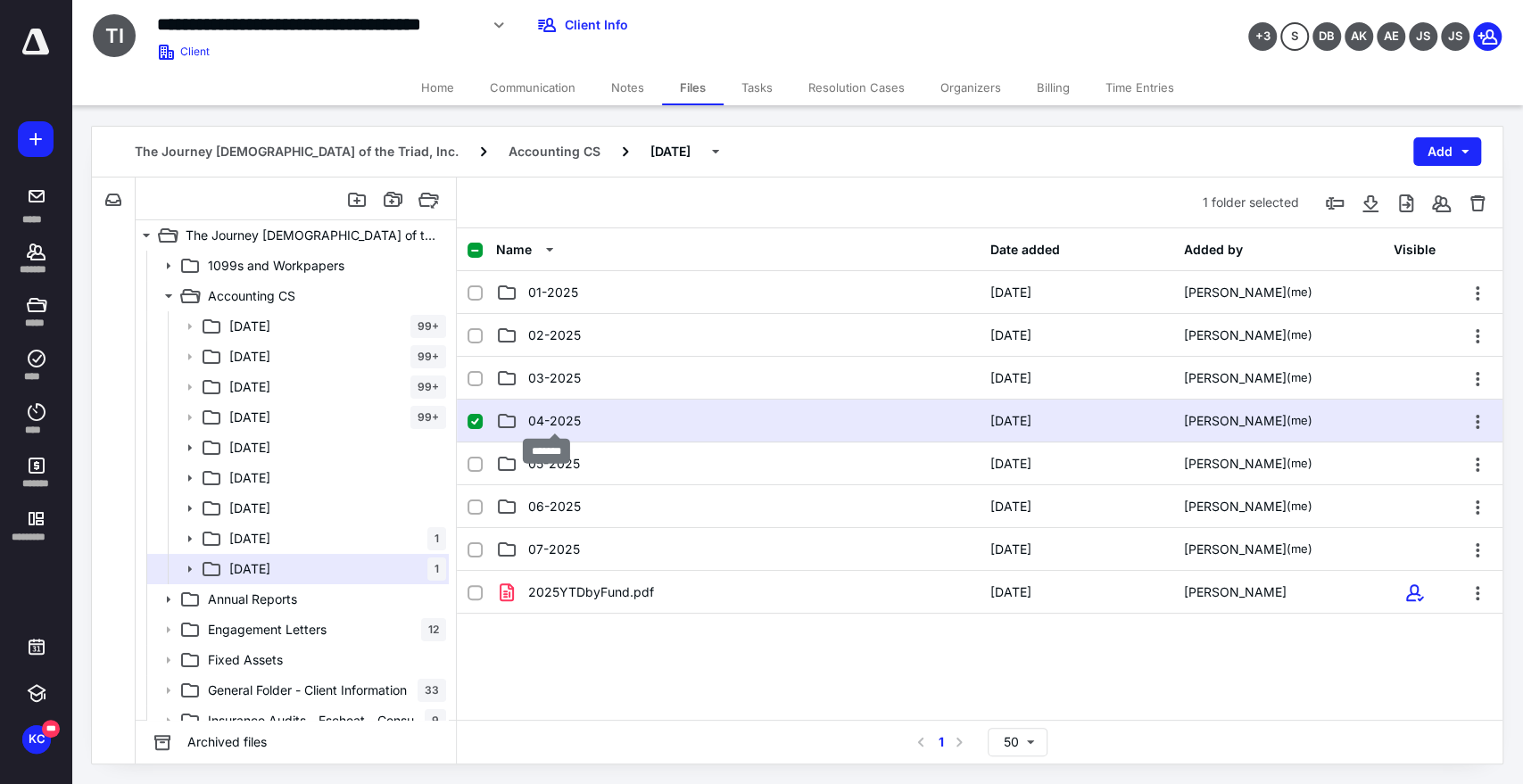 click on "04-2025" at bounding box center [554, 421] 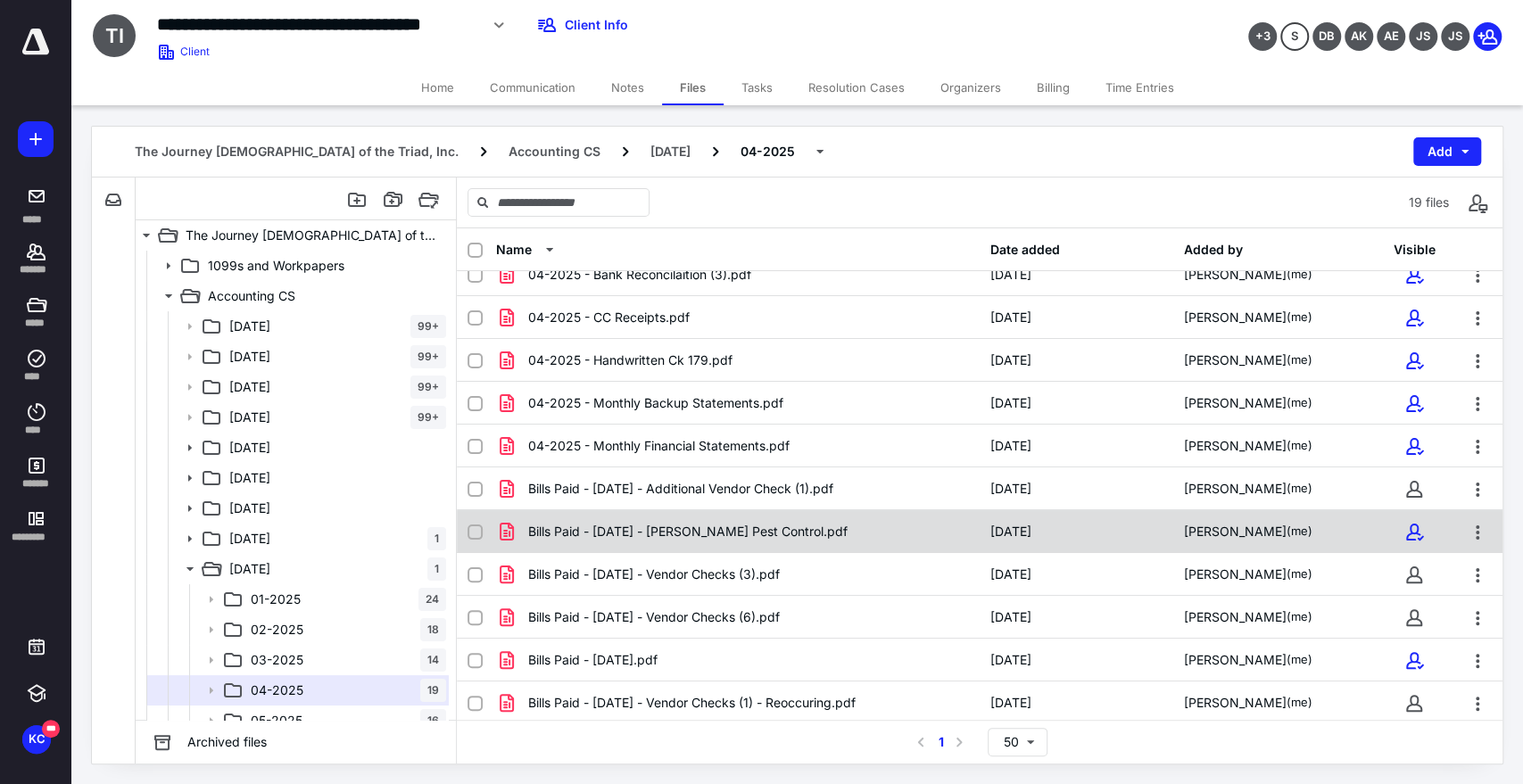 scroll, scrollTop: 0, scrollLeft: 0, axis: both 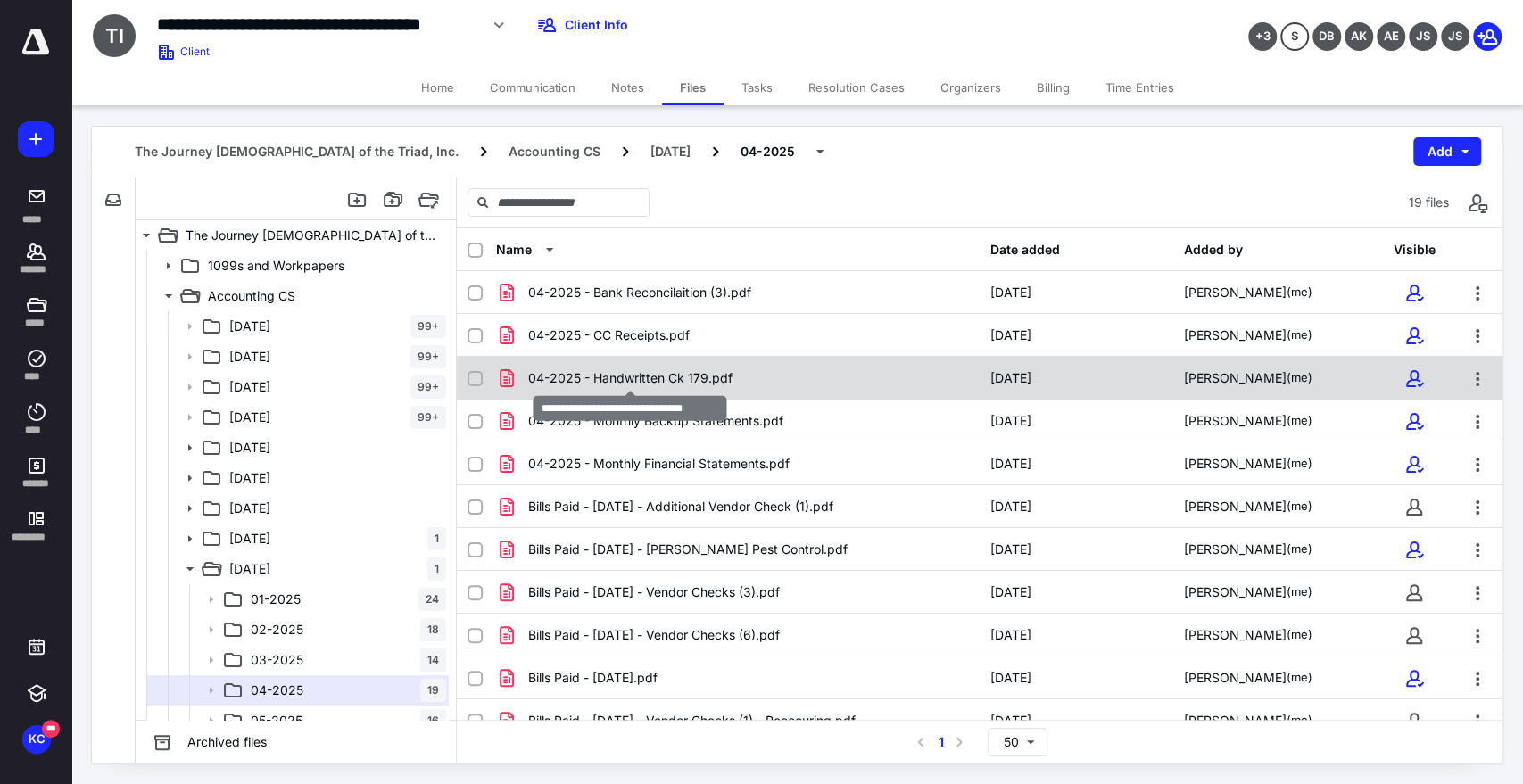 click on "04-2025 - Handwritten Ck 179.pdf" at bounding box center [630, 378] 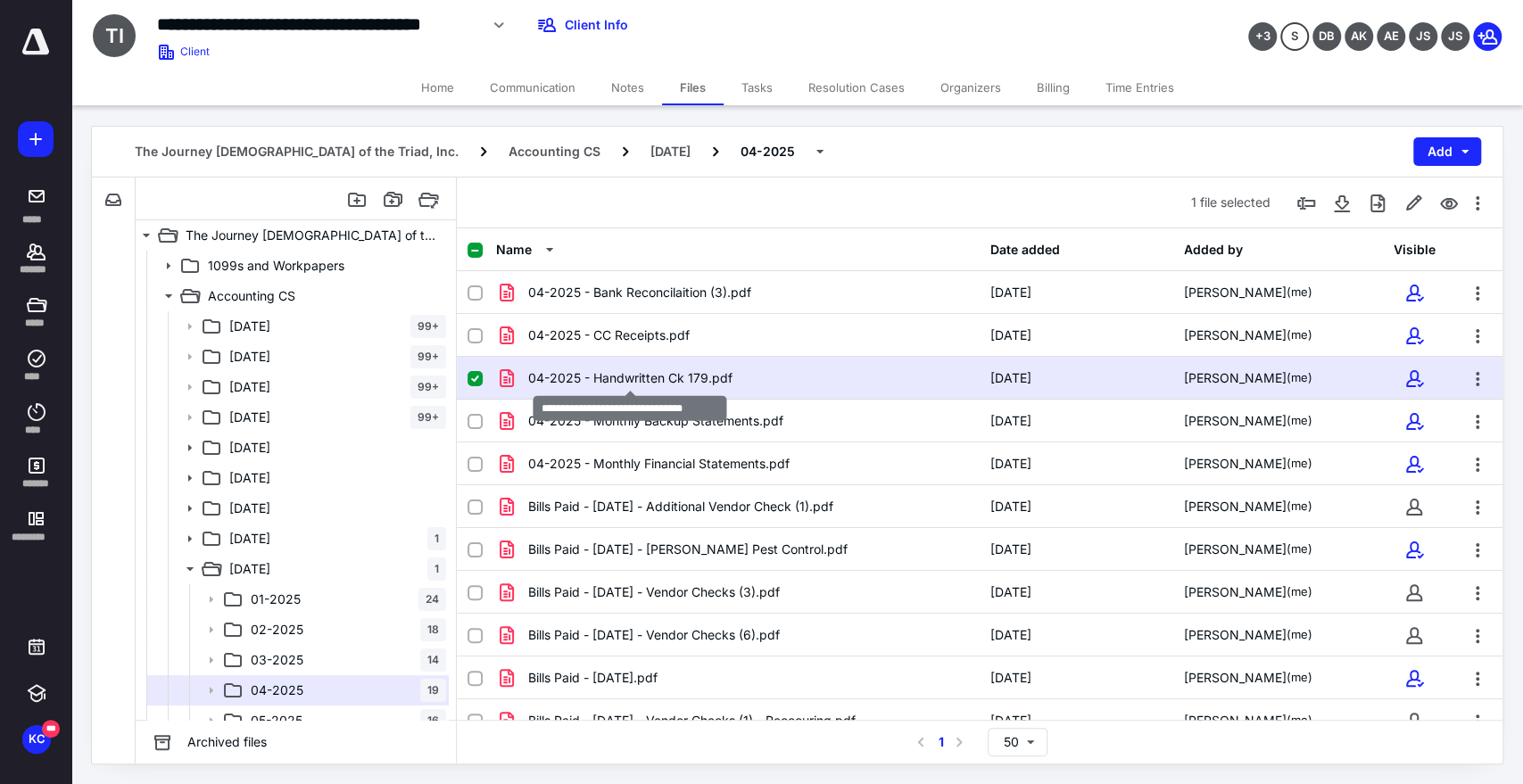 click on "04-2025 - Handwritten Ck 179.pdf" at bounding box center (630, 378) 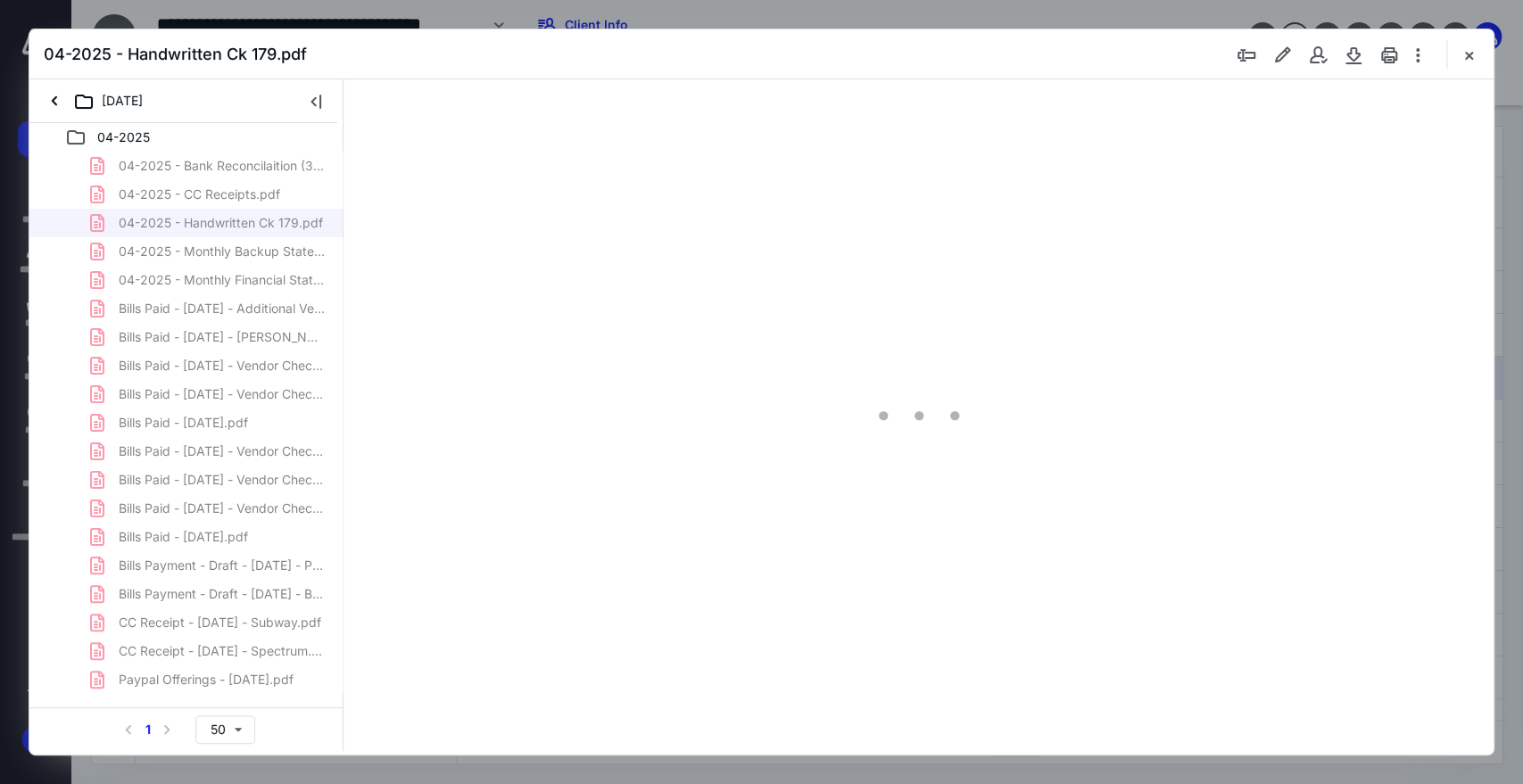 scroll, scrollTop: 0, scrollLeft: 0, axis: both 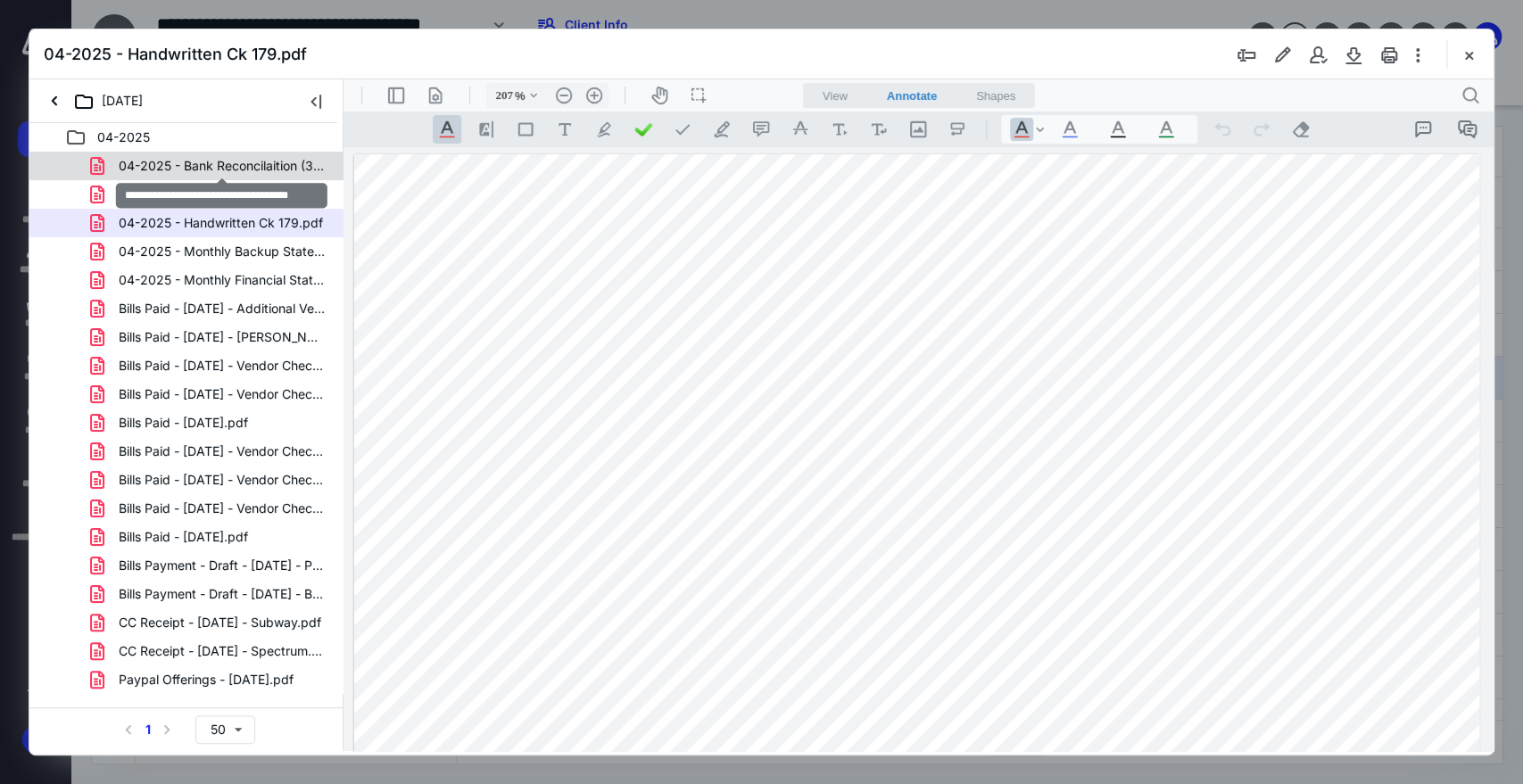 click on "04-2025 - Bank Reconcilaition (3).pdf" at bounding box center (222, 166) 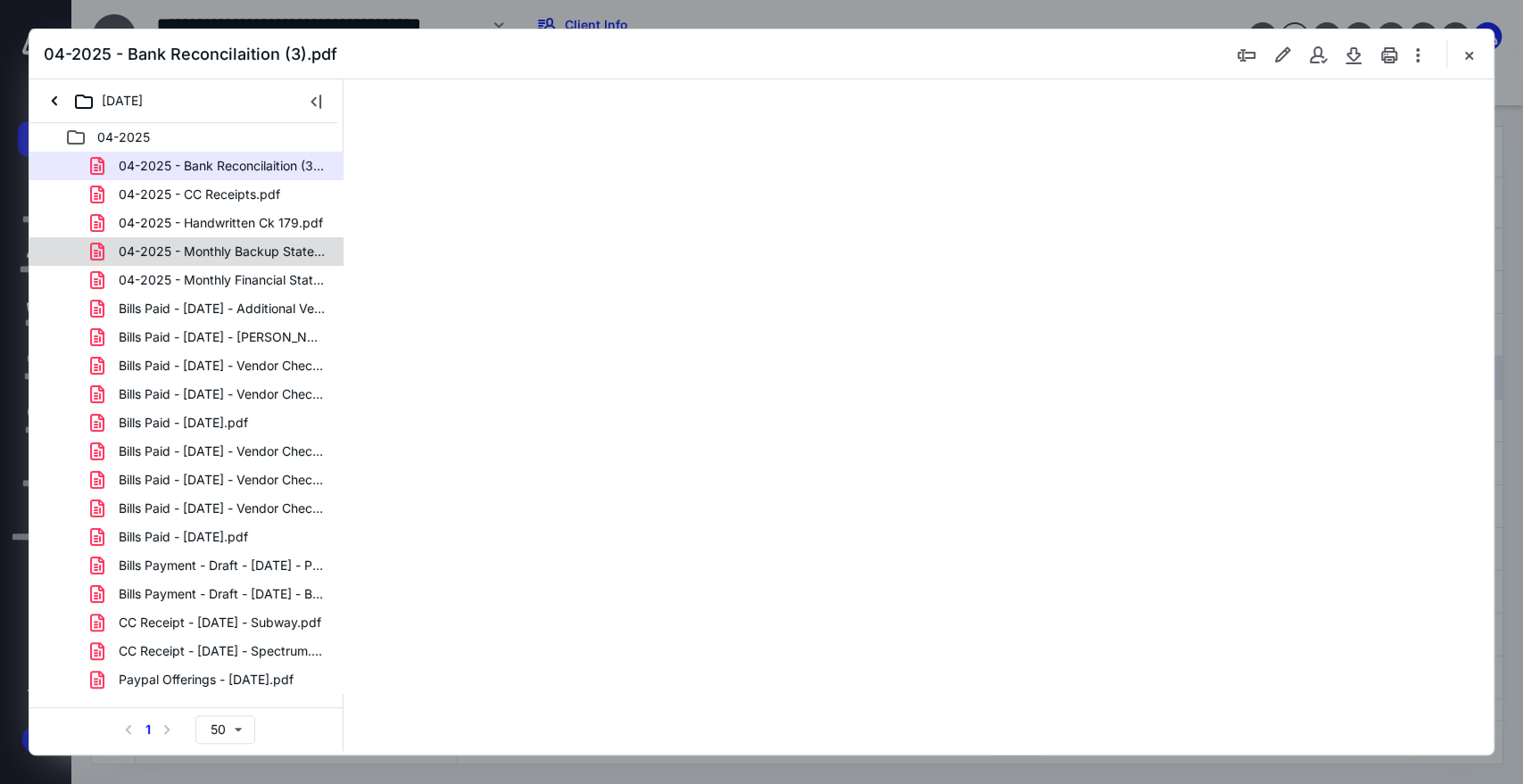 scroll, scrollTop: 75, scrollLeft: 0, axis: vertical 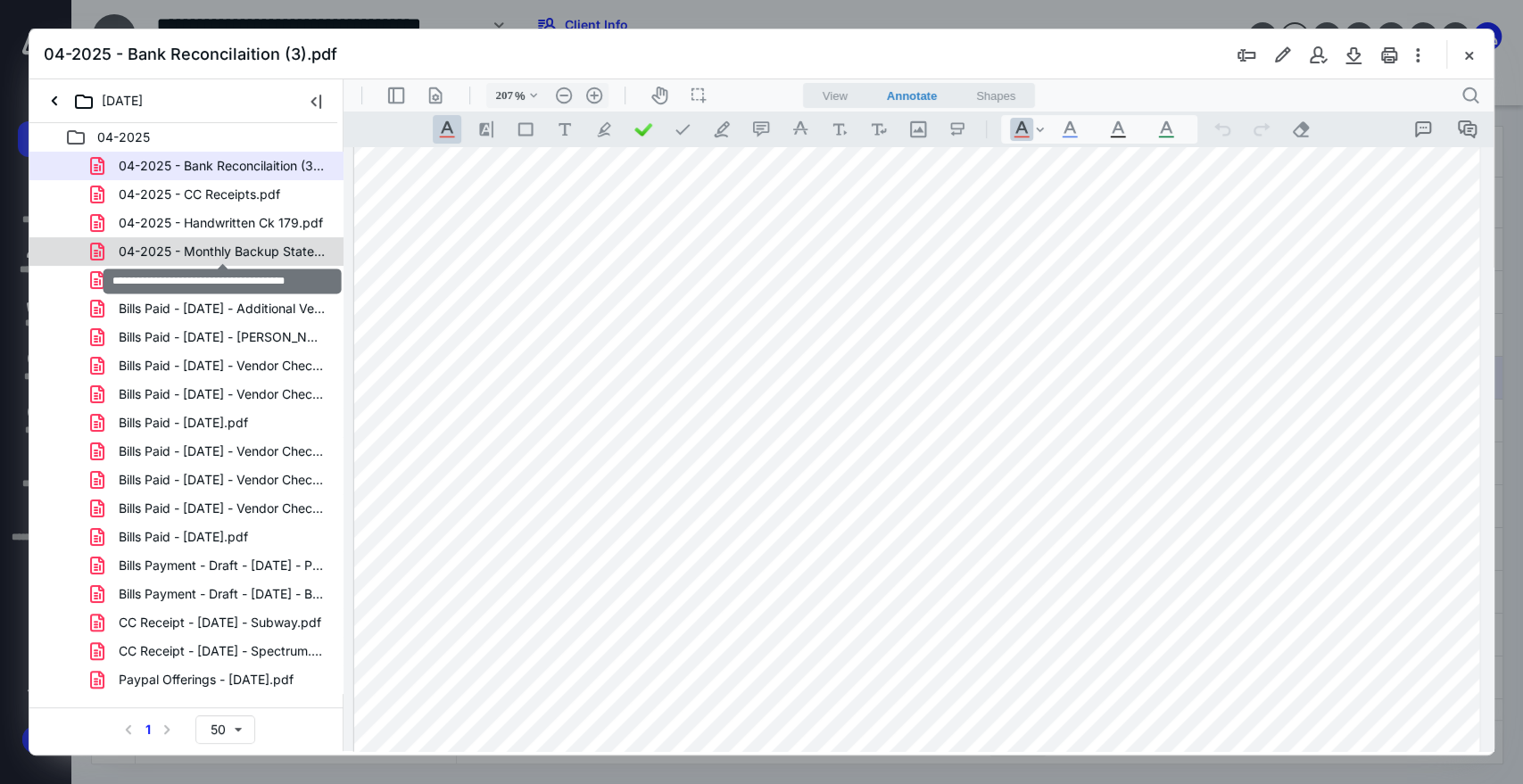 click on "04-2025 - Monthly Backup Statements.pdf" at bounding box center (222, 252) 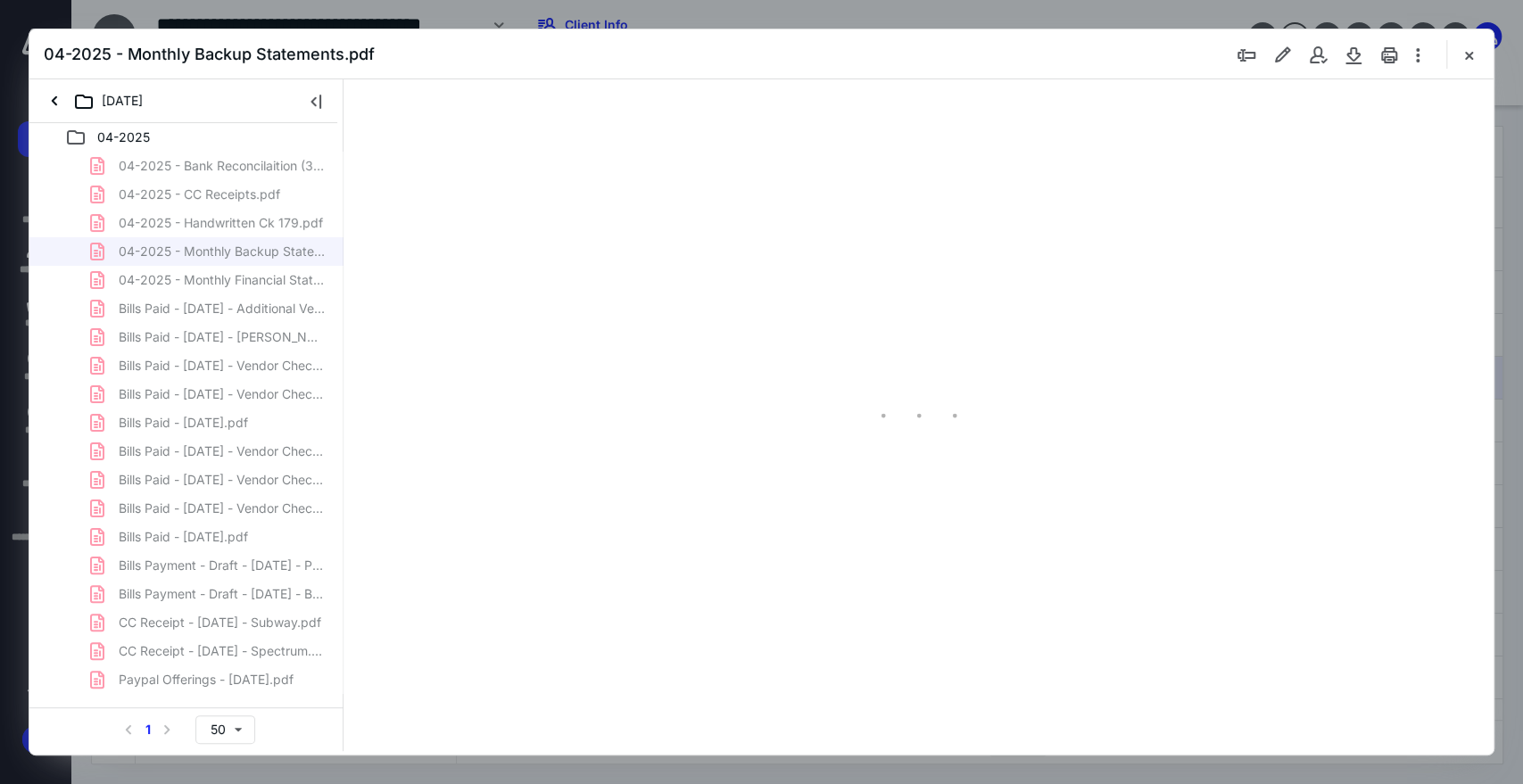 type on "208" 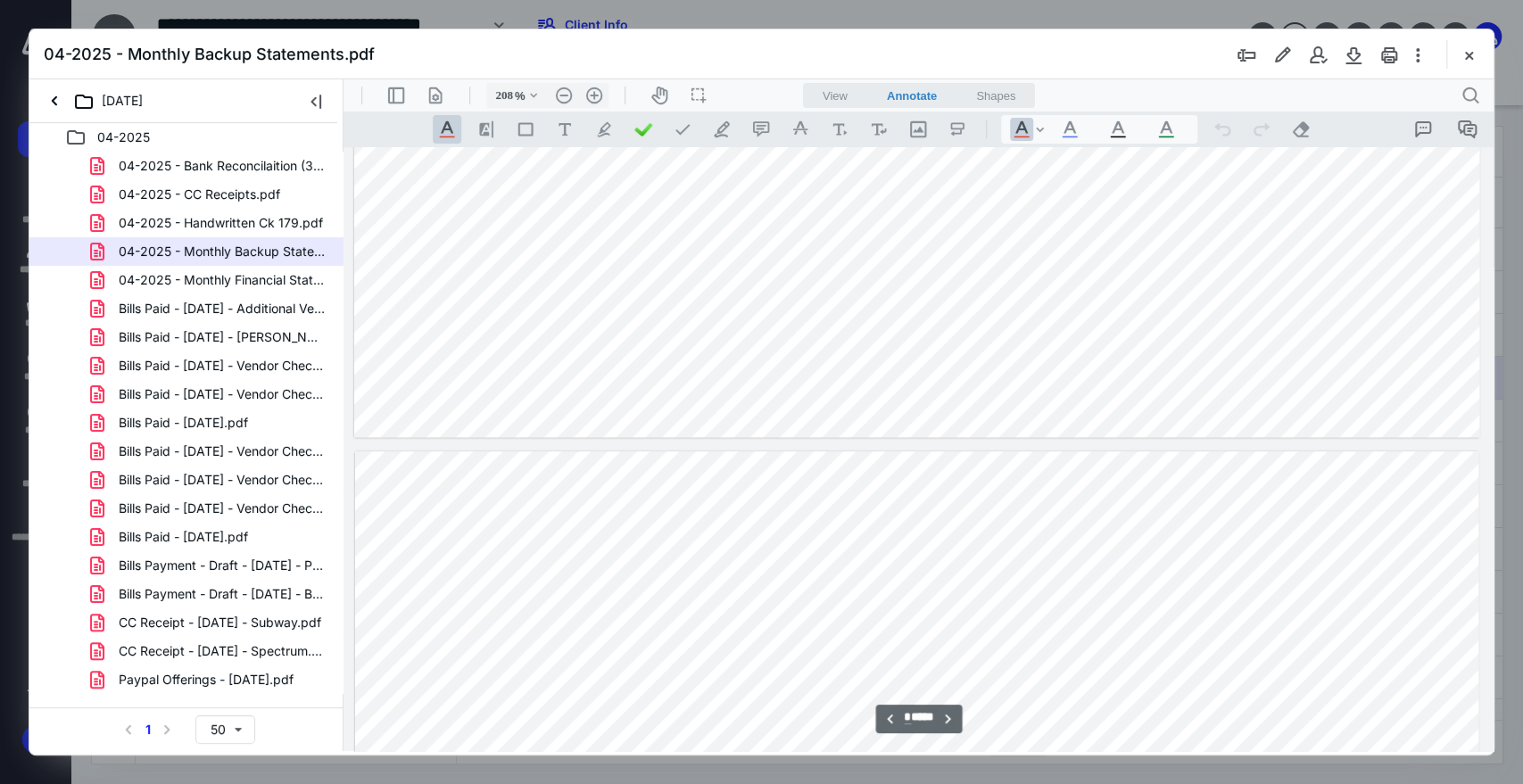 scroll, scrollTop: 967, scrollLeft: 0, axis: vertical 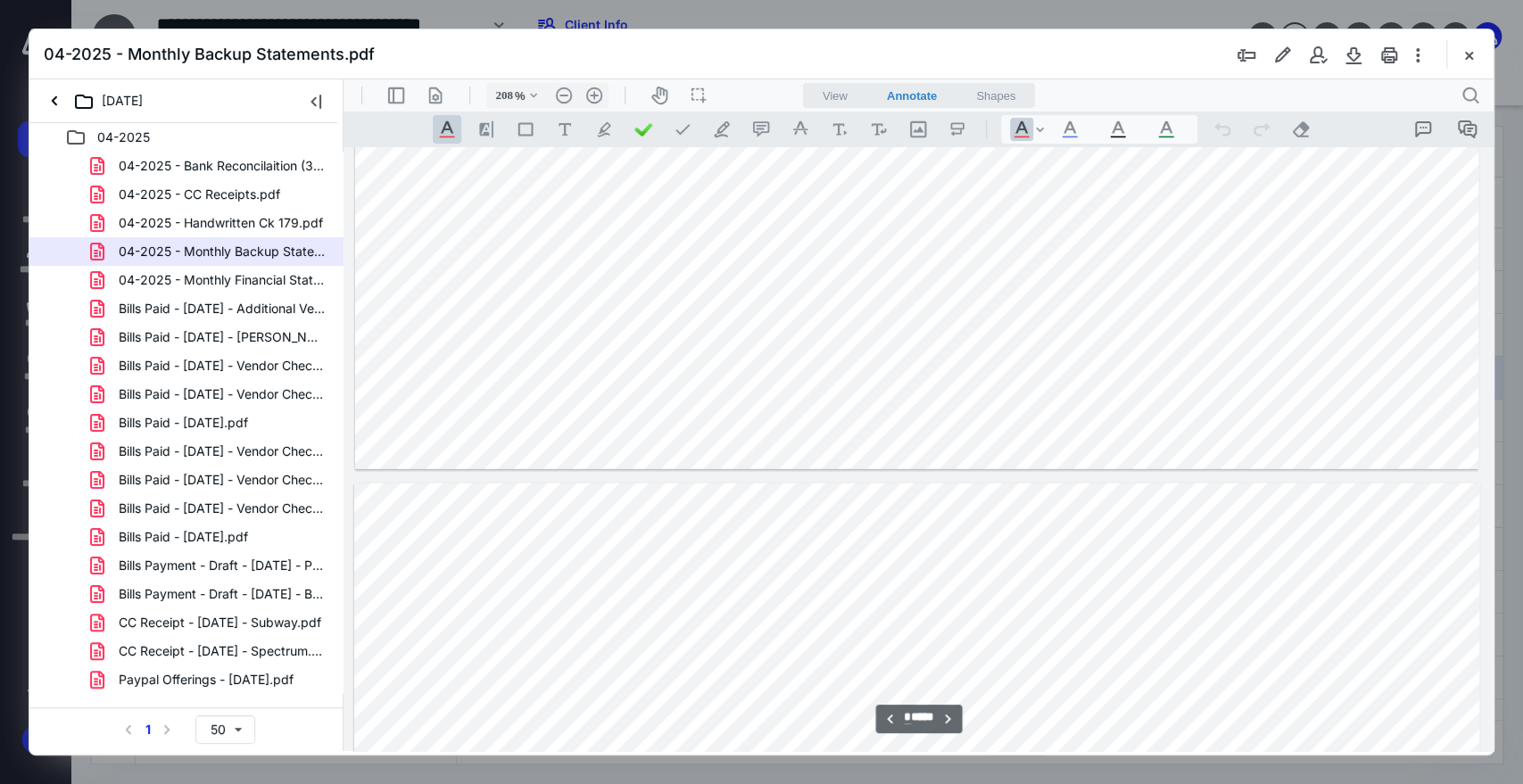 type on "*" 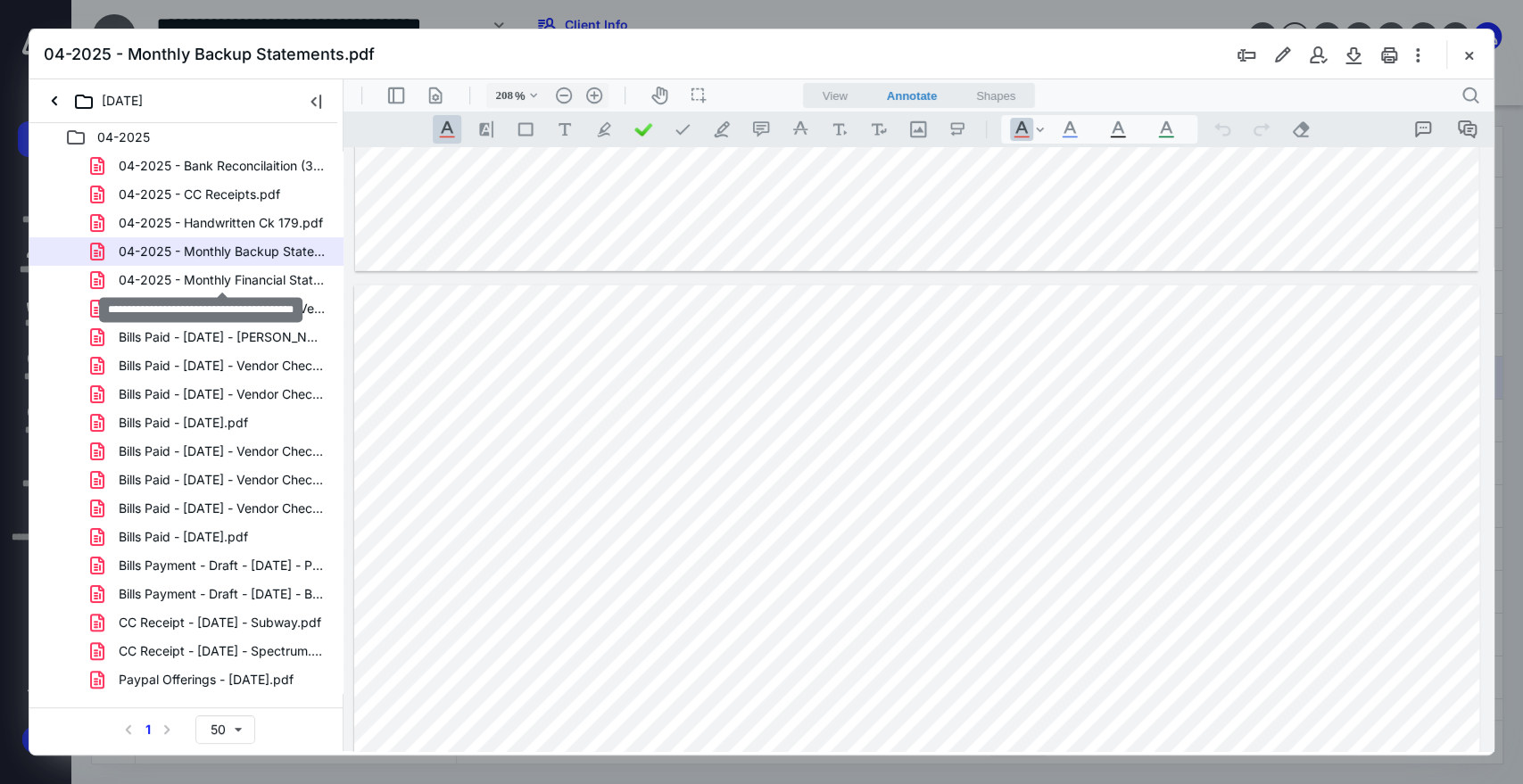 drag, startPoint x: 243, startPoint y: 276, endPoint x: 550, endPoint y: 370, distance: 321.0685 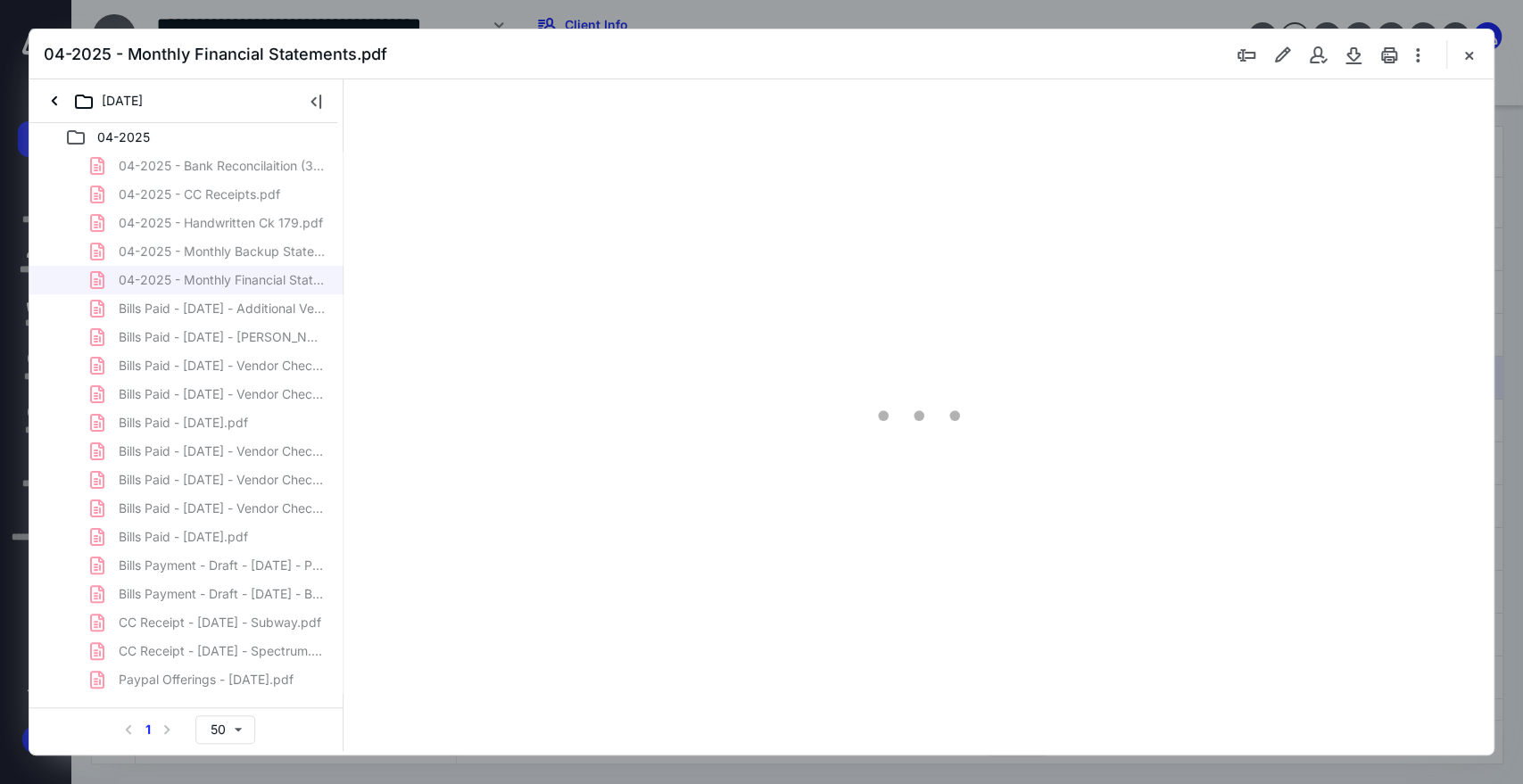 type on "207" 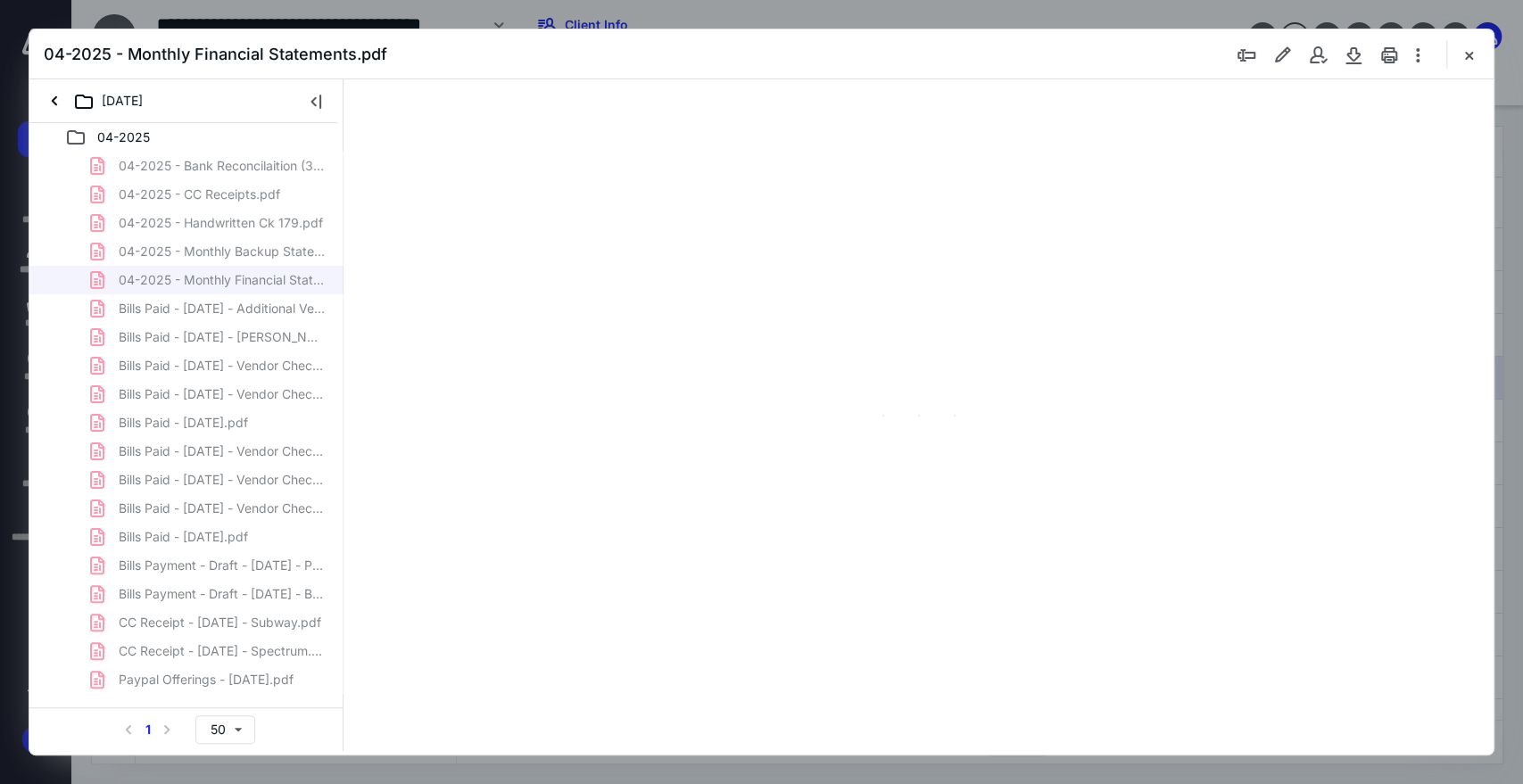 scroll, scrollTop: 75, scrollLeft: 163, axis: both 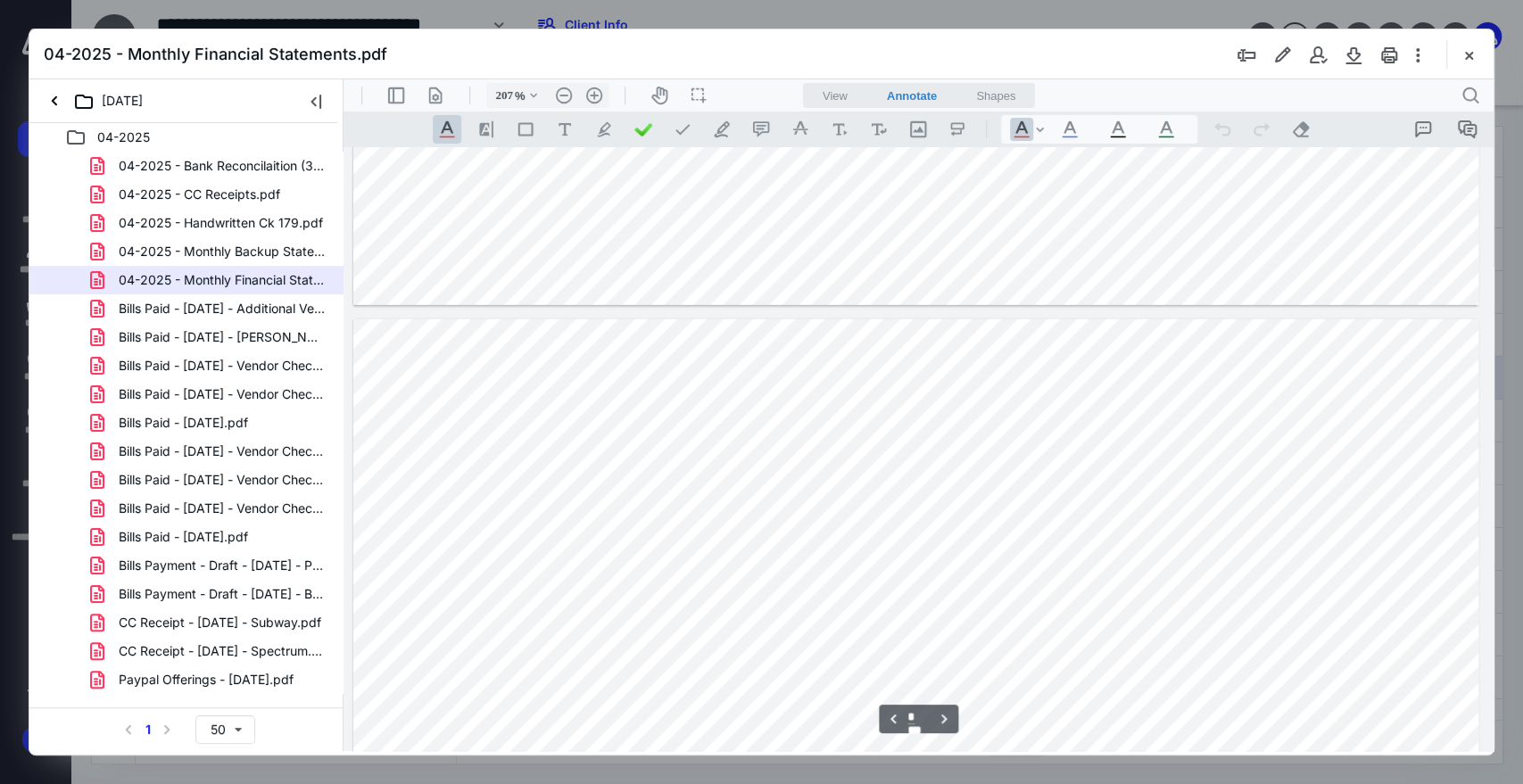 type on "*" 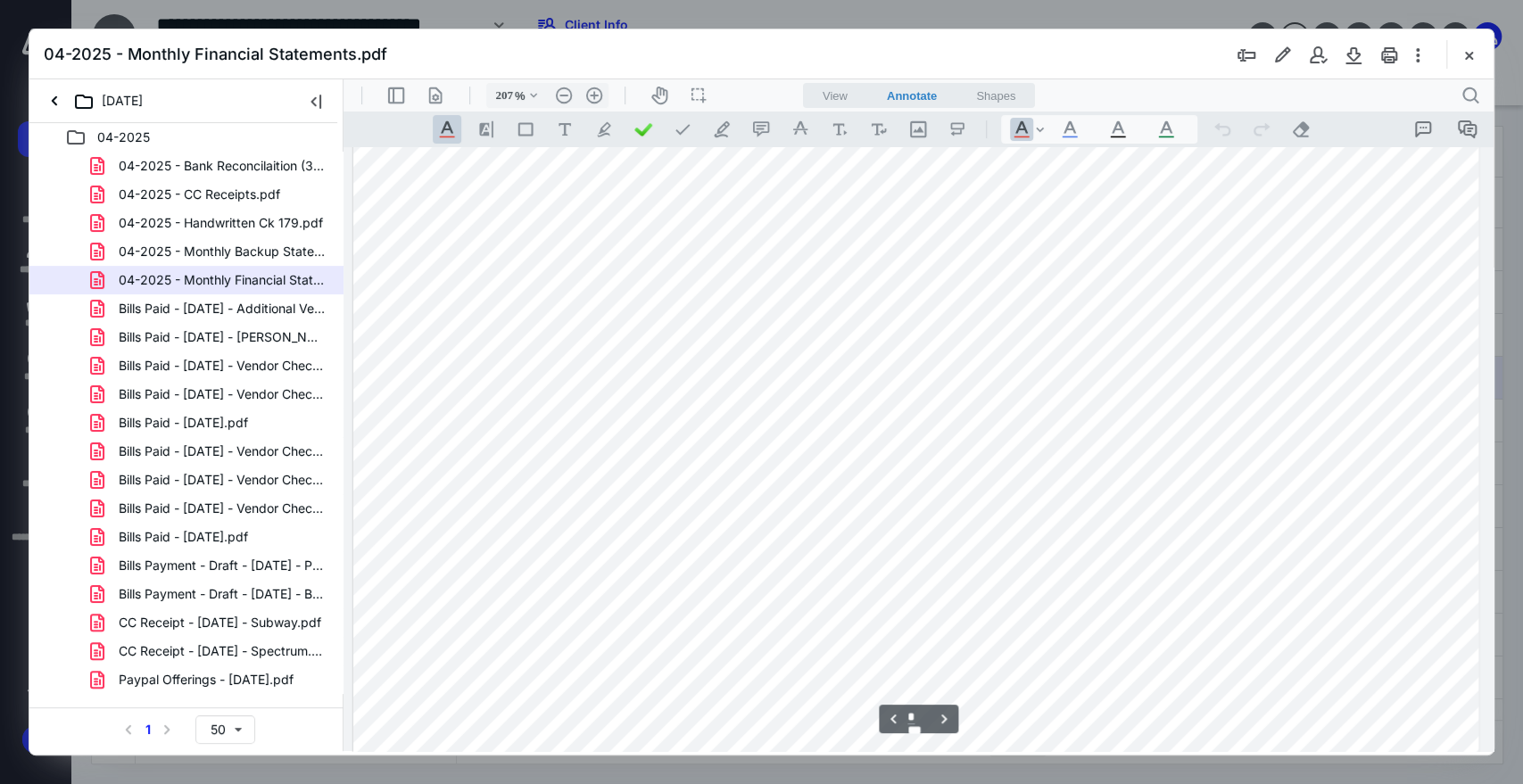 scroll, scrollTop: 8102, scrollLeft: 163, axis: both 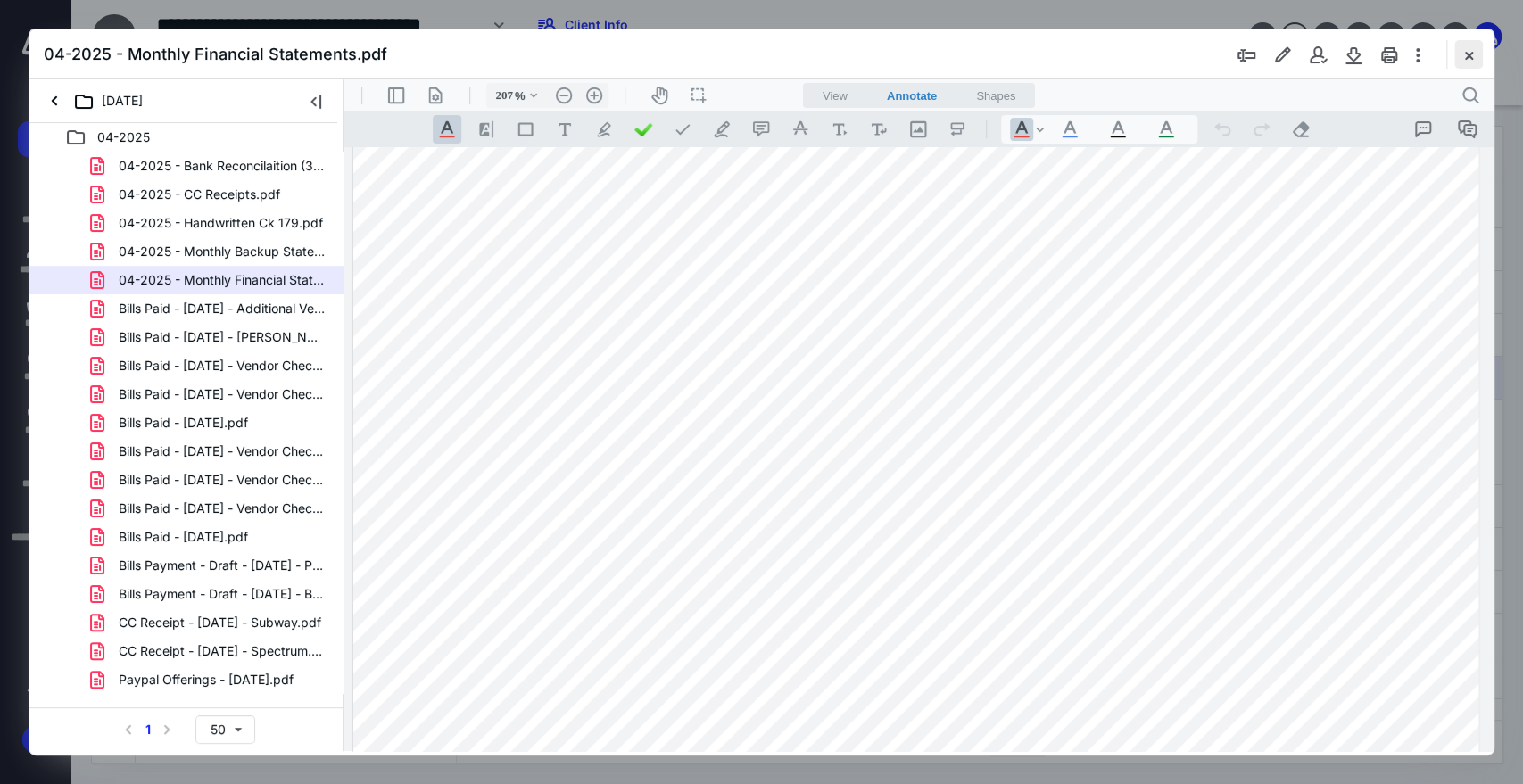 click at bounding box center (1469, 54) 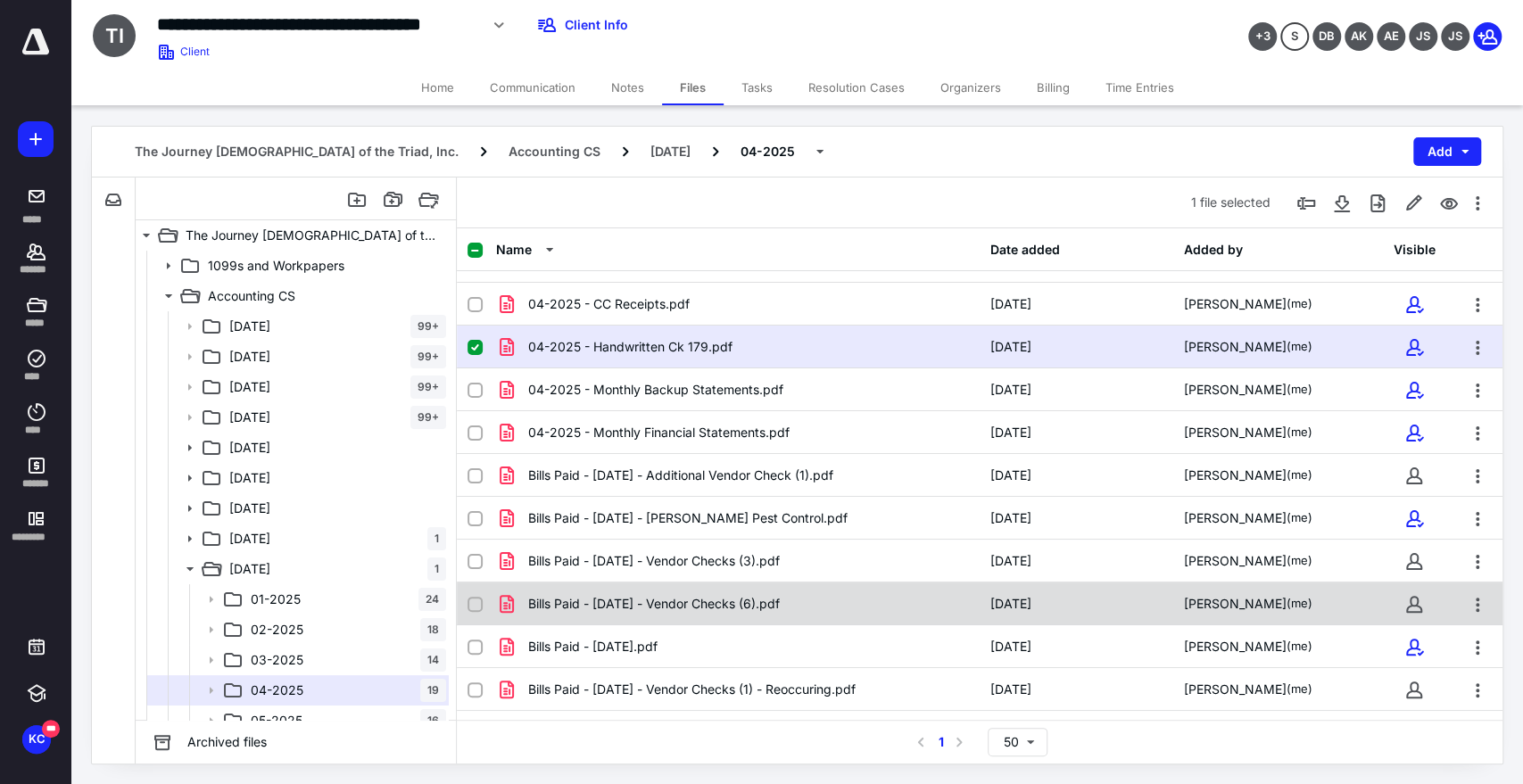 scroll, scrollTop: 0, scrollLeft: 0, axis: both 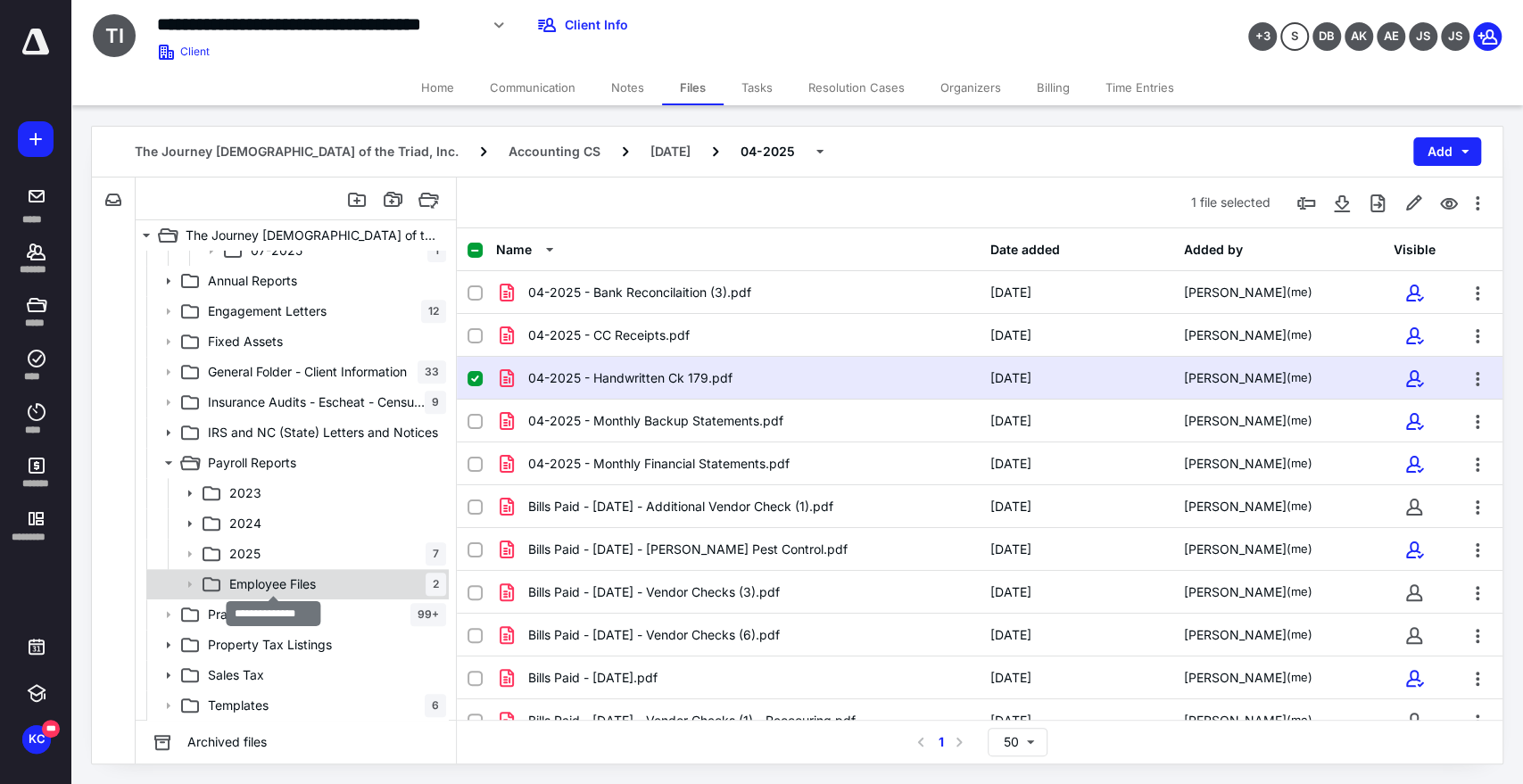 click on "Employee Files" at bounding box center [272, 584] 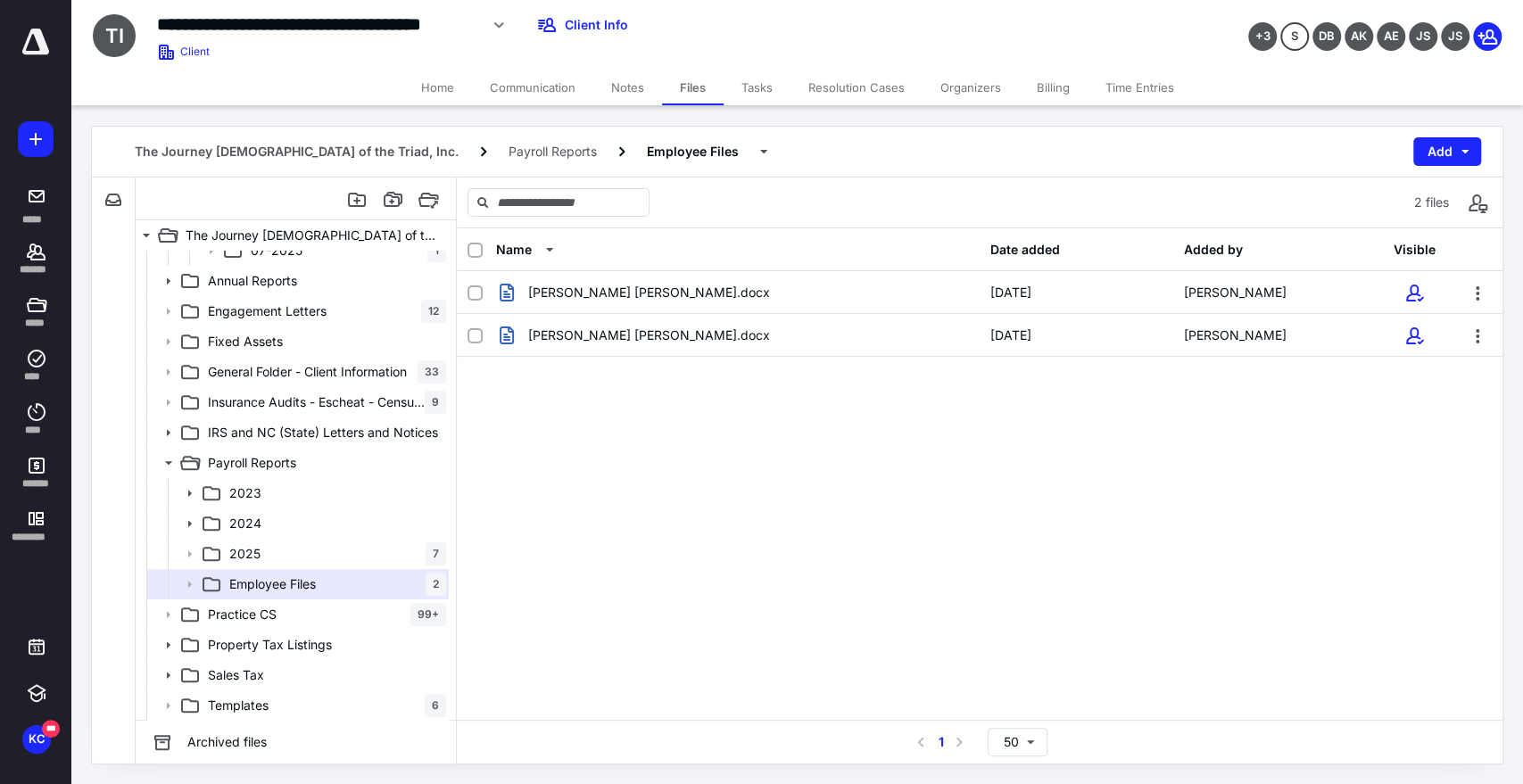 drag, startPoint x: 328, startPoint y: 558, endPoint x: 440, endPoint y: 490, distance: 131.0267 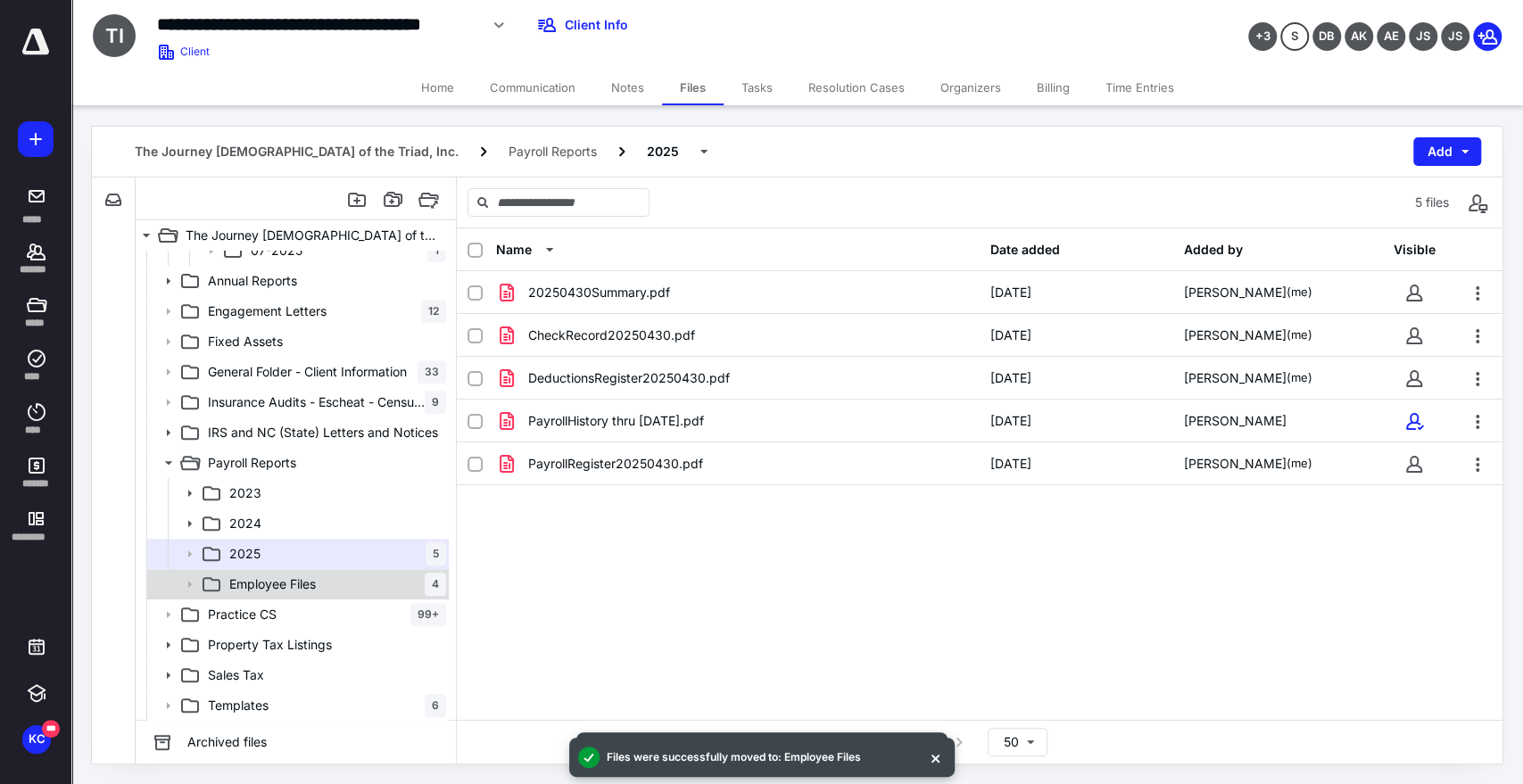 click on "Employee Files 4" at bounding box center [334, 584] 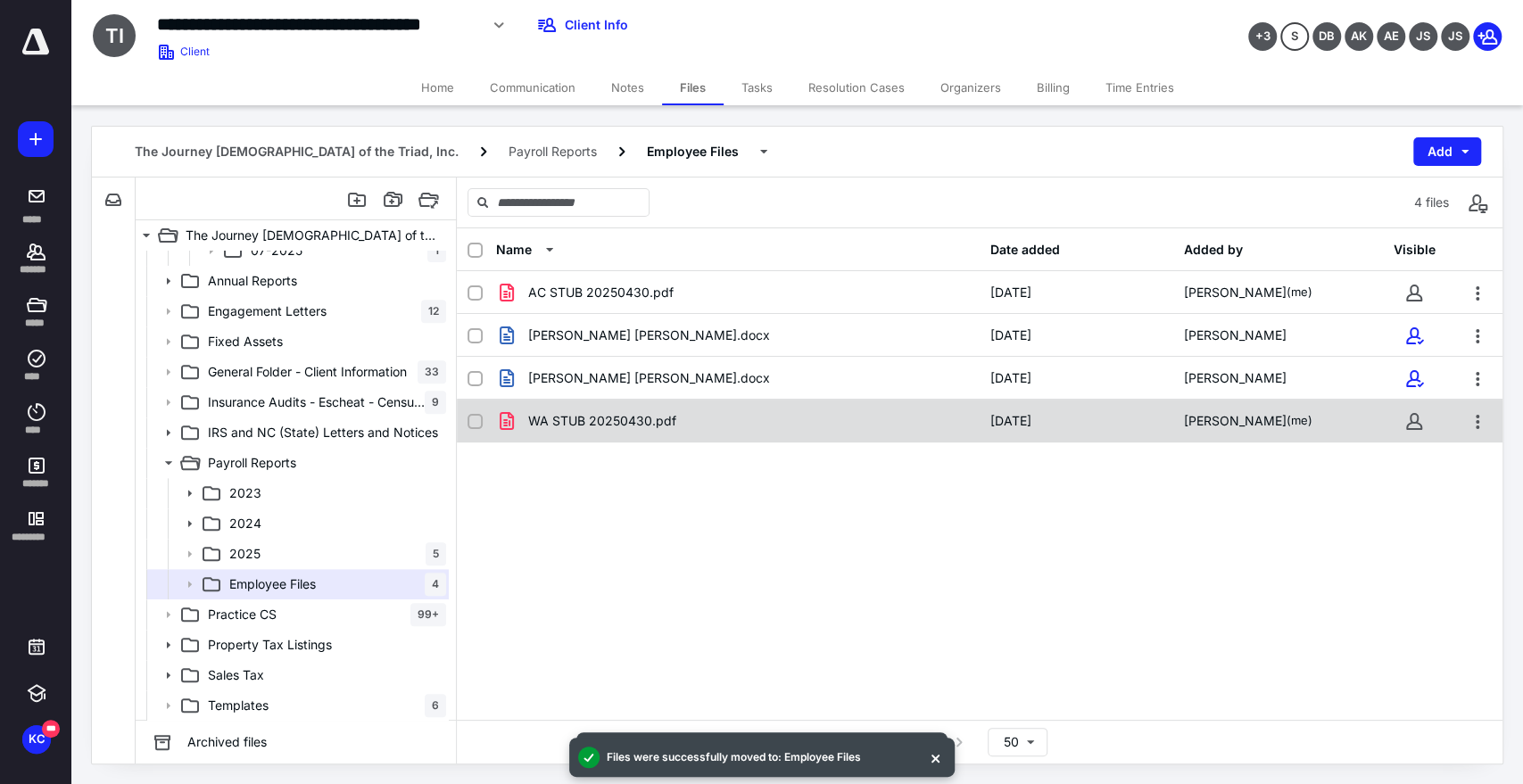 click on "WA STUB 20250430.pdf" at bounding box center [602, 421] 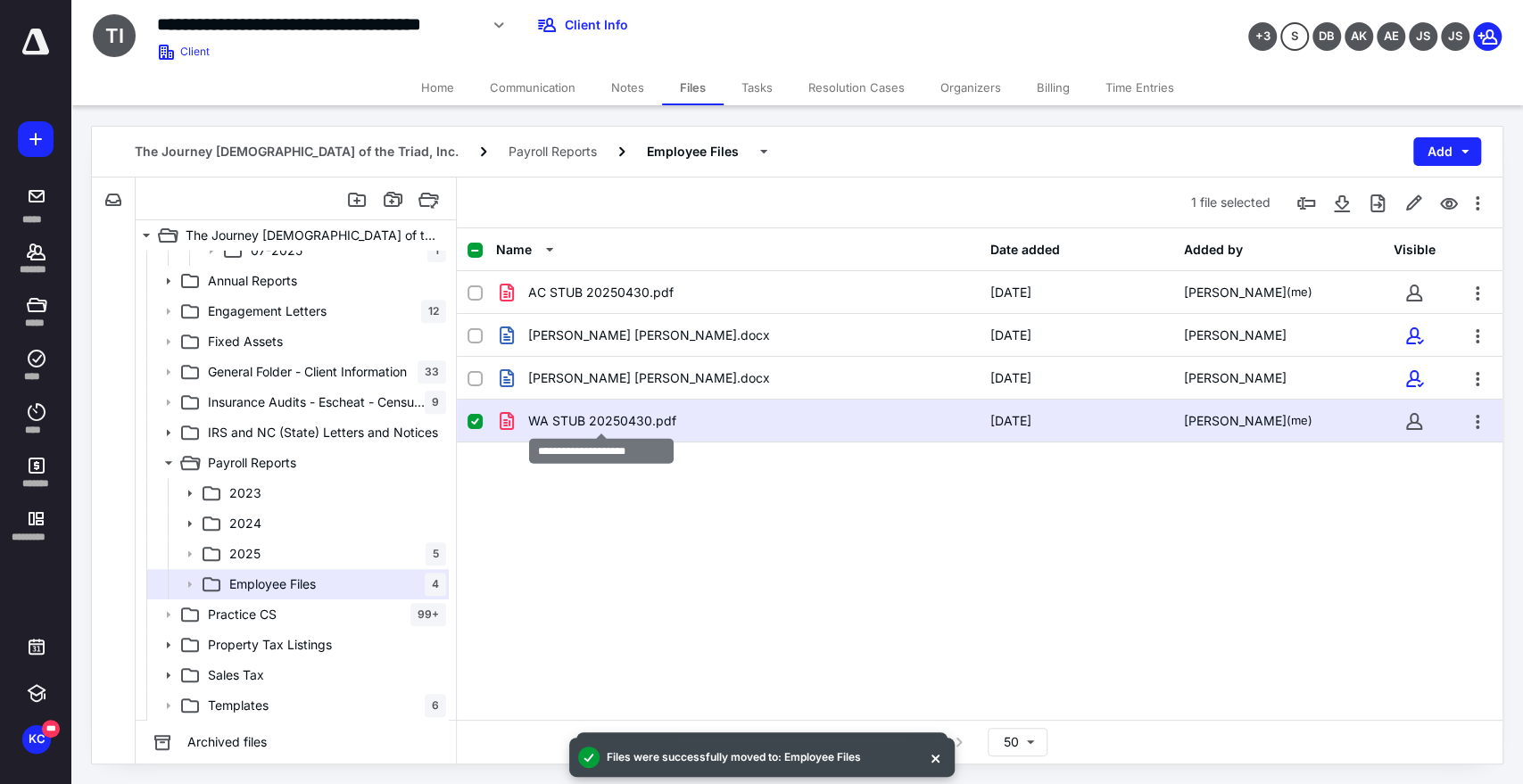 click on "WA STUB 20250430.pdf" at bounding box center (602, 421) 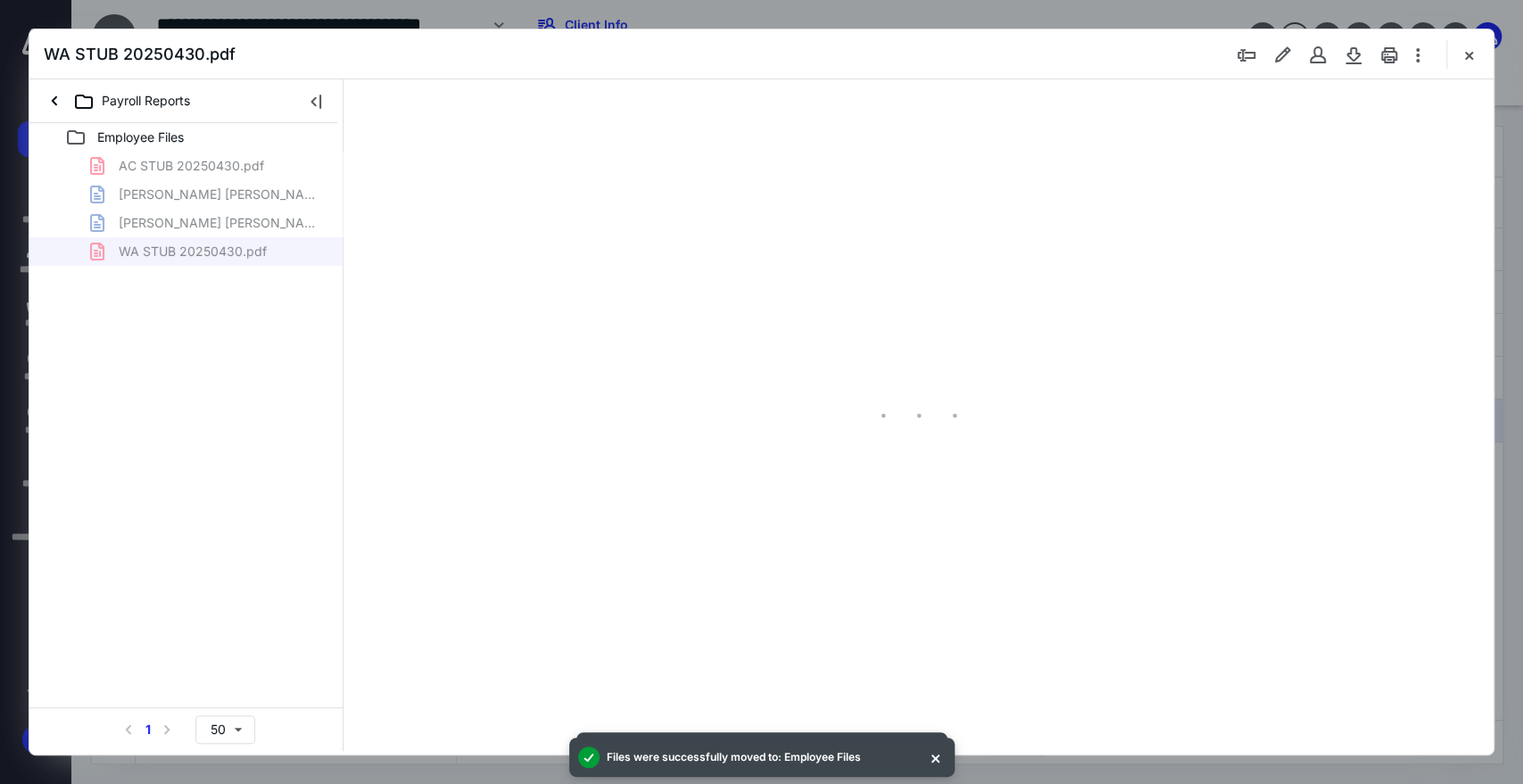scroll, scrollTop: 0, scrollLeft: 0, axis: both 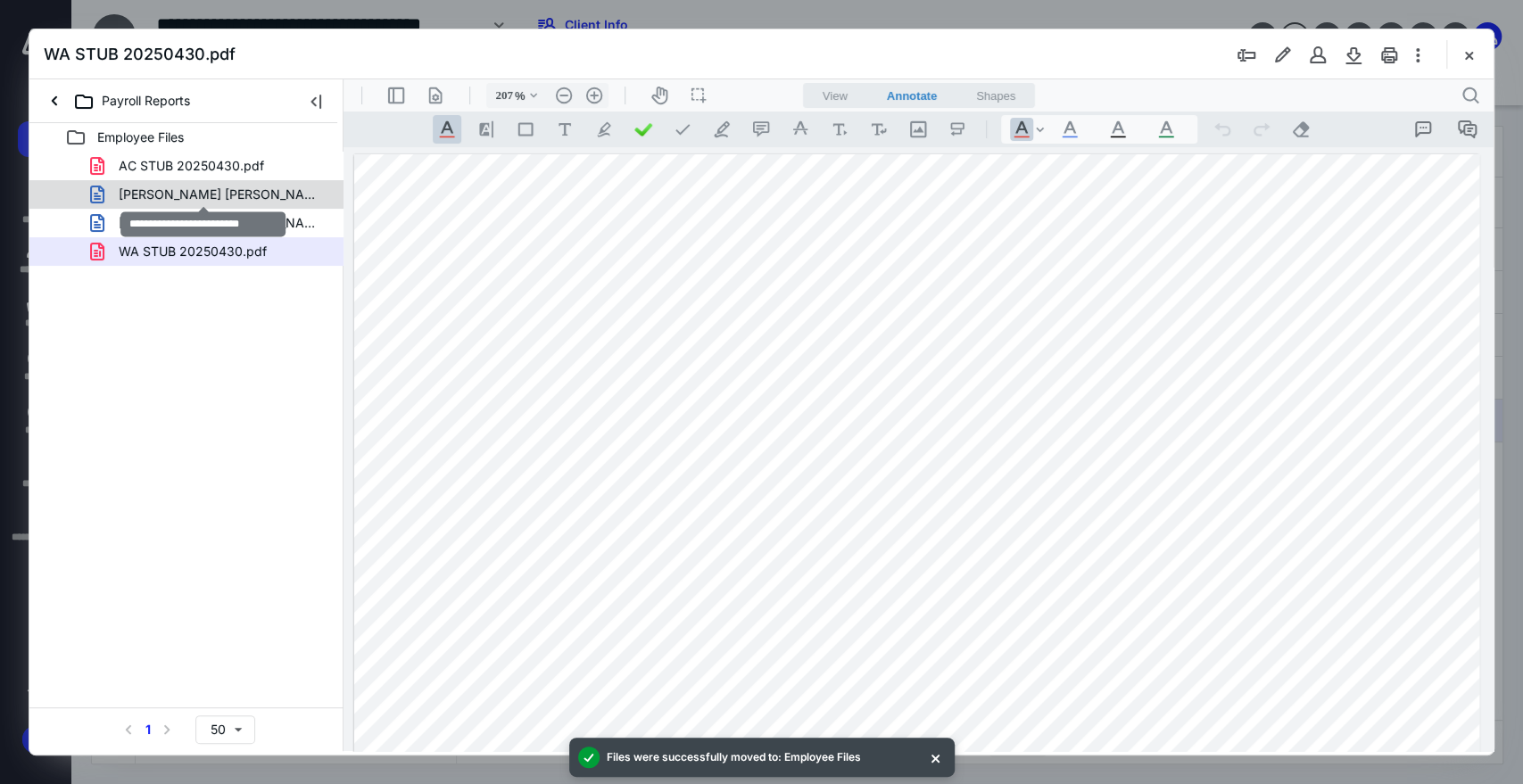 click on "[PERSON_NAME] [PERSON_NAME].docx" at bounding box center (222, 194) 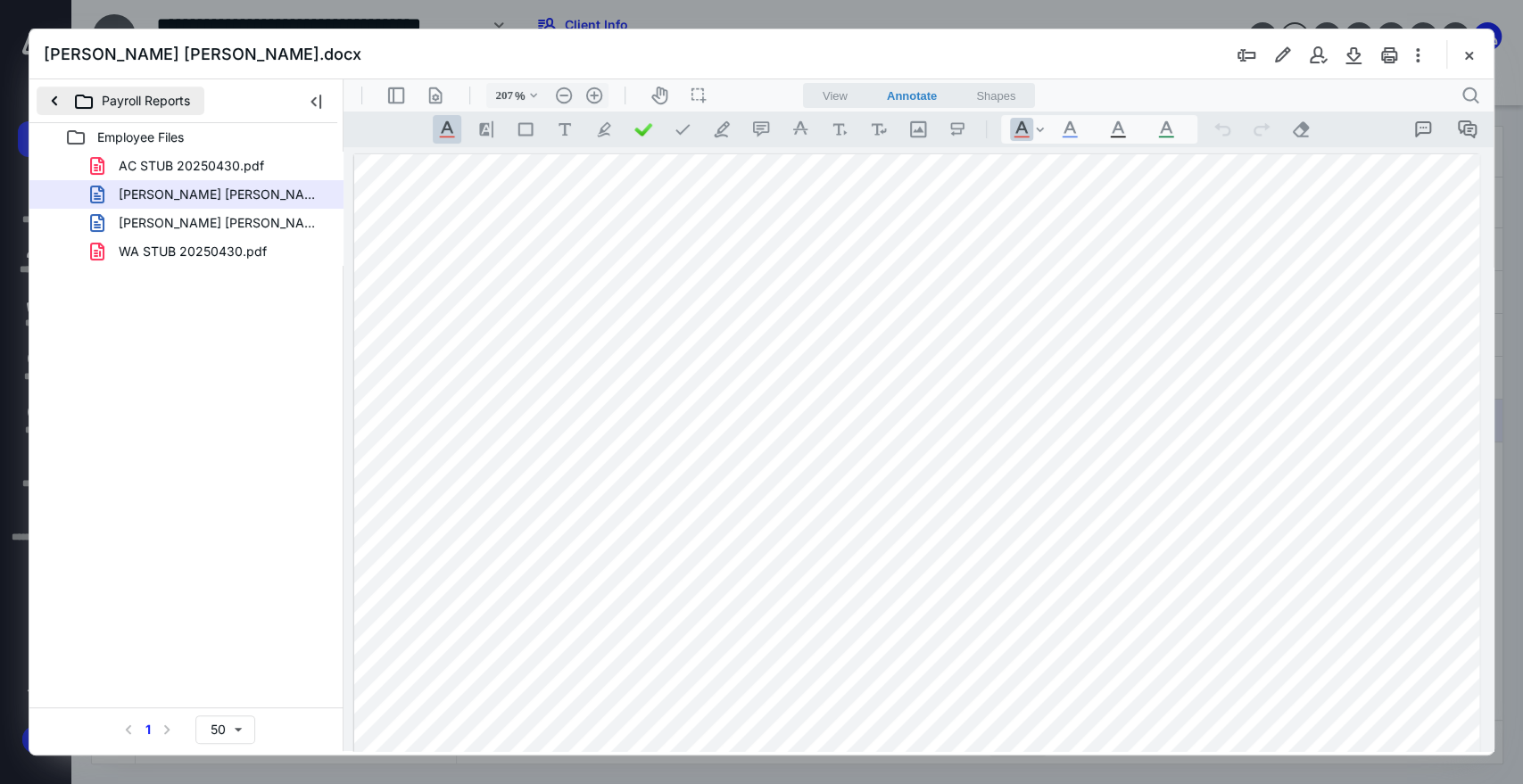 click on "Payroll Reports" at bounding box center (120, 101) 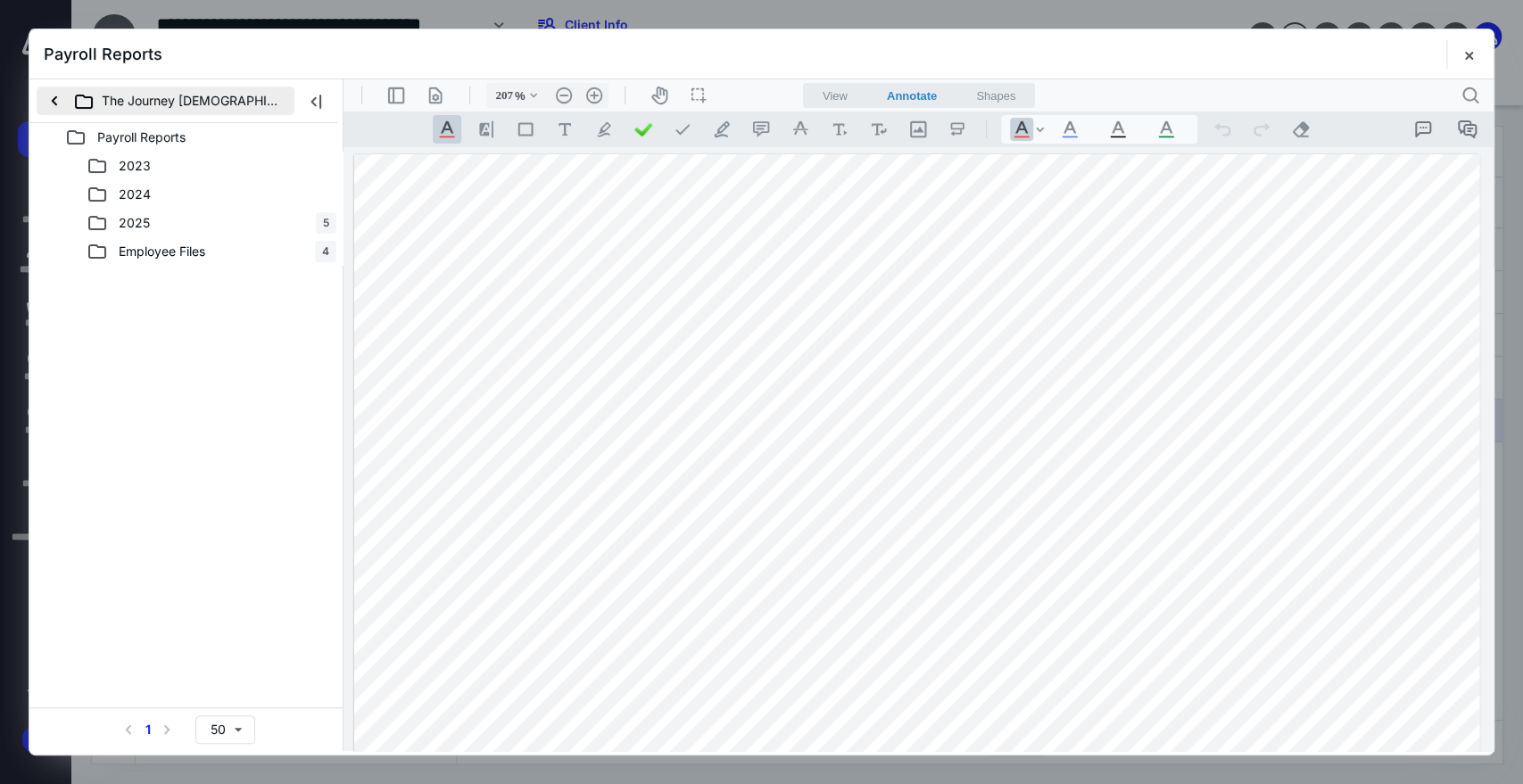 click on "The Journey [DEMOGRAPHIC_DATA] of the Triad, Inc." at bounding box center (165, 101) 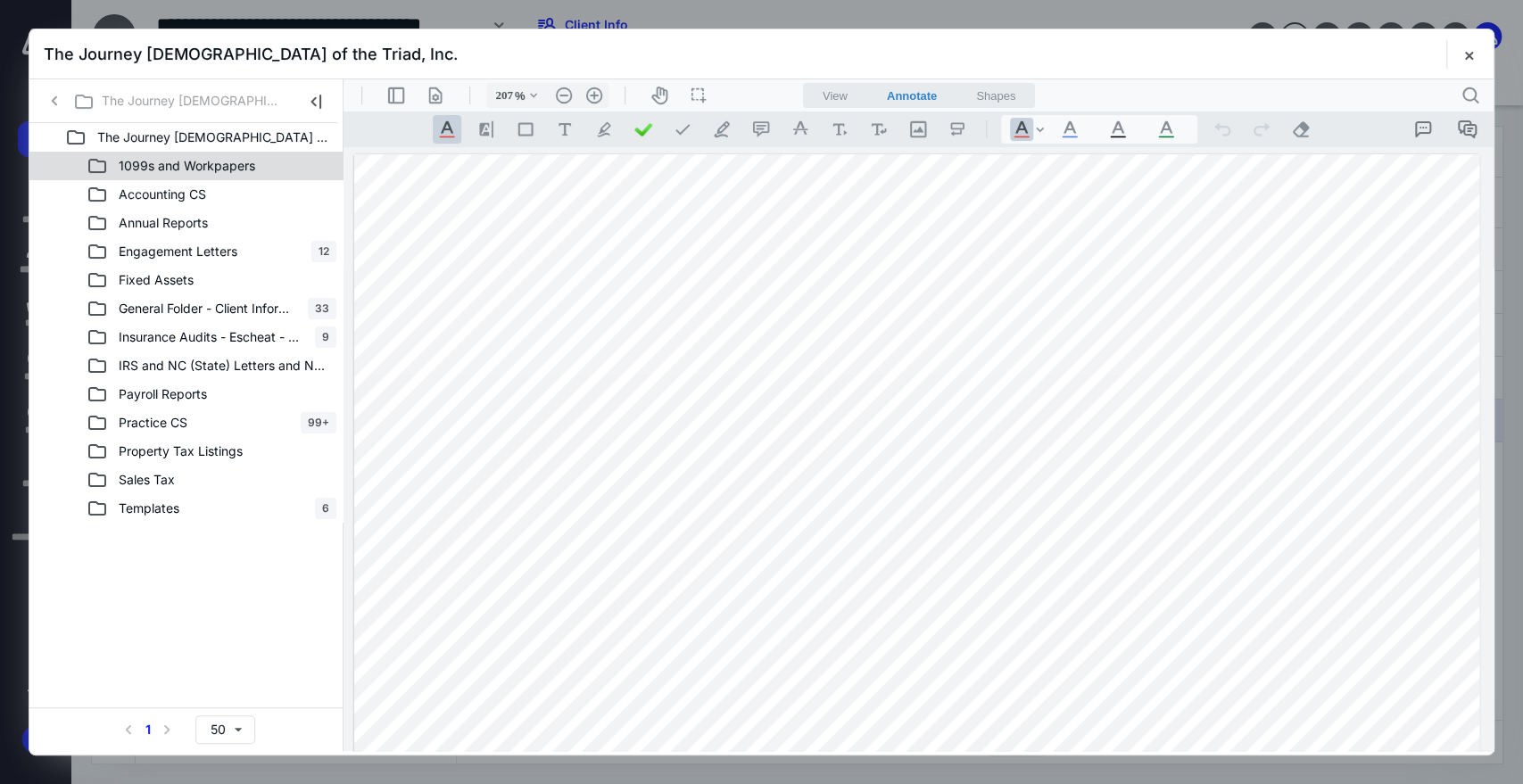 click on "1099s and Workpapers" at bounding box center [186, 166] 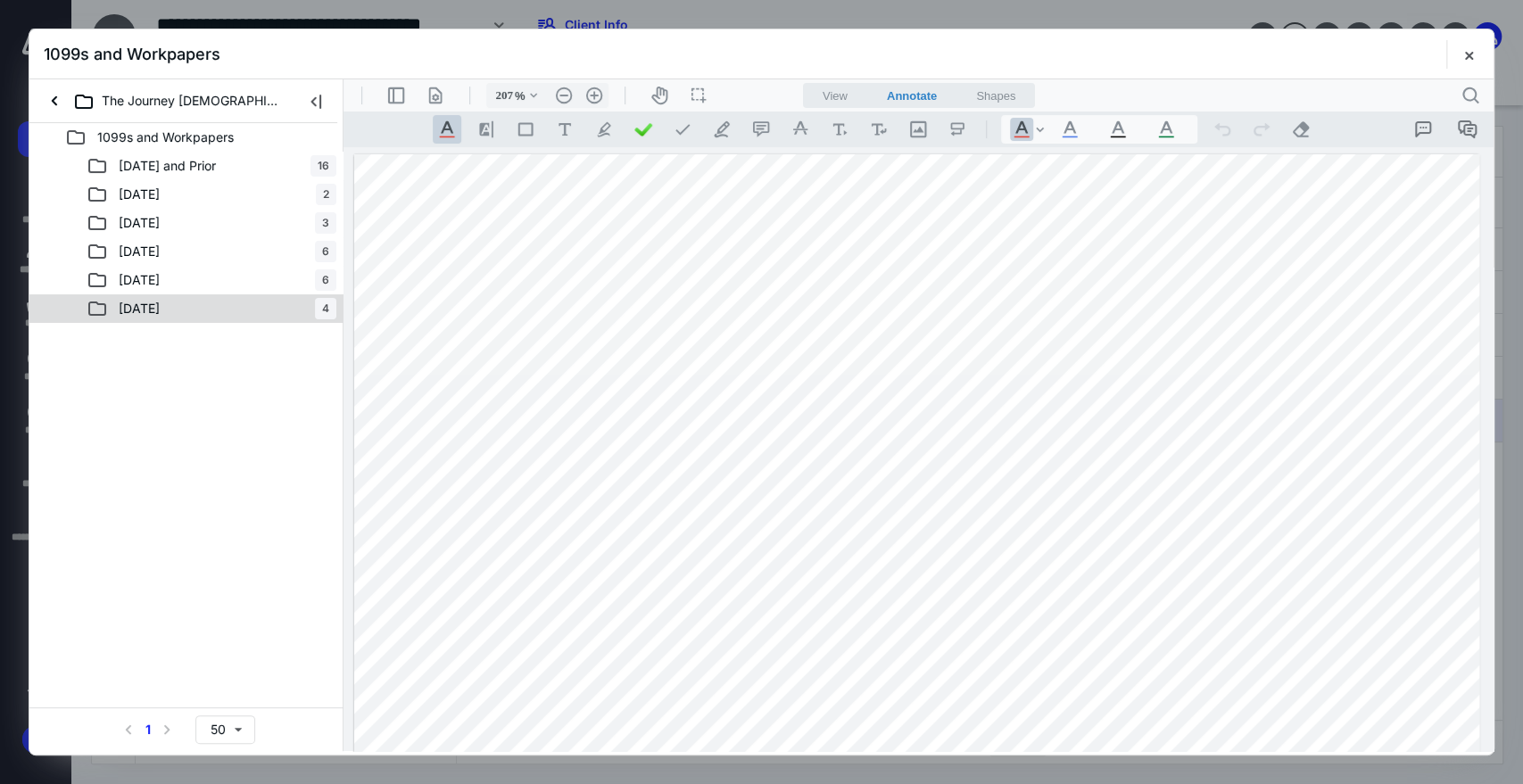 click on "[DATE] 4" at bounding box center (211, 309) 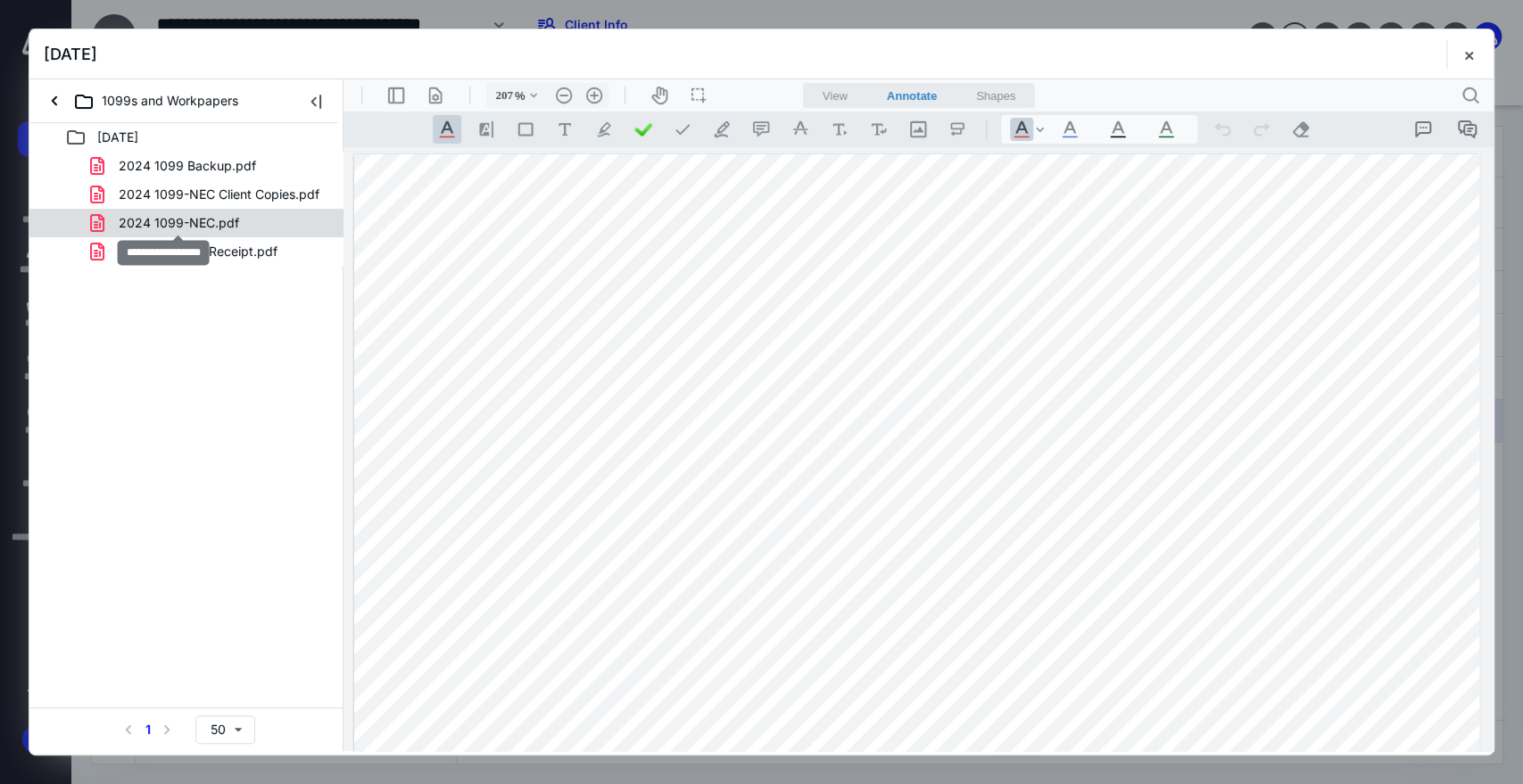 click on "2024 1099-NEC.pdf" at bounding box center [178, 223] 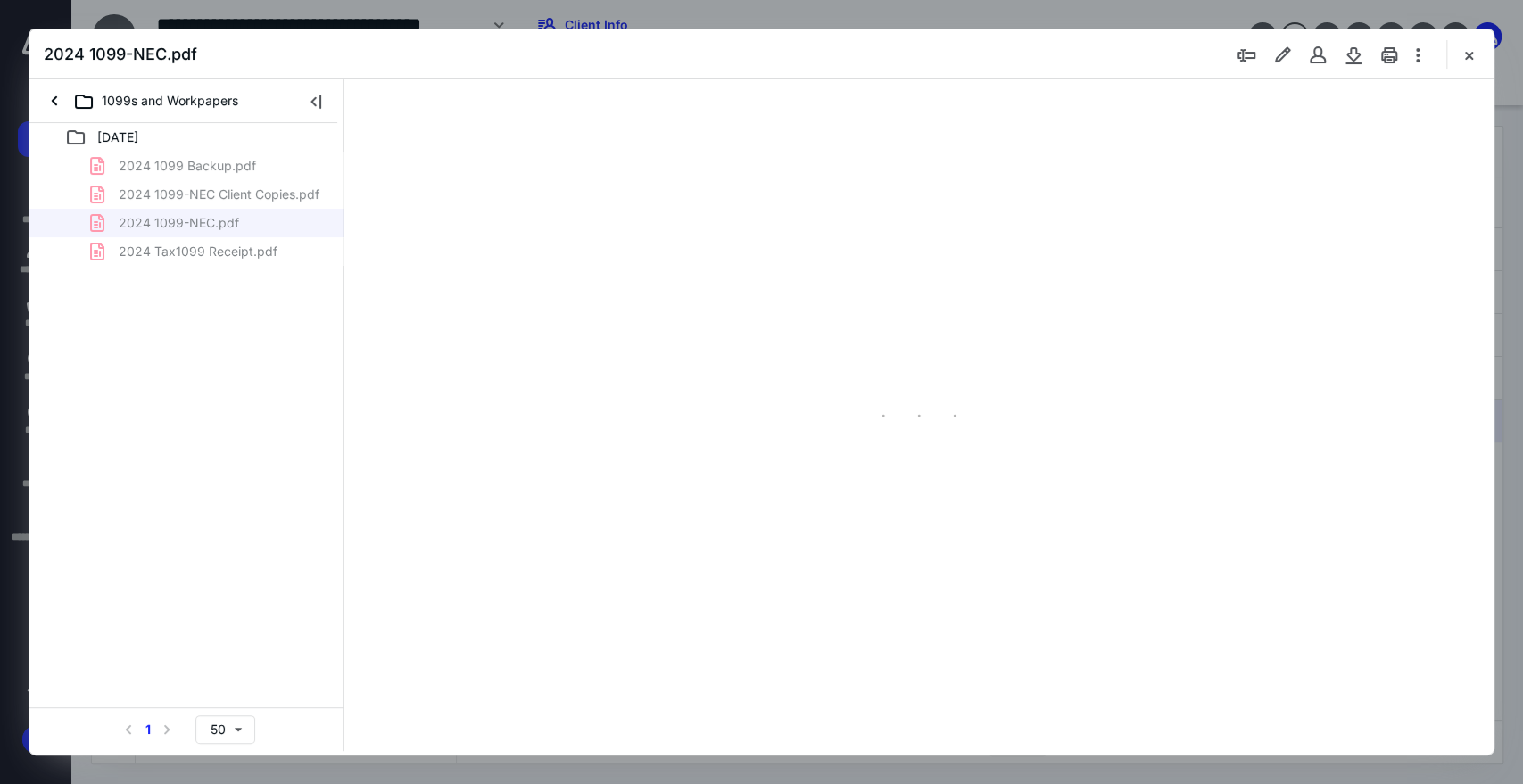 scroll, scrollTop: 75, scrollLeft: 0, axis: vertical 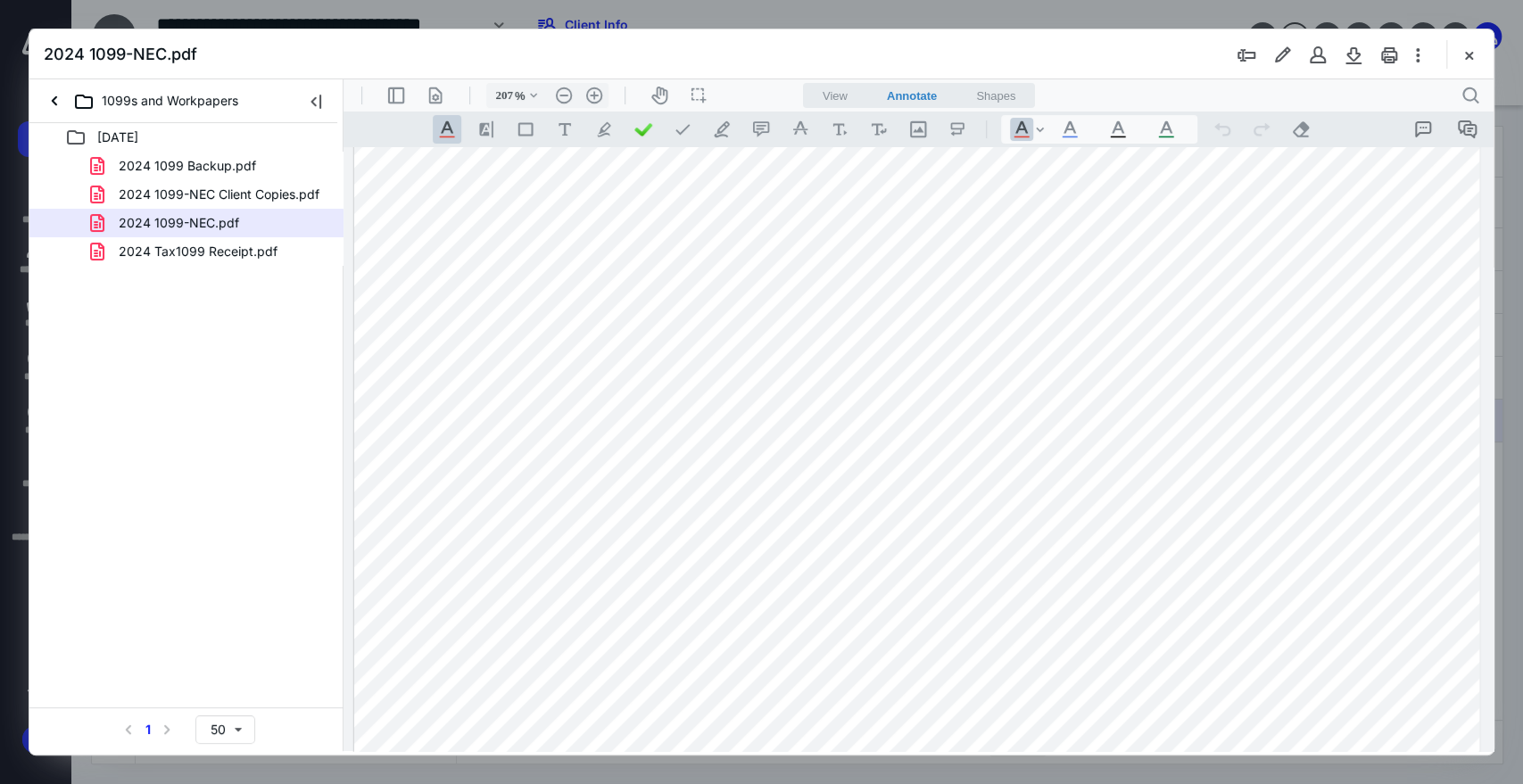 drag, startPoint x: 54, startPoint y: 105, endPoint x: 79, endPoint y: 128, distance: 33.970576 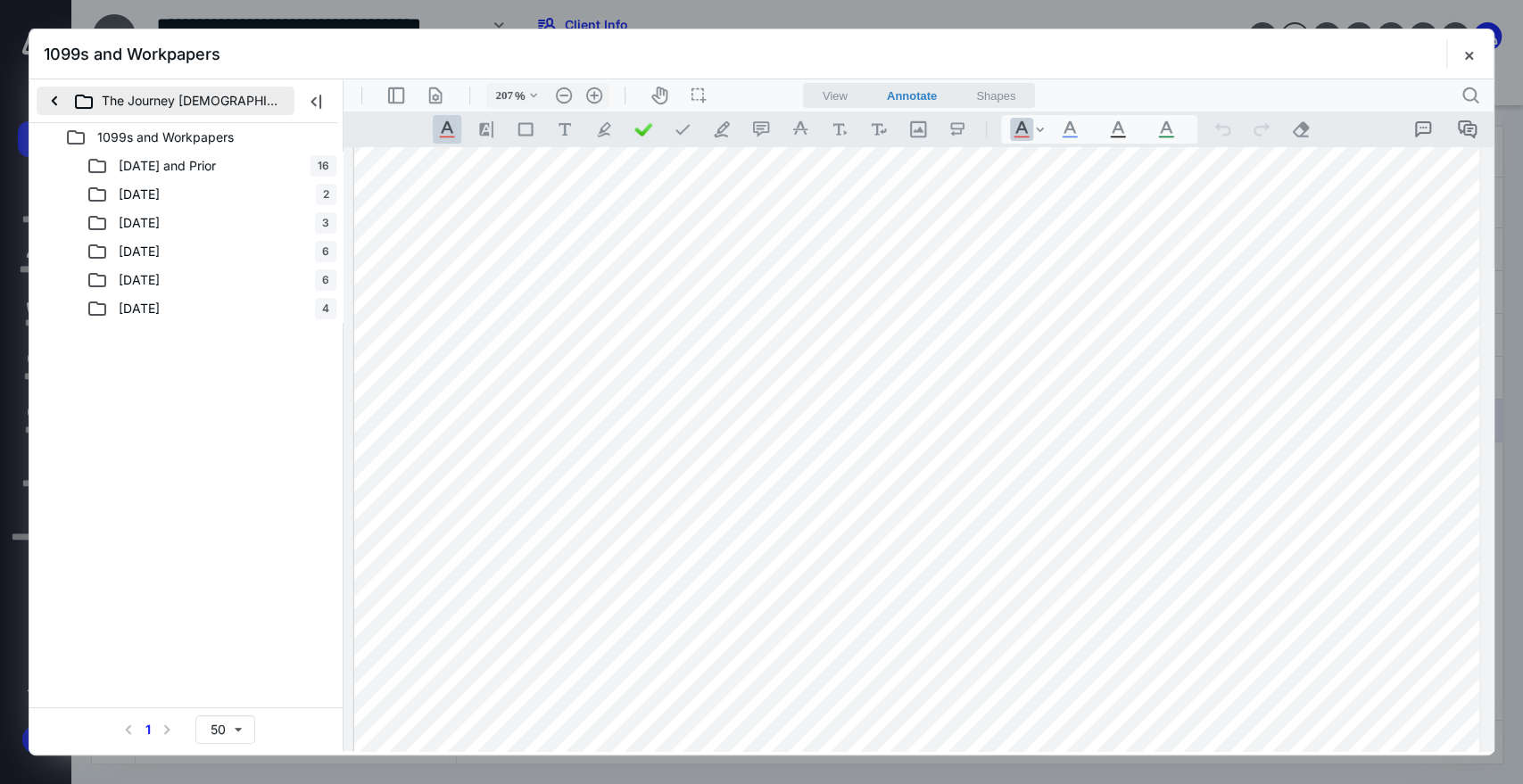 click on "The Journey [DEMOGRAPHIC_DATA] of the Triad, Inc." at bounding box center (165, 101) 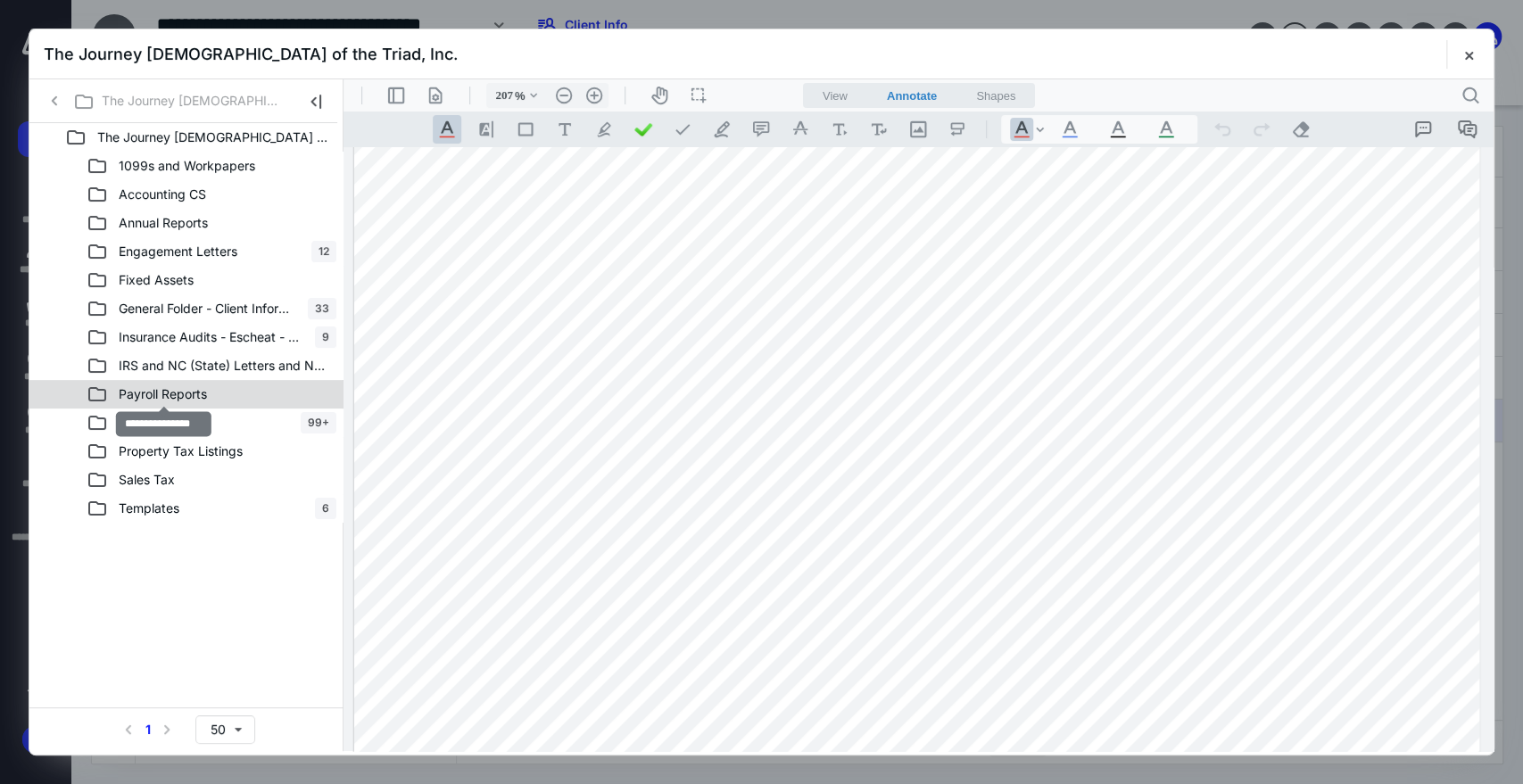 click on "Payroll Reports" at bounding box center [162, 394] 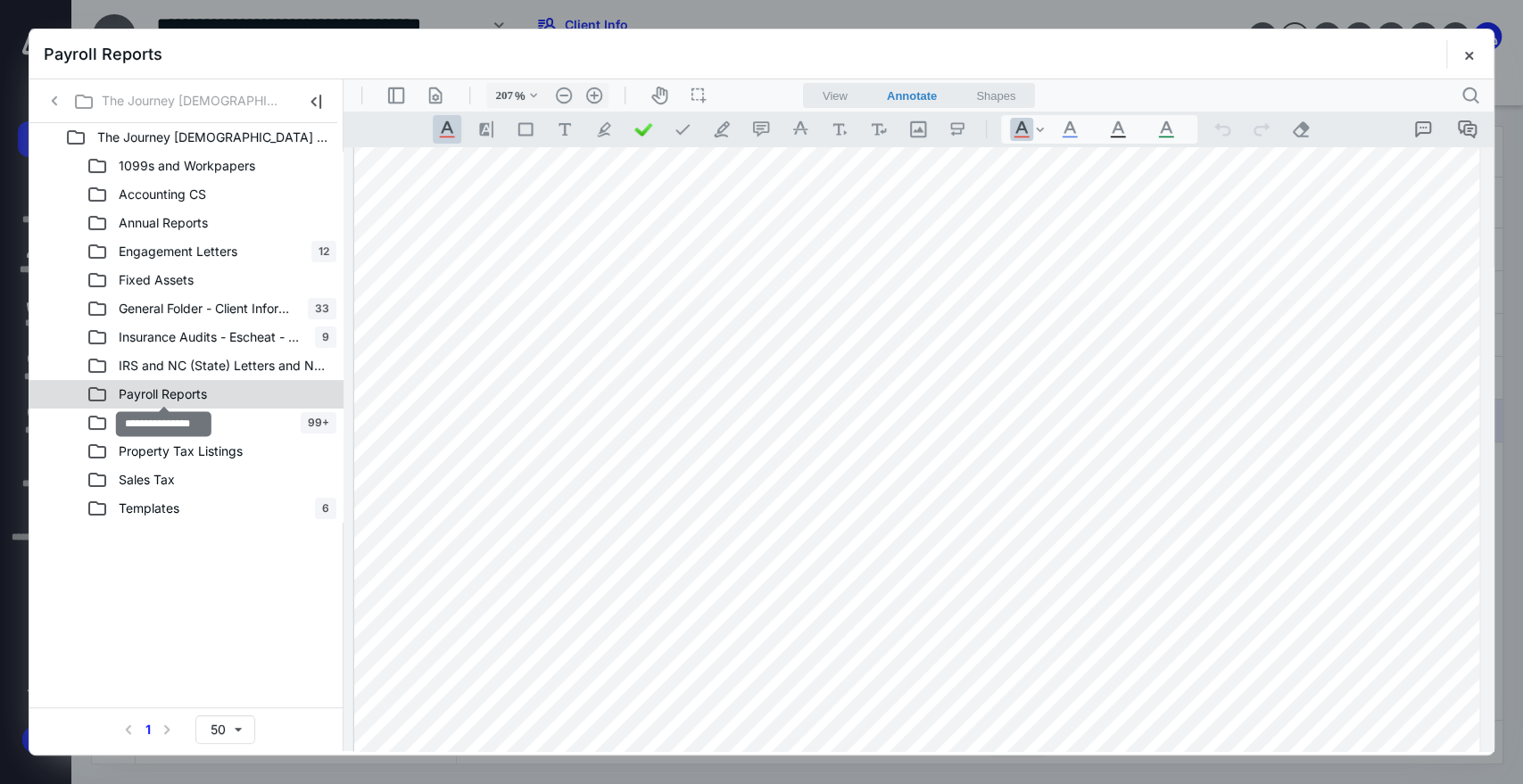click on "Payroll Reports" at bounding box center [162, 394] 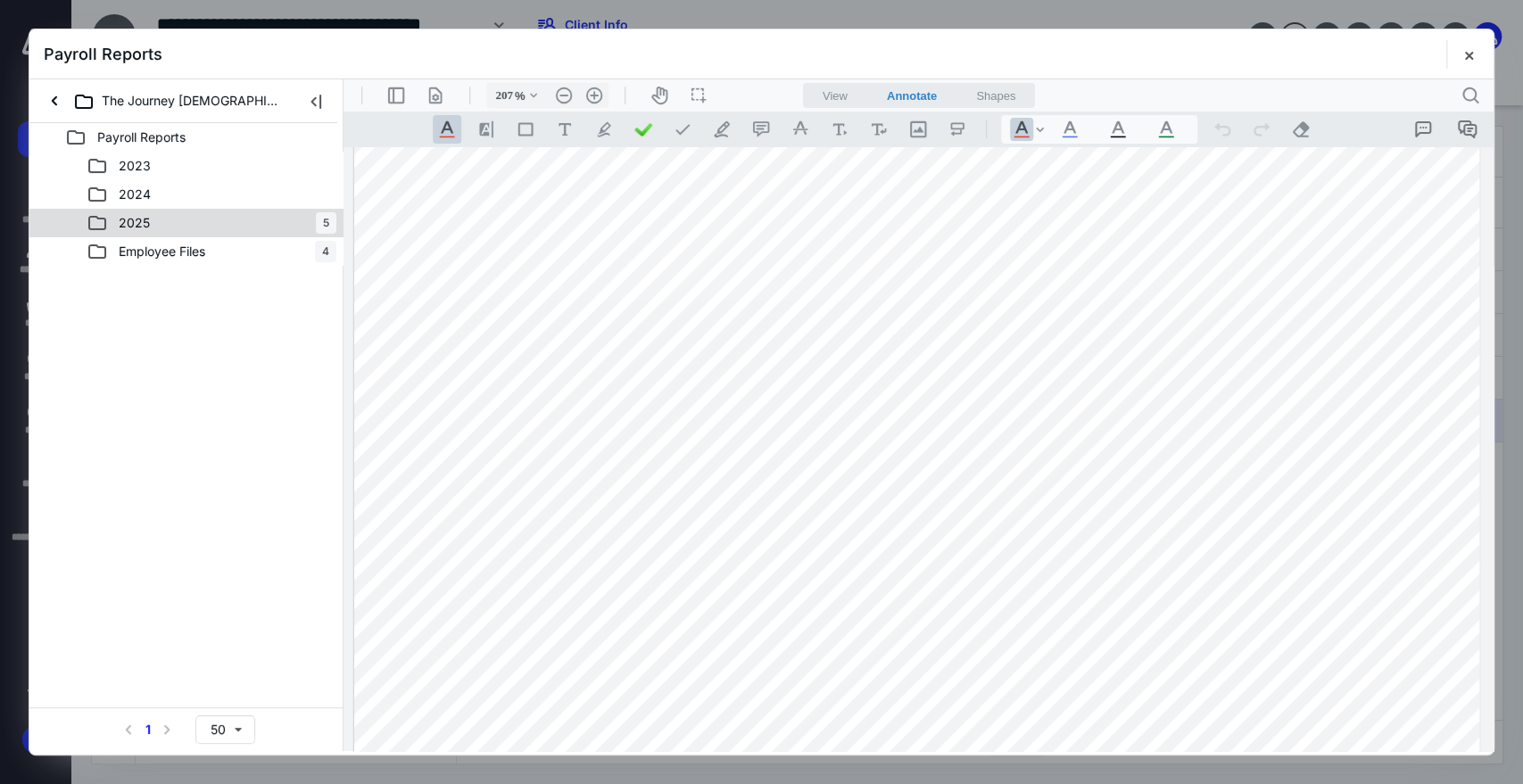 click on "2025 5" at bounding box center [186, 223] 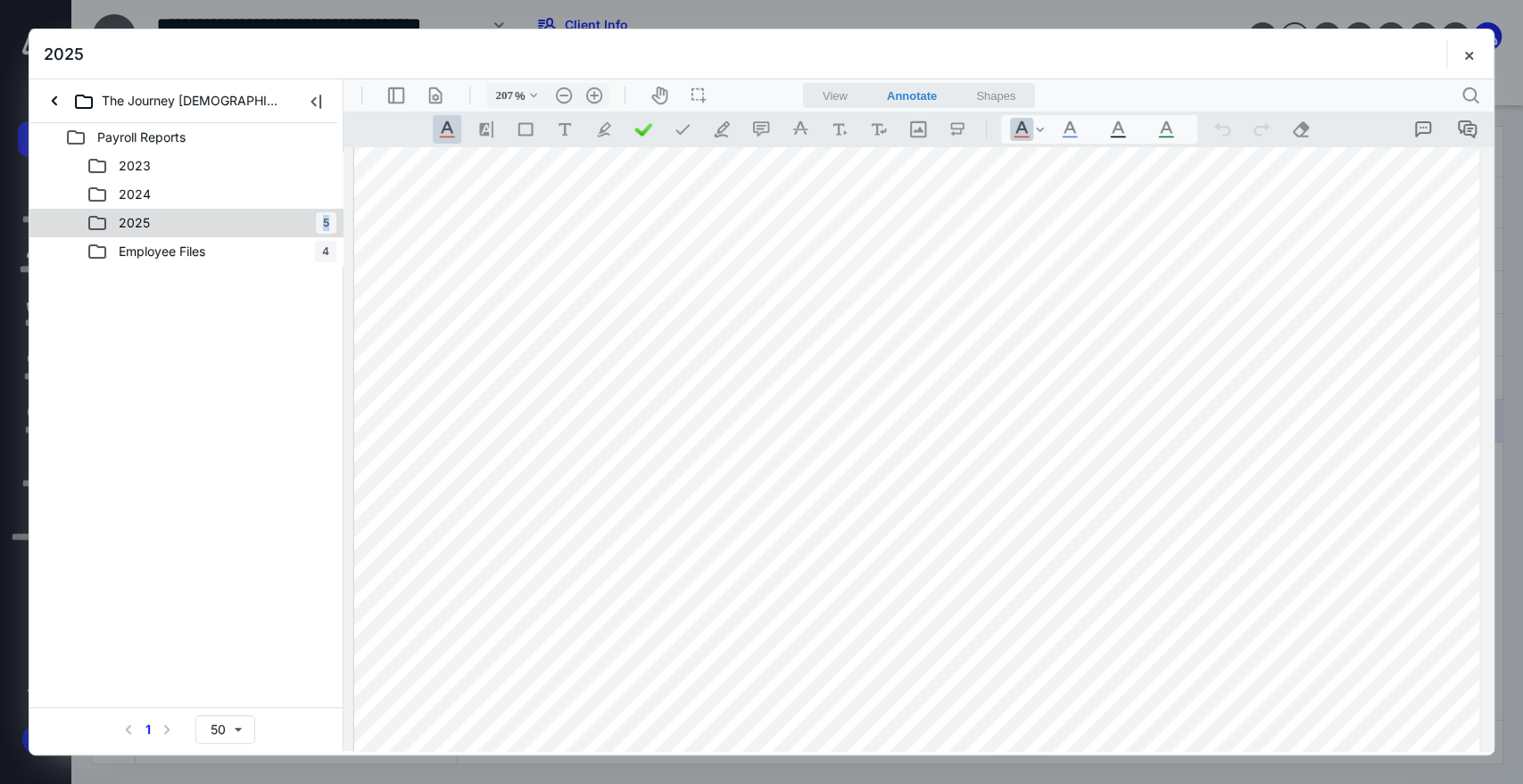click on "2025 5" at bounding box center [186, 223] 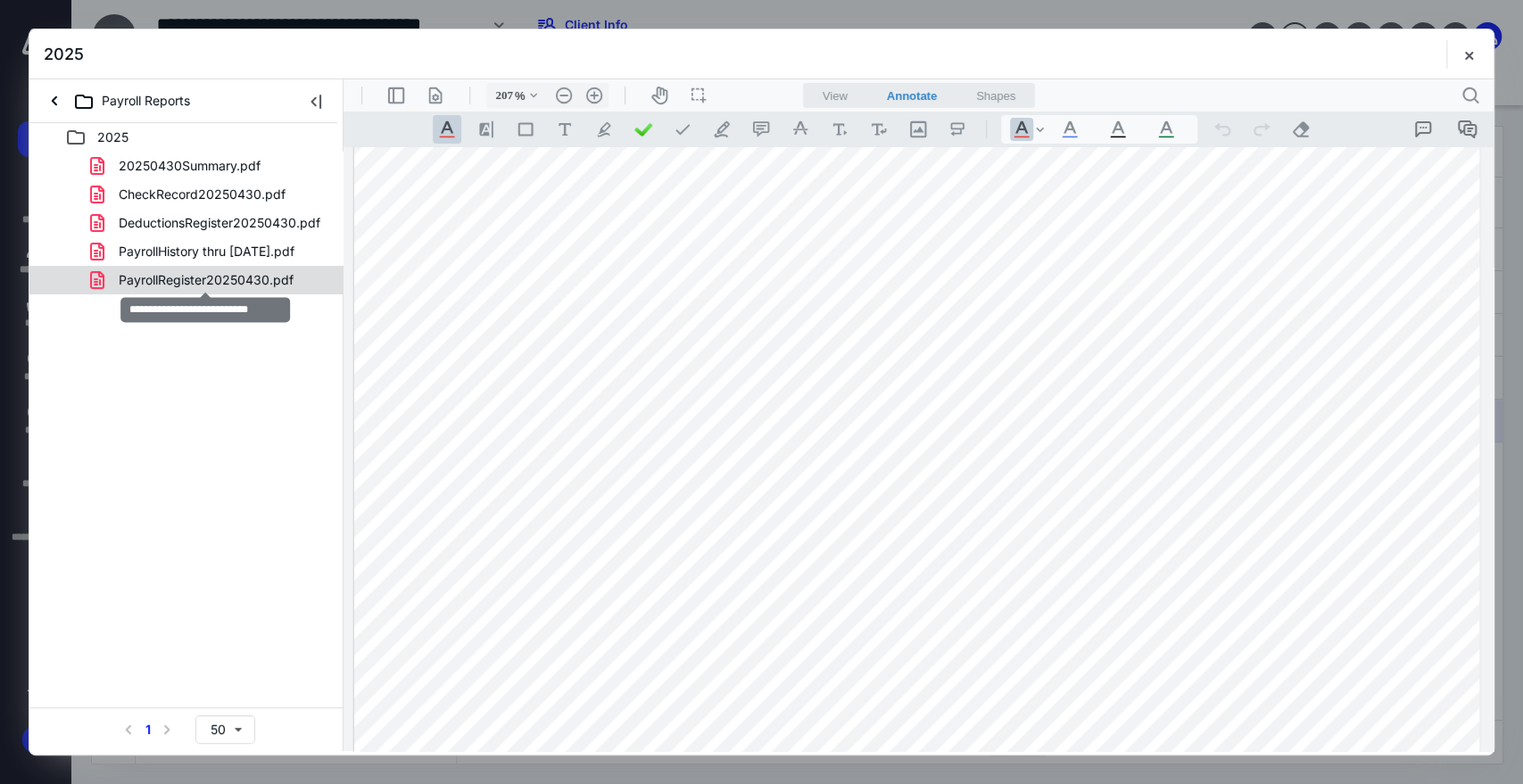 click on "PayrollRegister20250430.pdf" at bounding box center (206, 280) 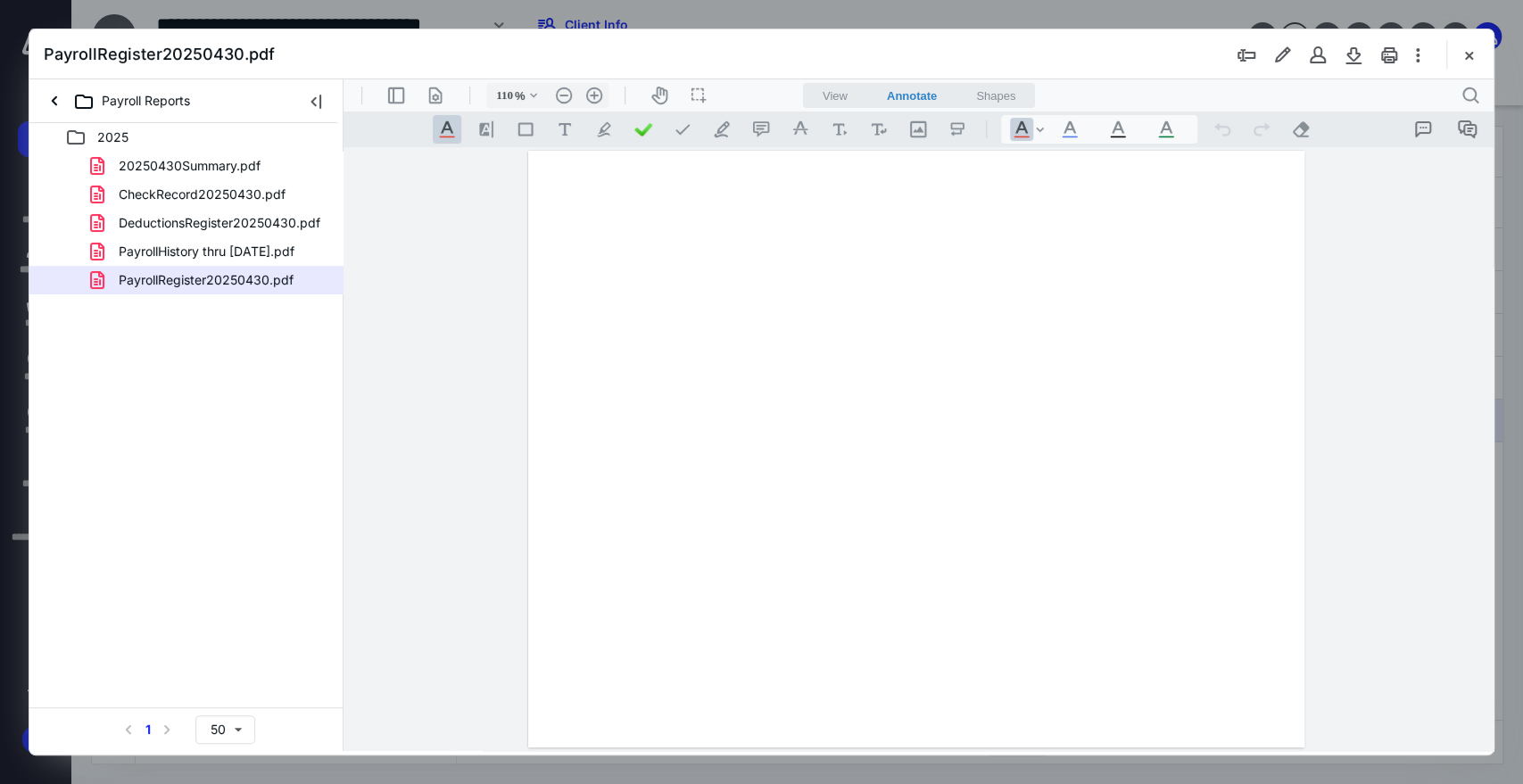 scroll, scrollTop: 0, scrollLeft: 0, axis: both 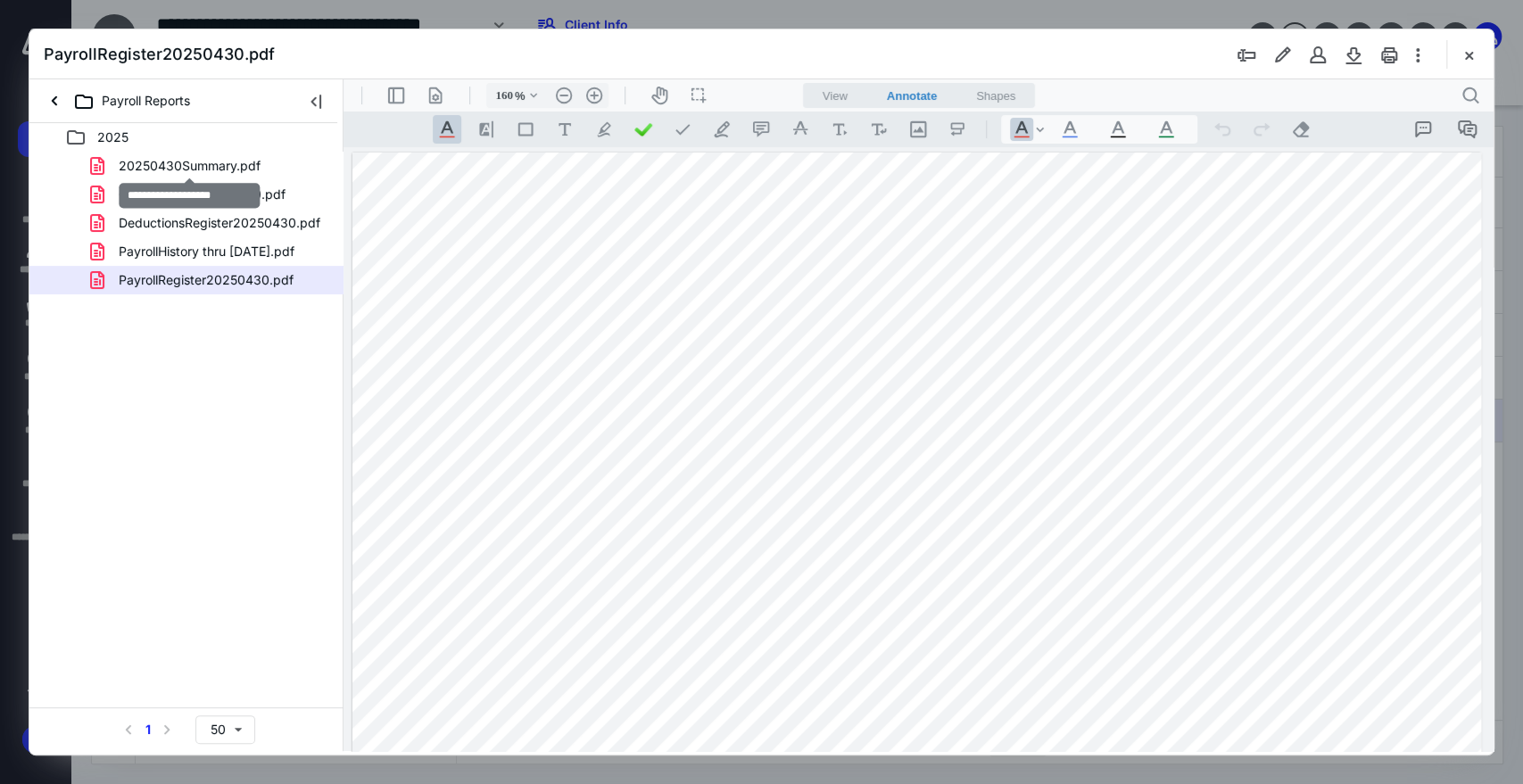 click on "20250430Summary.pdf" at bounding box center (189, 166) 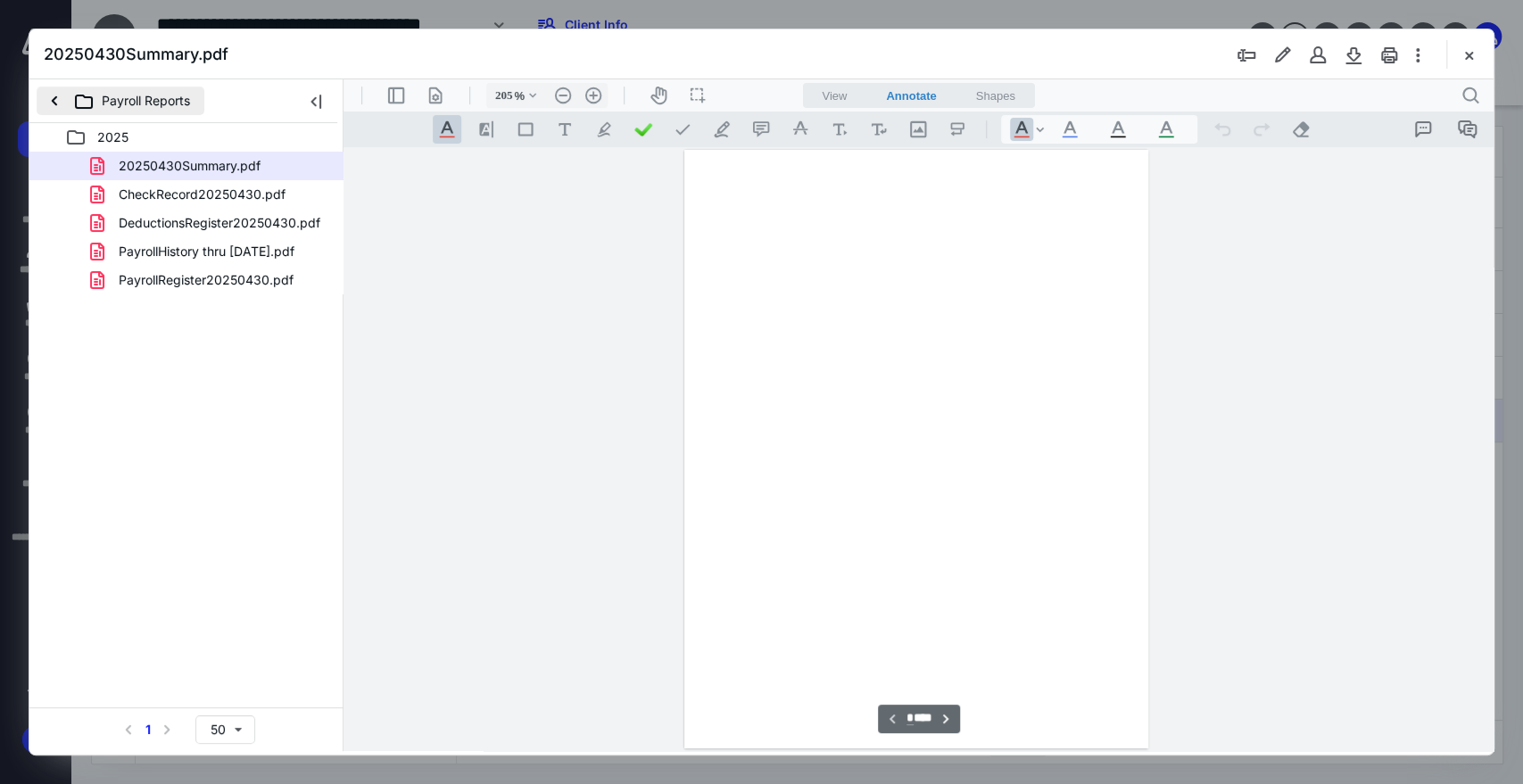 scroll, scrollTop: 170, scrollLeft: 0, axis: vertical 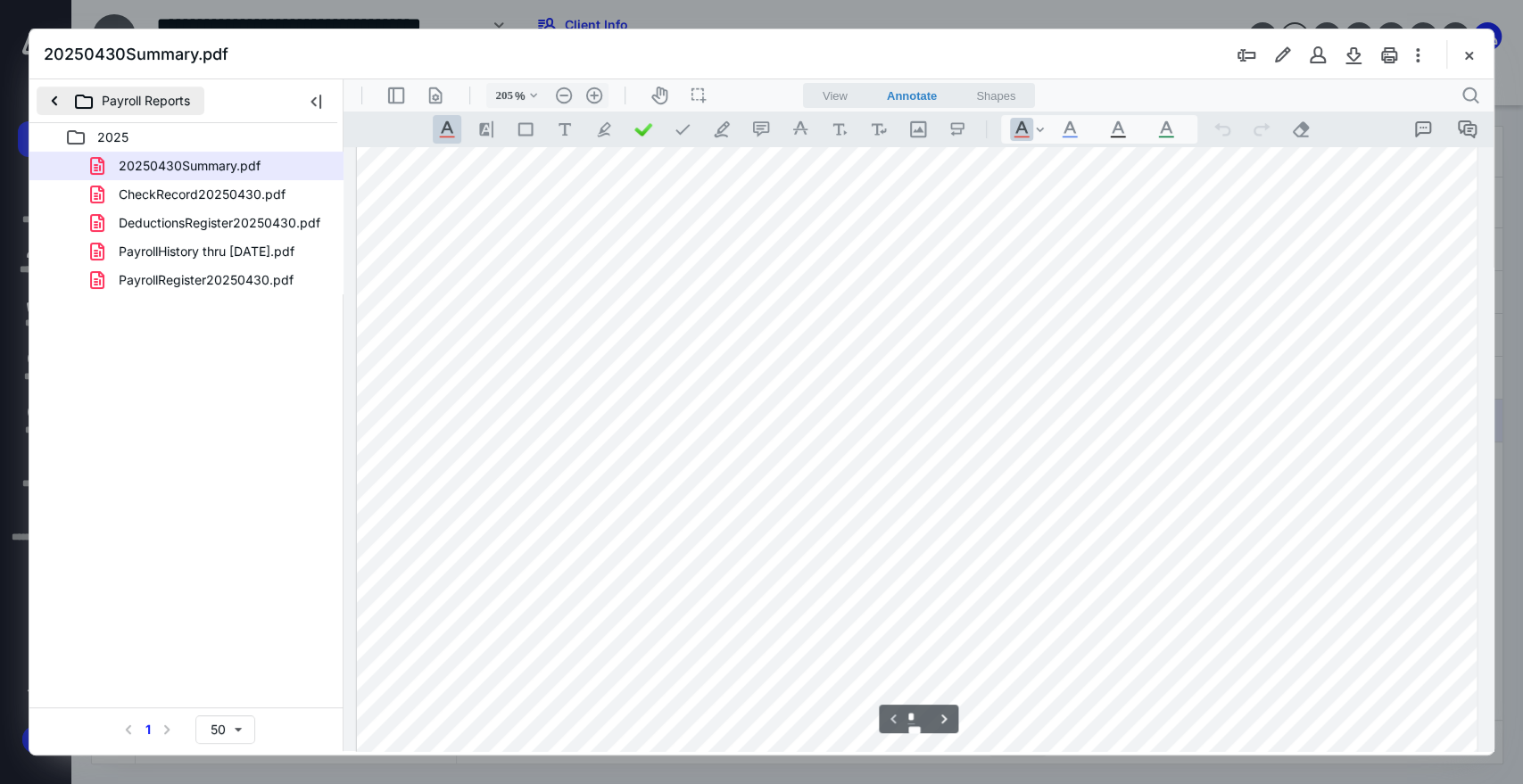 click on "Payroll Reports" at bounding box center (120, 101) 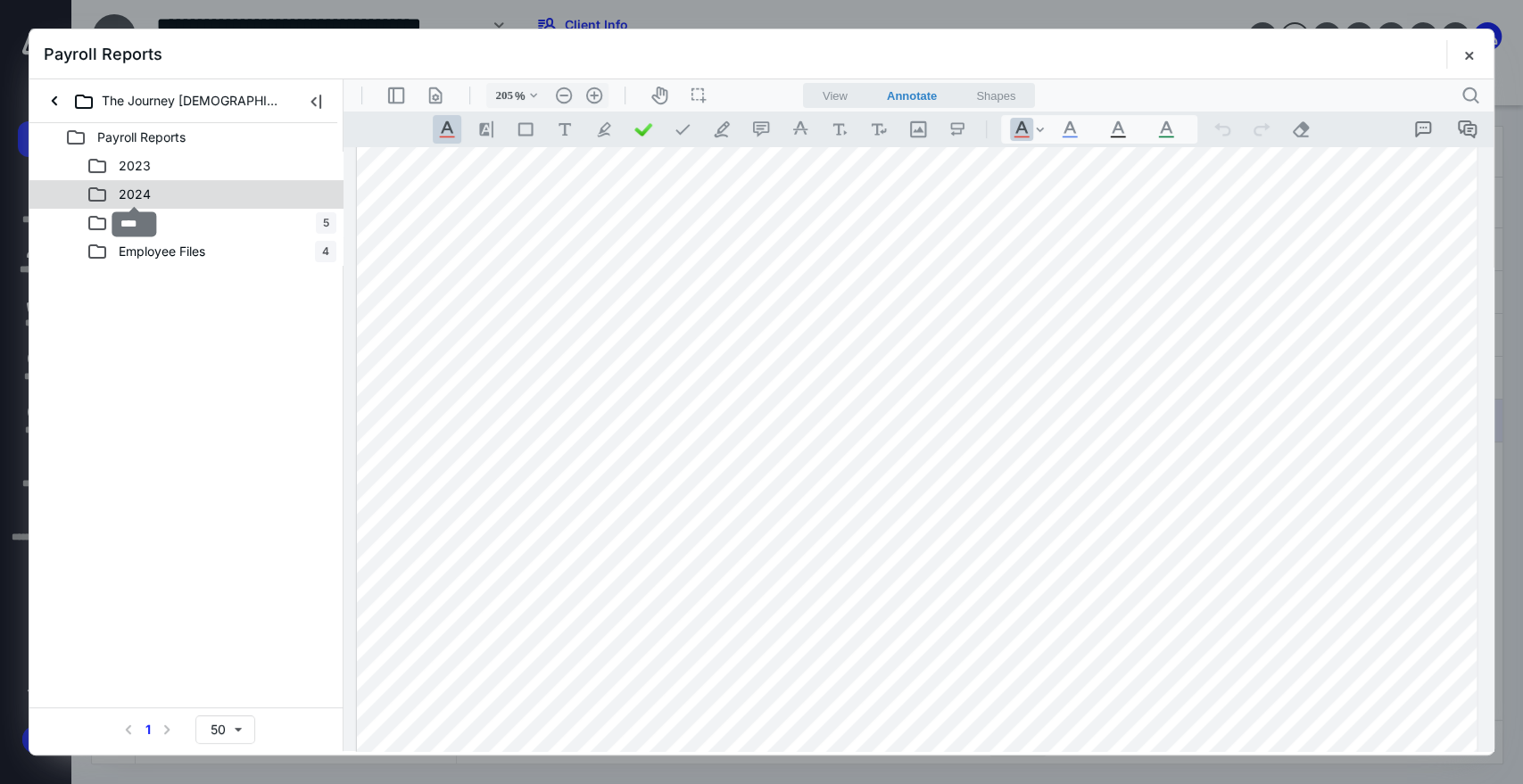 click on "2024" at bounding box center [135, 194] 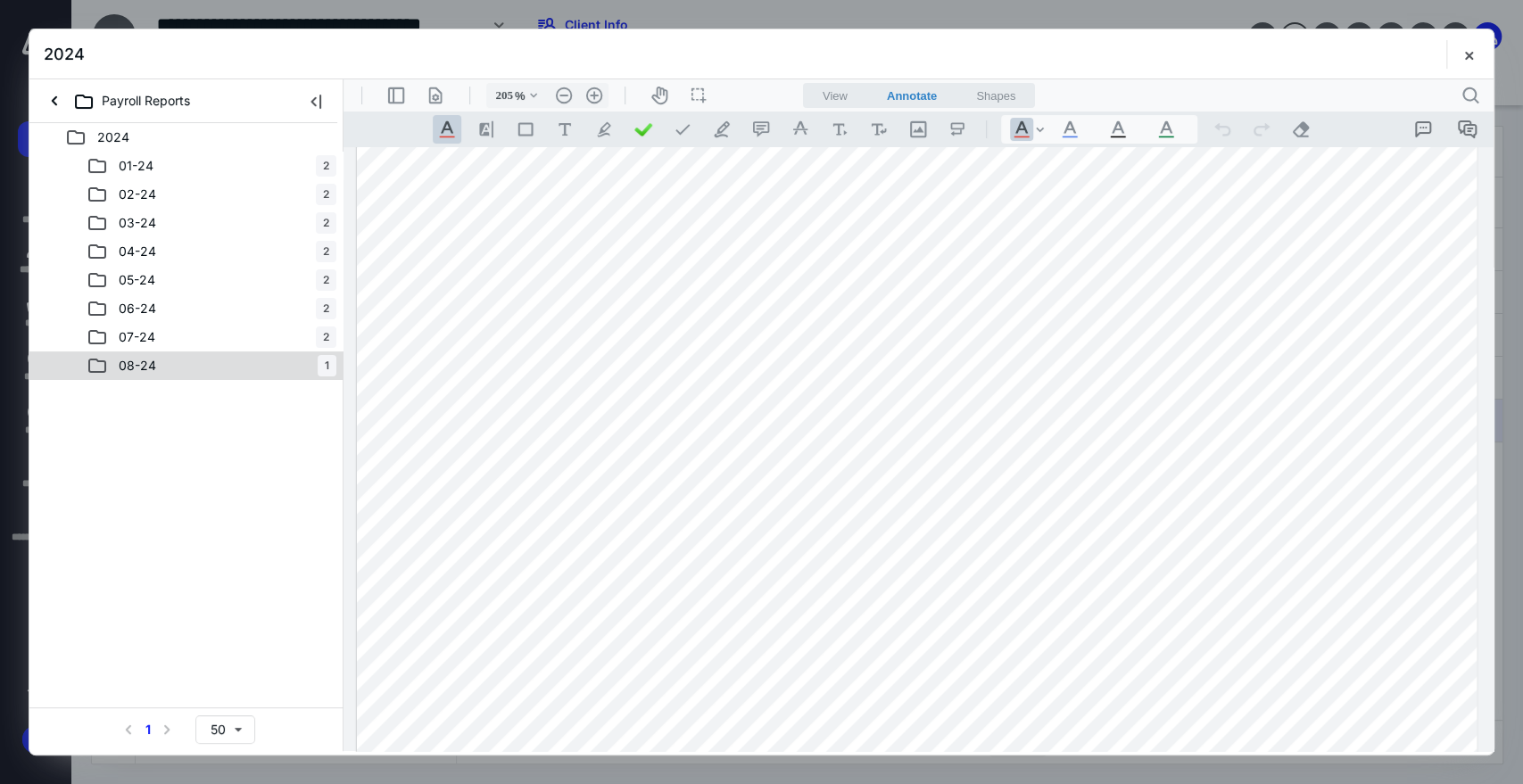 click on "08-24" at bounding box center [127, 366] 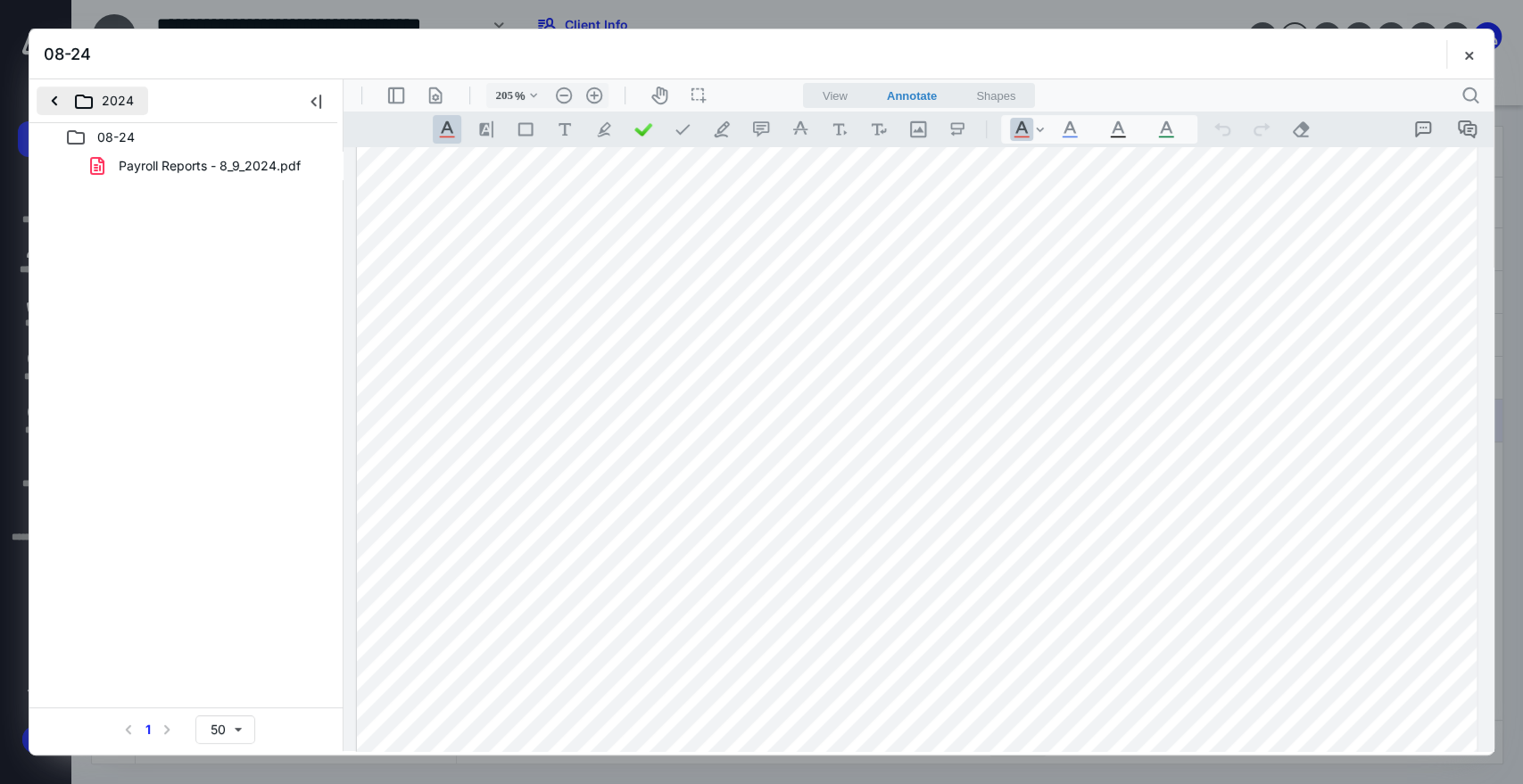 click on "2024" at bounding box center (92, 101) 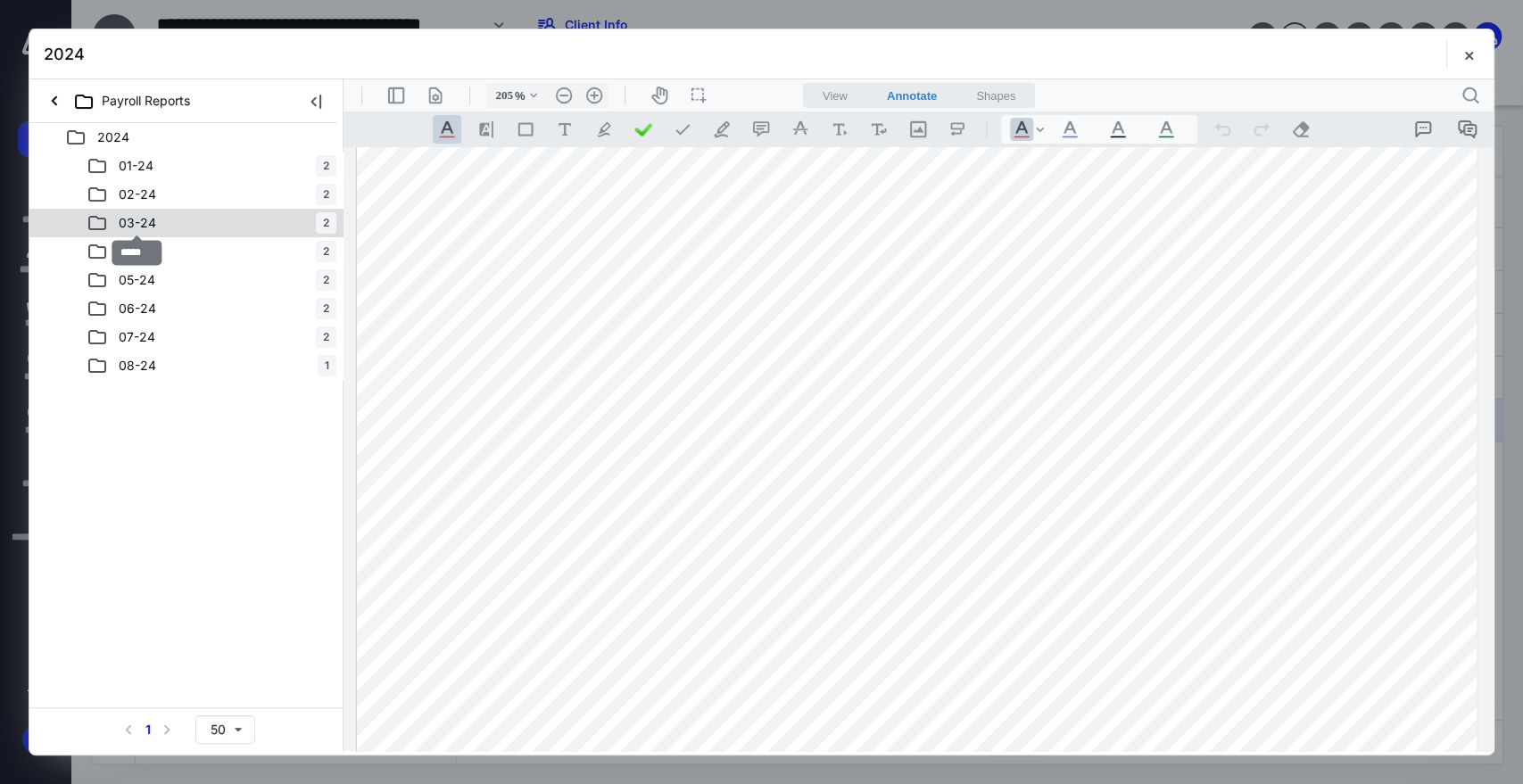 click on "03-24" at bounding box center [137, 223] 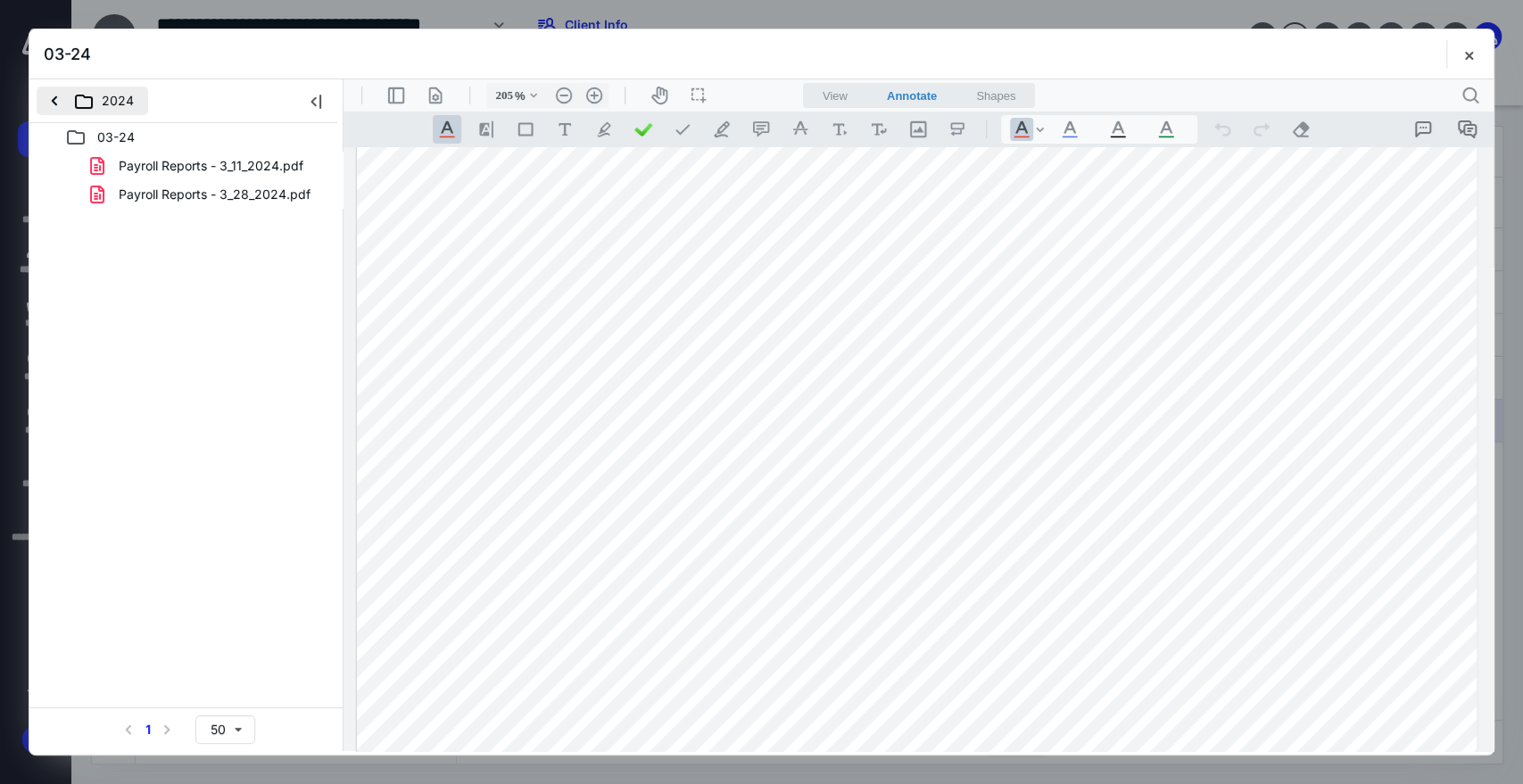 click on "2024" at bounding box center (92, 101) 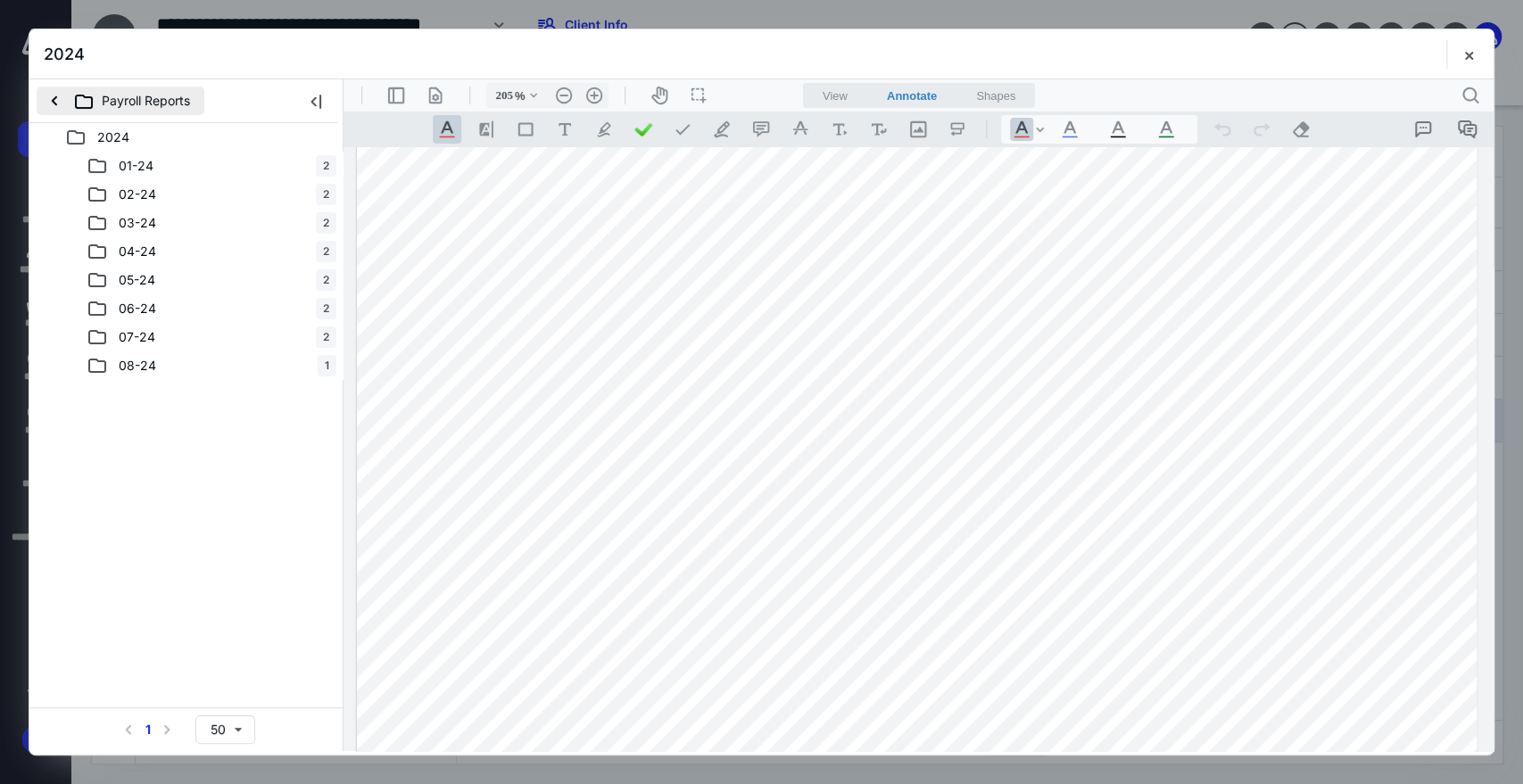 click on "Payroll Reports" at bounding box center [120, 101] 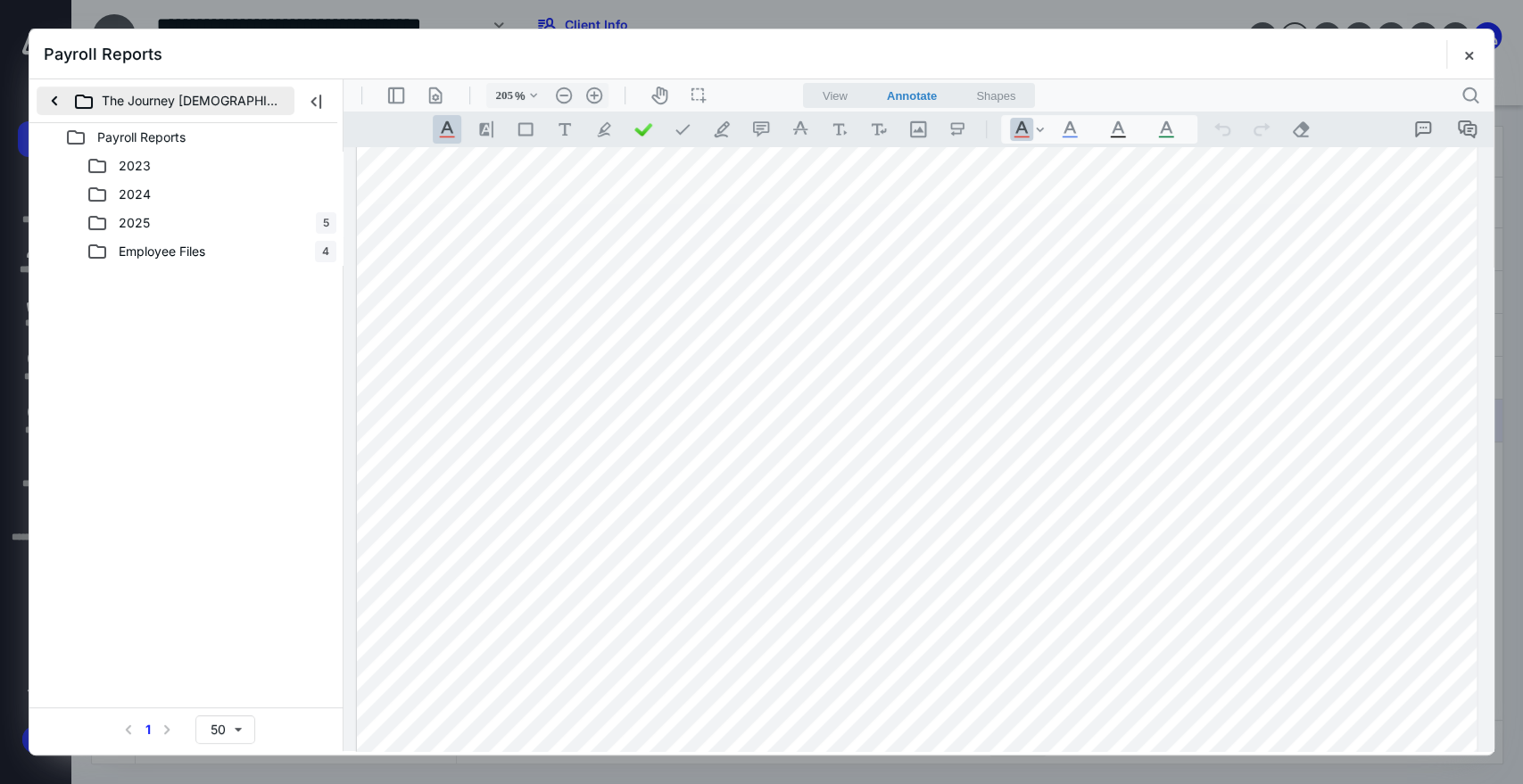 click on "The Journey [DEMOGRAPHIC_DATA] of the Triad, Inc." at bounding box center [165, 101] 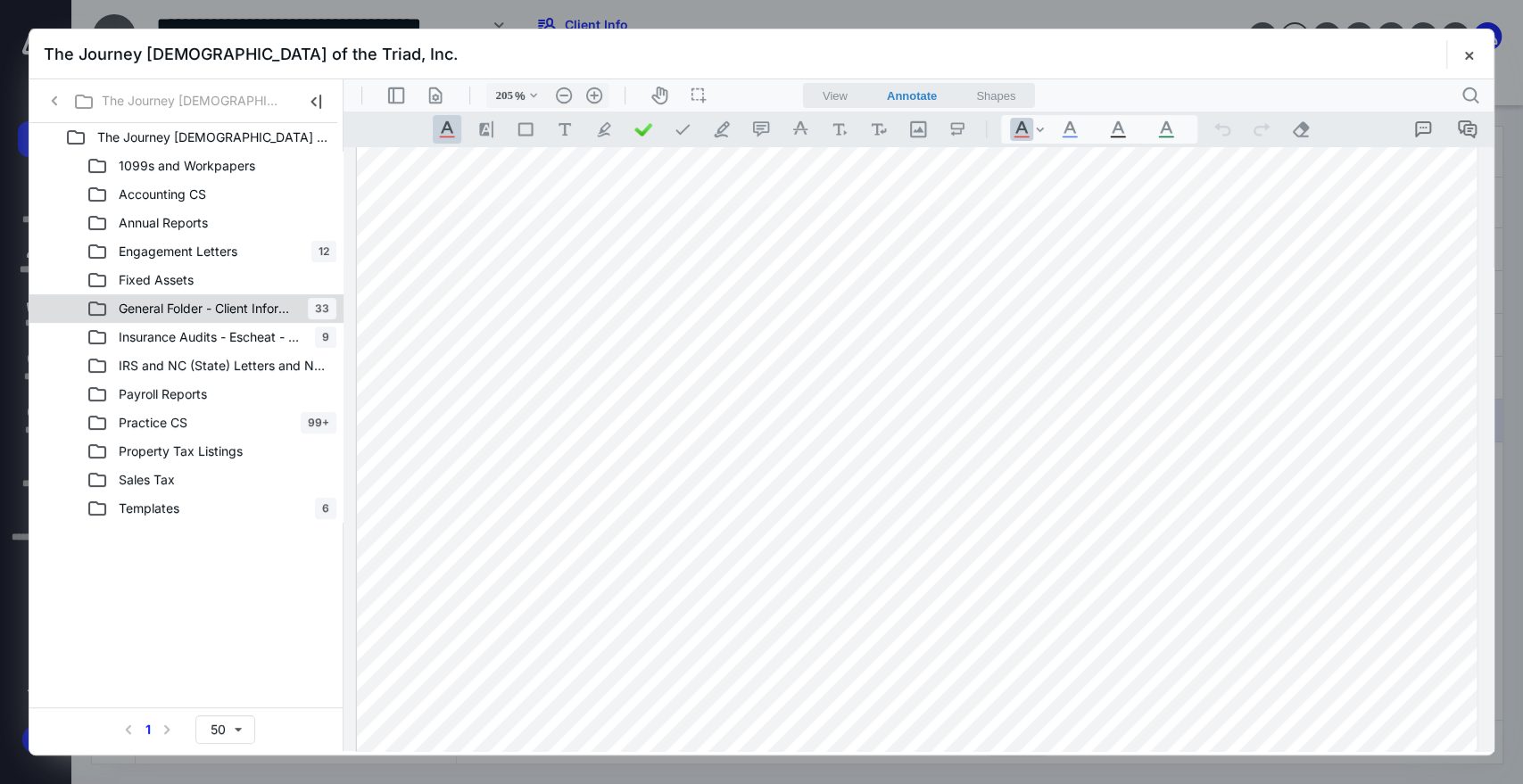 drag, startPoint x: 151, startPoint y: 298, endPoint x: 163, endPoint y: 301, distance: 12.3693169 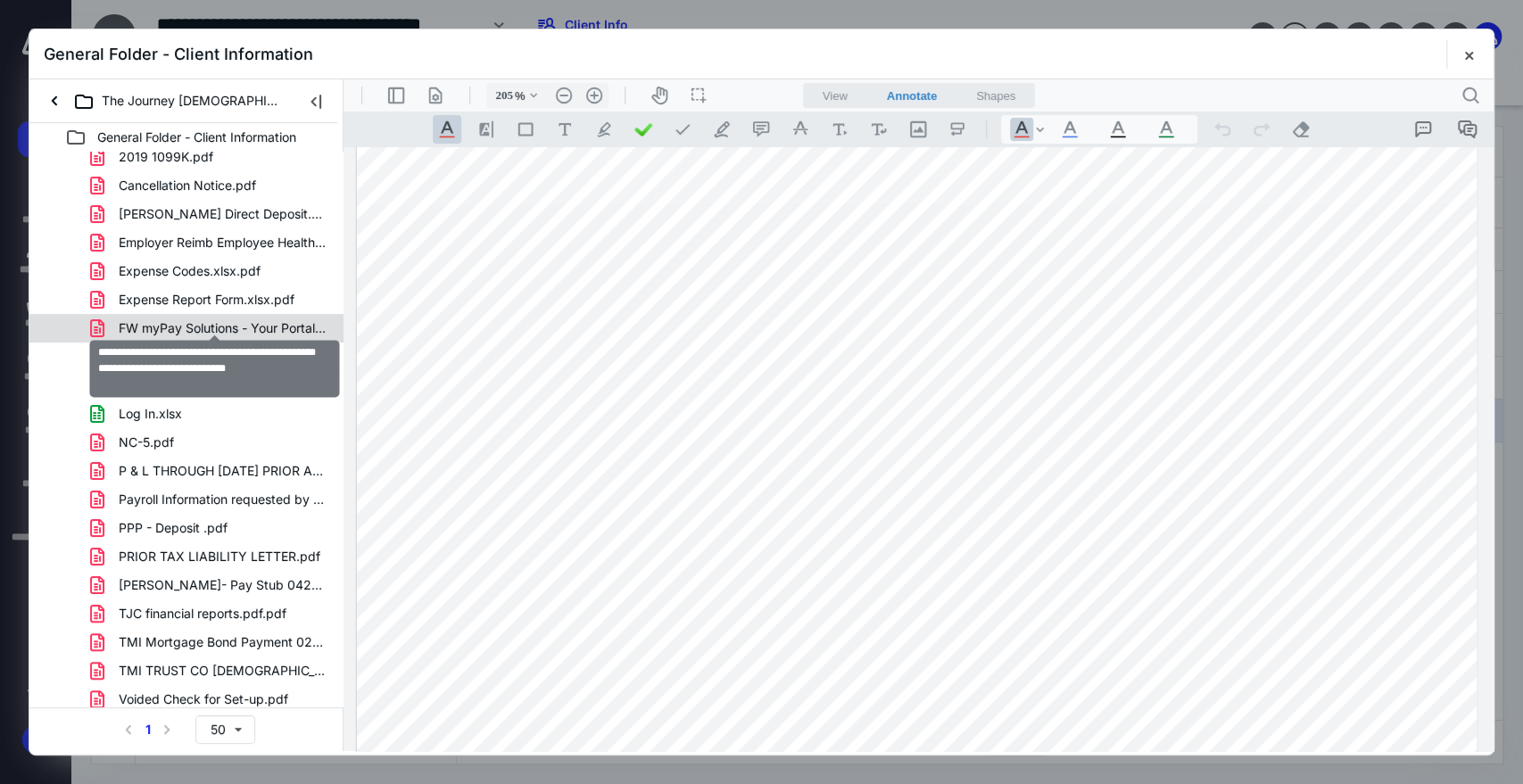 scroll, scrollTop: 385, scrollLeft: 0, axis: vertical 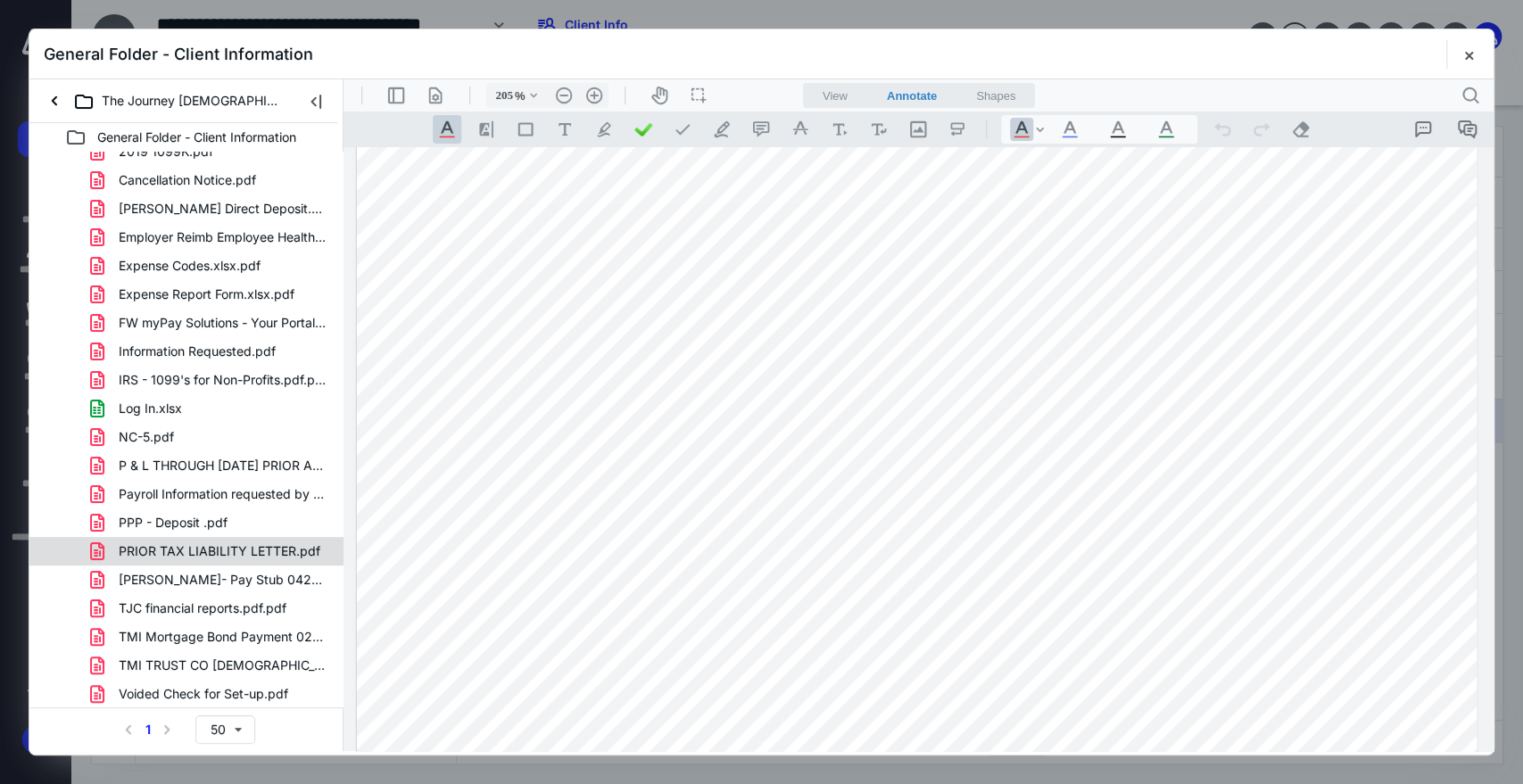 click on "PRIOR TAX LIABILITY LETTER.pdf" at bounding box center (219, 551) 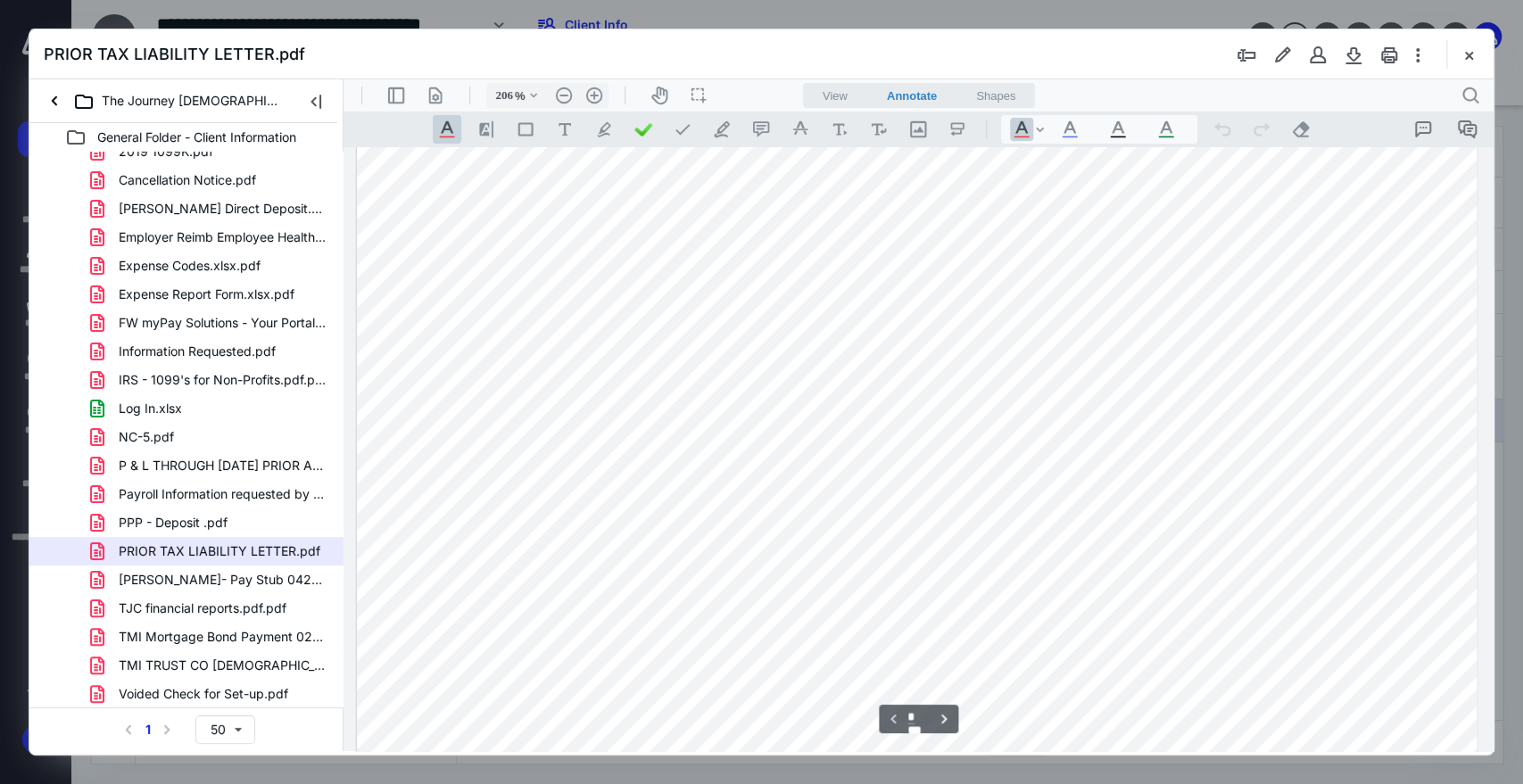 scroll, scrollTop: 0, scrollLeft: 0, axis: both 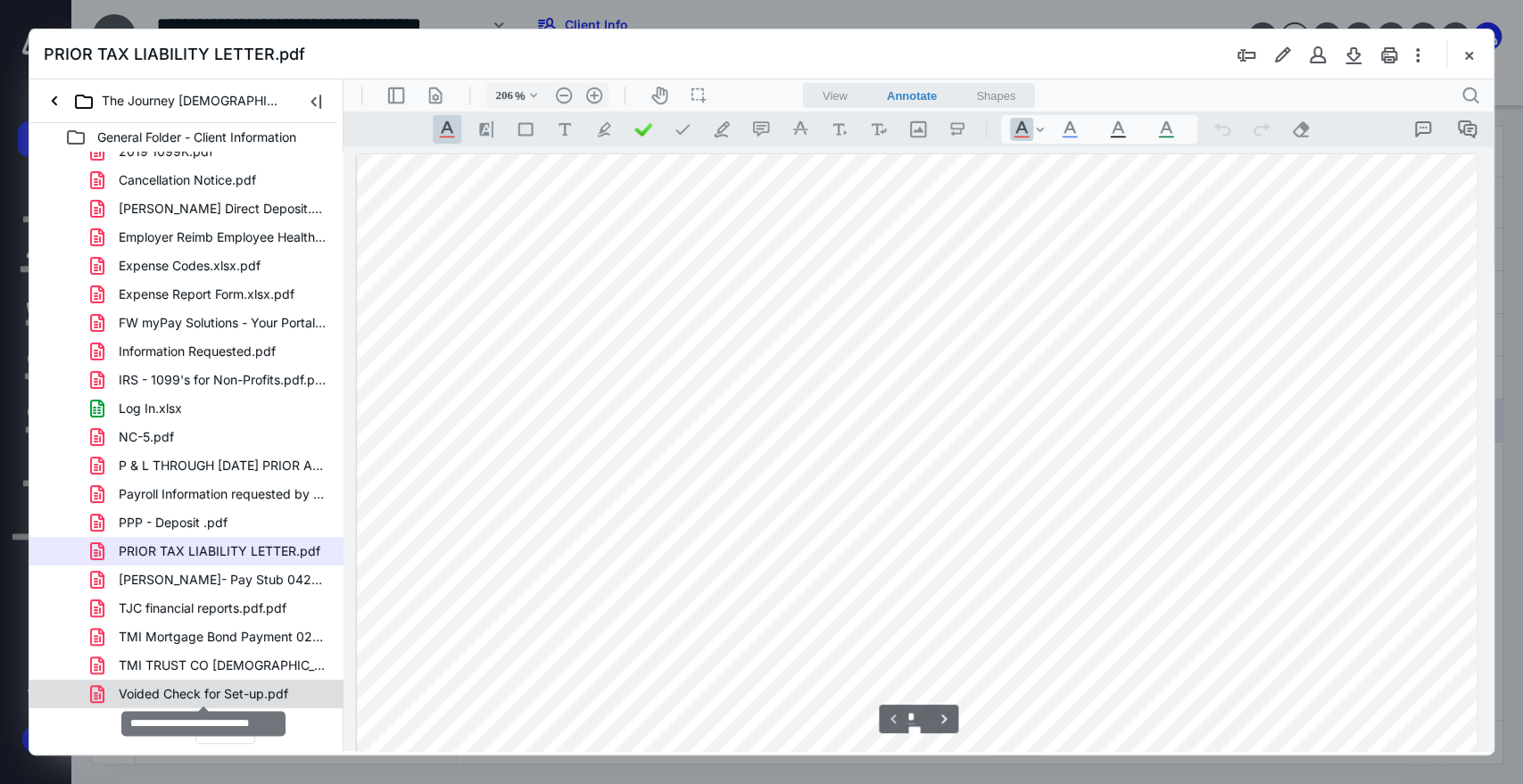 click on "Voided Check for Set-up.pdf" at bounding box center (203, 694) 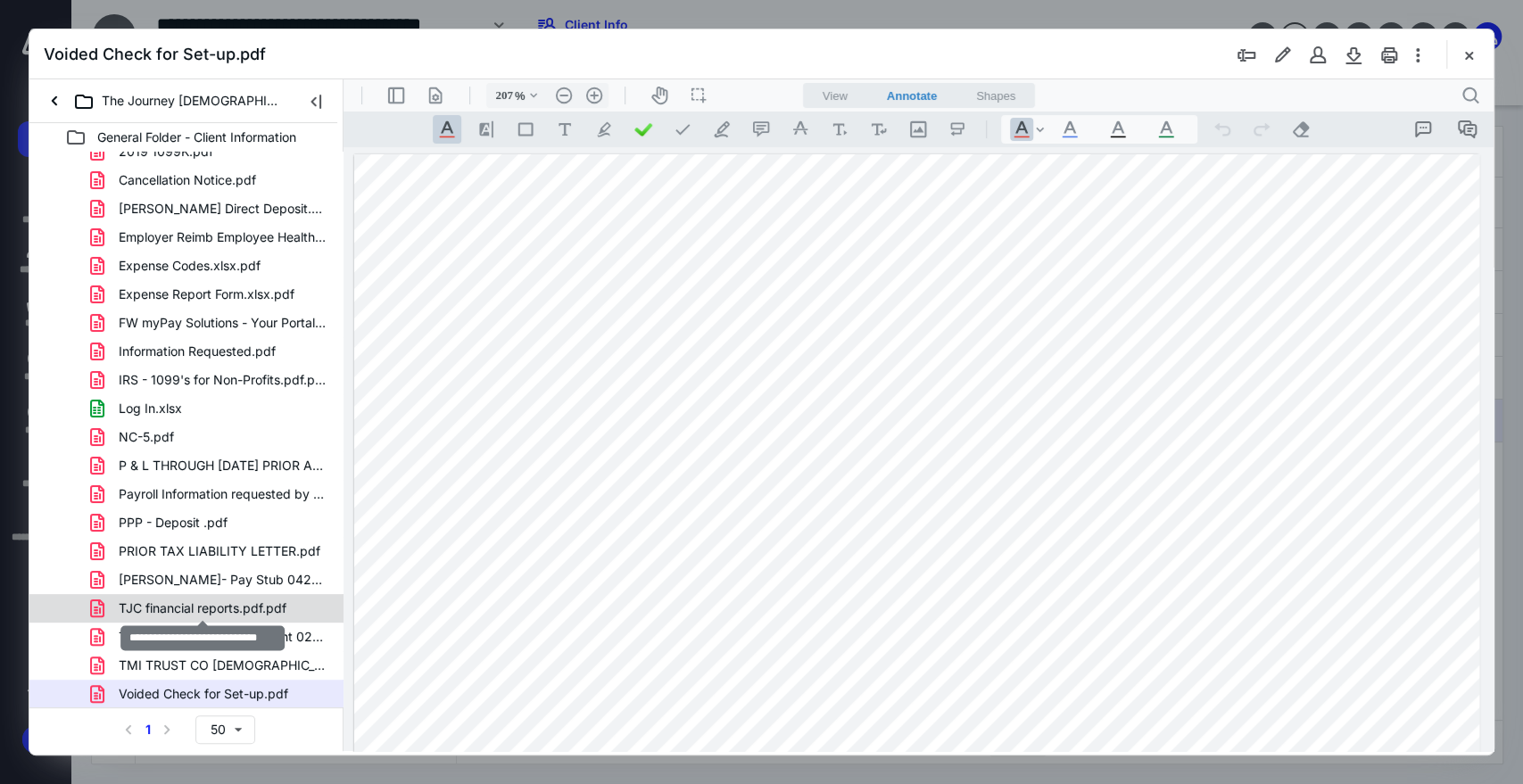 click on "TJC financial reports.pdf.pdf" at bounding box center (203, 608) 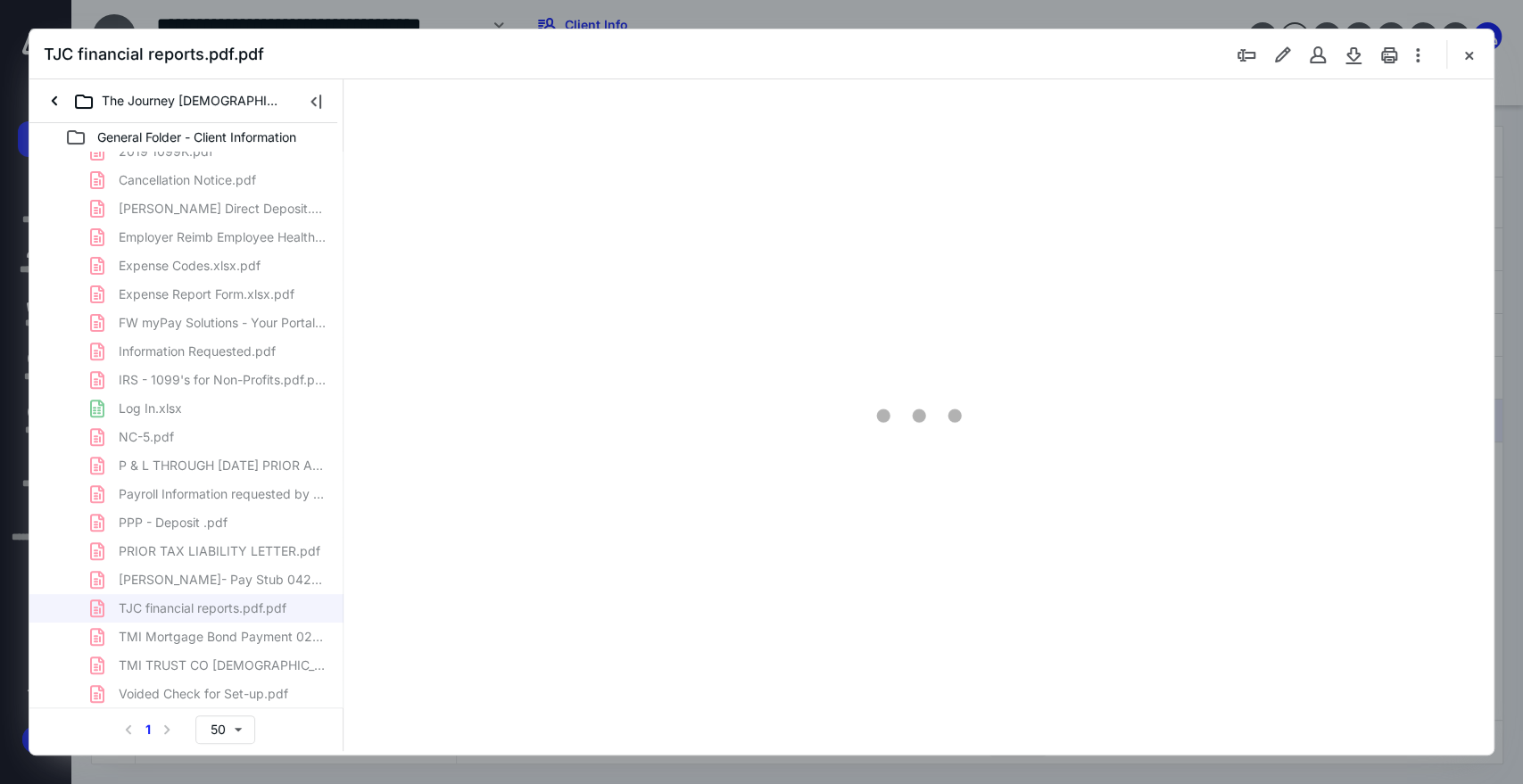 click on "[DATE] - State [DEMOGRAPHIC_DATA] Letter & 501(c)3.pdf 06-2024 - [GEOGRAPHIC_DATA] Cty - Deed of Gifted Land to [GEOGRAPHIC_DATA]pdf 06-2024 - [GEOGRAPHIC_DATA] Cty - Deed of Merger - Crossing and Journey.pdf 06-2204 - SOS - Articles of Merger - Crossing and Journey.pdf [DATE] - Email - Financial Request.pdf [DATE] -Email - RE_ financials.pdf 2017 Paypal Transfers - Email [DATE].pdf 2017 RE Monthly payments - [PERSON_NAME].pdf 2018 Changes in Bill Pay .pdf 2018 Email - Check [PERSON_NAME].pdf 2018 RE Monthly payments.pdf 2018 Re Sales Tax refund (1).pdf 2018 RE Sales Tax refund.pdf 2019 1099K.pdf Cancellation Notice.pdf [PERSON_NAME] Direct Deposit.pdf.pdf Employer Reimb Employee Health Ins..pdf Expense Codes.xlsx.pdf Expense Report Form.xlsx.pdf FW myPay Solutions - Your Portal Information - JOURNCH (THE JOURNEY CHURCH).pdf Information Requested.pdf IRS - 1099's for Non-Profits.pdf.pdf Log In.xlsx NC-5.pdf P & L THROUGH [DATE] PRIOR ACCT.pdf Payroll Information requested by MyPay.pdf PPP - Deposit .pdf Voided Check for Set-up.pdf" at bounding box center [186, 237] 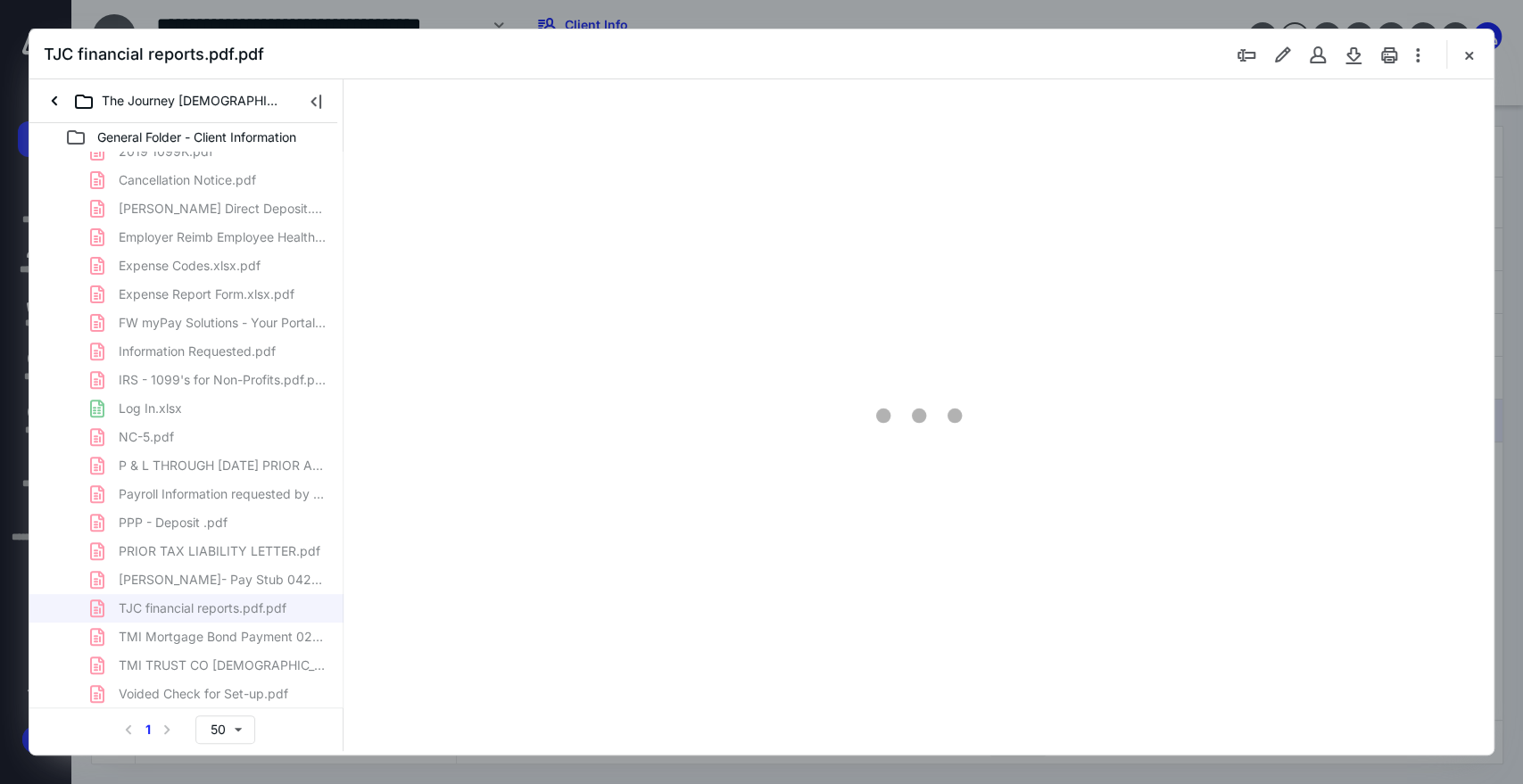 scroll, scrollTop: 75, scrollLeft: 0, axis: vertical 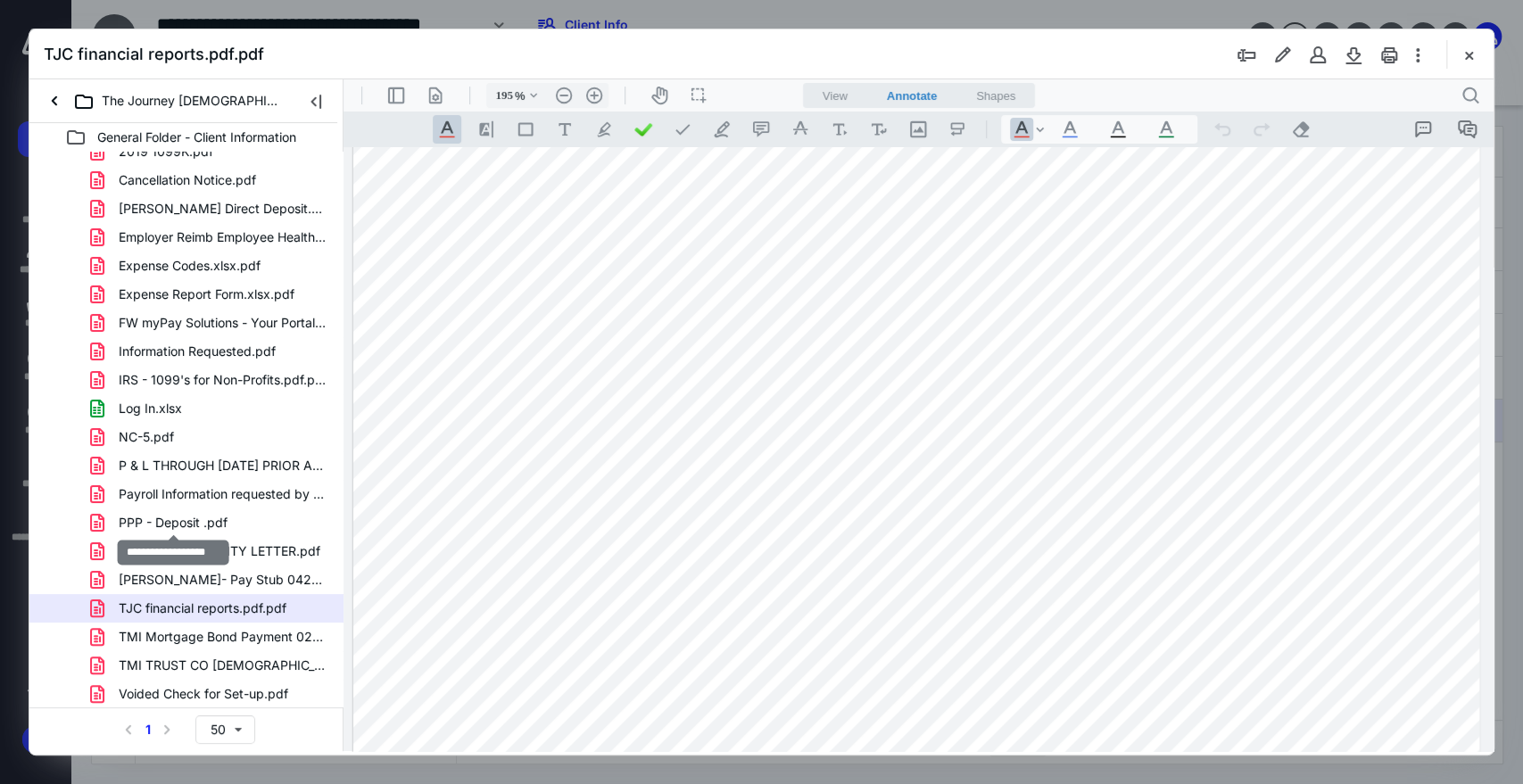 click on "PPP - Deposit .pdf" at bounding box center (173, 523) 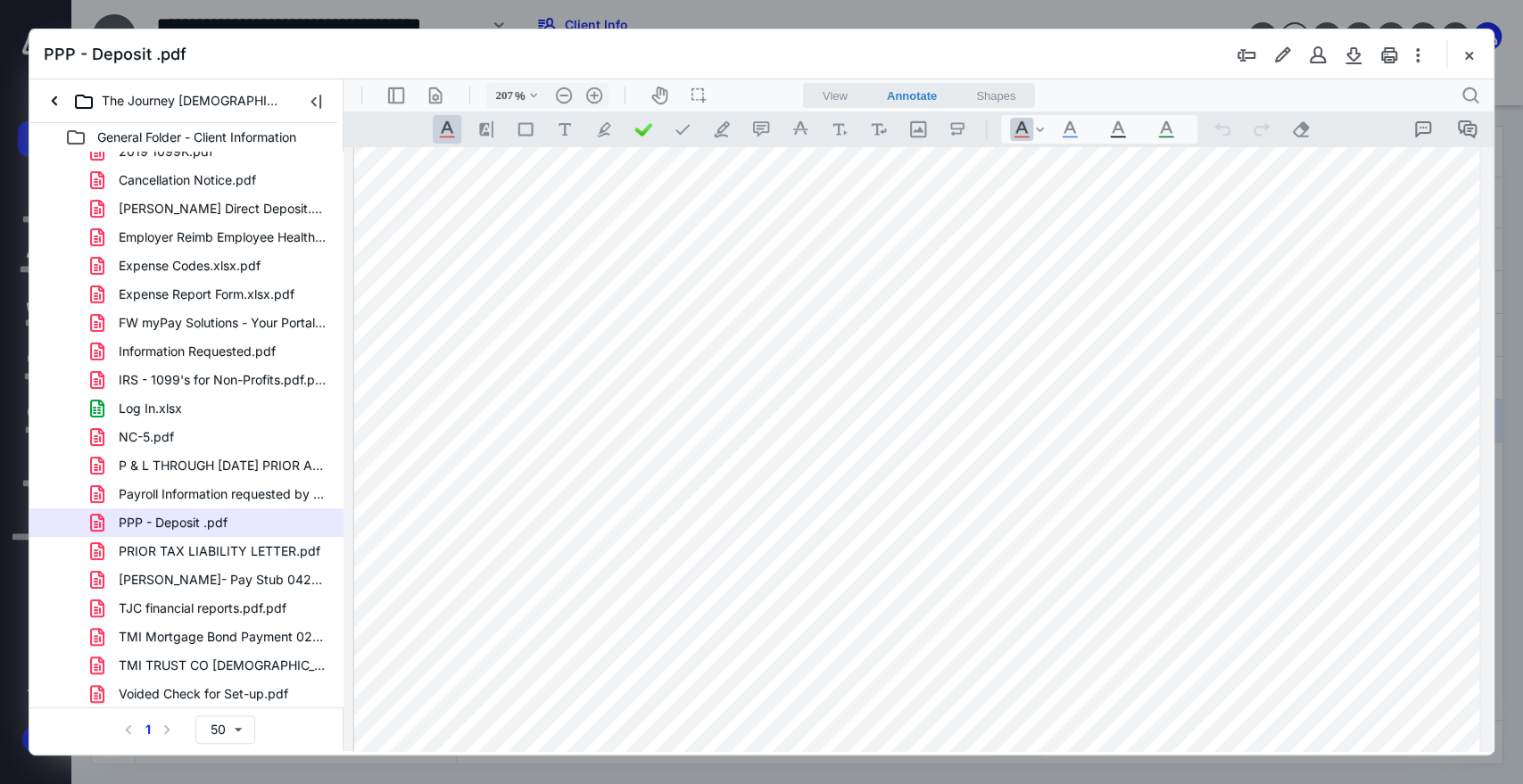 scroll, scrollTop: 864, scrollLeft: 0, axis: vertical 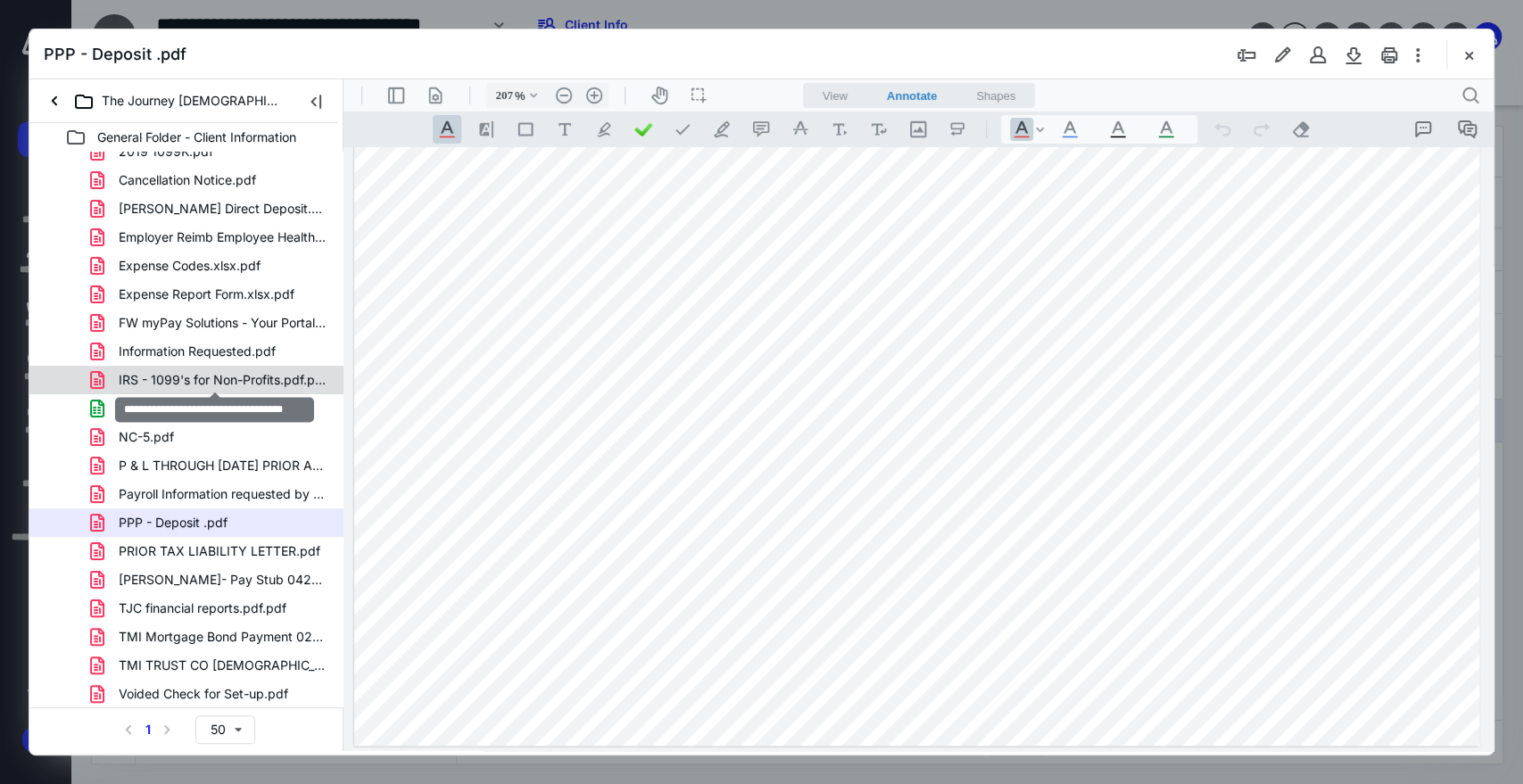 click on "IRS - 1099's for Non-Profits.pdf.pdf" at bounding box center (222, 380) 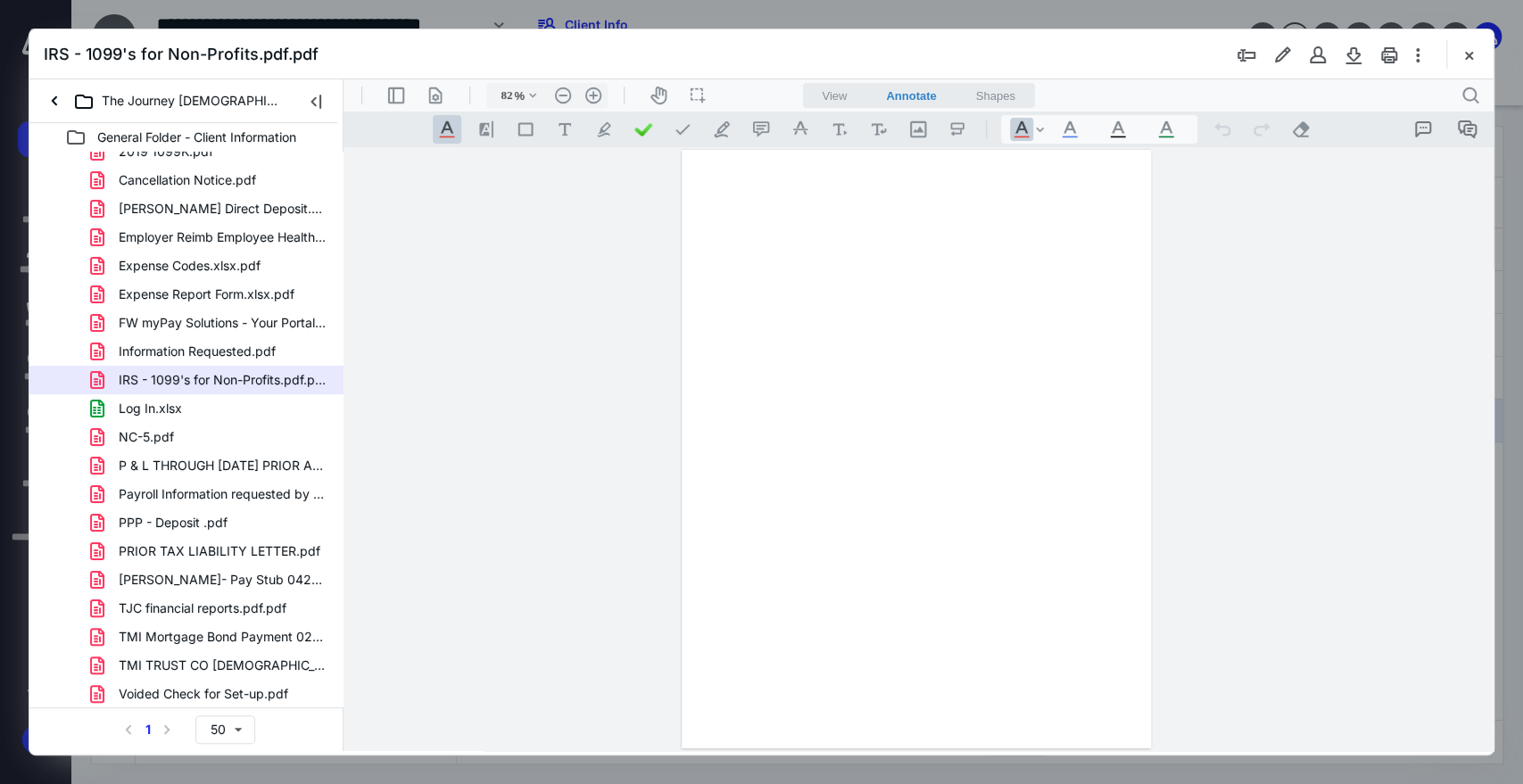 scroll, scrollTop: 0, scrollLeft: 0, axis: both 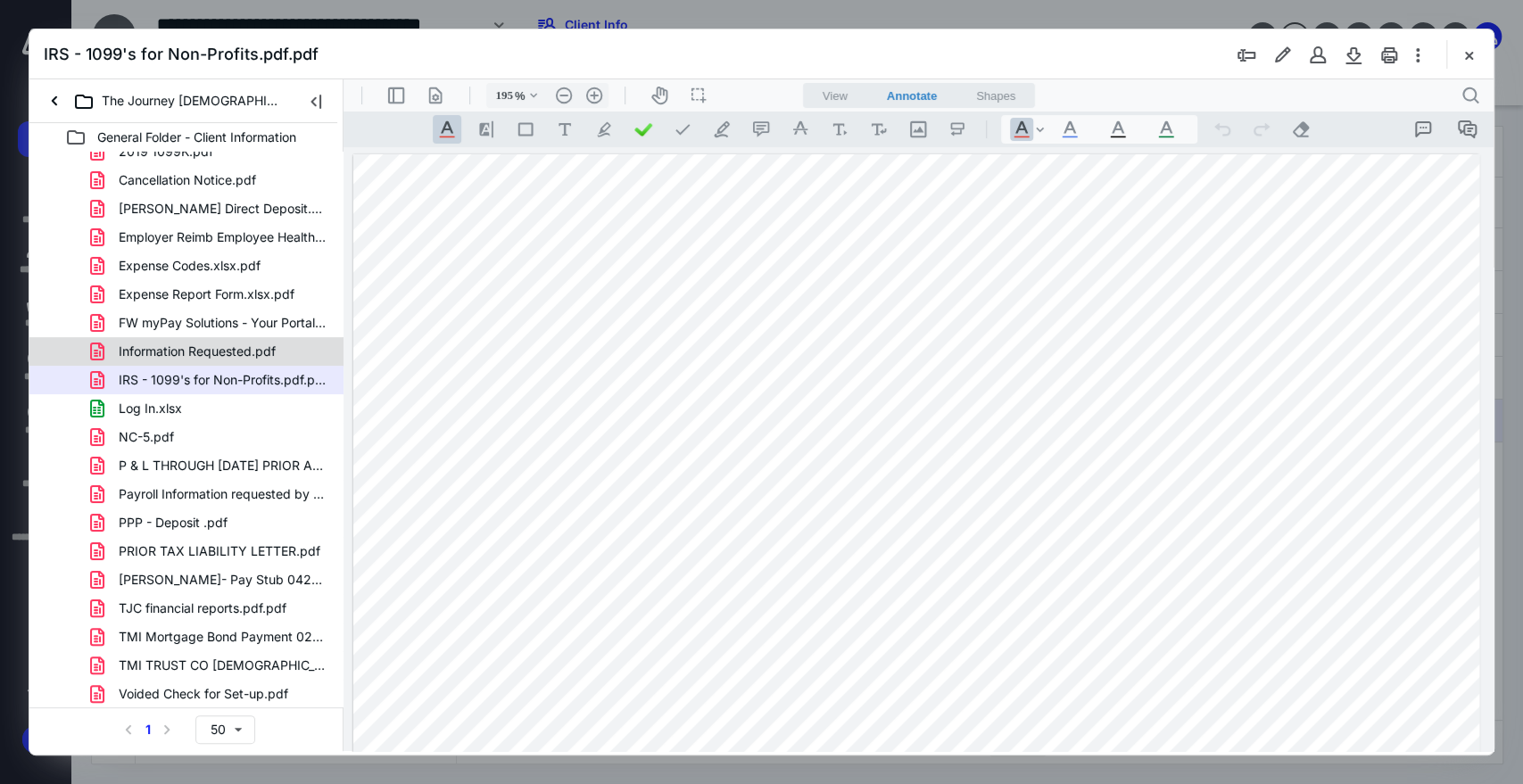 click on "Information Requested.pdf" at bounding box center [197, 351] 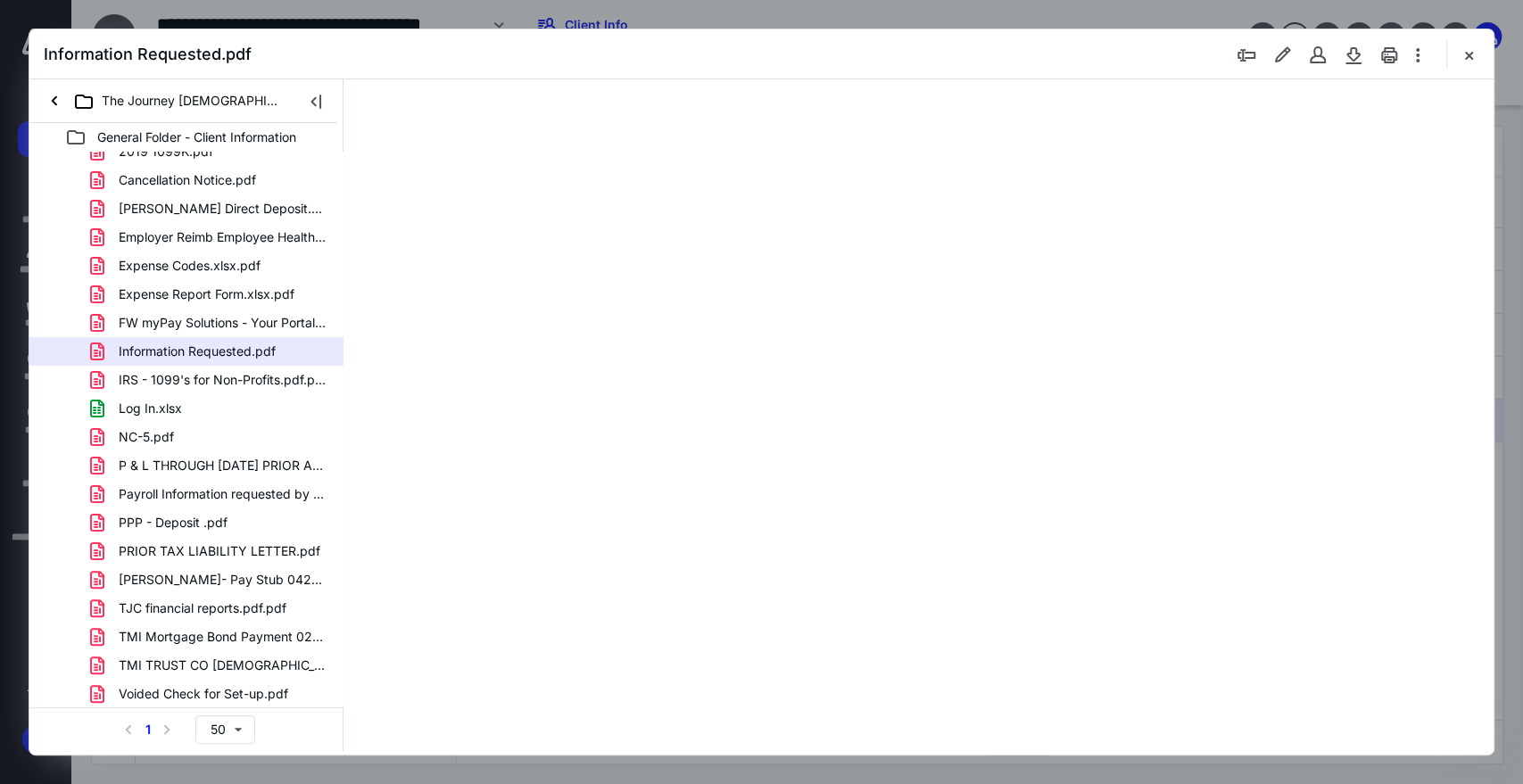 type on "207" 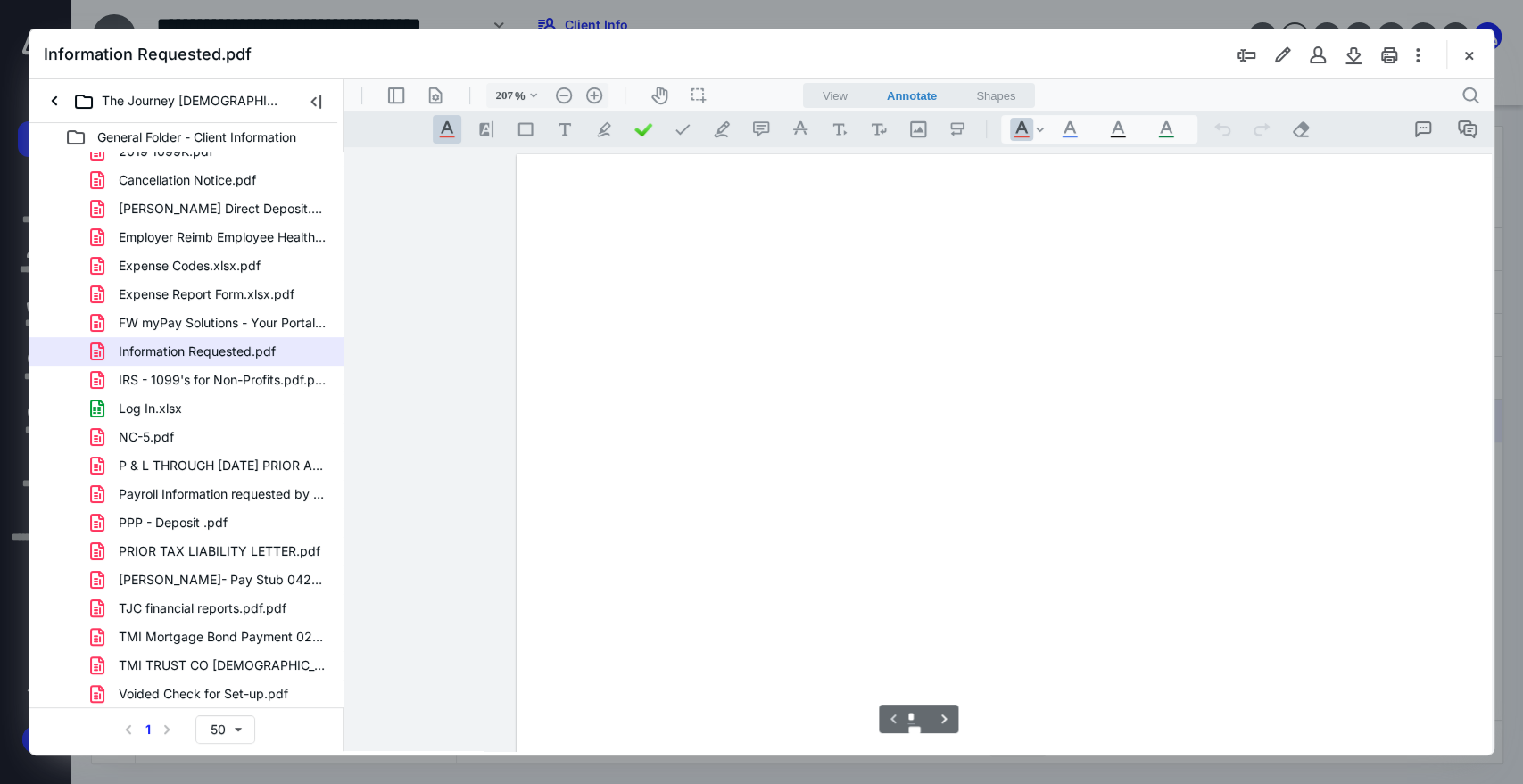 scroll, scrollTop: 75, scrollLeft: 163, axis: both 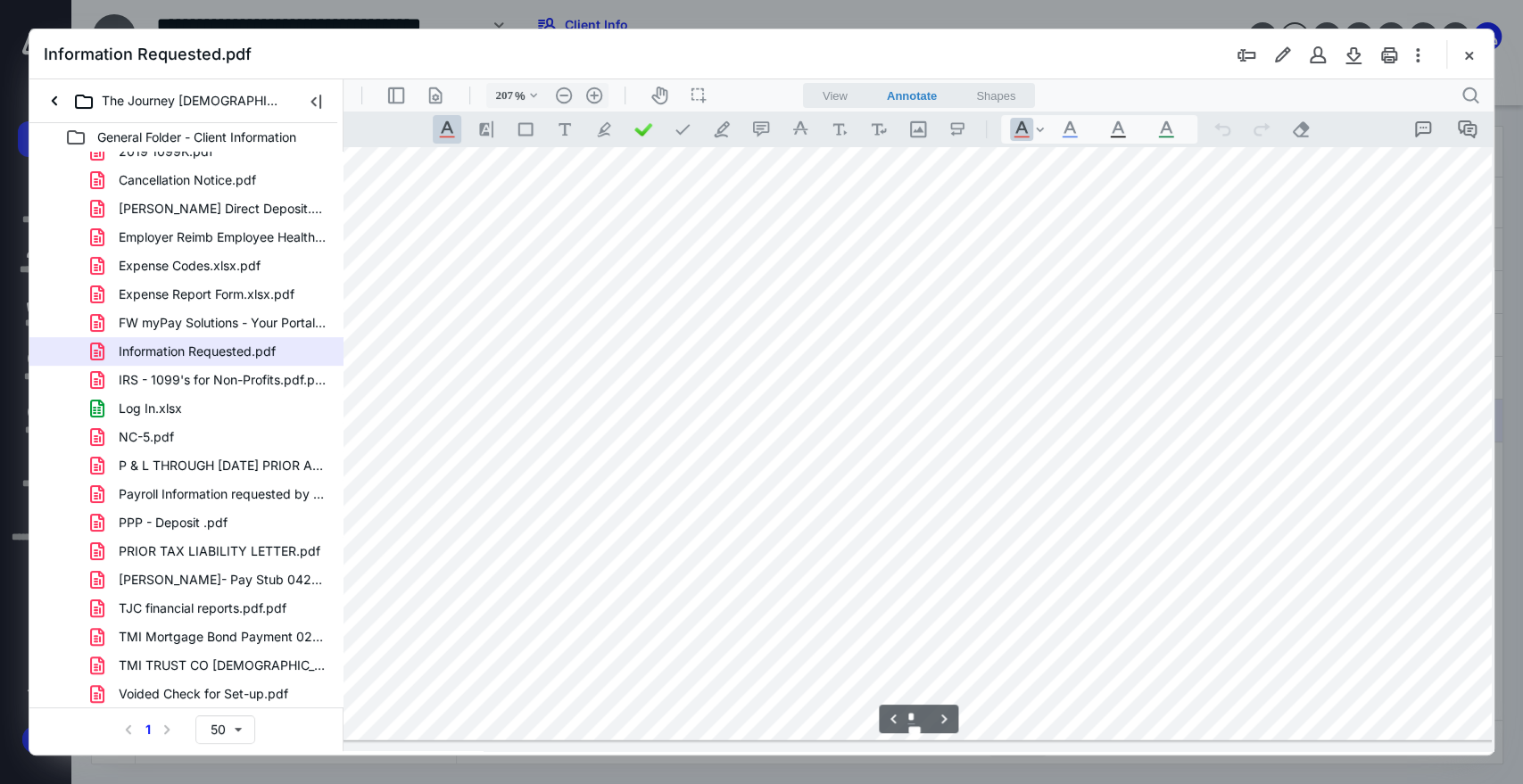 type on "*" 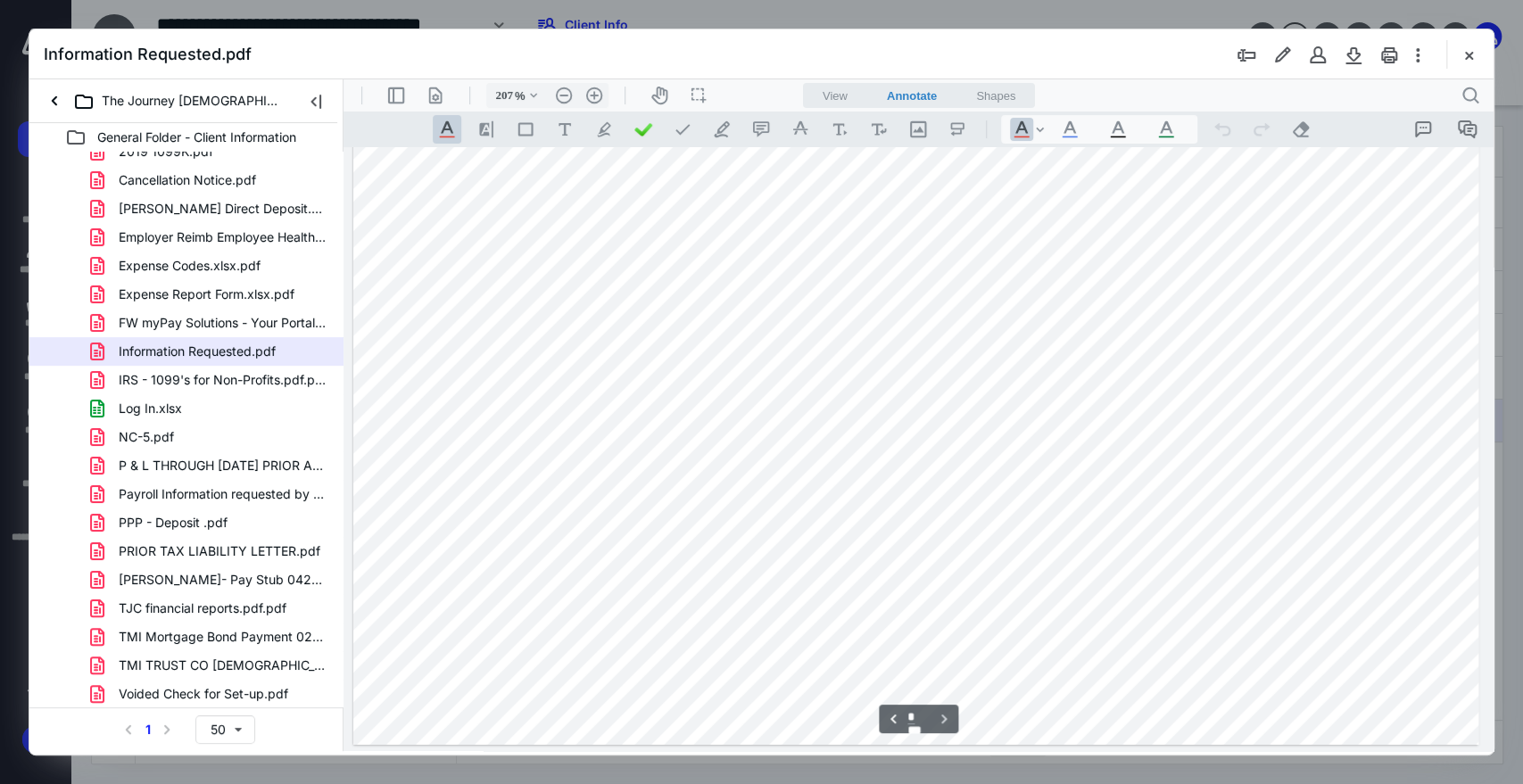 scroll, scrollTop: 3479, scrollLeft: 163, axis: both 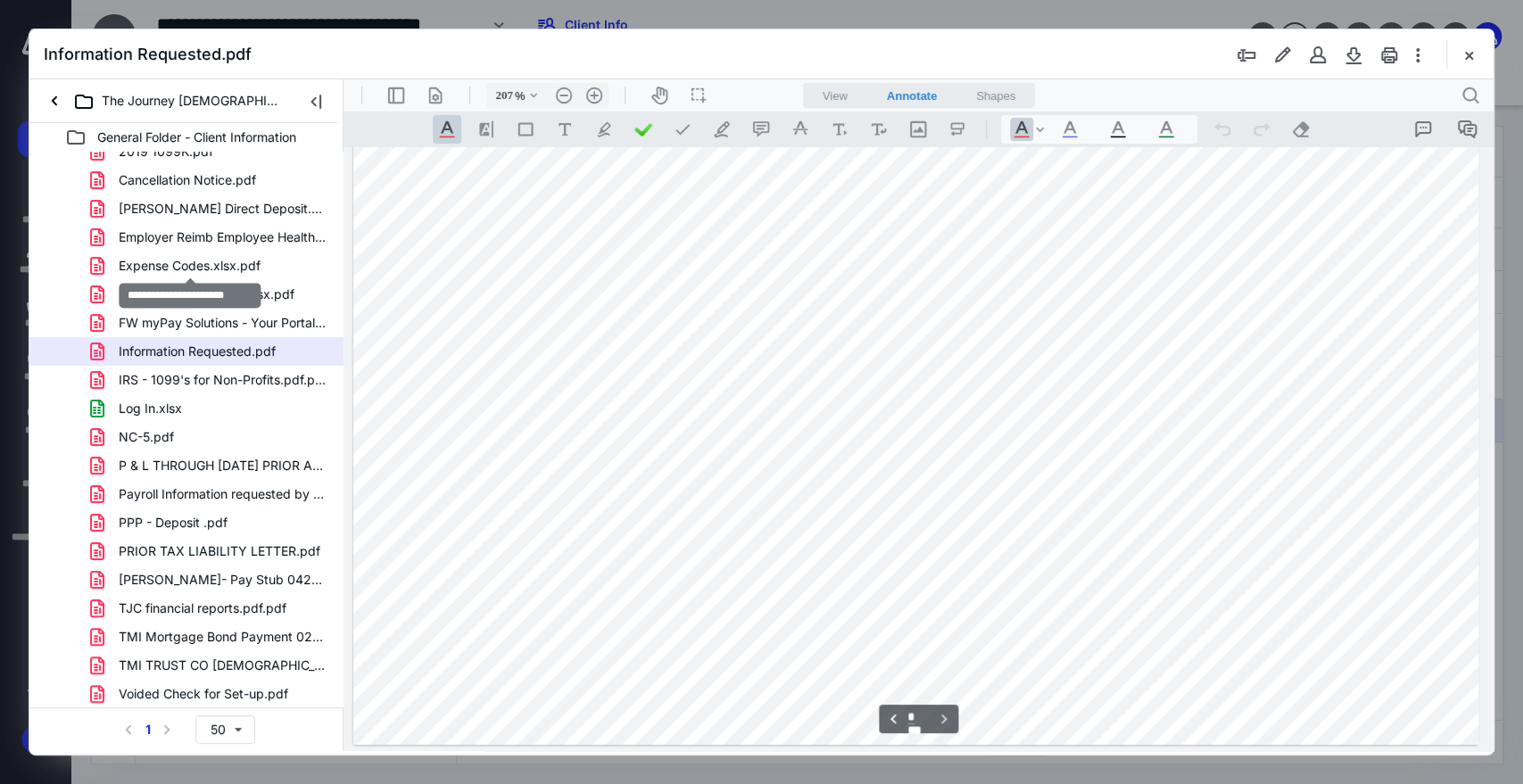 click on "Expense Codes.xlsx.pdf" at bounding box center [189, 266] 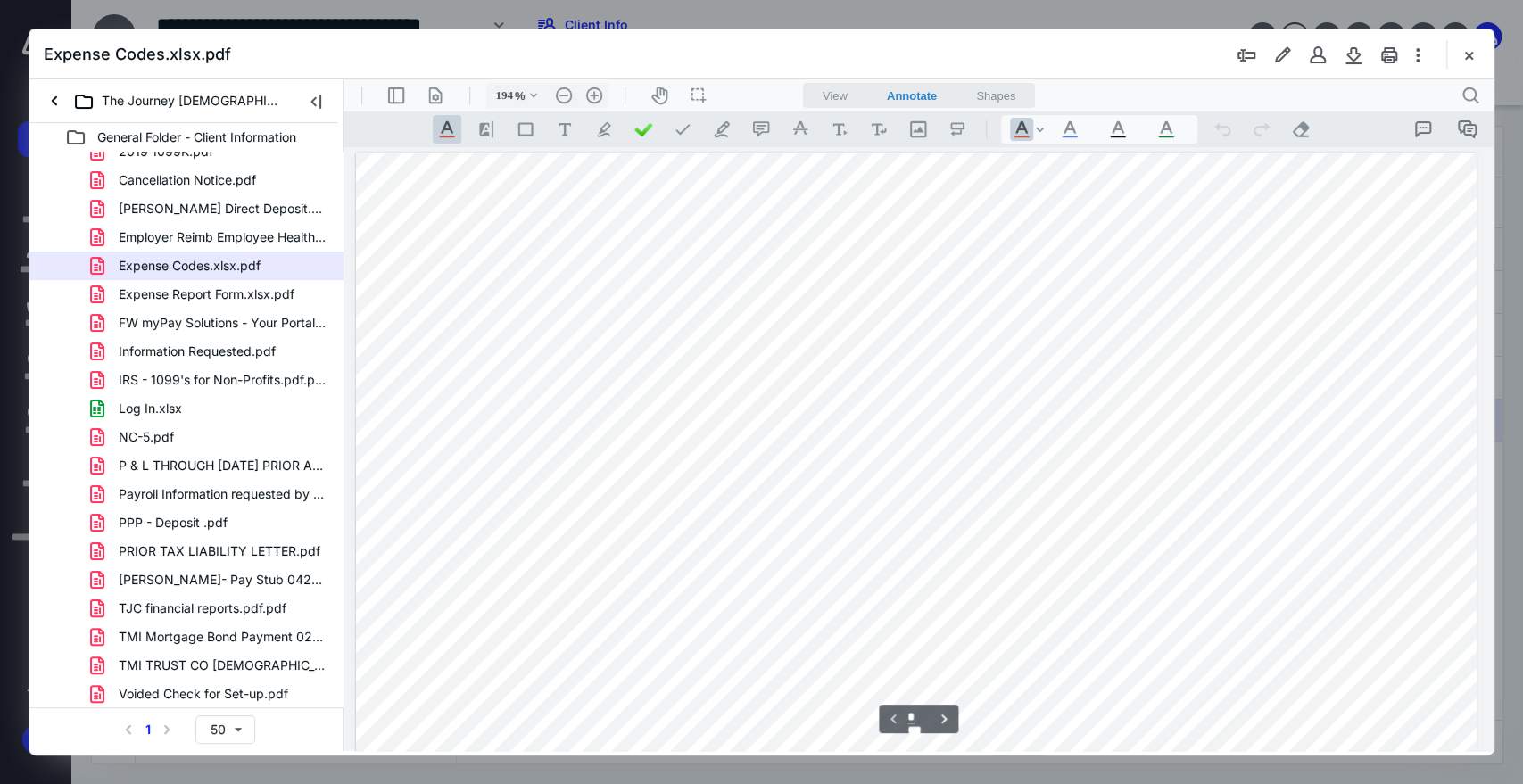 scroll, scrollTop: 0, scrollLeft: 0, axis: both 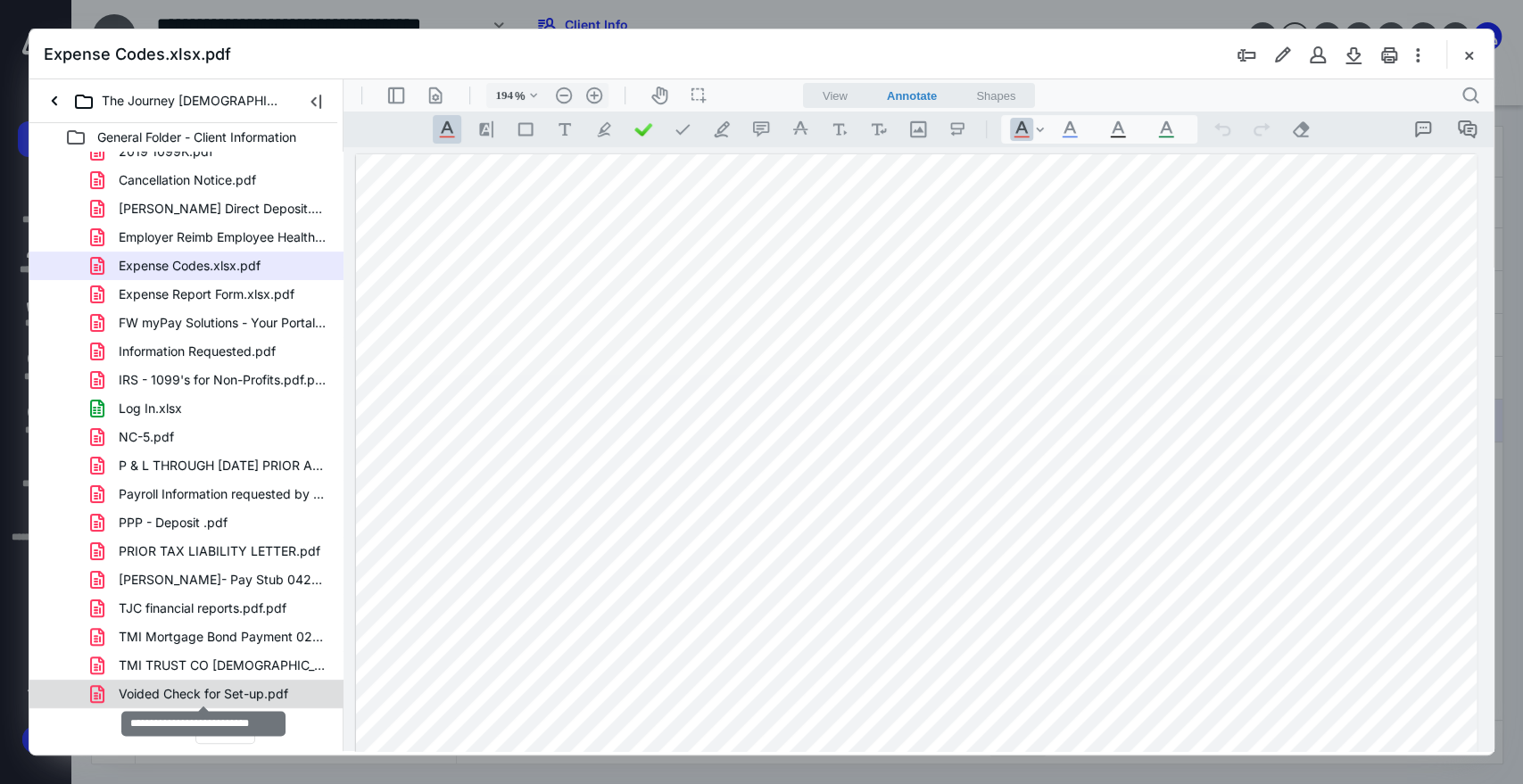 click on "Voided Check for Set-up.pdf" at bounding box center [203, 694] 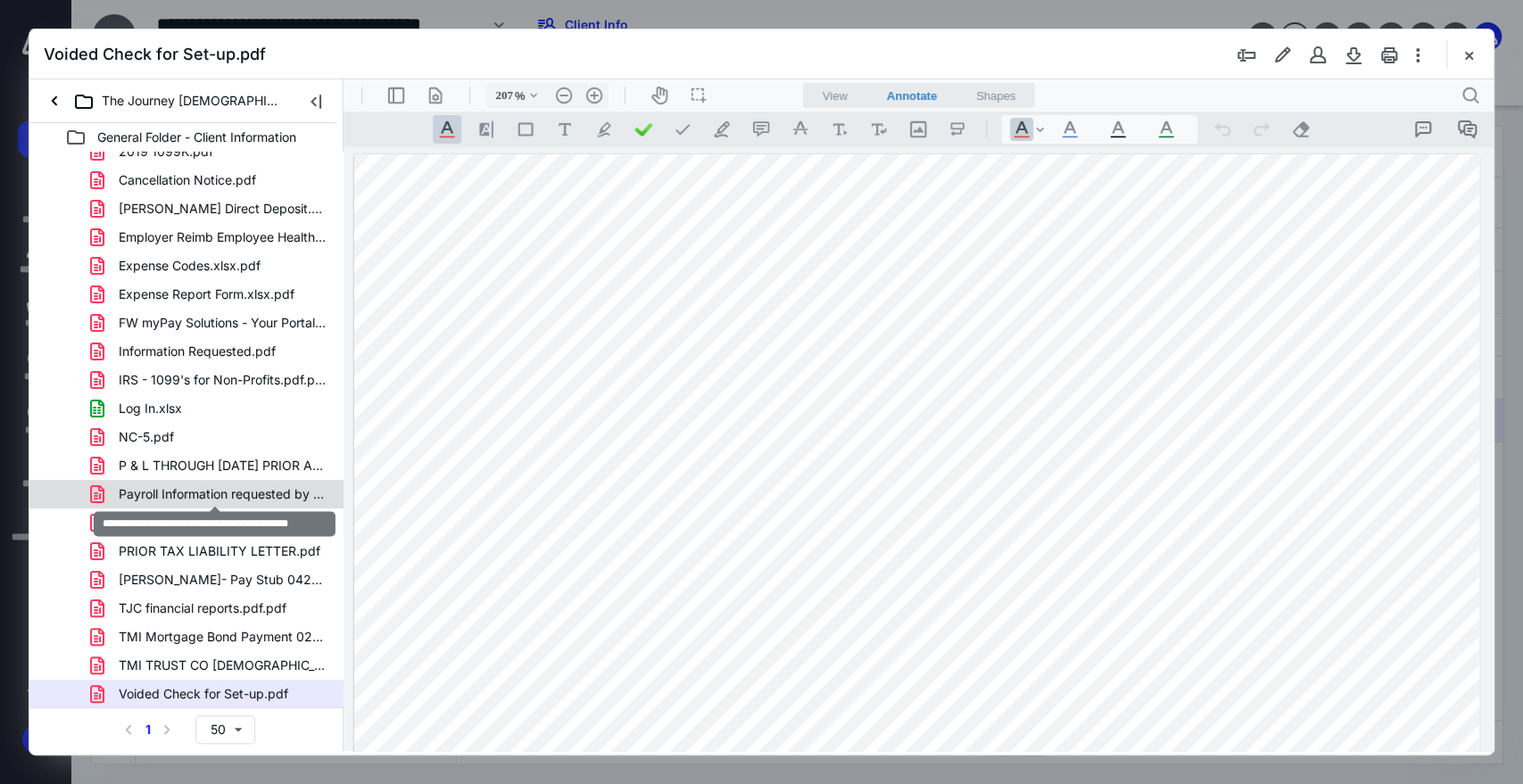 click on "Payroll Information requested by MyPay.pdf" at bounding box center [222, 494] 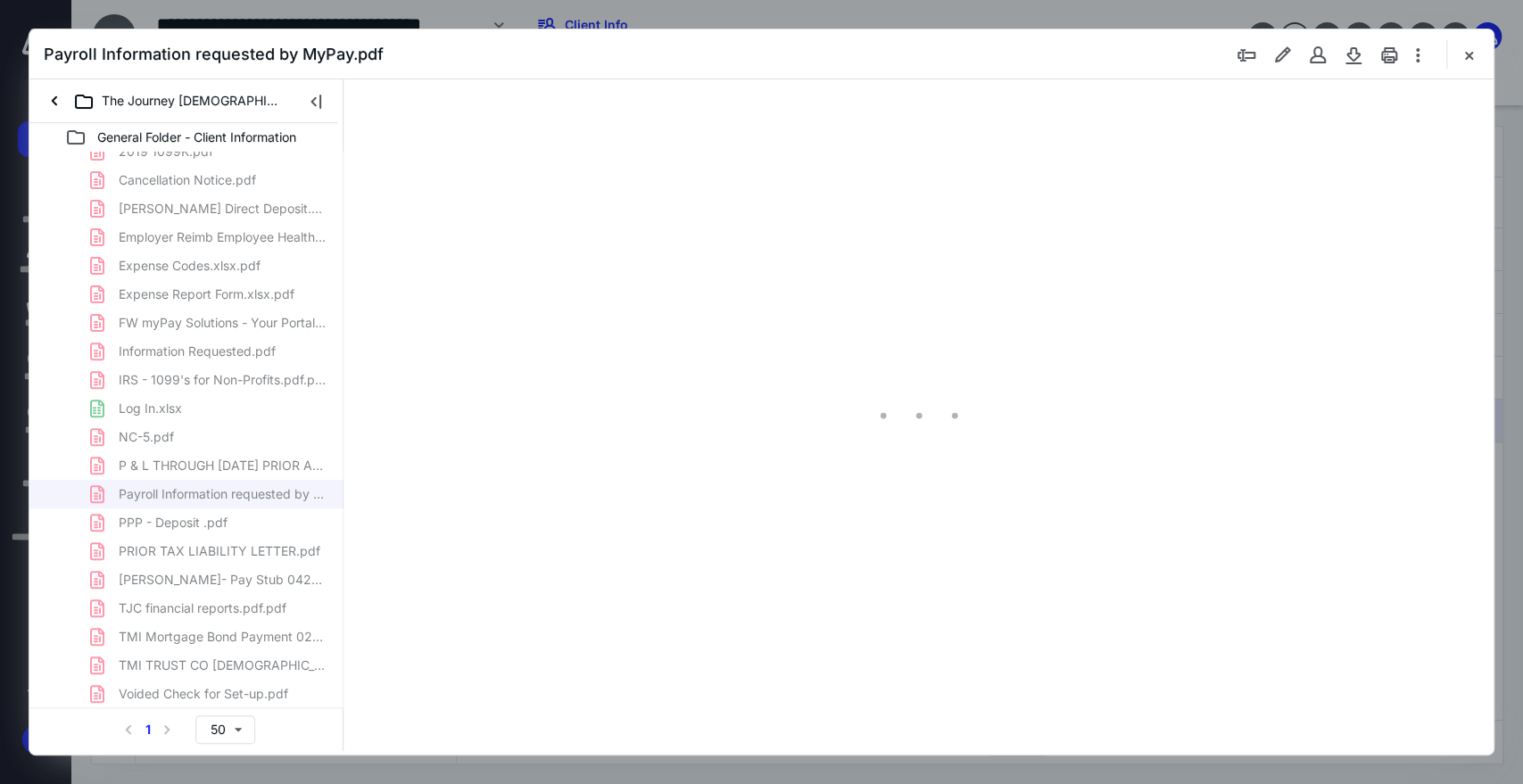 type on "207" 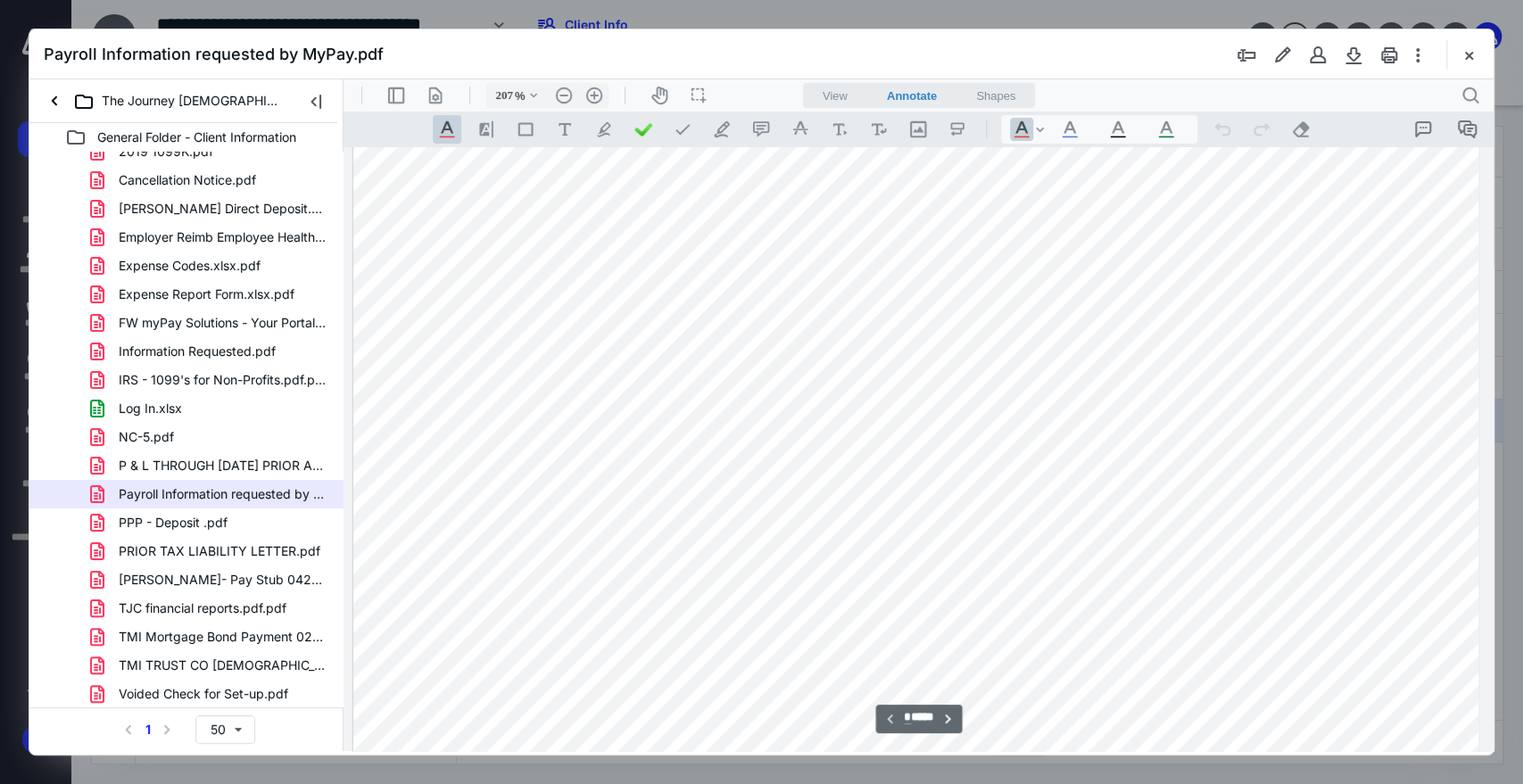 scroll, scrollTop: 1264, scrollLeft: 163, axis: both 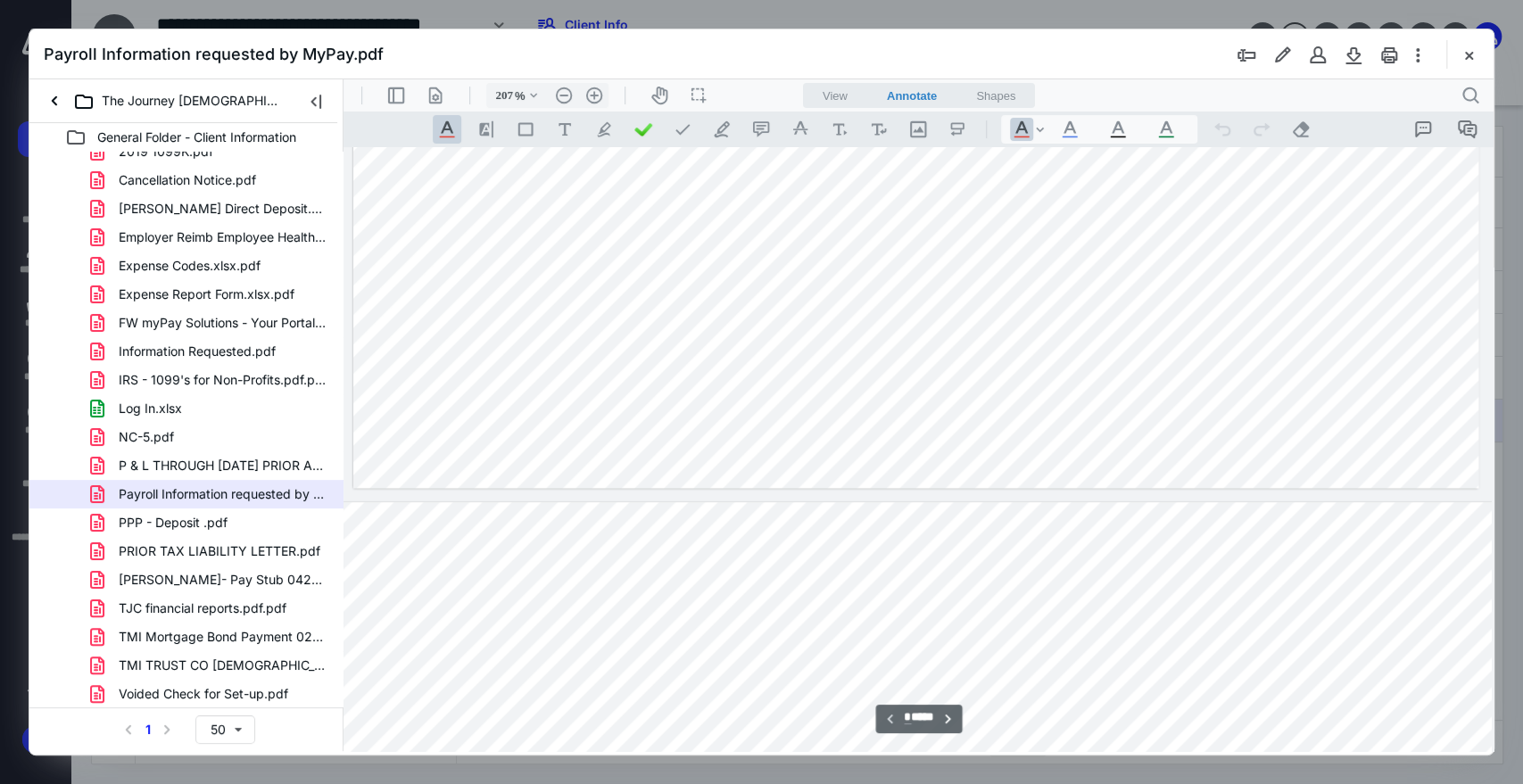 type on "*" 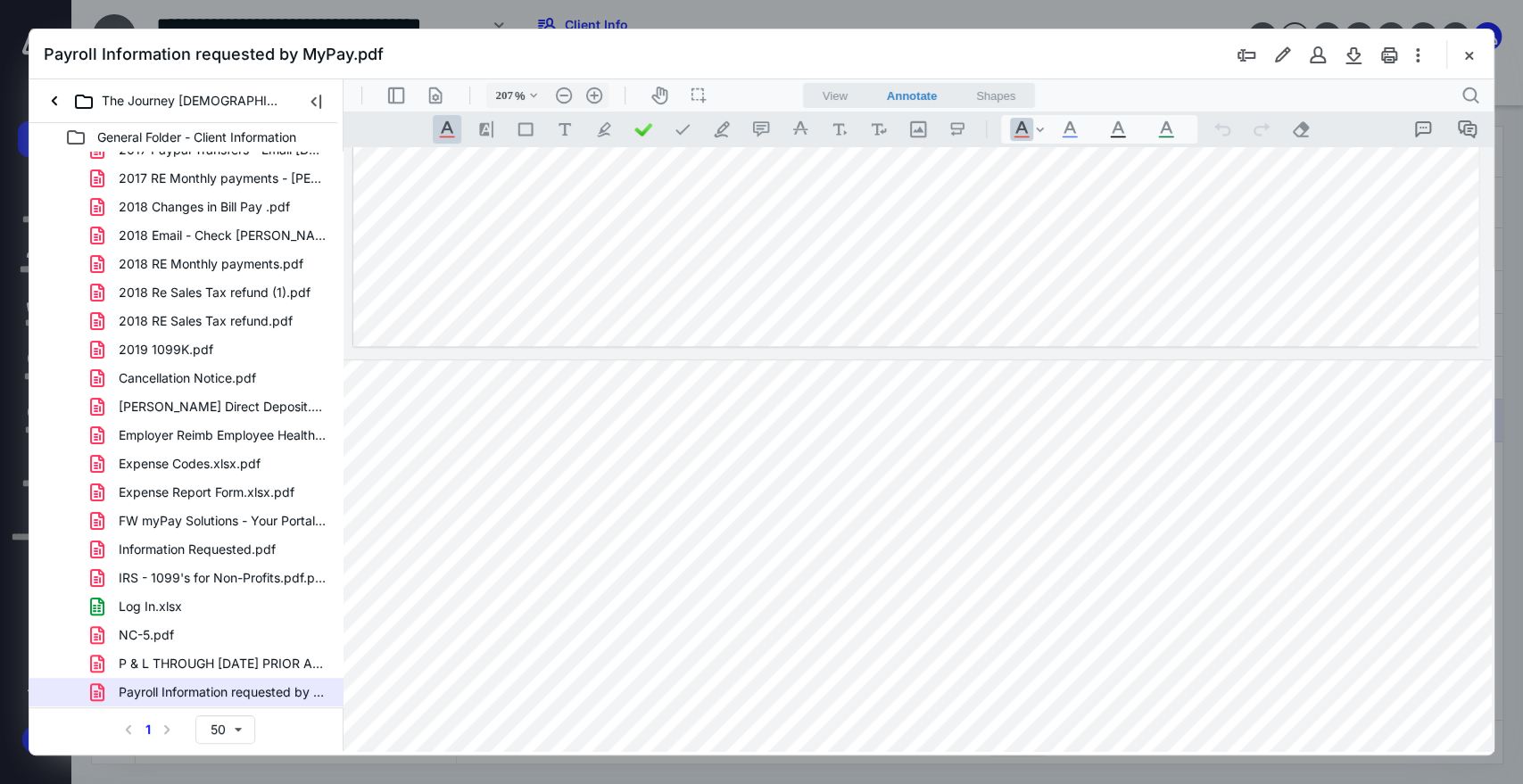 scroll, scrollTop: 198, scrollLeft: 0, axis: vertical 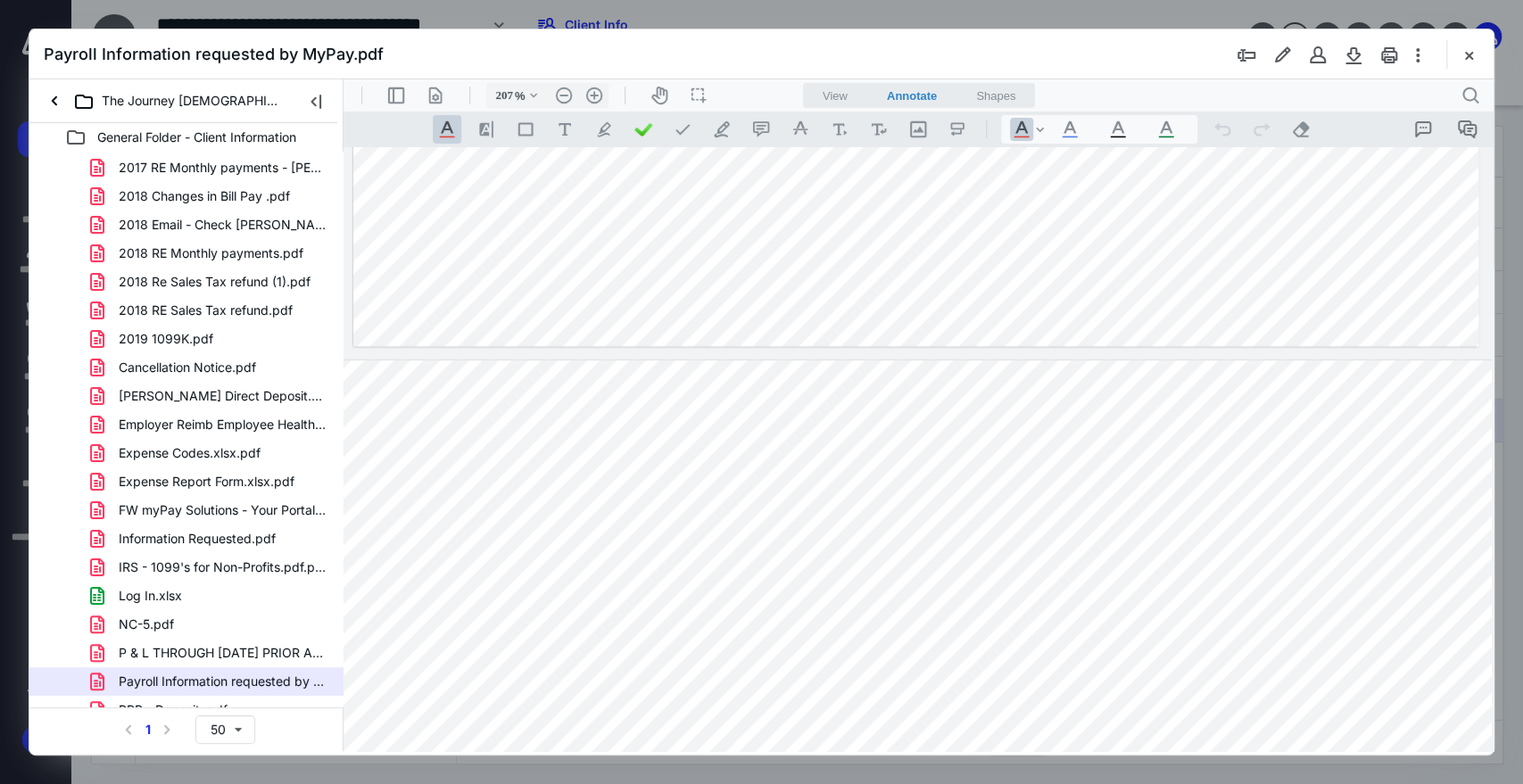 drag, startPoint x: 199, startPoint y: 629, endPoint x: 417, endPoint y: 631, distance: 218.00917 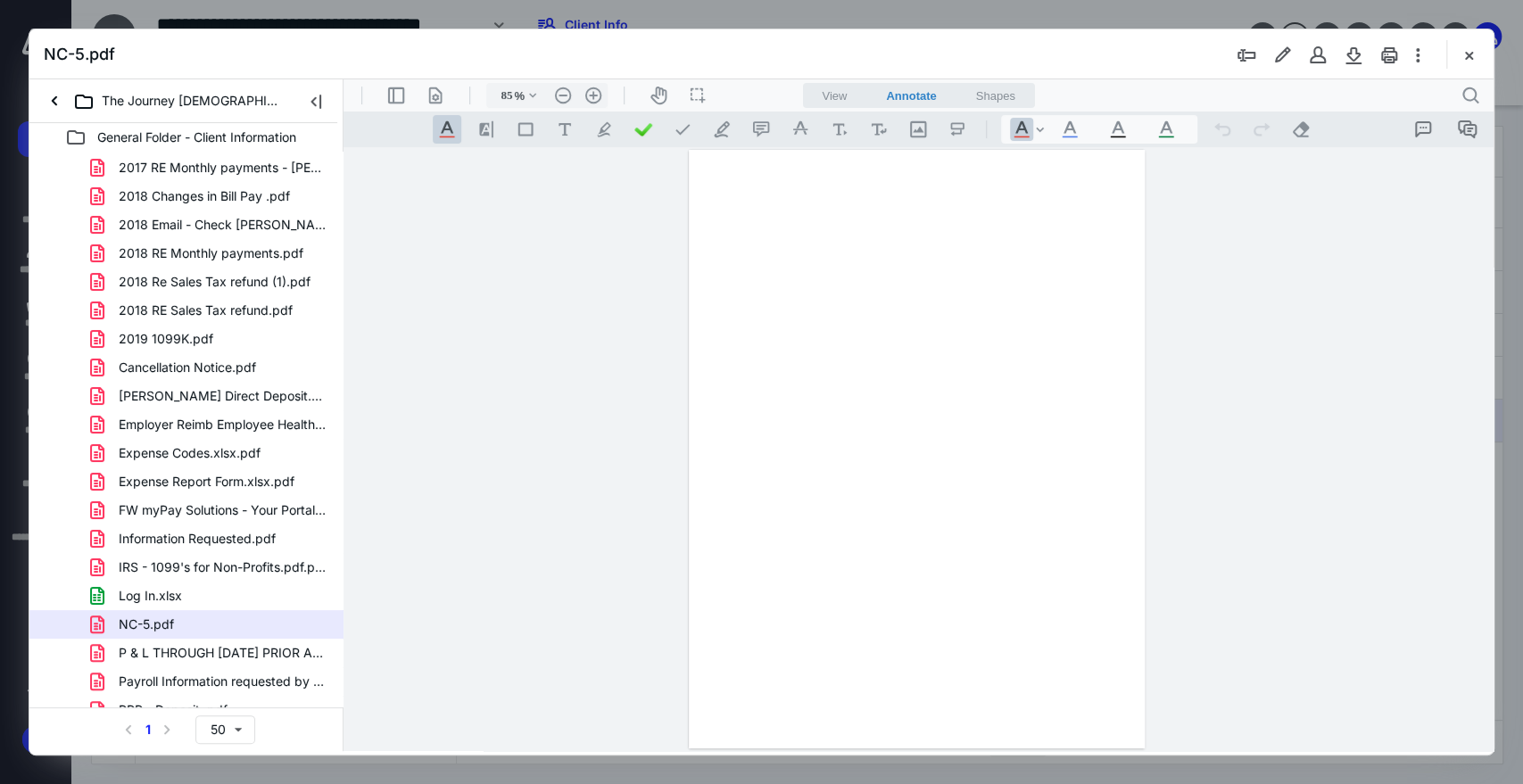 scroll, scrollTop: 0, scrollLeft: 0, axis: both 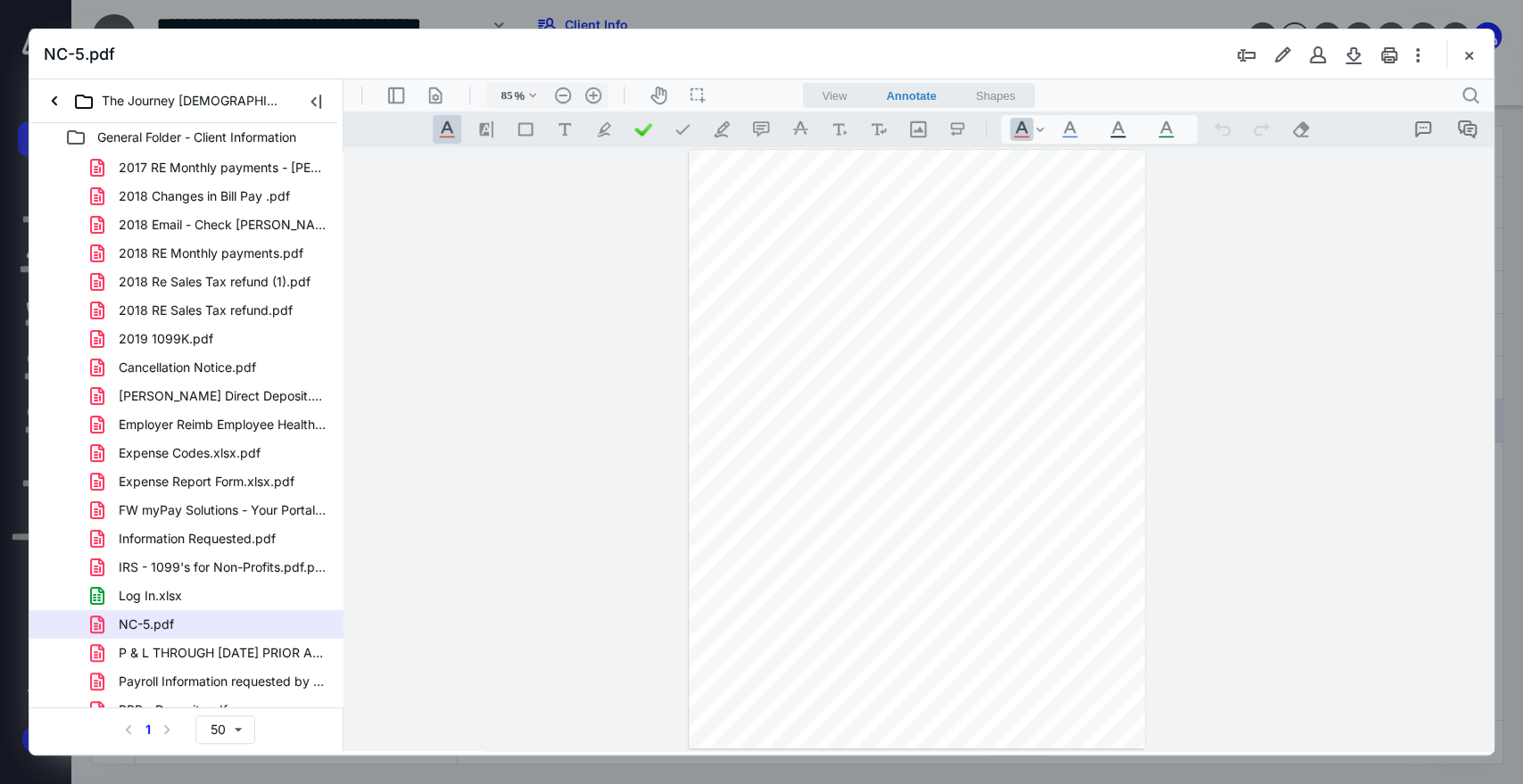type on "208" 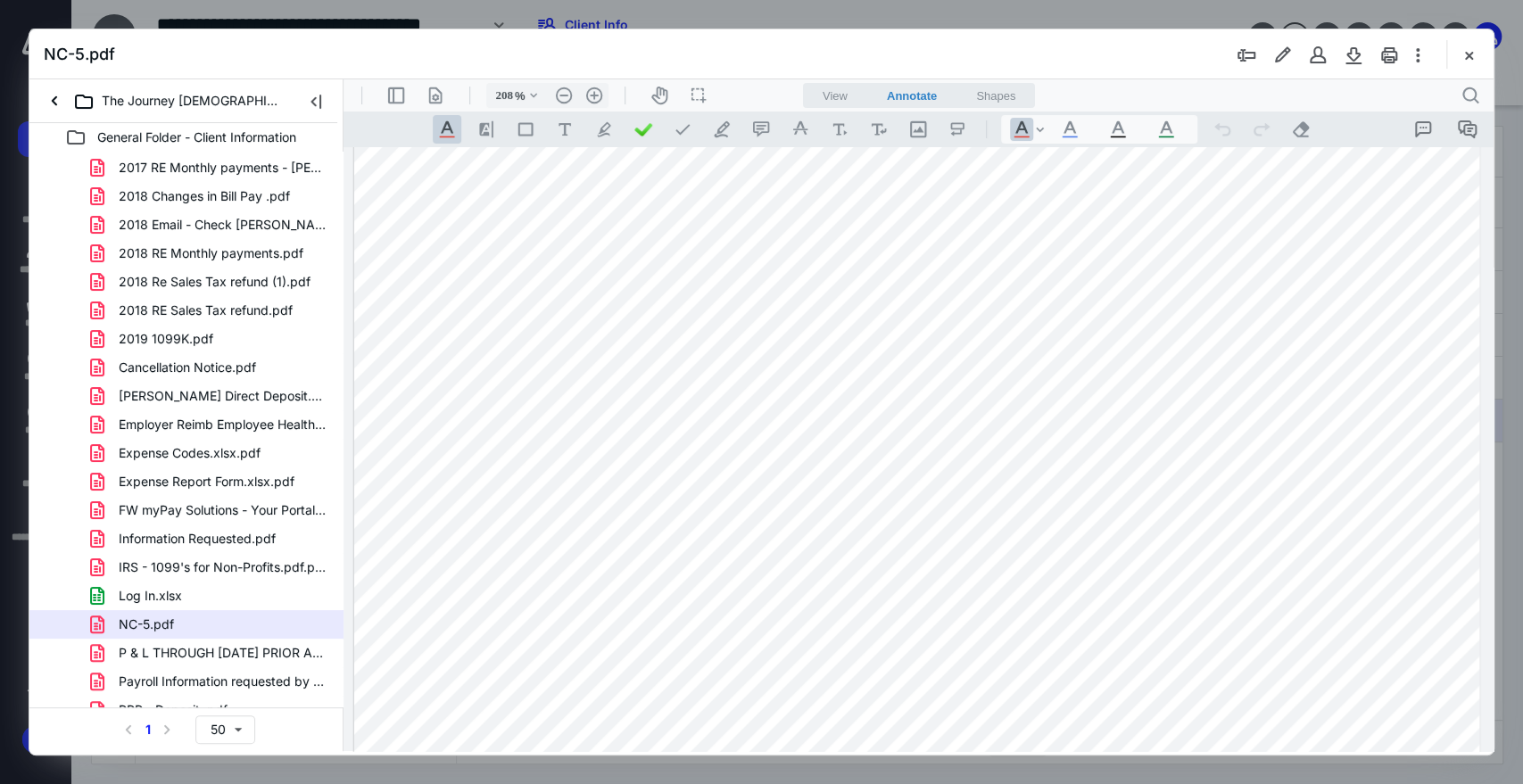 scroll, scrollTop: 594, scrollLeft: 0, axis: vertical 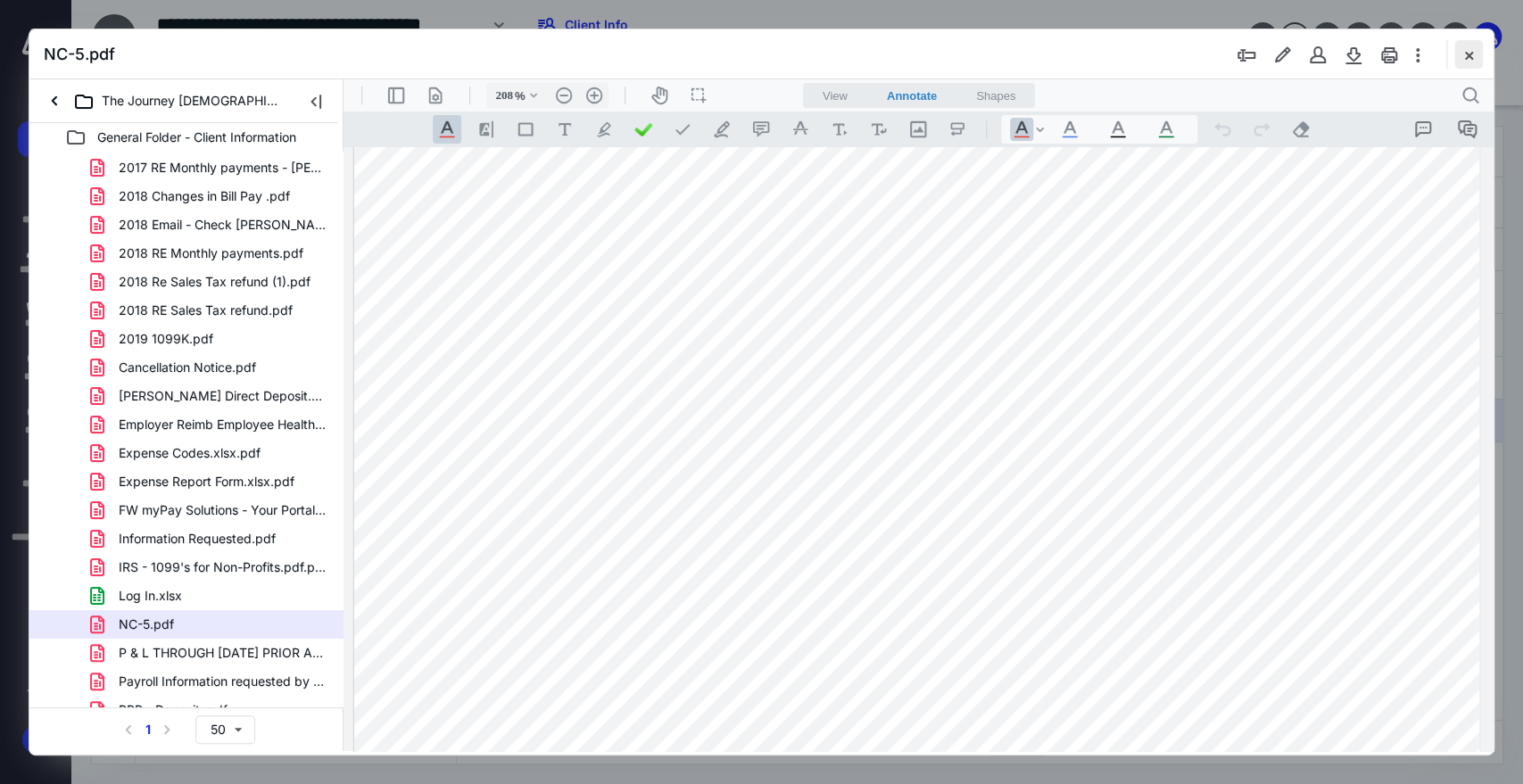 click at bounding box center (1469, 54) 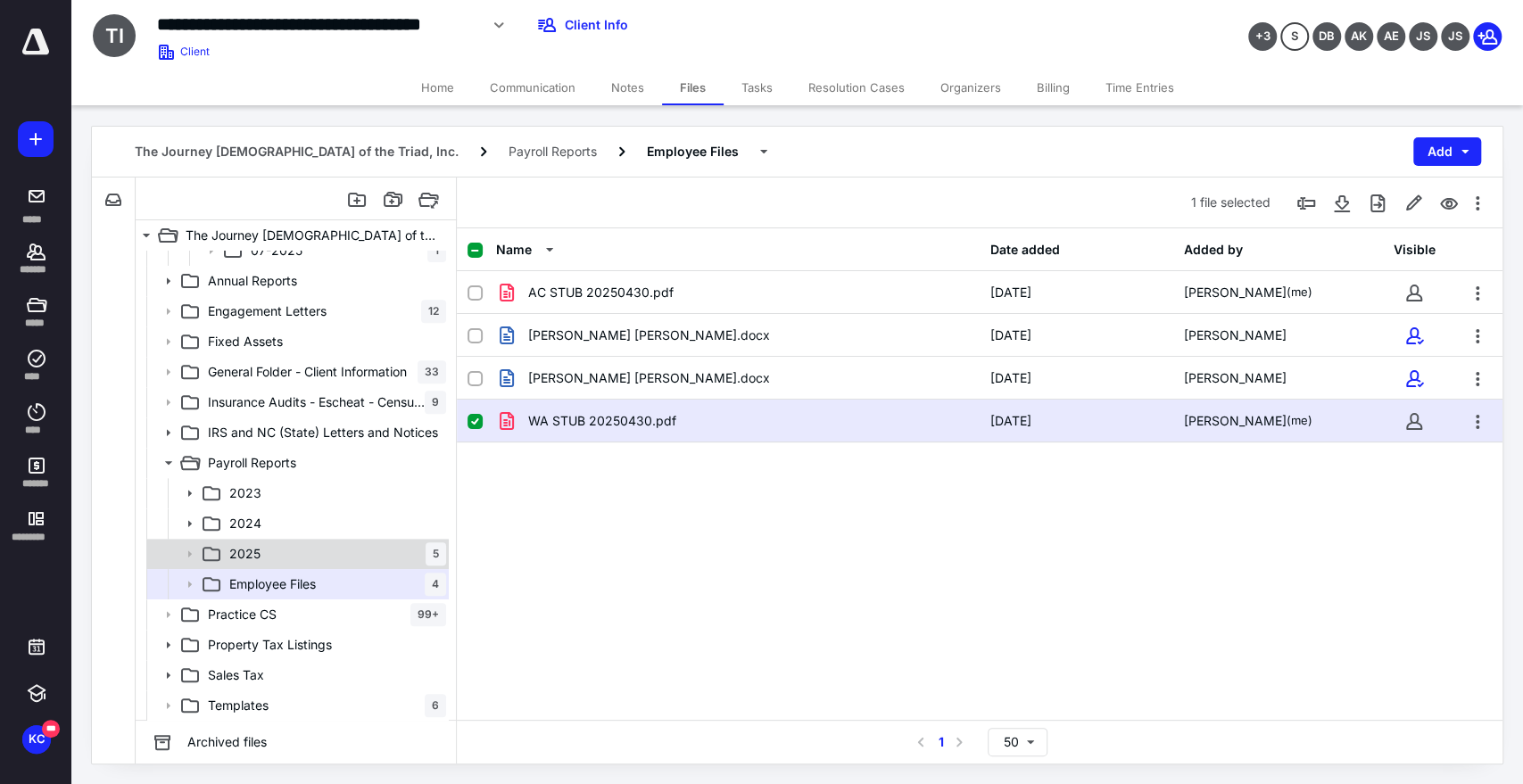 click on "2025 5" at bounding box center (334, 554) 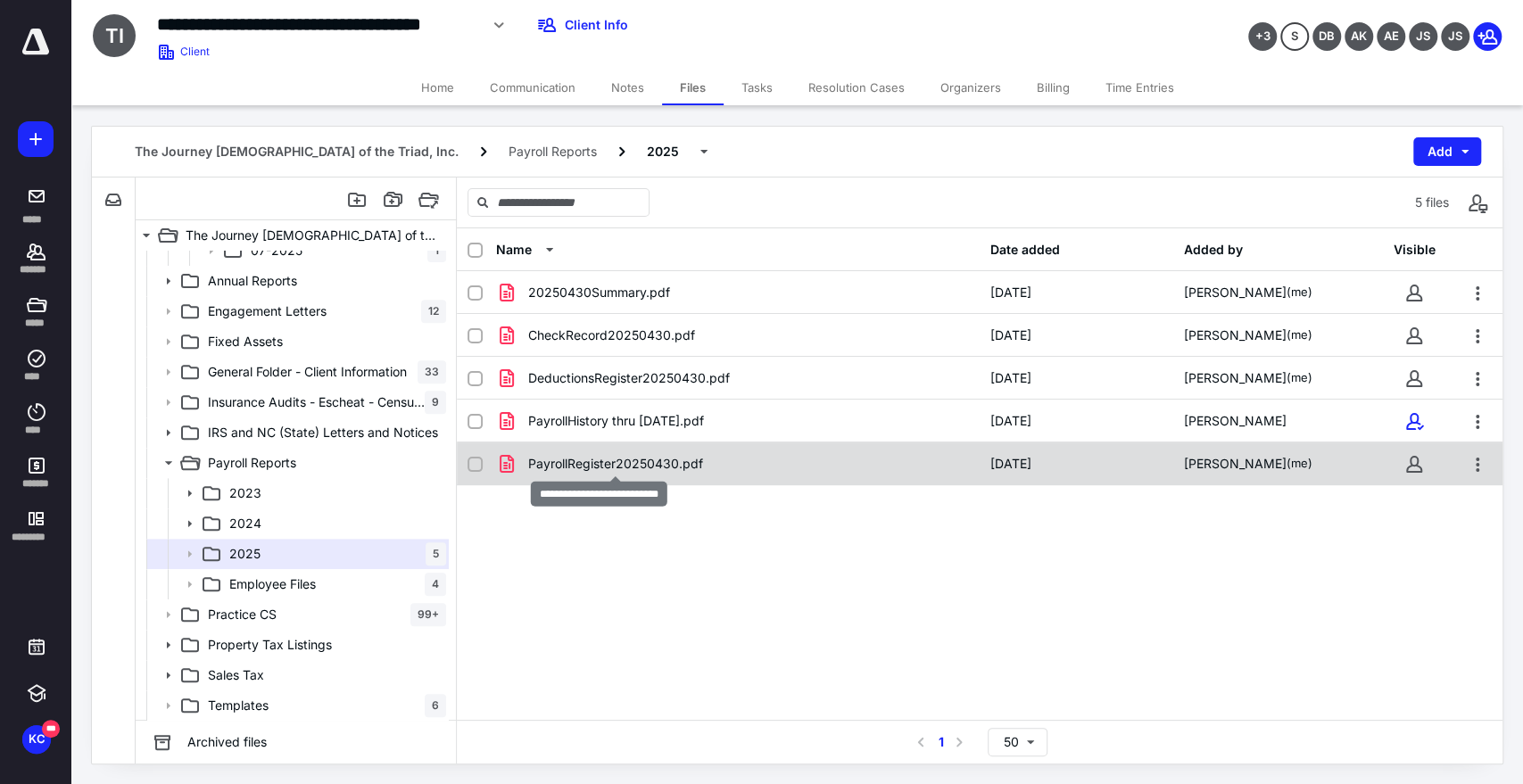 click on "PayrollRegister20250430.pdf" at bounding box center [616, 464] 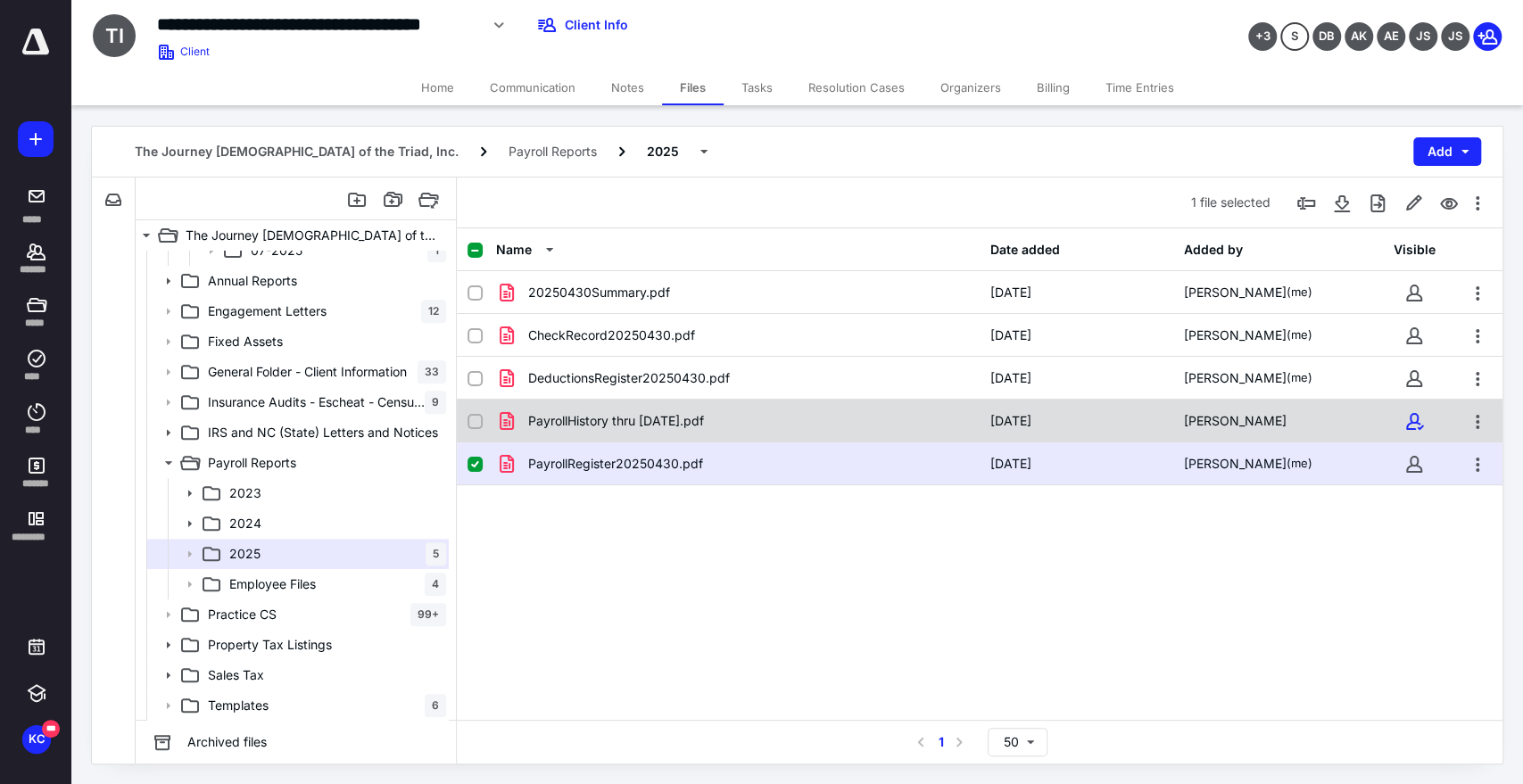 click on "PayrollHistory thru [DATE].pdf" at bounding box center [616, 421] 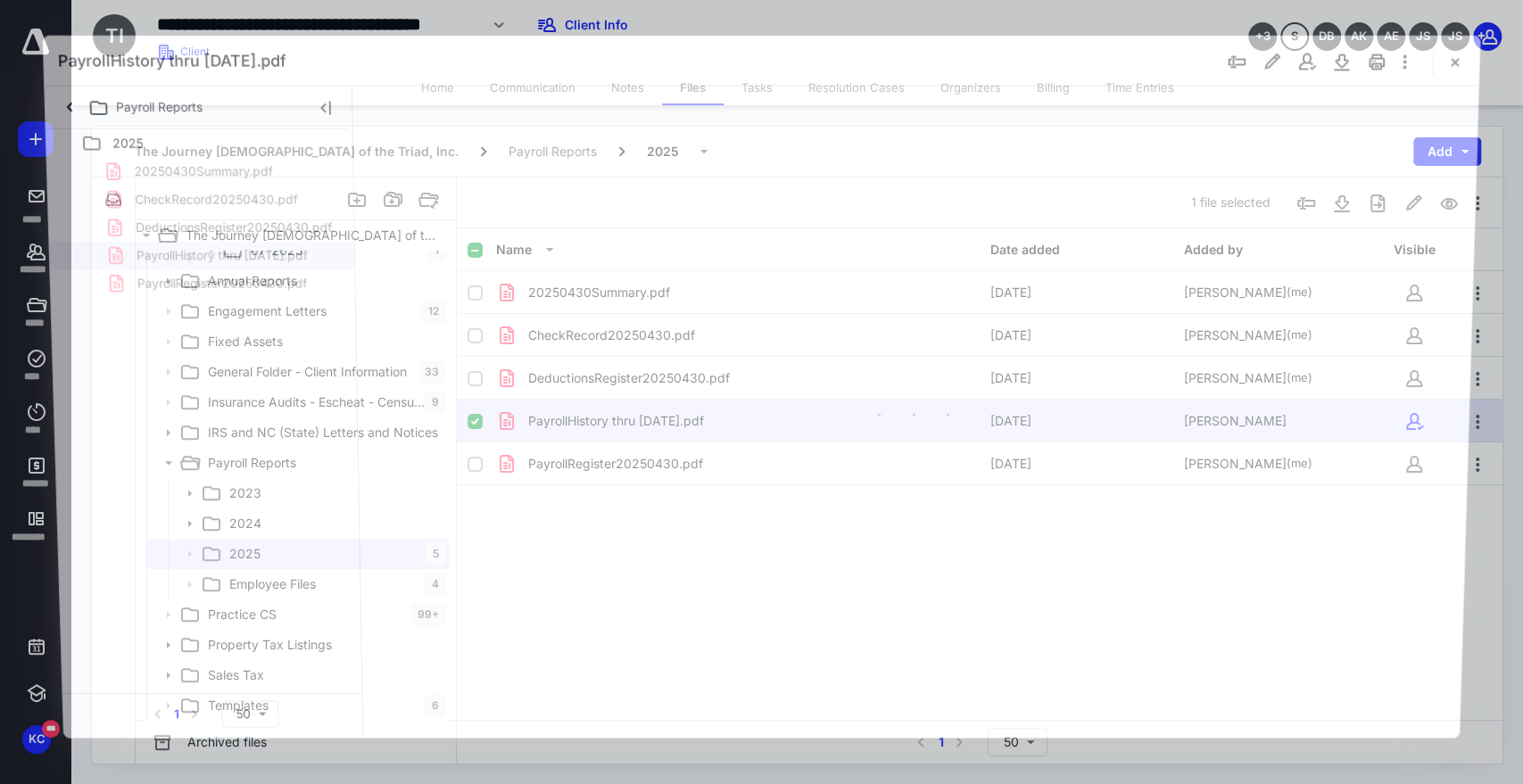 scroll, scrollTop: 0, scrollLeft: 0, axis: both 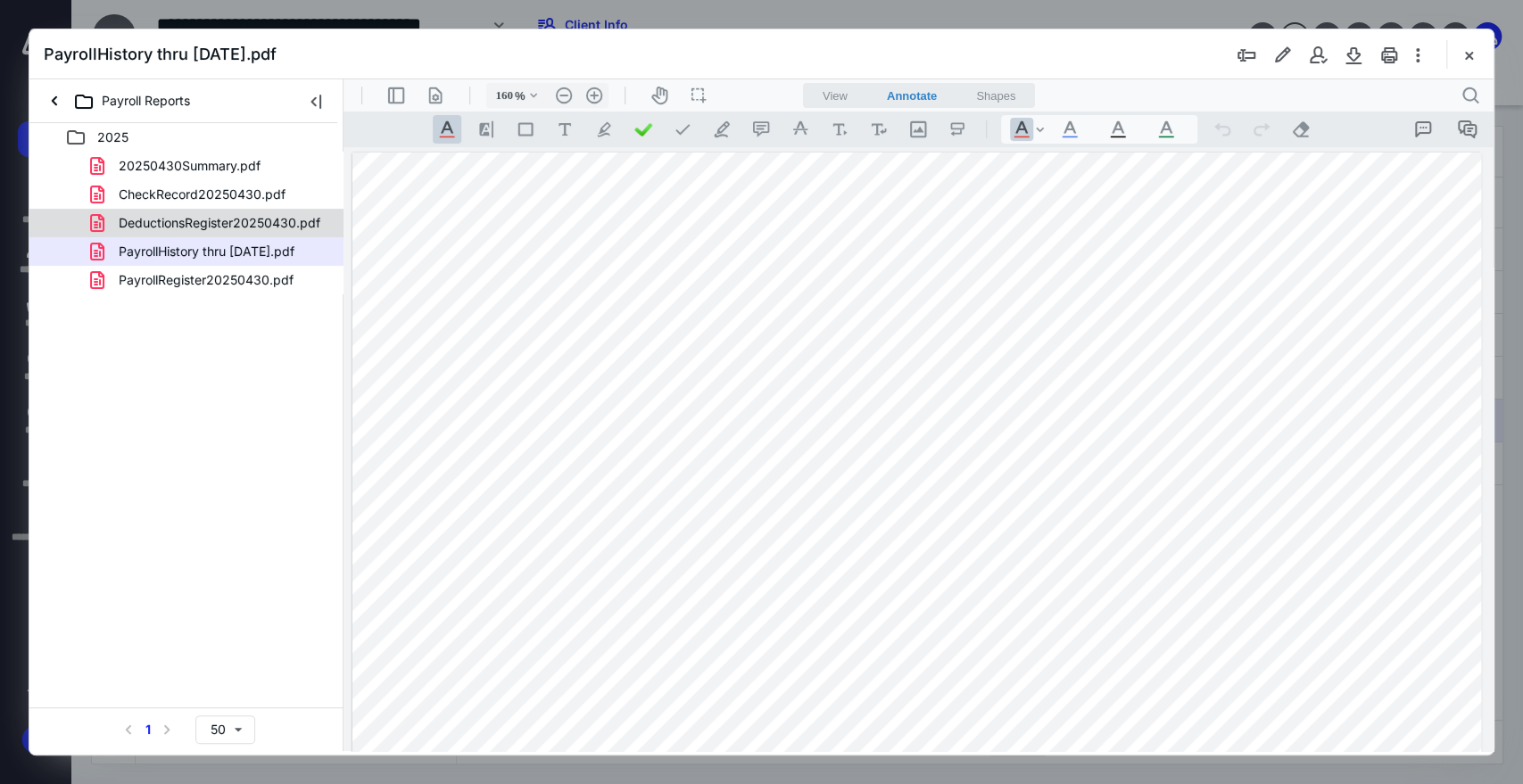 click on "DeductionsRegister20250430.pdf" at bounding box center [219, 223] 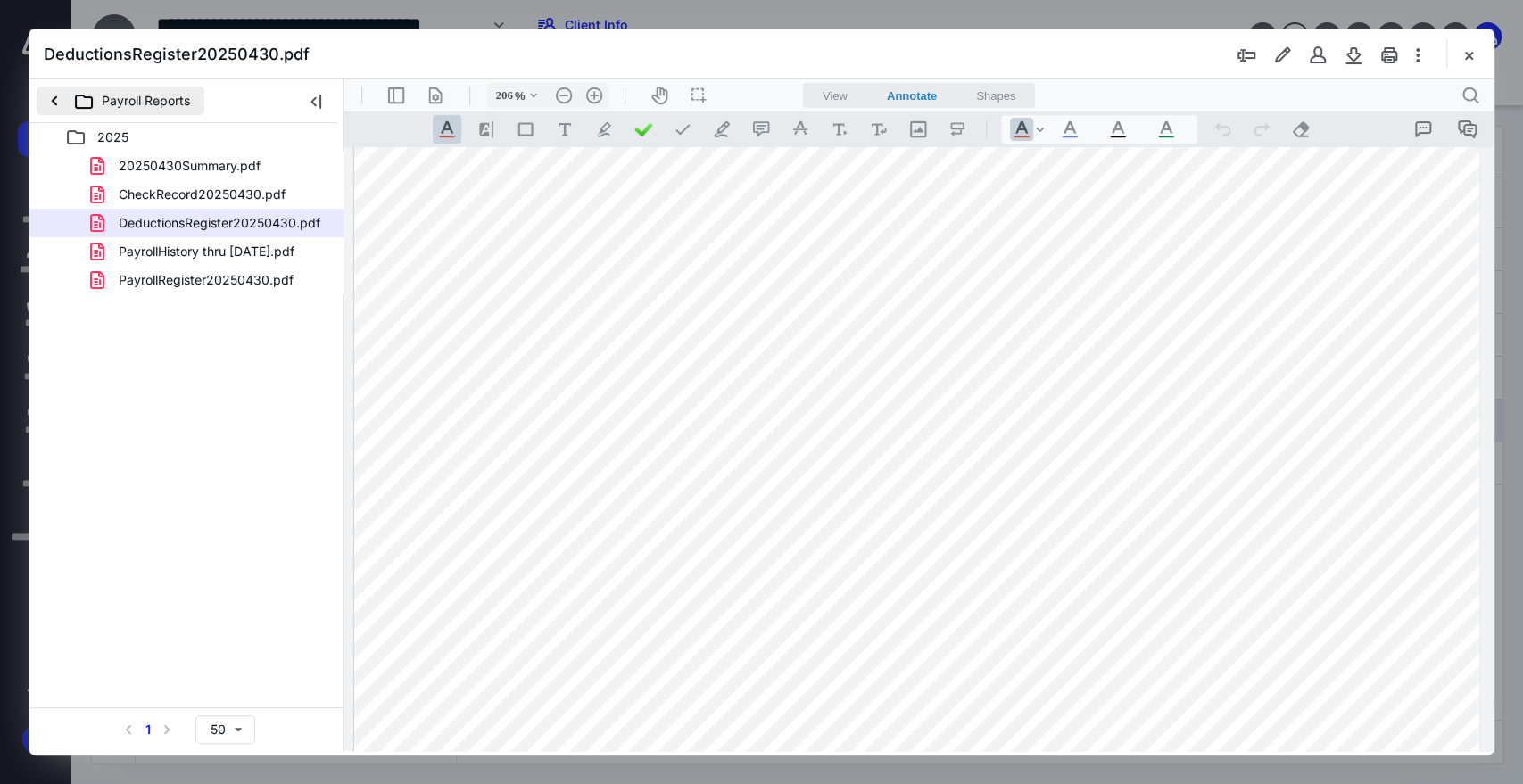 scroll, scrollTop: 268, scrollLeft: 0, axis: vertical 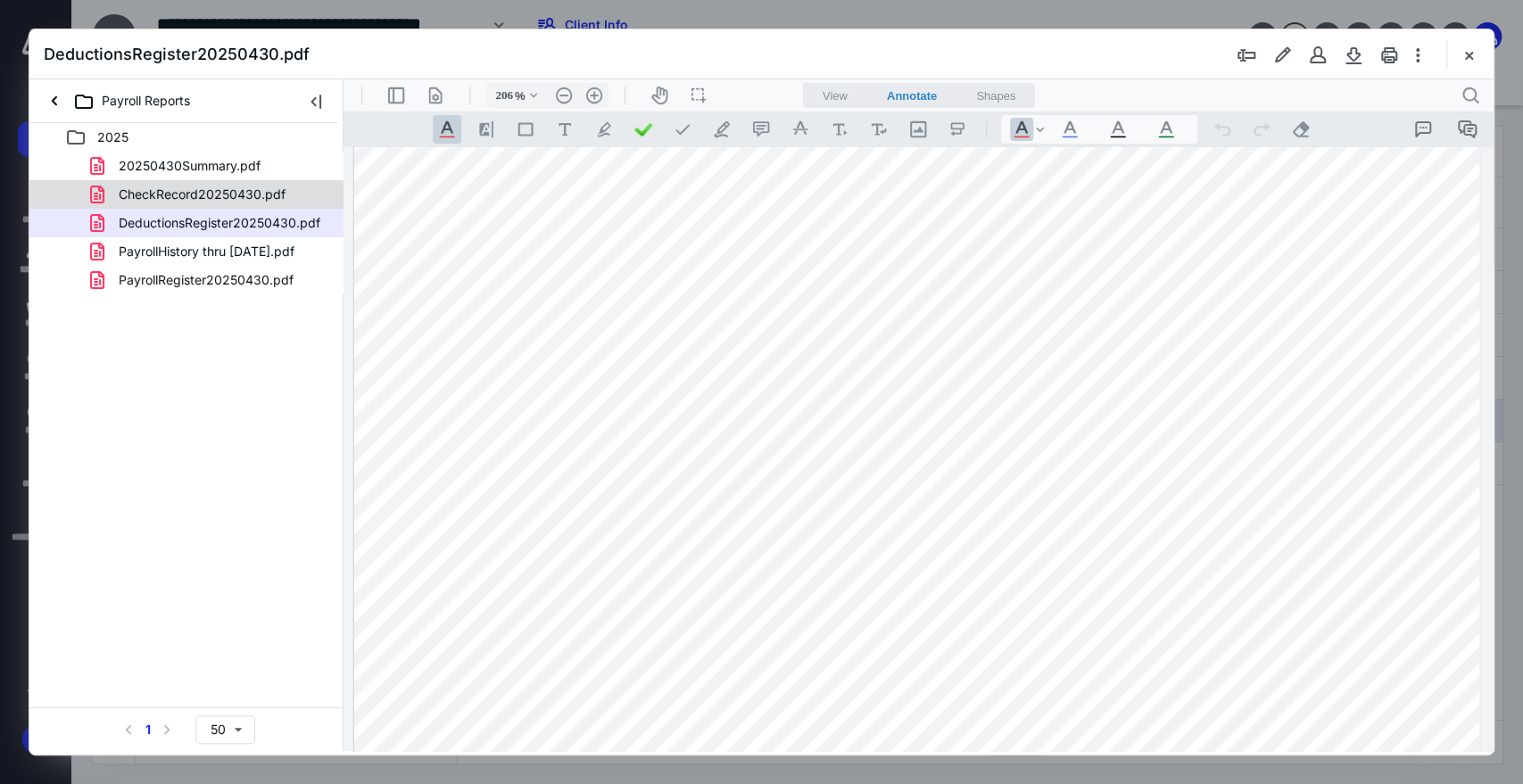 click on "CheckRecord20250430.pdf" at bounding box center [202, 194] 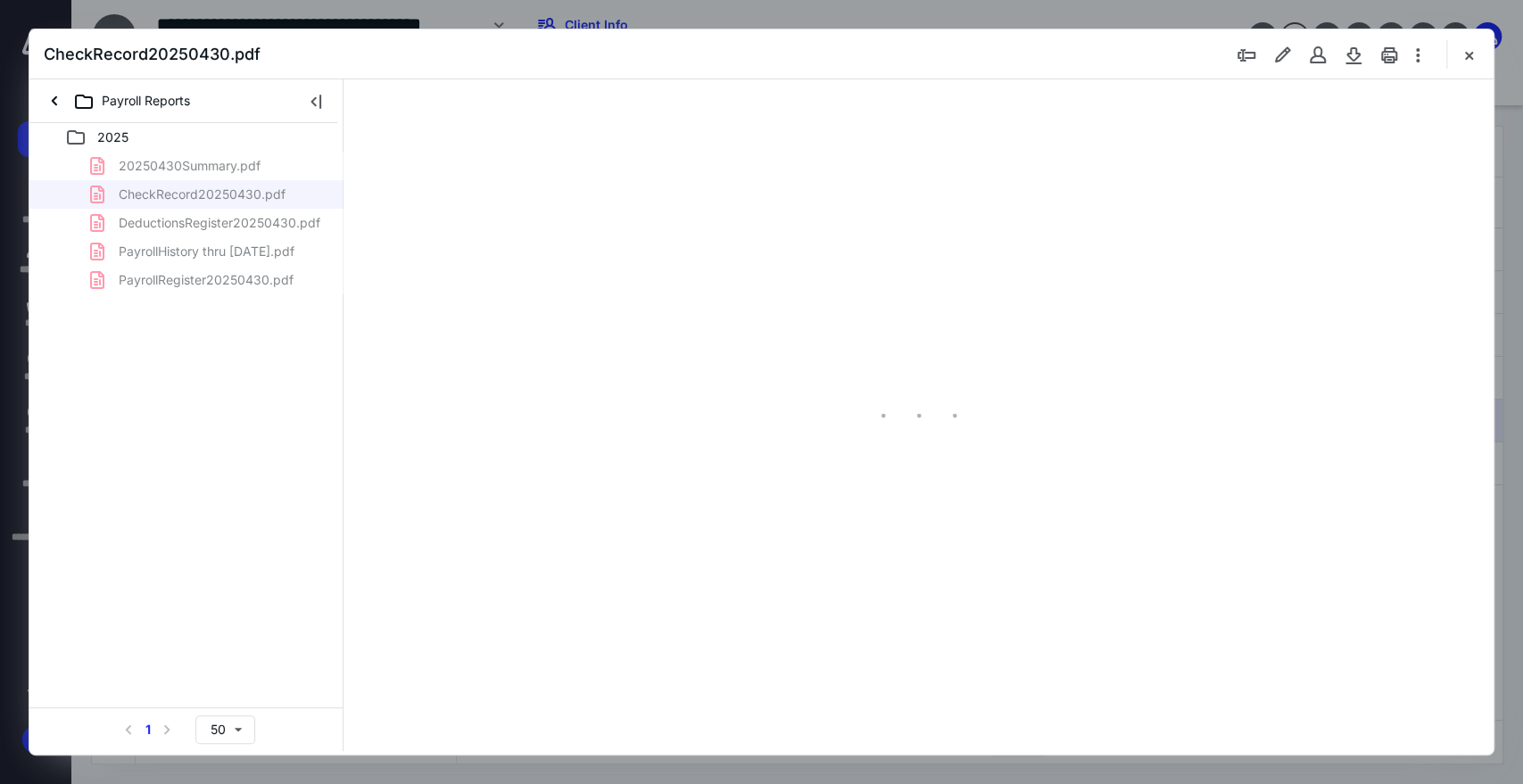 scroll, scrollTop: 0, scrollLeft: 0, axis: both 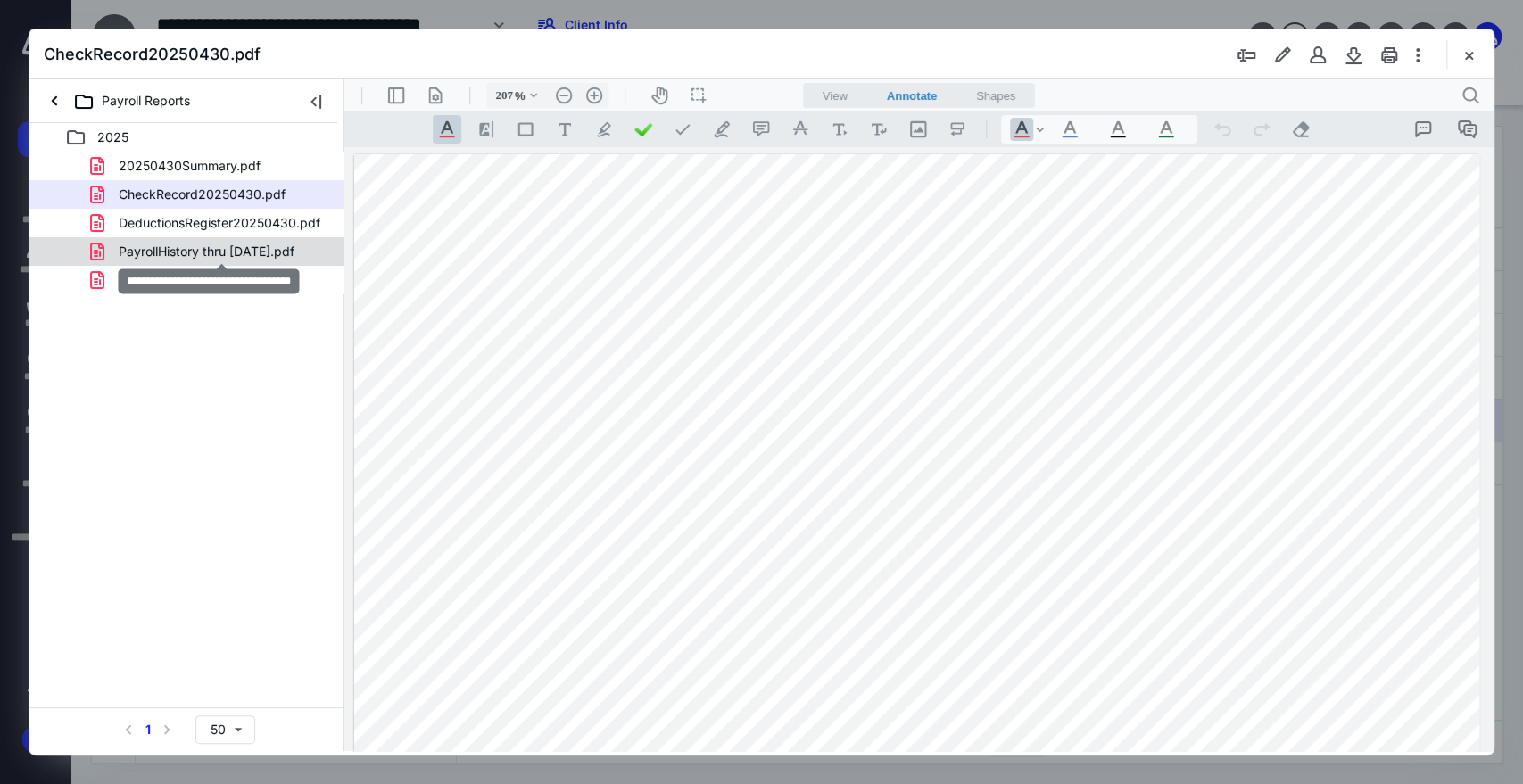 click on "PayrollHistory thru [DATE].pdf" at bounding box center [206, 252] 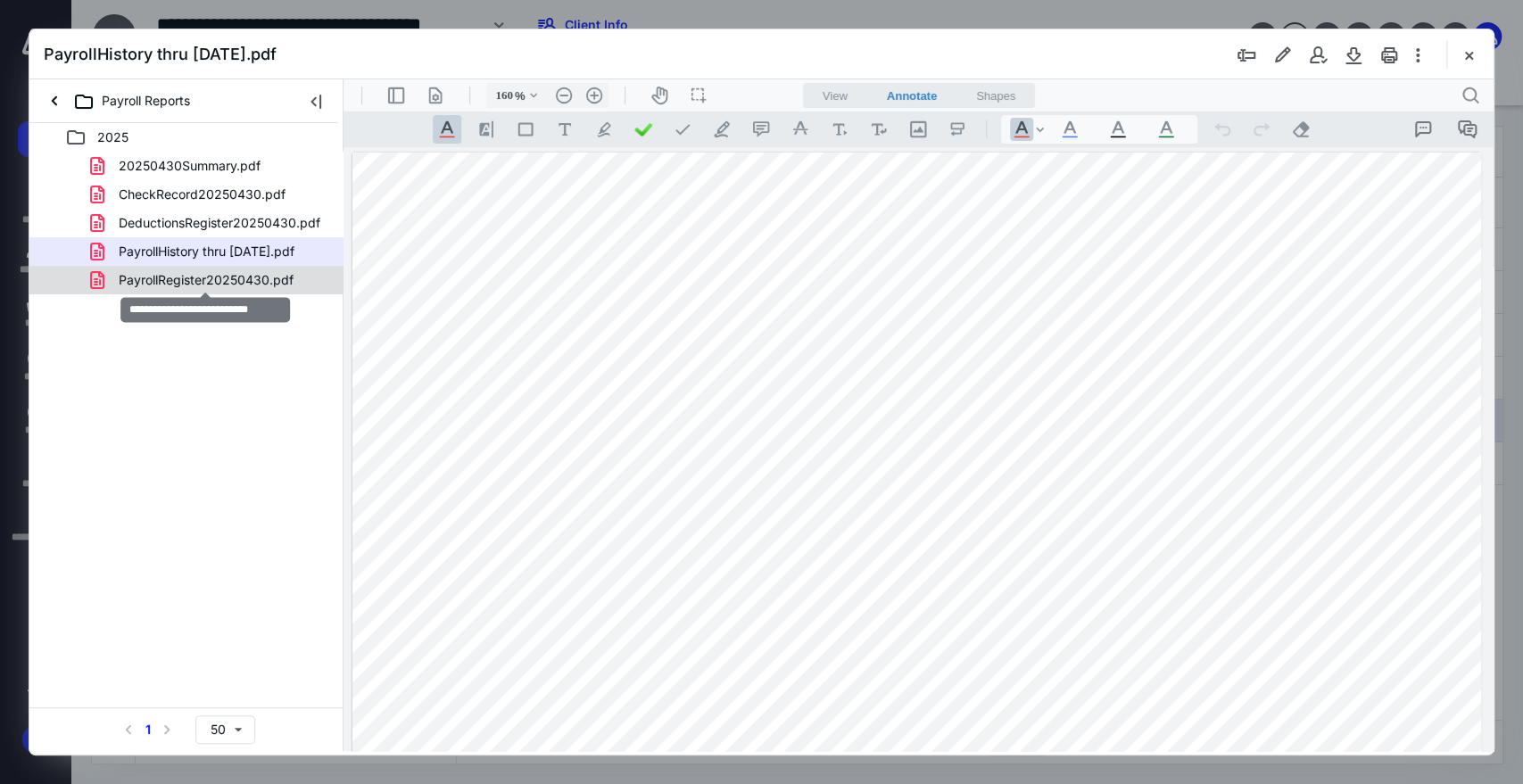 click on "PayrollRegister20250430.pdf" at bounding box center (206, 280) 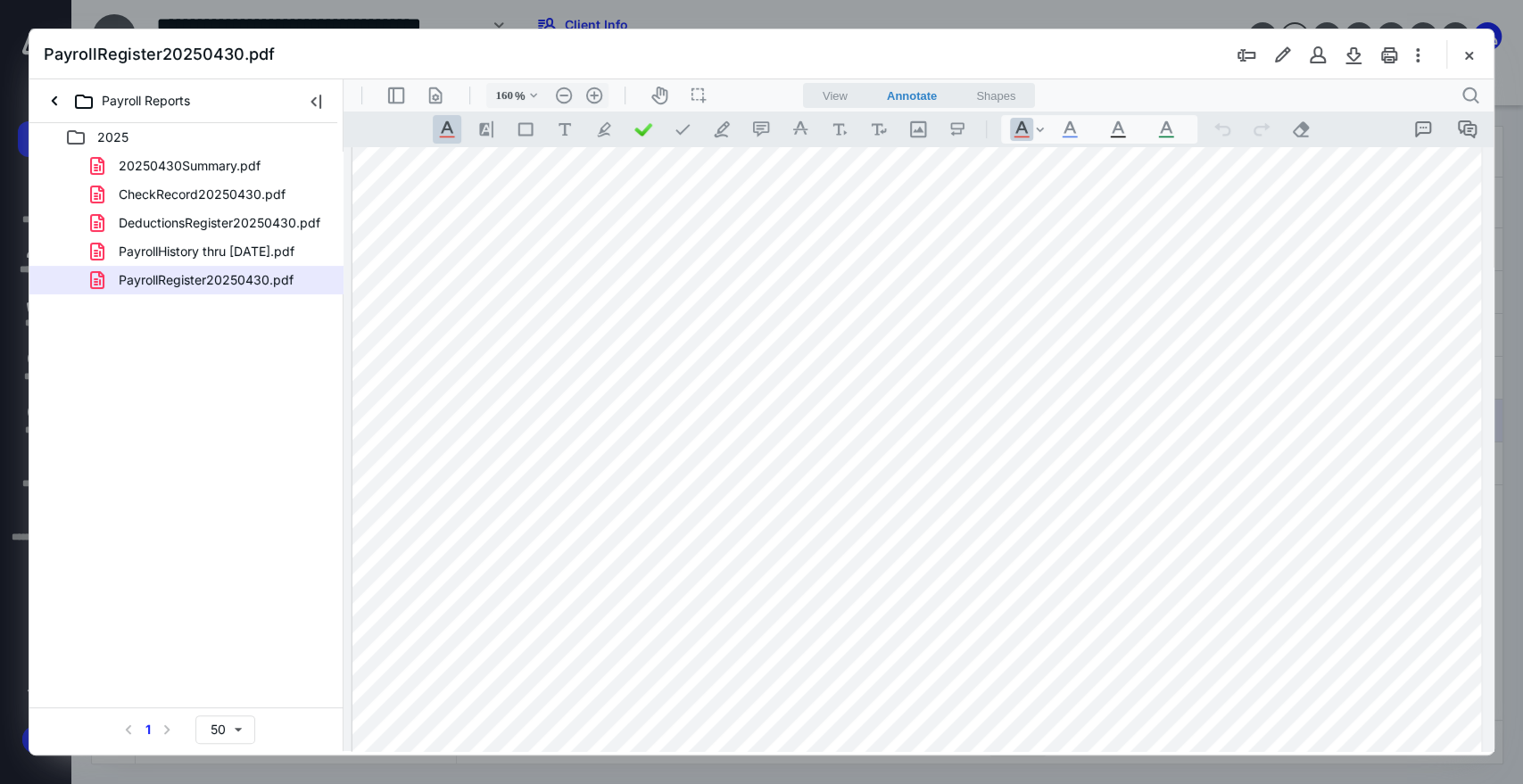 scroll, scrollTop: 0, scrollLeft: 0, axis: both 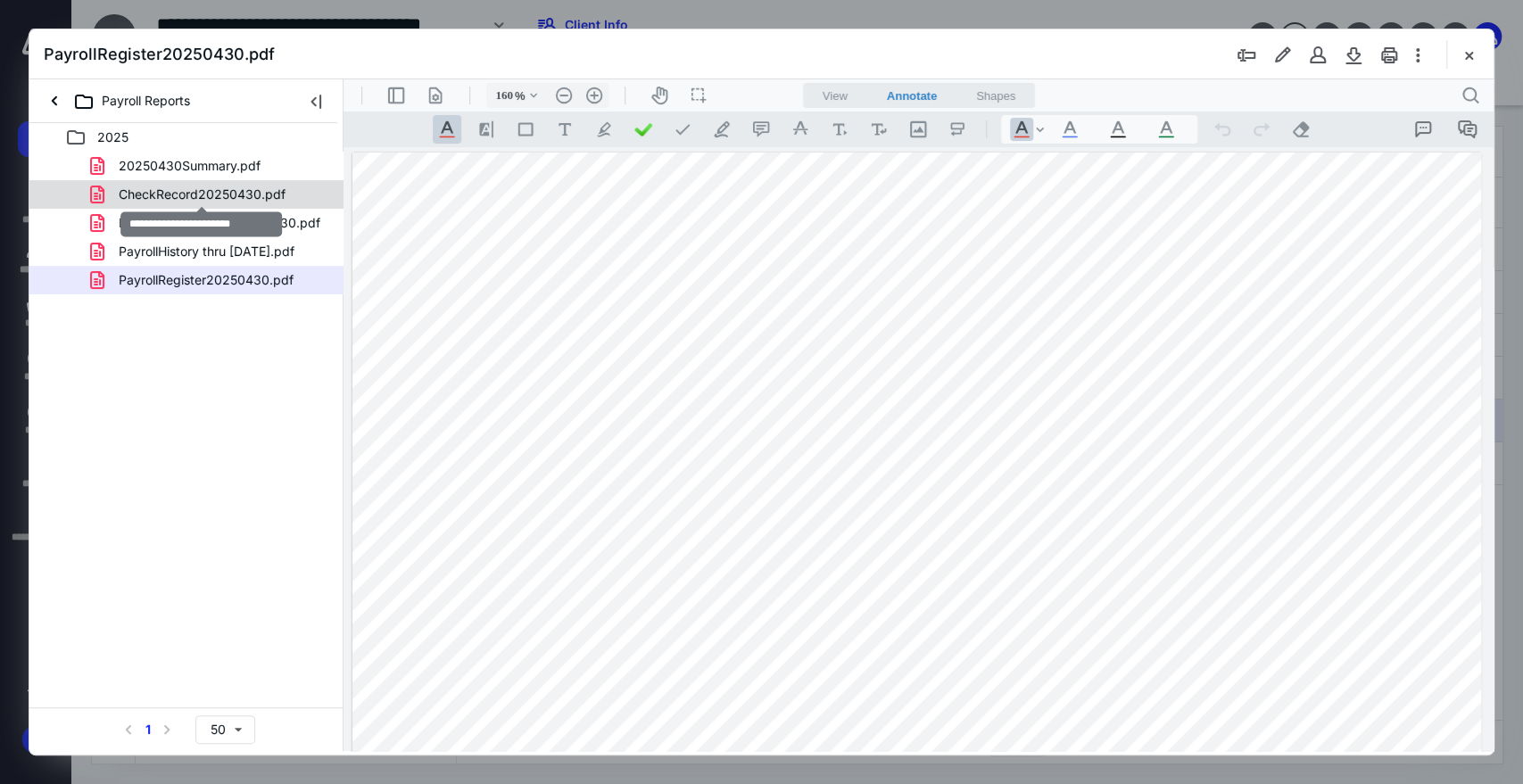 click on "CheckRecord20250430.pdf" at bounding box center [202, 194] 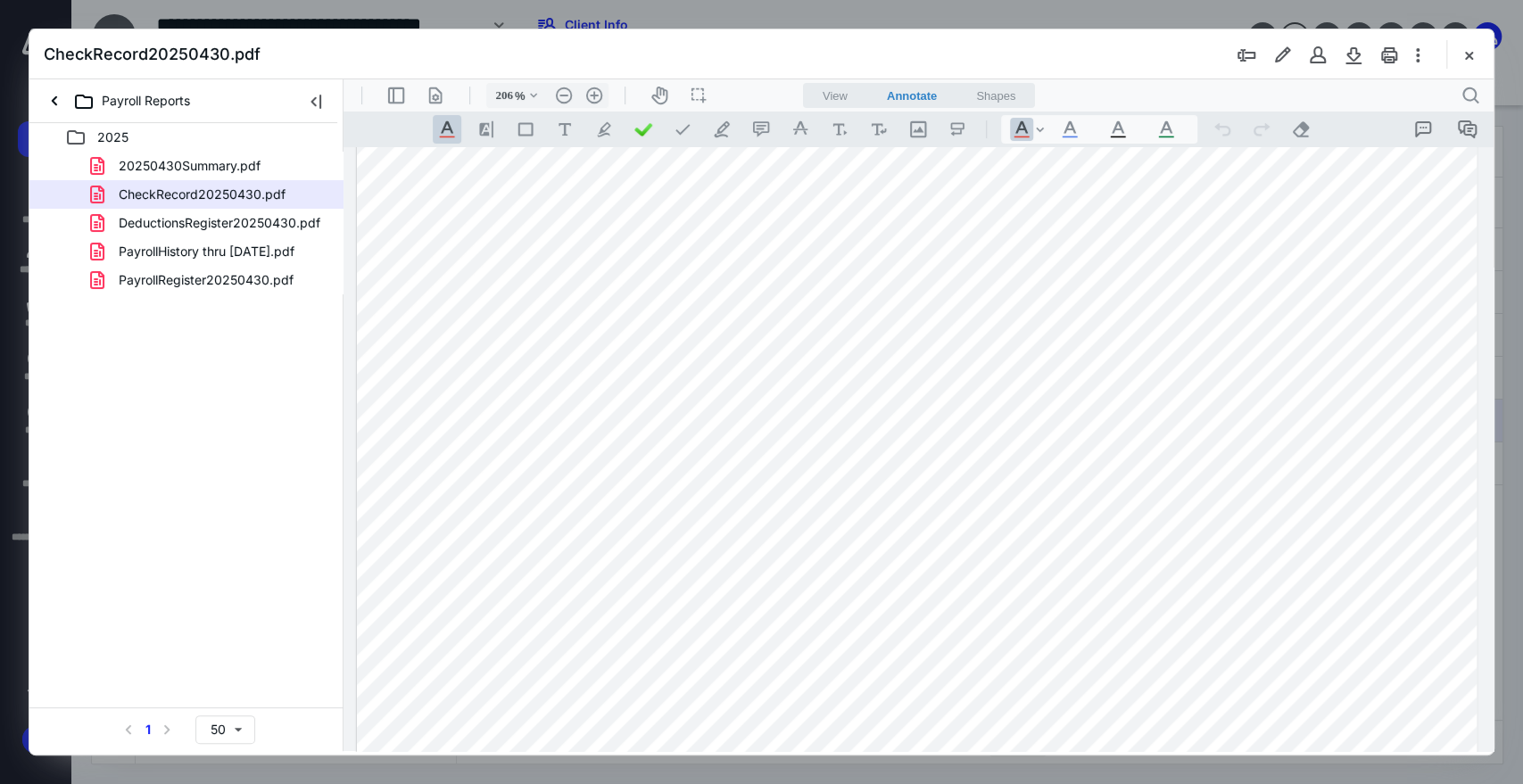 scroll, scrollTop: 857, scrollLeft: 0, axis: vertical 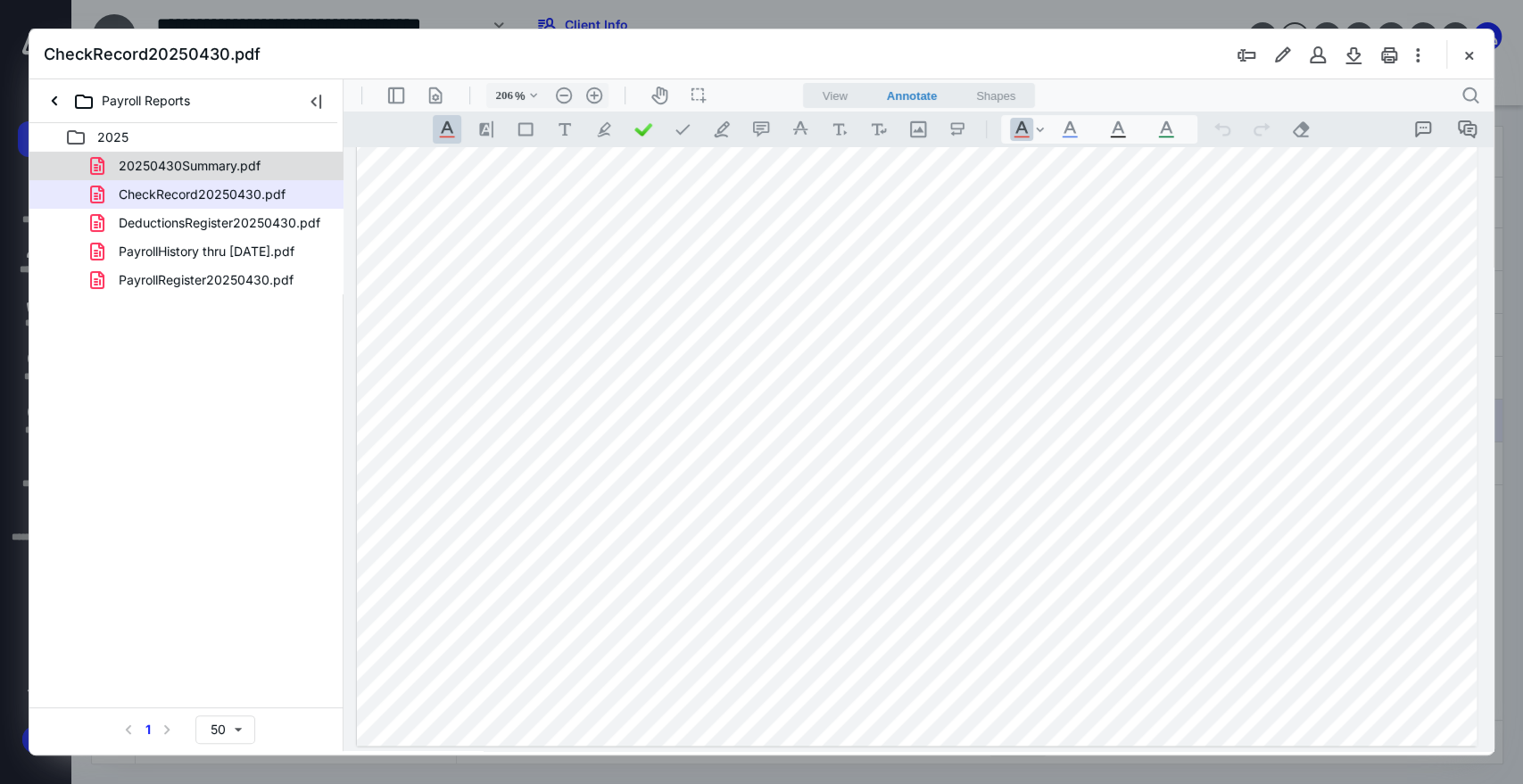 click on "20250430Summary.pdf" at bounding box center (189, 166) 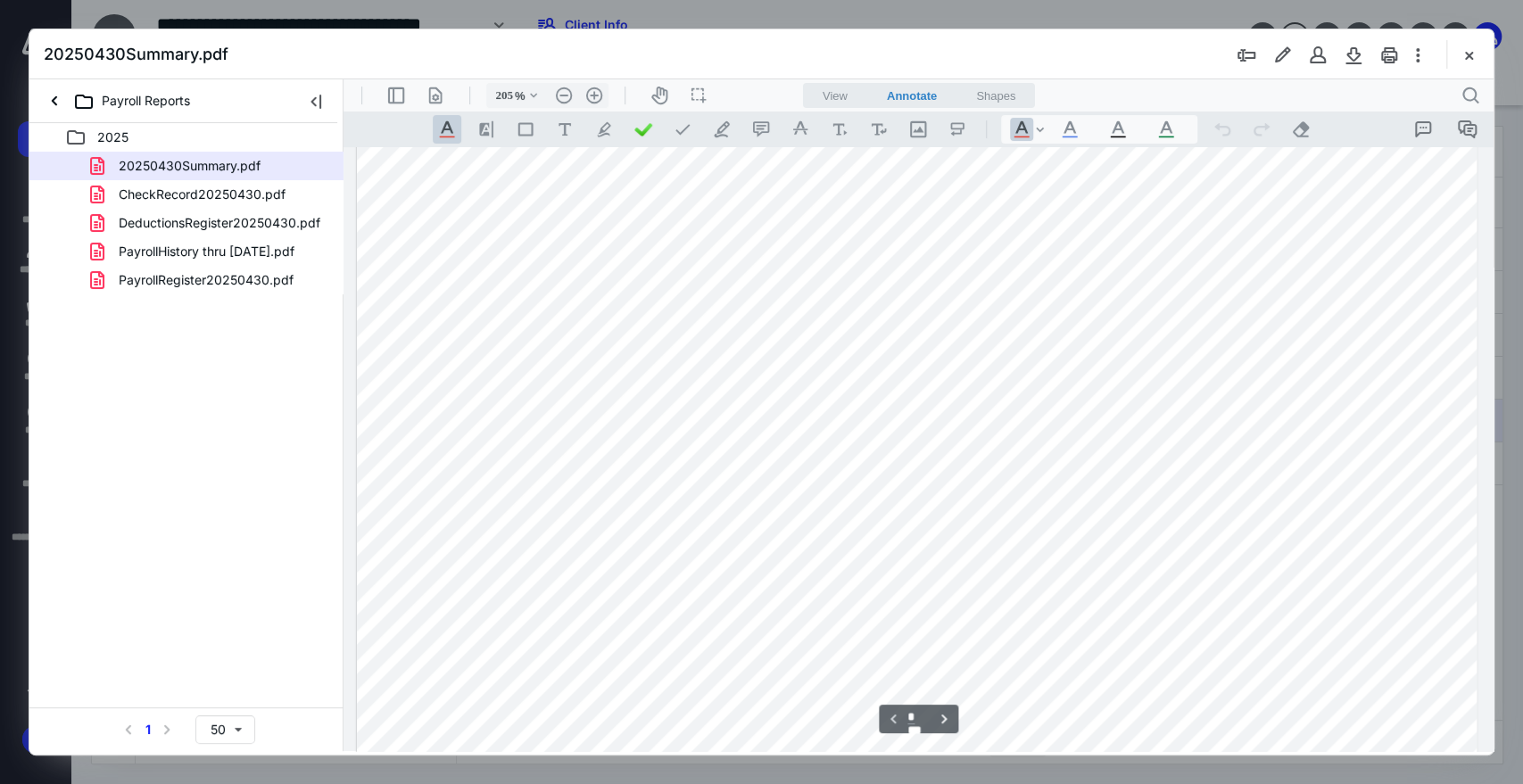 scroll, scrollTop: 764, scrollLeft: 0, axis: vertical 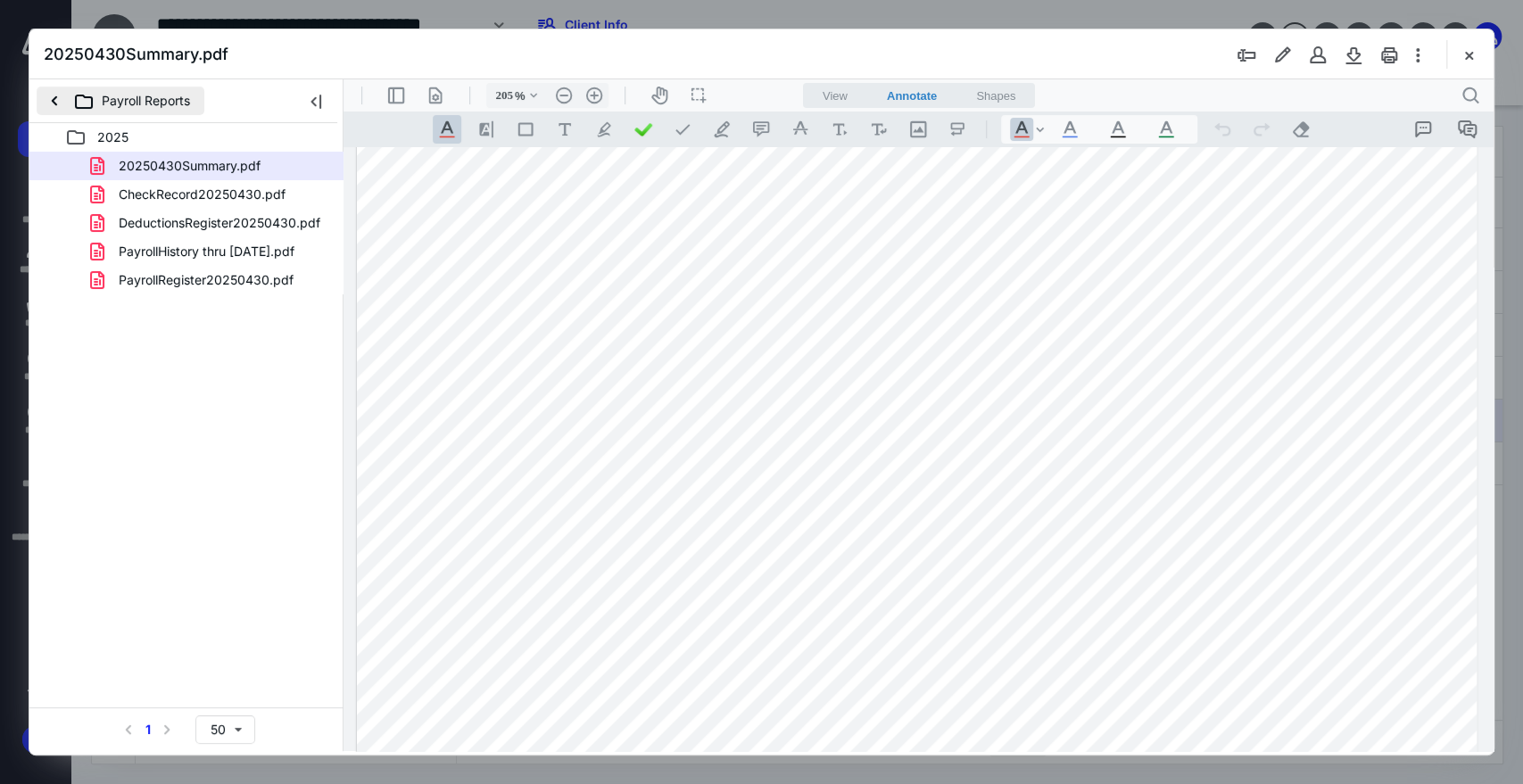 click on "Payroll Reports" at bounding box center (120, 101) 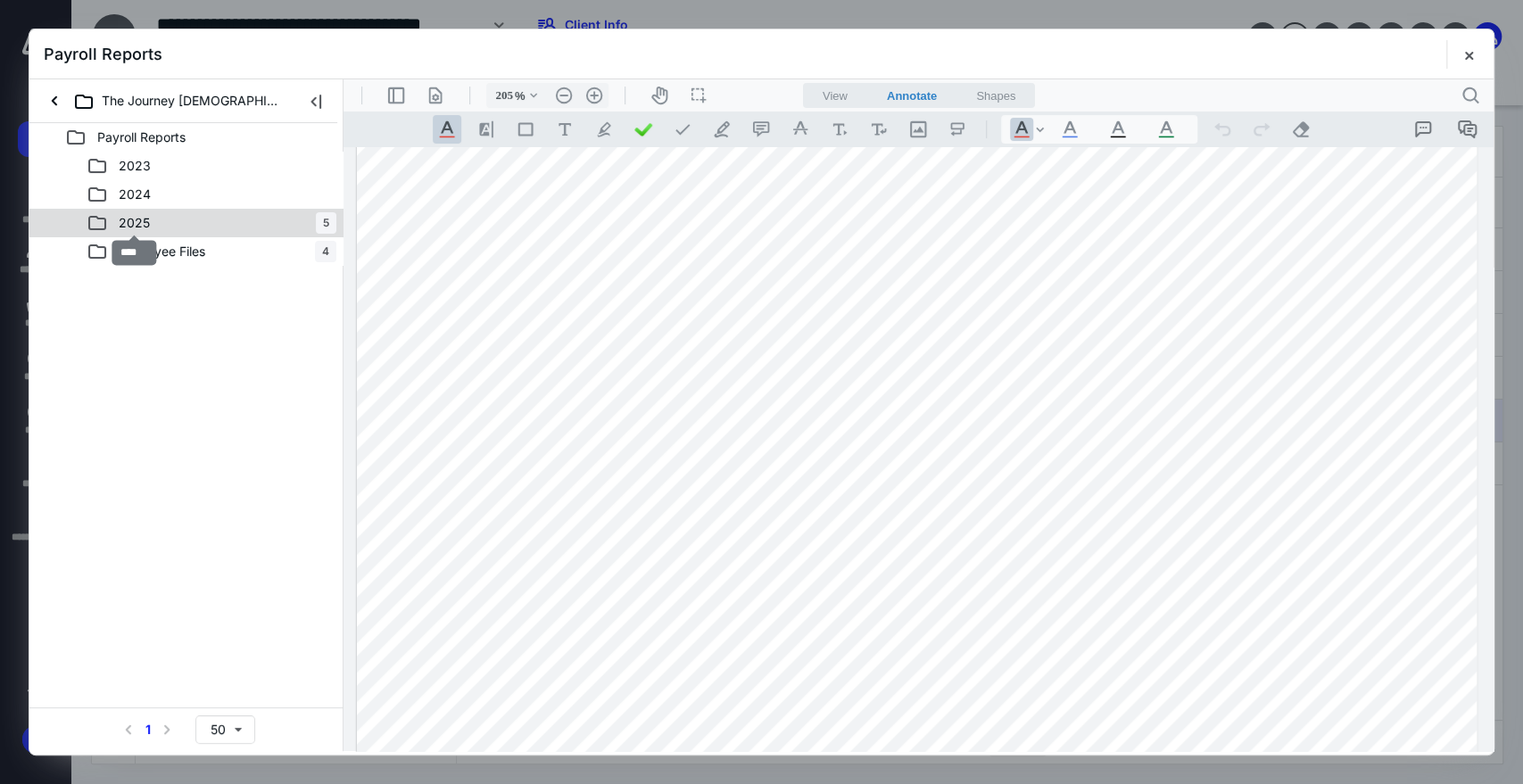 click on "2025" at bounding box center [134, 223] 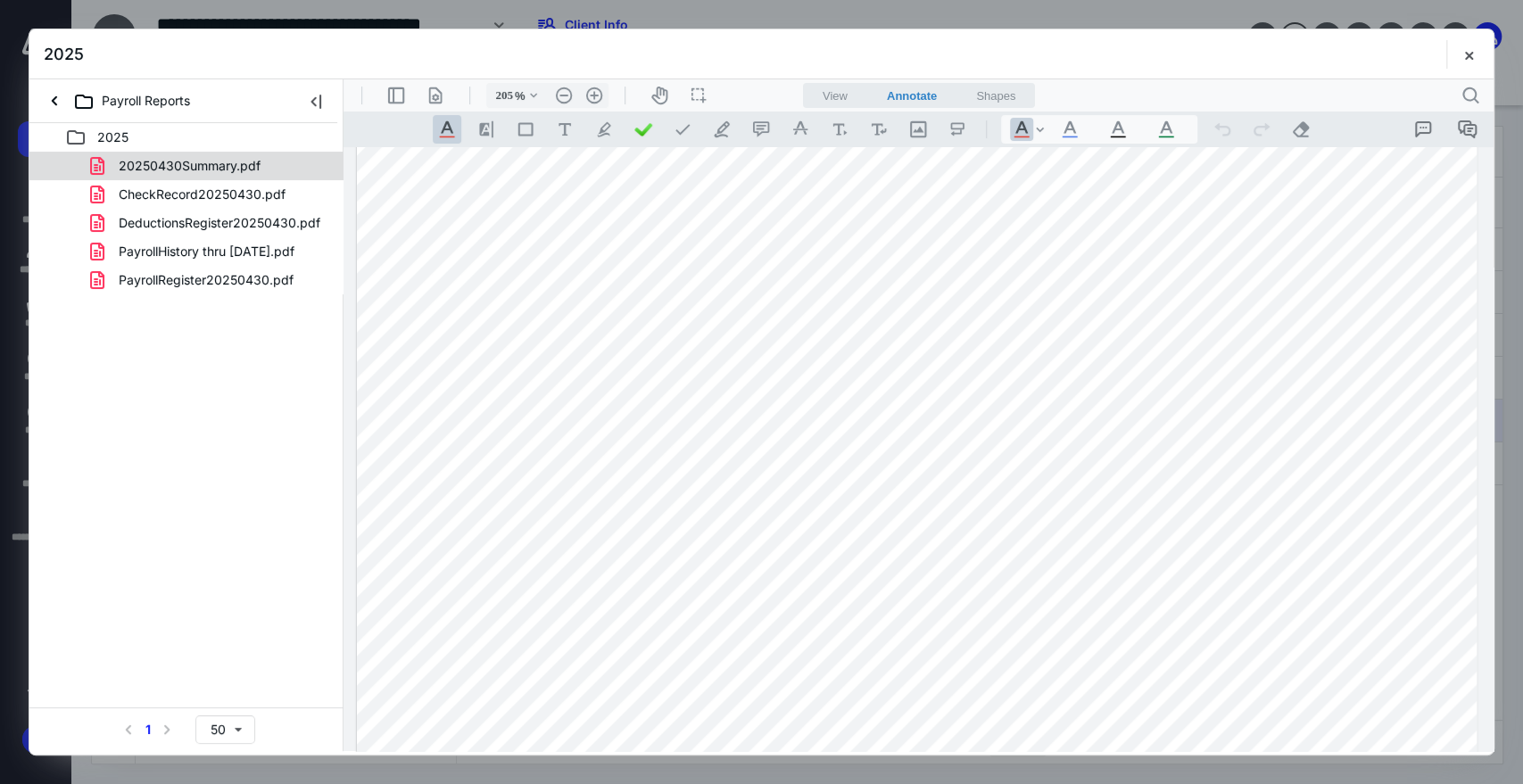 click on "20250430Summary.pdf" at bounding box center (189, 166) 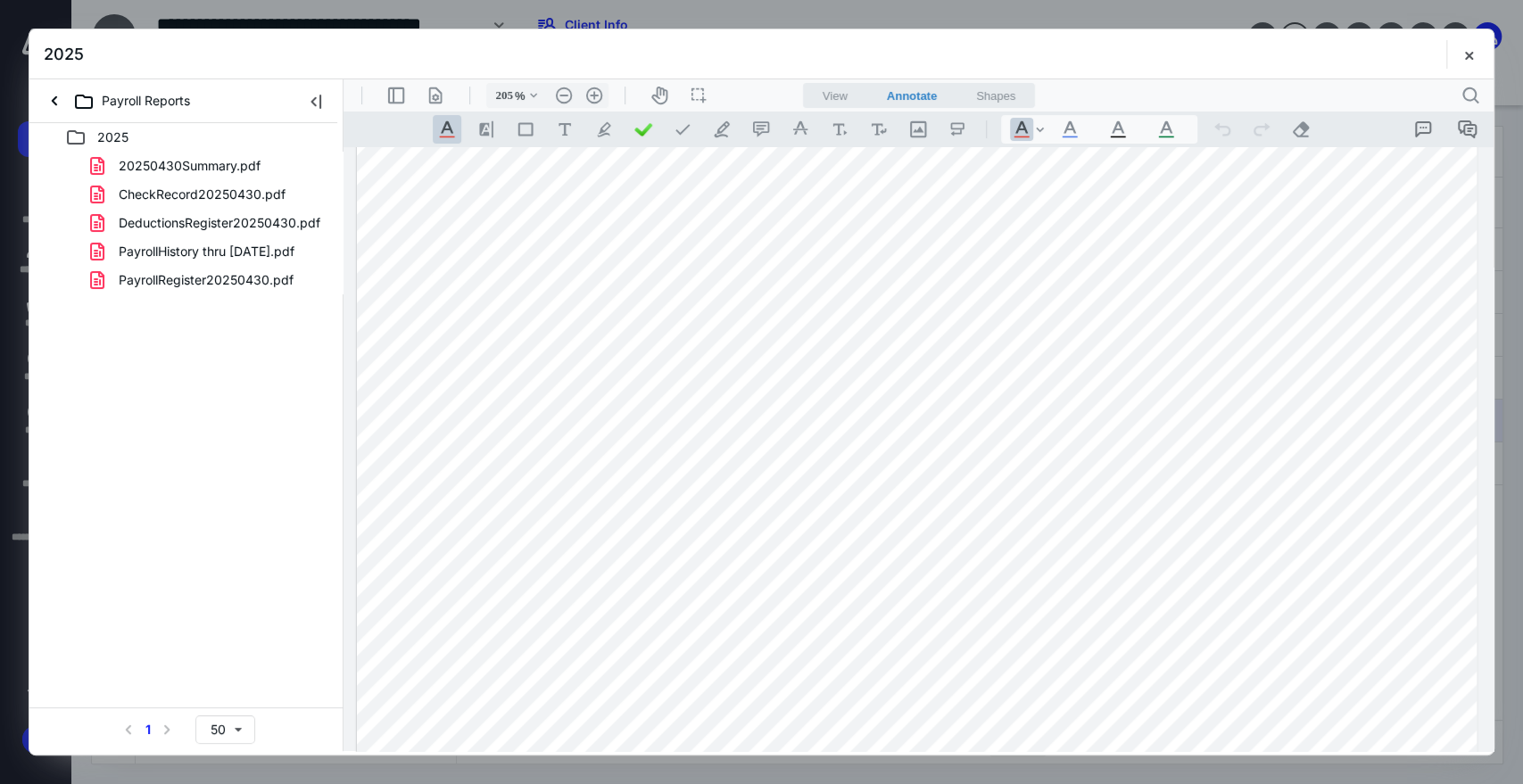 click on "CheckRecord20250430.pdf" at bounding box center [202, 194] 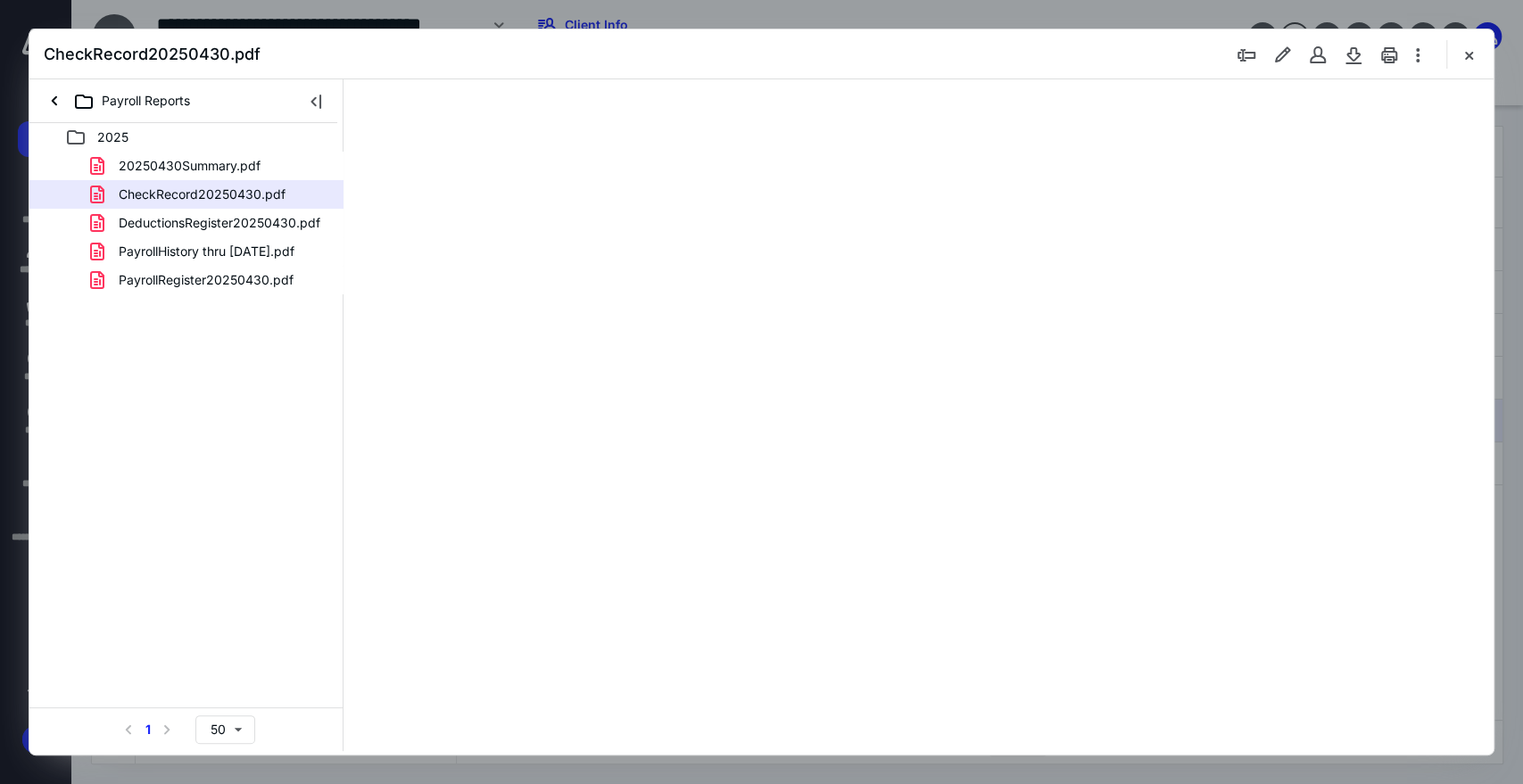 scroll, scrollTop: 0, scrollLeft: 0, axis: both 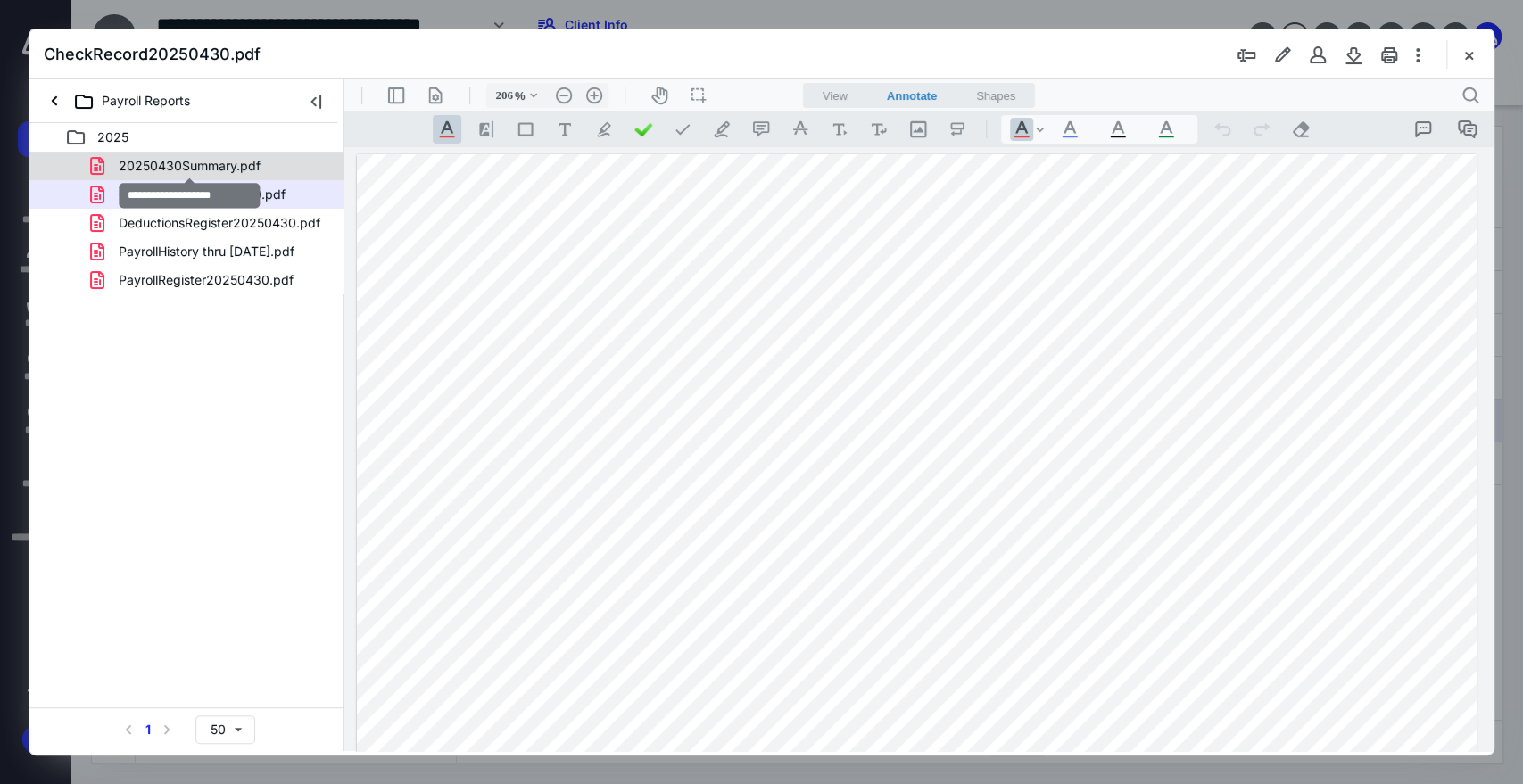 click on "20250430Summary.pdf" at bounding box center [189, 166] 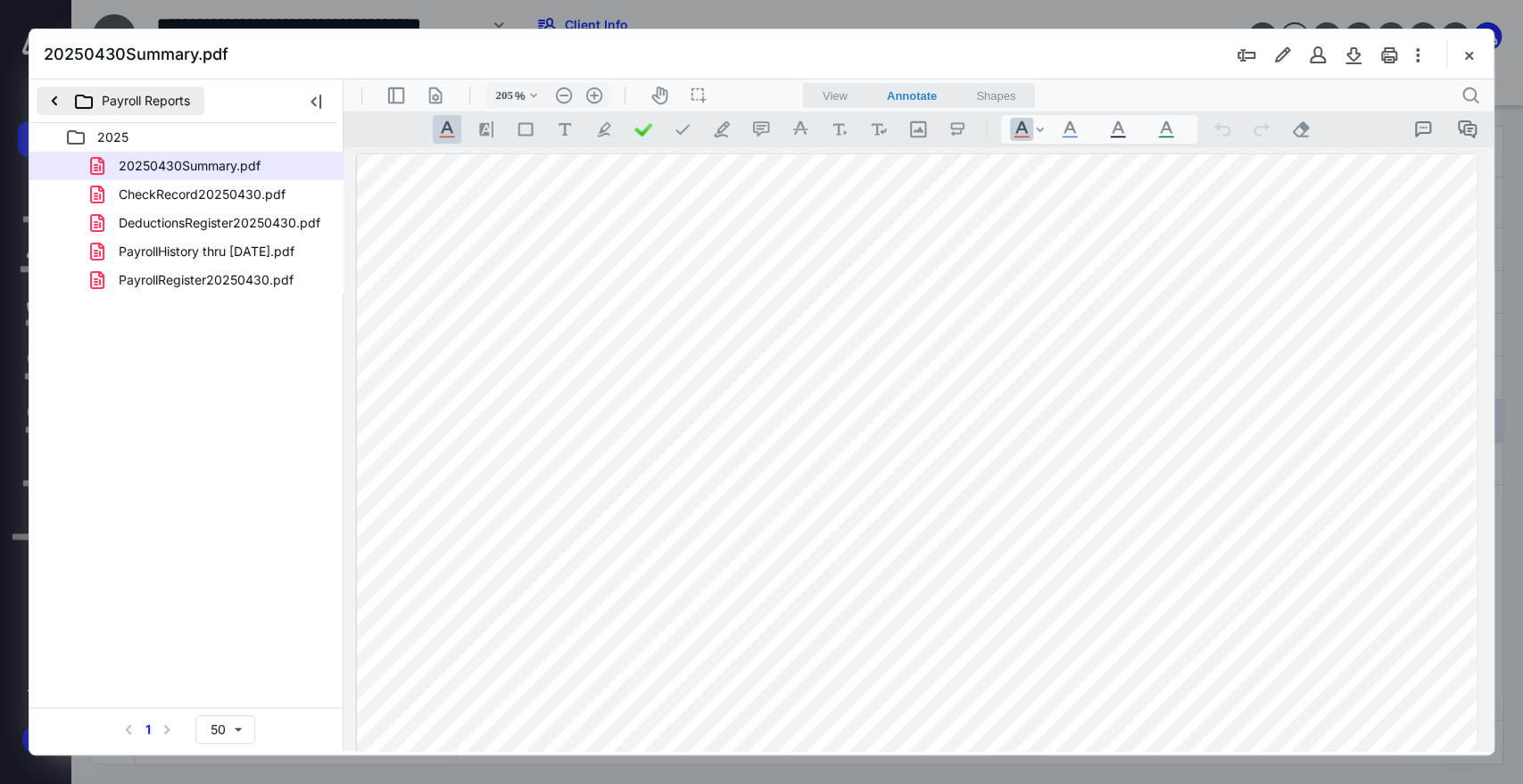 click on "Payroll Reports" at bounding box center (120, 101) 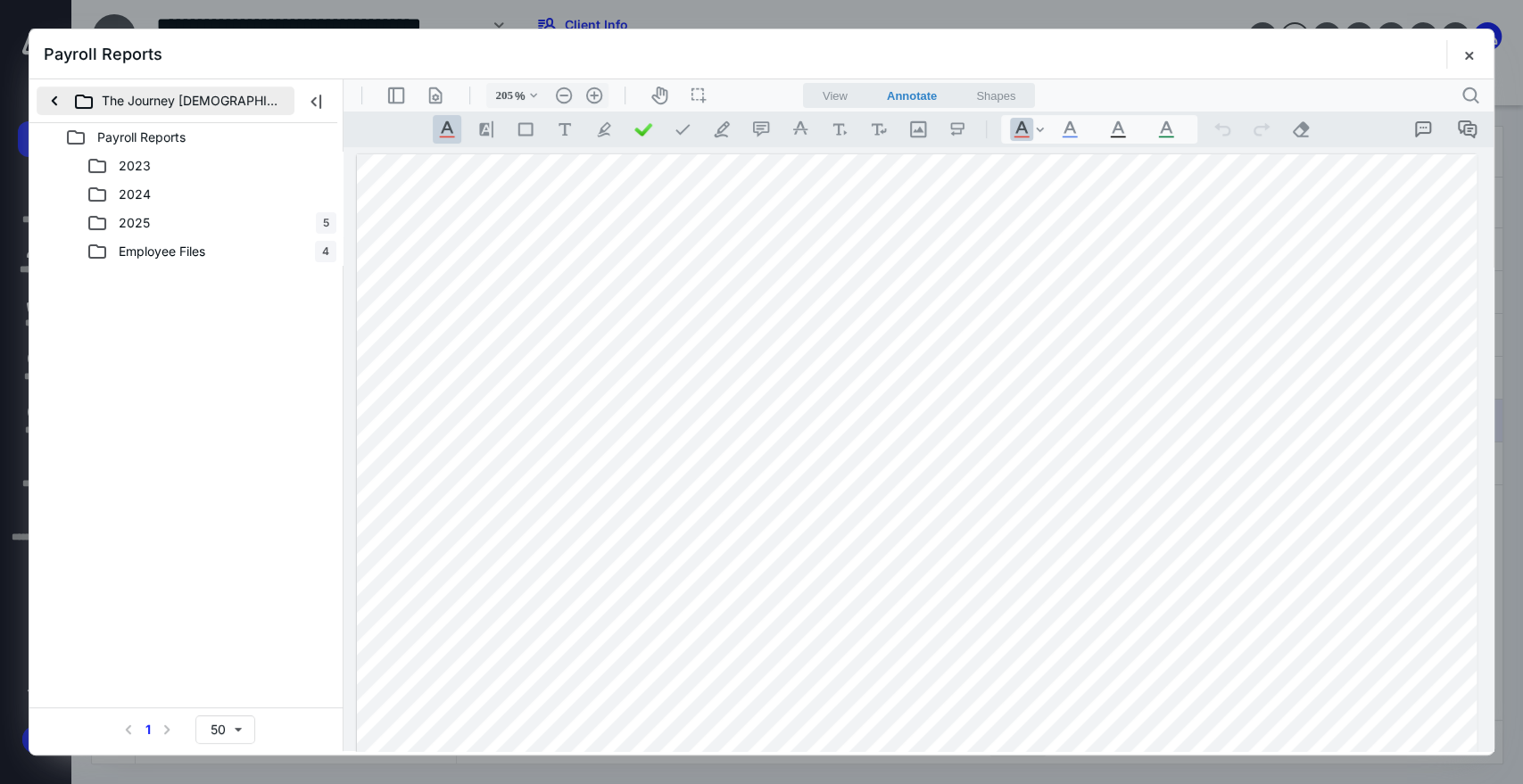 click on "The Journey [DEMOGRAPHIC_DATA] of the Triad, Inc." at bounding box center [165, 101] 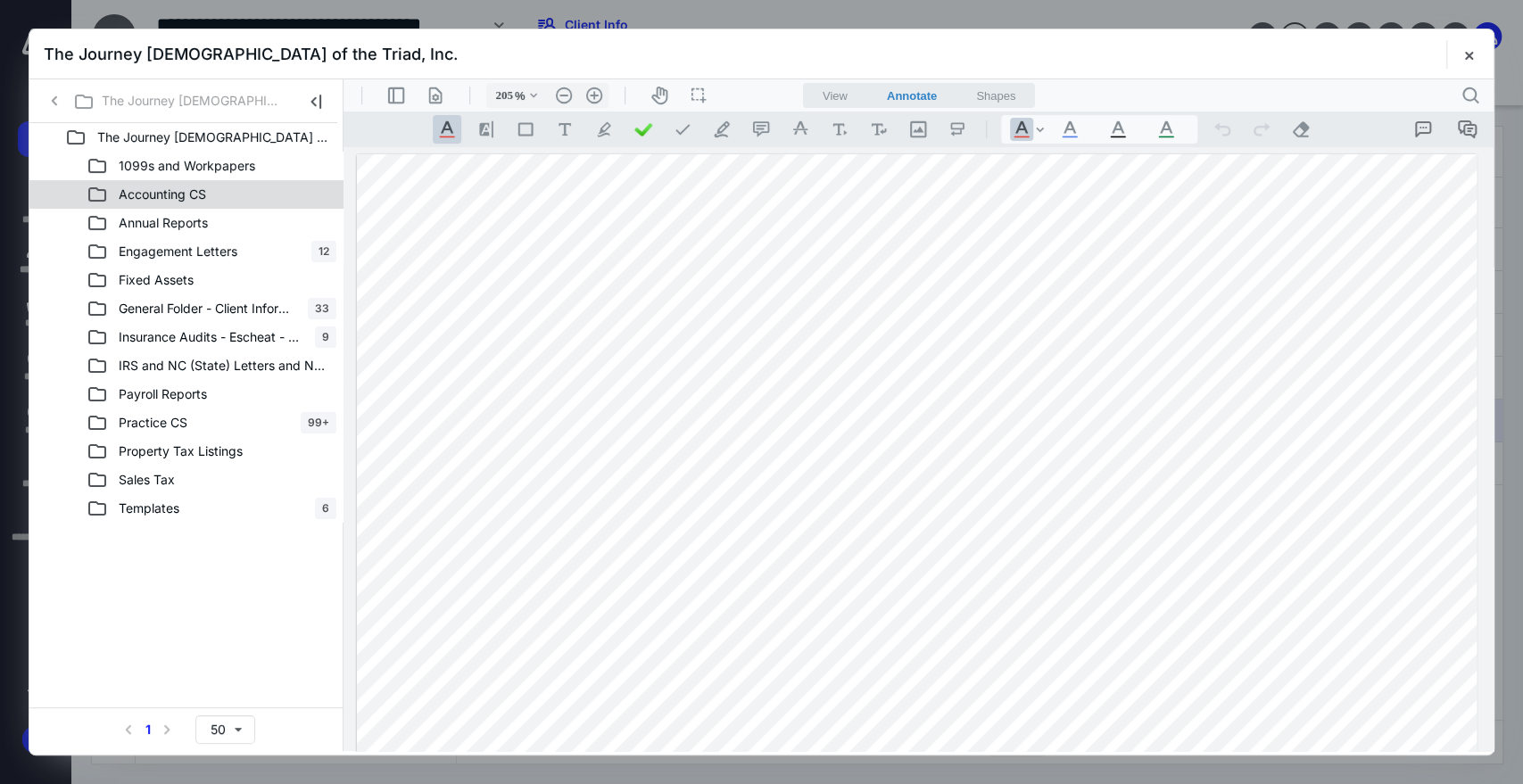 click on "Accounting CS" at bounding box center (162, 194) 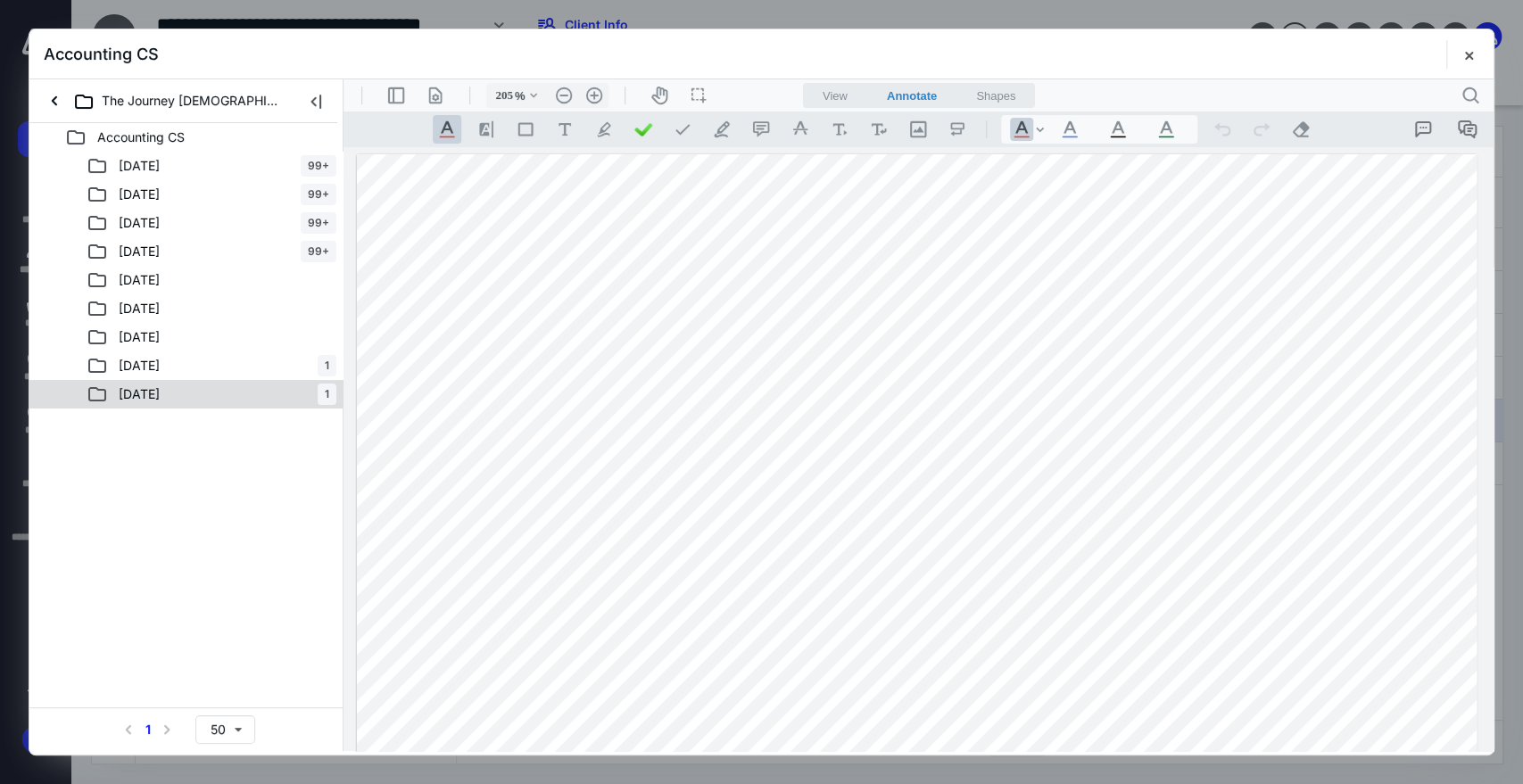 click on "[DATE] 1" at bounding box center [211, 394] 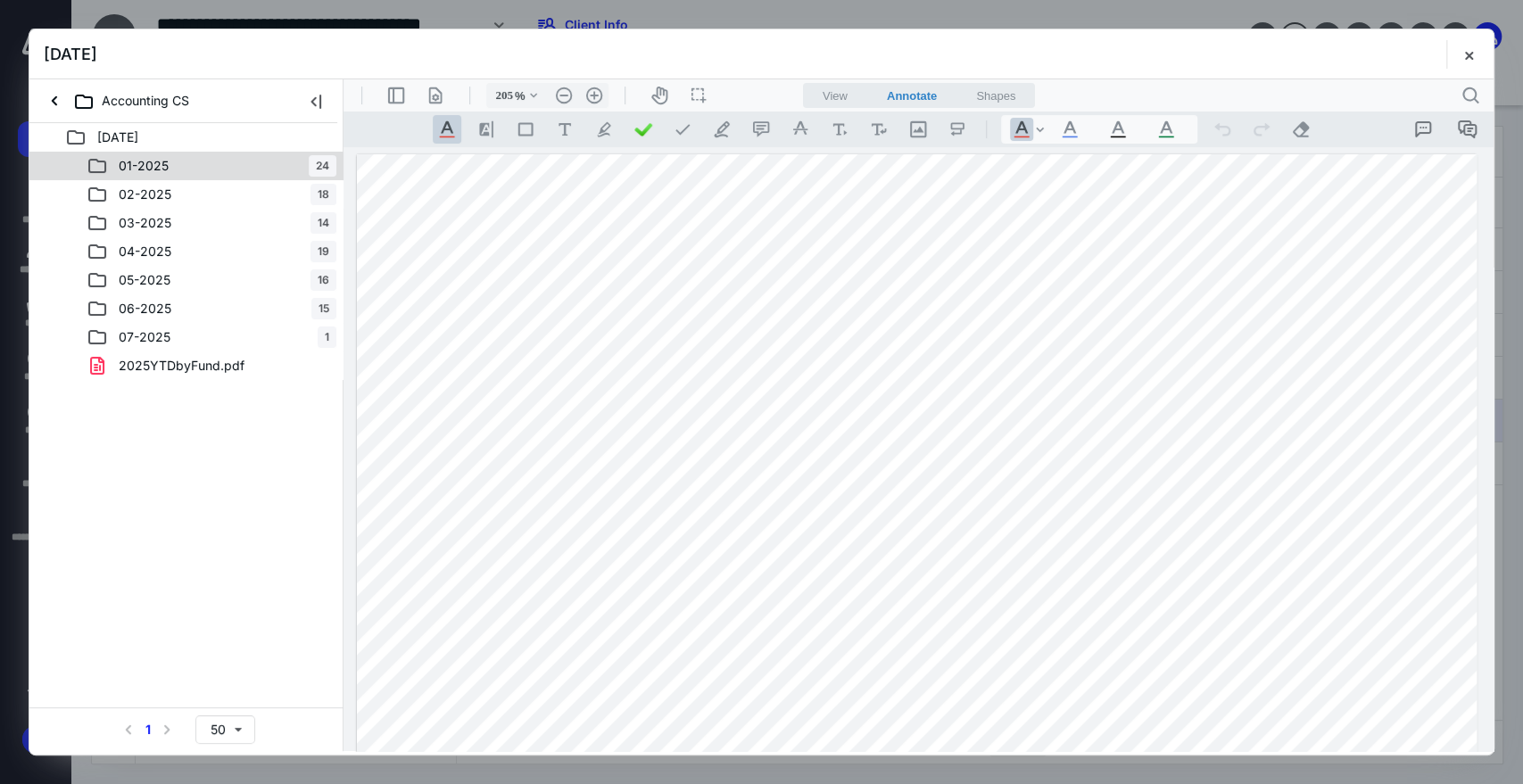 click on "01-2025 24" at bounding box center (211, 166) 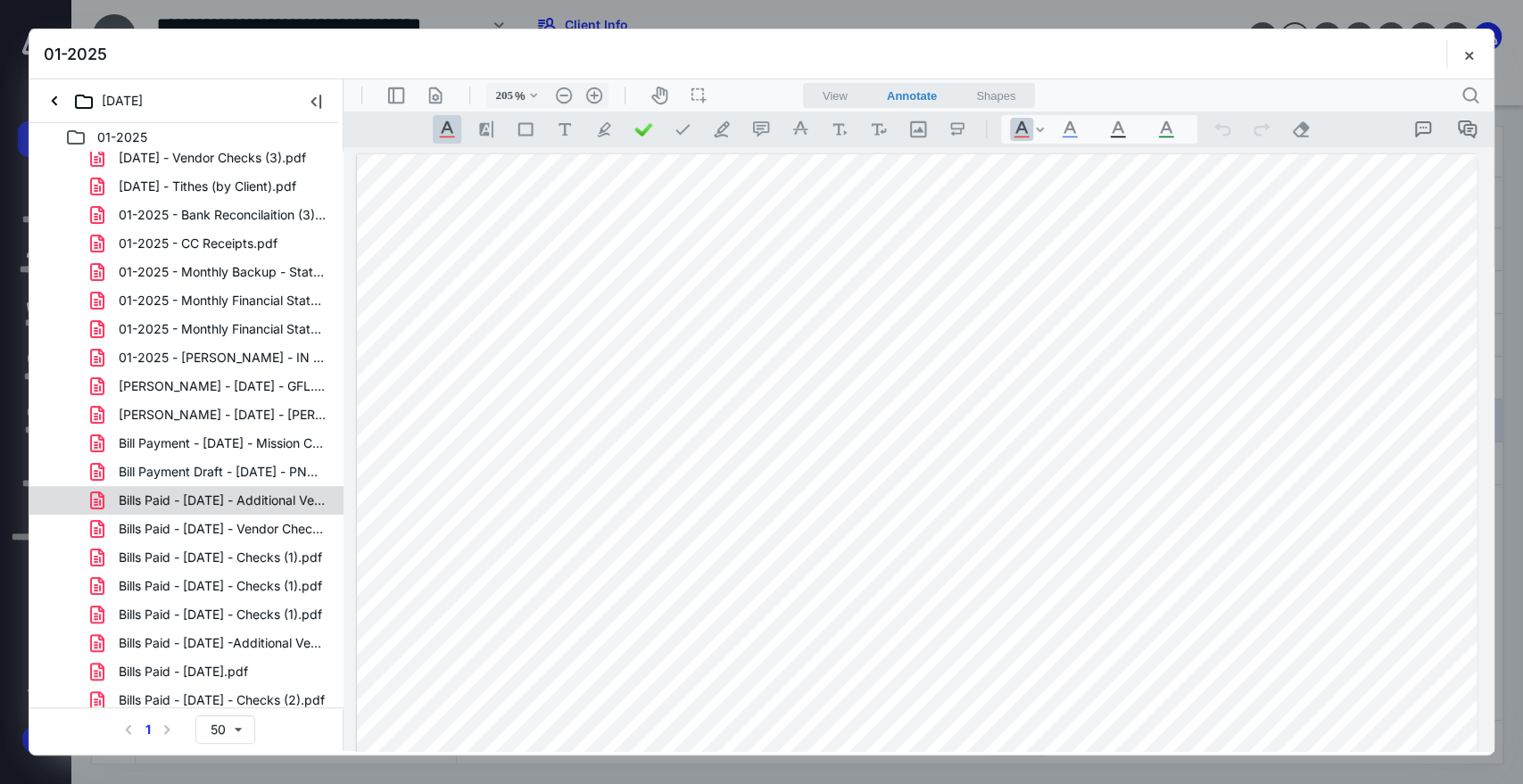 scroll, scrollTop: 0, scrollLeft: 0, axis: both 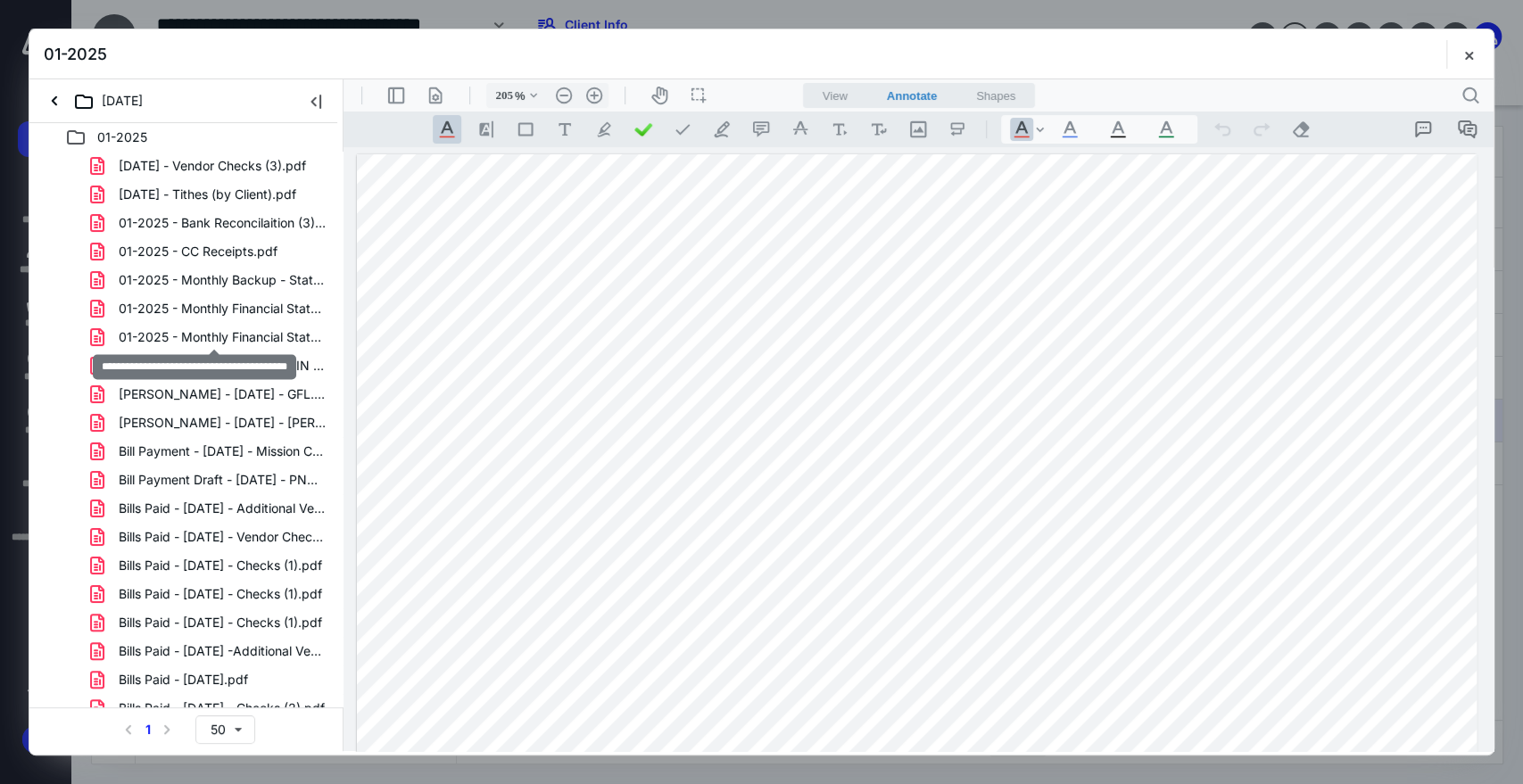 click on "01-2025 - Monthly Financial Statements.pdf" at bounding box center [222, 337] 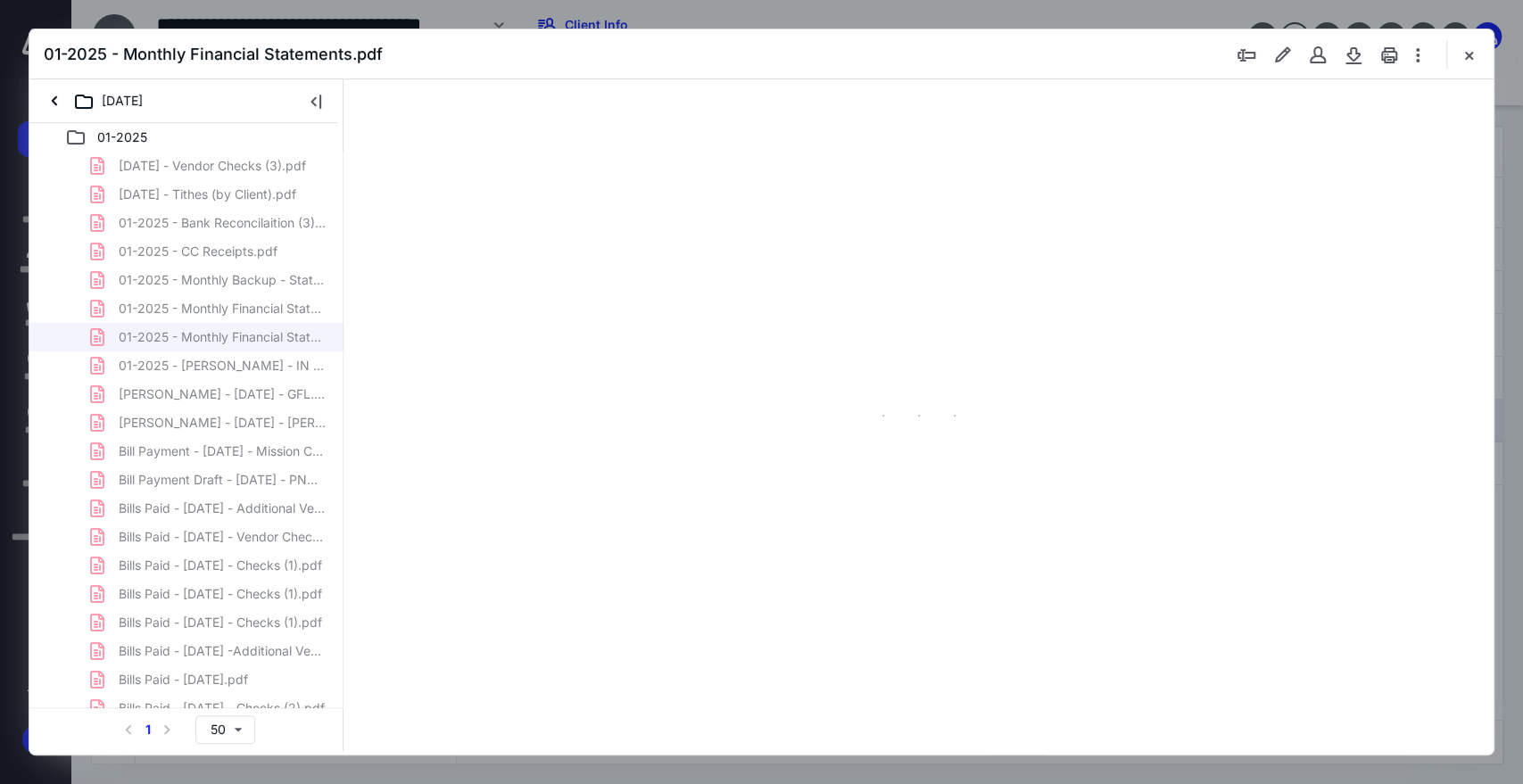 scroll, scrollTop: 75, scrollLeft: 163, axis: both 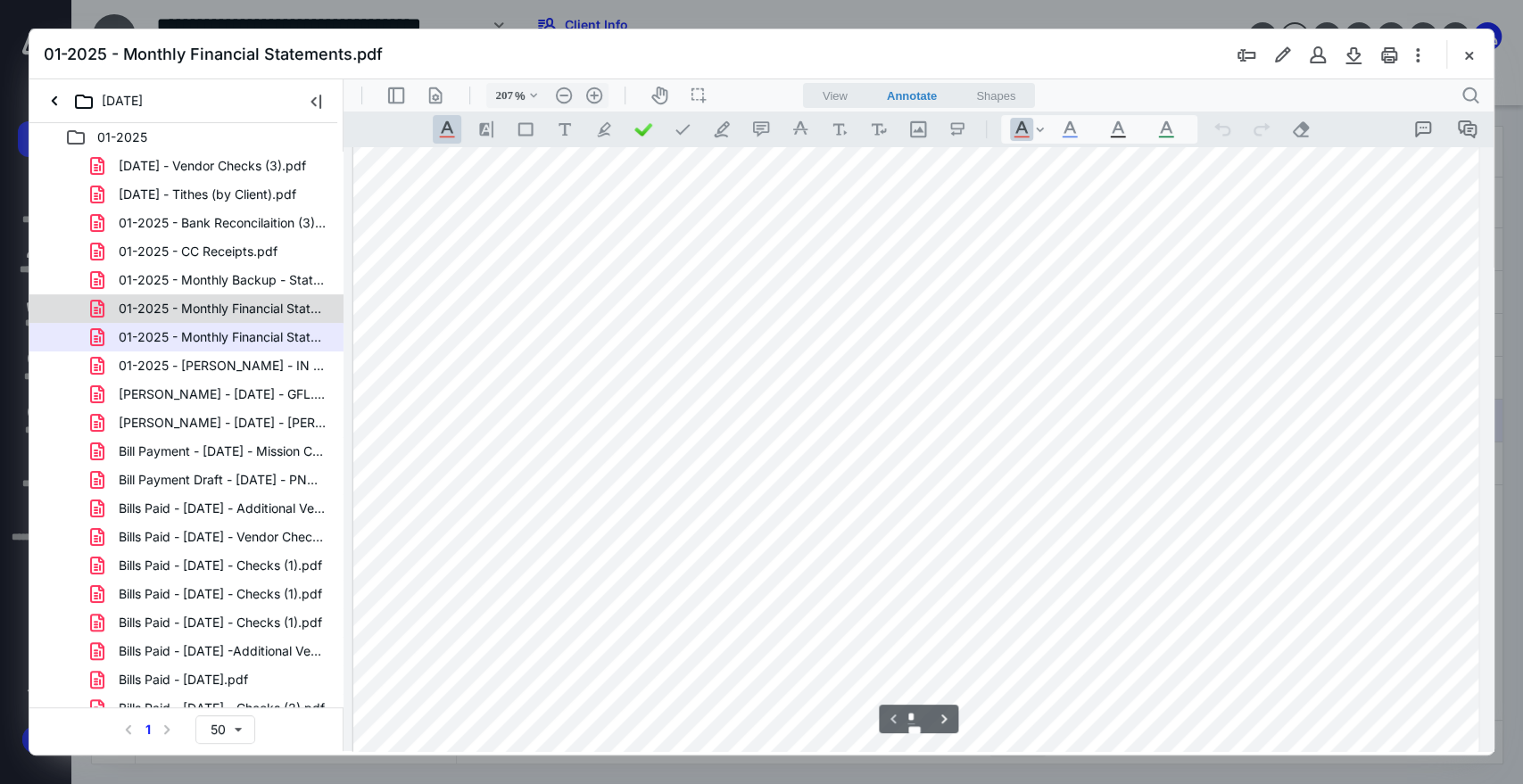 click on "01-2025 - Monthly Financial Statements - Revised.pdf" at bounding box center [211, 309] 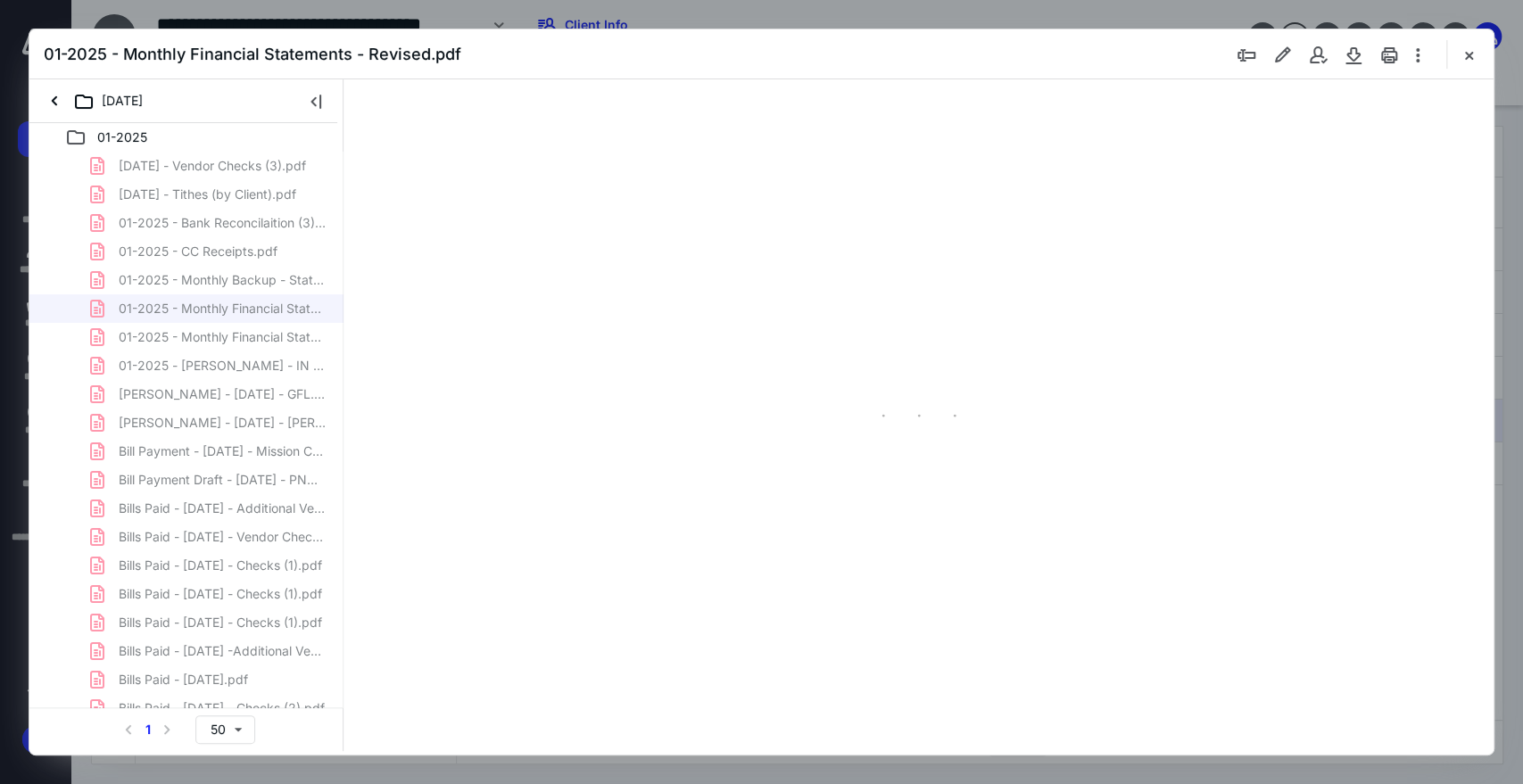 scroll, scrollTop: 75, scrollLeft: 163, axis: both 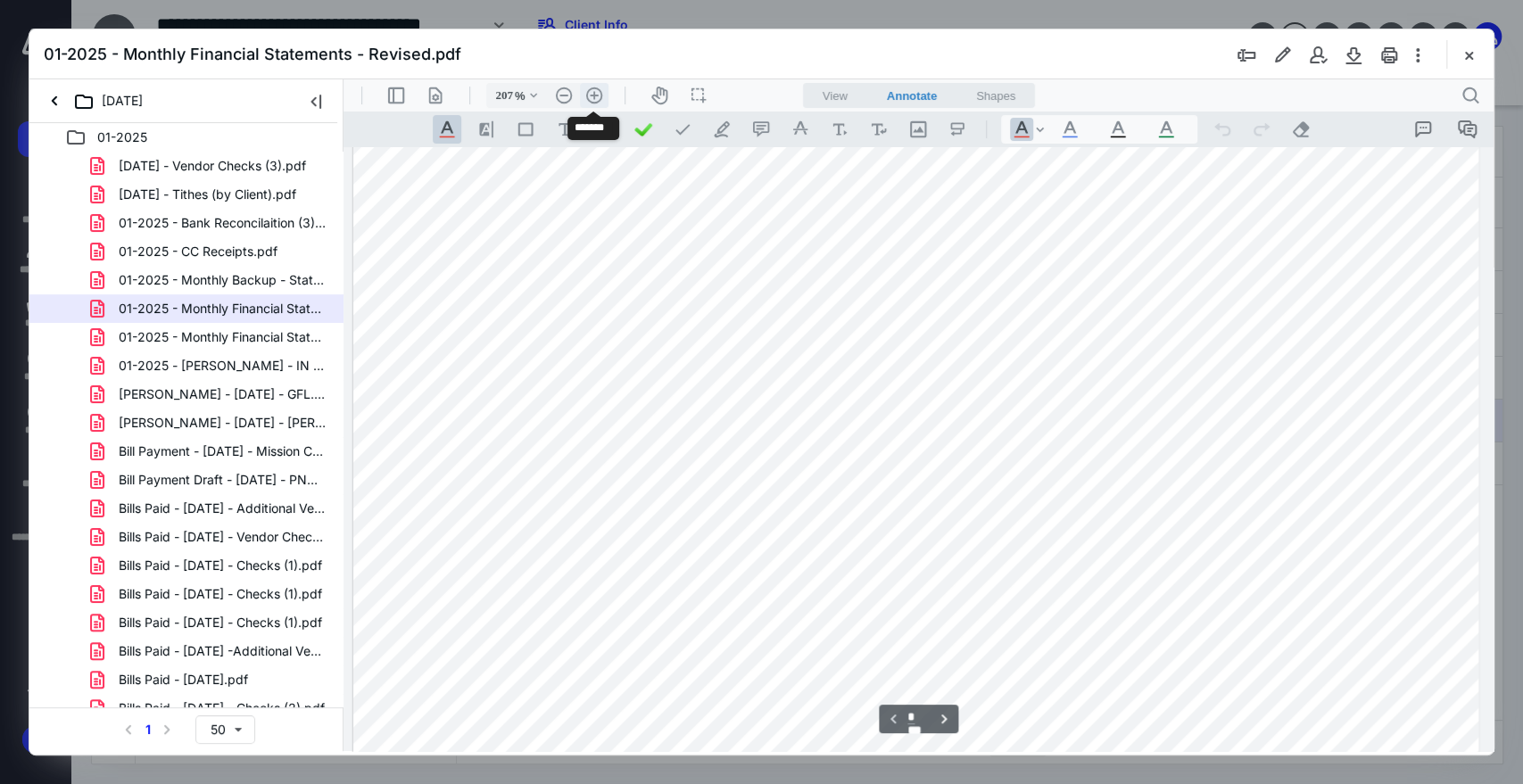 click on ".cls-1{fill:#abb0c4;} icon - header - zoom - in - line" at bounding box center (594, 95) 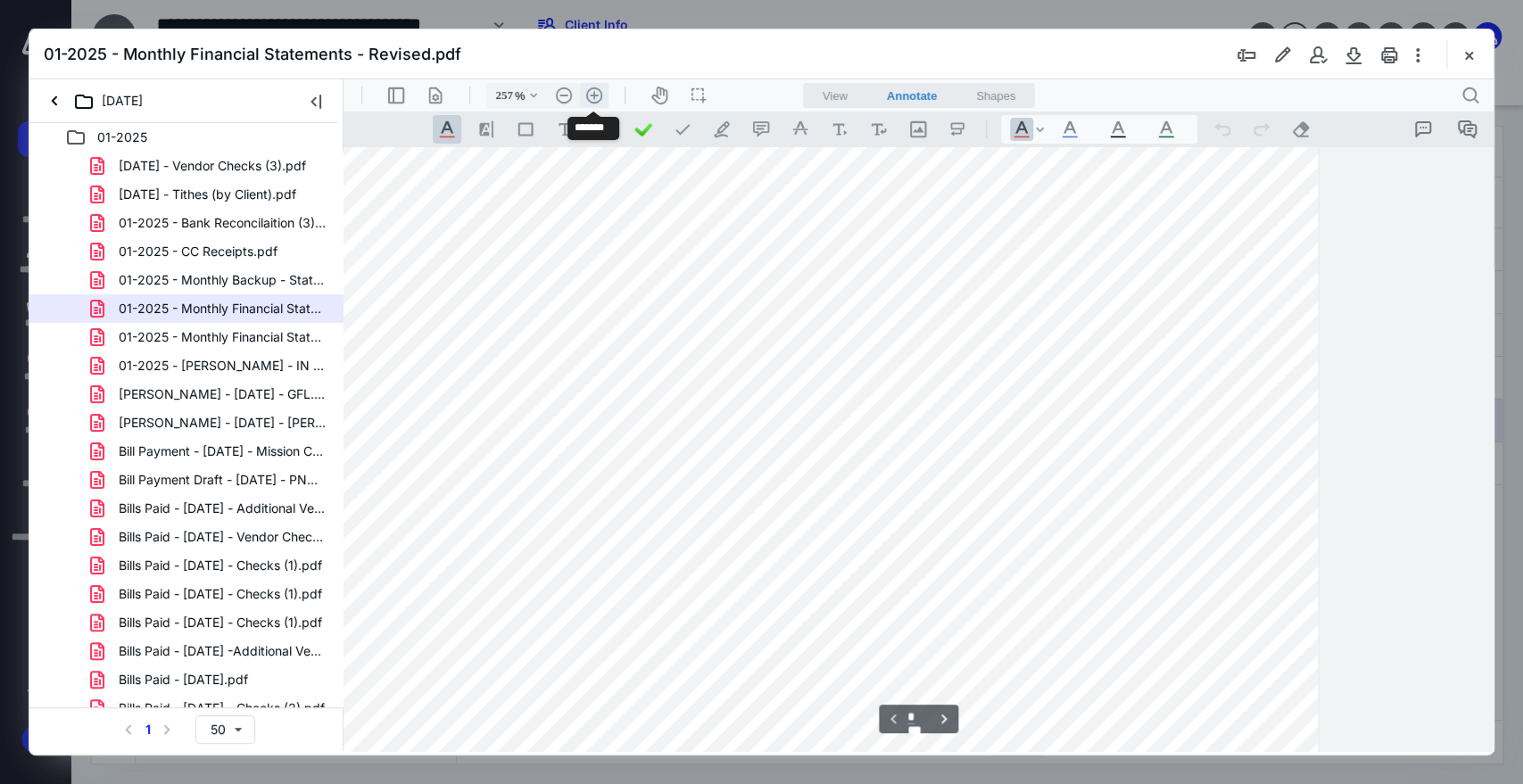 click on ".cls-1{fill:#abb0c4;} icon - header - zoom - in - line" at bounding box center [594, 95] 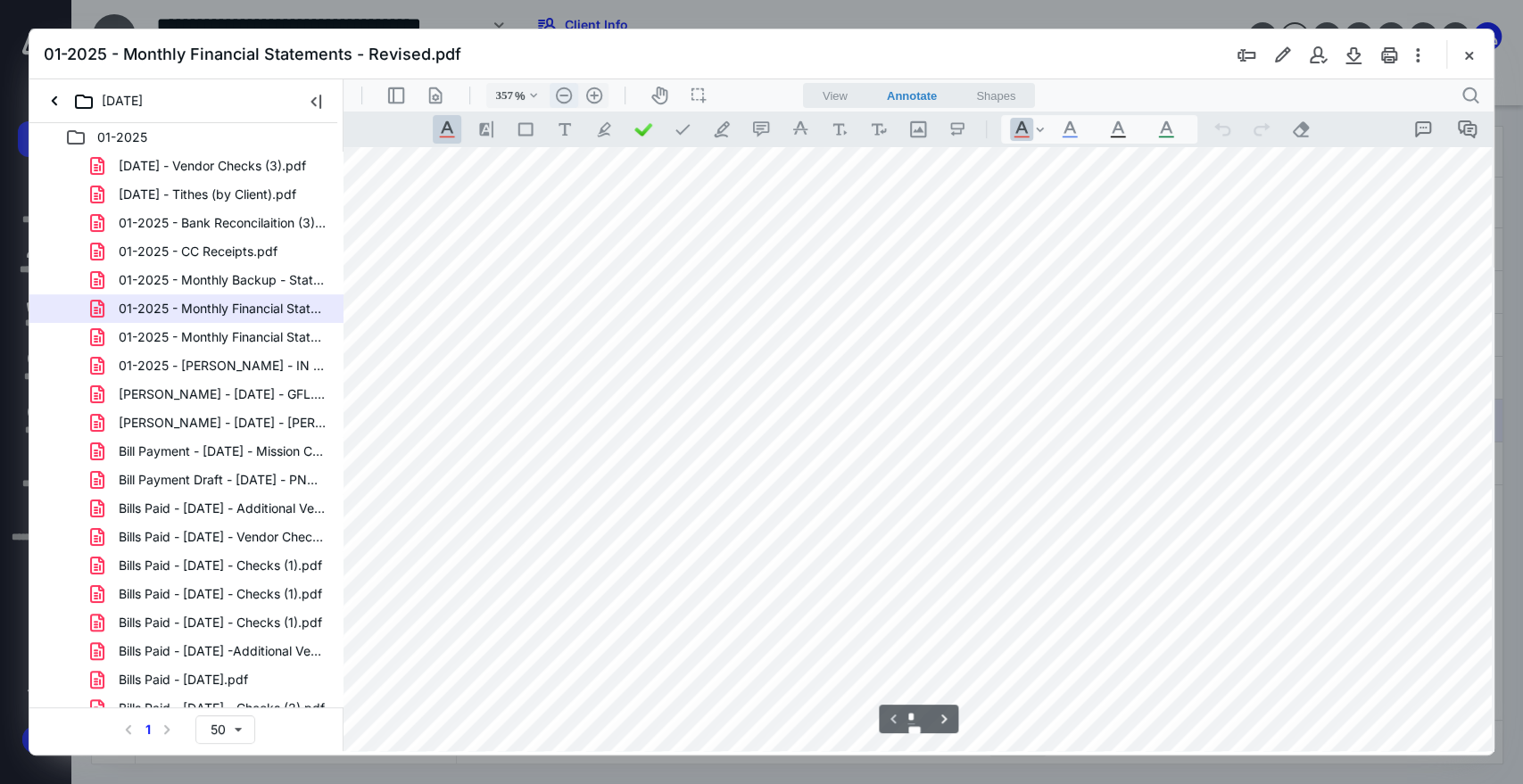 click on ".cls-1{fill:#abb0c4;} icon - header - zoom - out - line" at bounding box center [564, 95] 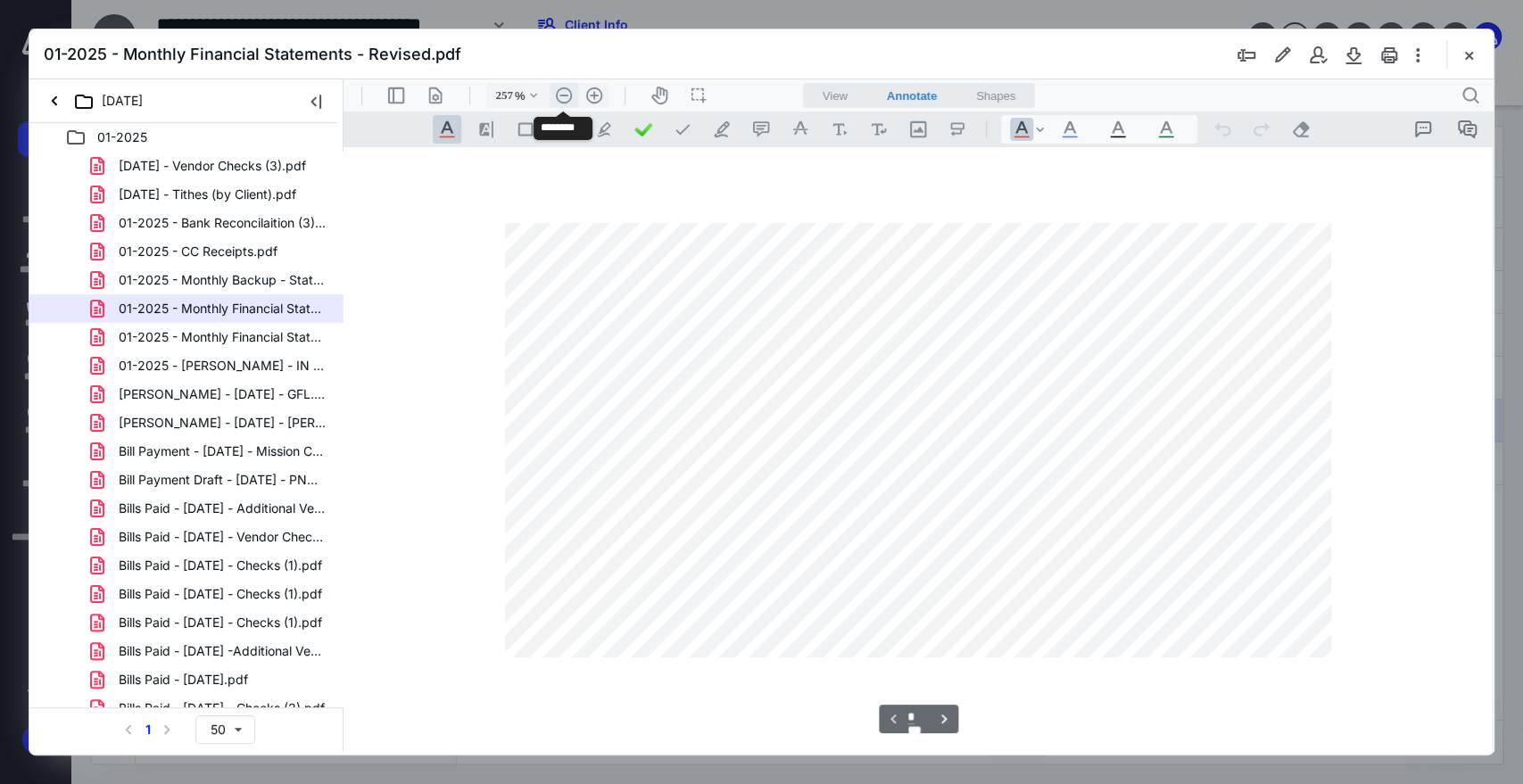 click on ".cls-1{fill:#abb0c4;} icon - header - zoom - out - line" at bounding box center (564, 95) 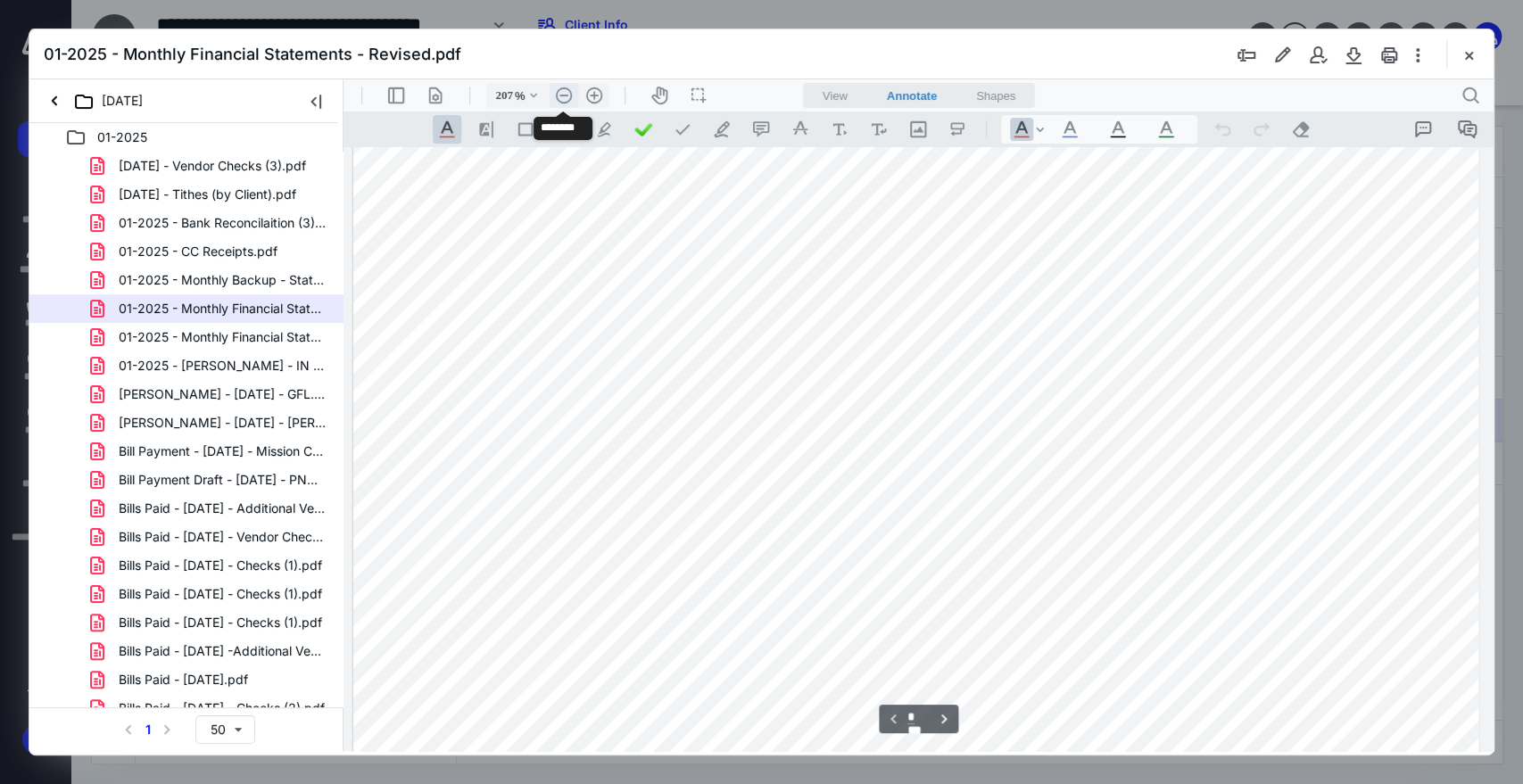 click on ".cls-1{fill:#abb0c4;} icon - header - zoom - out - line" at bounding box center [564, 95] 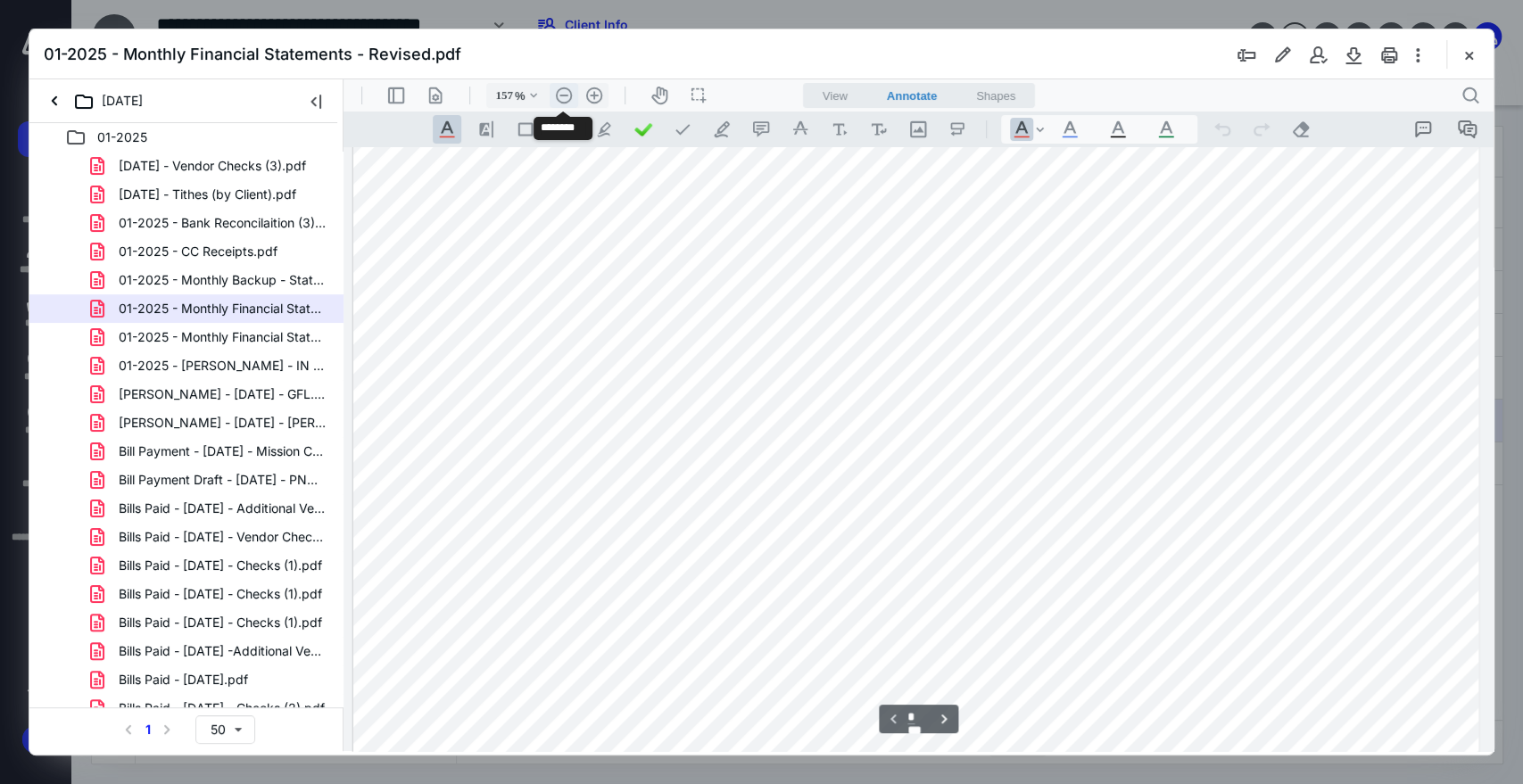 scroll, scrollTop: 0, scrollLeft: 0, axis: both 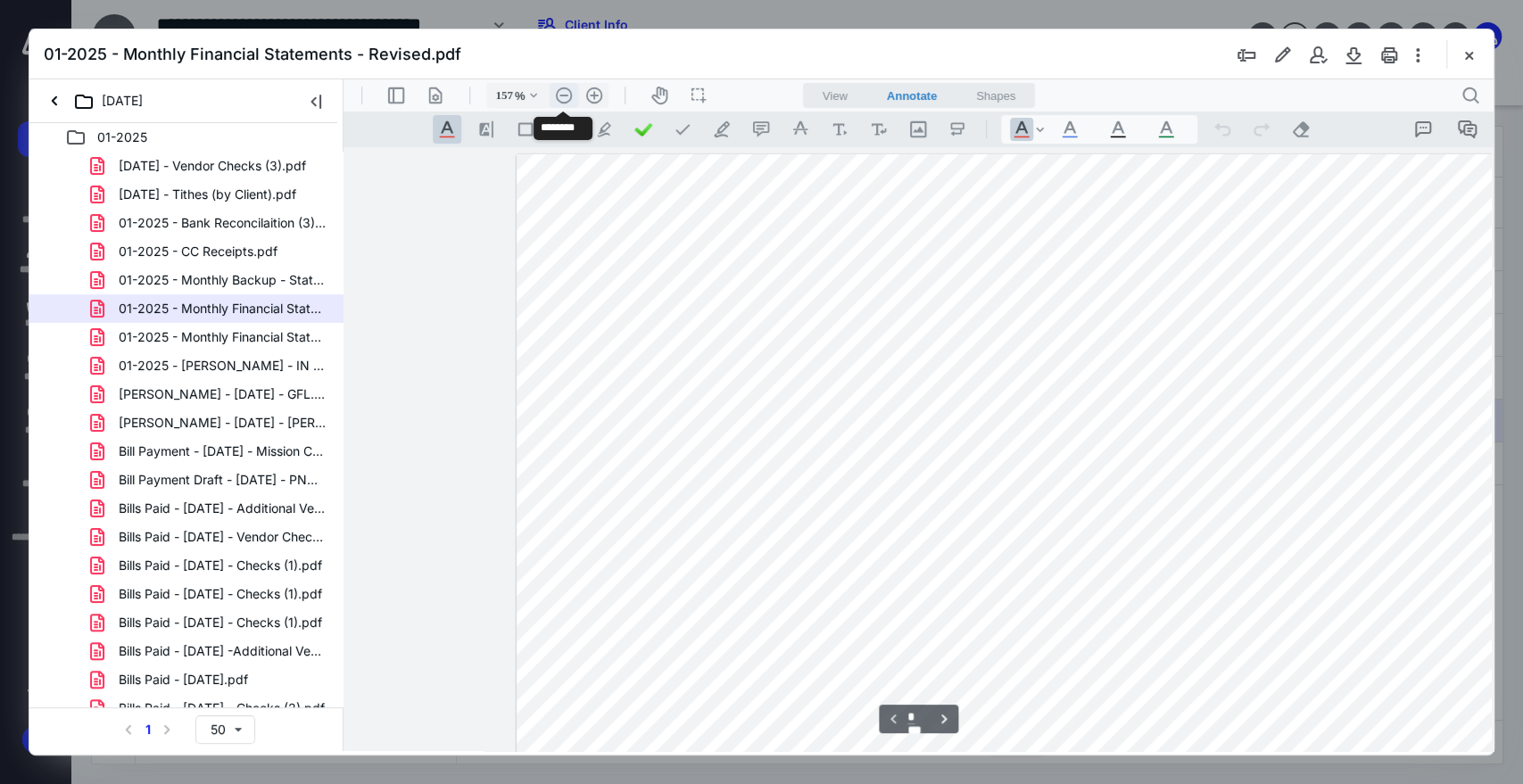 click on ".cls-1{fill:#abb0c4;} icon - header - zoom - out - line" at bounding box center (564, 95) 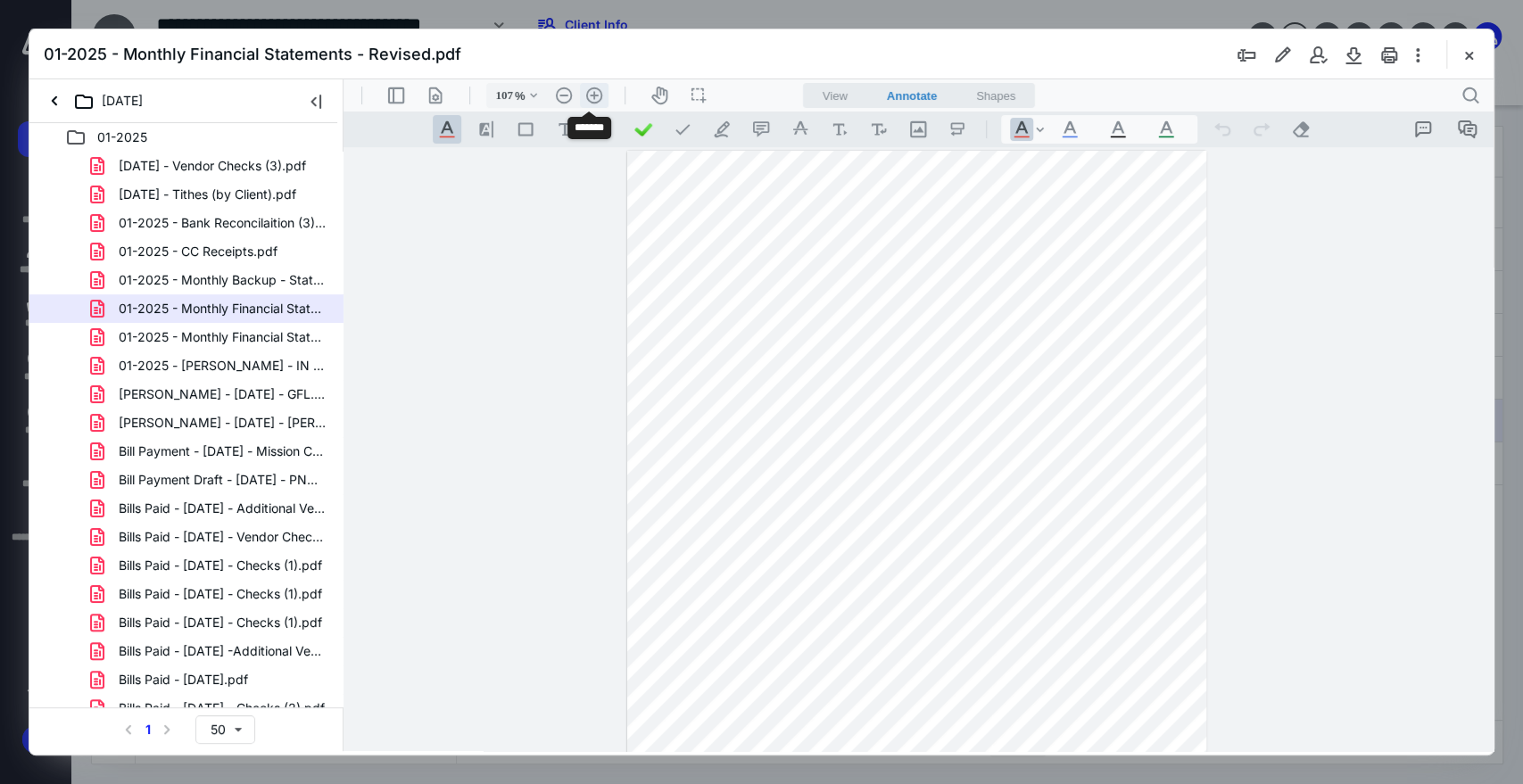 drag, startPoint x: 588, startPoint y: 87, endPoint x: 700, endPoint y: 215, distance: 170.08233 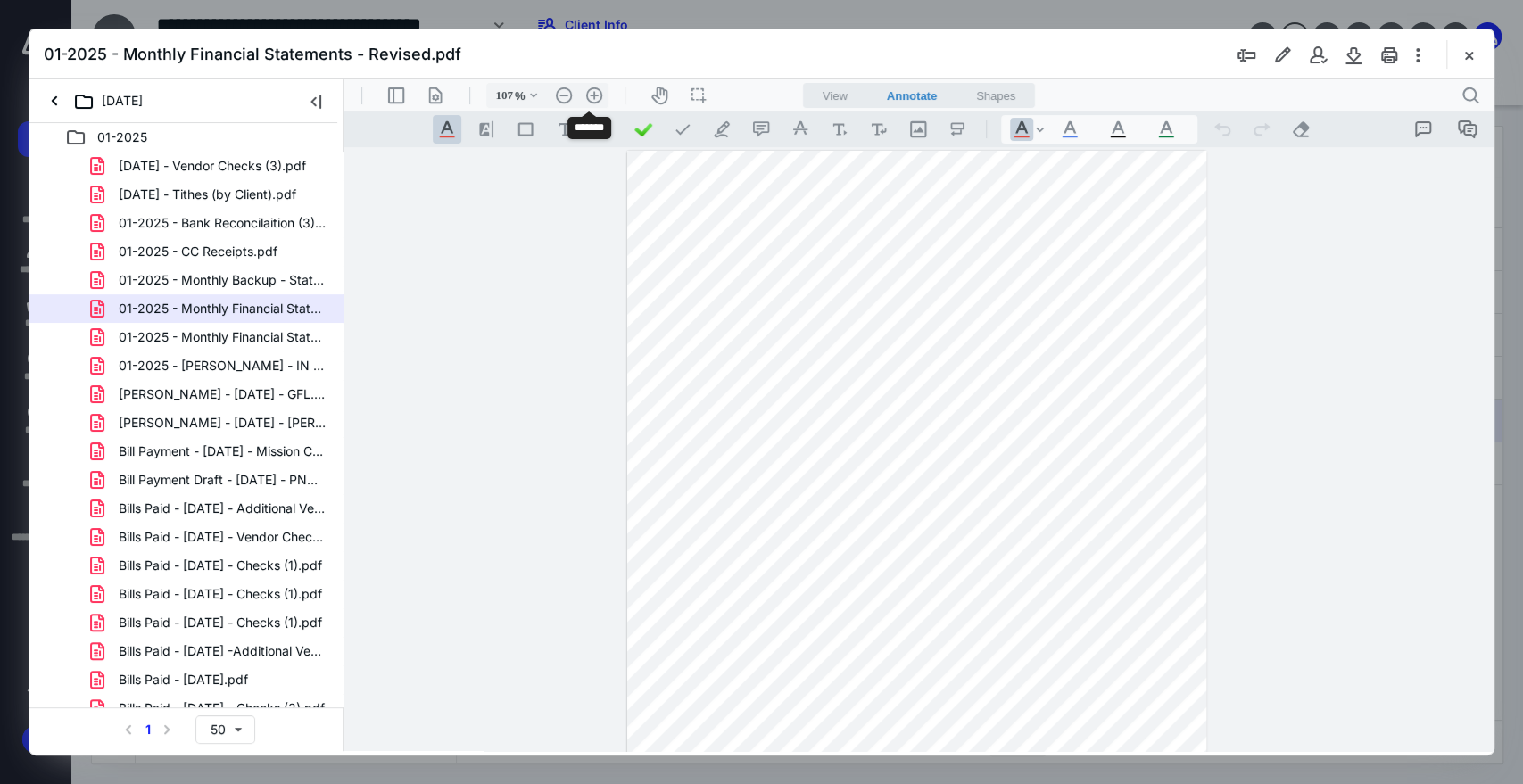 type on "157" 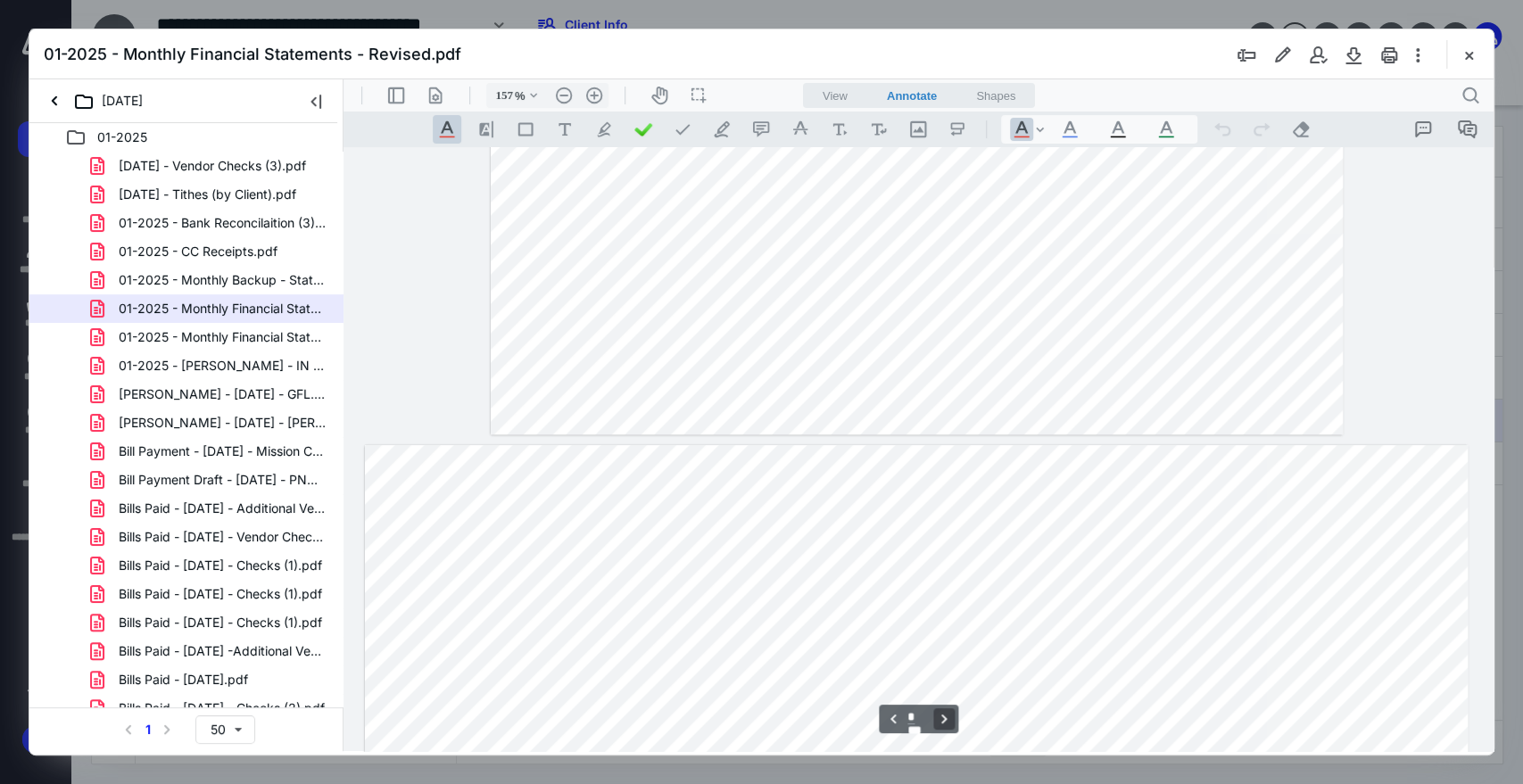 click on "**********" at bounding box center [944, 719] 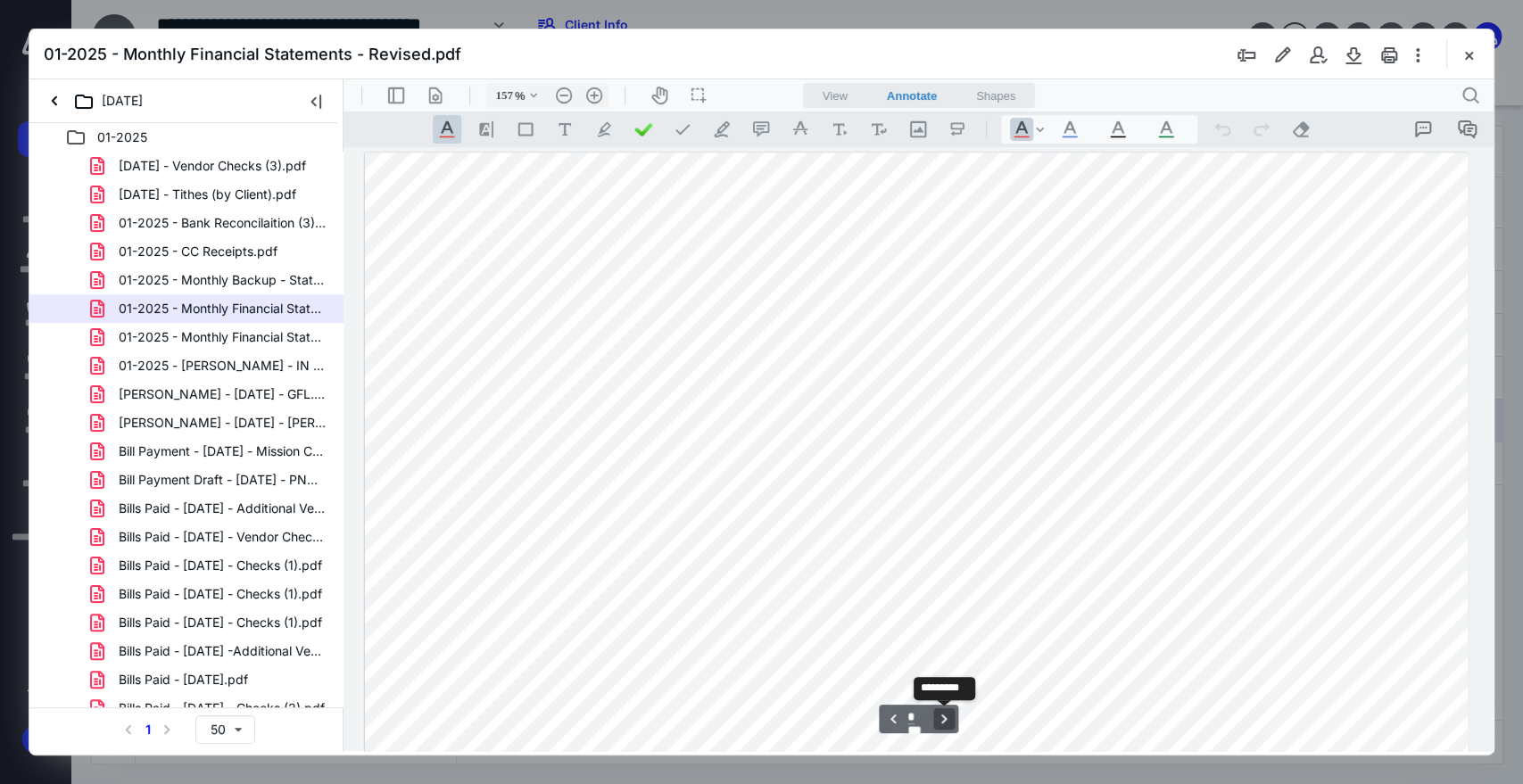 click on "**********" at bounding box center [944, 719] 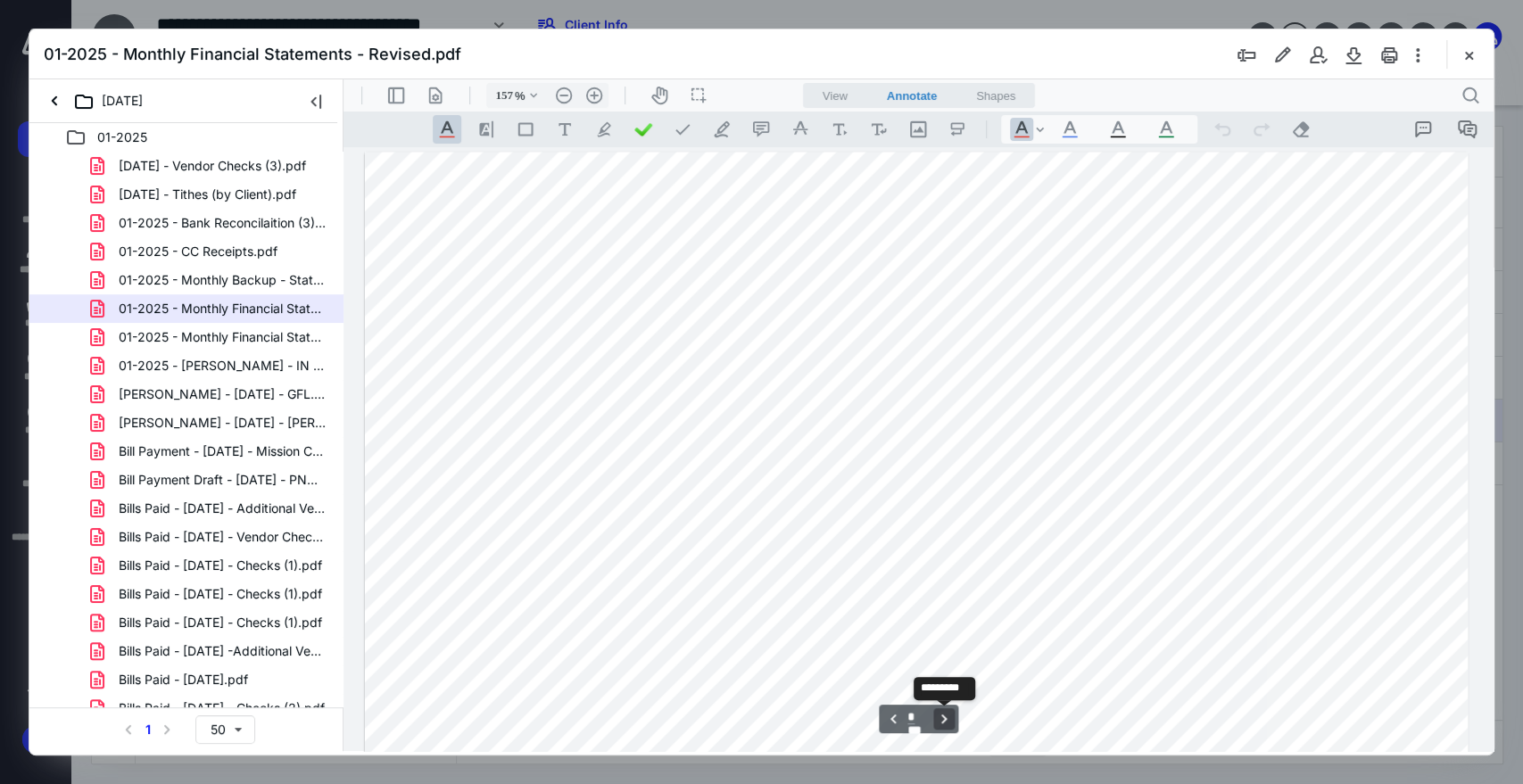 click on "**********" at bounding box center (944, 719) 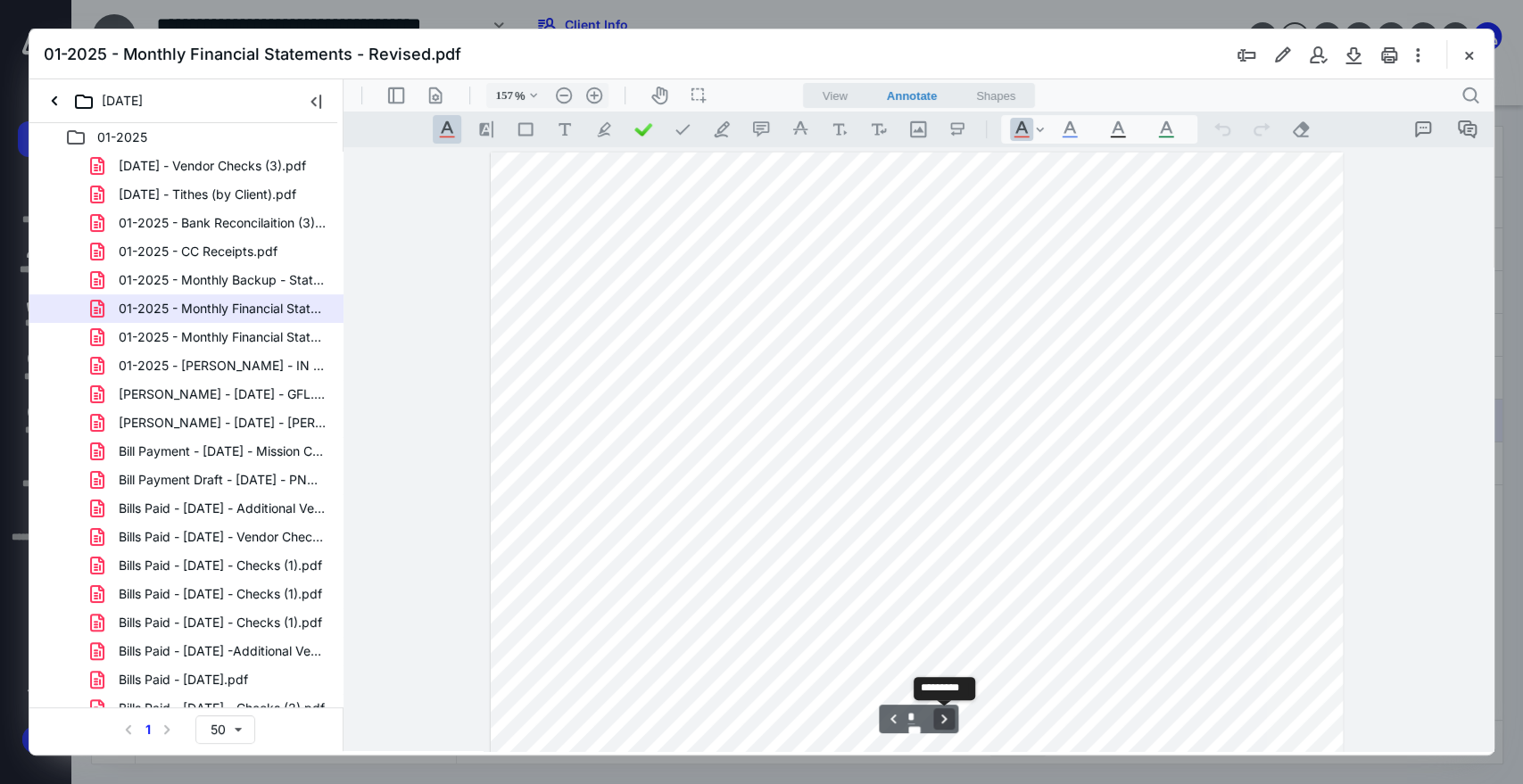 click on "**********" at bounding box center [944, 719] 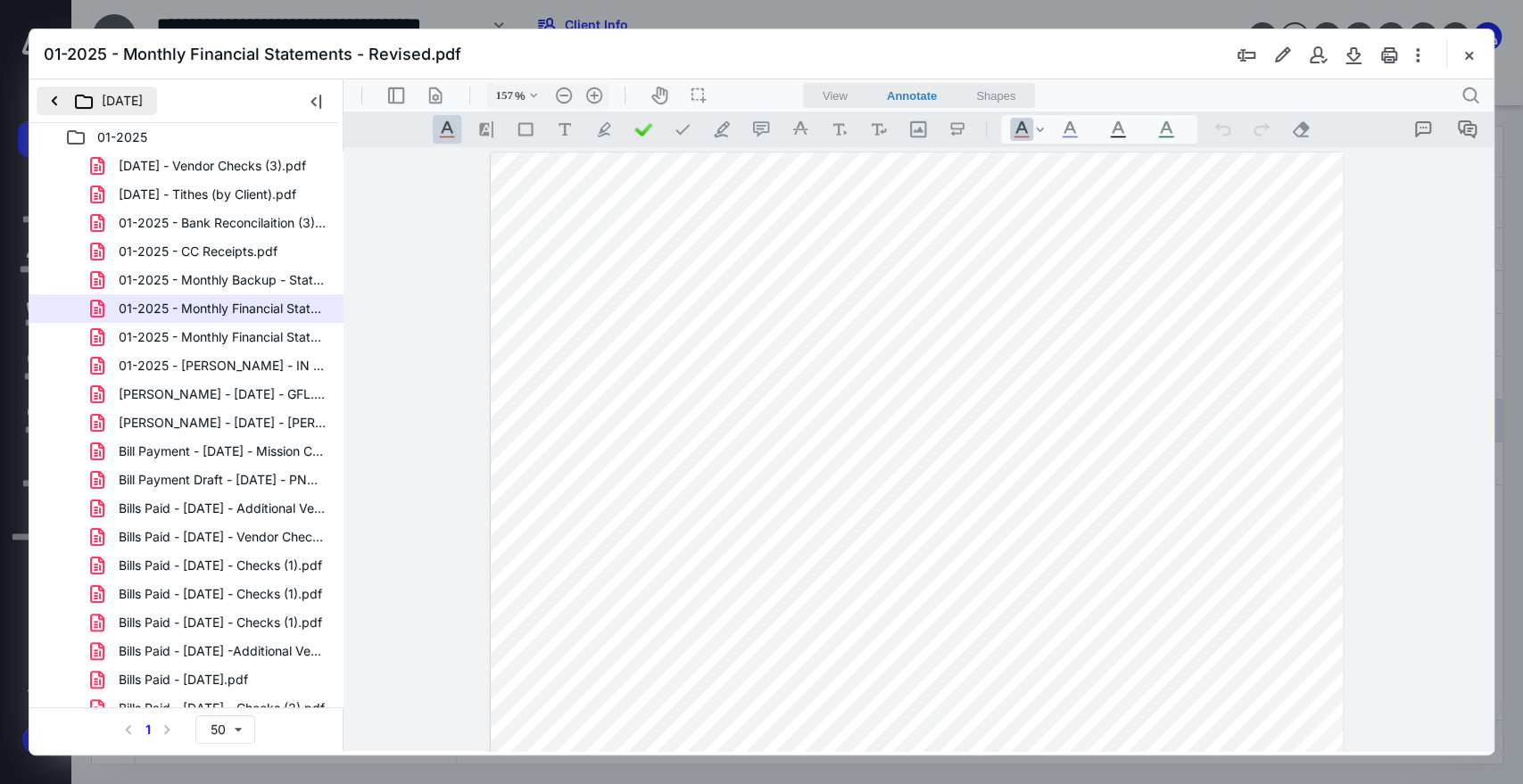 click on "[DATE]" at bounding box center (96, 101) 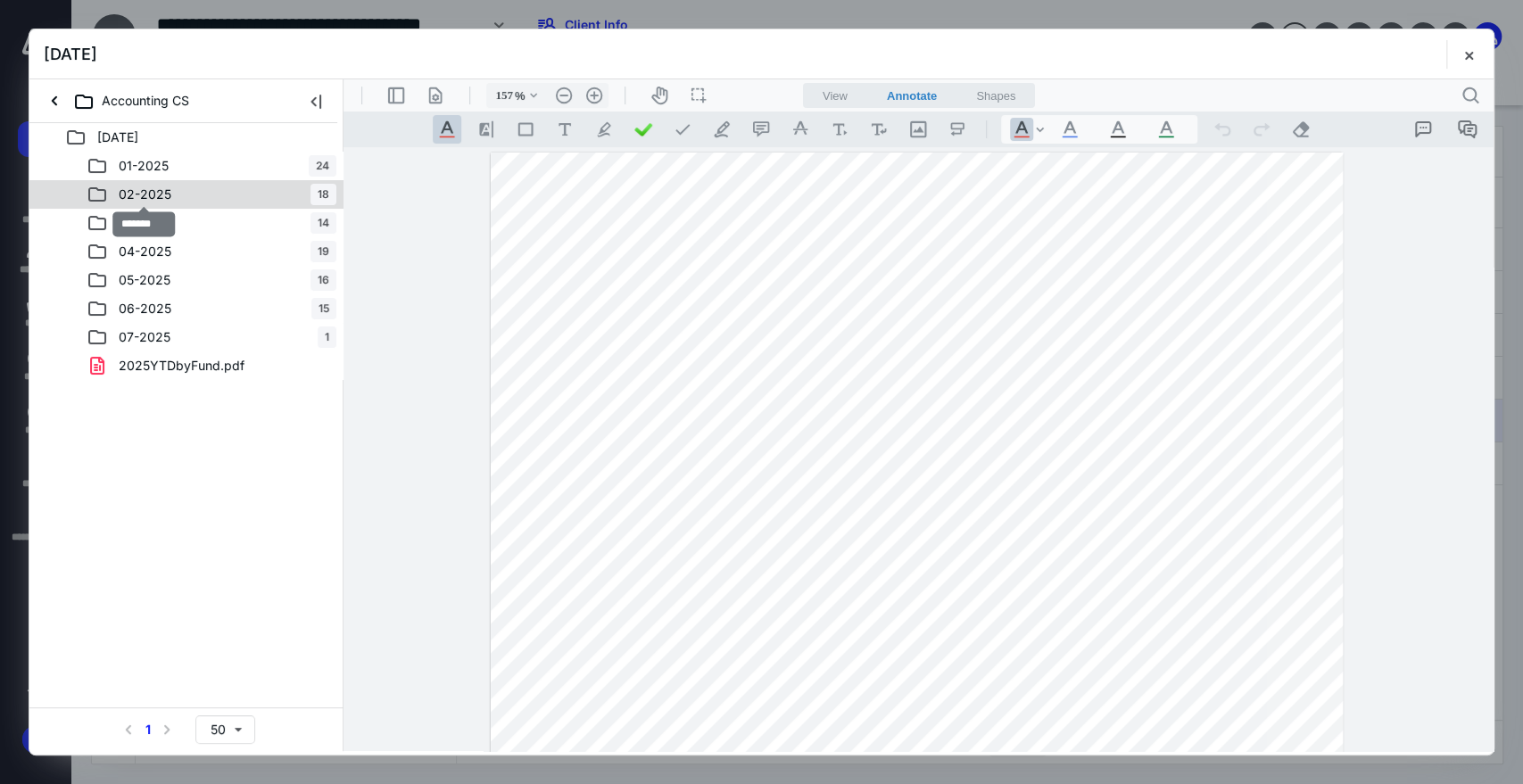 click on "02-2025" at bounding box center [145, 194] 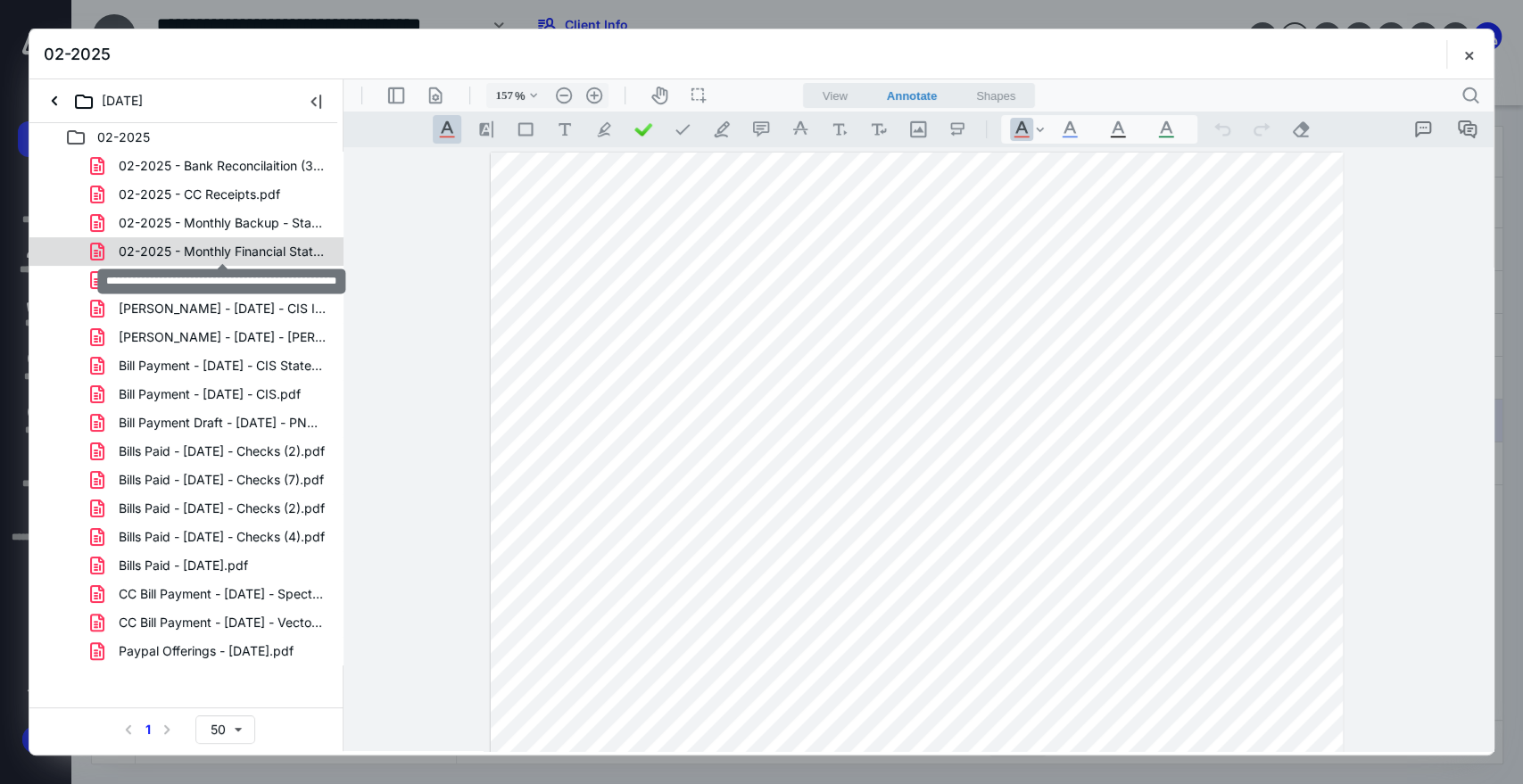 click on "02-2025 - Monthly Financial Statements - Revised.pdf" at bounding box center (222, 252) 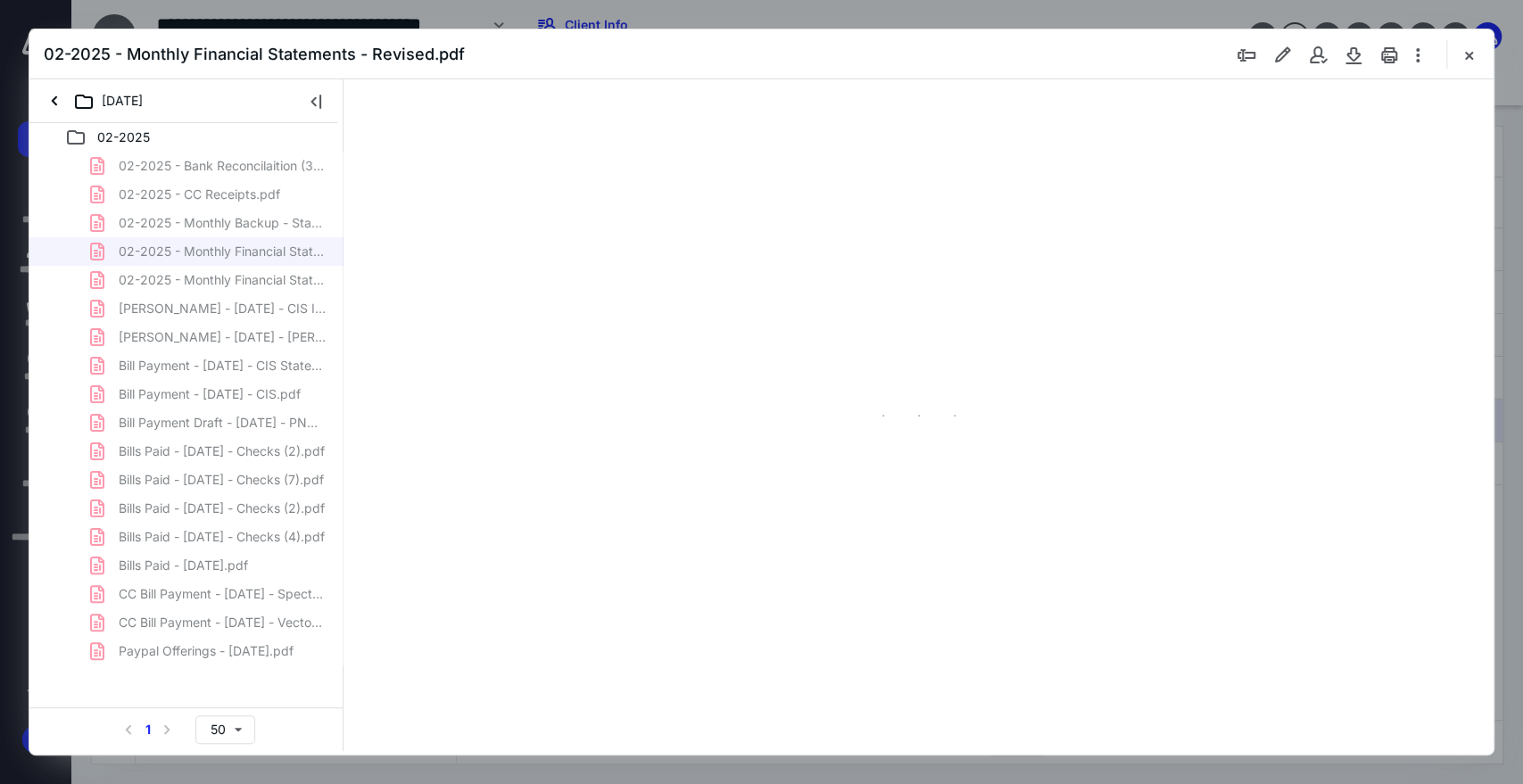 type on "207" 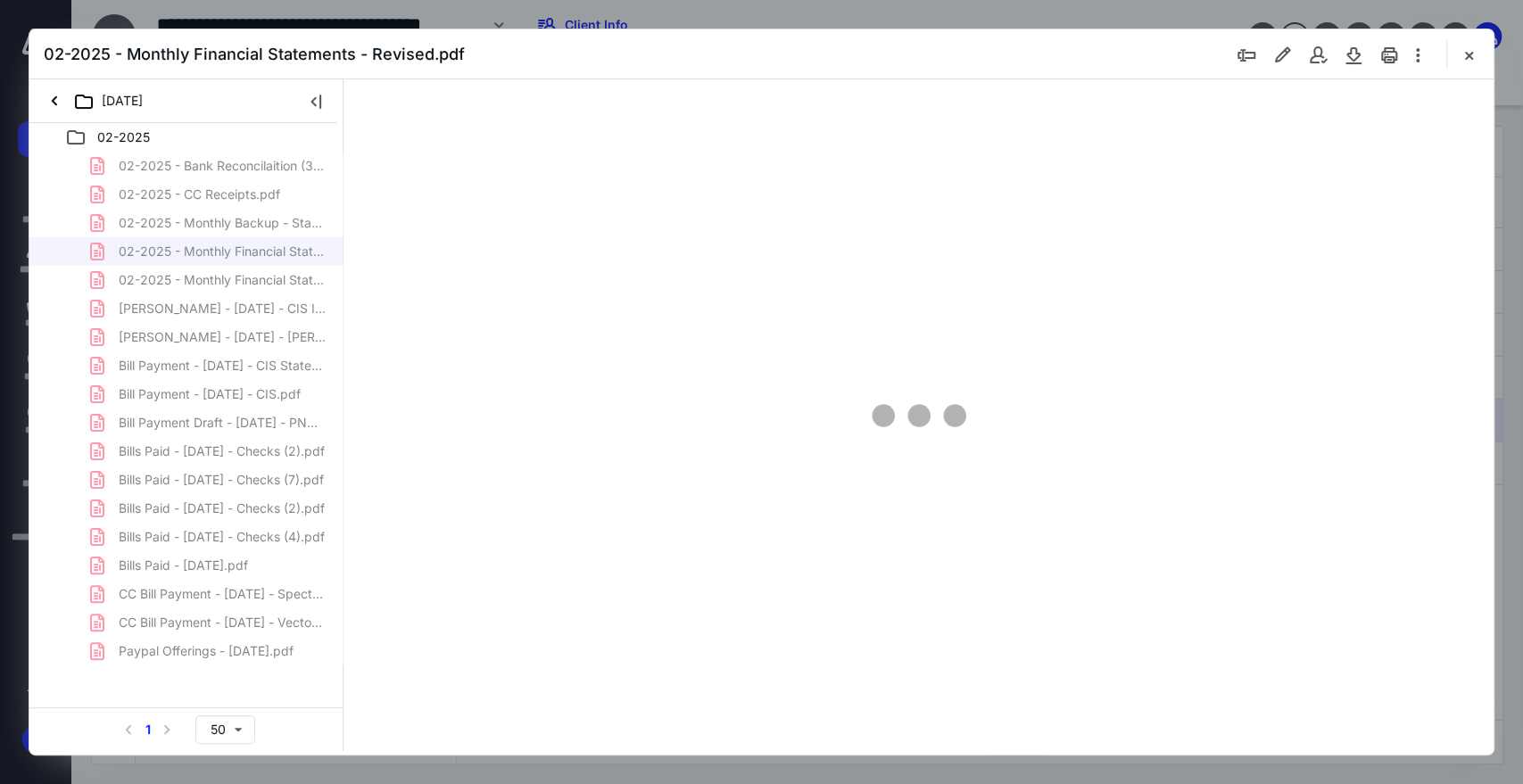 scroll, scrollTop: 75, scrollLeft: 163, axis: both 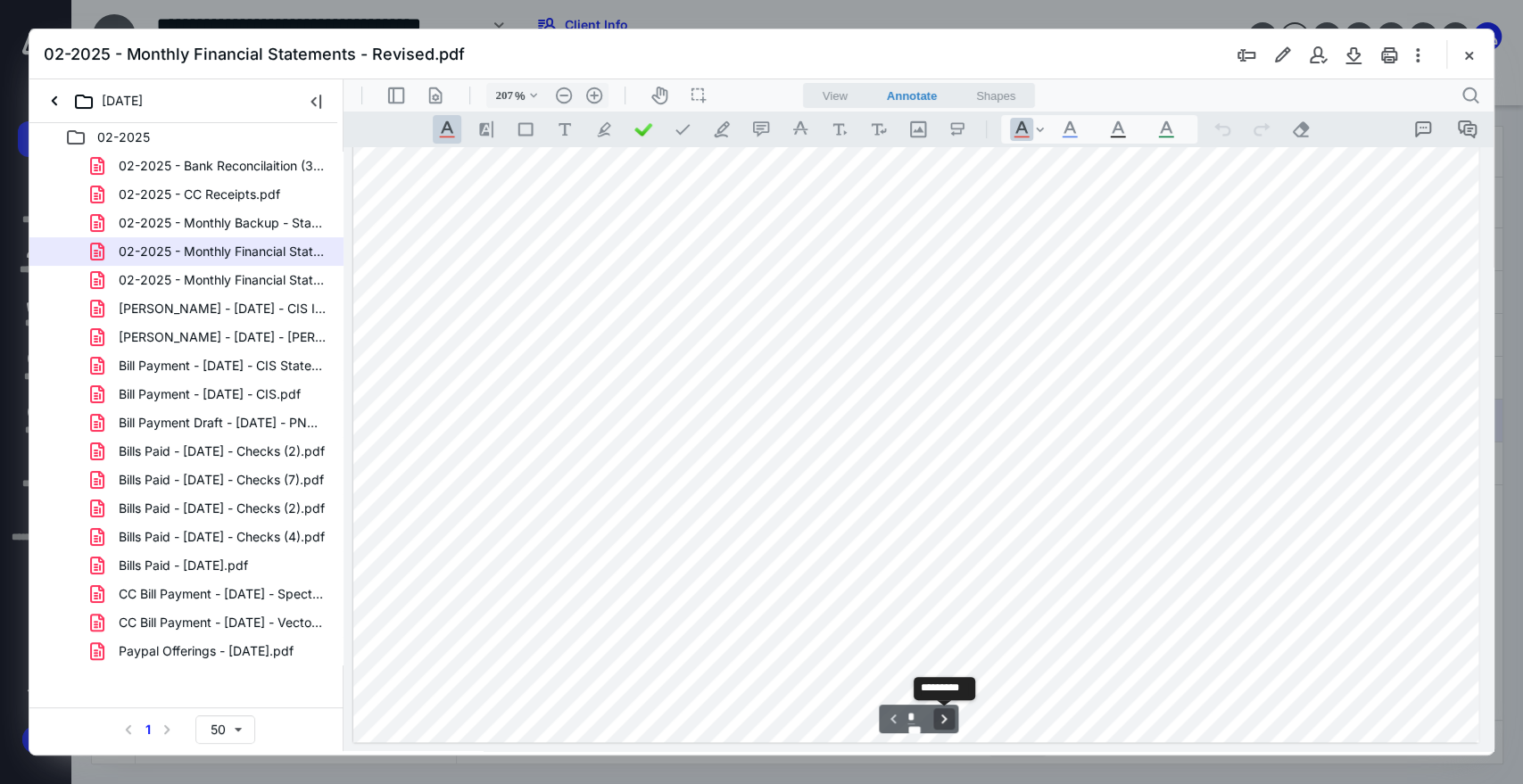 click on "**********" at bounding box center [944, 719] 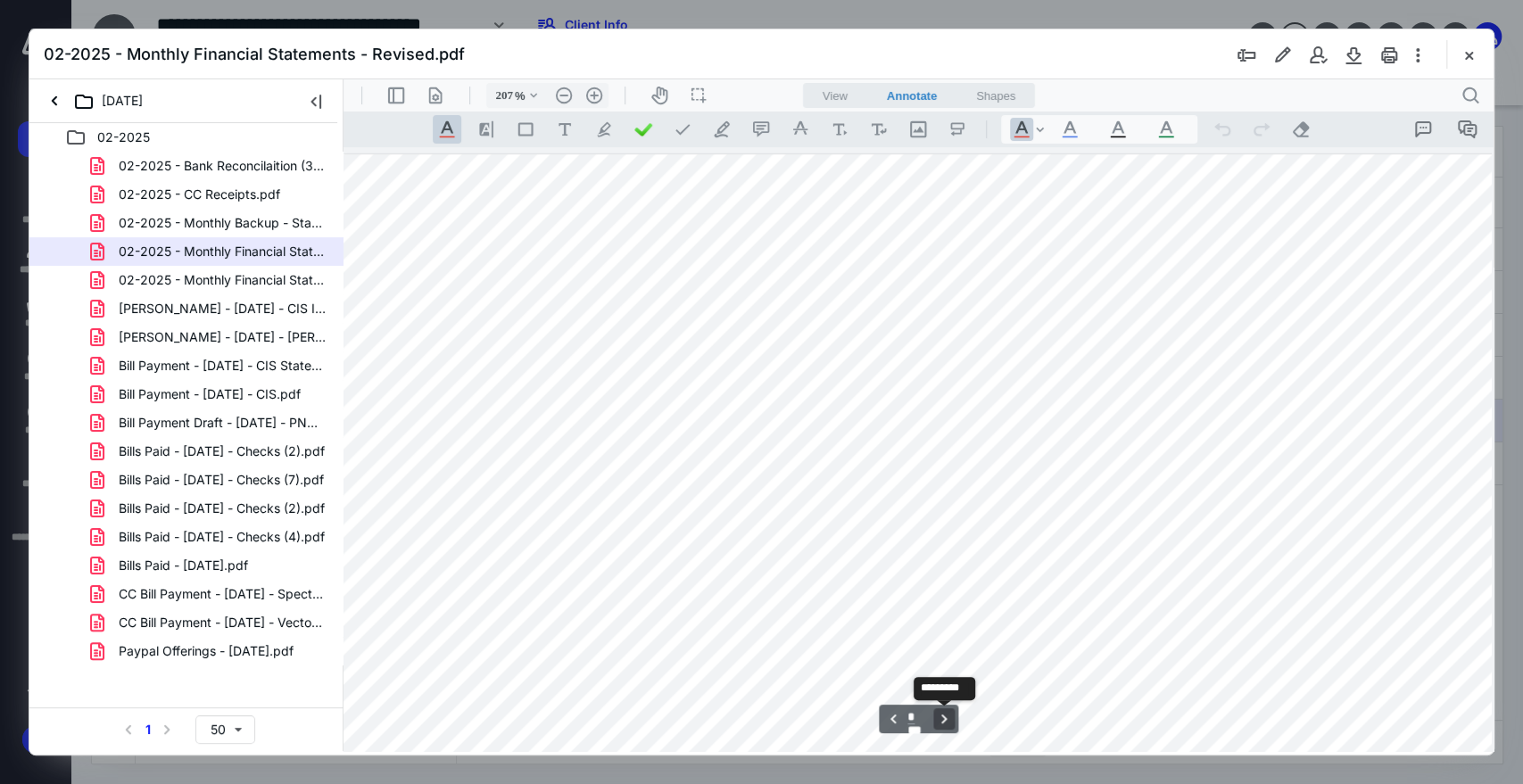 click on "**********" at bounding box center (944, 719) 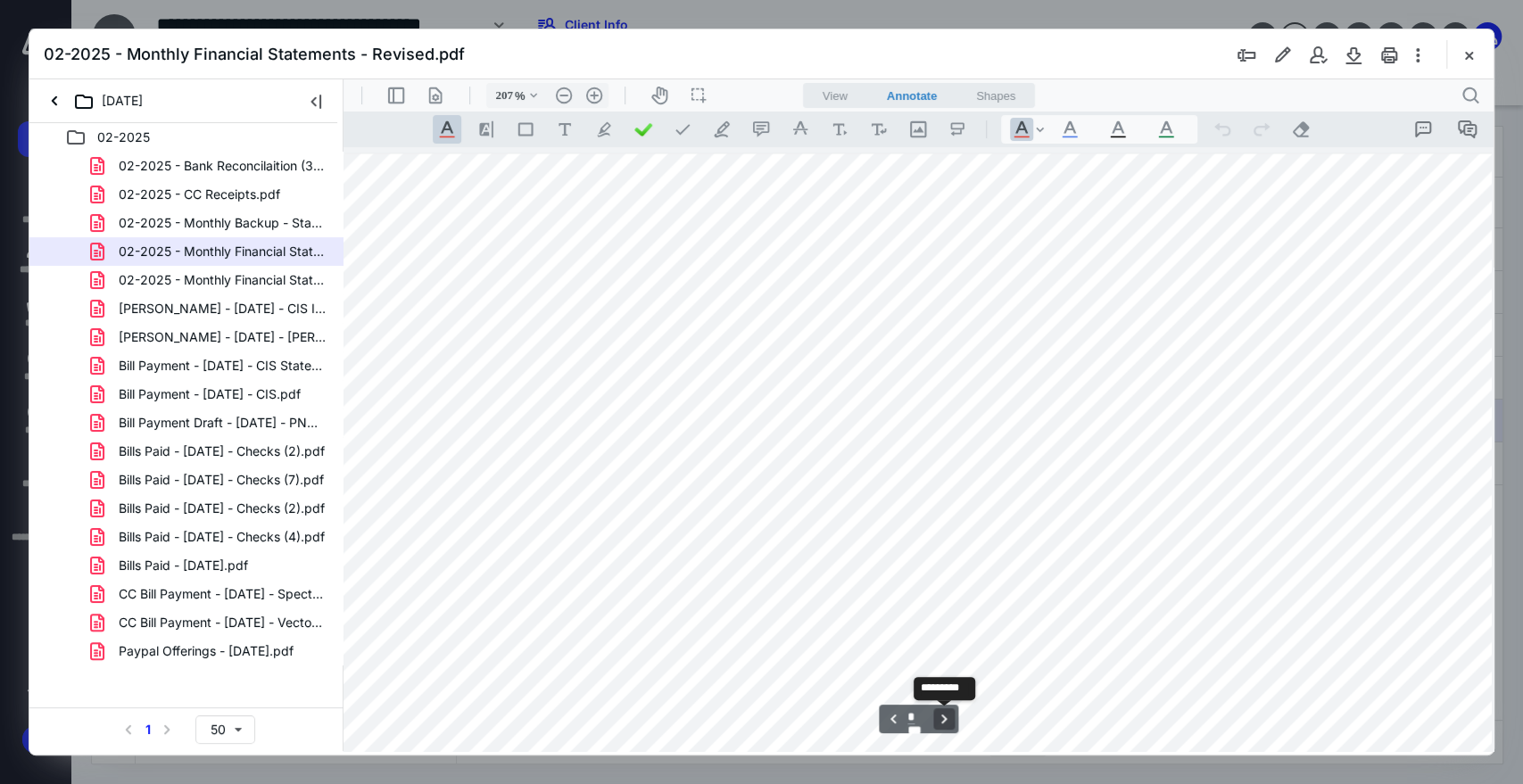 click on "**********" at bounding box center [944, 719] 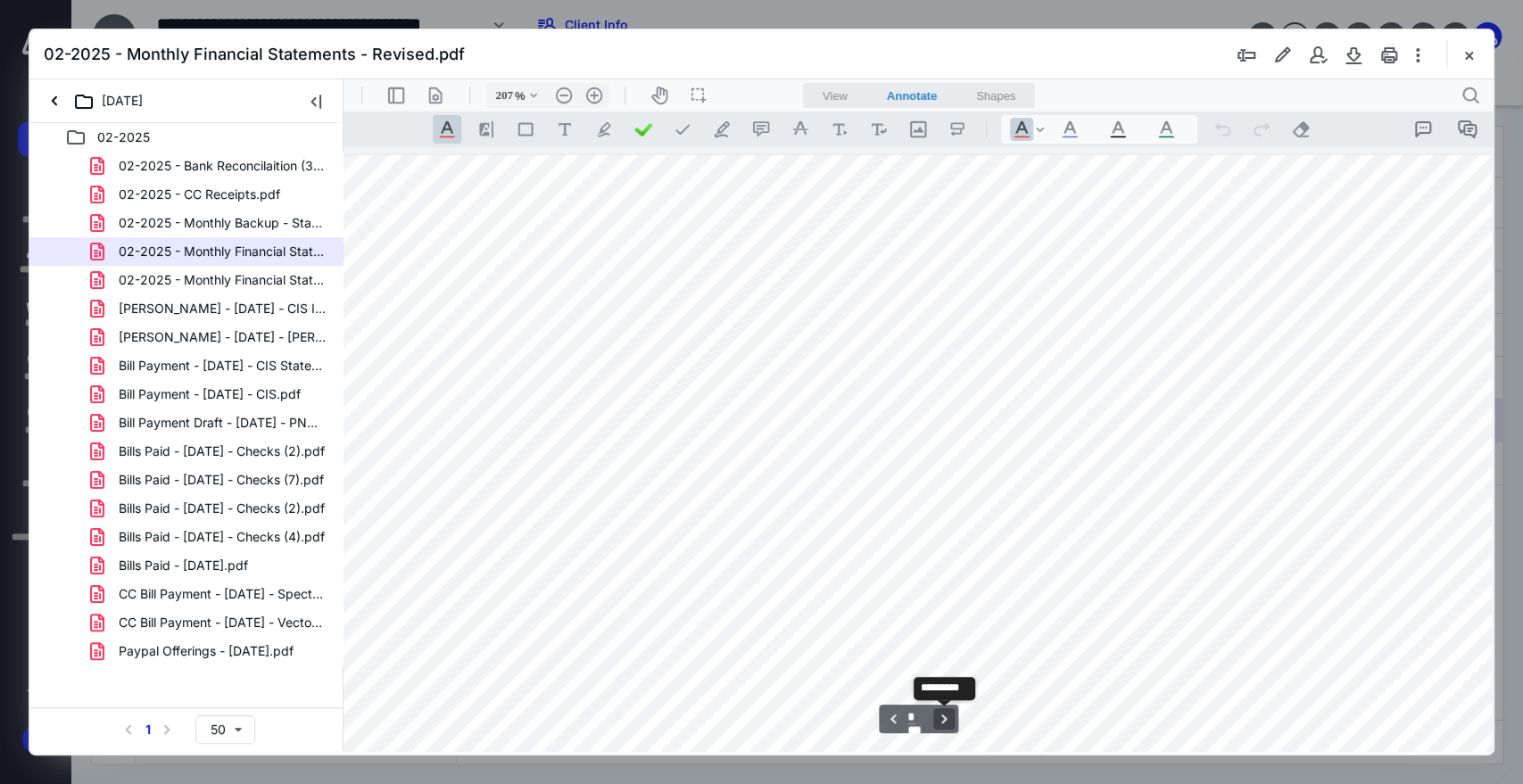click on "**********" at bounding box center [944, 719] 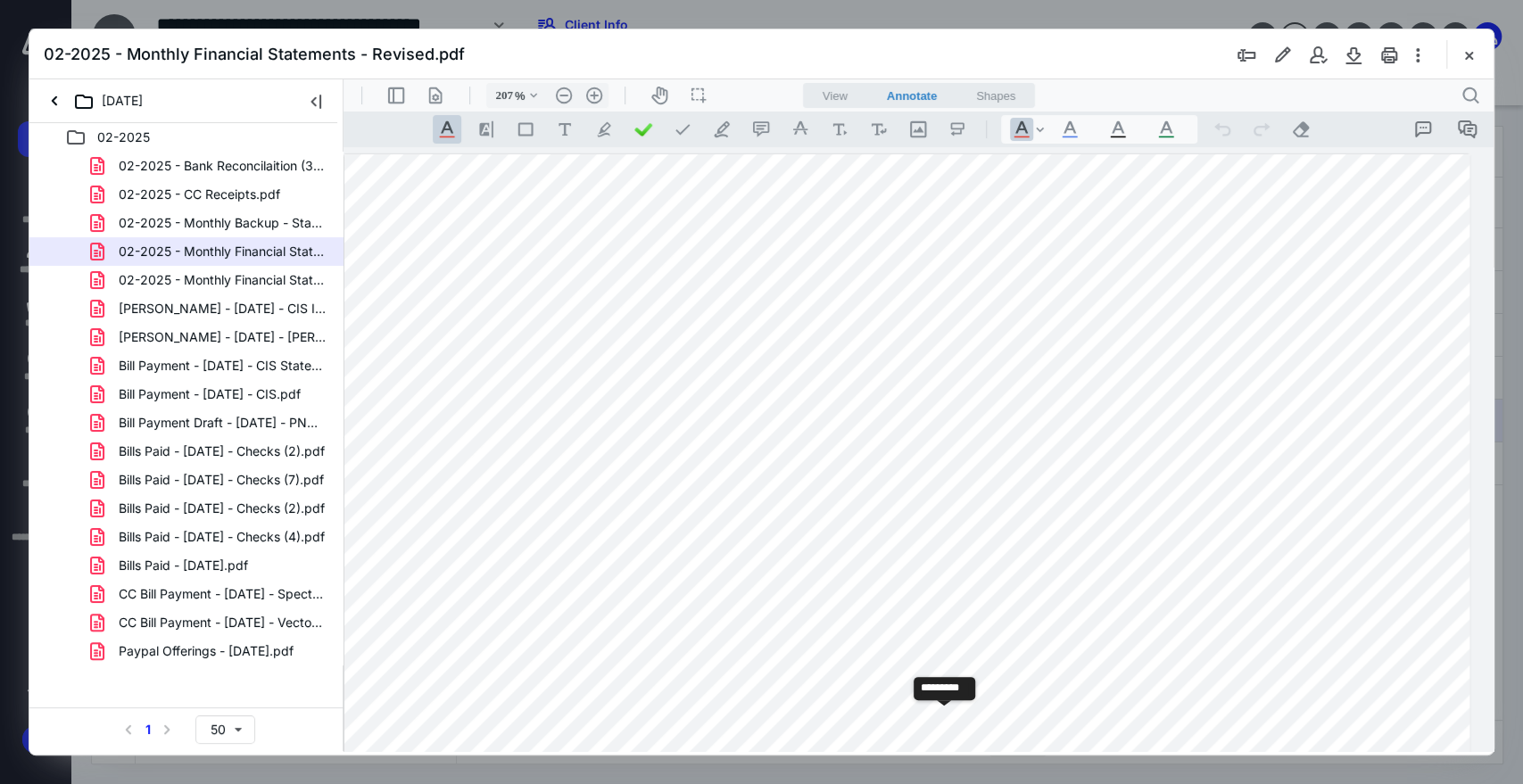 click on "**********" at bounding box center [944, 719] 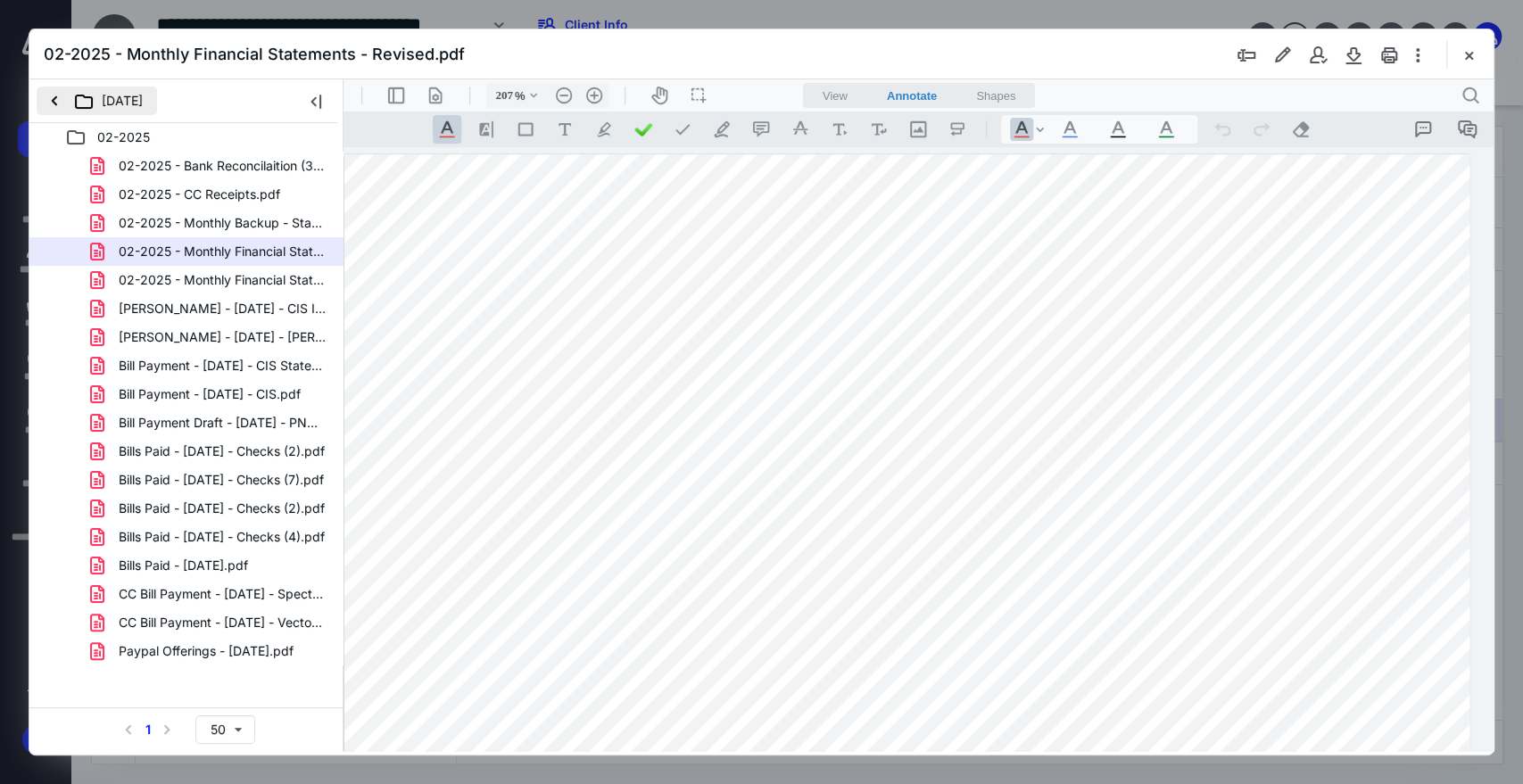 click on "[DATE]" at bounding box center (96, 101) 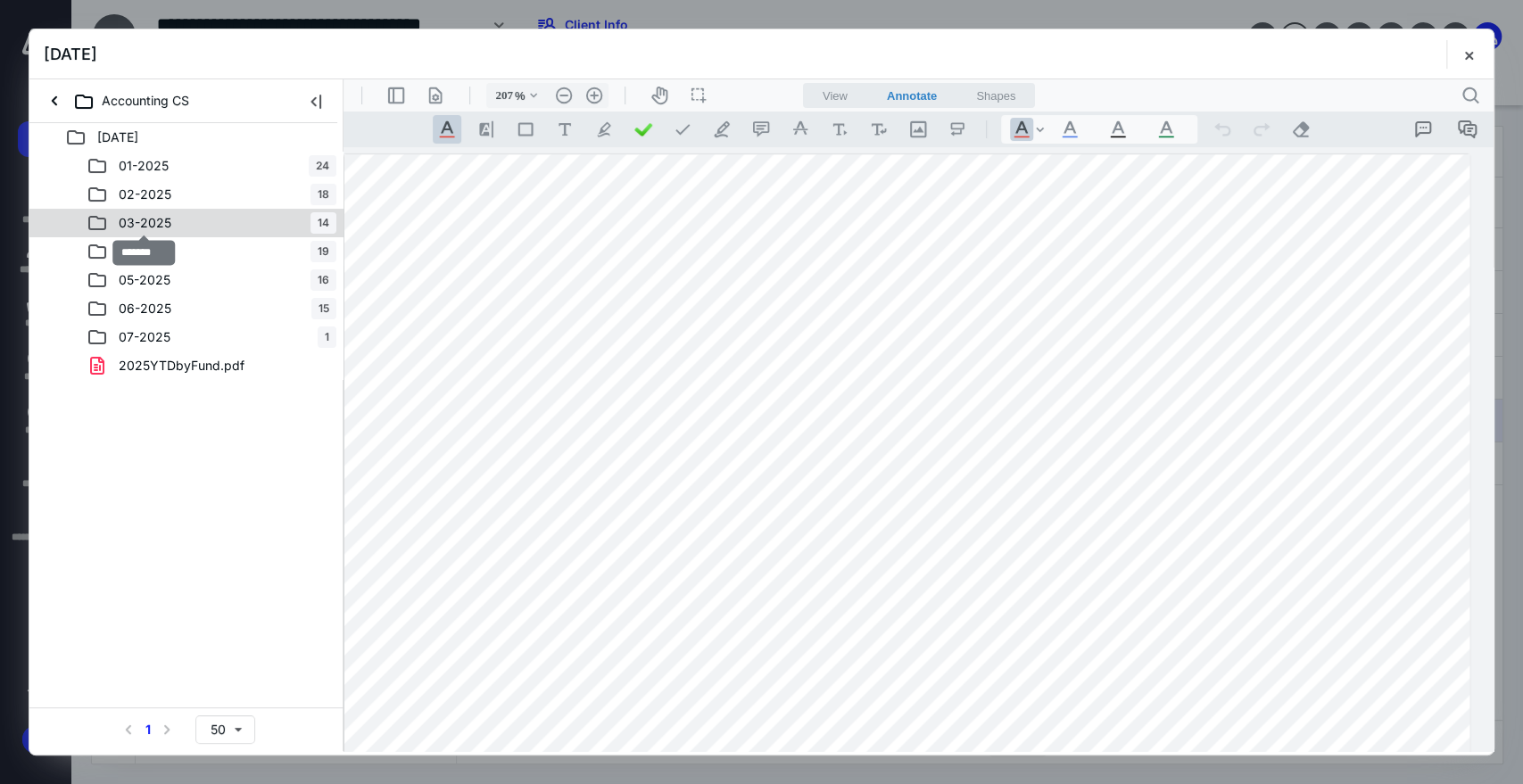 click on "03-2025" at bounding box center [145, 223] 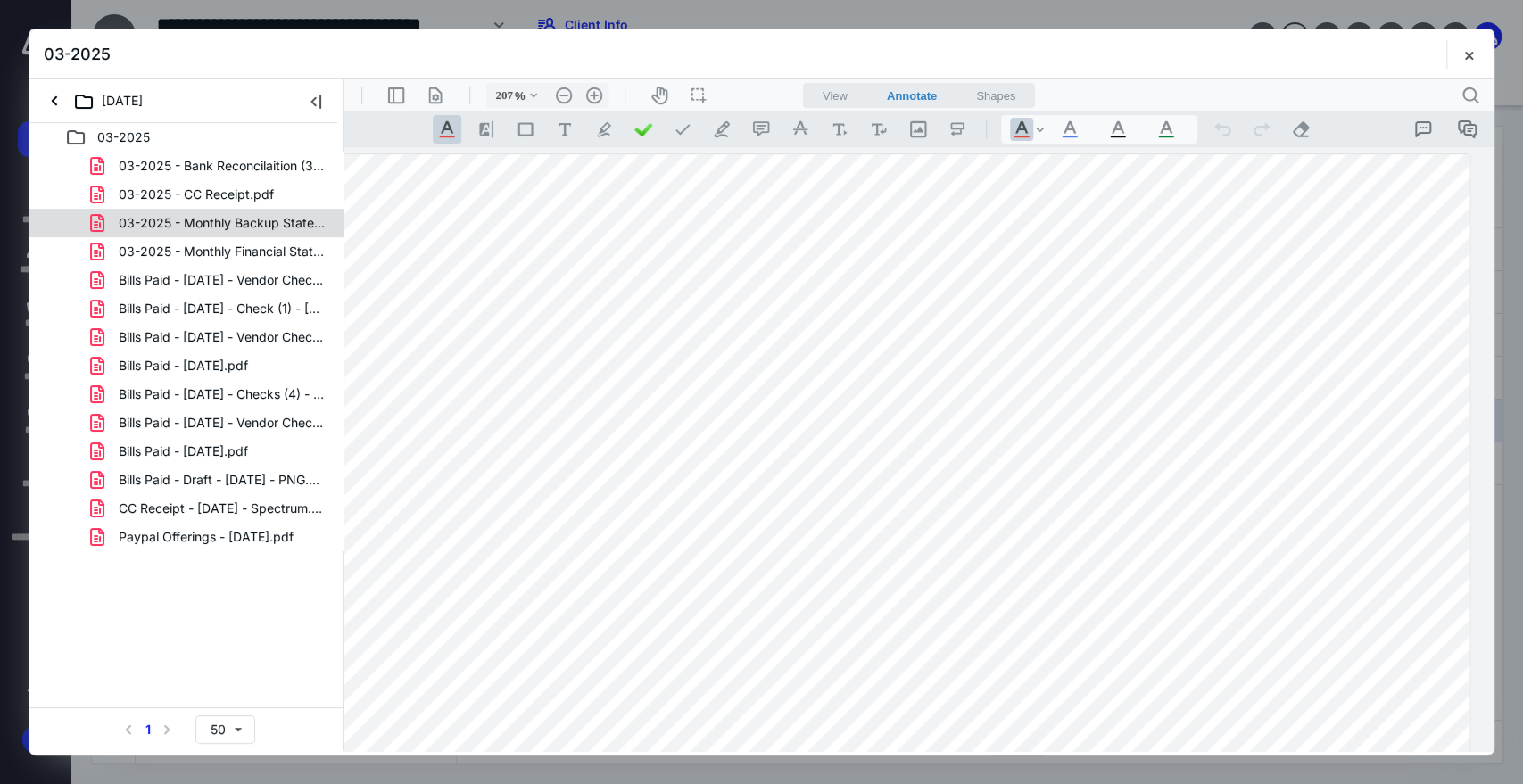 click on "03-2025 - Monthly Backup Statements.pdf" at bounding box center [222, 223] 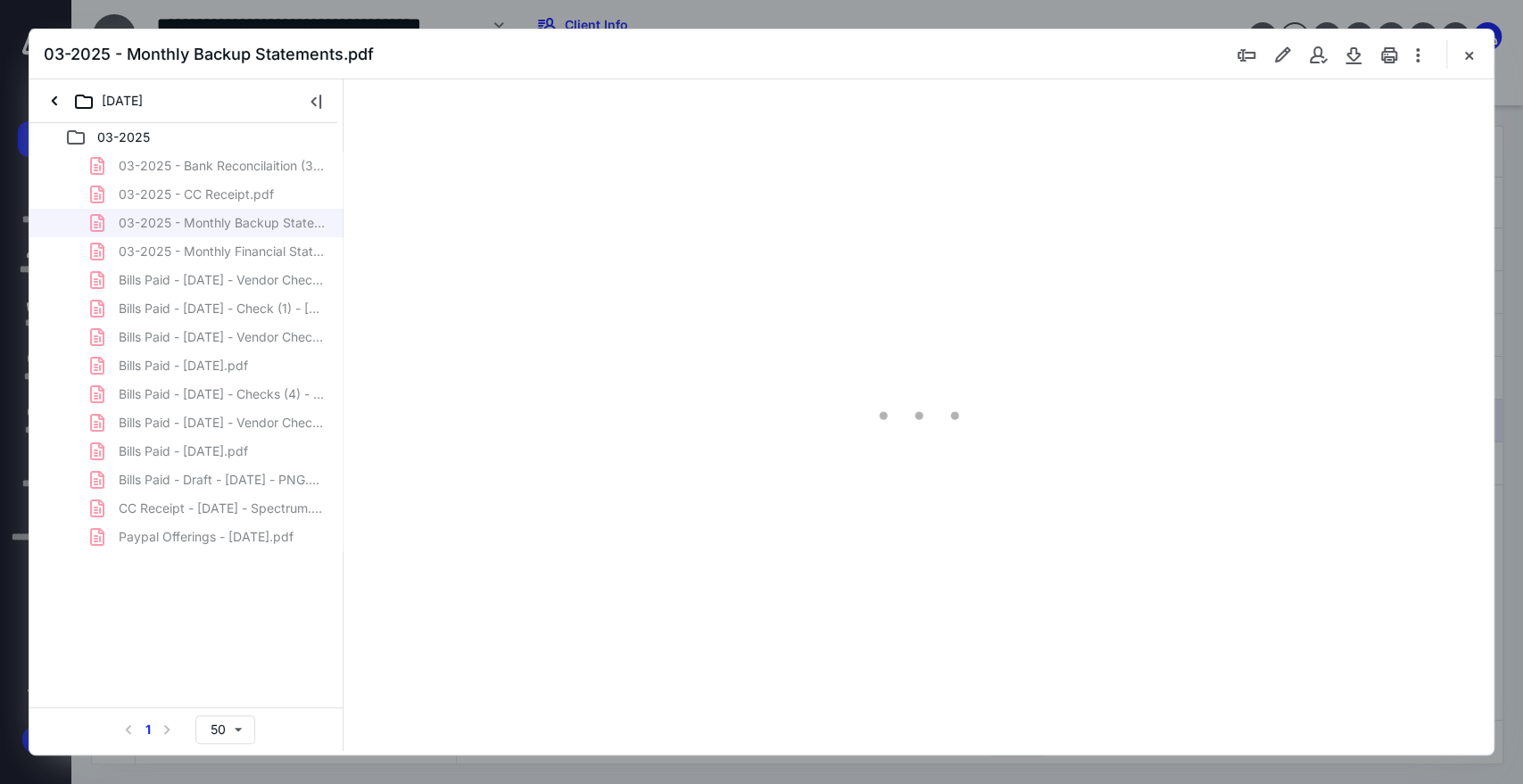 click on "03-2025 - Bank Reconcilaition (3).pdf 03-2025 - CC Receipt.pdf 03-2025 - Monthly Backup Statements.pdf 03-2025 - Monthly Financial Statements.pdf Bills Paid - [DATE] - Vendor Checks (1).pdf Bills Paid - [DATE] - Check (1) - [PERSON_NAME].pdf Bills Paid - [DATE] - Vendor Checks (2).pdf Bills Paid - [DATE].pdf Bills Paid - [DATE] - Checks (4) - Reoccuring.pdf Bills Paid - [DATE] - Vendor Checks (2).pdf Bills Paid - [DATE].pdf Bills Paid - Draft - [DATE] - PNG.pdf CC Receipt - [DATE] - Spectrum.pdf Paypal Offerings - [DATE].pdf" at bounding box center (186, 351) 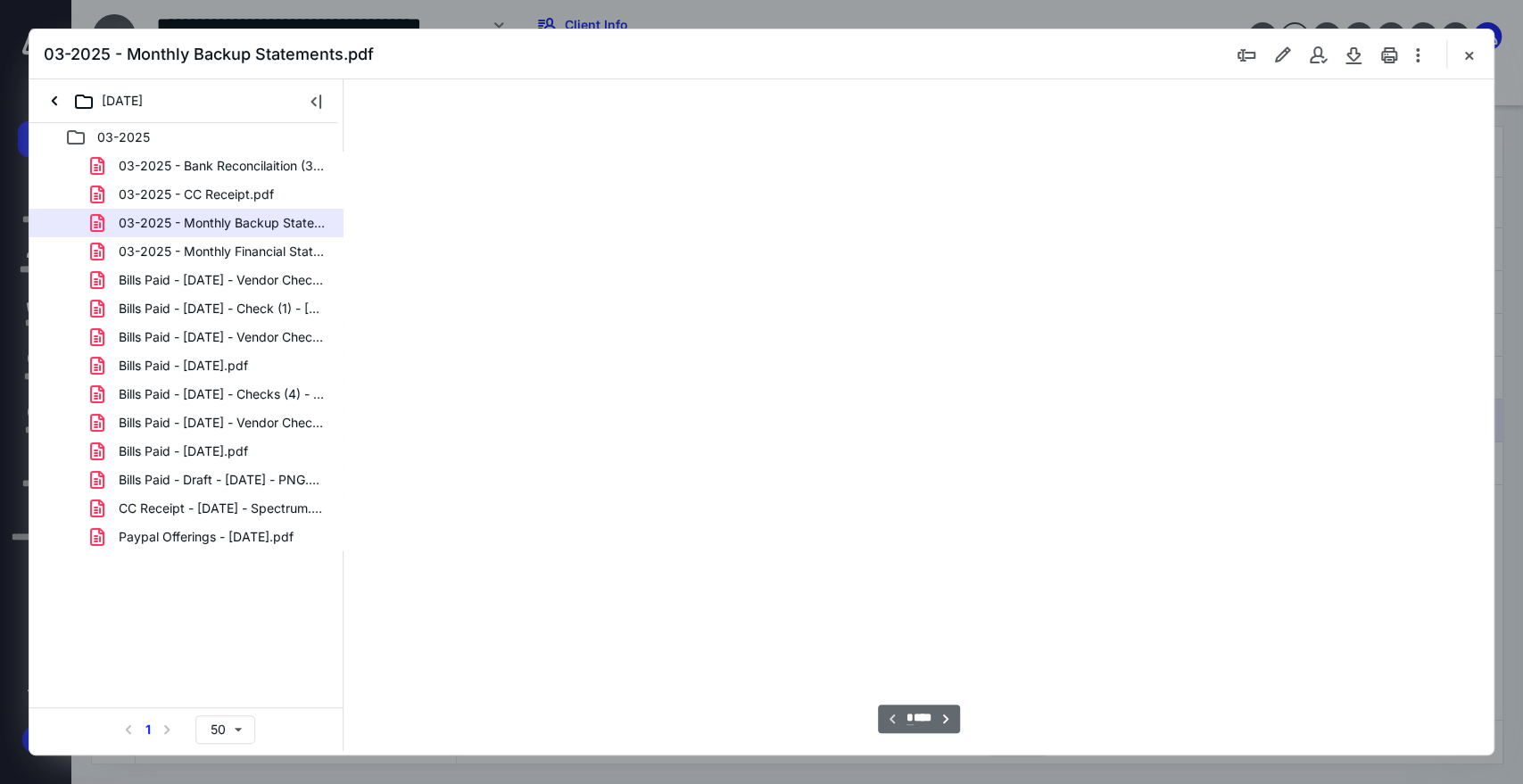 scroll, scrollTop: 75, scrollLeft: 0, axis: vertical 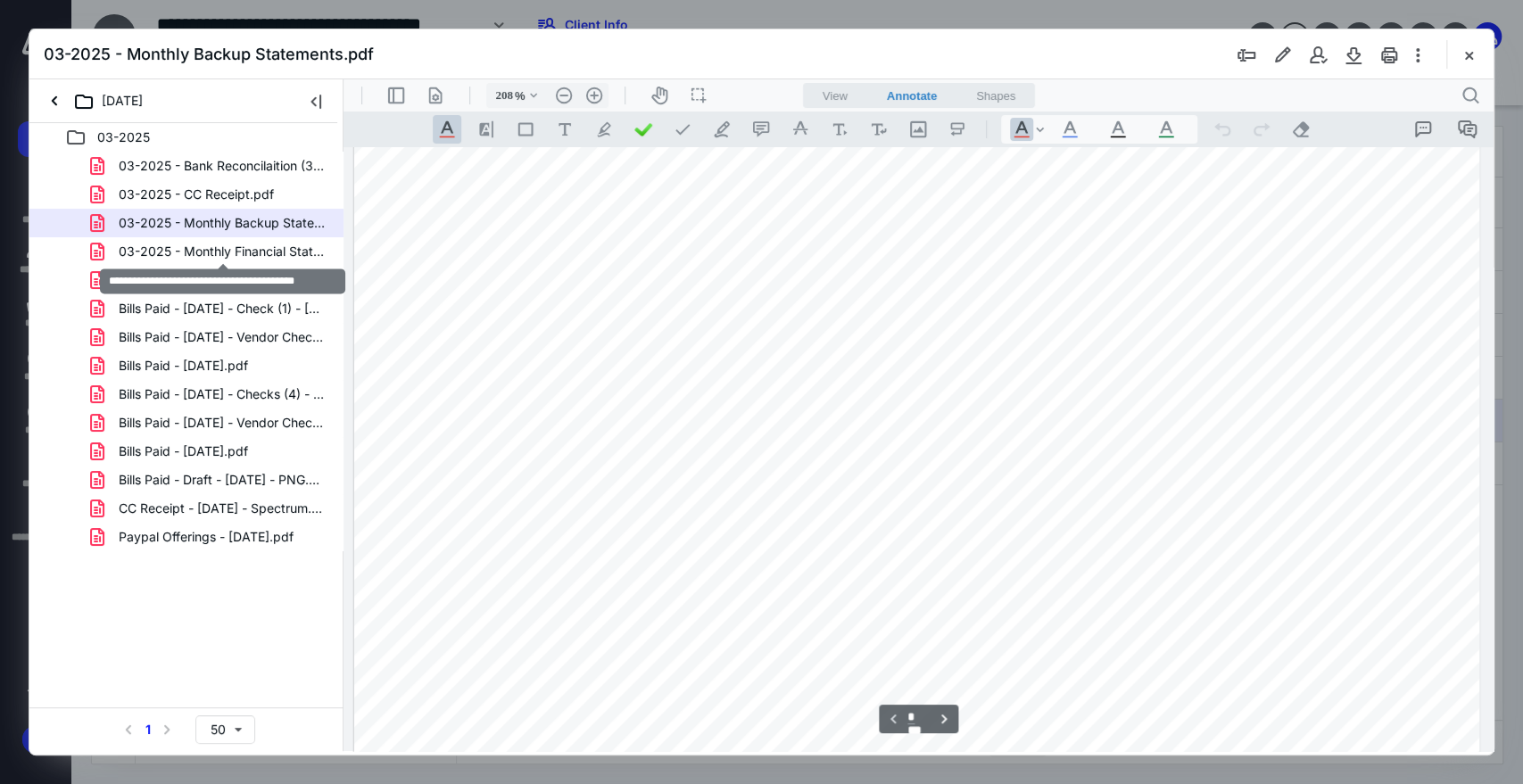 click on "03-2025 - Monthly Financial Statements.pdf" at bounding box center [222, 252] 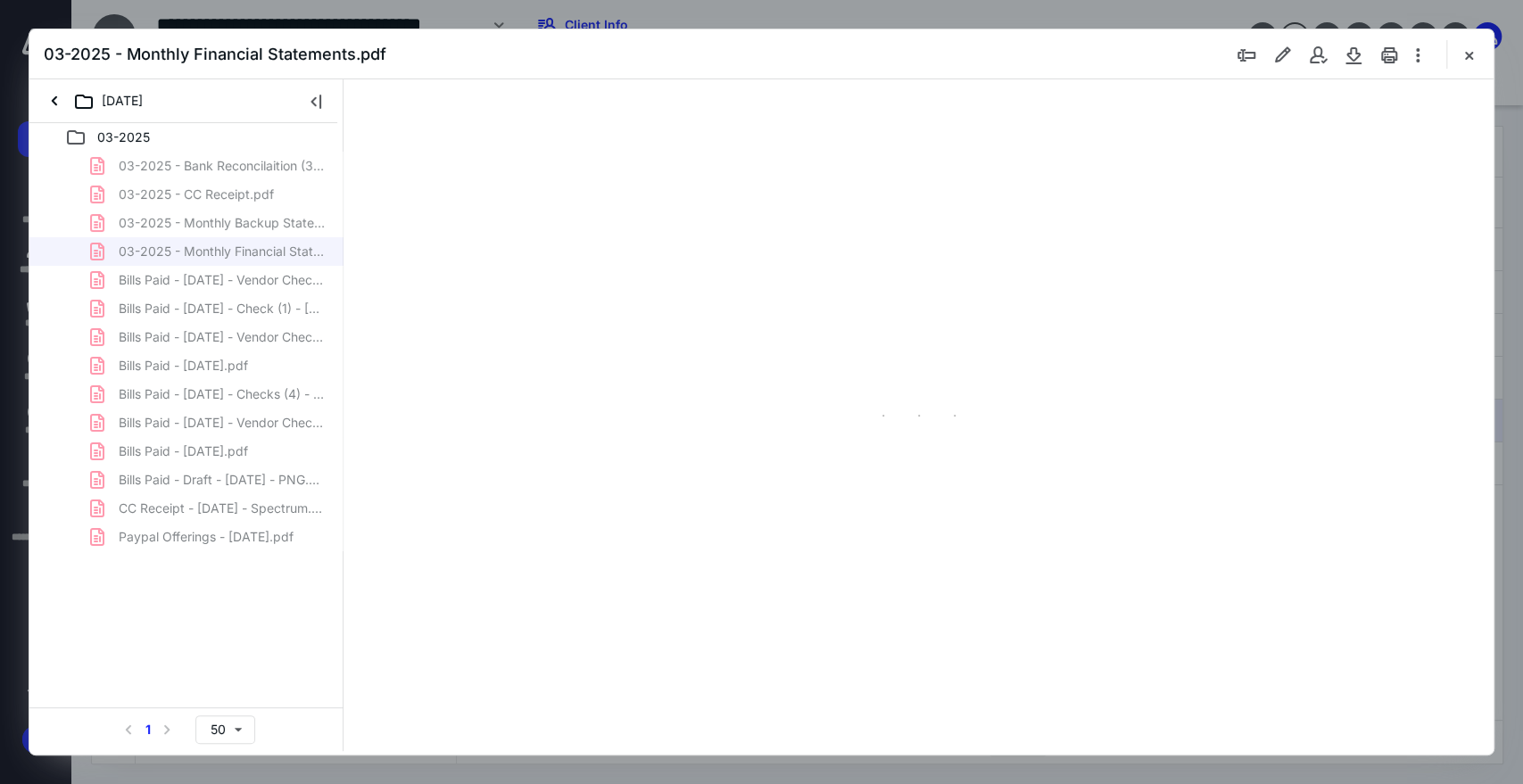 type on "207" 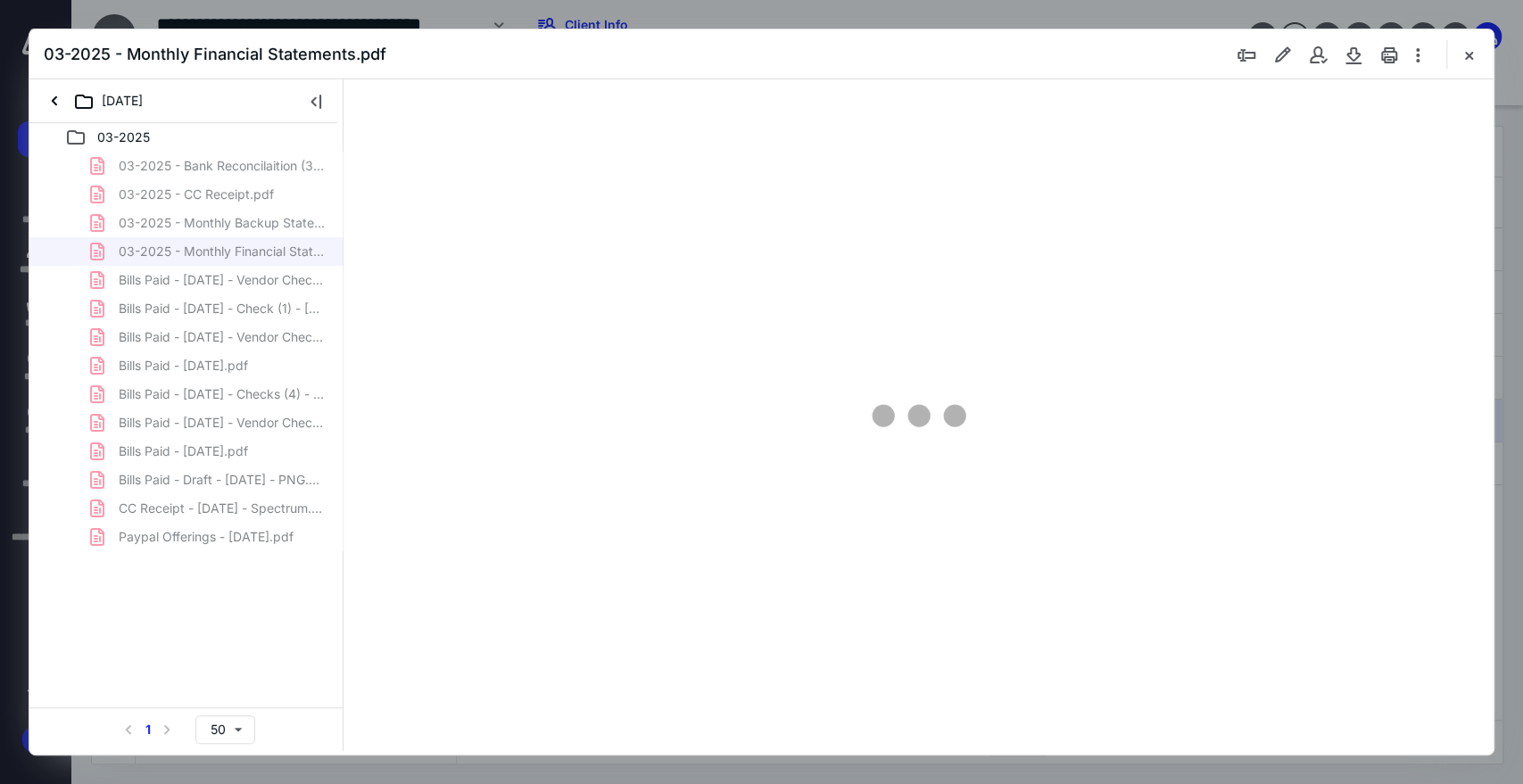 scroll, scrollTop: 75, scrollLeft: 163, axis: both 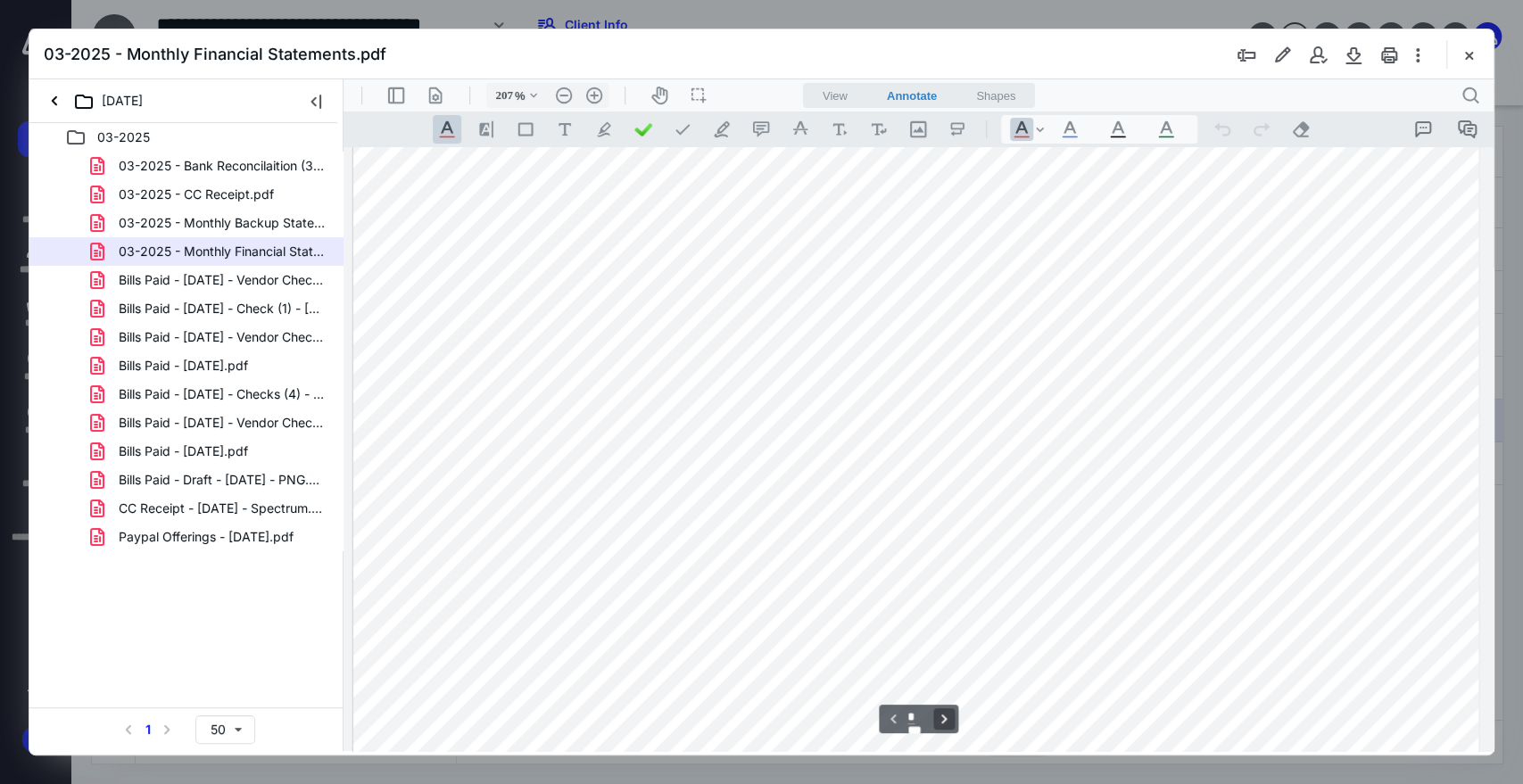 click on "**********" at bounding box center [944, 719] 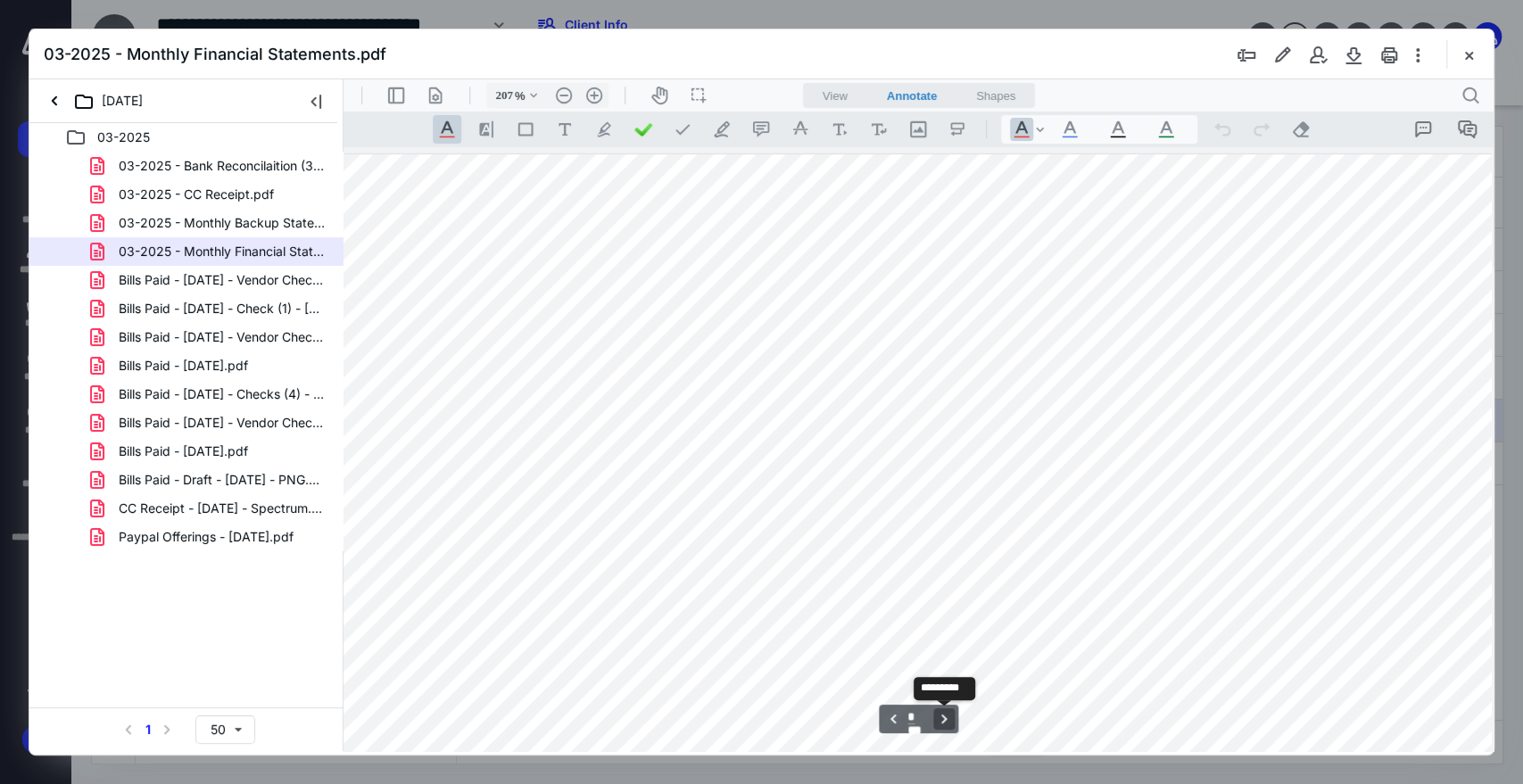 click on "**********" at bounding box center [944, 719] 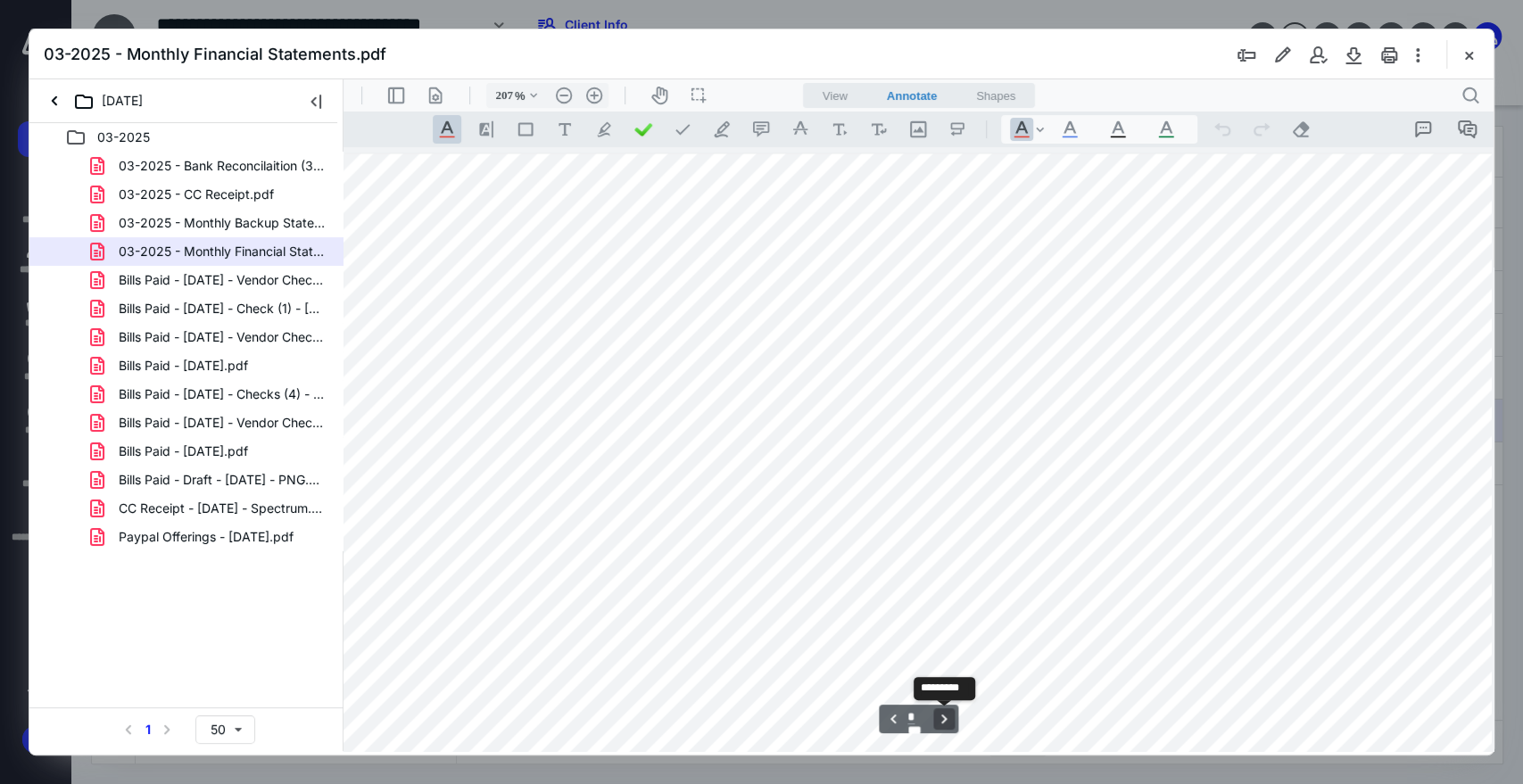 click on "**********" at bounding box center [944, 719] 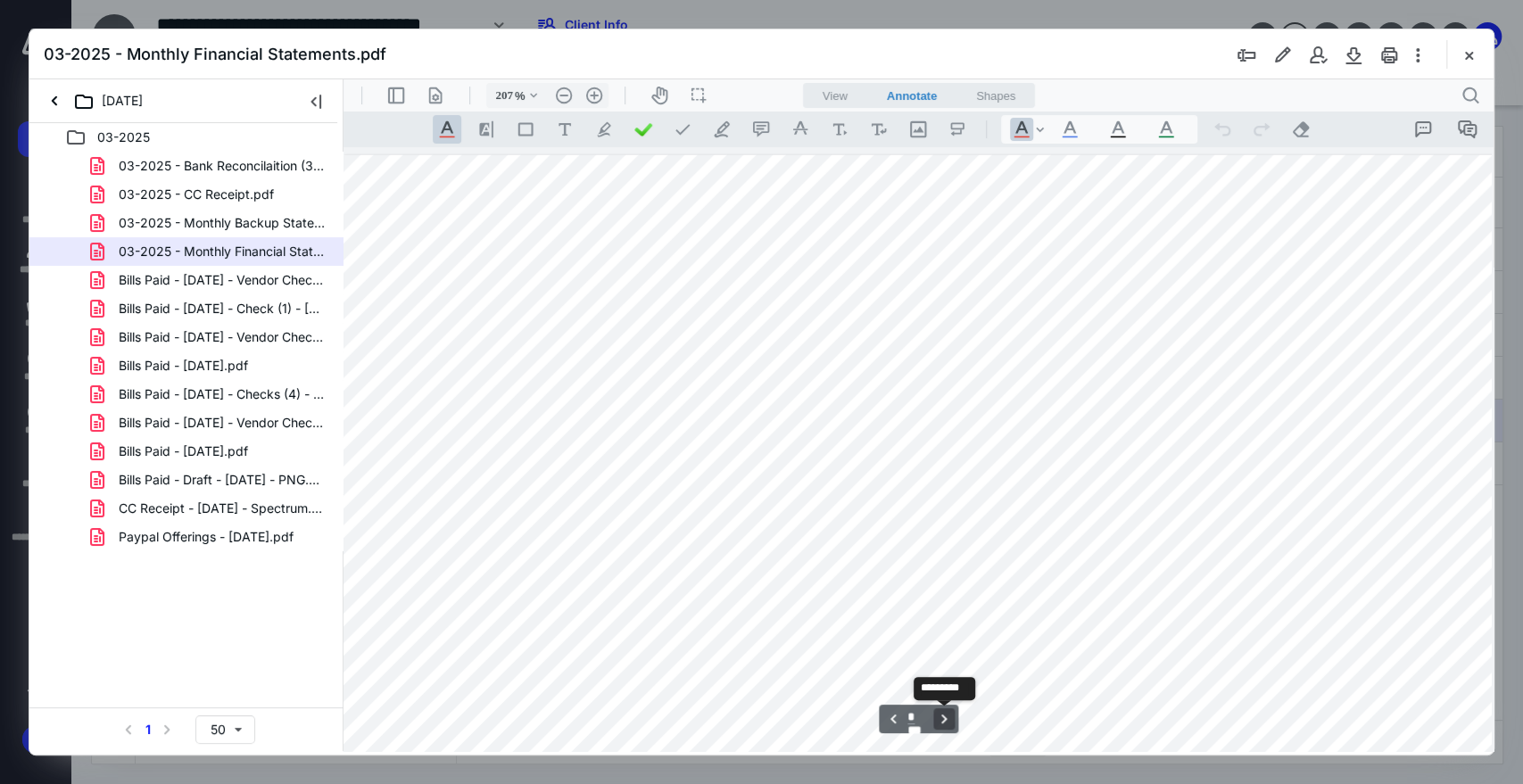 click on "**********" at bounding box center [944, 719] 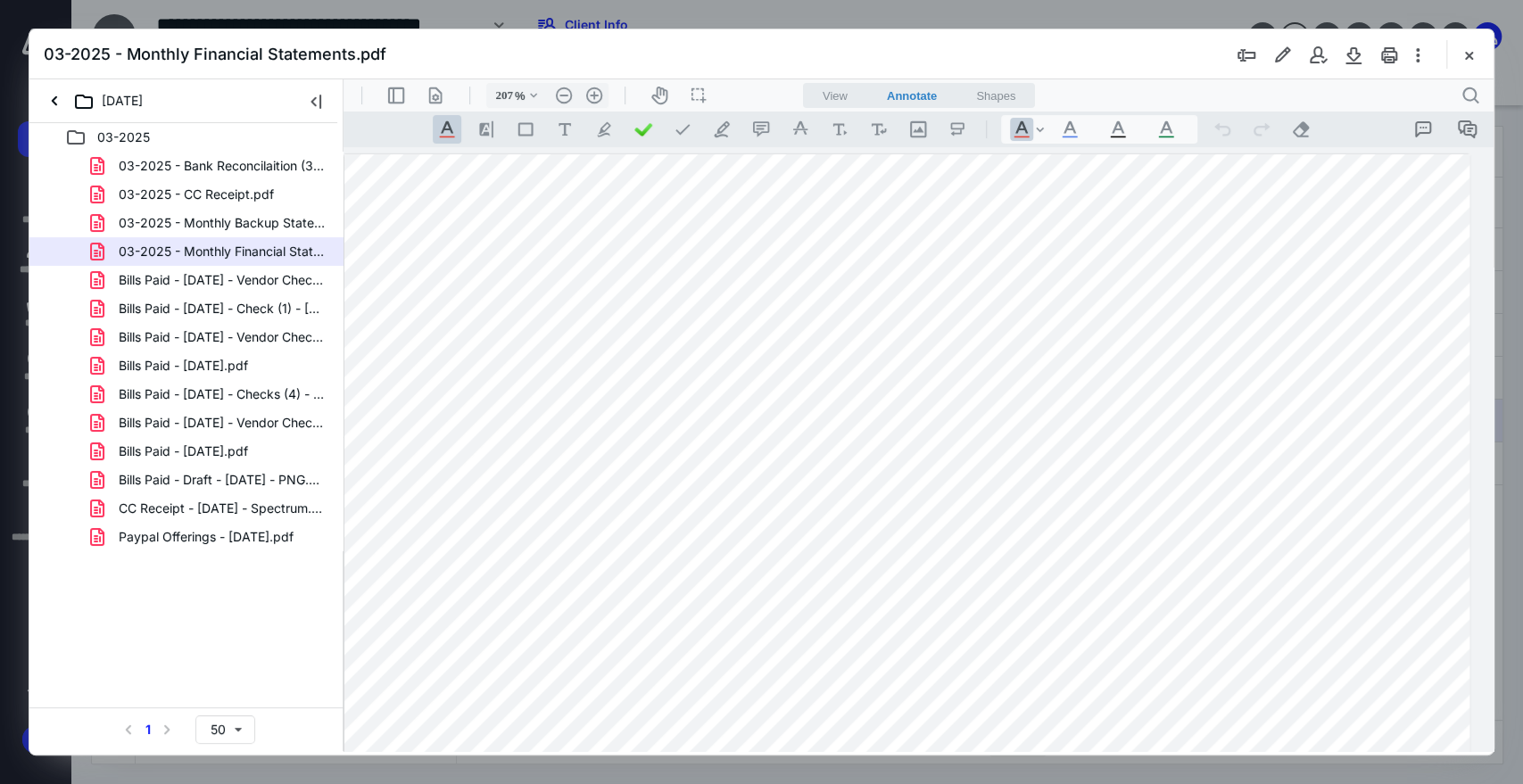drag, startPoint x: 964, startPoint y: 691, endPoint x: 953, endPoint y: 705, distance: 17.804494 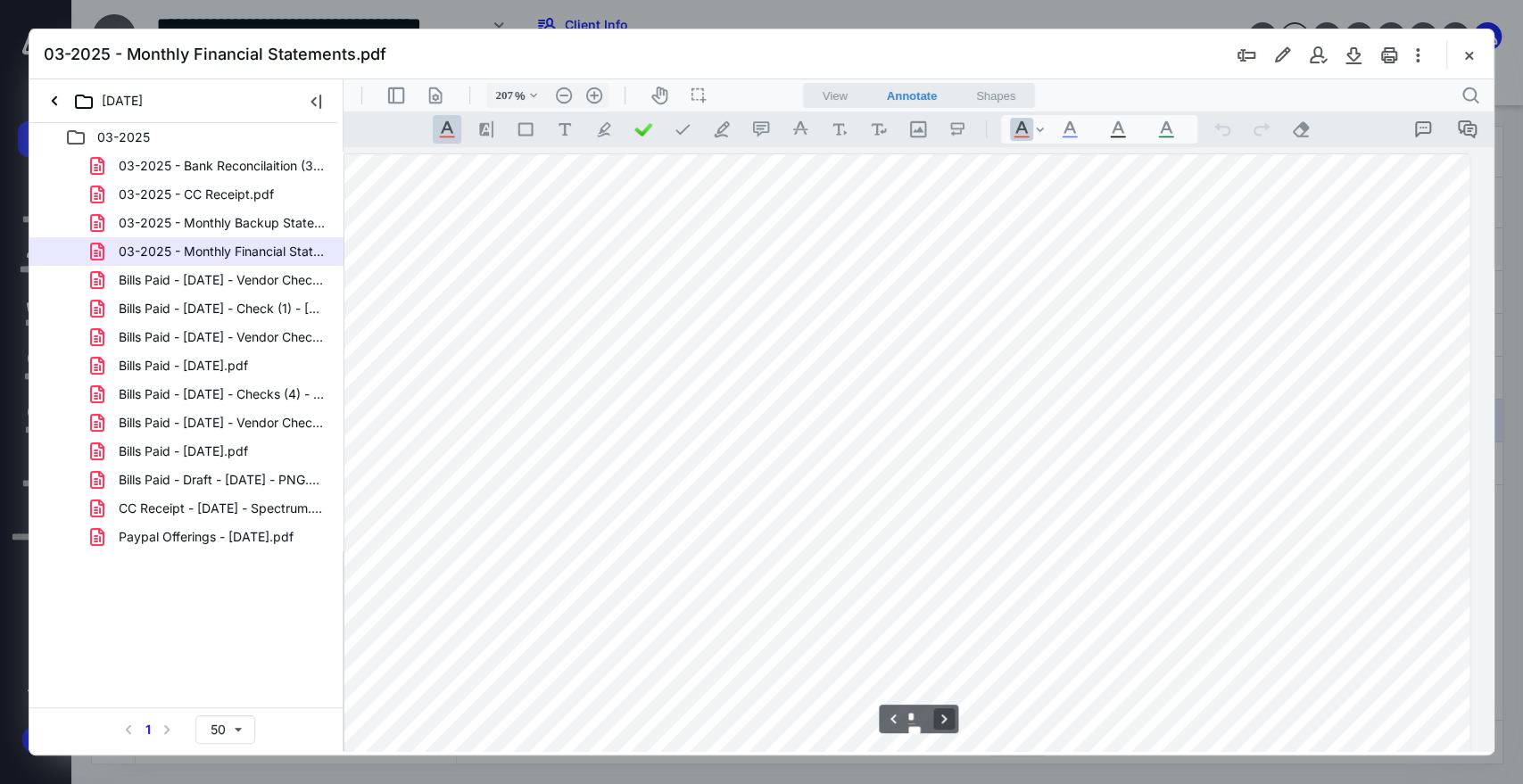 click on "**********" at bounding box center (944, 719) 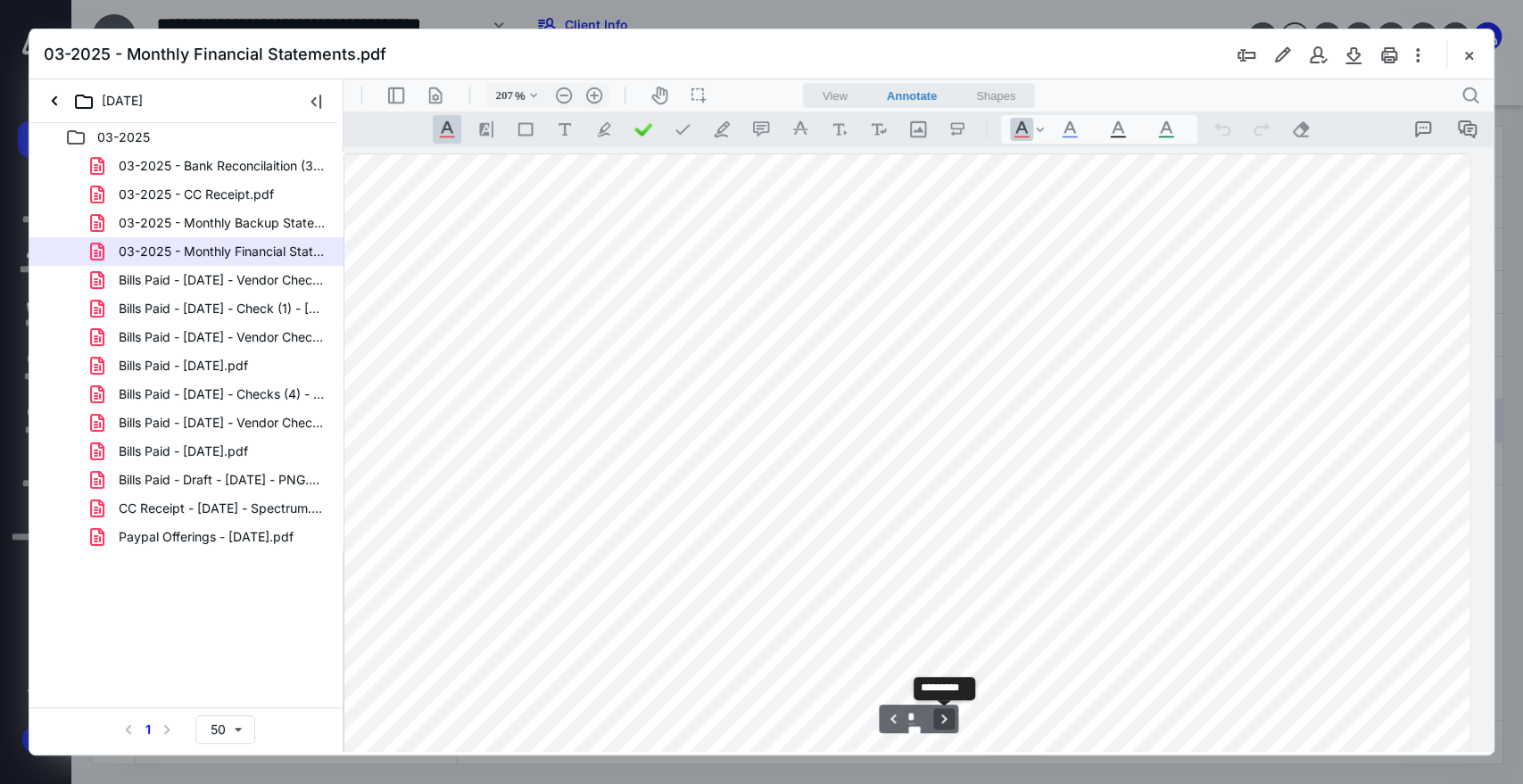 click on "**********" at bounding box center (944, 719) 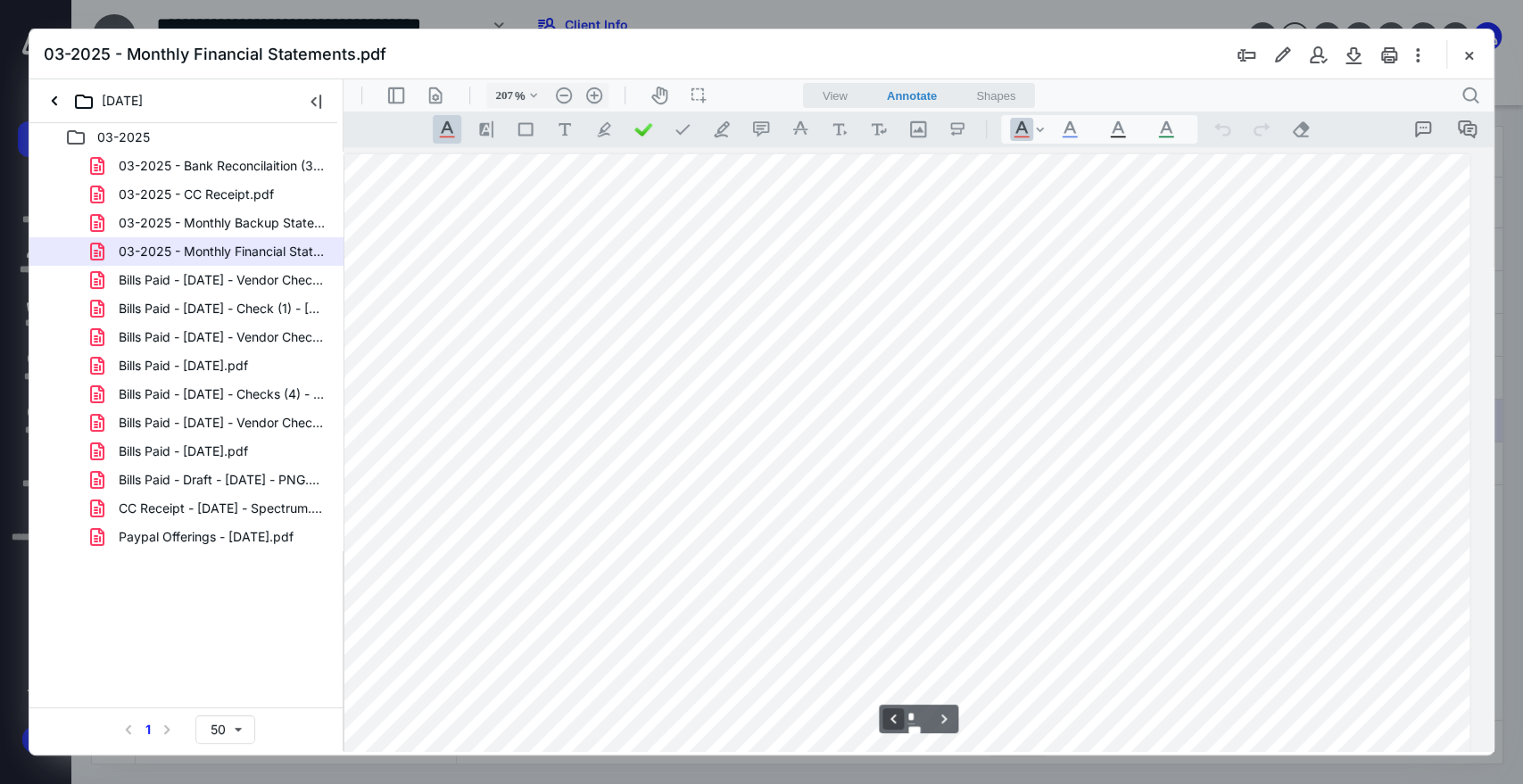 click on "**********" at bounding box center (893, 719) 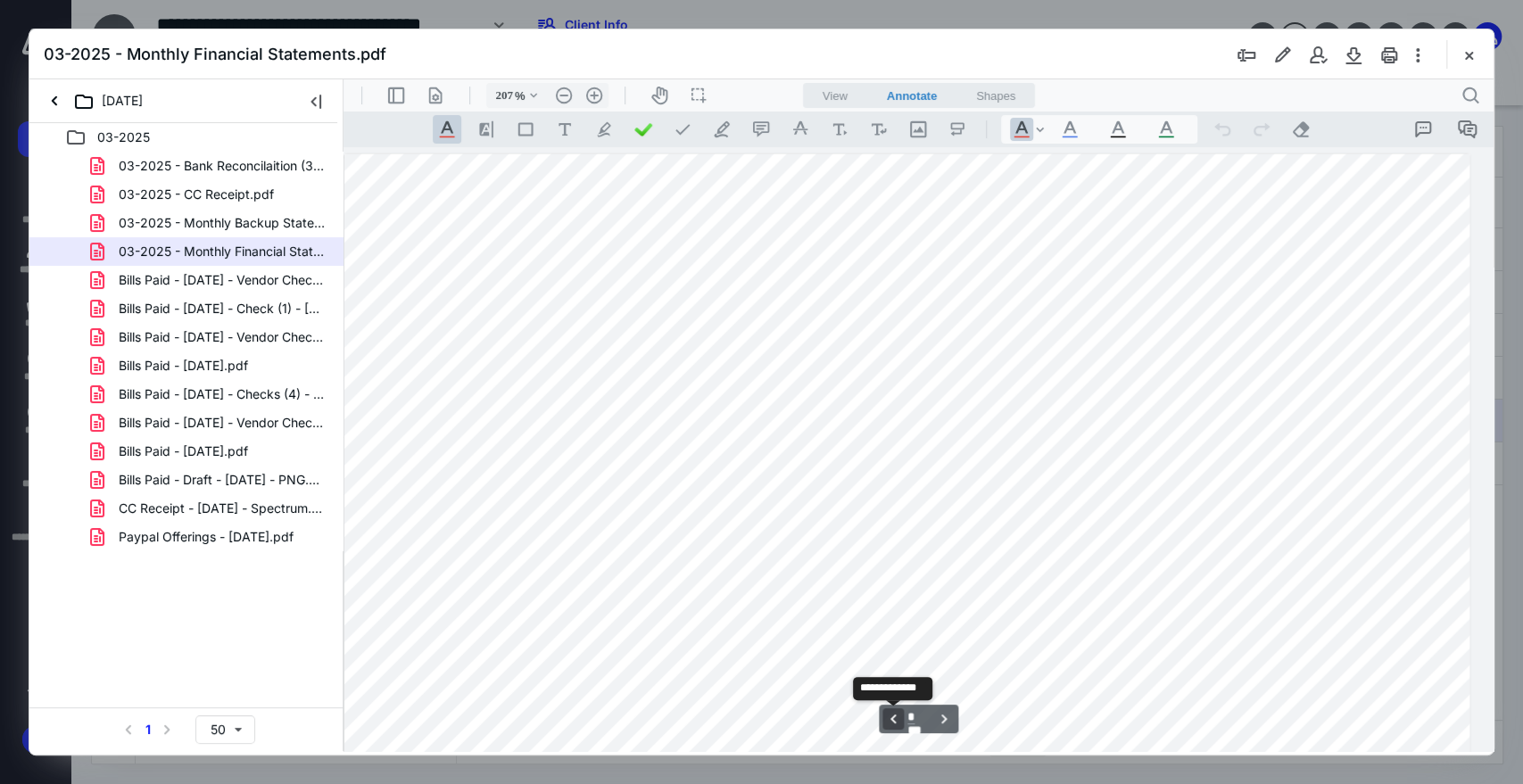 scroll, scrollTop: 6357, scrollLeft: 172, axis: both 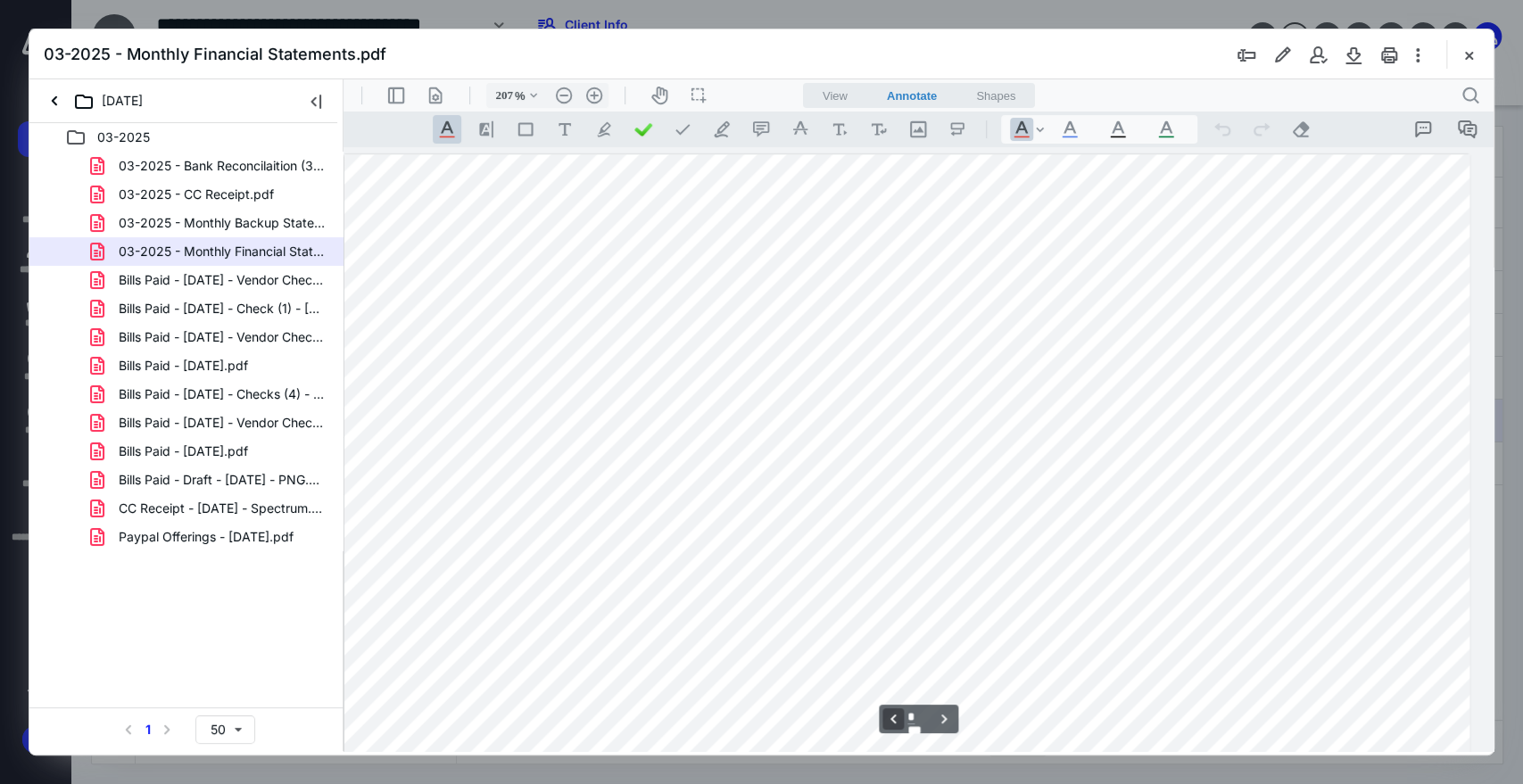 click on "**********" at bounding box center [893, 719] 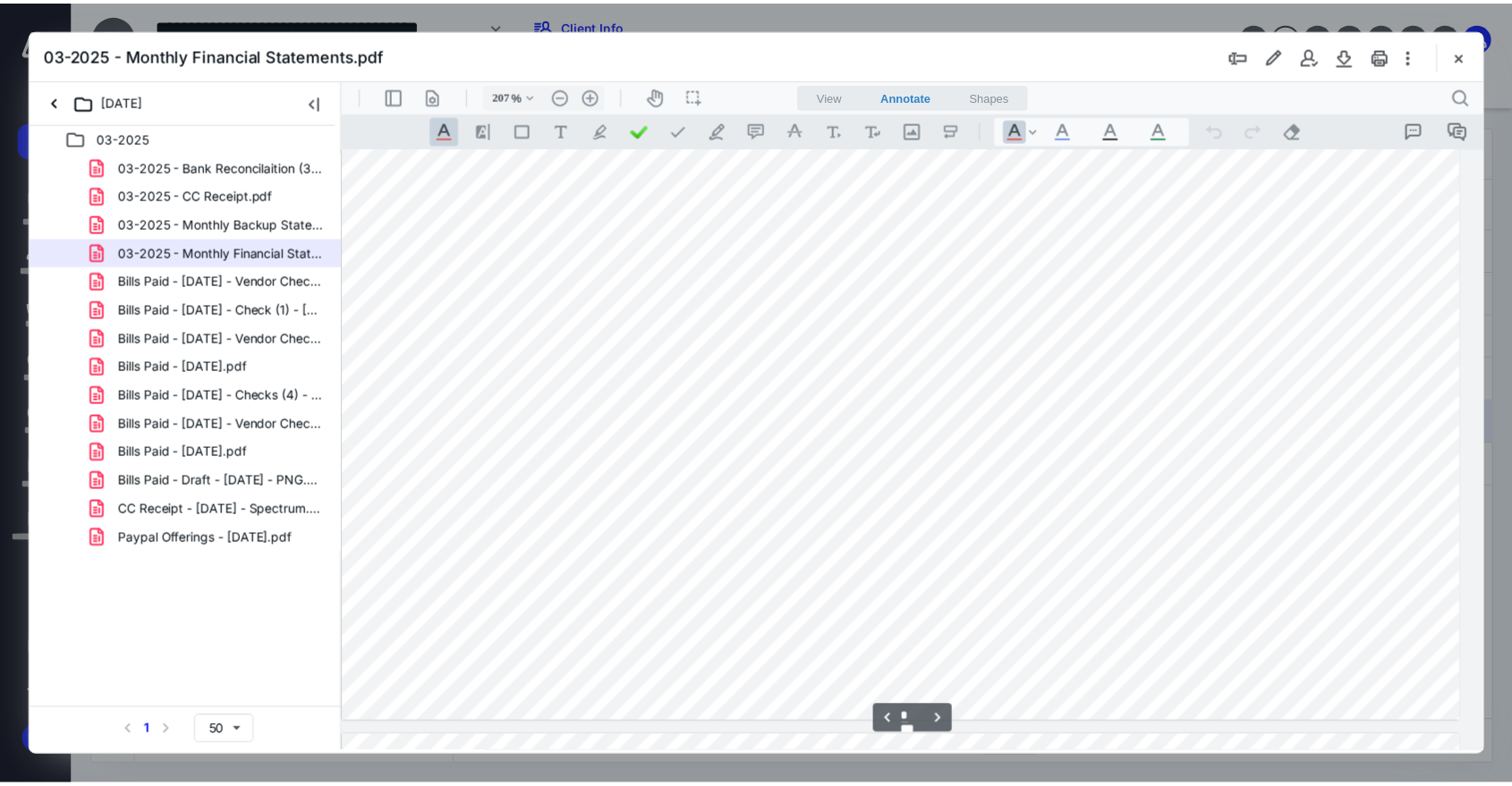 scroll, scrollTop: 5794, scrollLeft: 173, axis: both 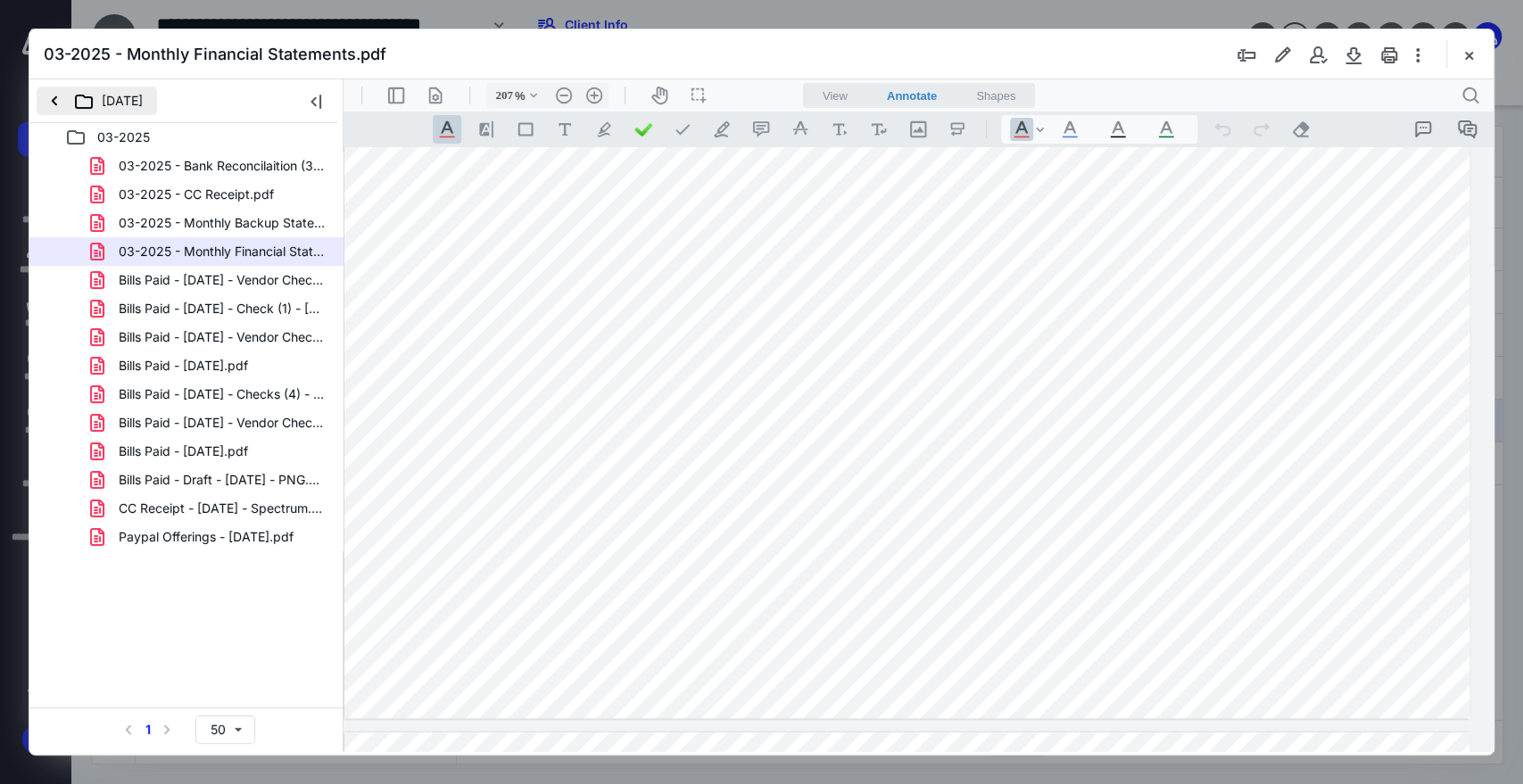 click on "[DATE]" at bounding box center [96, 101] 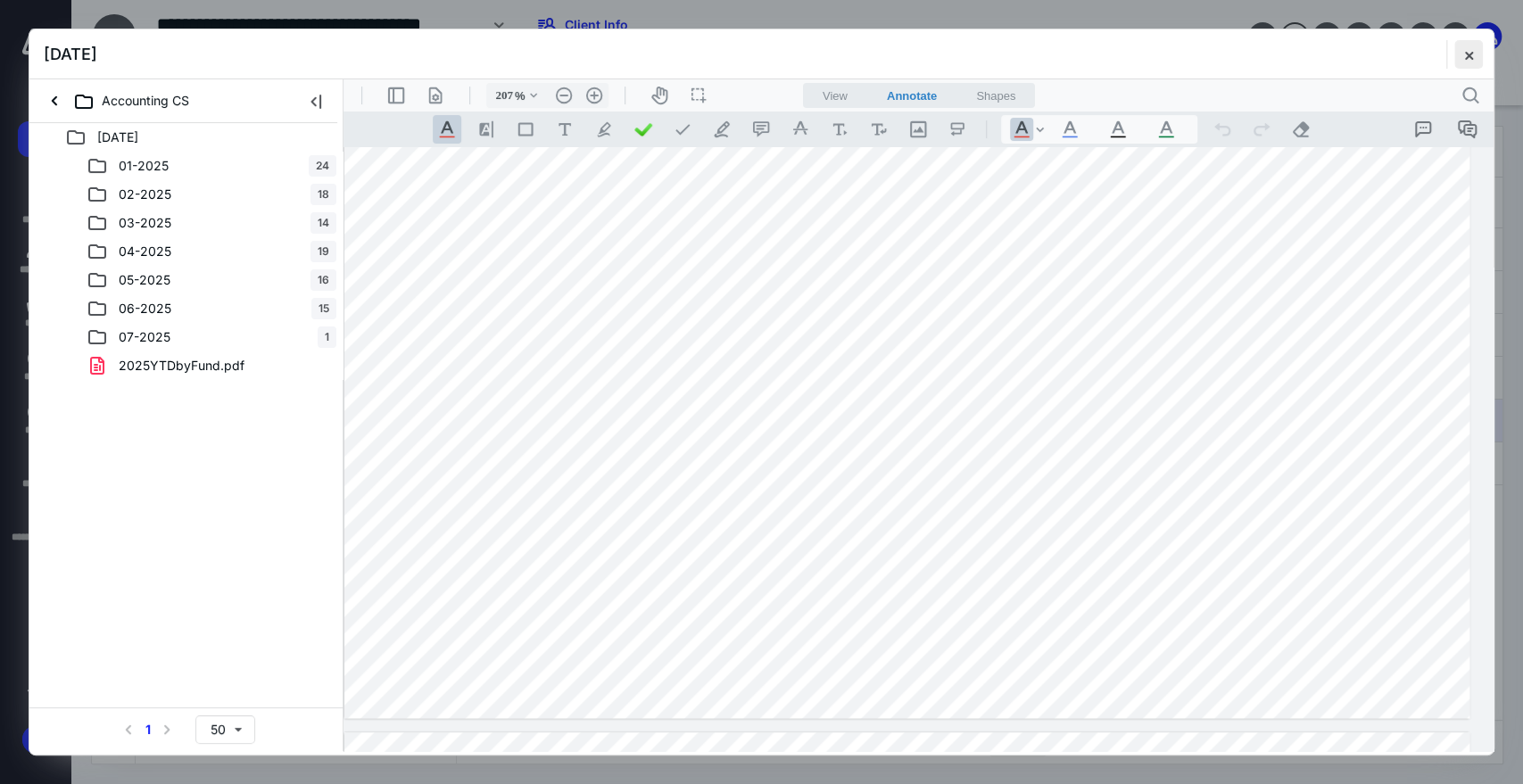 click at bounding box center (1469, 54) 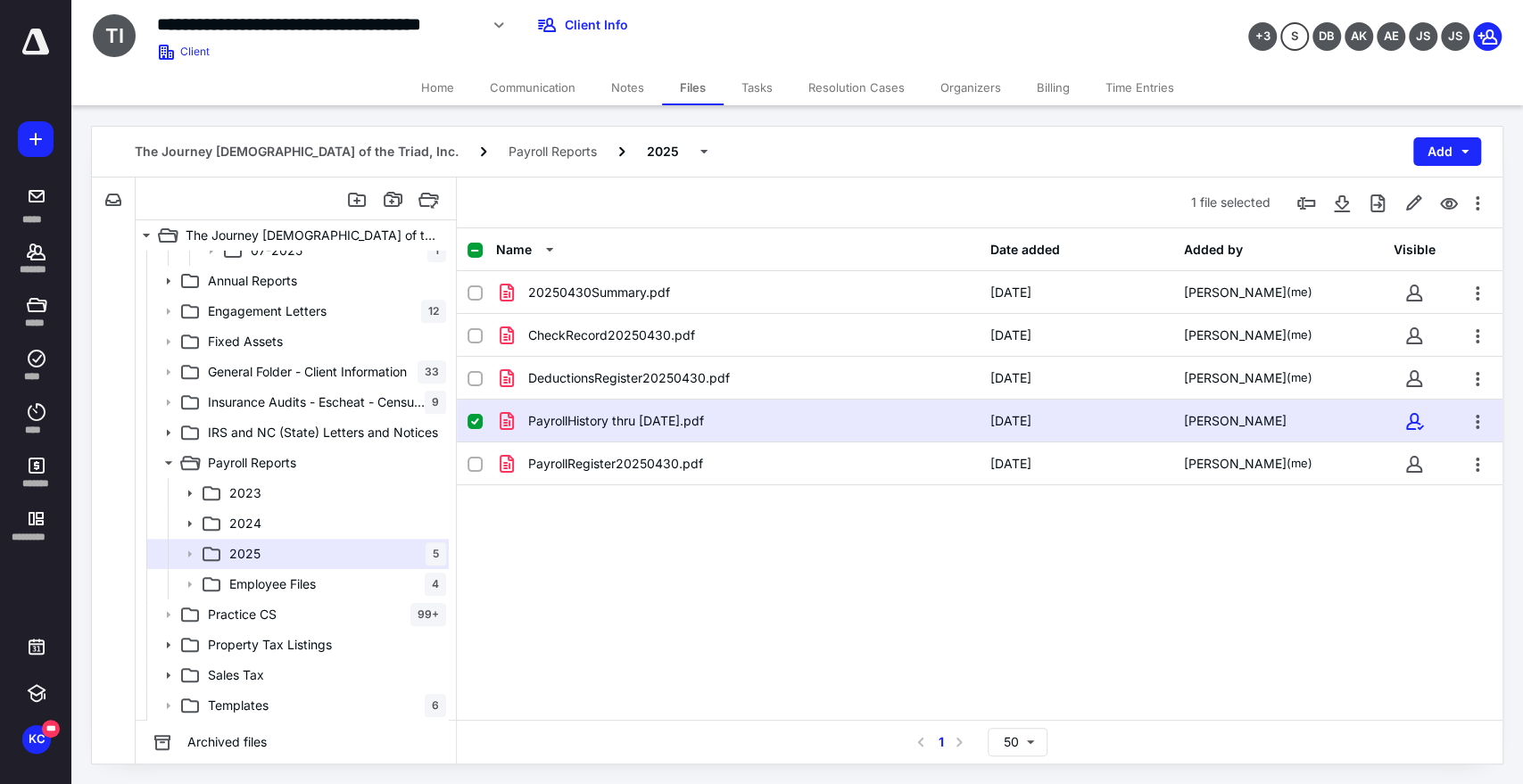 drag, startPoint x: 616, startPoint y: 82, endPoint x: 625, endPoint y: 81, distance: 9.055385 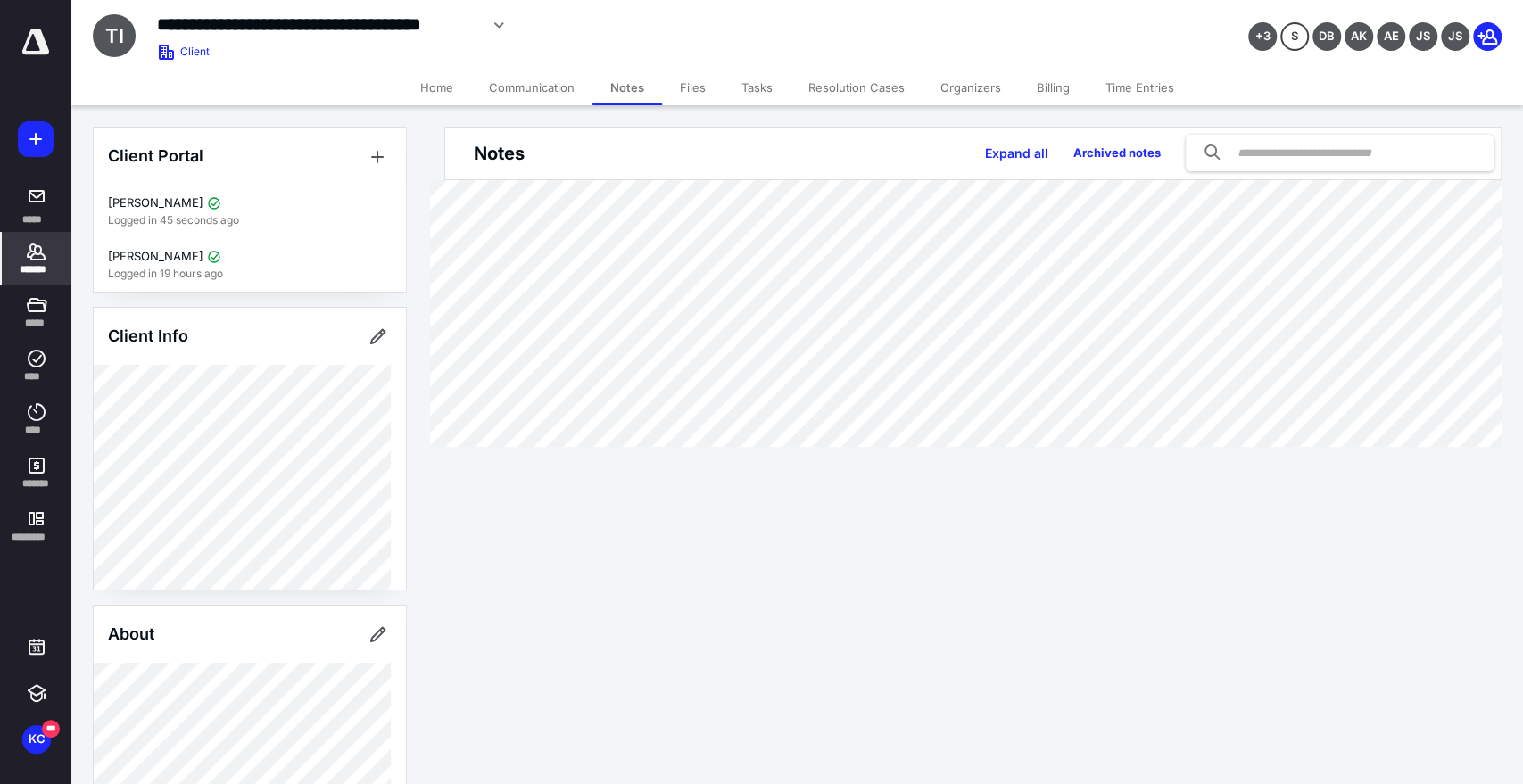 click on "Tasks" at bounding box center (757, 87) 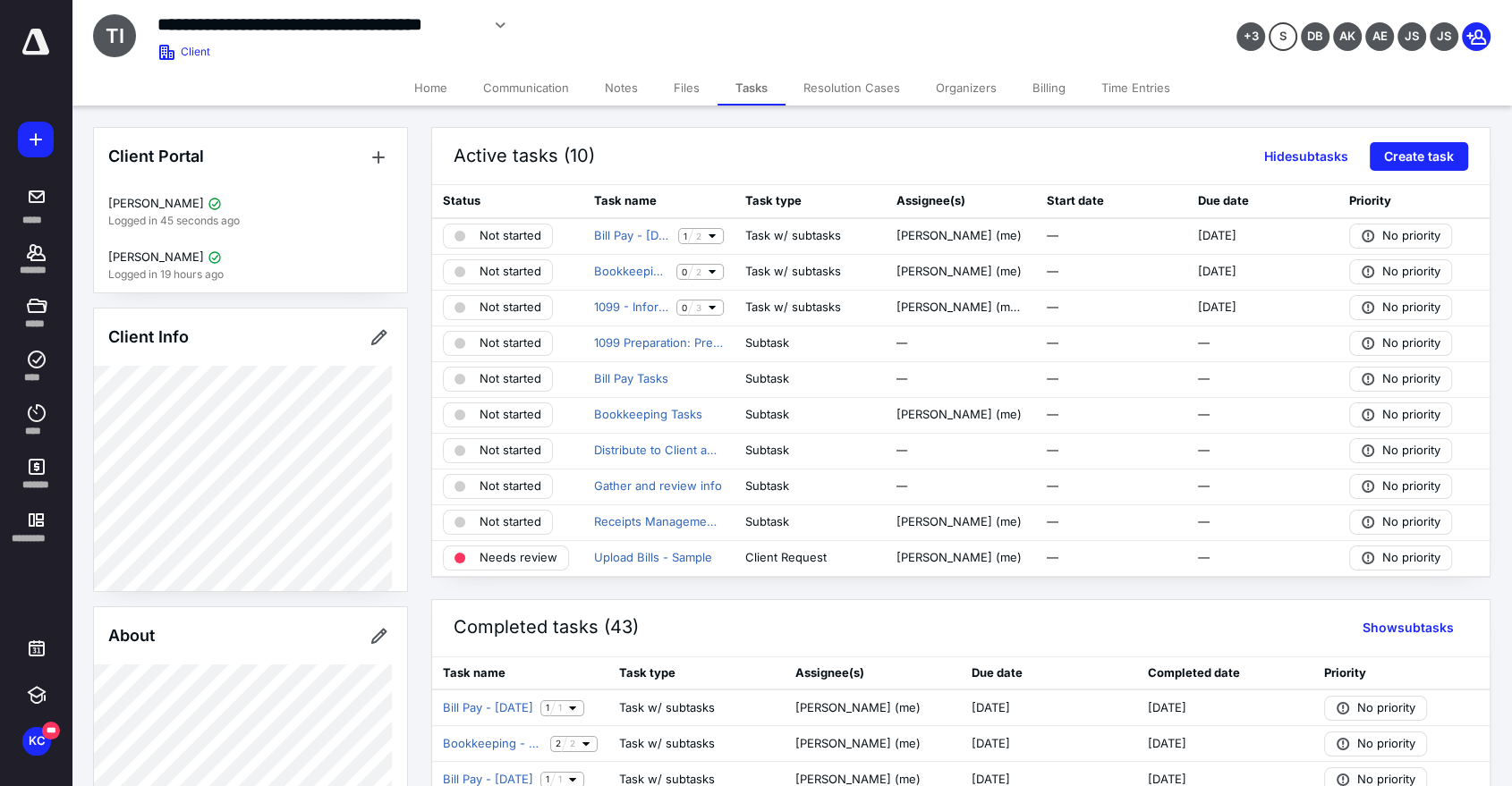 click on "Files" at bounding box center (686, 88) 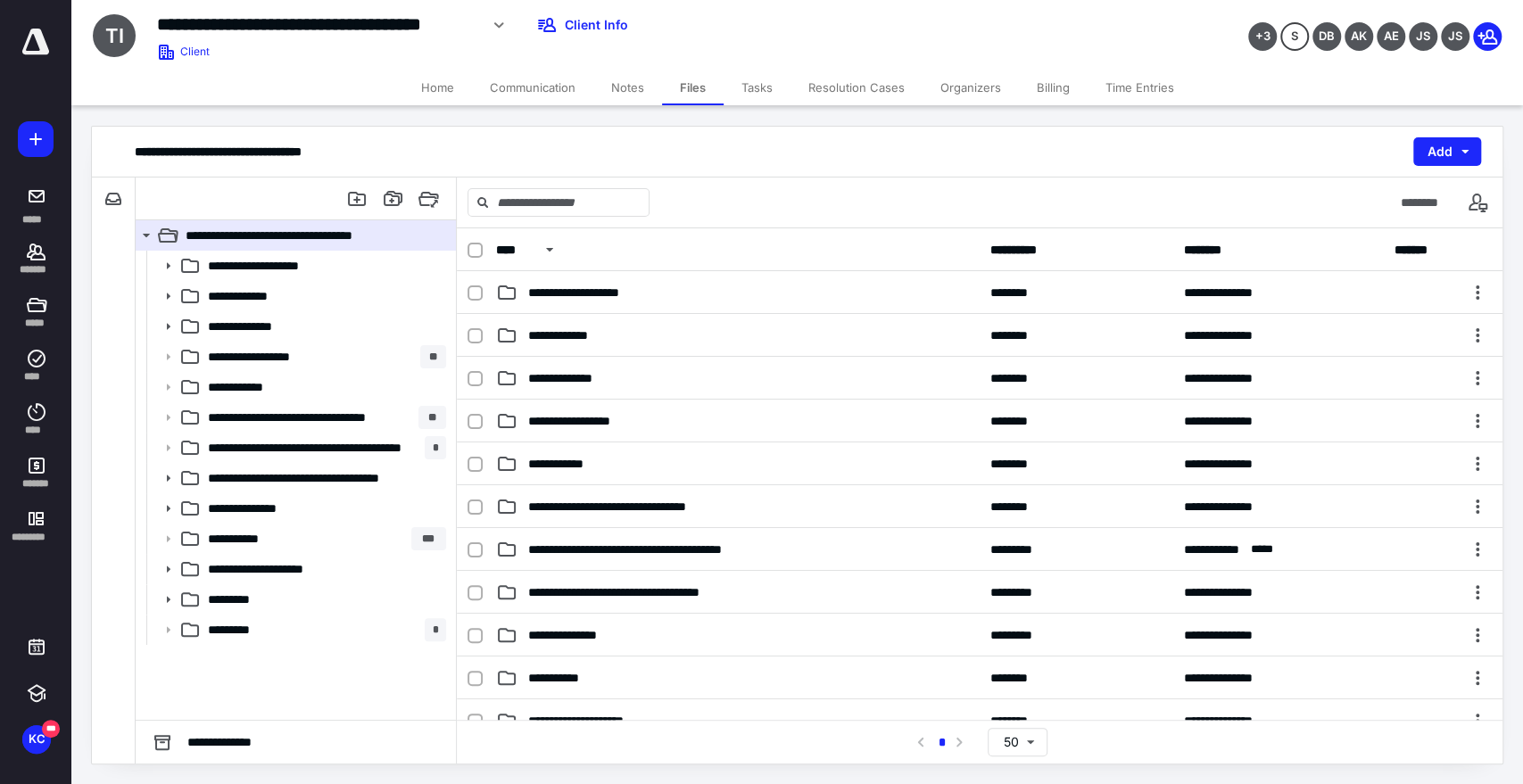 click on "Notes" at bounding box center [627, 87] 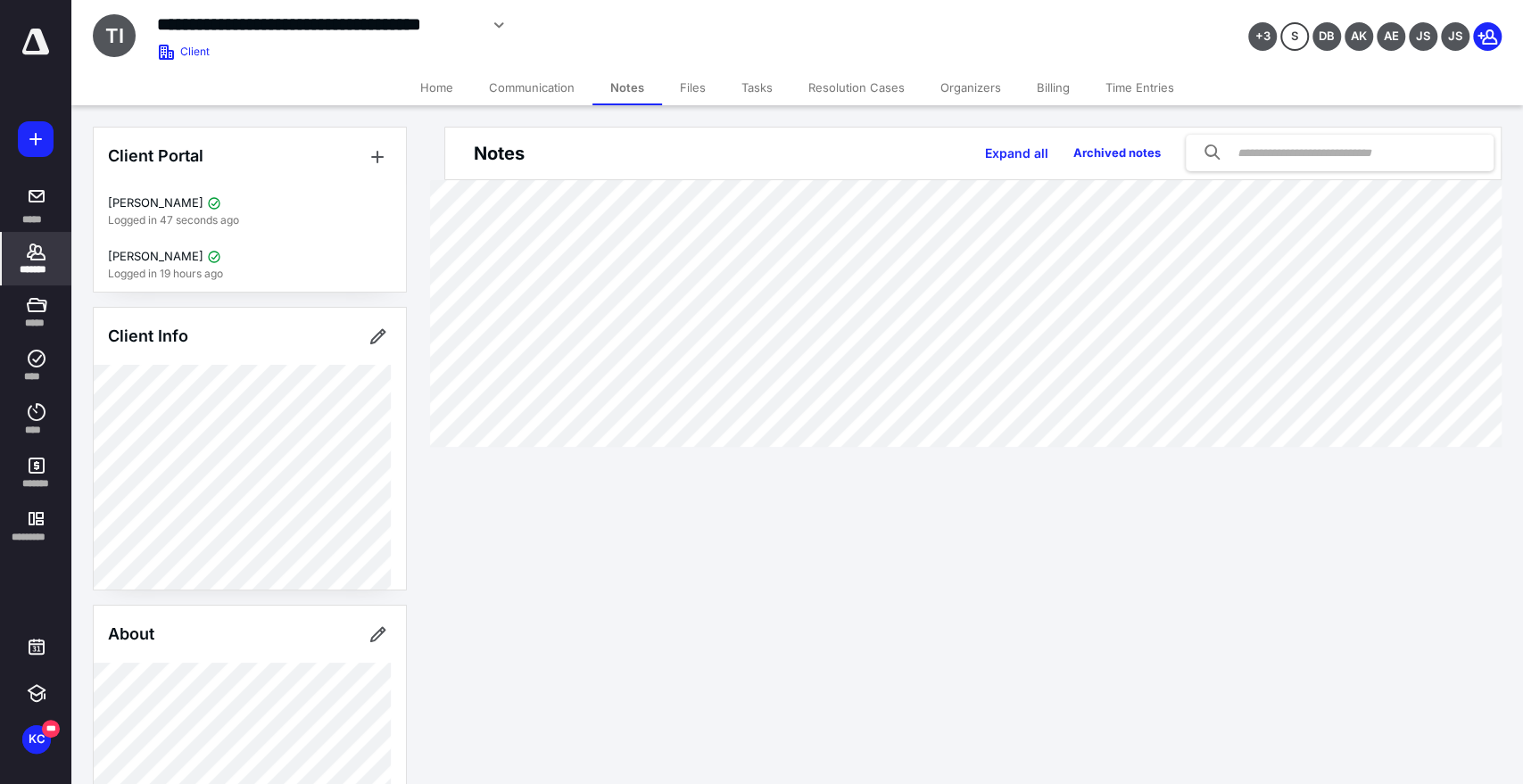 click on "Communication" at bounding box center [532, 87] 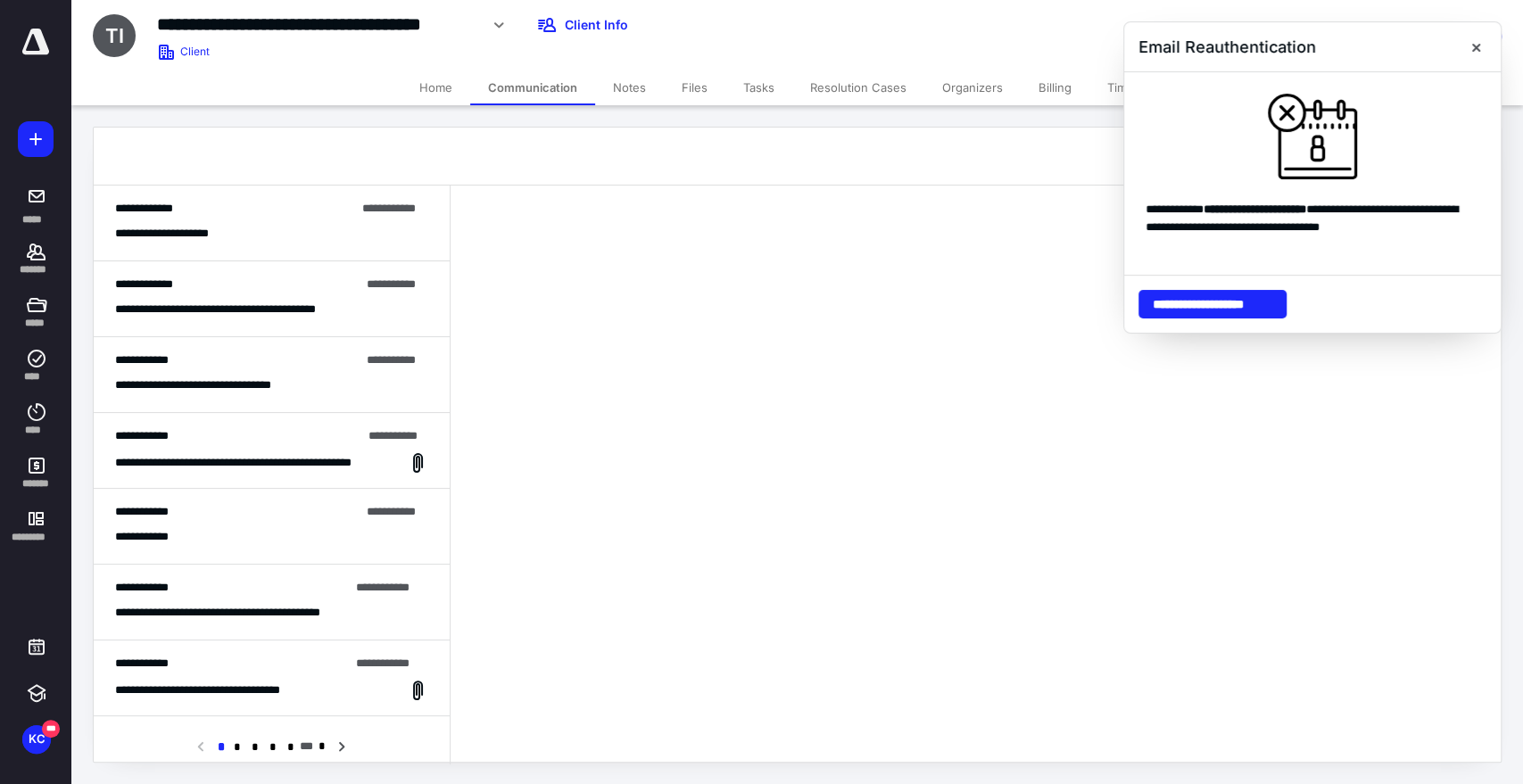 click on "Tasks" at bounding box center (758, 87) 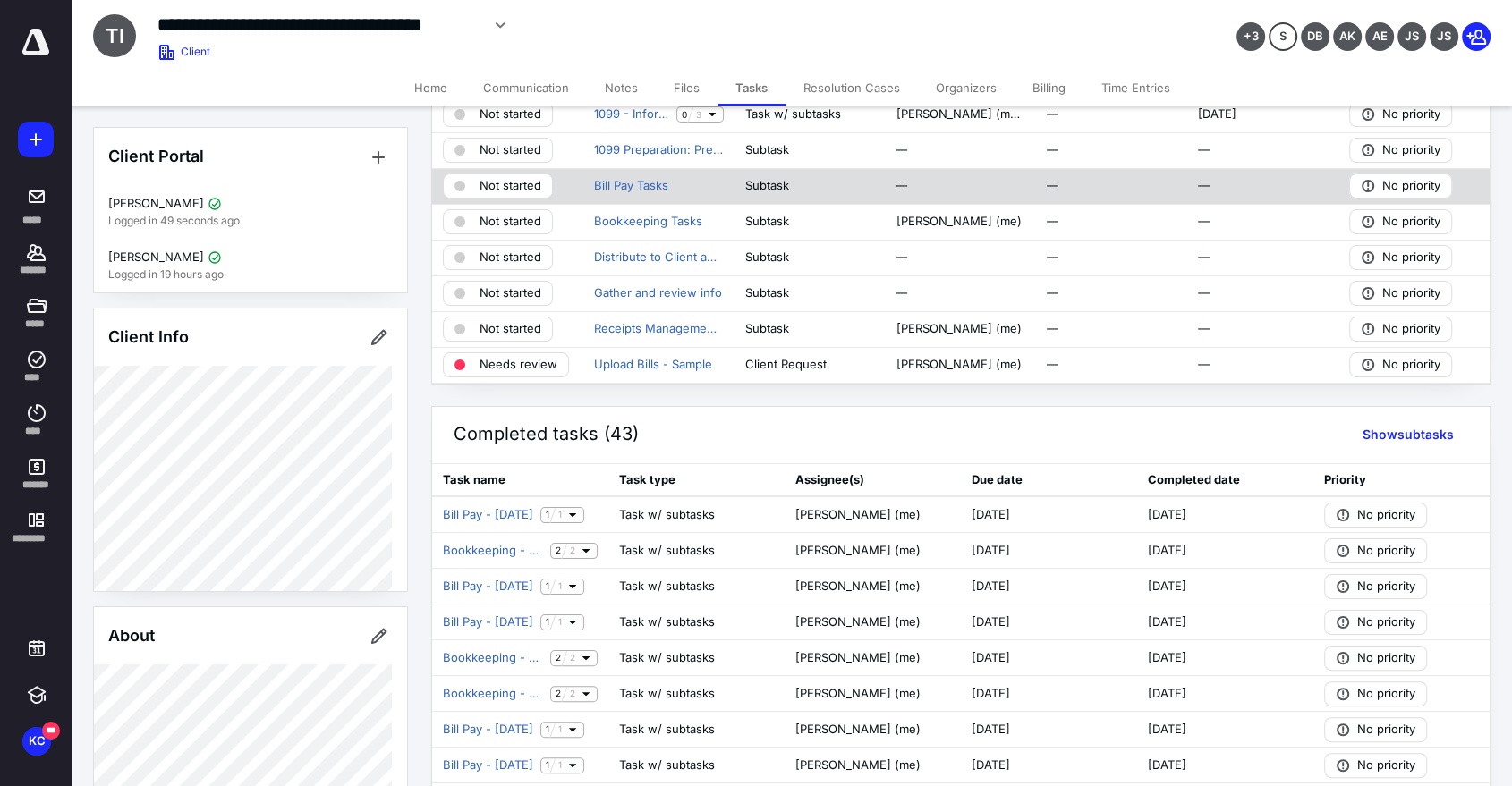 scroll, scrollTop: 199, scrollLeft: 0, axis: vertical 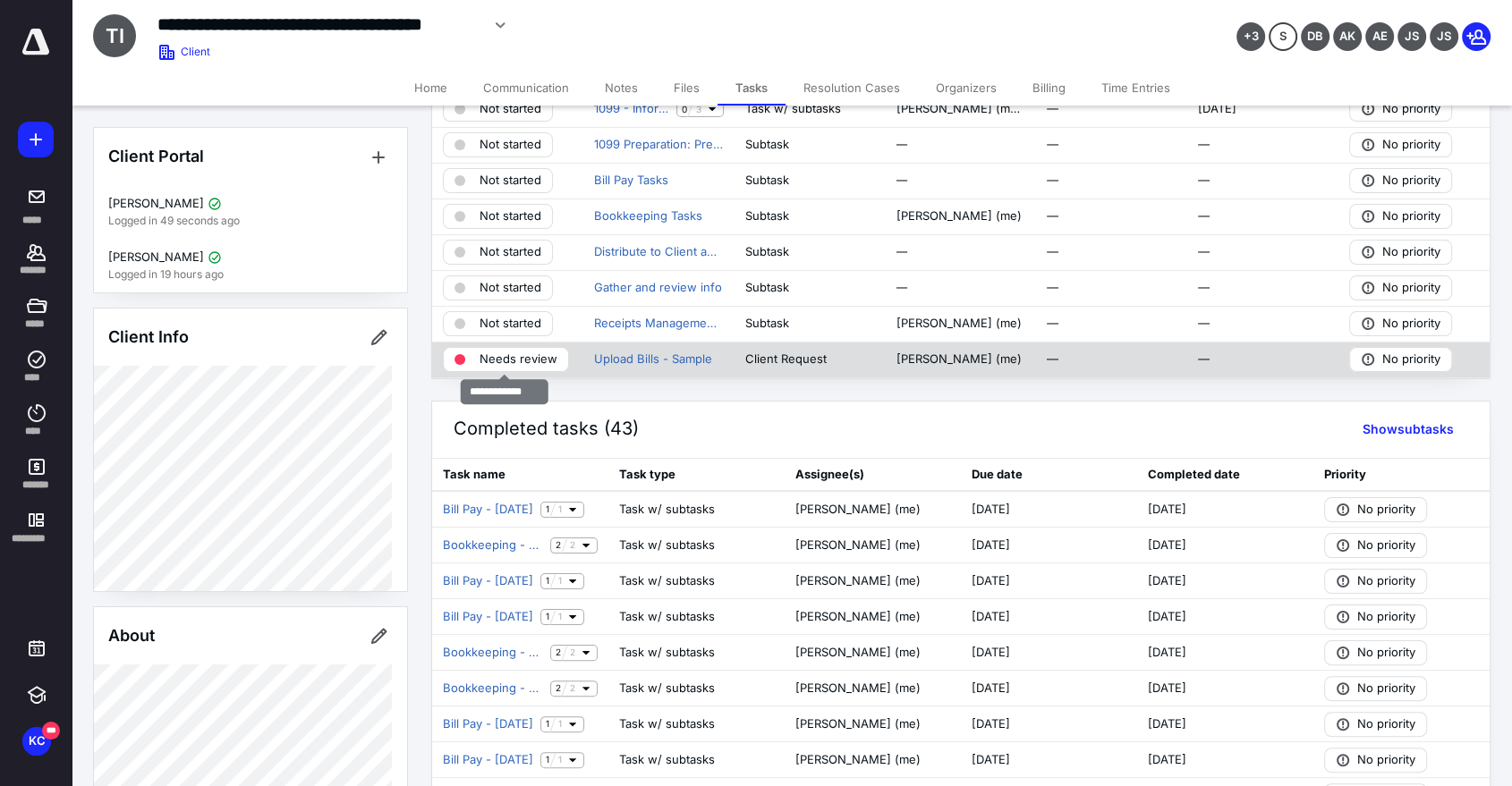 click on "Needs review" at bounding box center [518, 359] 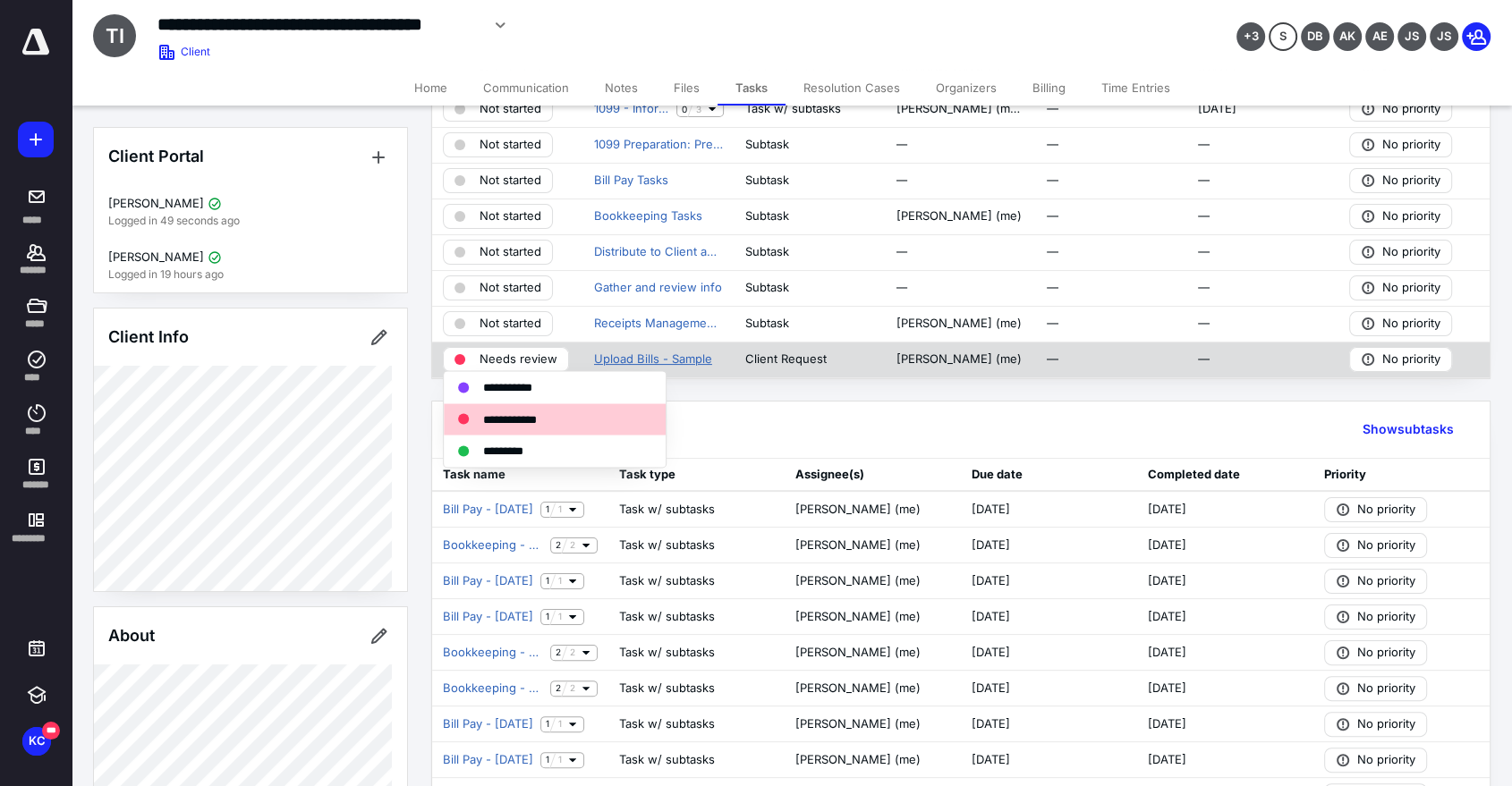 click on "Upload Bills - Sample" at bounding box center (653, 359) 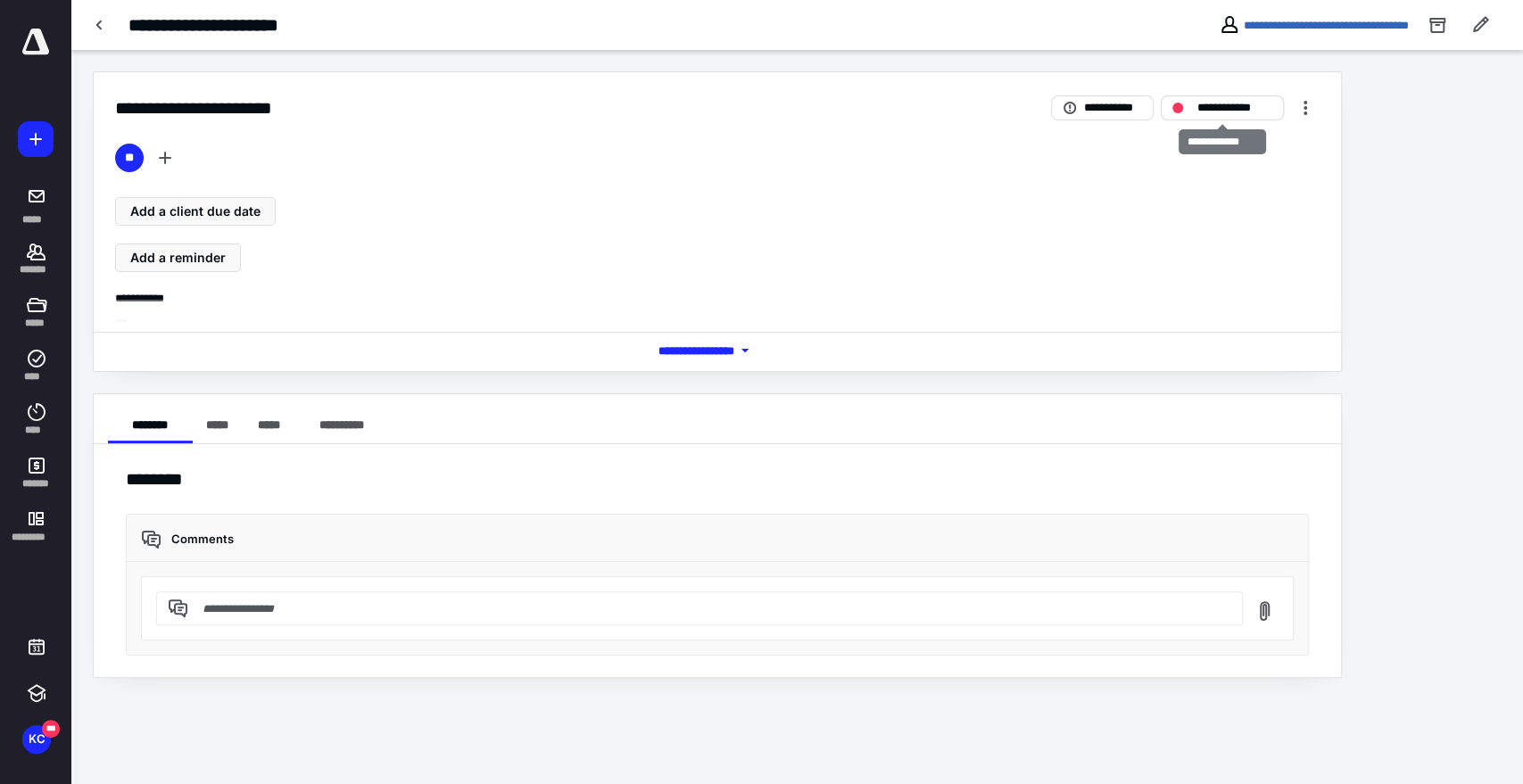 click on "**********" at bounding box center [1222, 108] 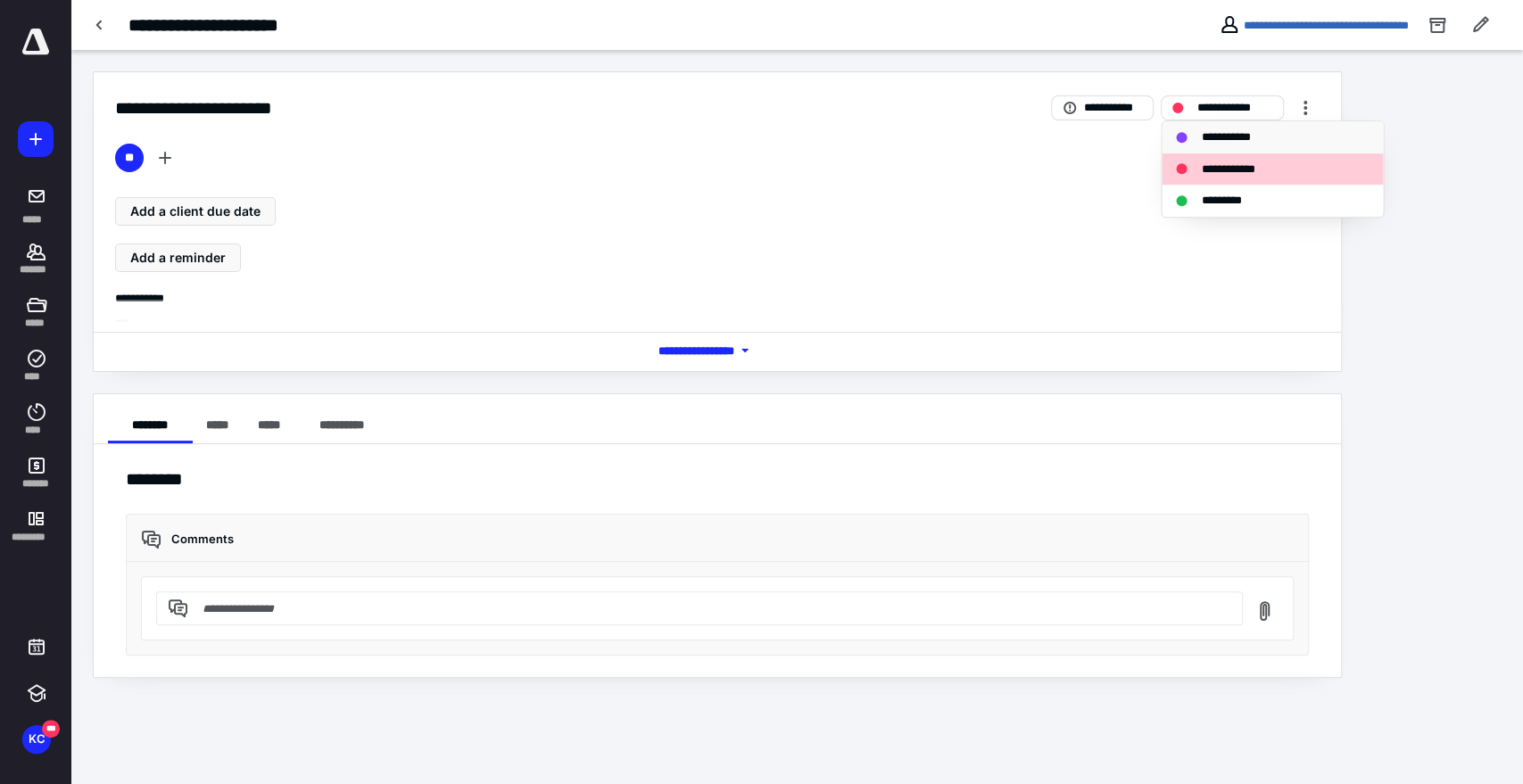 click on "**********" at bounding box center (1229, 137) 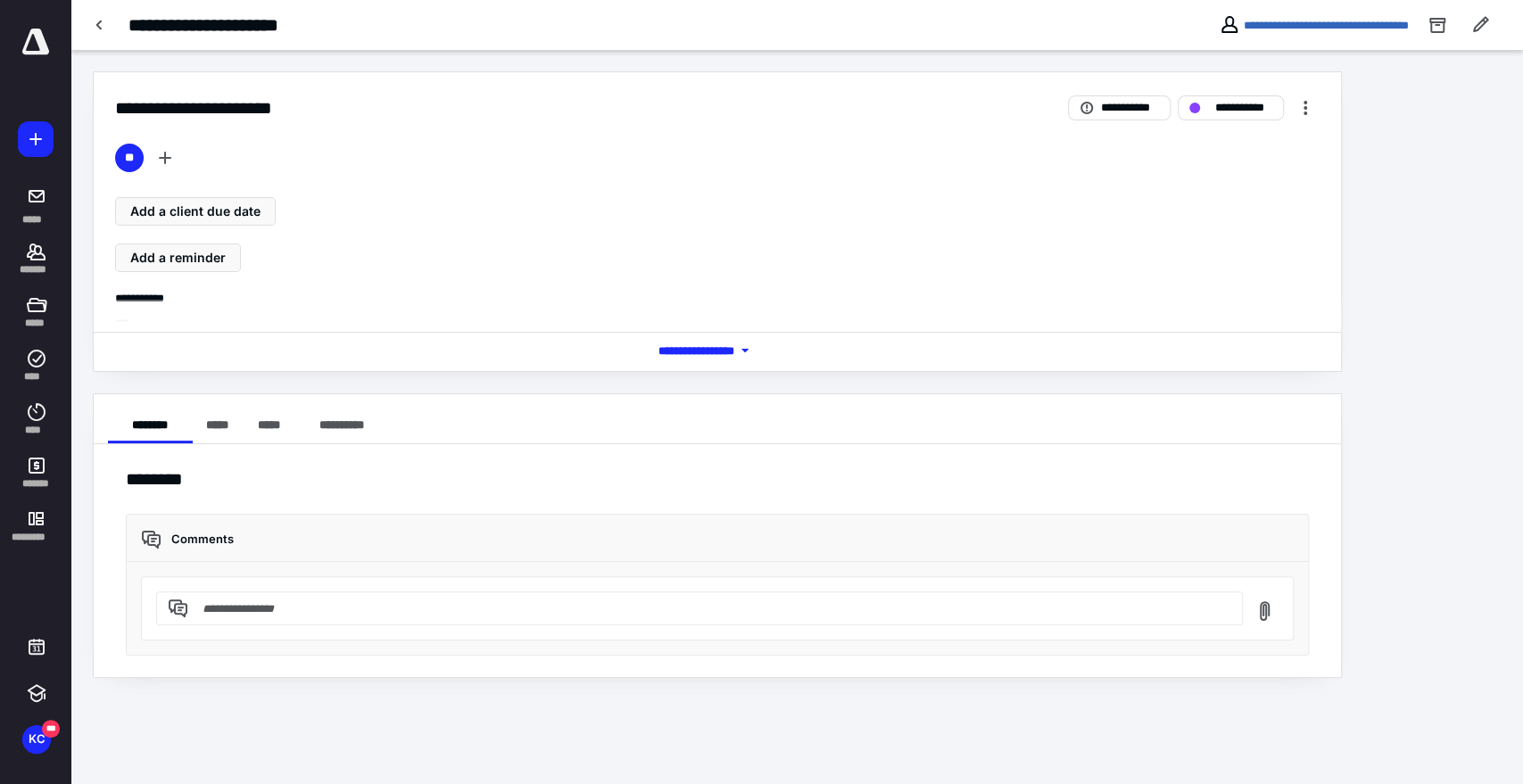 click on "*** **** *******" at bounding box center [717, 351] 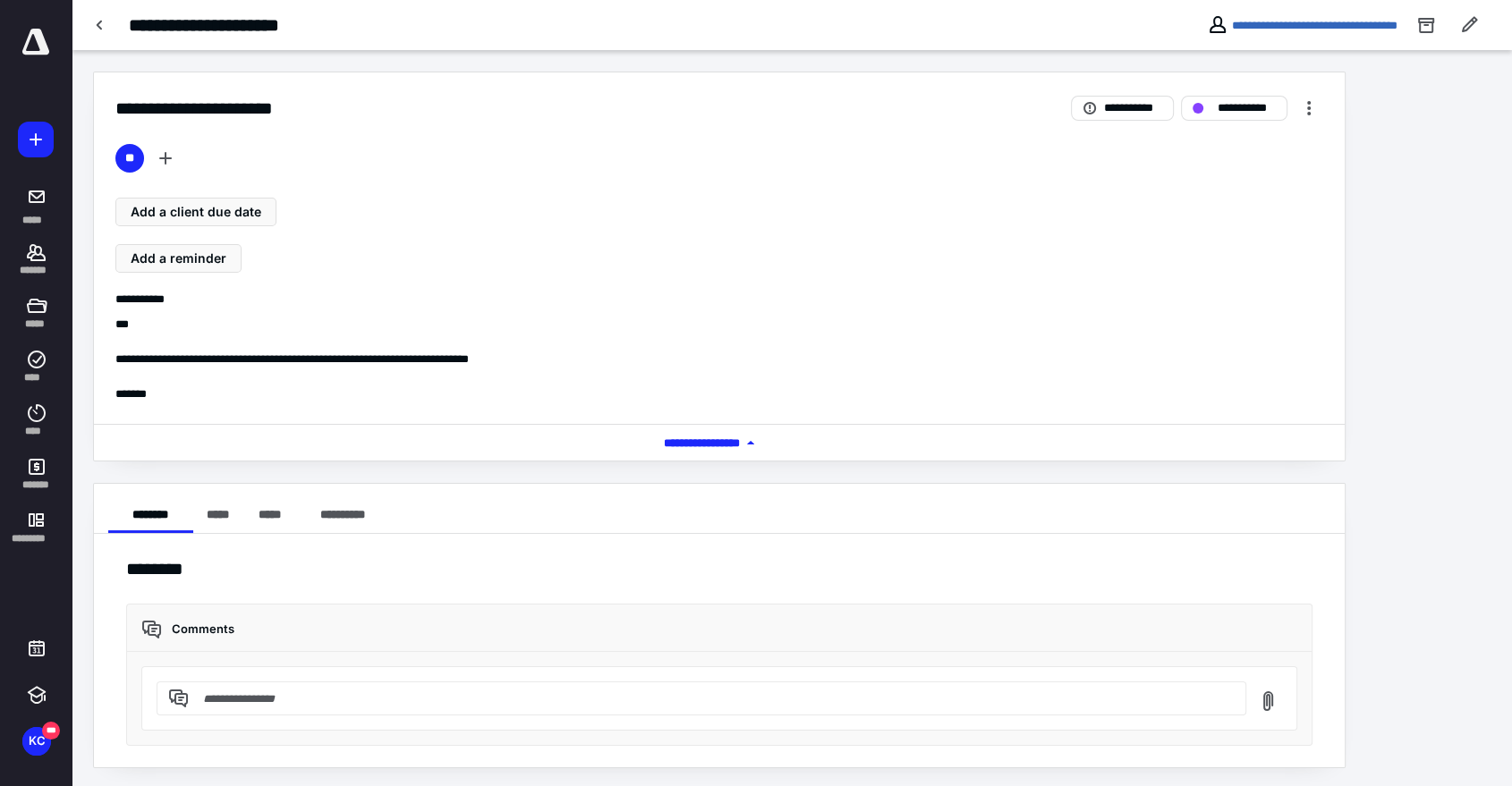 scroll, scrollTop: 2, scrollLeft: 0, axis: vertical 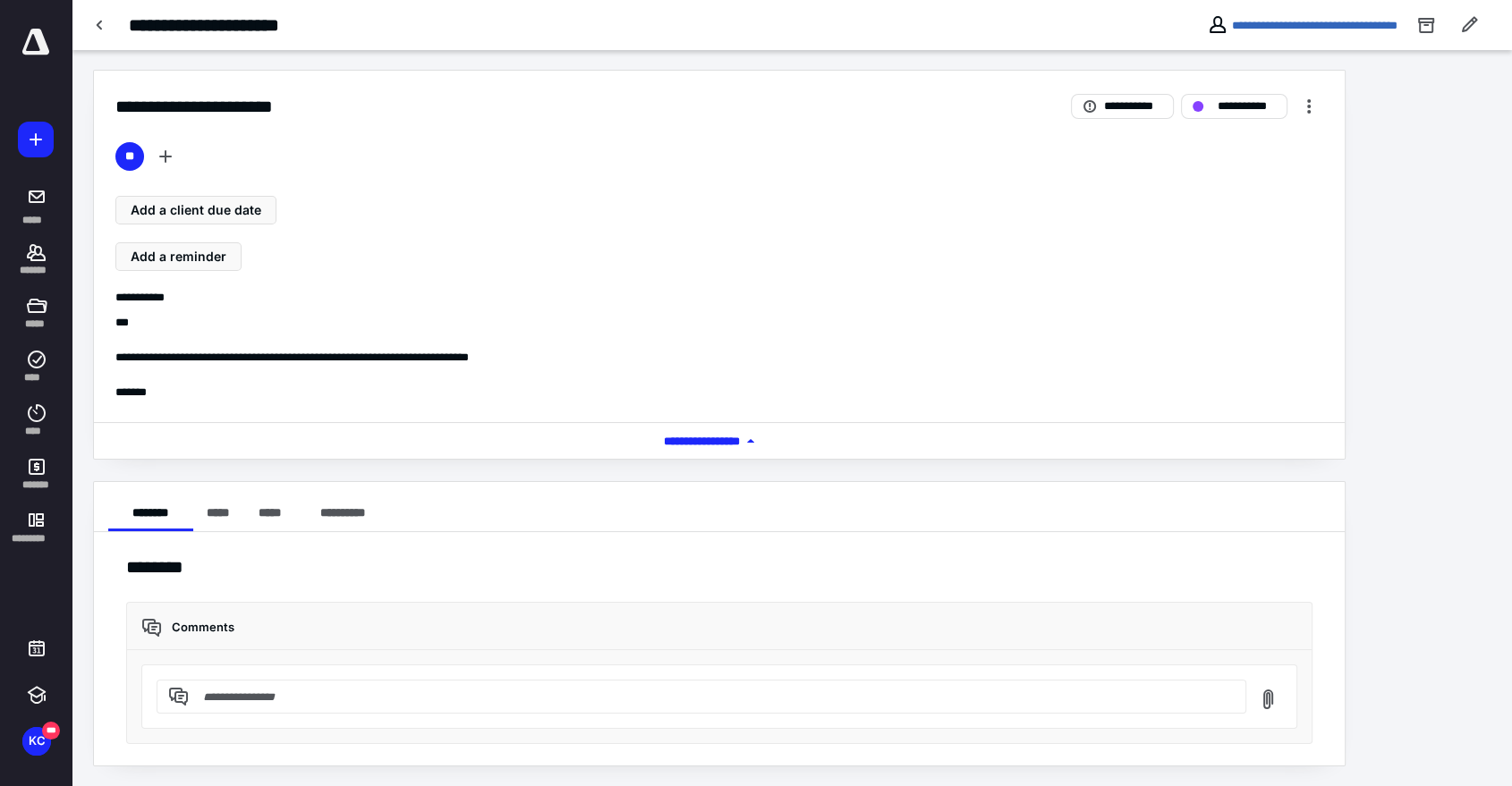 drag, startPoint x: 1431, startPoint y: 342, endPoint x: 1423, endPoint y: 347, distance: 9.43398 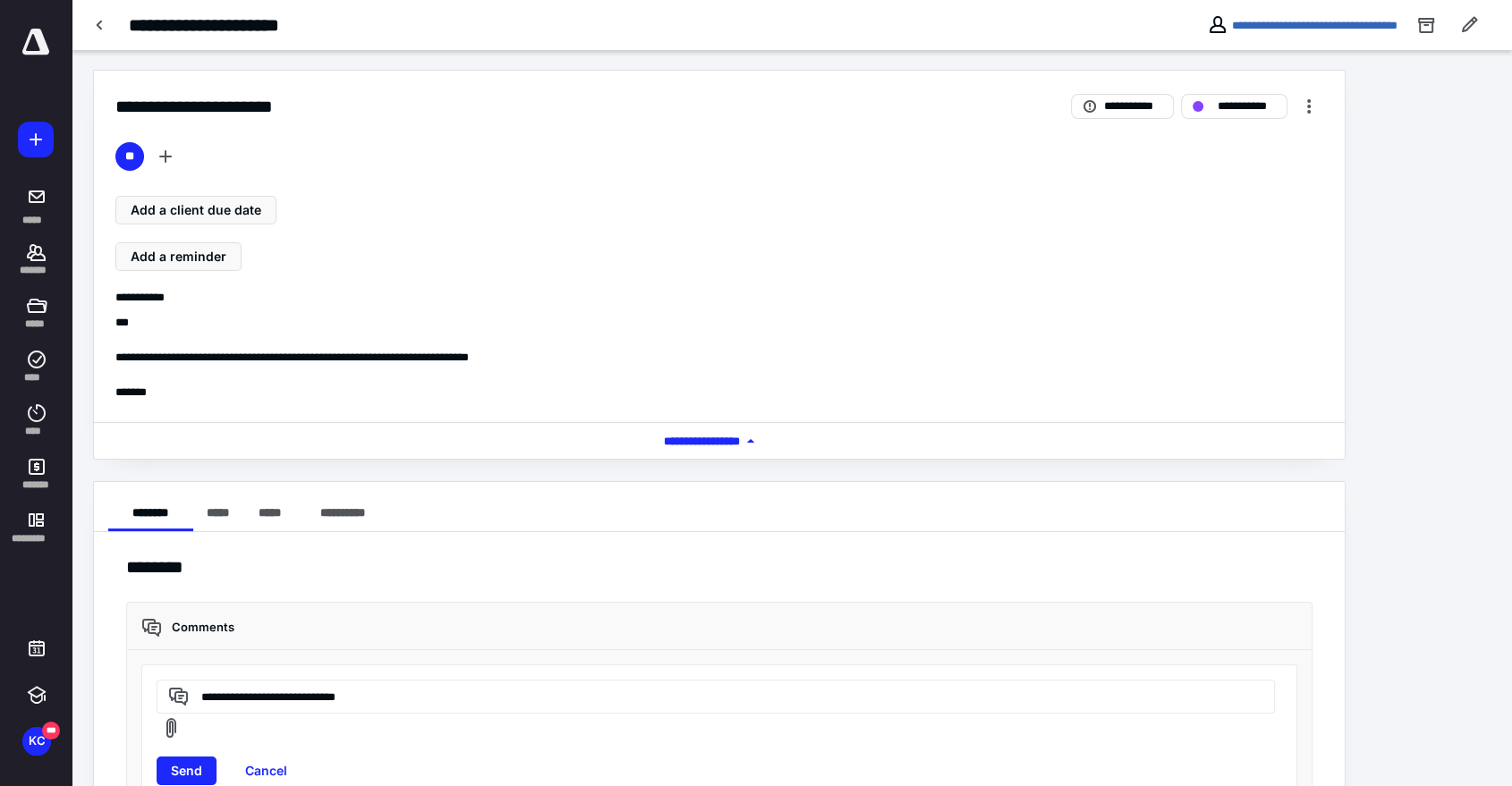 drag, startPoint x: 370, startPoint y: 703, endPoint x: 241, endPoint y: 700, distance: 129.03488 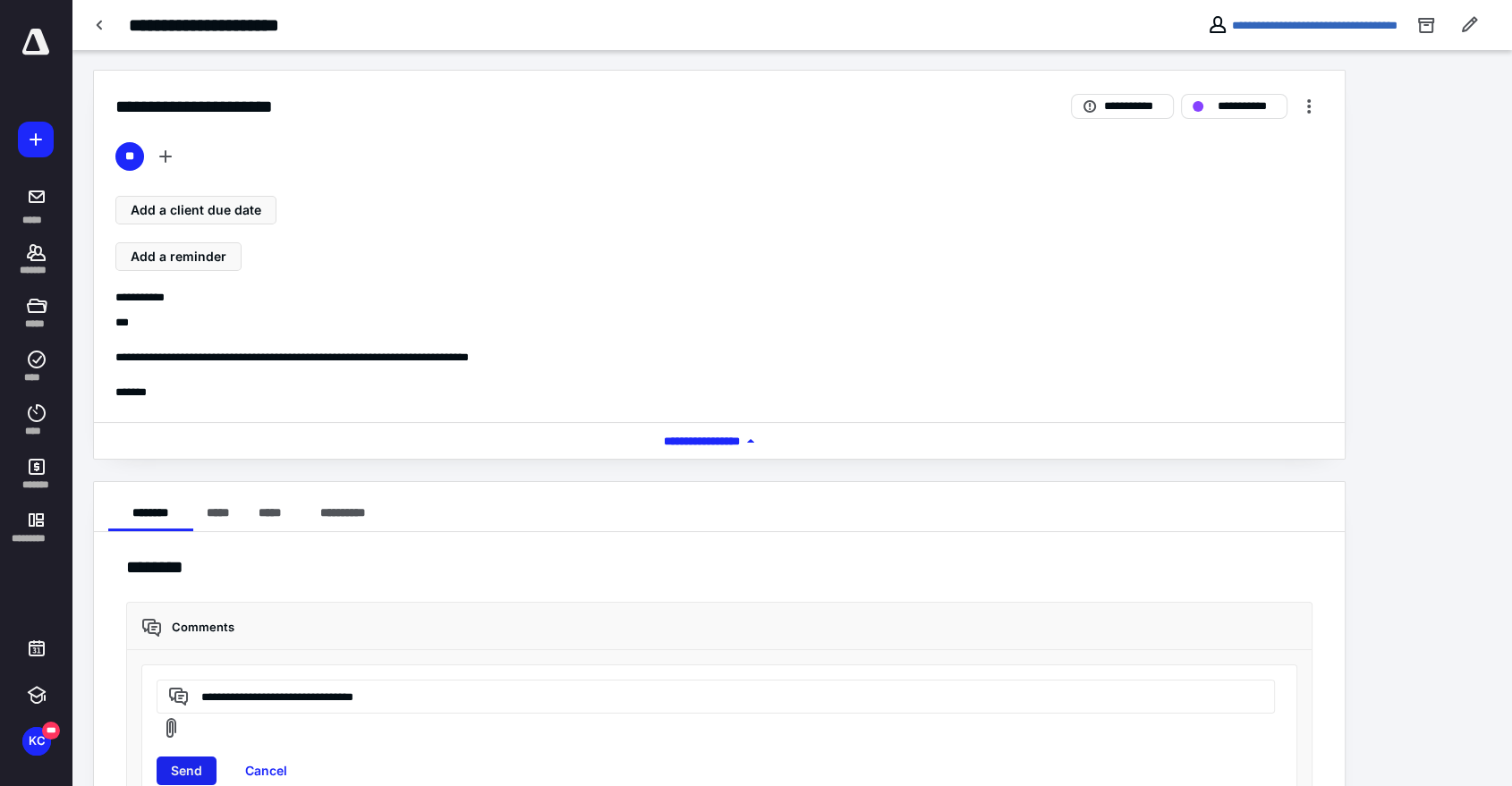 type on "**********" 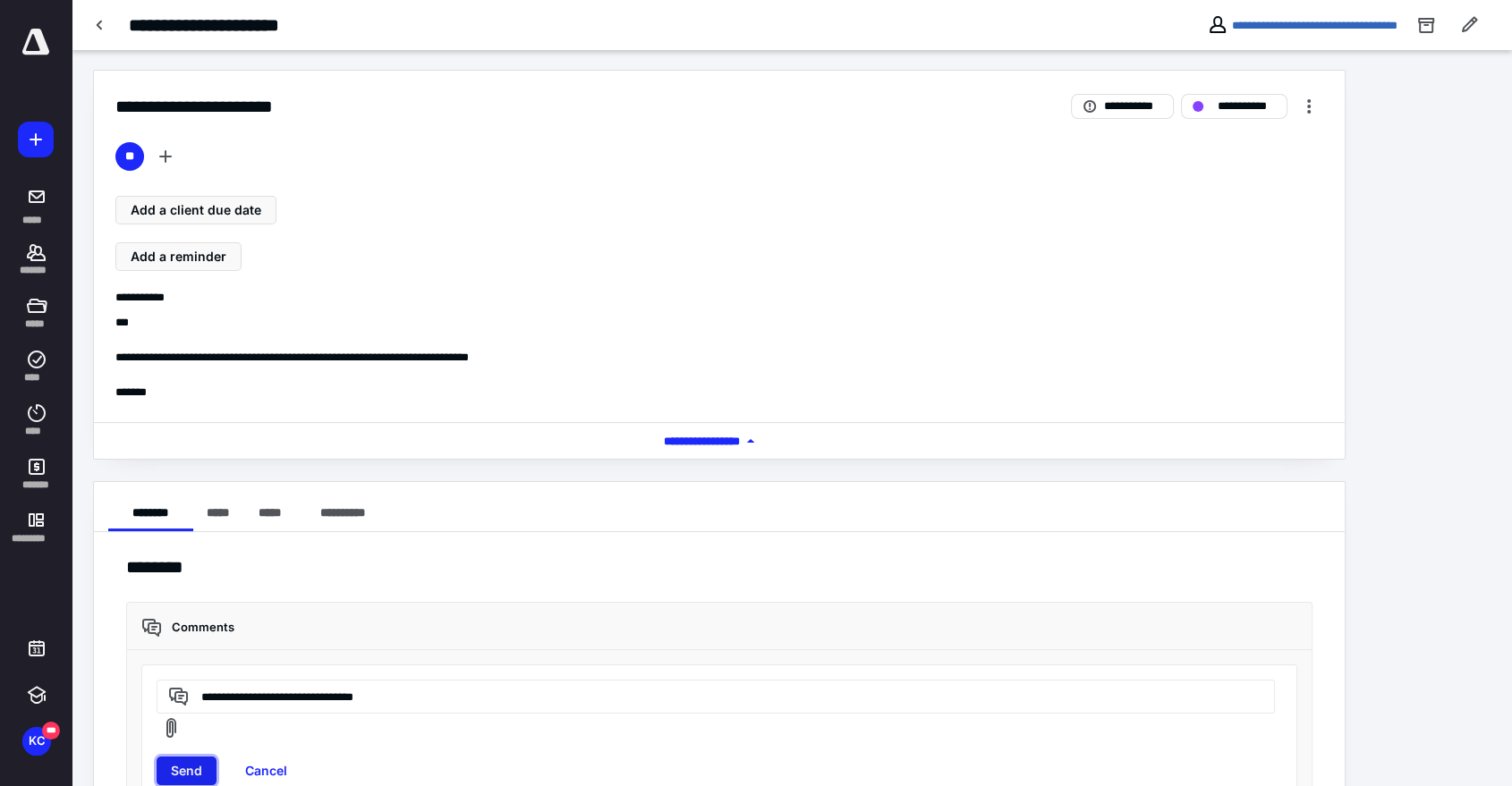 click on "Send" at bounding box center (186, 771) 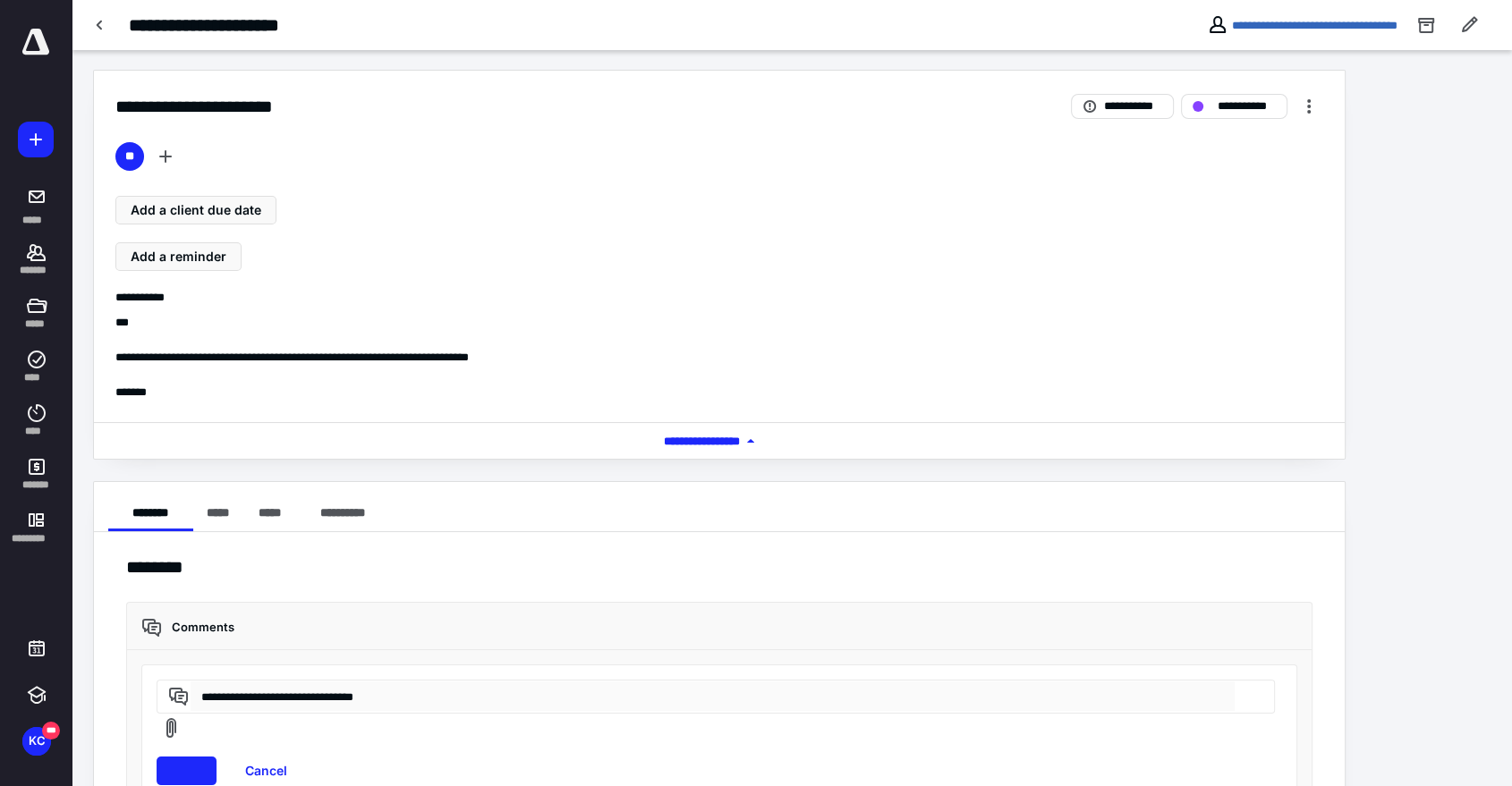 type 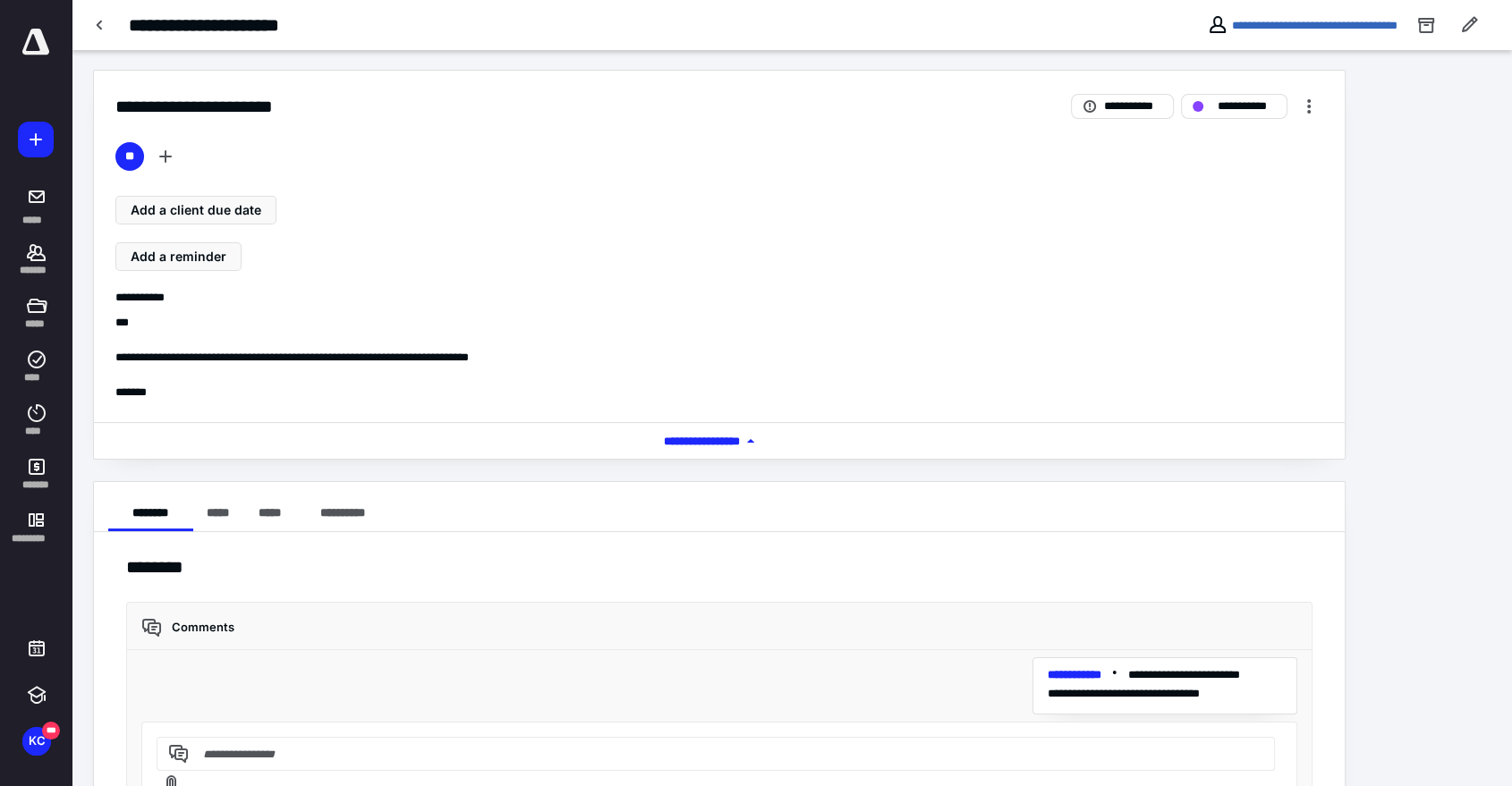 scroll, scrollTop: 58, scrollLeft: 0, axis: vertical 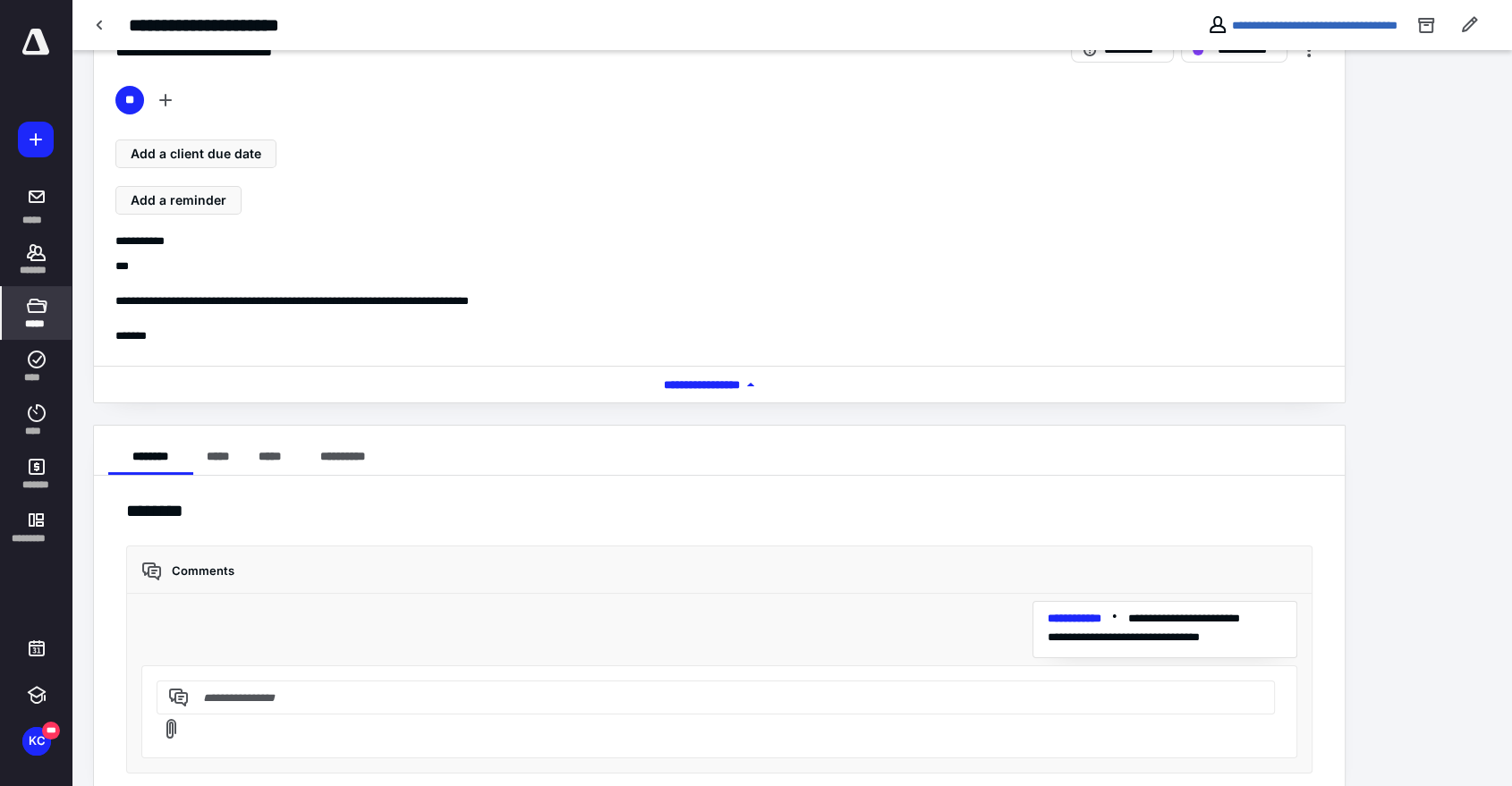click on "*****" at bounding box center [36, 324] 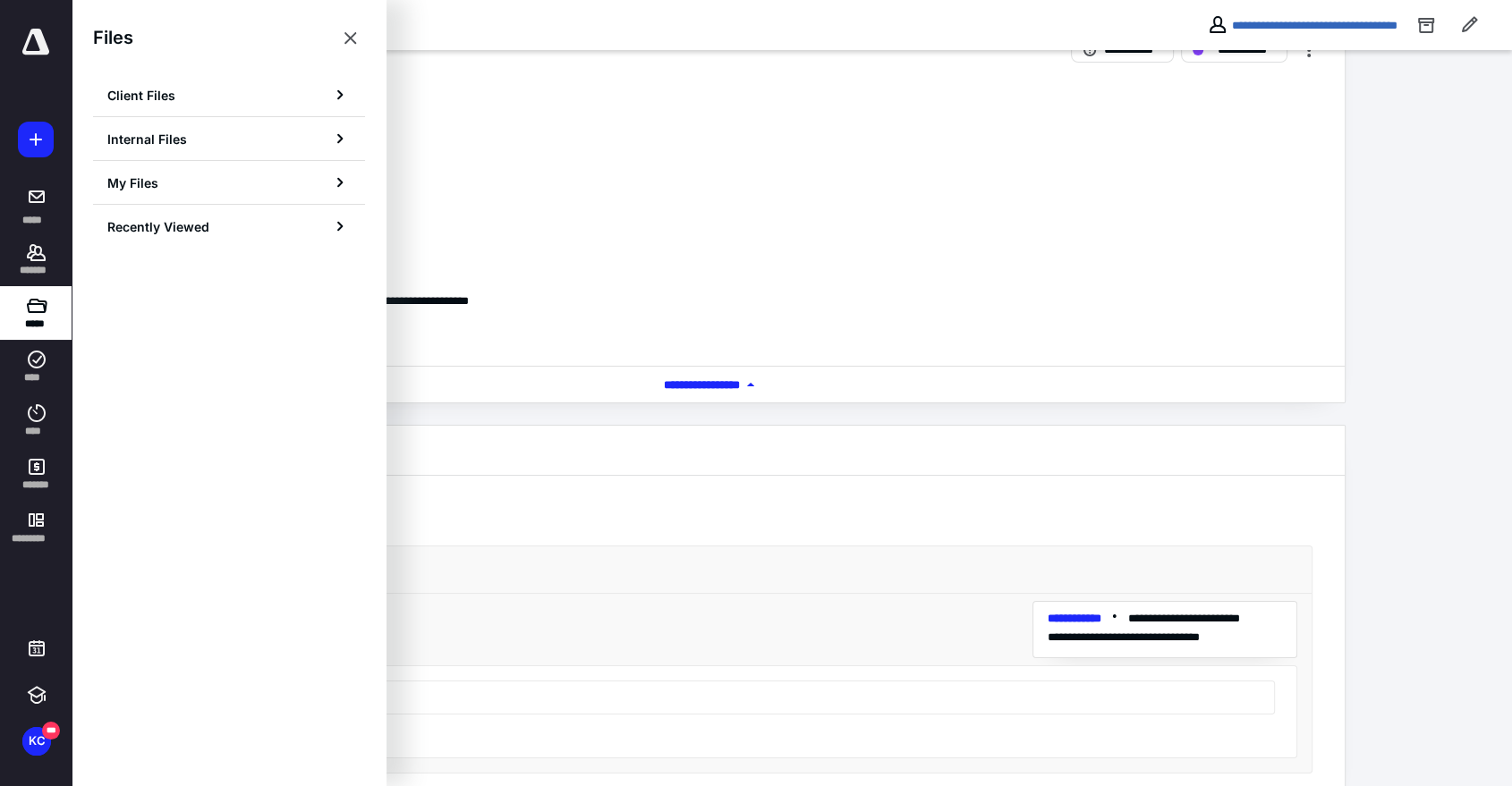 click on "**********" at bounding box center [719, 215] 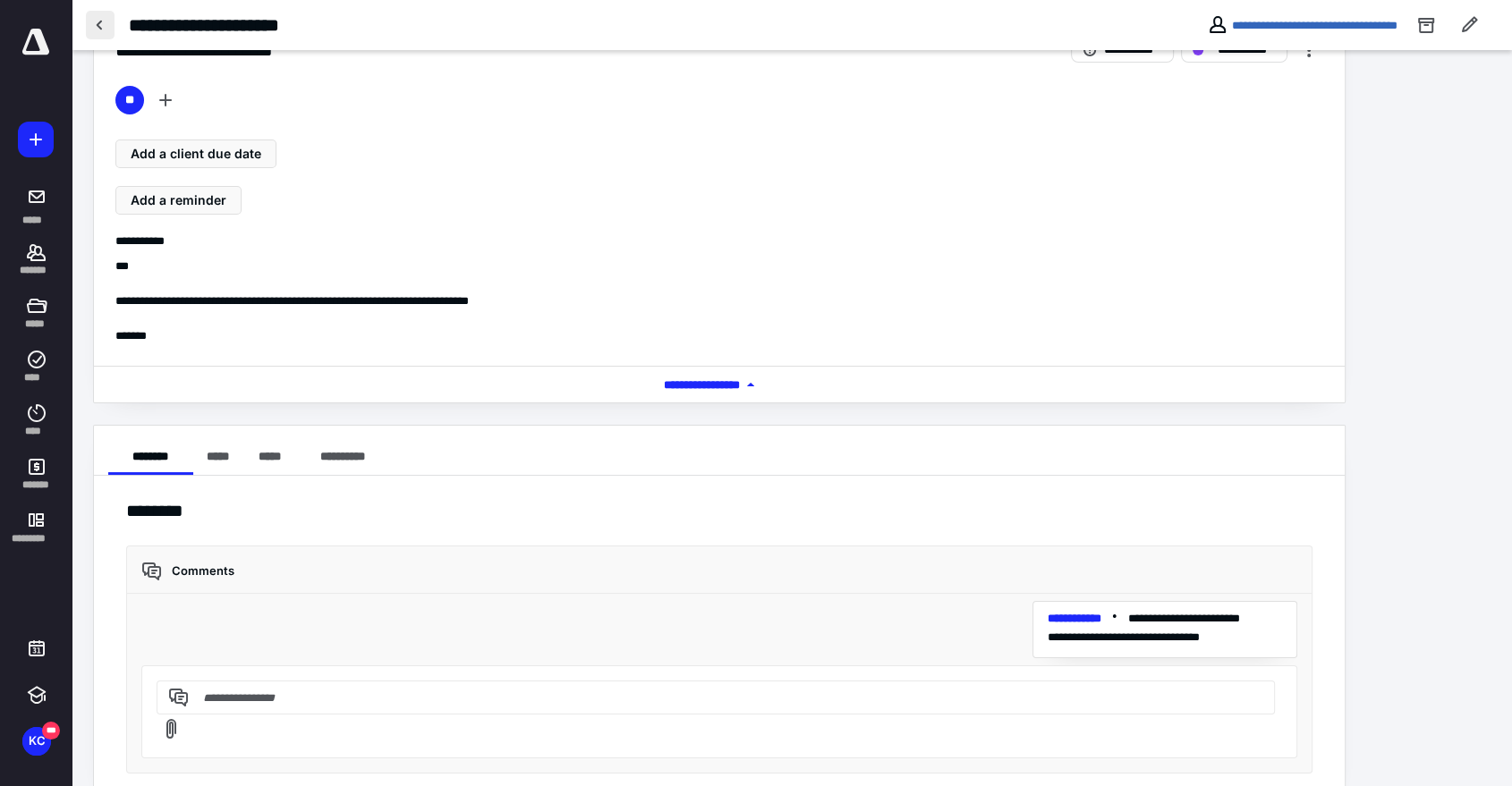 click at bounding box center (100, 25) 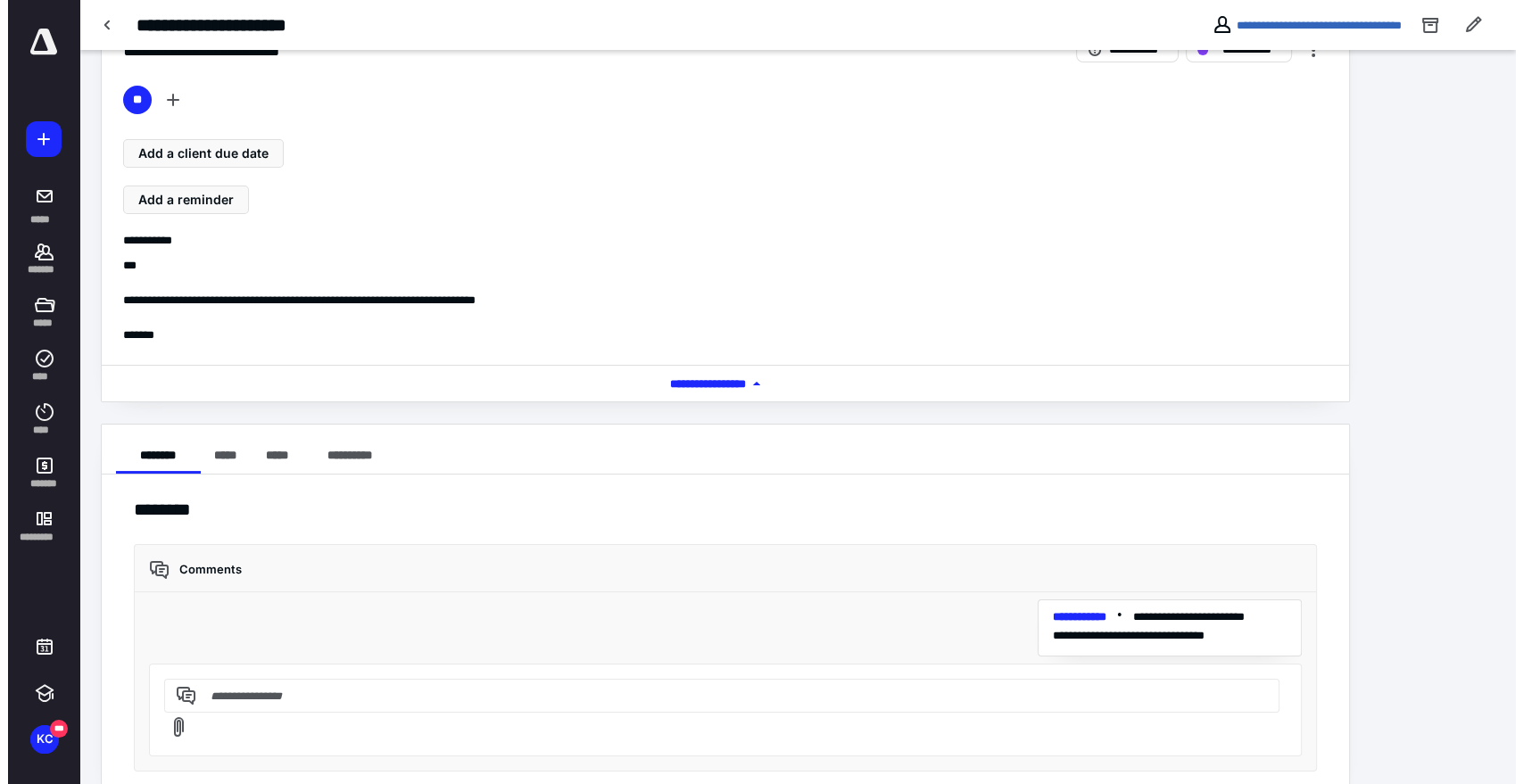 scroll, scrollTop: 0, scrollLeft: 0, axis: both 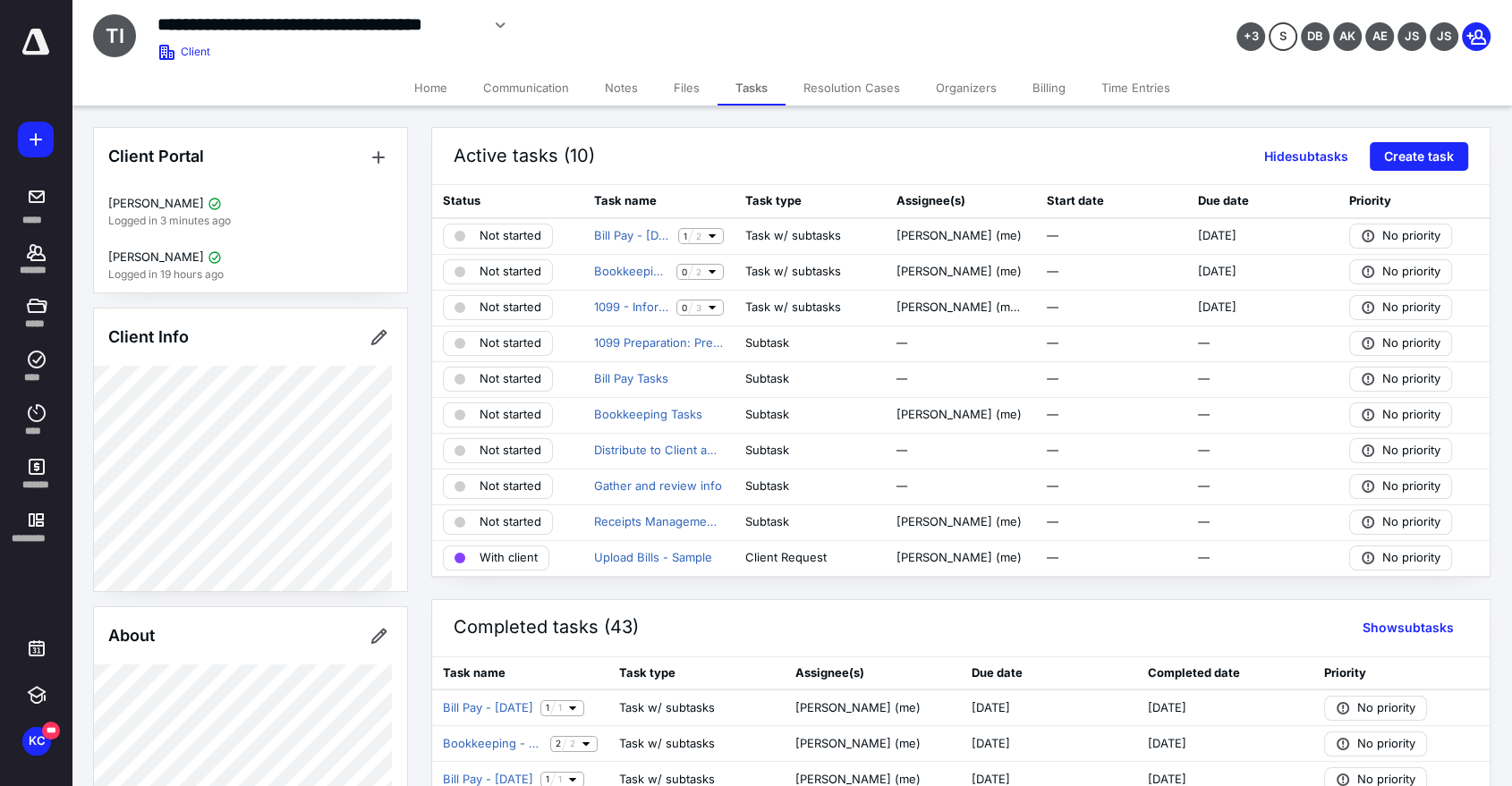 click on "Tasks" at bounding box center (752, 88) 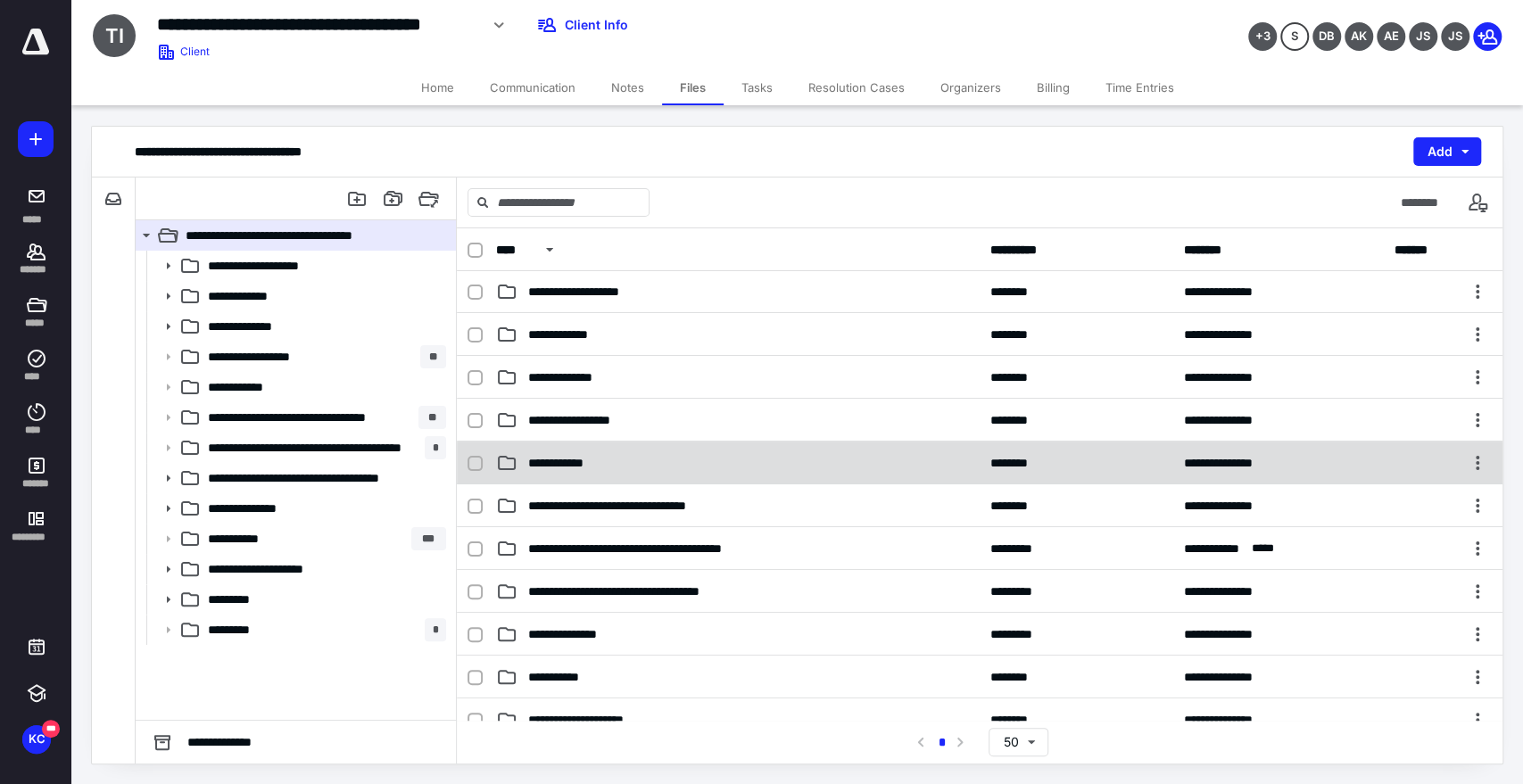 scroll, scrollTop: 0, scrollLeft: 0, axis: both 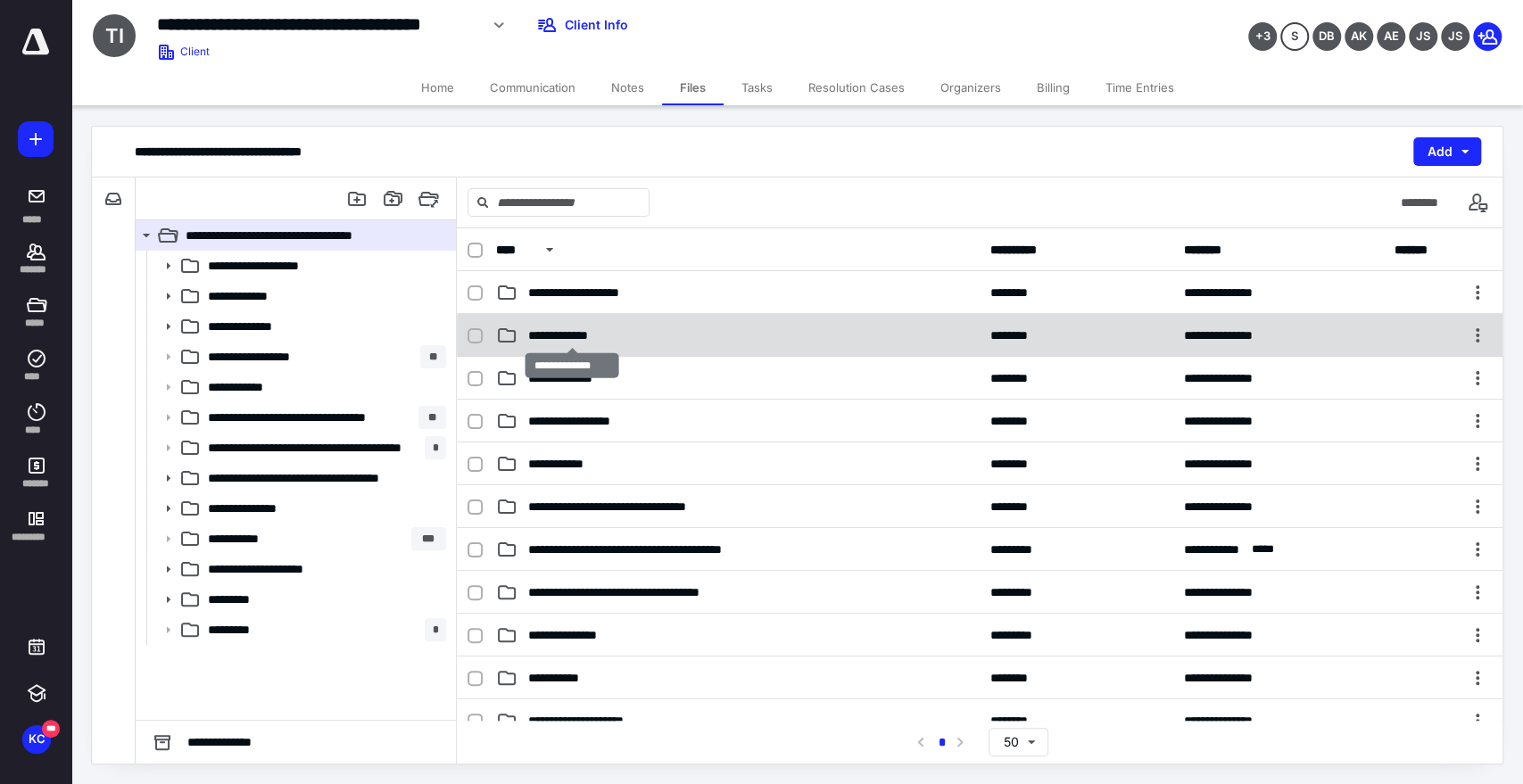 click on "**********" at bounding box center (572, 335) 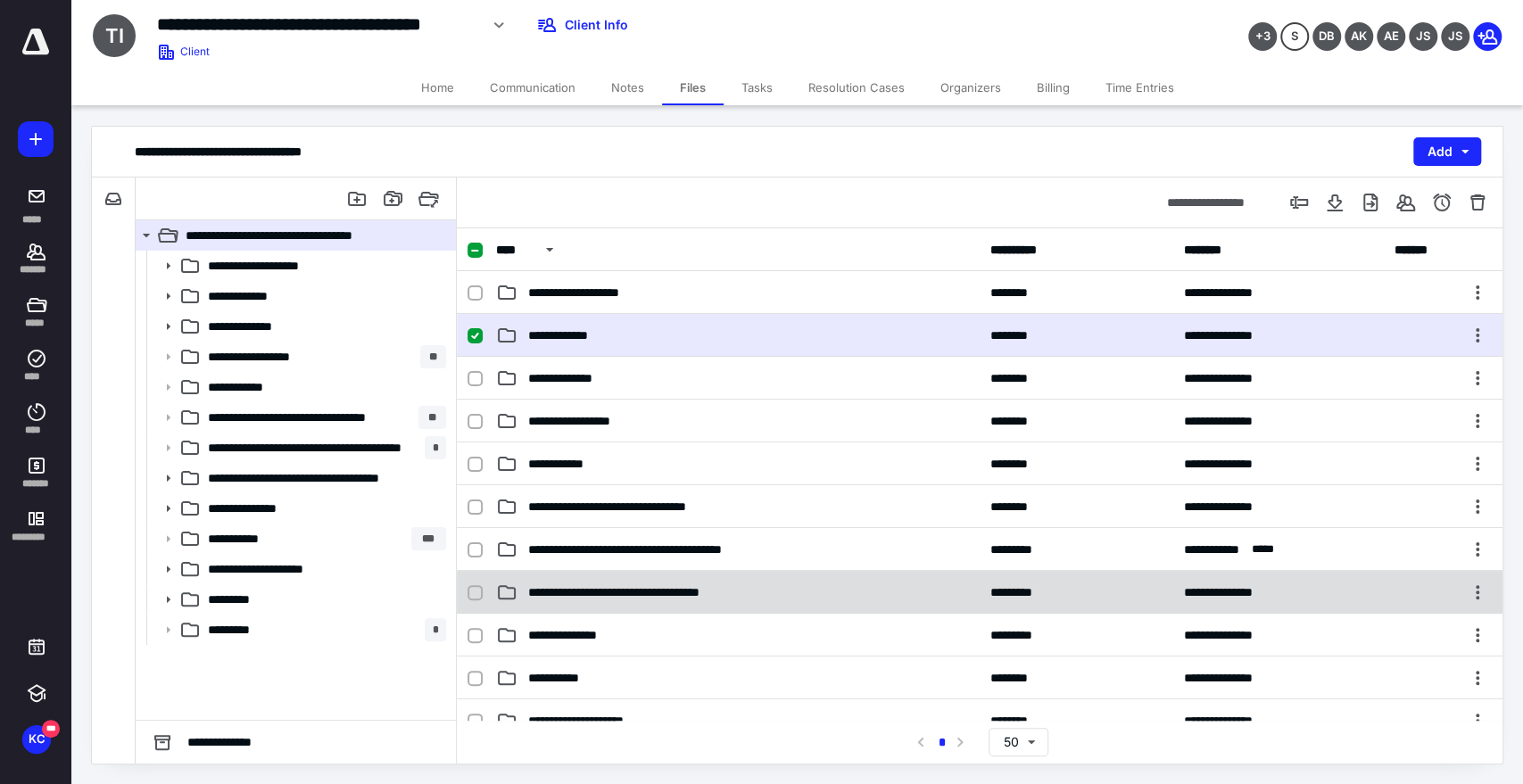 click on "**********" at bounding box center [980, 592] 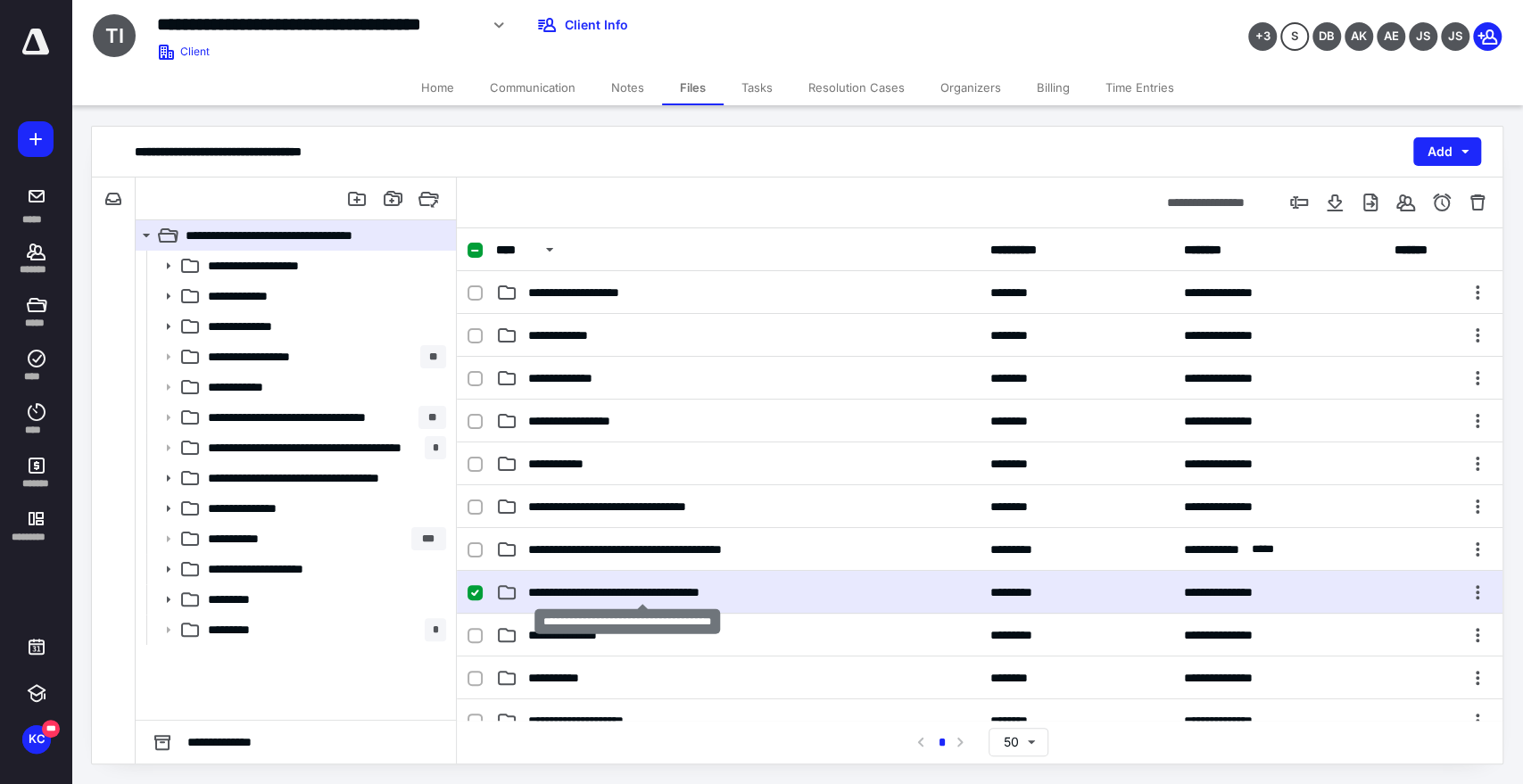 click on "**********" at bounding box center [642, 592] 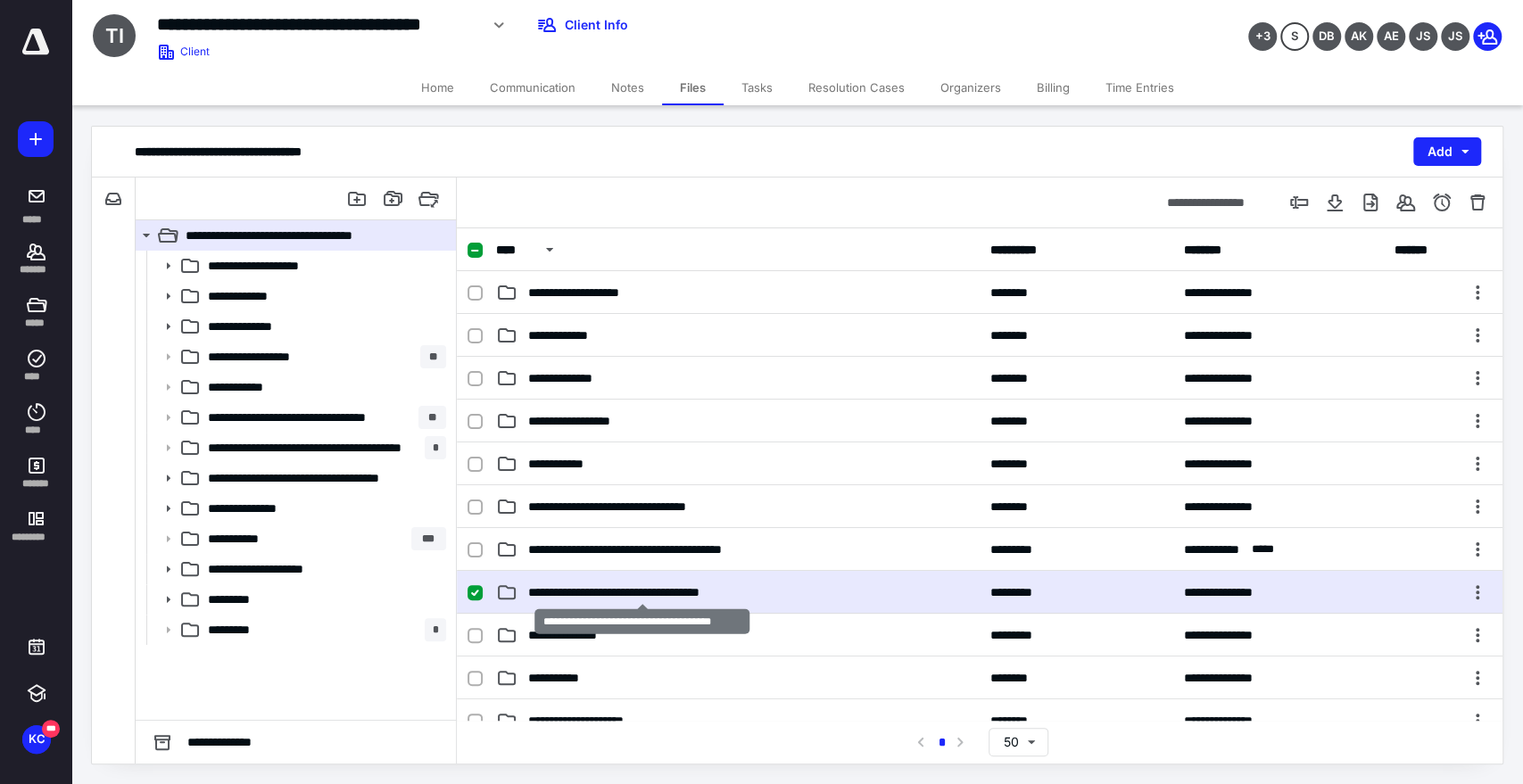 click on "**********" at bounding box center (642, 592) 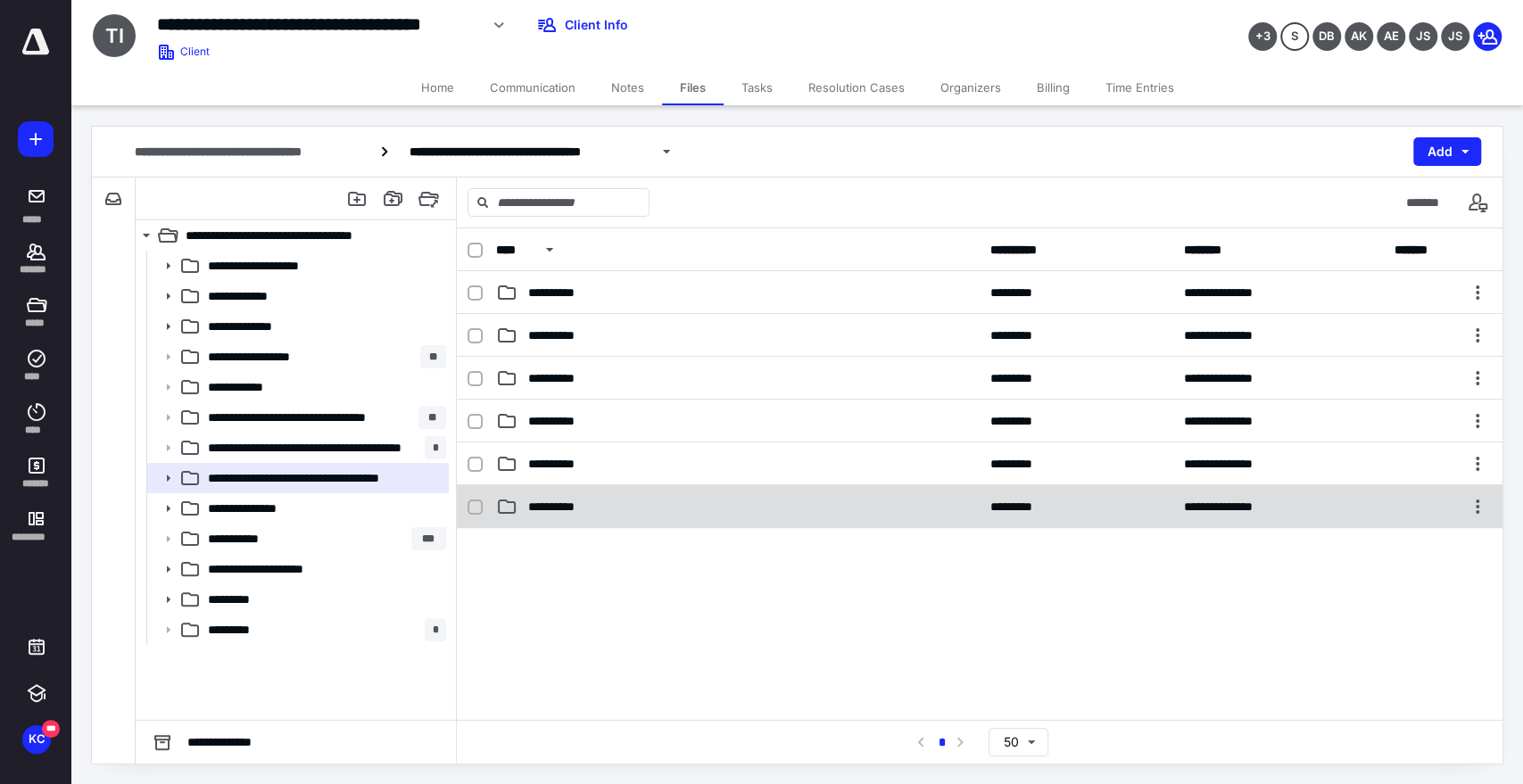 click on "**********" at bounding box center [738, 507] 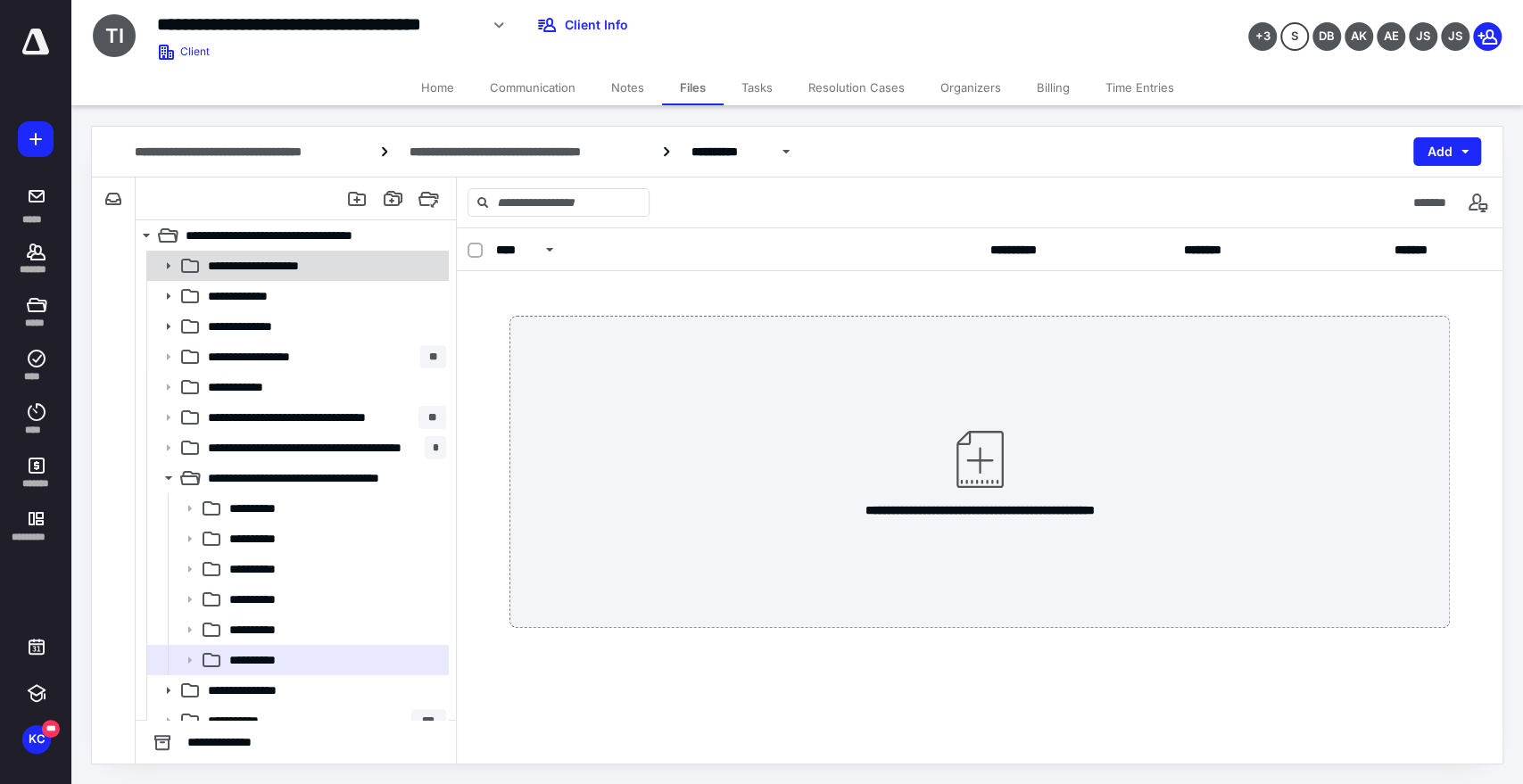 drag, startPoint x: 242, startPoint y: 263, endPoint x: 254, endPoint y: 266, distance: 12.3693169 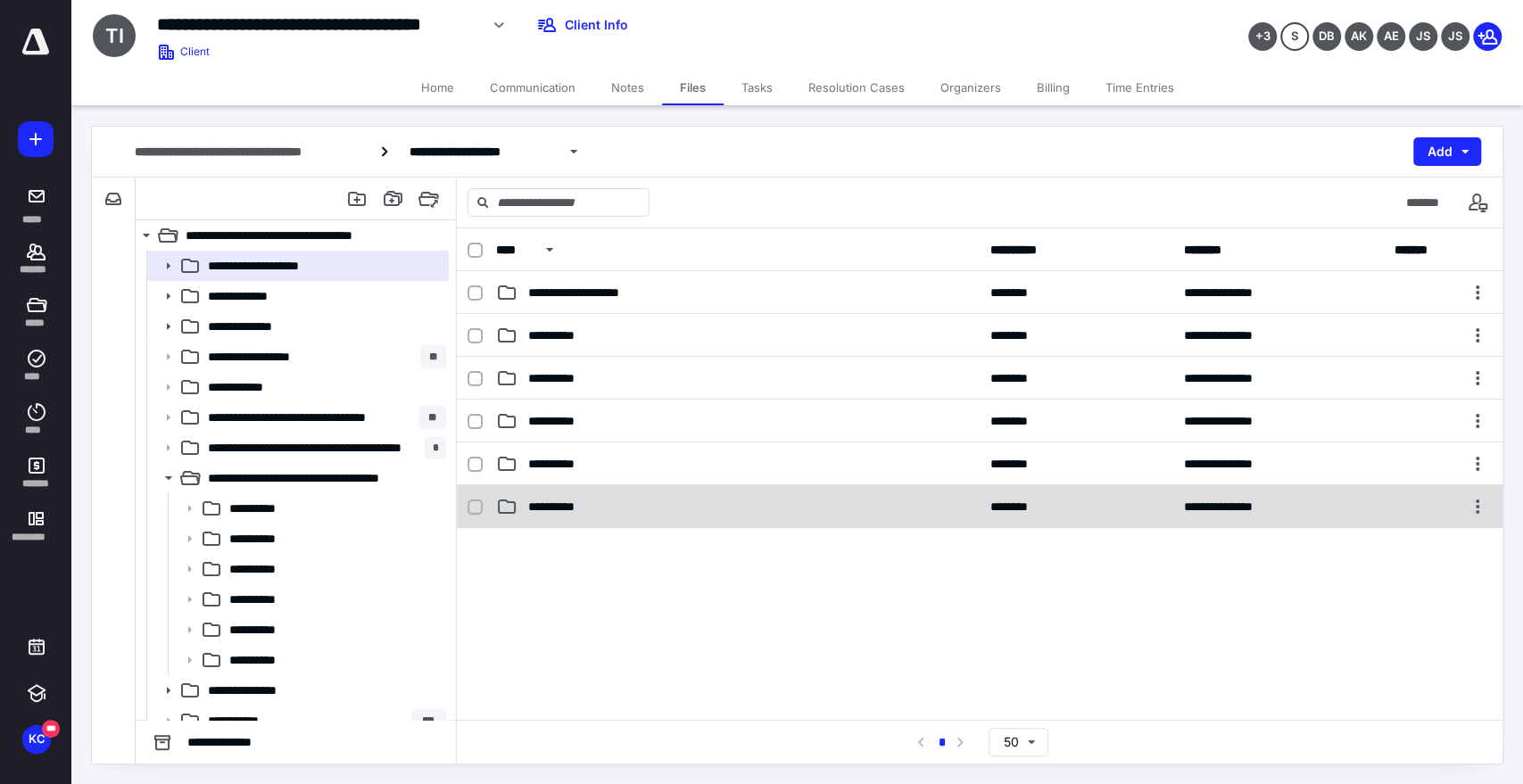 click on "**********" at bounding box center [562, 507] 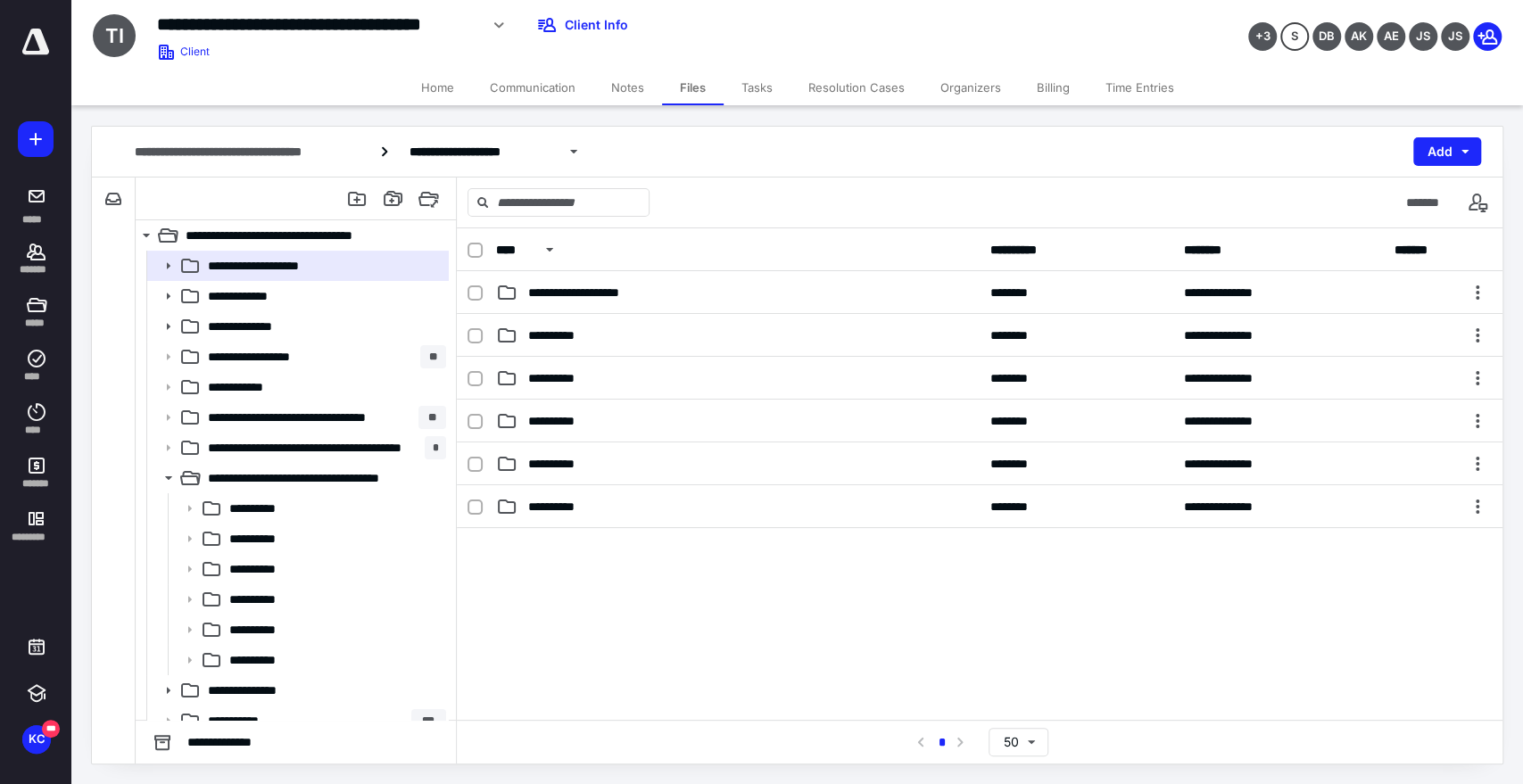 click on "**********" at bounding box center [562, 507] 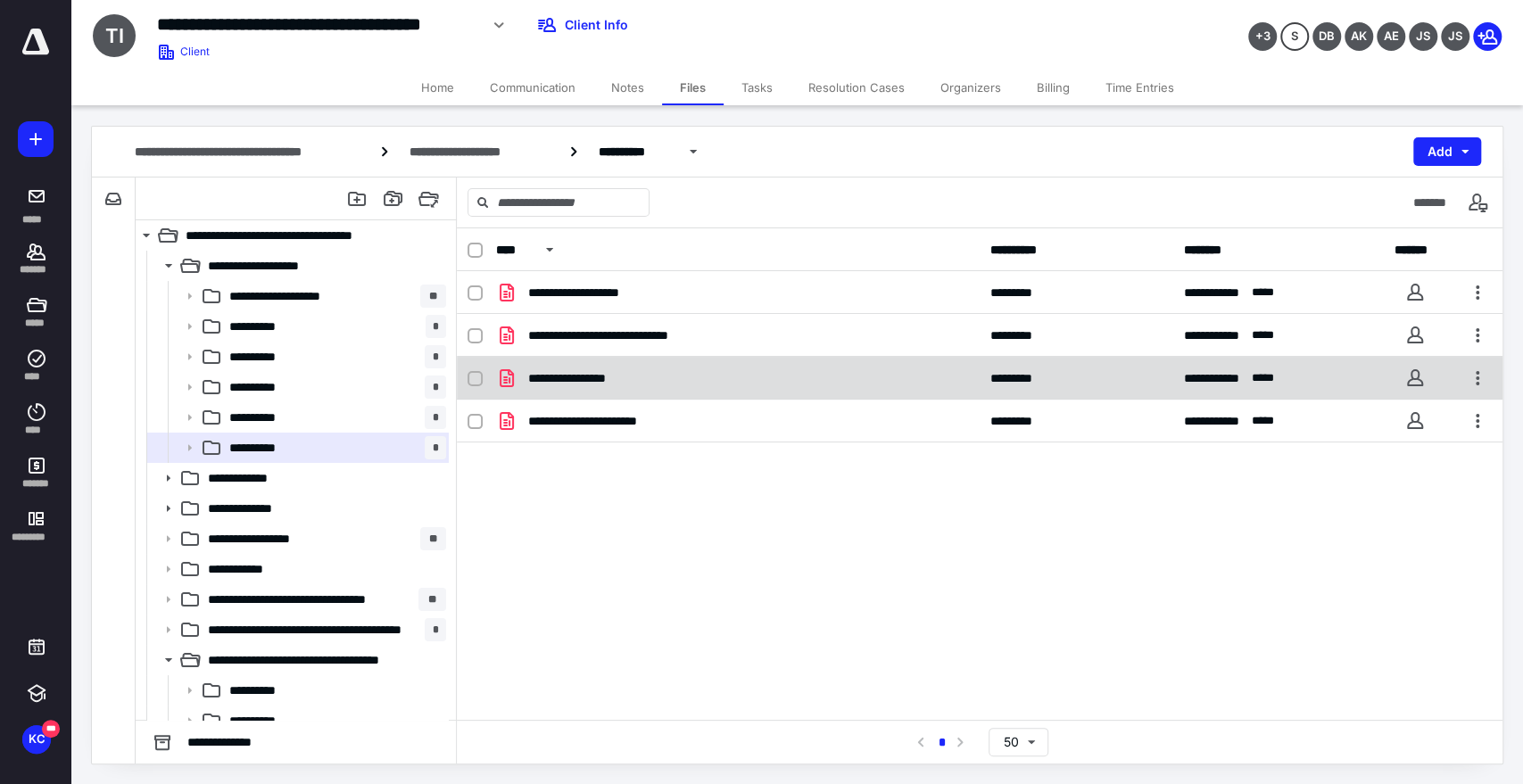 click on "**********" at bounding box center [738, 378] 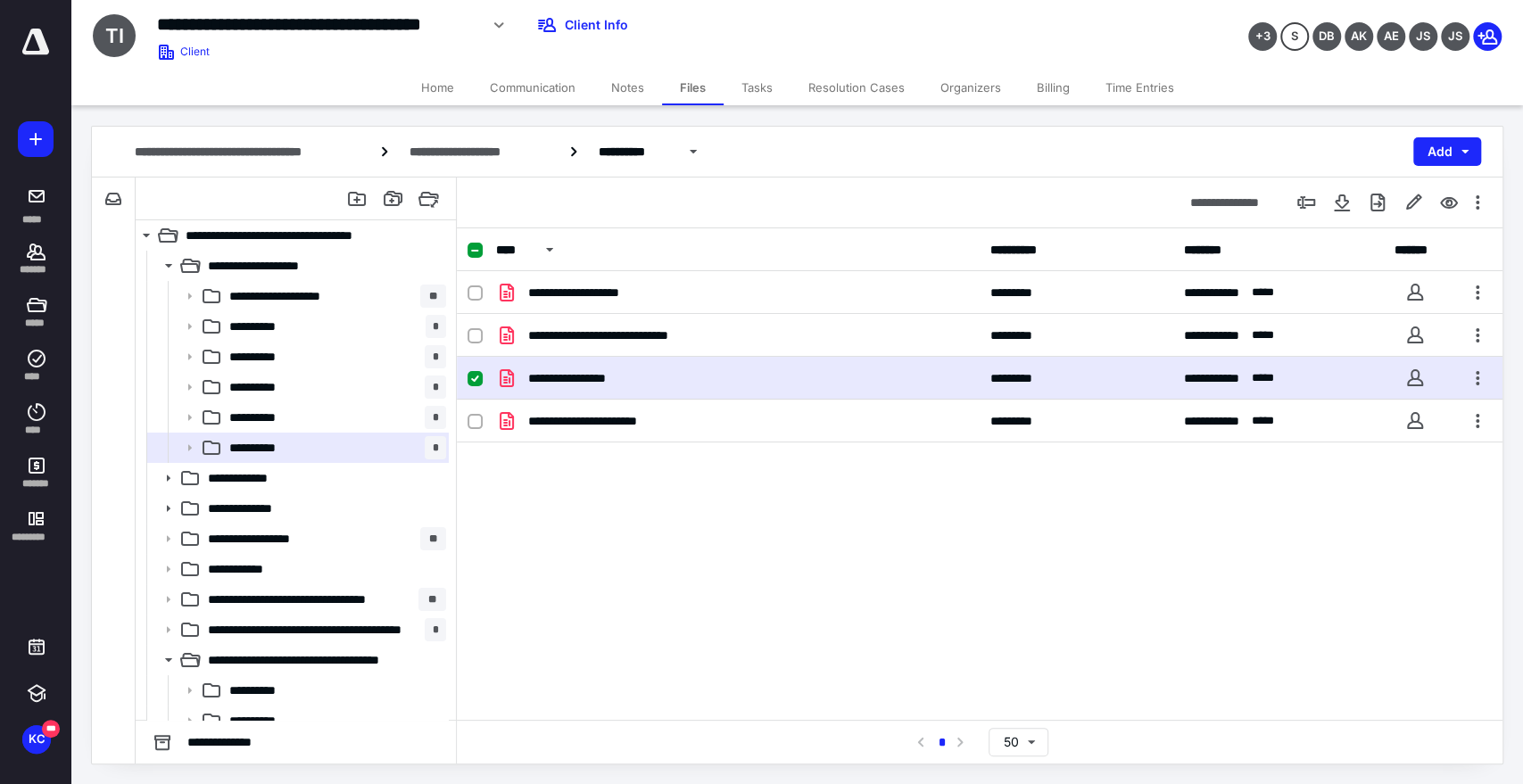 click on "**********" at bounding box center (587, 378) 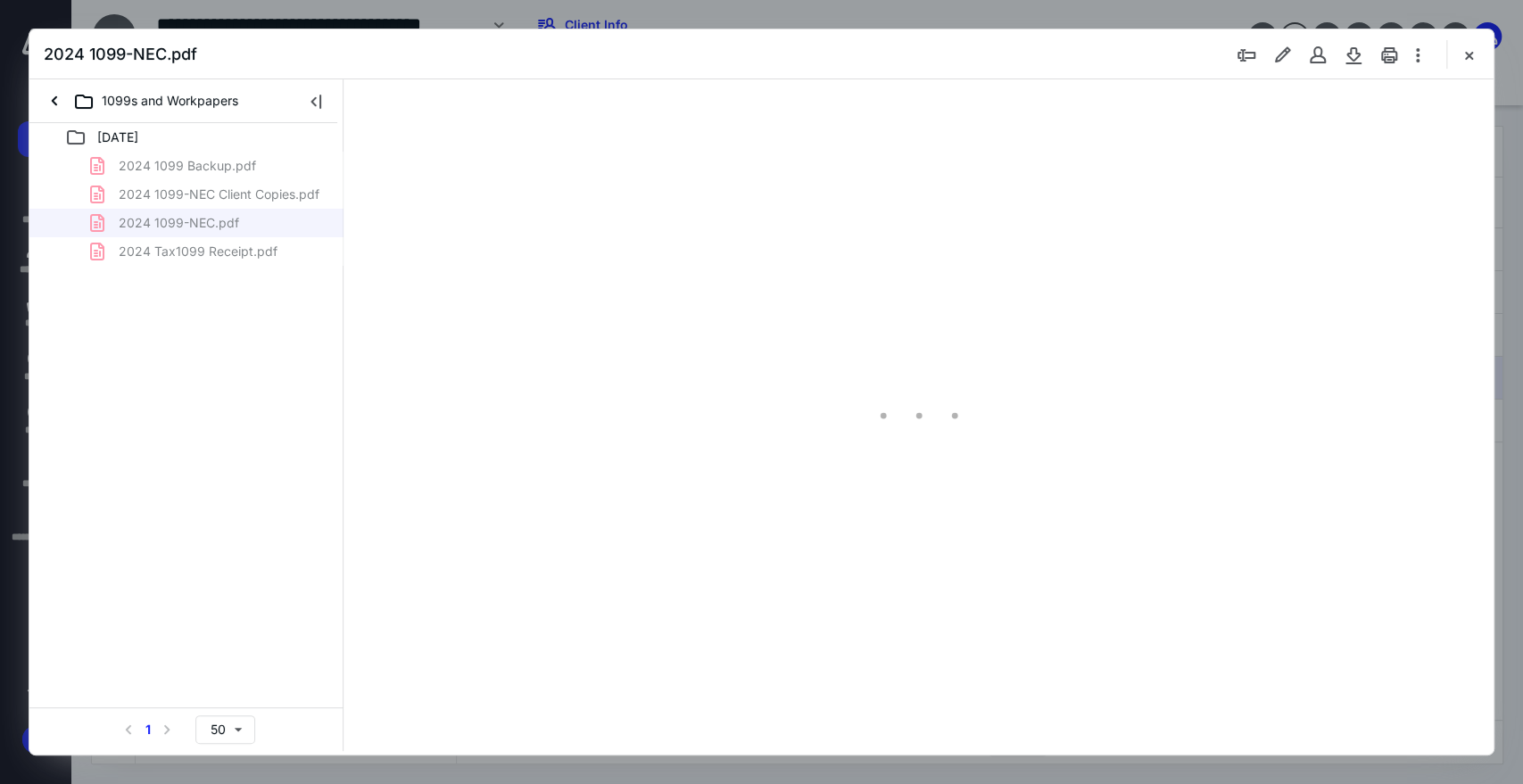 scroll, scrollTop: 0, scrollLeft: 0, axis: both 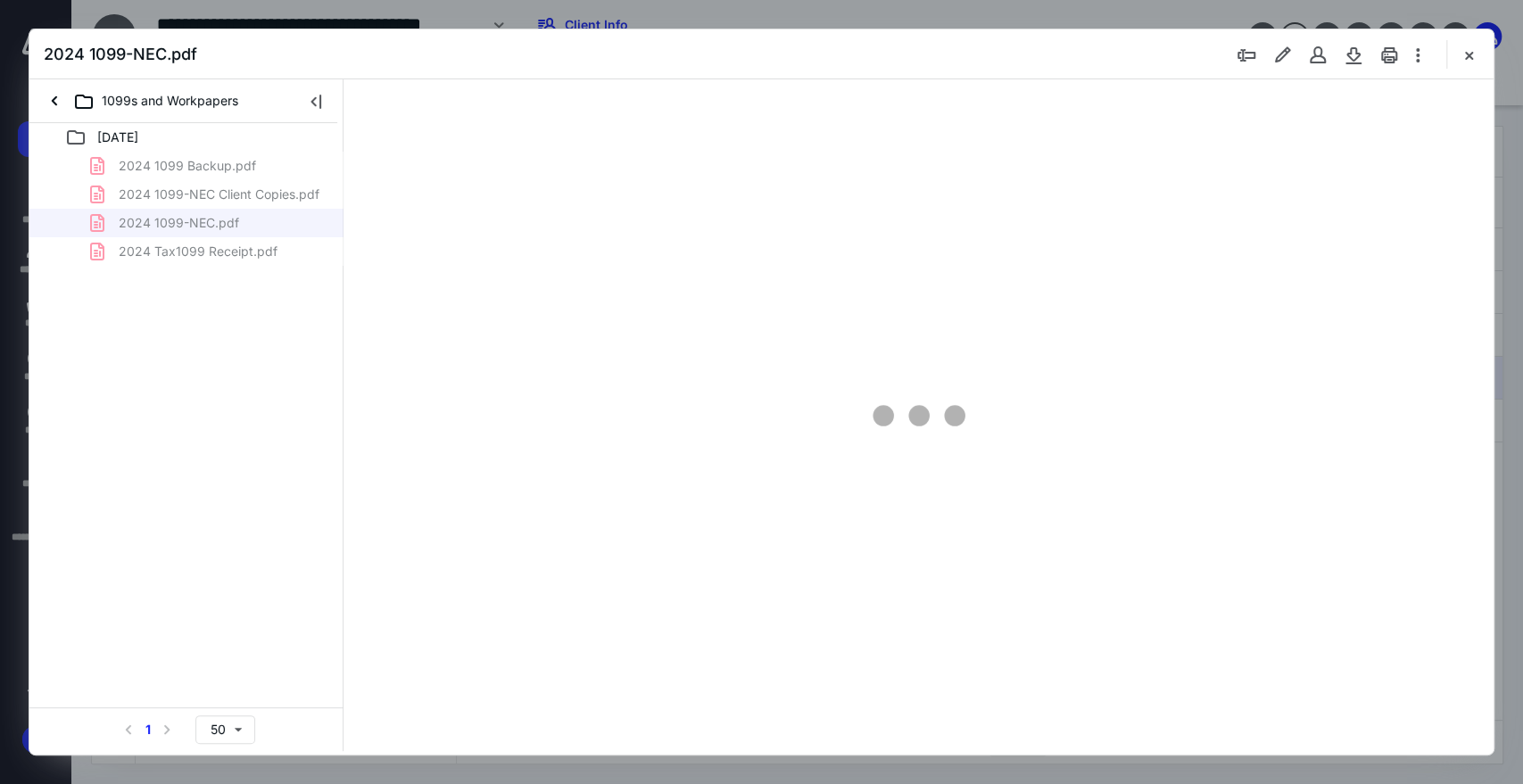type on "207" 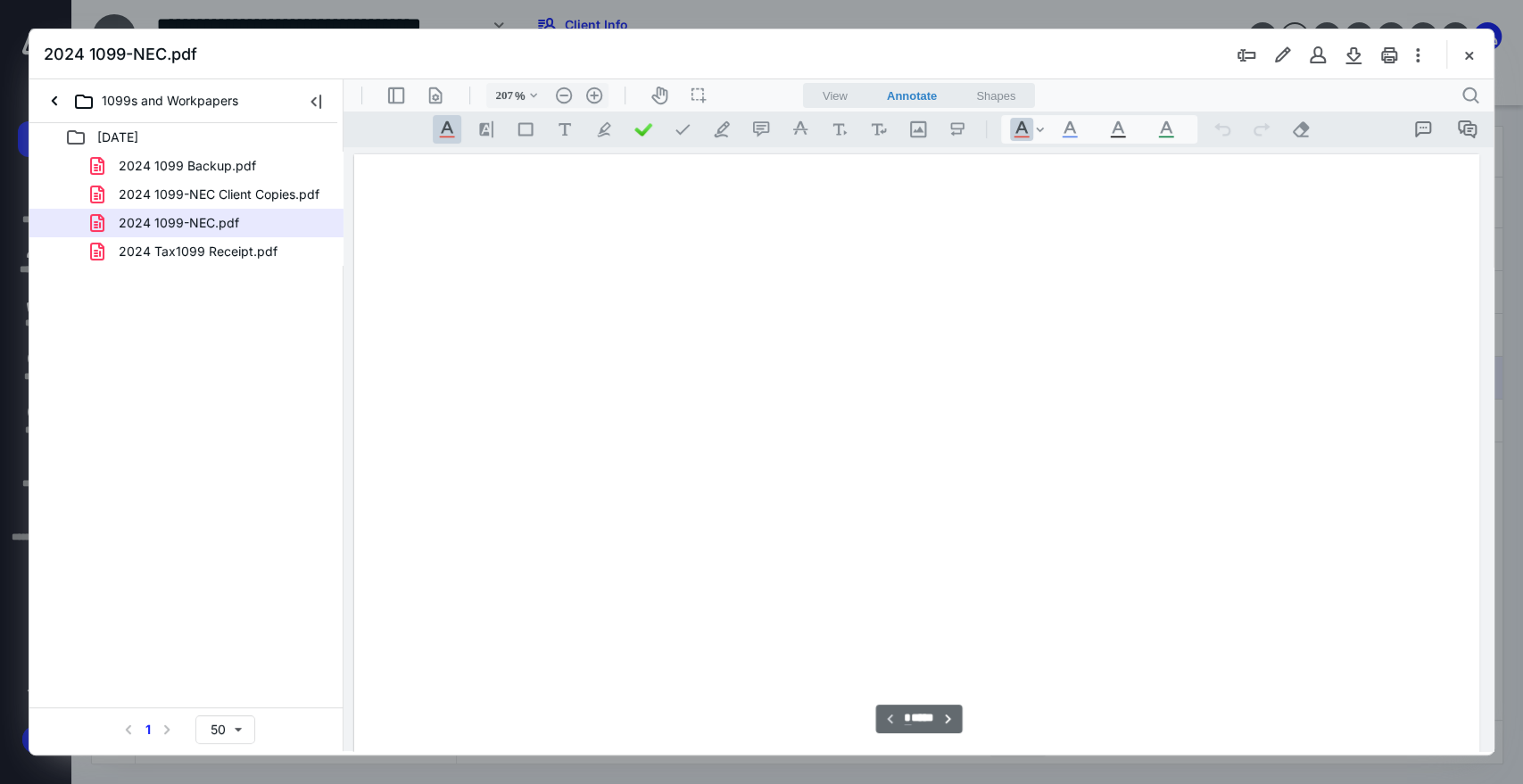 scroll, scrollTop: 75, scrollLeft: 0, axis: vertical 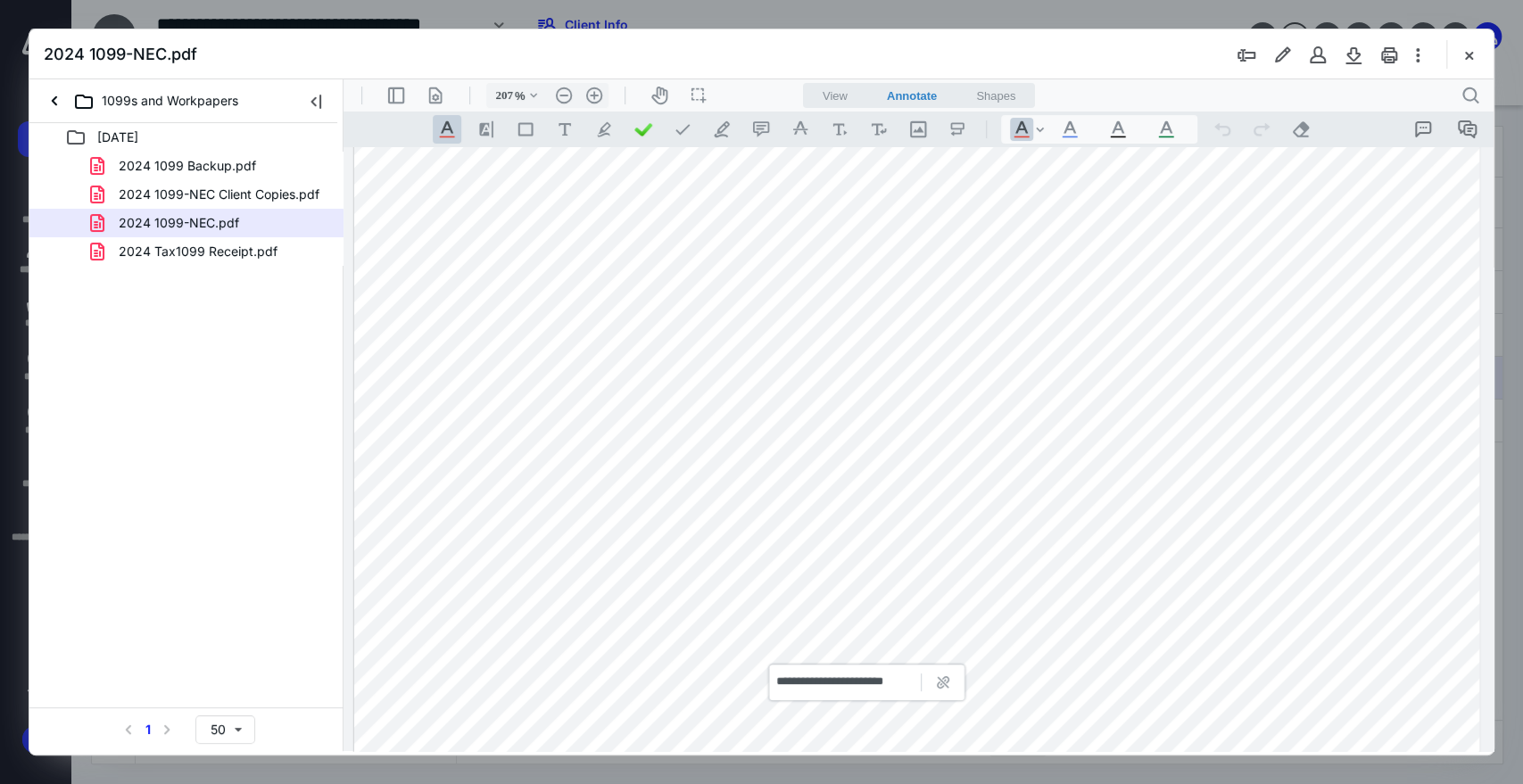 click at bounding box center (1469, 54) 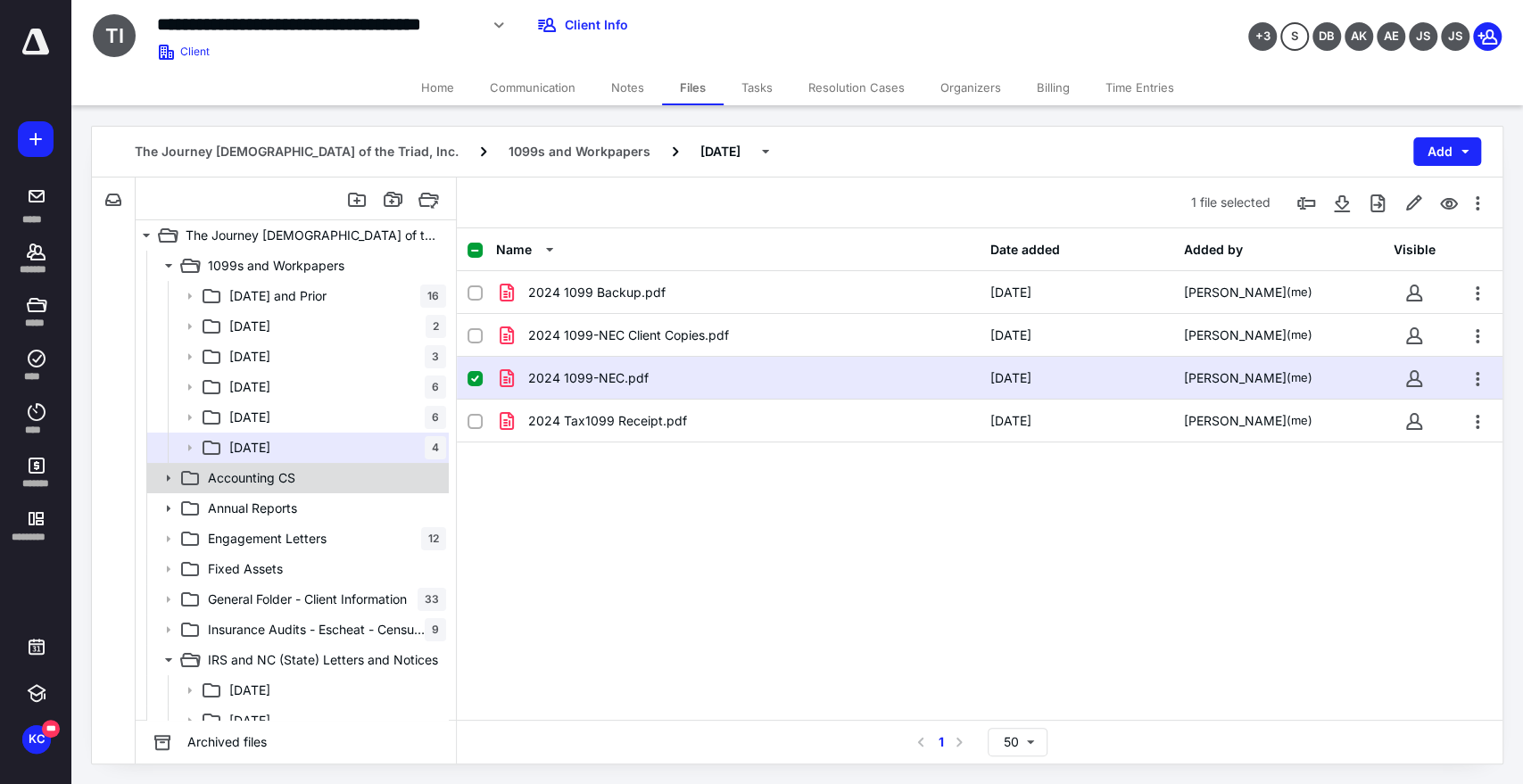 click on "Accounting CS" at bounding box center [252, 478] 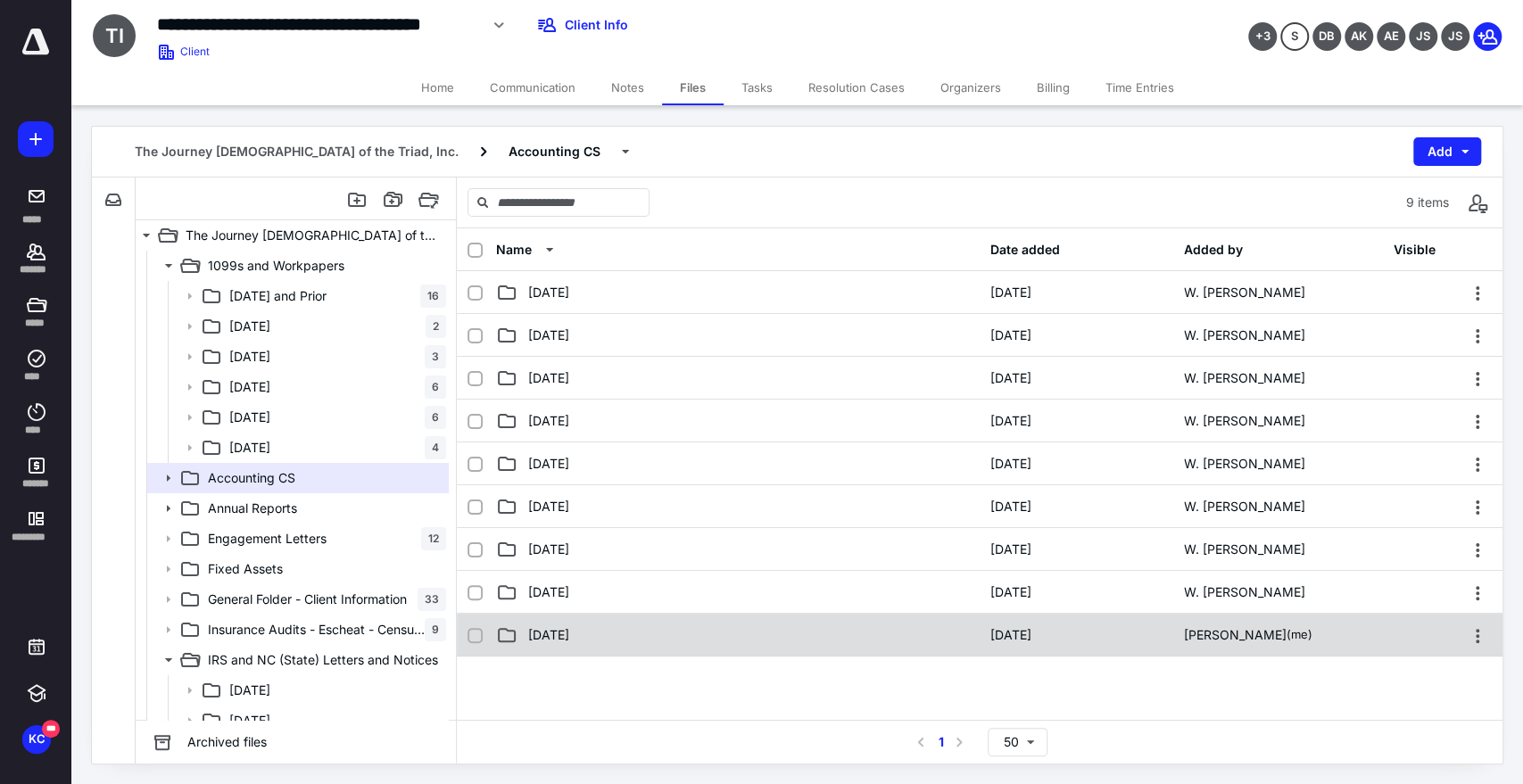 click on "[DATE]" at bounding box center (549, 635) 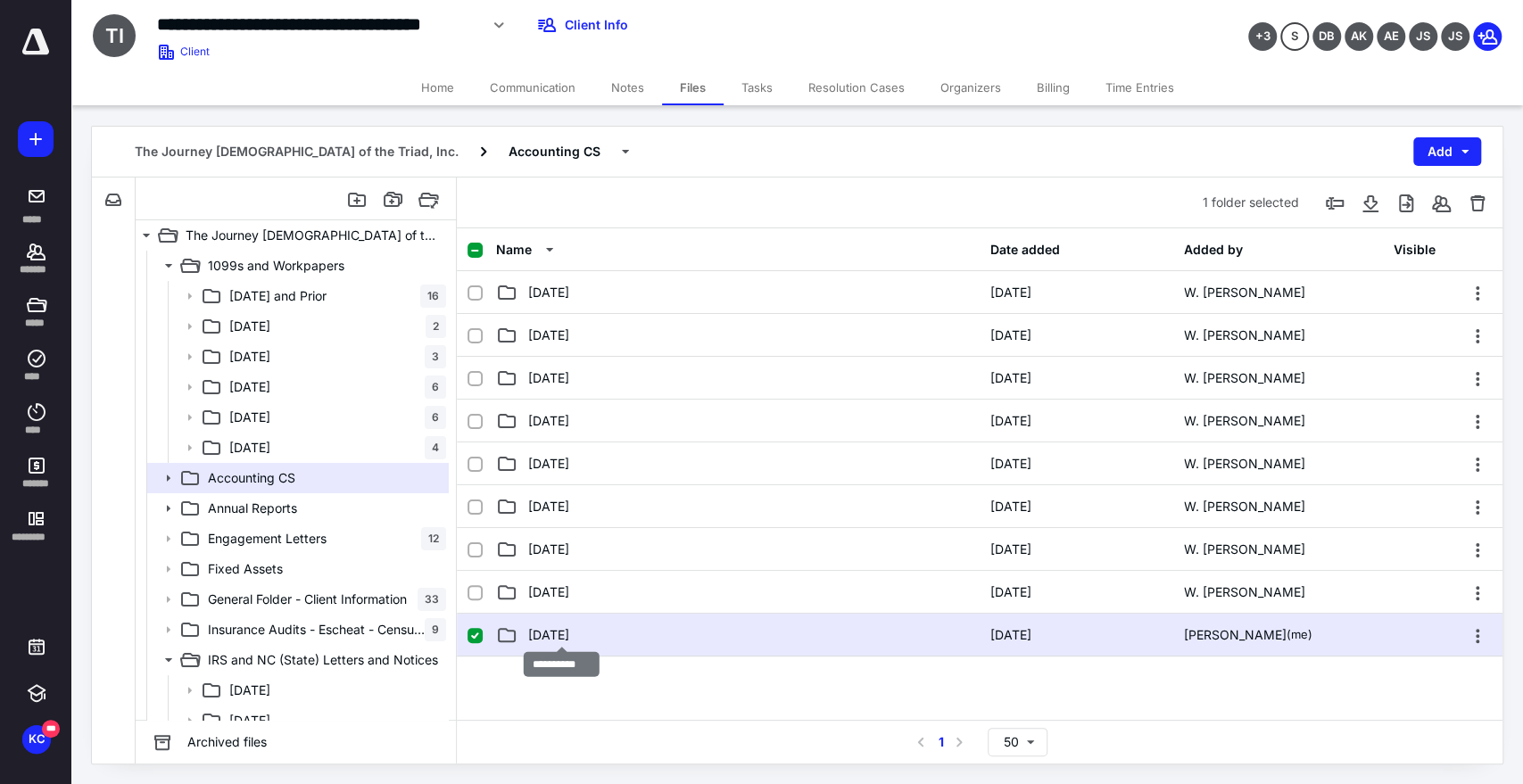 click on "[DATE]" at bounding box center (549, 635) 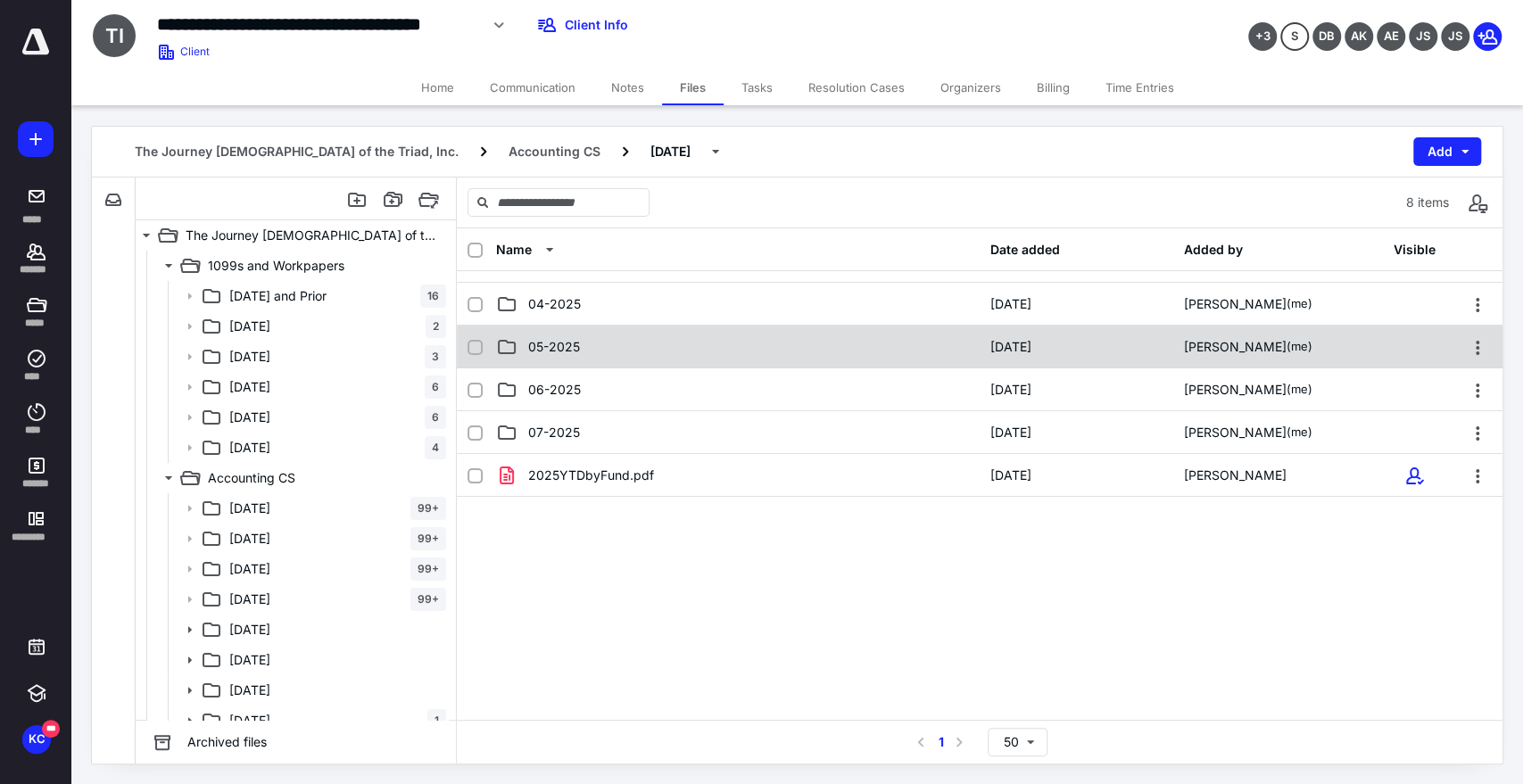 scroll, scrollTop: 18, scrollLeft: 0, axis: vertical 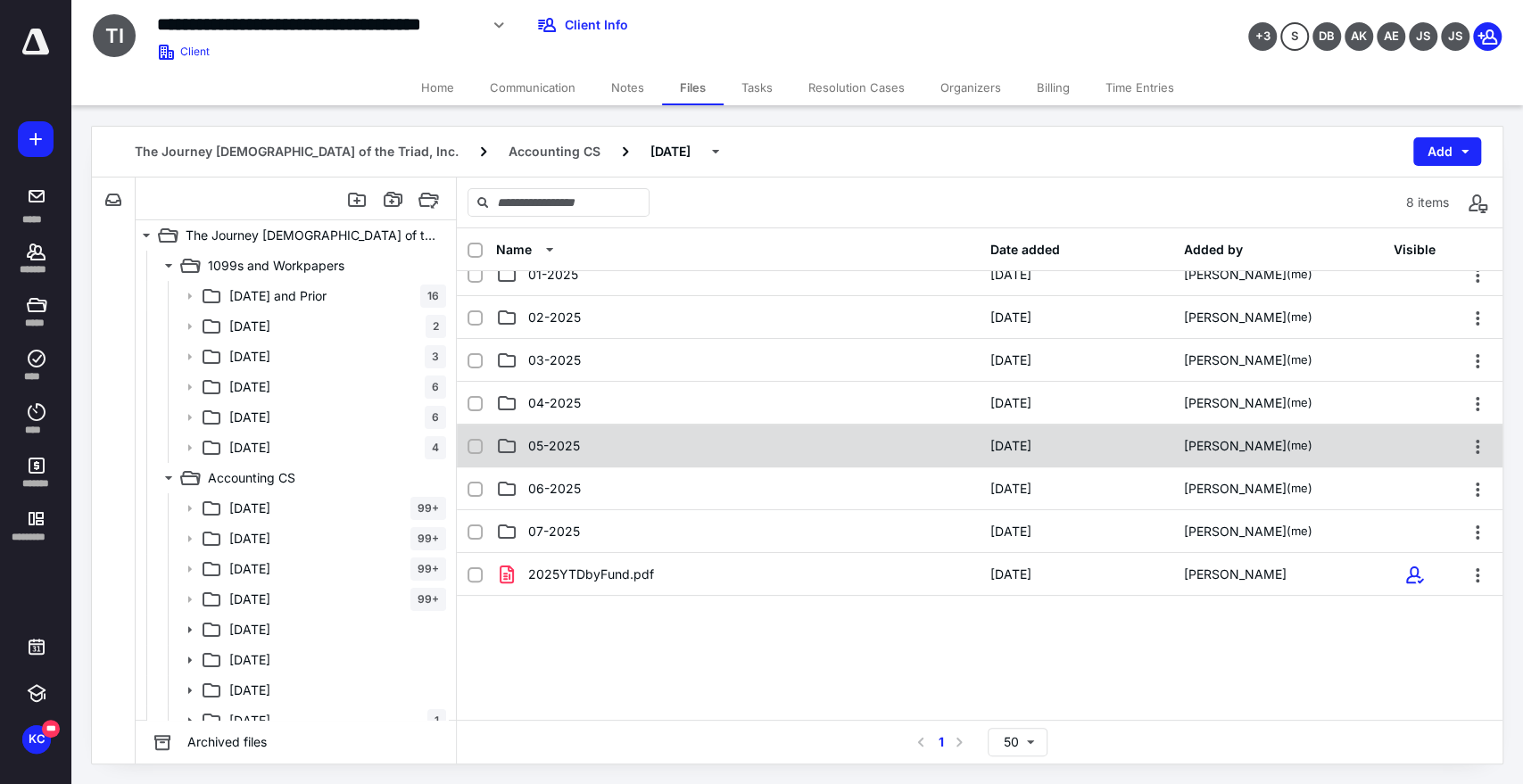 click on "05-2025" at bounding box center (554, 446) 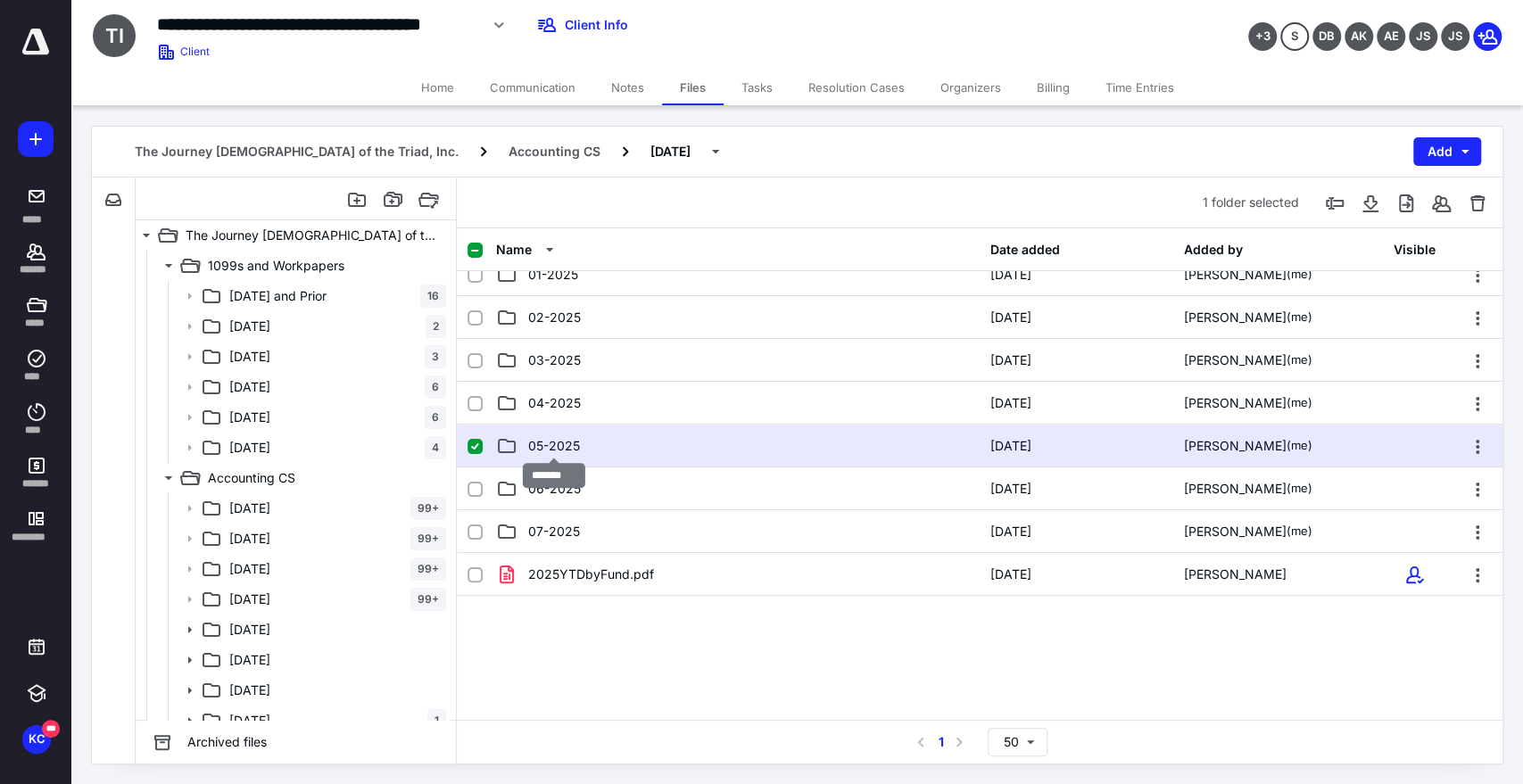 click on "05-2025" at bounding box center (554, 446) 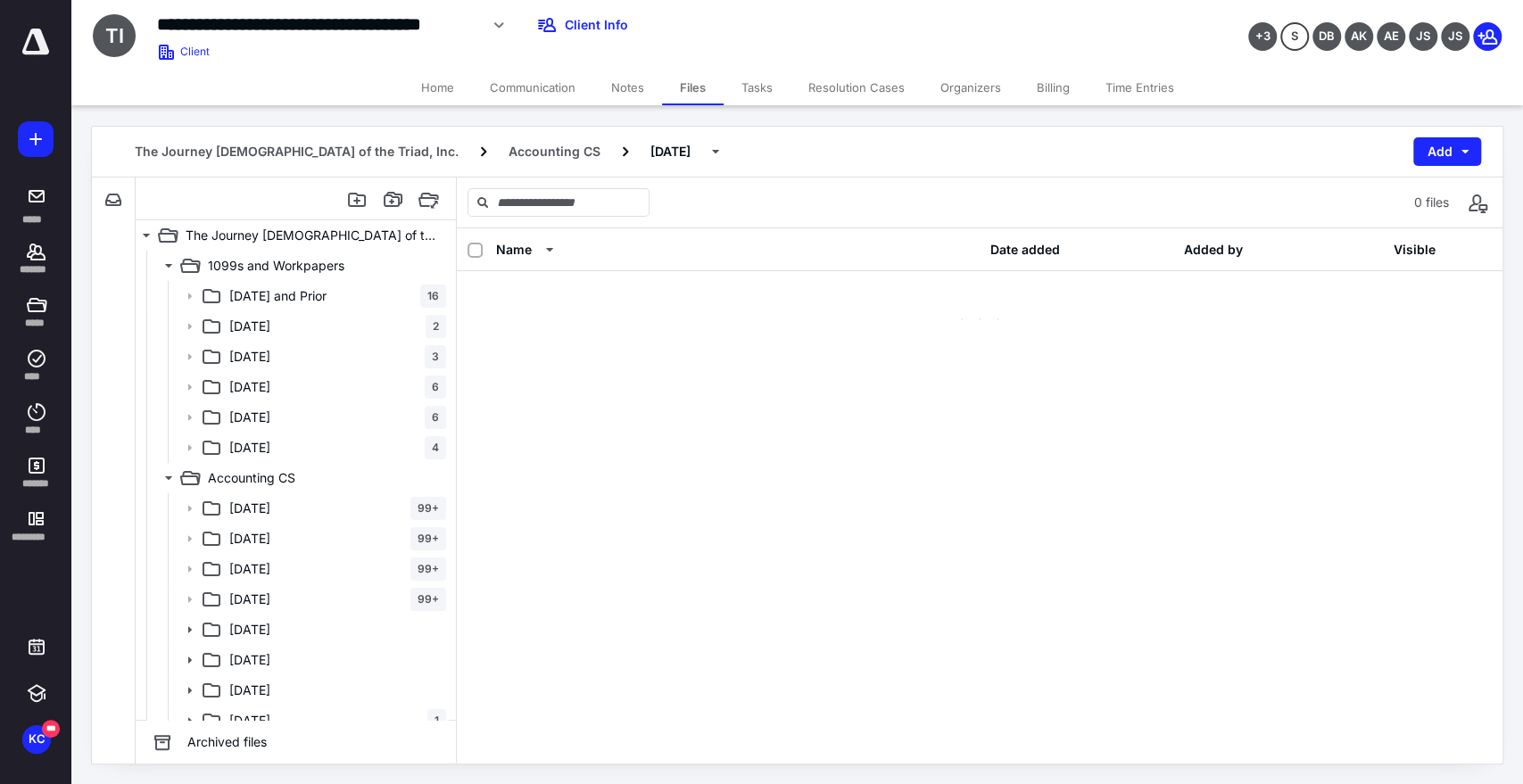 scroll, scrollTop: 0, scrollLeft: 0, axis: both 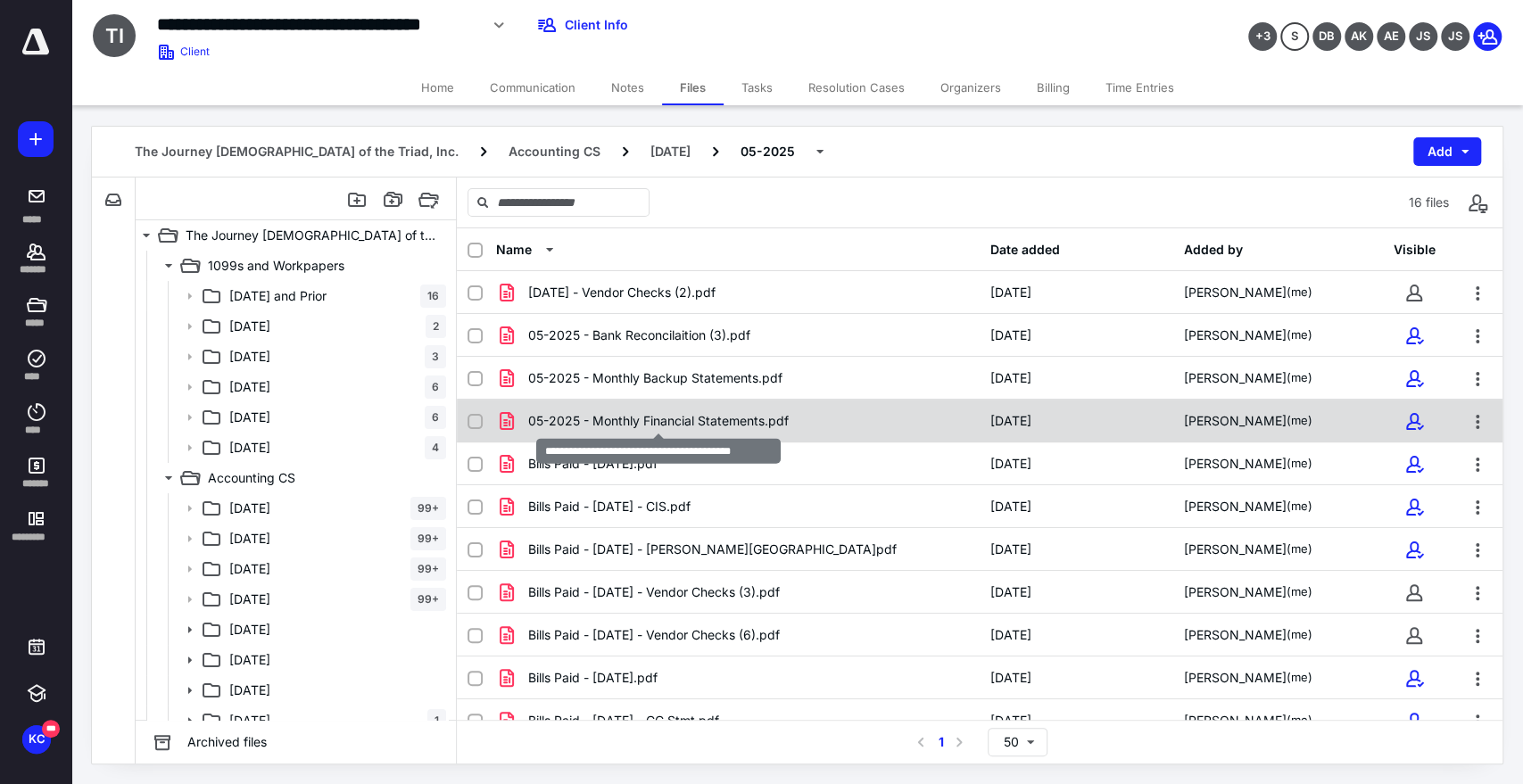 click on "05-2025 - Monthly Financial Statements.pdf" at bounding box center [658, 421] 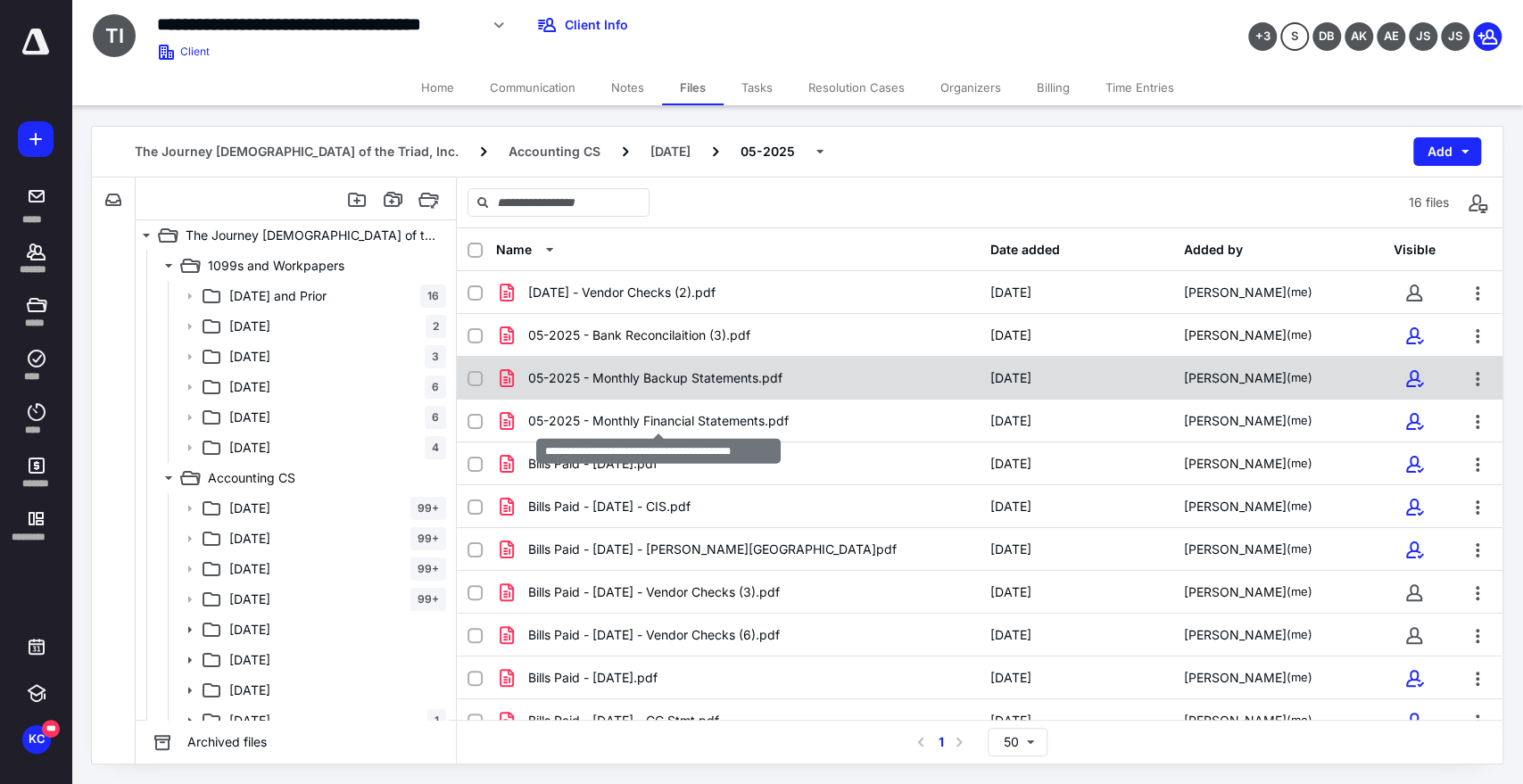 checkbox on "true" 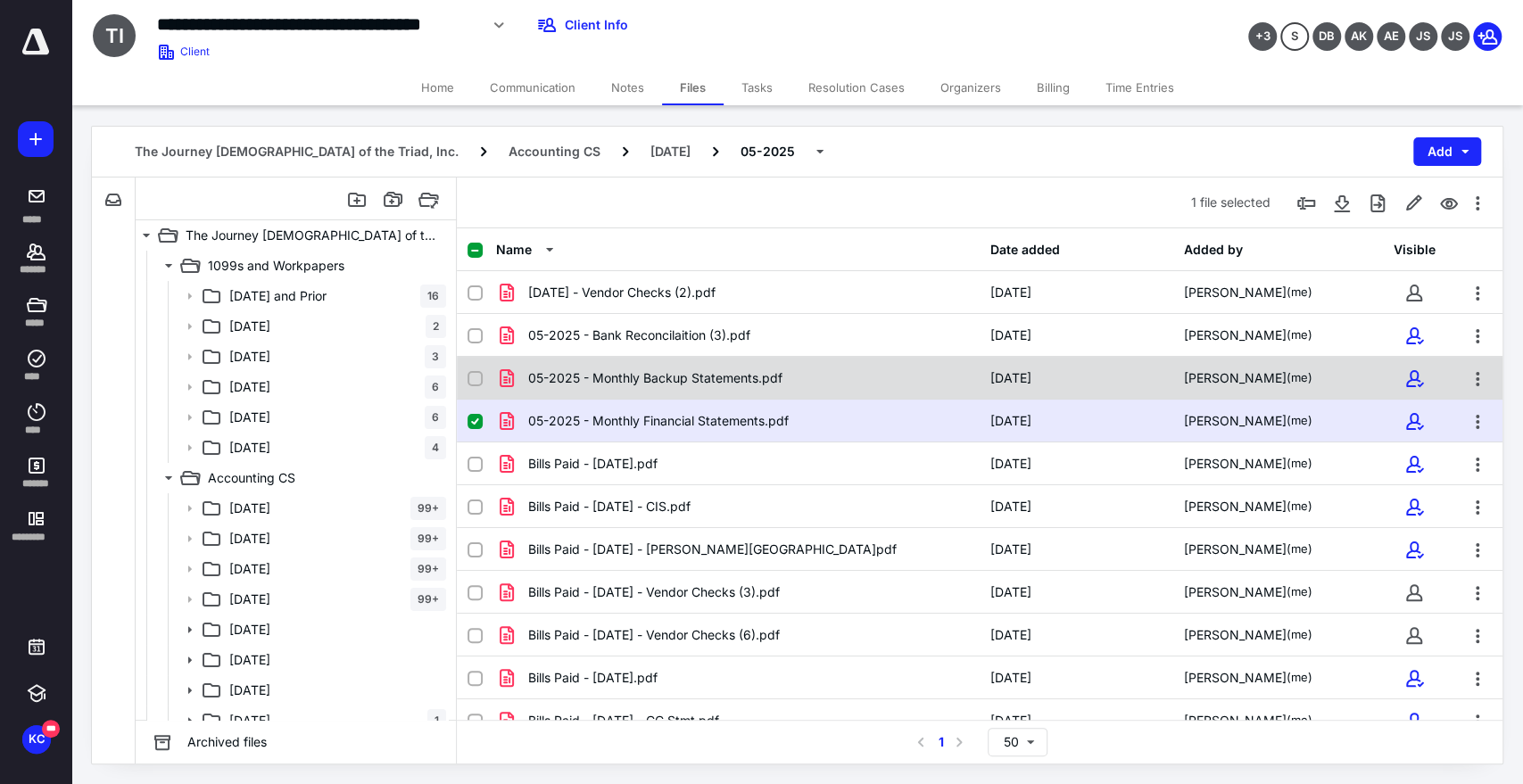 click on "05-2025 - Monthly Backup Statements.pdf" at bounding box center (655, 378) 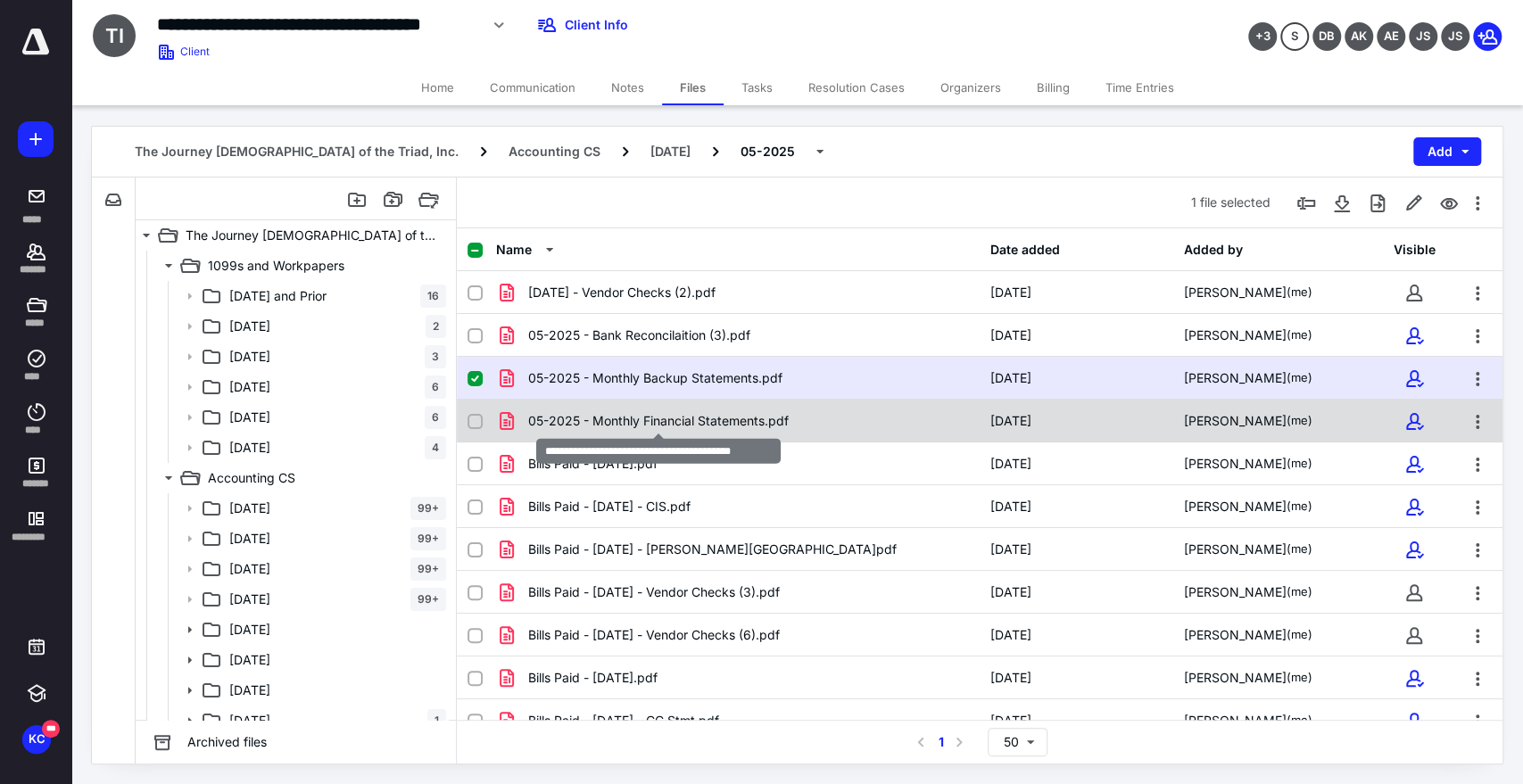 click on "05-2025 - Monthly Financial Statements.pdf" at bounding box center [658, 421] 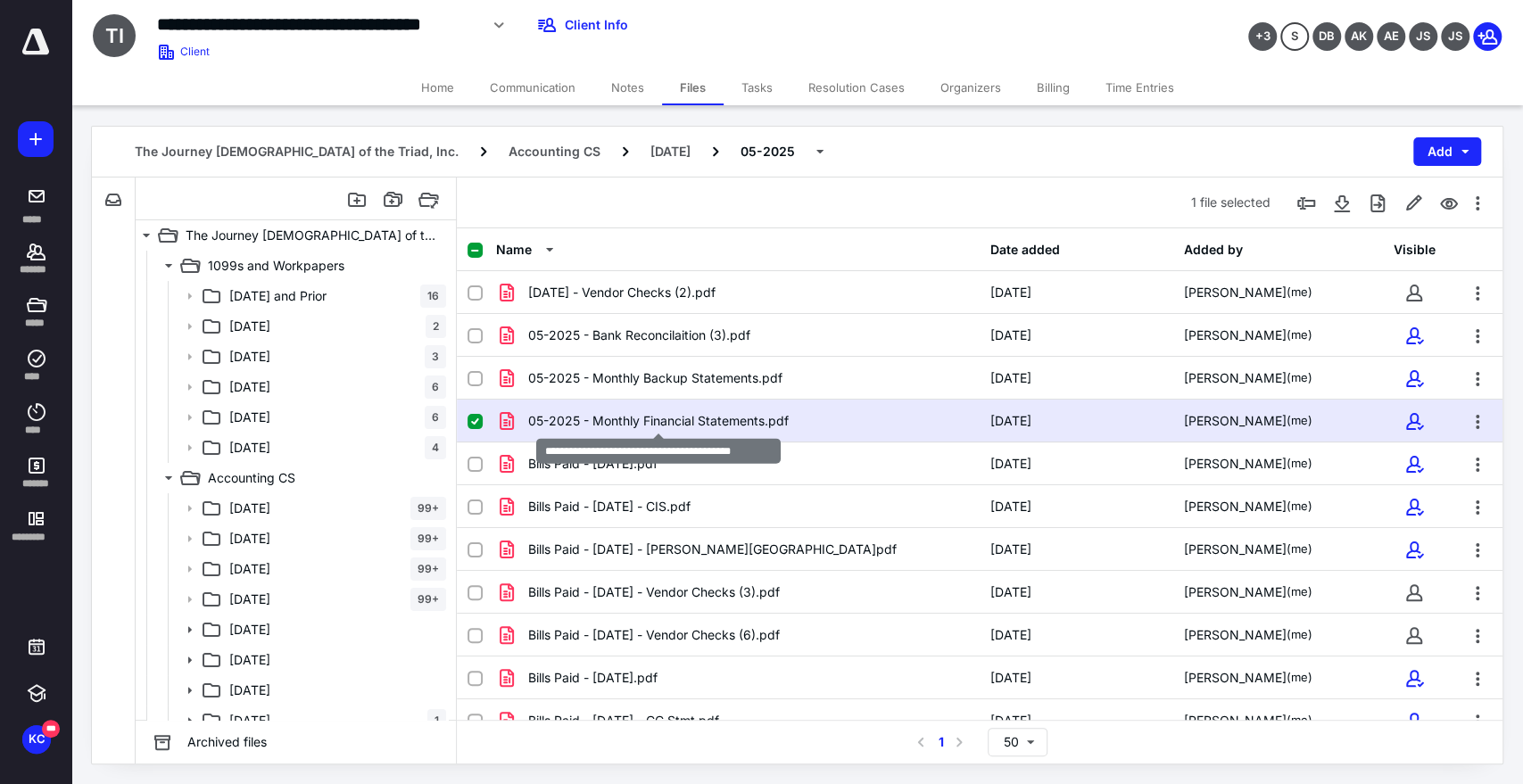 click on "05-2025 - Monthly Financial Statements.pdf" at bounding box center (658, 421) 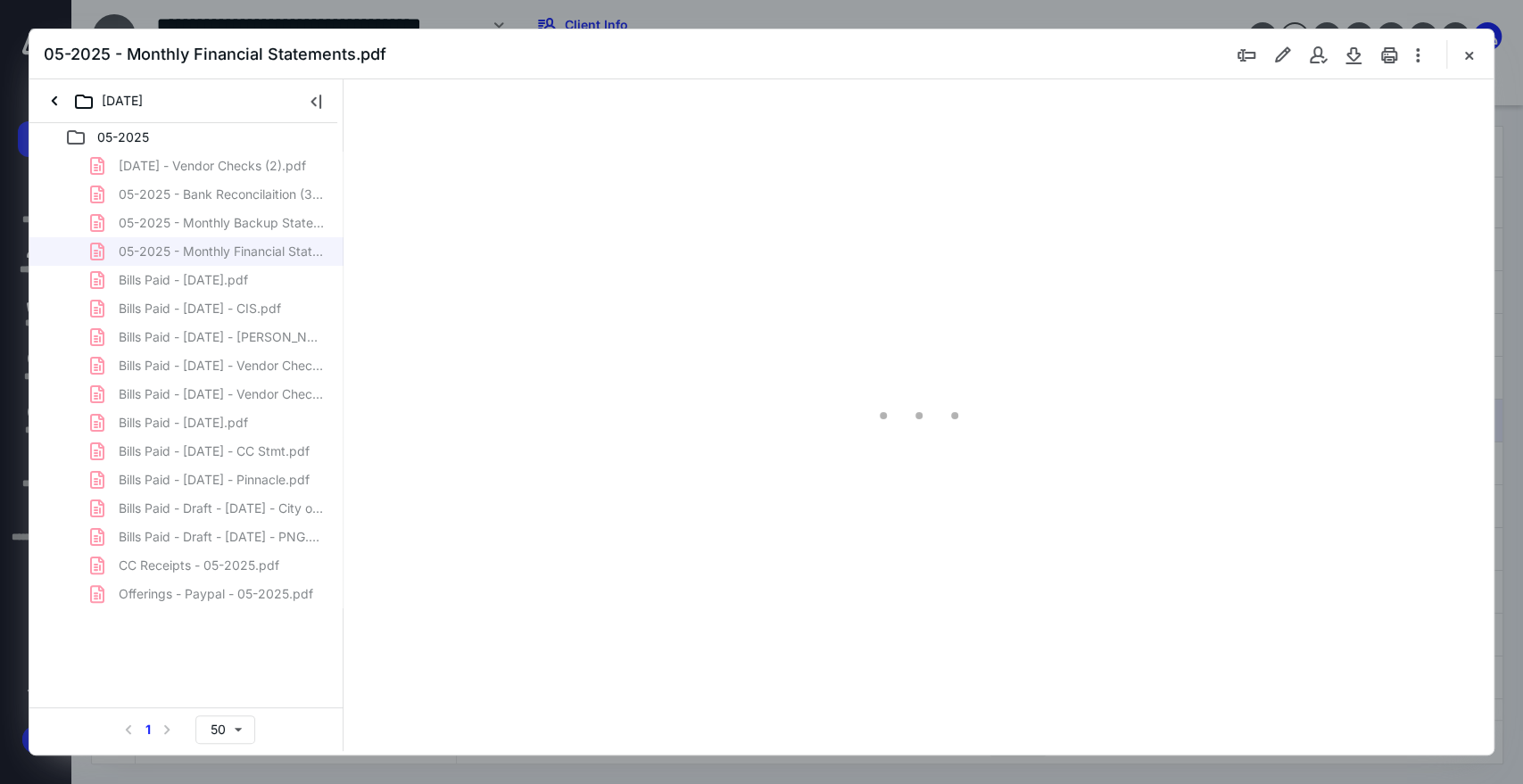 scroll, scrollTop: 0, scrollLeft: 0, axis: both 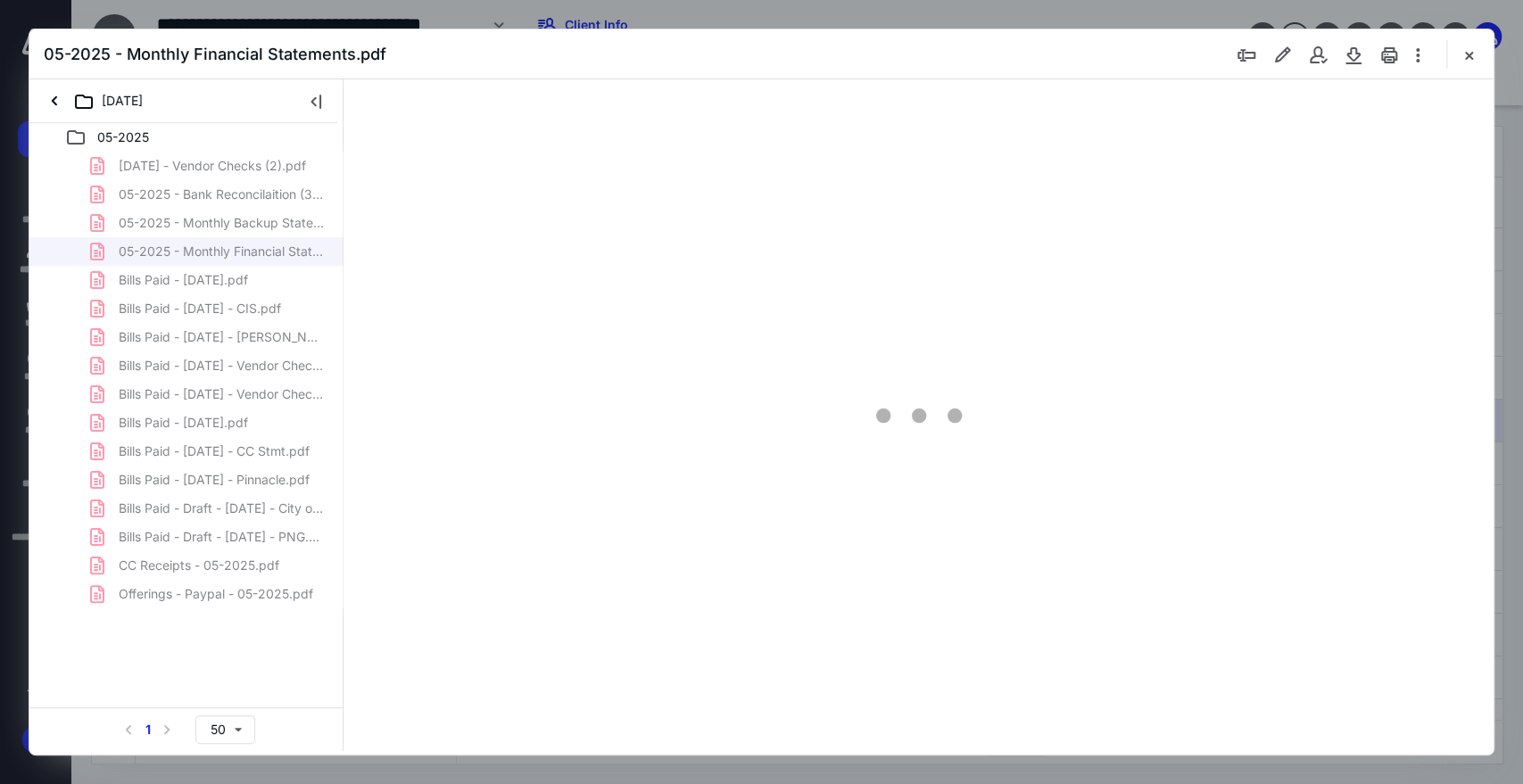 click on "[DATE] - Vendor Checks (2).pdf 05-2025 - Bank Reconcilaition (3).pdf 05-2025 - Monthly Backup Statements.pdf 05-2025 - Monthly Financial Statements.pdf Bills Paid - [DATE].pdf Bills Paid - [DATE] - CIS.pdf Bills Paid - [DATE] - [PERSON_NAME].pdf Bills Paid - [DATE] - Vendor Checks (3).pdf Bills Paid - [DATE] - Vendor Checks (6).pdf Bills Paid - [DATE].pdf Bills Paid - [DATE] - CC Stmt.pdf Bills Paid - [DATE] - Pinnacle.pdf Bills Paid - Draft - [DATE] - City of HP.pdf Bills Paid - Draft - [DATE] - PNG.pdf CC Receipts - 05-2025.pdf Offerings - Paypal - 05-2025.pdf" at bounding box center [186, 380] 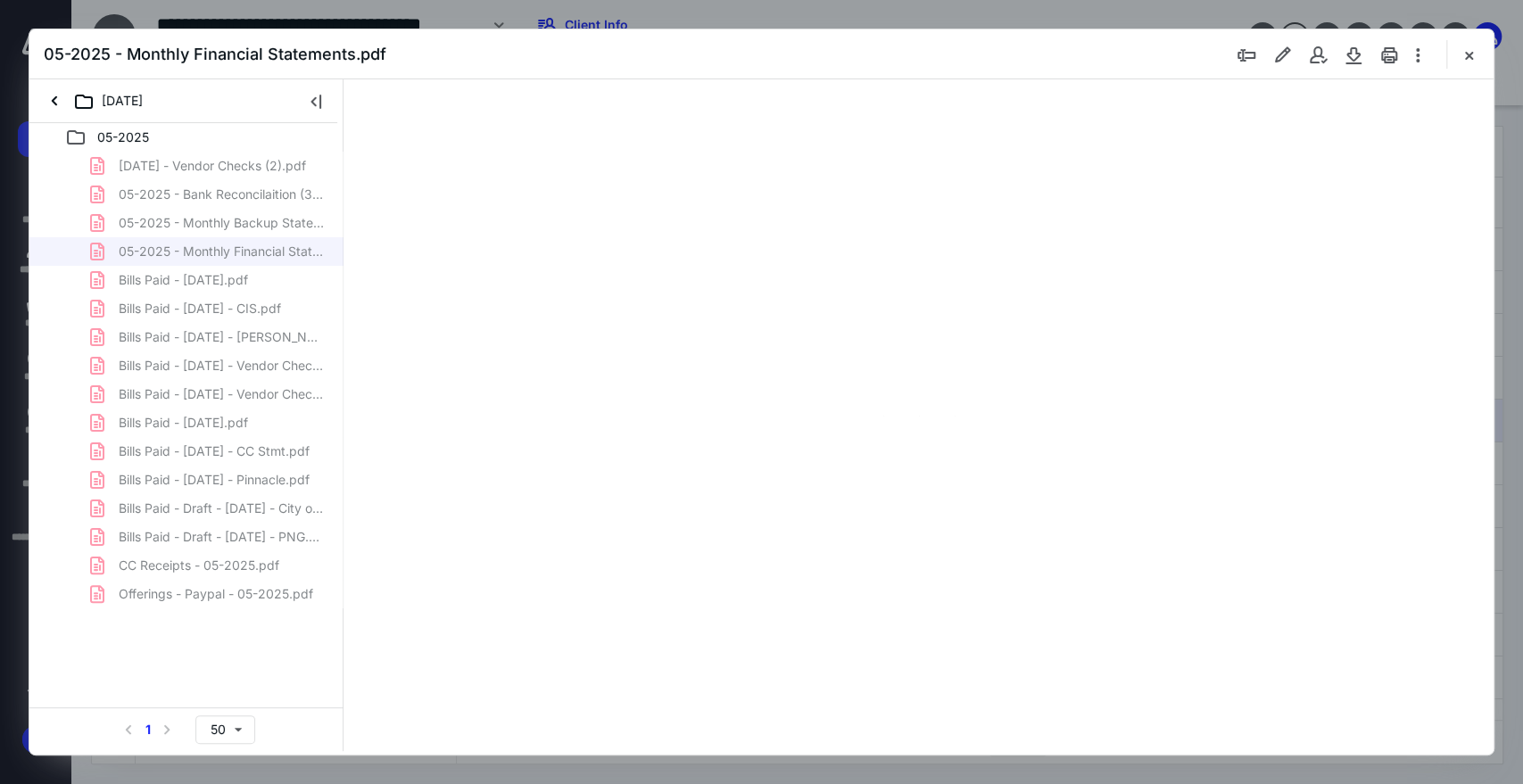 click on "[DATE] - Vendor Checks (2).pdf 05-2025 - Bank Reconcilaition (3).pdf 05-2025 - Monthly Backup Statements.pdf 05-2025 - Monthly Financial Statements.pdf Bills Paid - [DATE].pdf Bills Paid - [DATE] - CIS.pdf Bills Paid - [DATE] - [PERSON_NAME].pdf Bills Paid - [DATE] - Vendor Checks (3).pdf Bills Paid - [DATE] - Vendor Checks (6).pdf Bills Paid - [DATE].pdf Bills Paid - [DATE] - CC Stmt.pdf Bills Paid - [DATE] - Pinnacle.pdf Bills Paid - Draft - [DATE] - City of HP.pdf Bills Paid - Draft - [DATE] - PNG.pdf CC Receipts - 05-2025.pdf Offerings - Paypal - 05-2025.pdf" at bounding box center (186, 380) 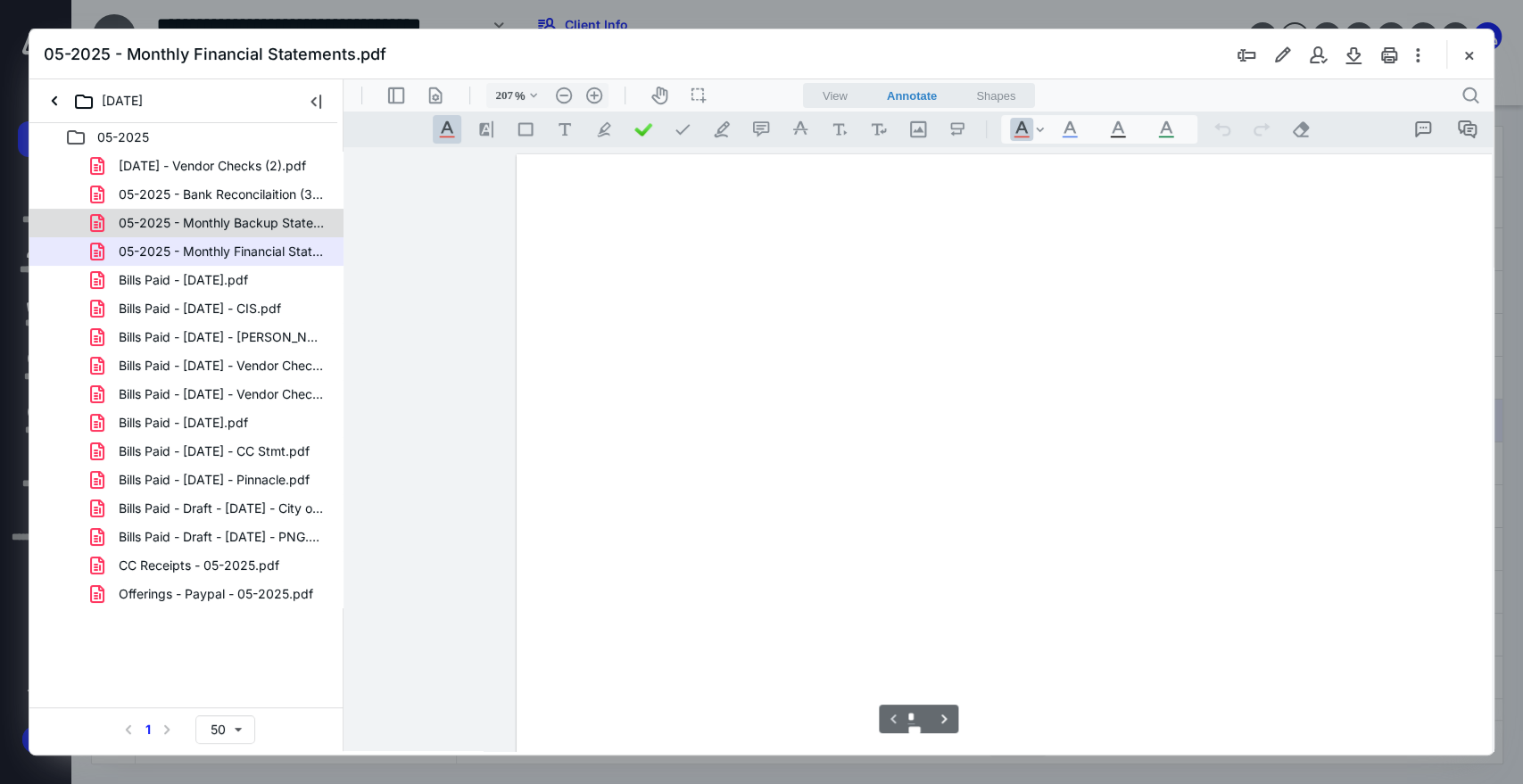 scroll, scrollTop: 75, scrollLeft: 163, axis: both 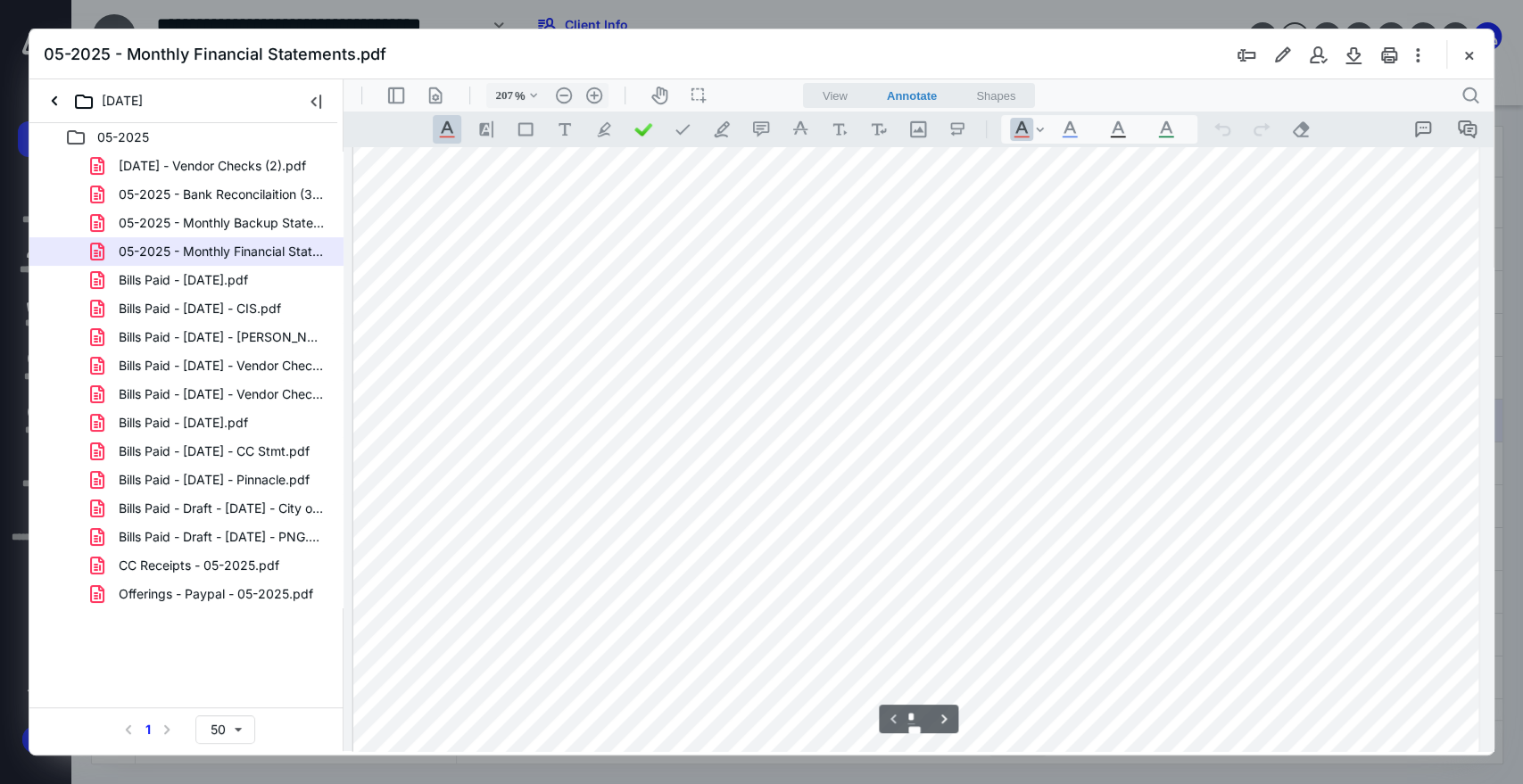 click on "05-2025 - Monthly Backup Statements.pdf" at bounding box center [222, 223] 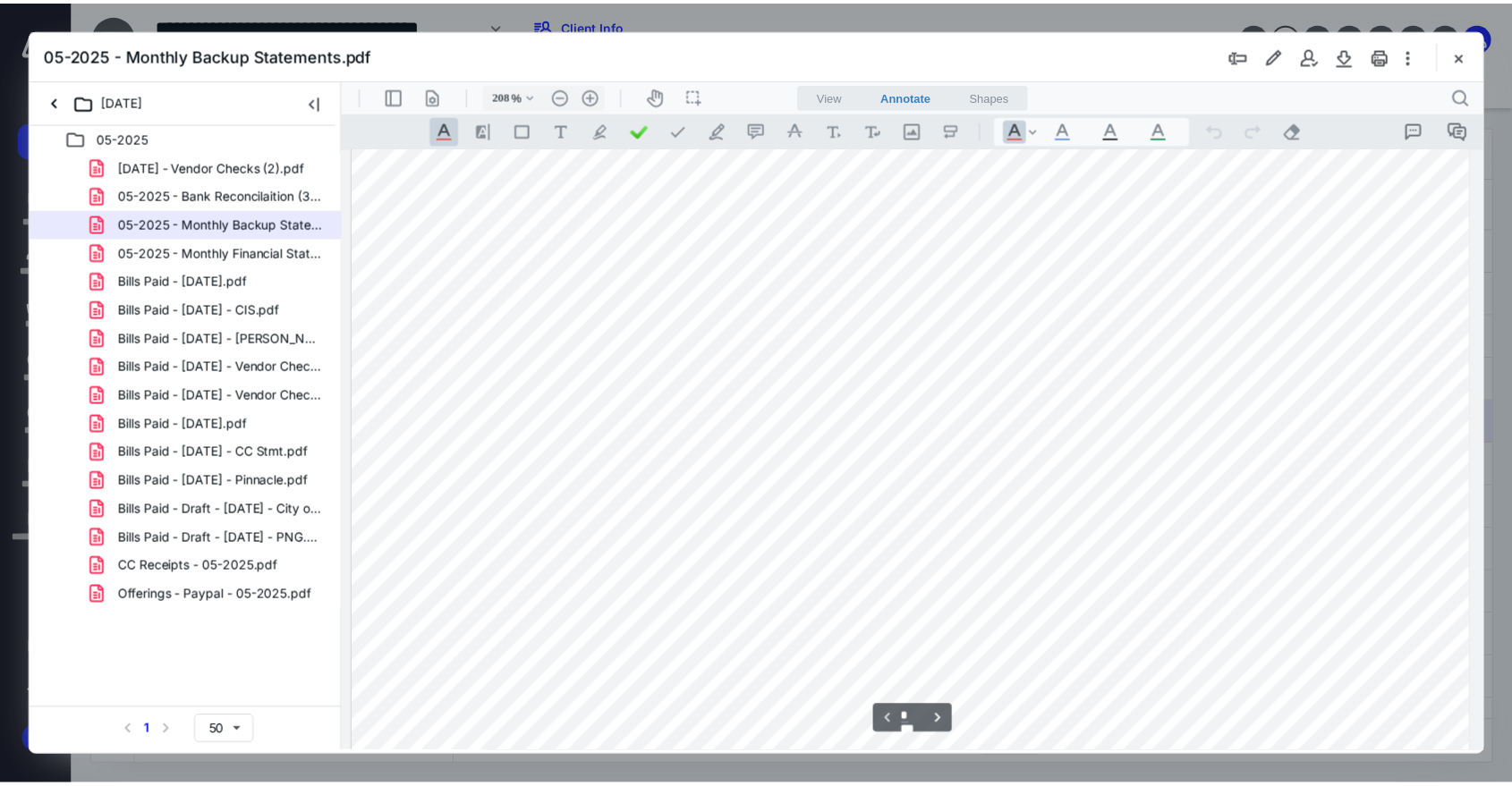 scroll, scrollTop: 0, scrollLeft: 0, axis: both 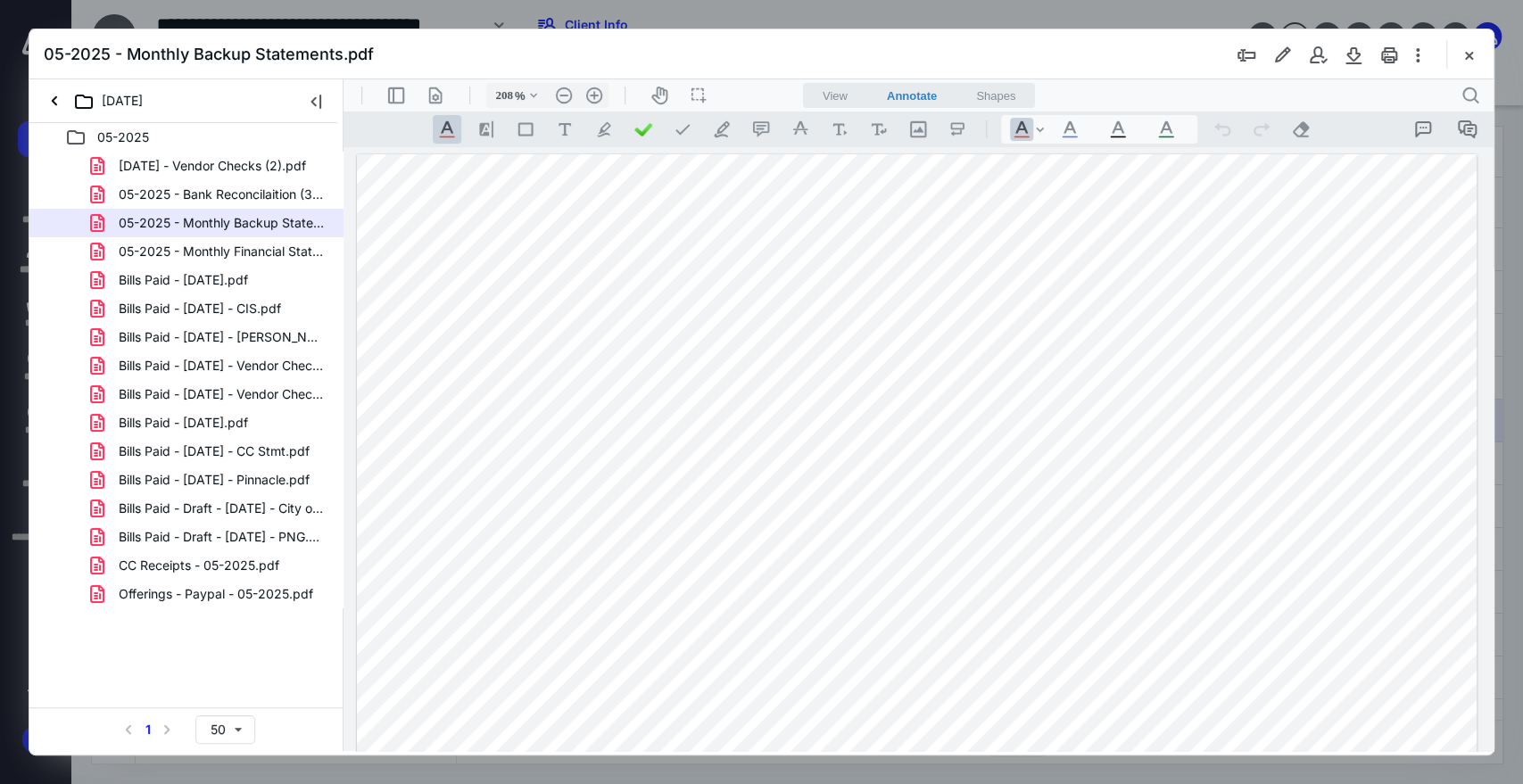type on "207" 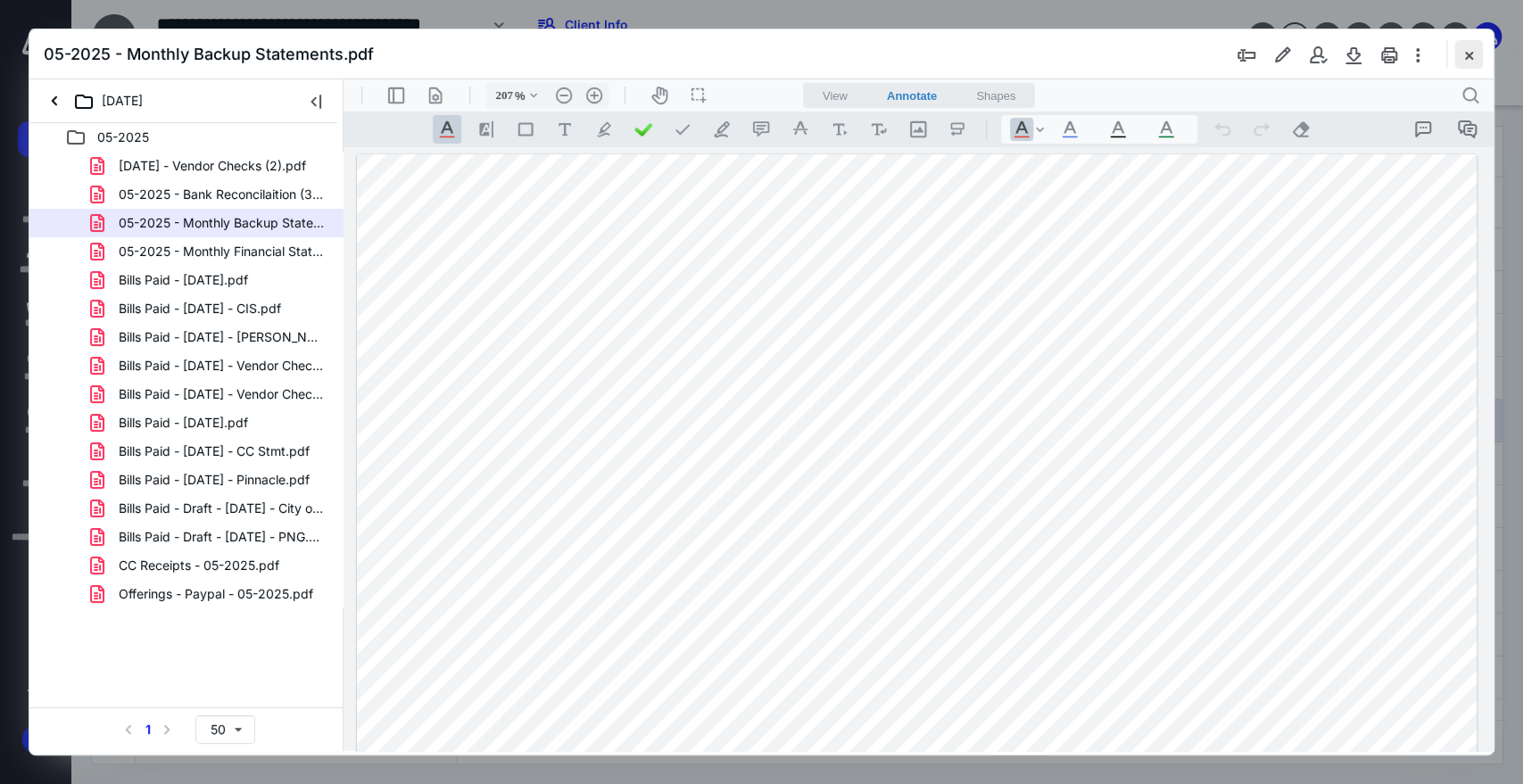 click at bounding box center [1469, 54] 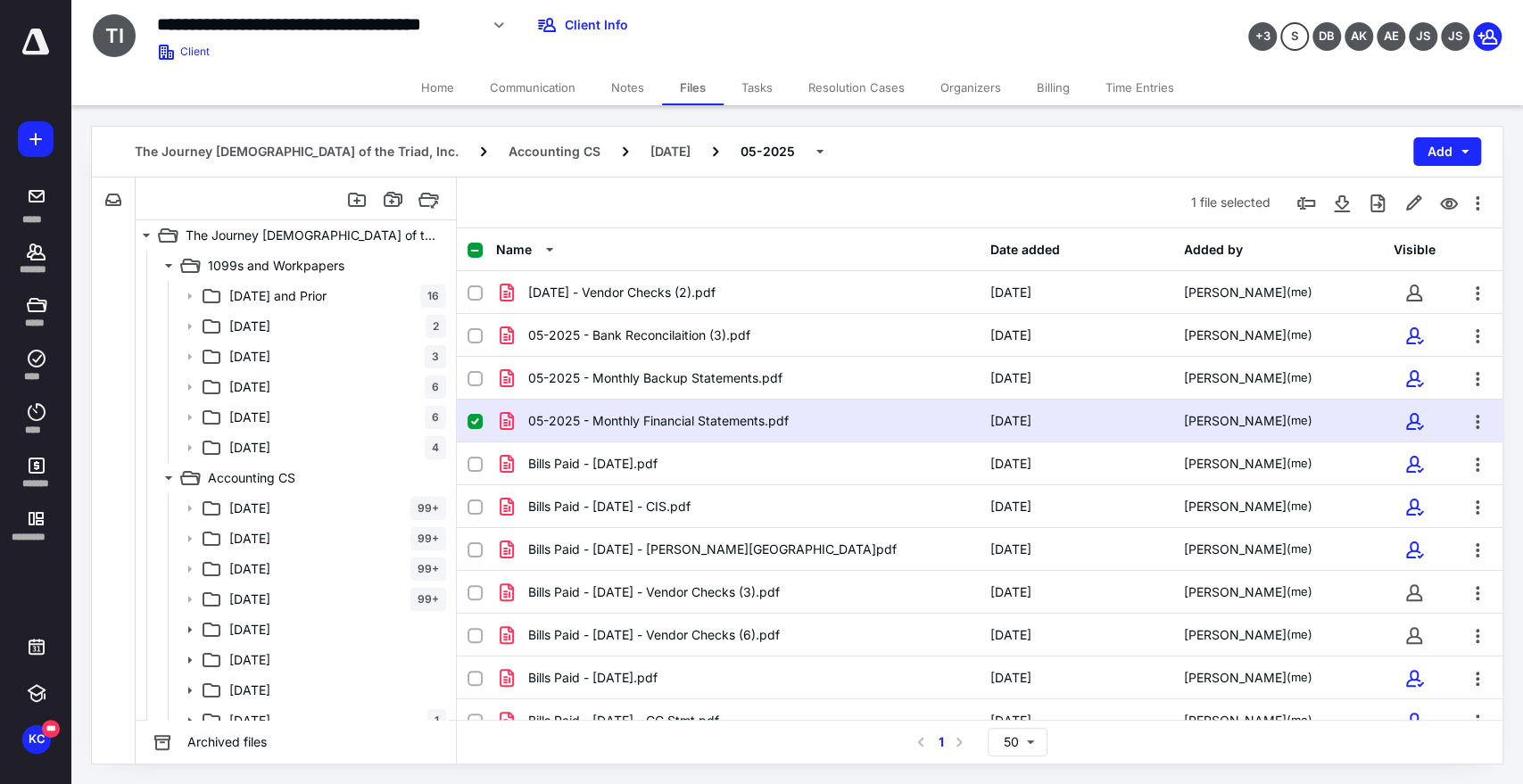 click on "Tasks" at bounding box center [757, 87] 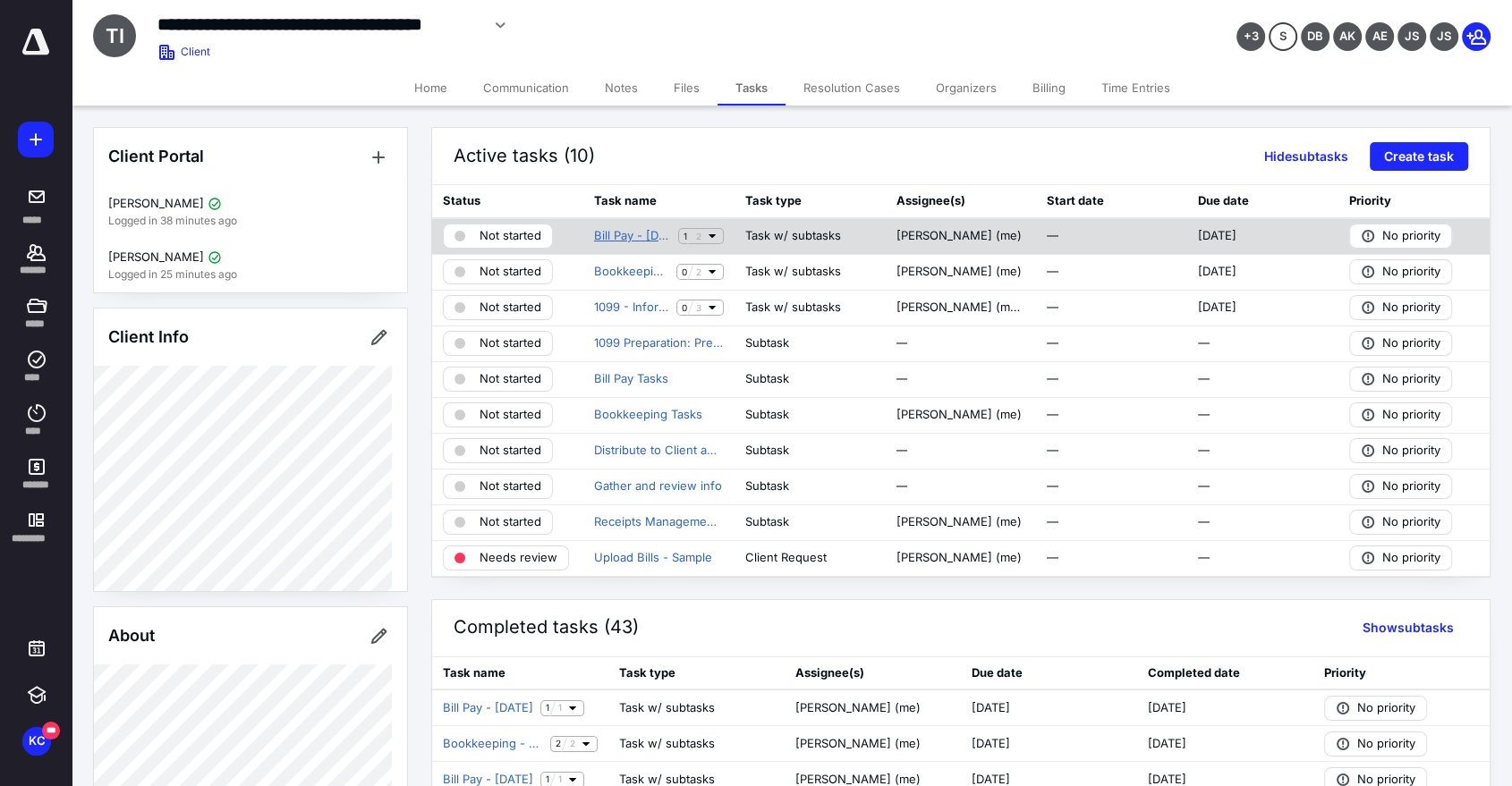 click on "Bill Pay - [DATE]" at bounding box center (633, 236) 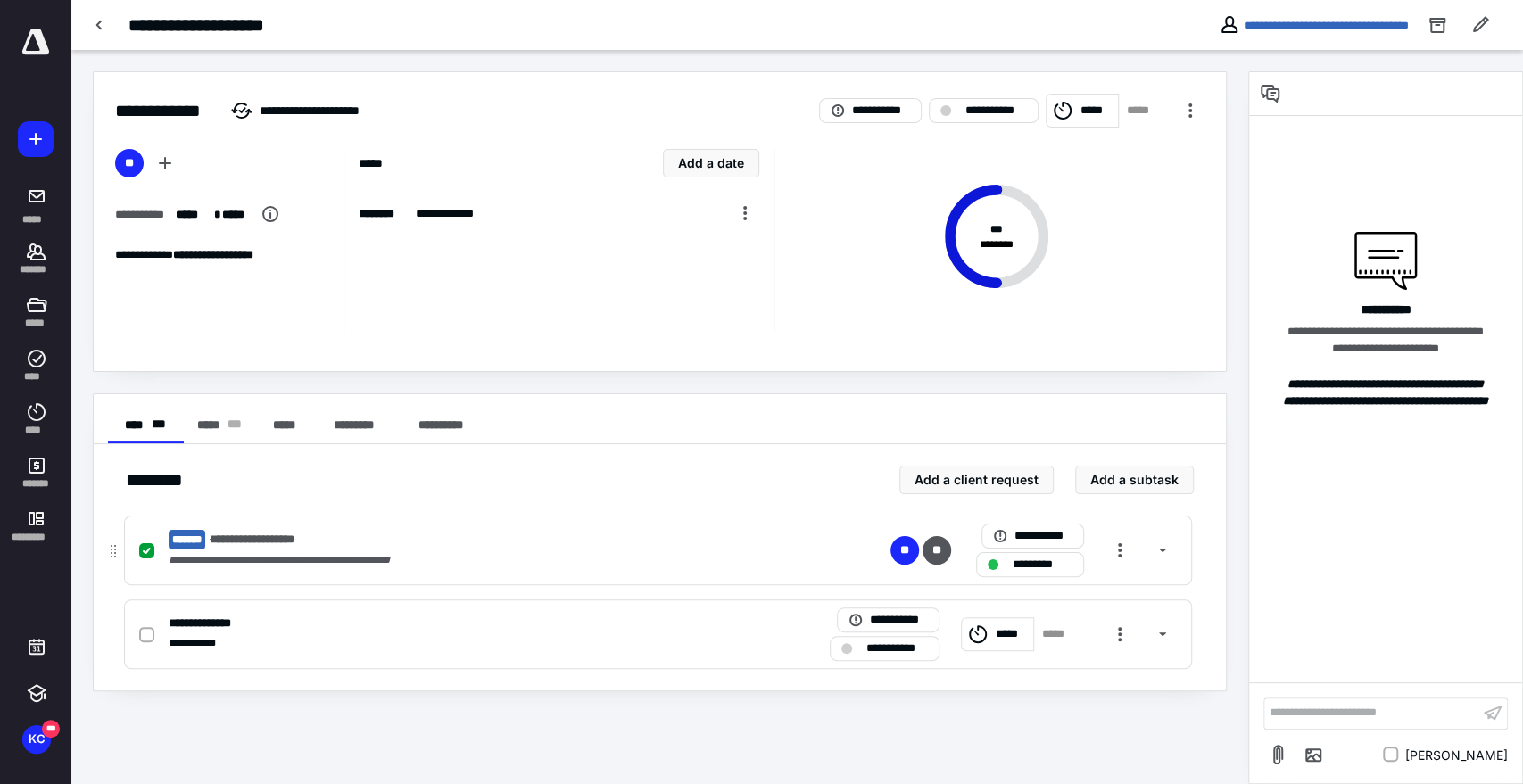 click on "**********" at bounding box center (424, 540) 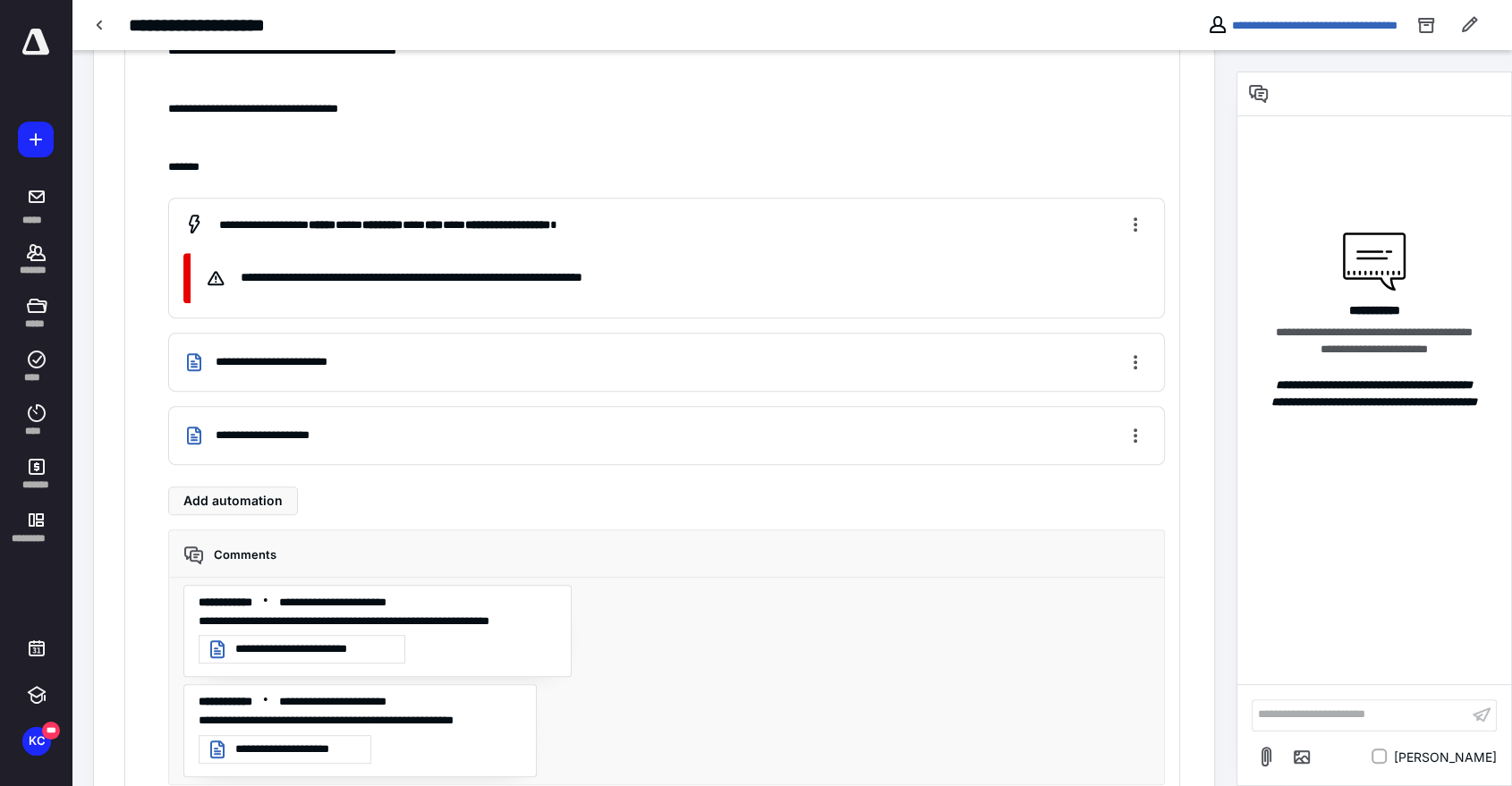 scroll, scrollTop: 596, scrollLeft: 0, axis: vertical 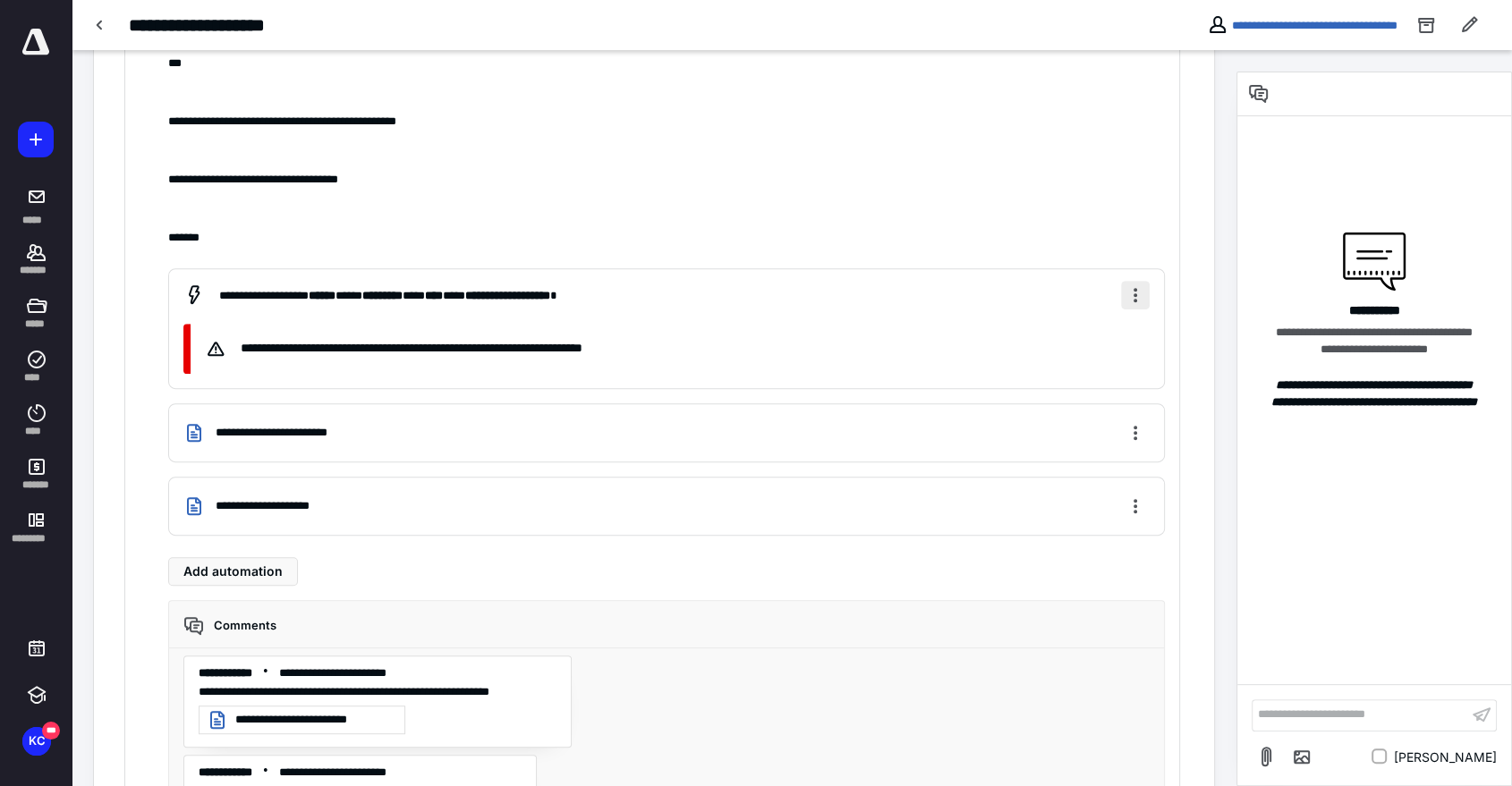 click at bounding box center [1135, 295] 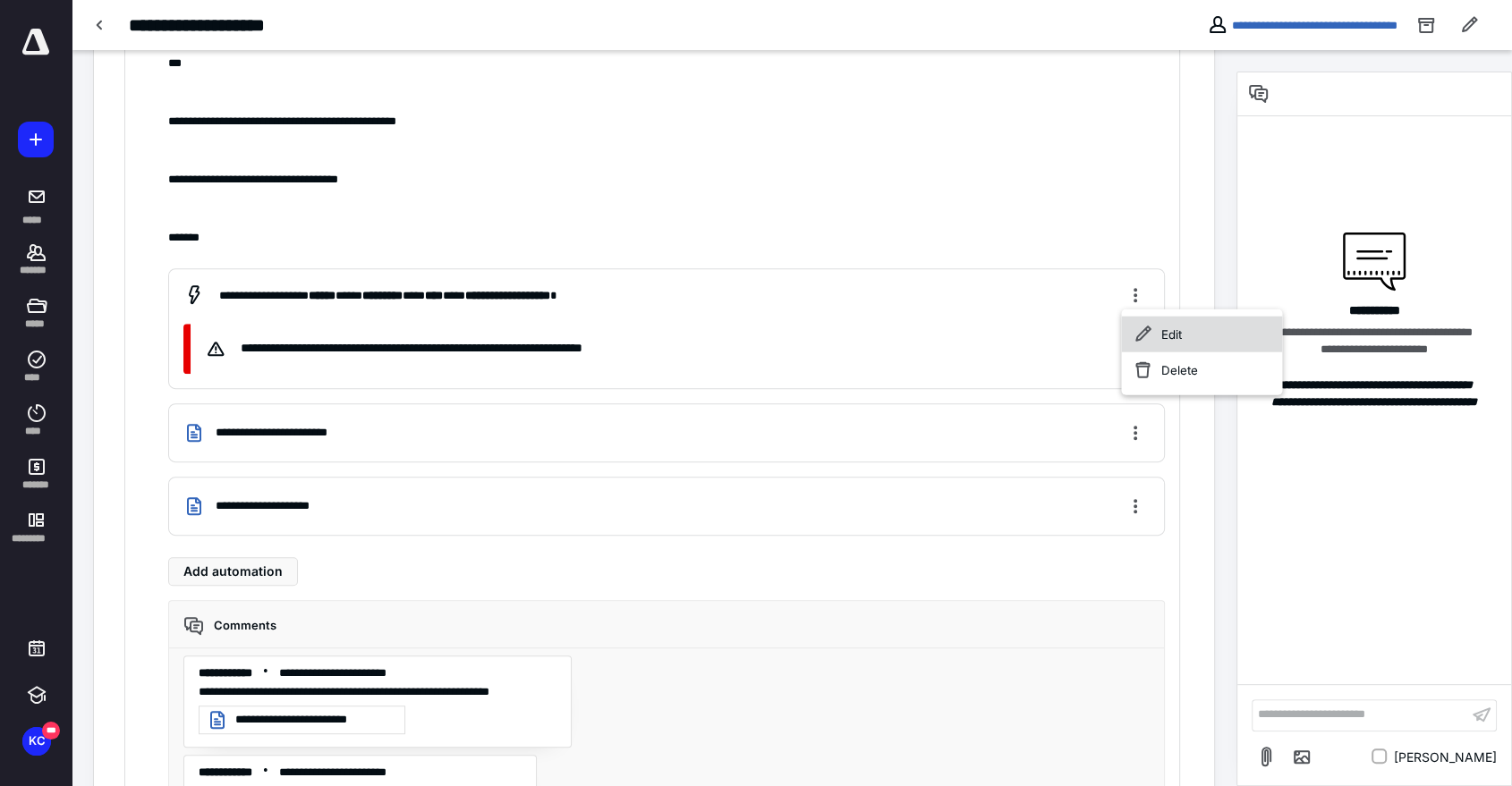 click on "Edit" at bounding box center (1202, 334) 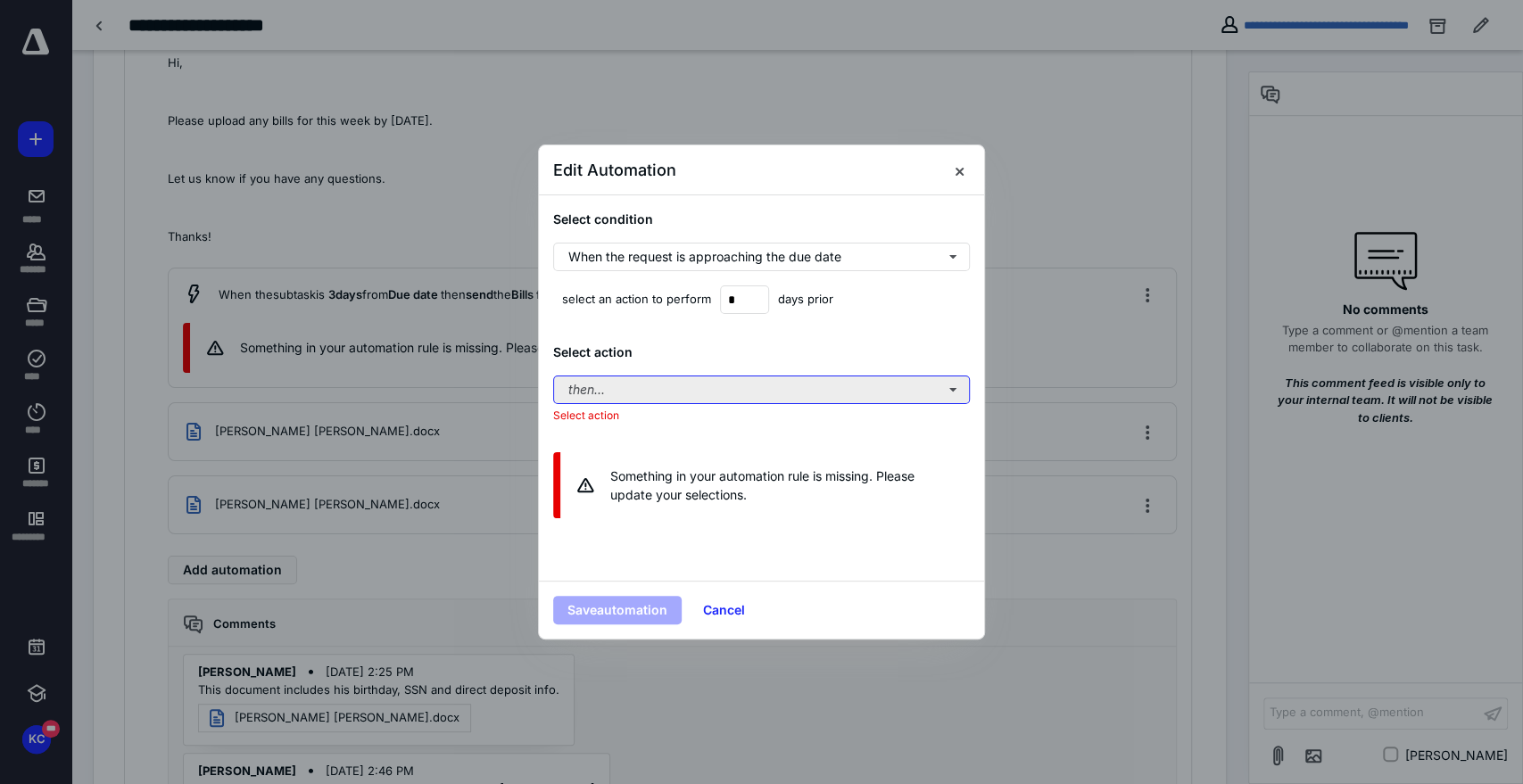 click on "then..." at bounding box center [761, 390] 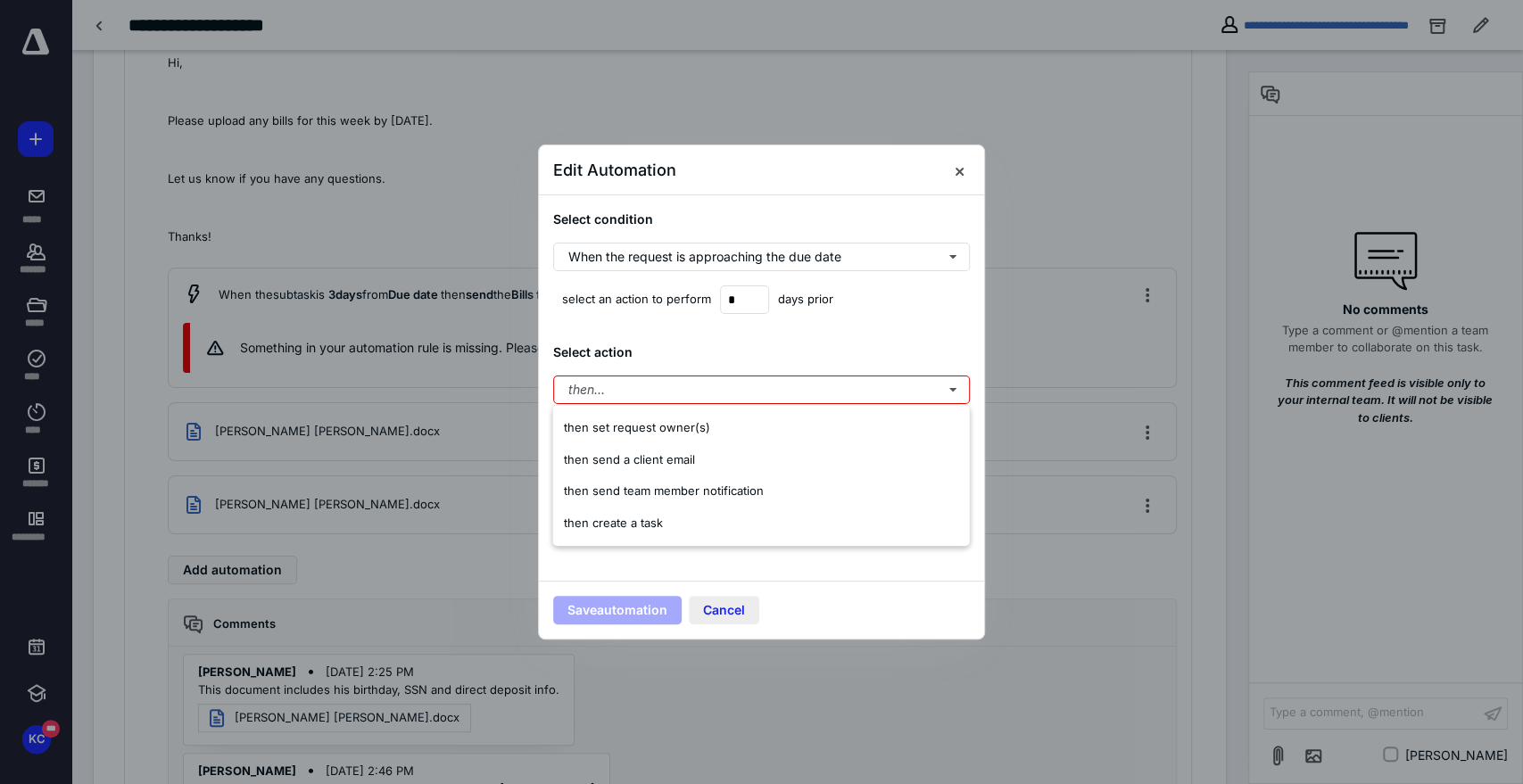 click on "Cancel" at bounding box center (724, 610) 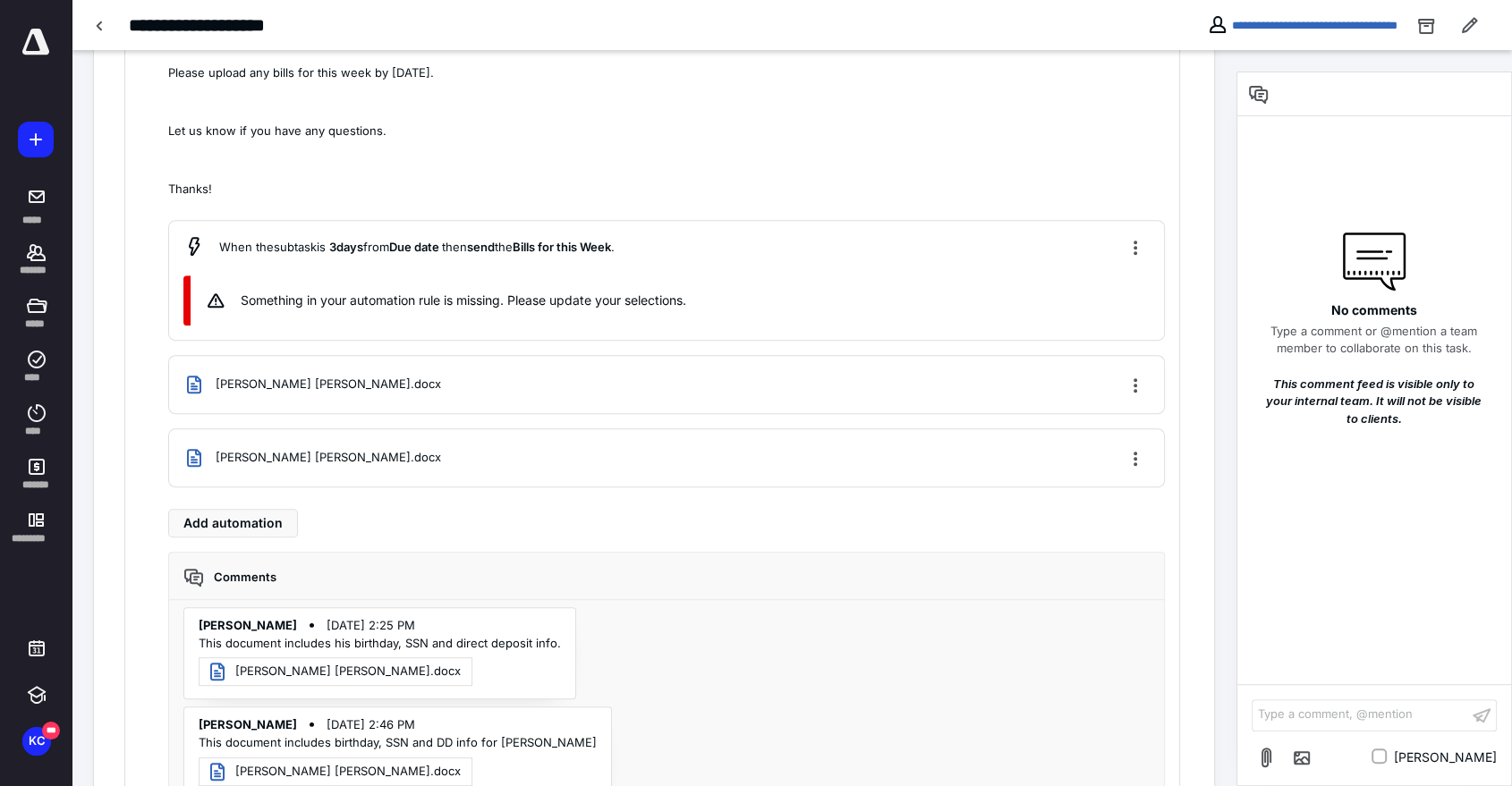 scroll, scrollTop: 596, scrollLeft: 0, axis: vertical 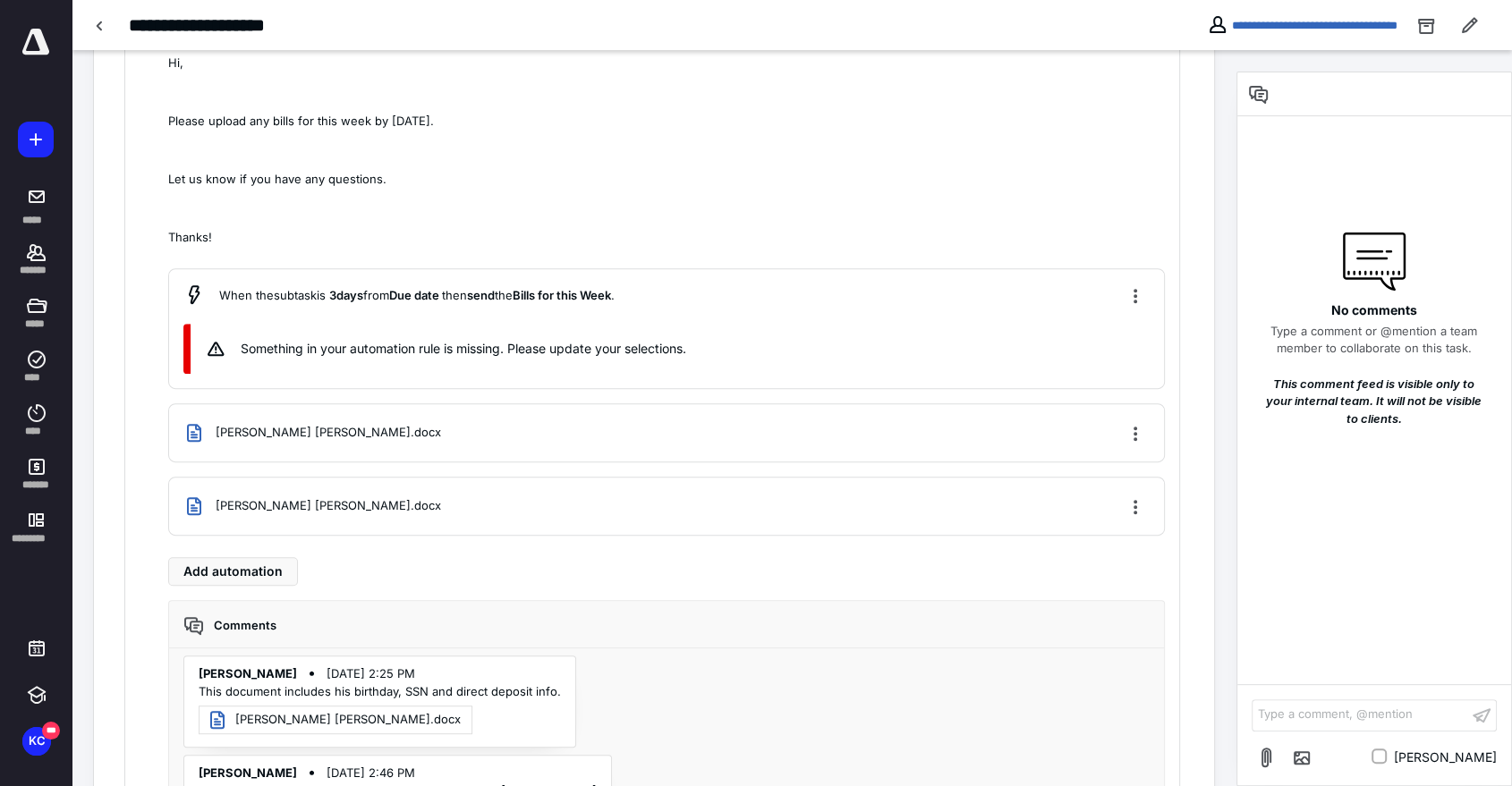 drag, startPoint x: 973, startPoint y: 398, endPoint x: 1117, endPoint y: 352, distance: 151.16878 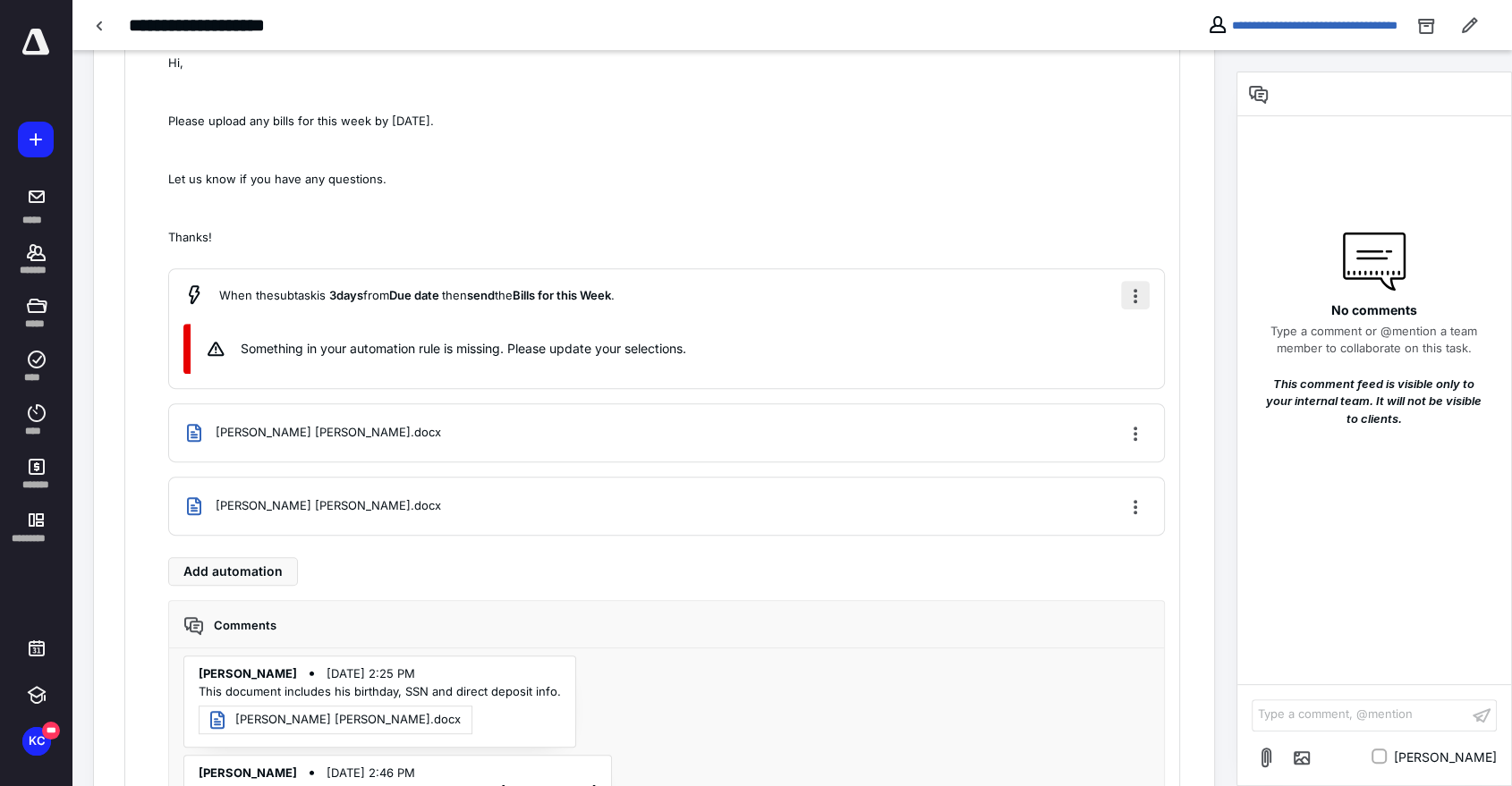 click at bounding box center [1135, 295] 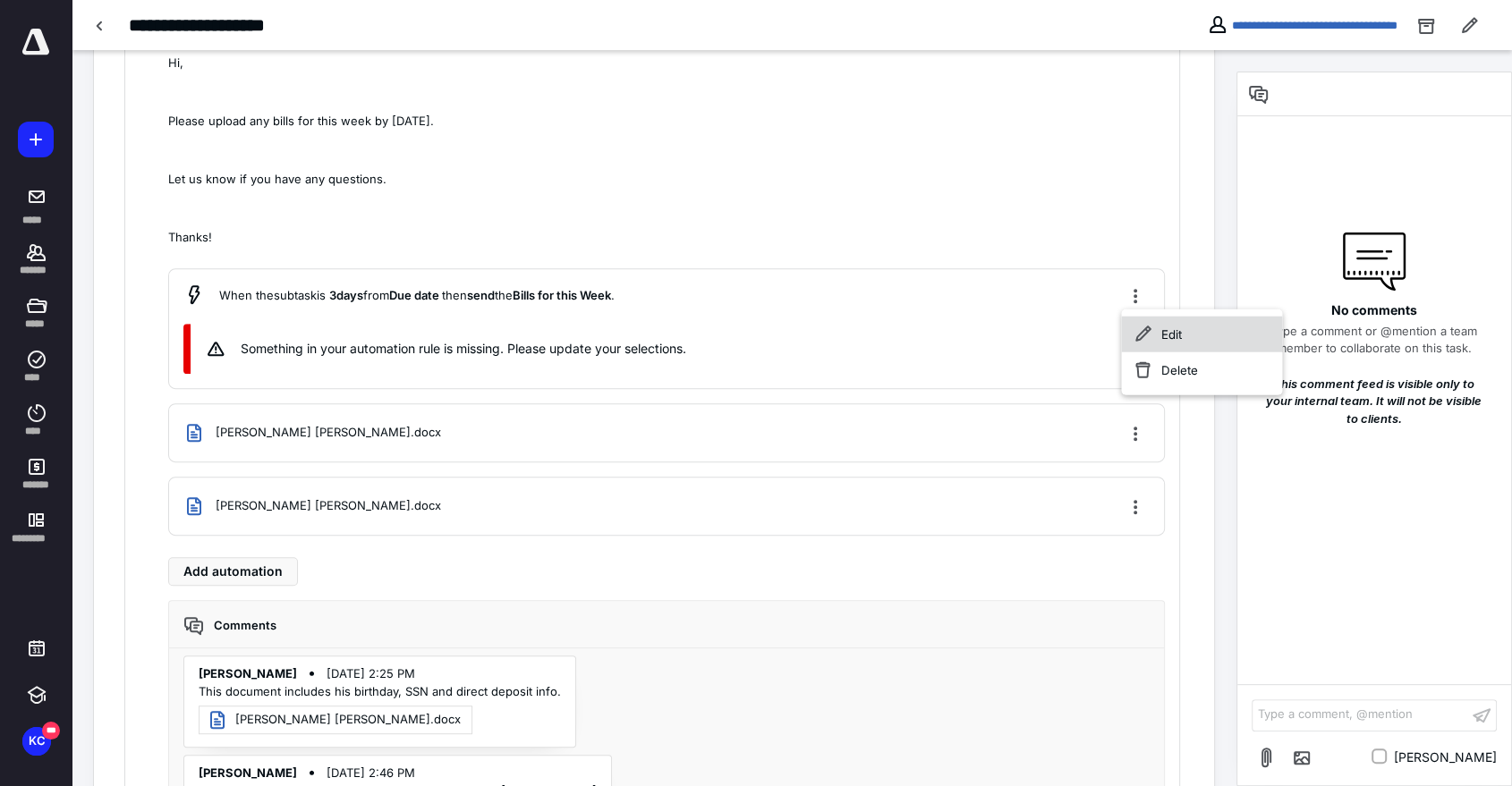click on "Edit" at bounding box center [1202, 334] 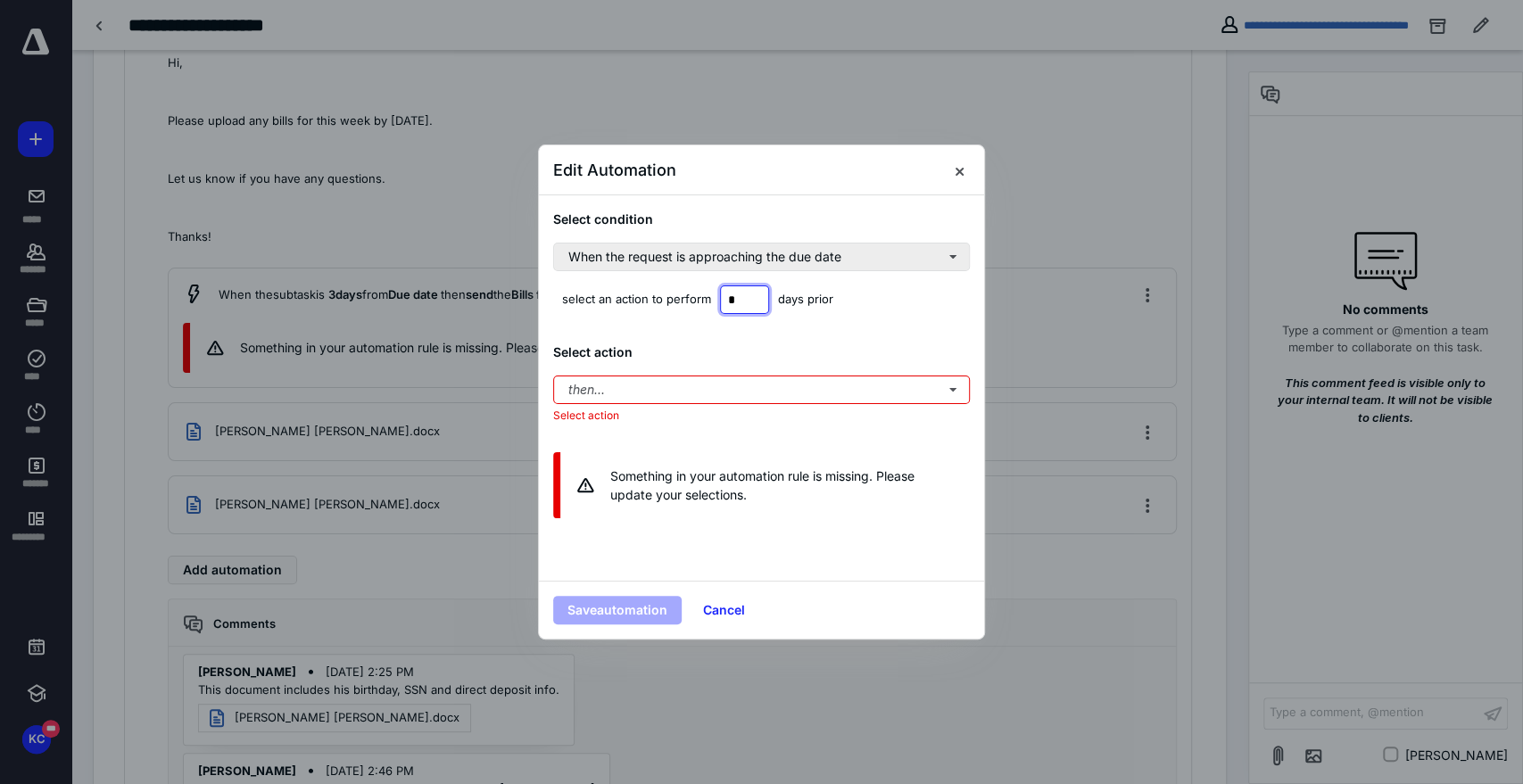 drag, startPoint x: 749, startPoint y: 303, endPoint x: 606, endPoint y: 252, distance: 151.8223 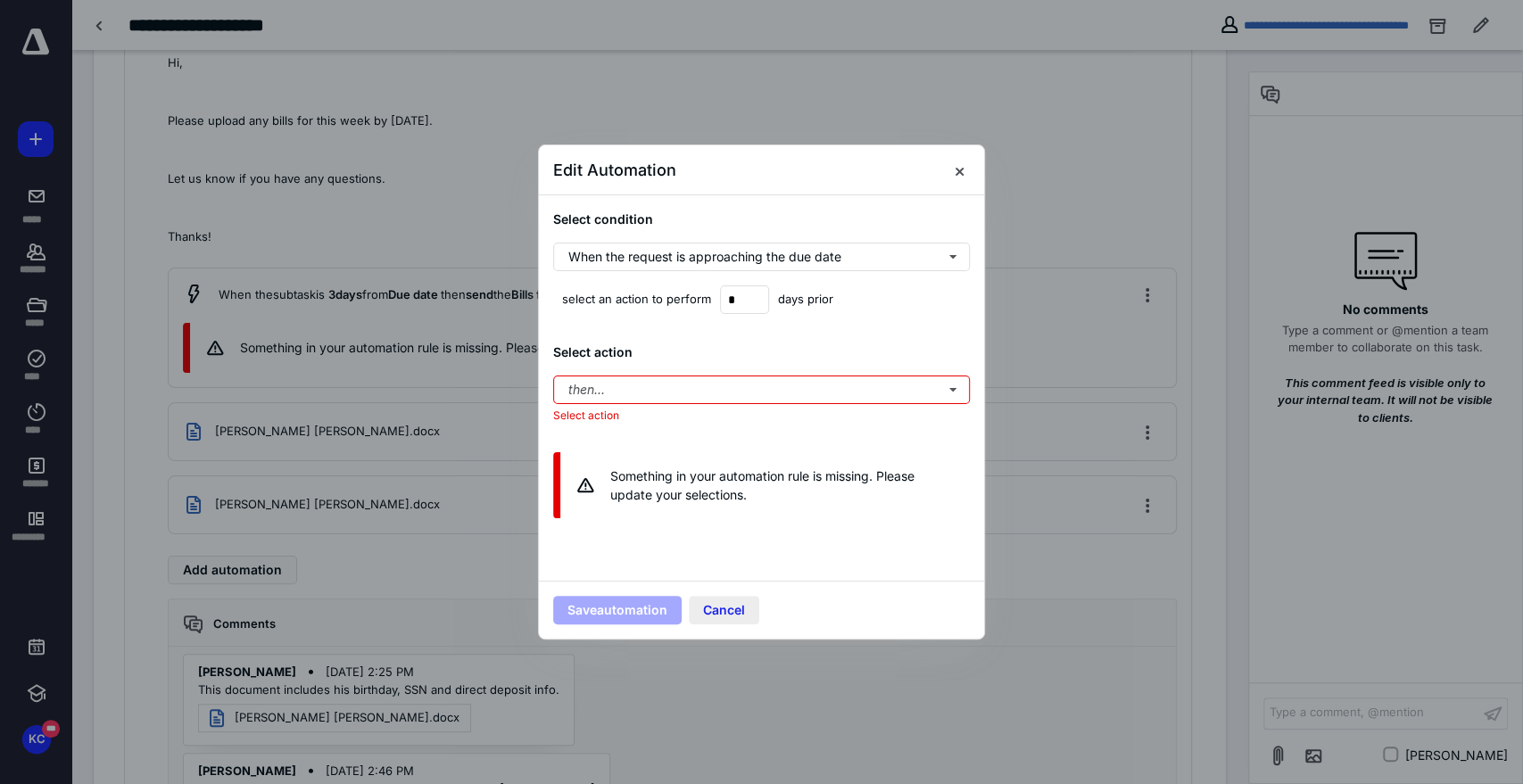 click on "Cancel" at bounding box center [724, 610] 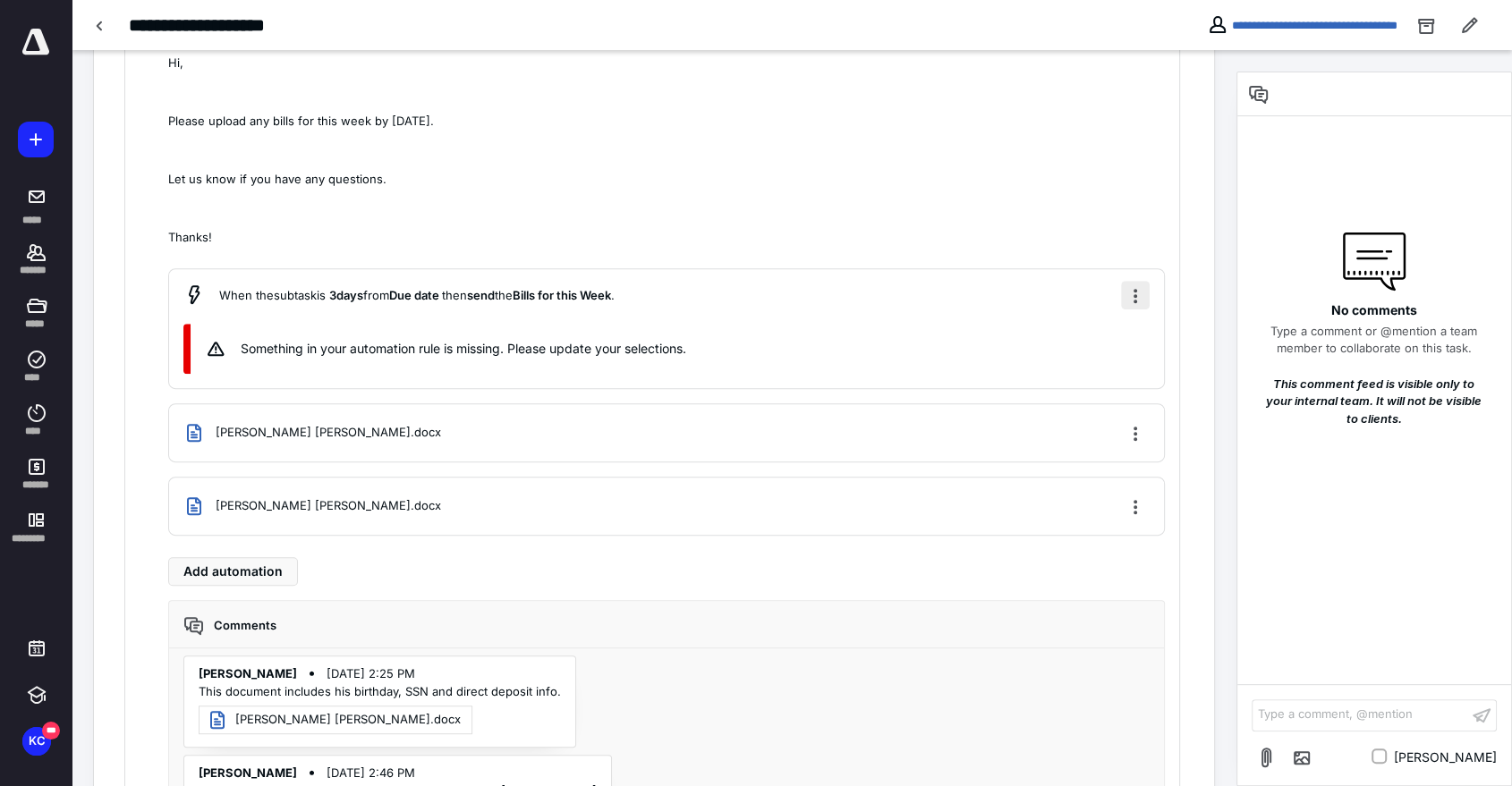 click at bounding box center [1135, 295] 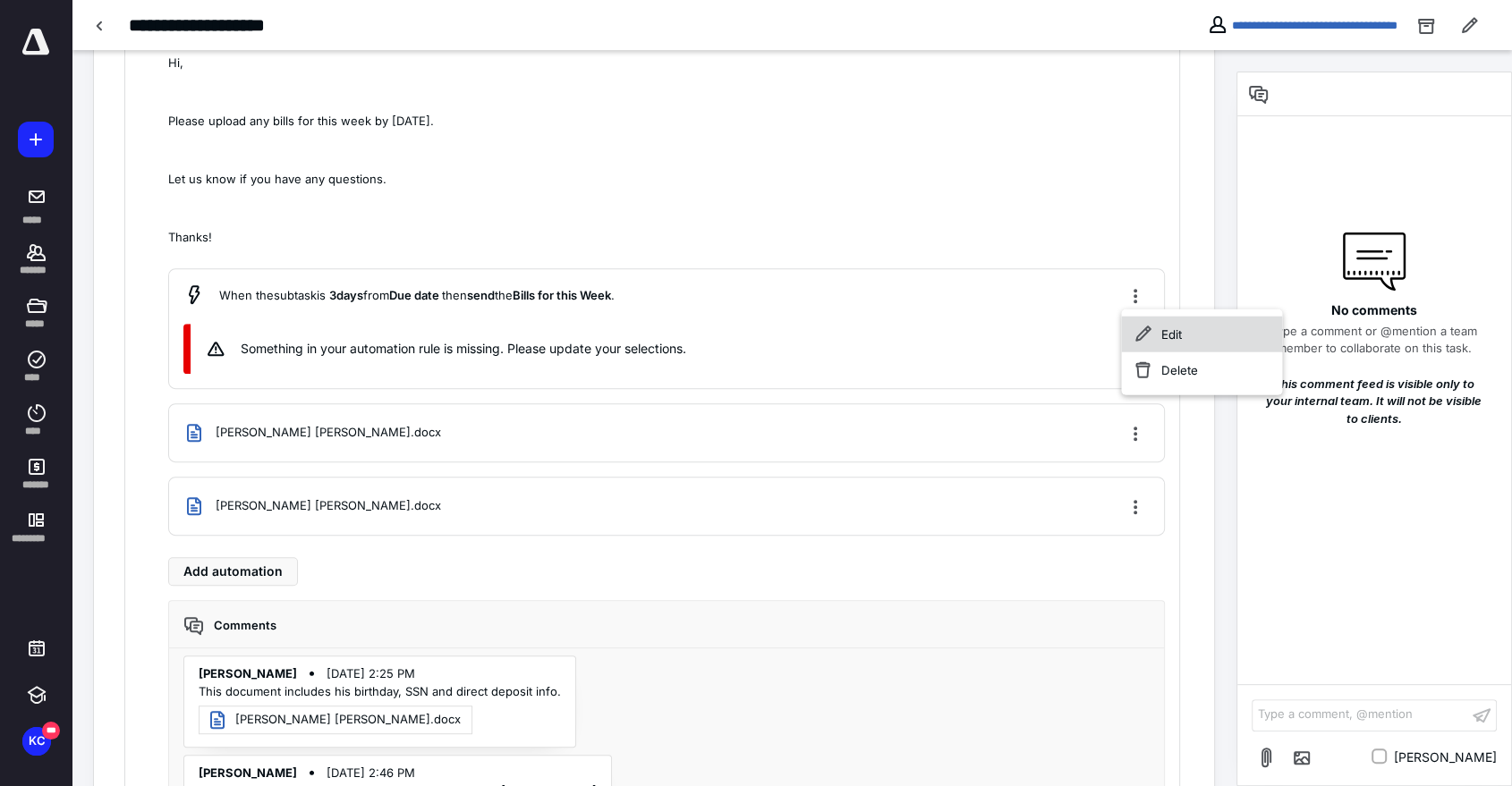 click on "Edit" at bounding box center [1202, 334] 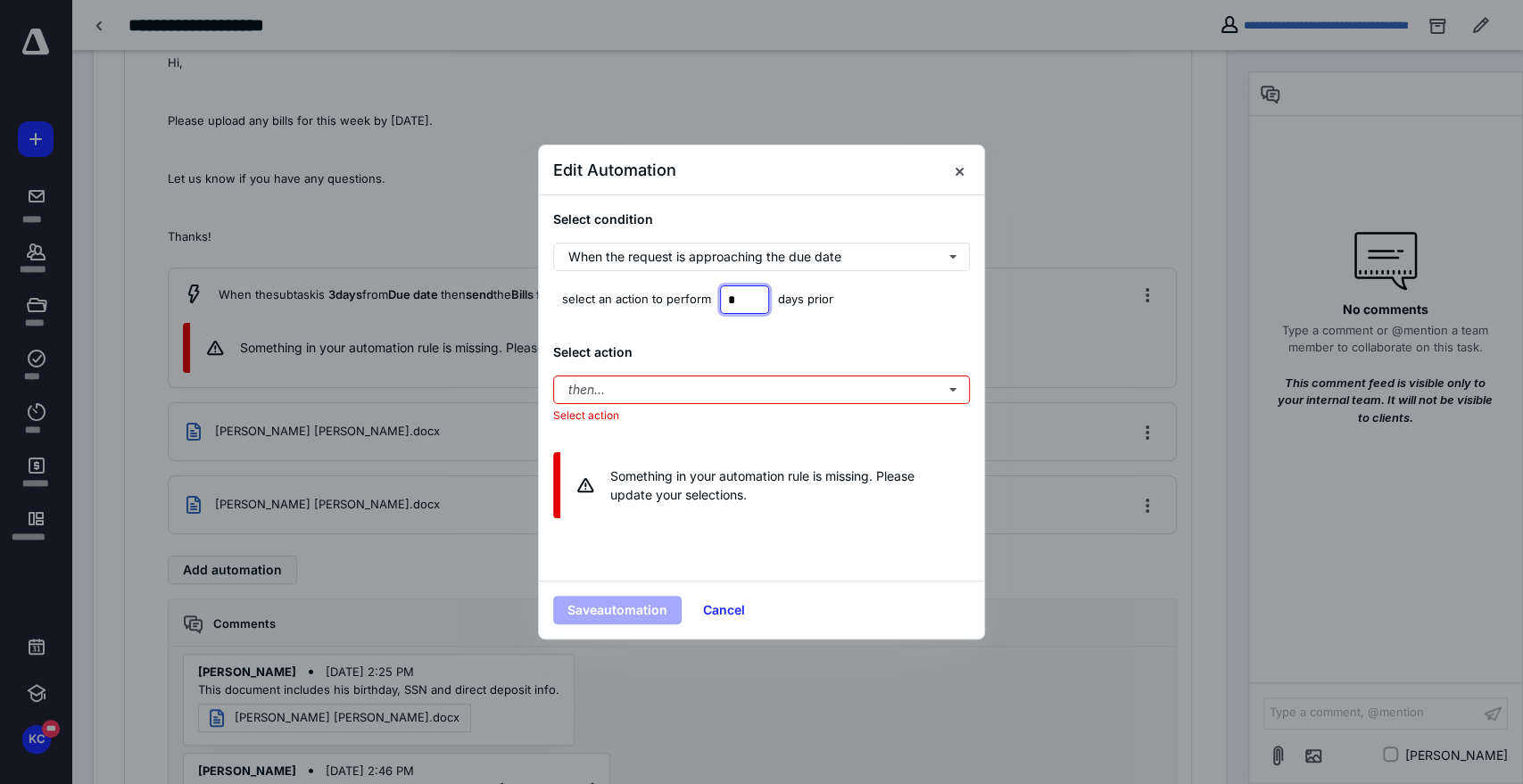 click on "*" at bounding box center (744, 300) 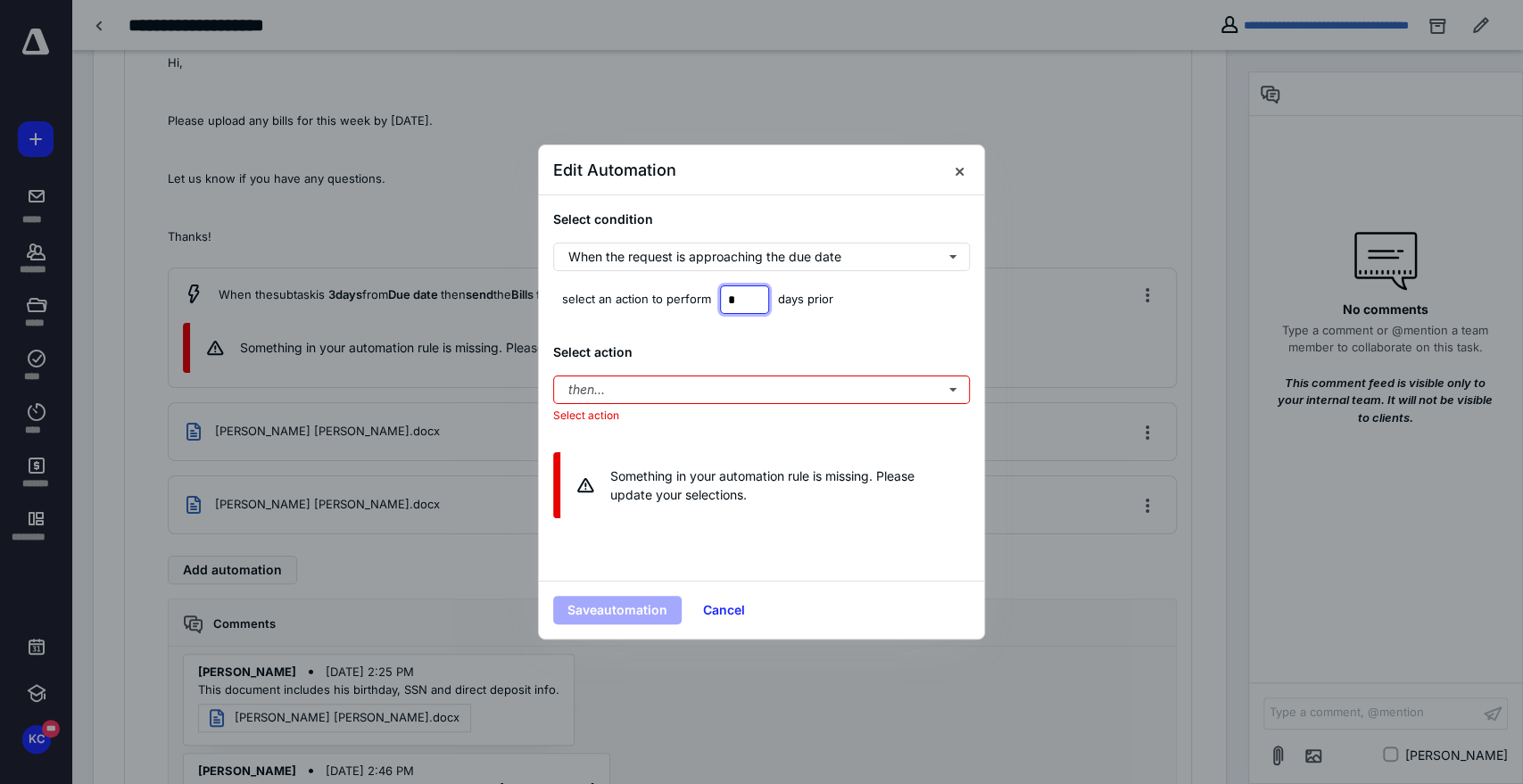 type on "*" 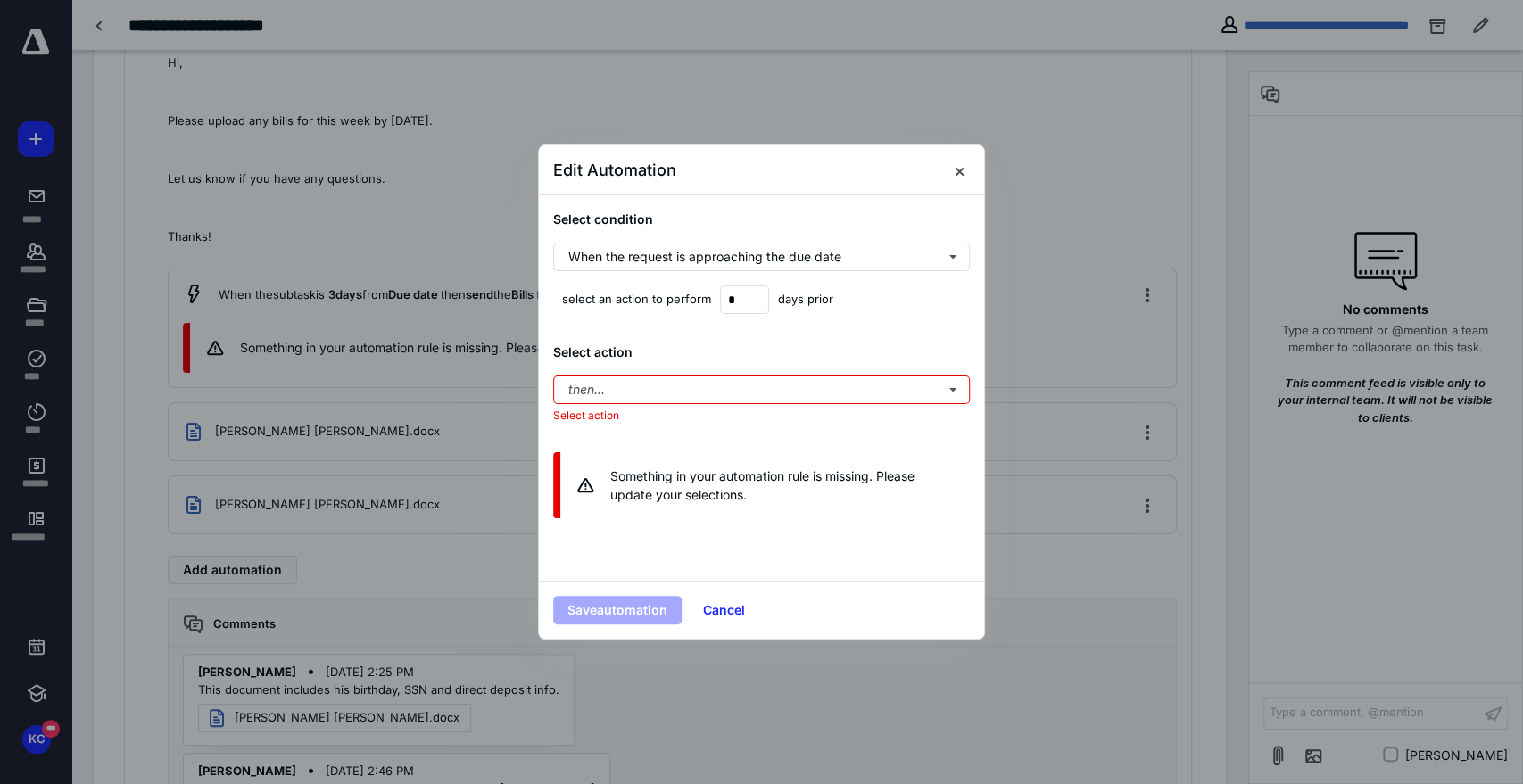click on "Select action then... Select action" at bounding box center [761, 383] 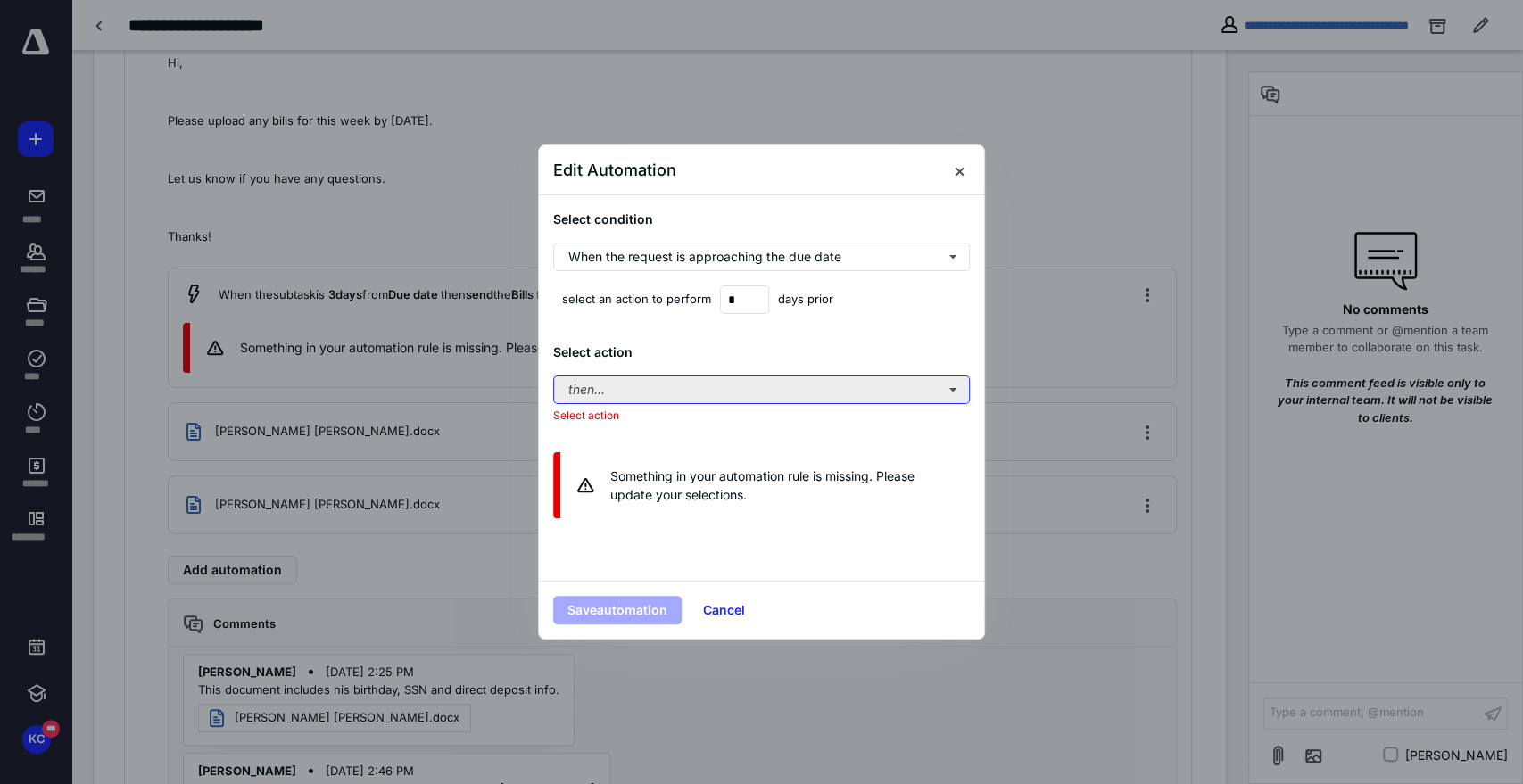 click on "then..." at bounding box center (761, 390) 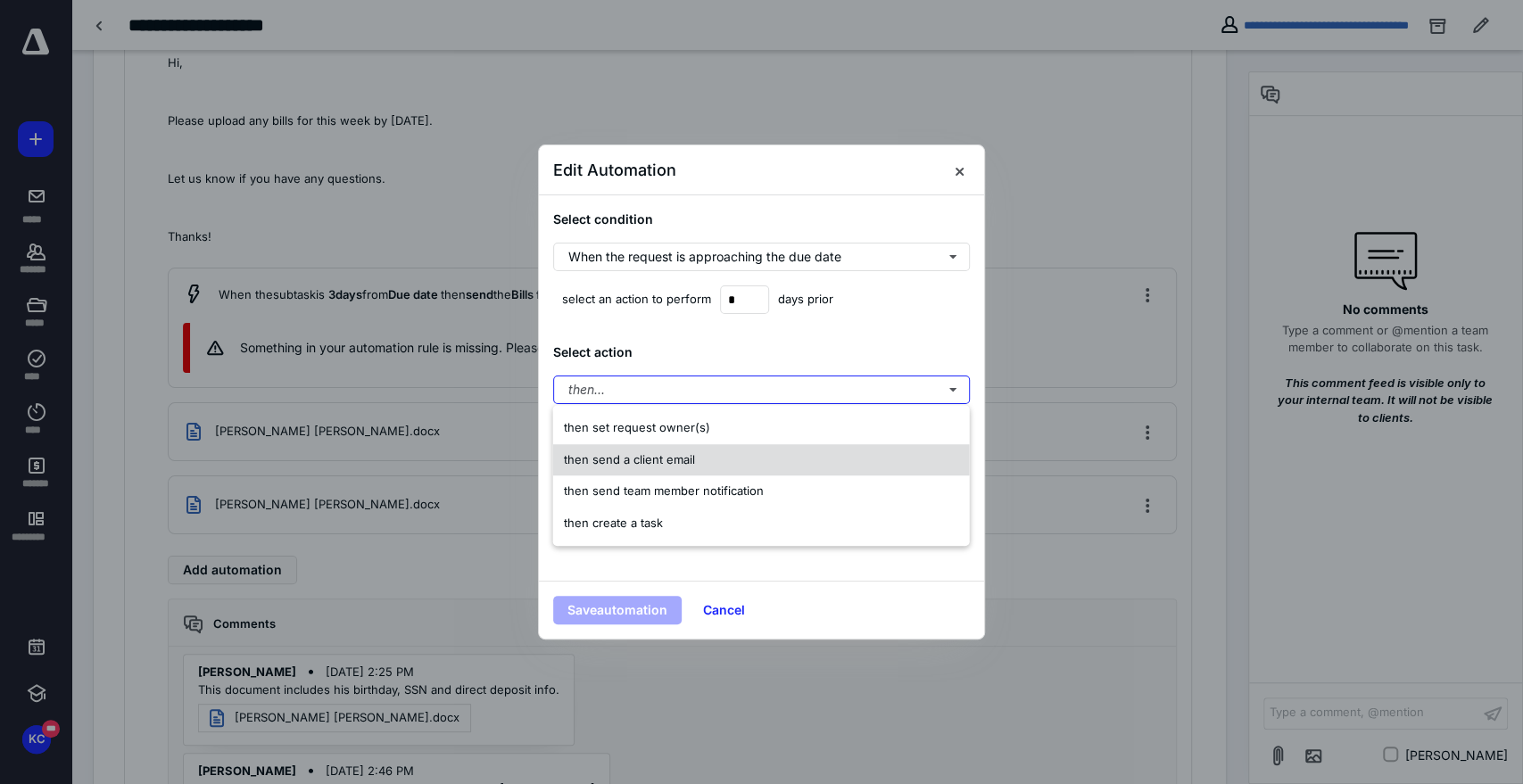 click on "then send a client email" at bounding box center (761, 460) 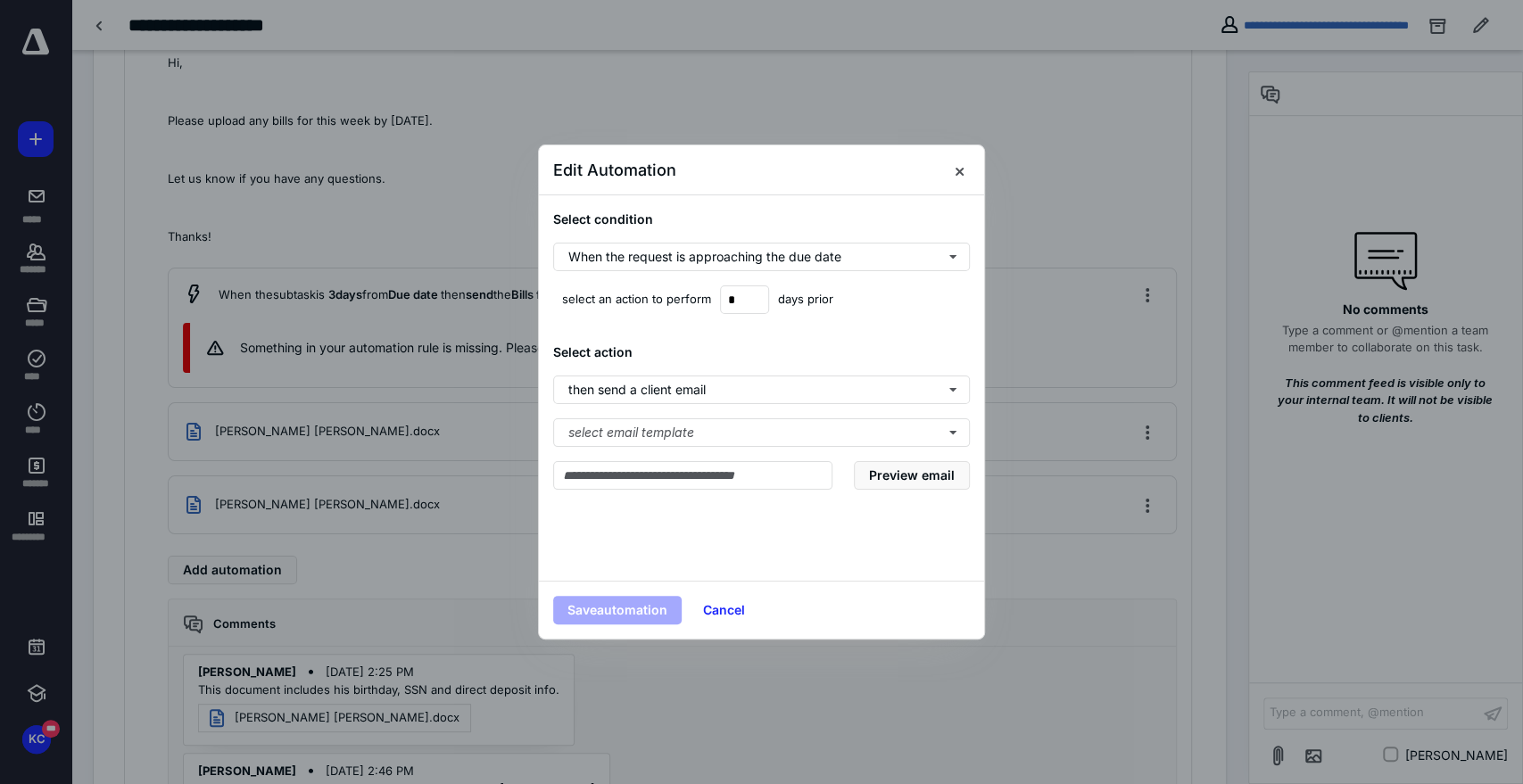 click on "Select action then send a client email select email template Preview email" at bounding box center (761, 416) 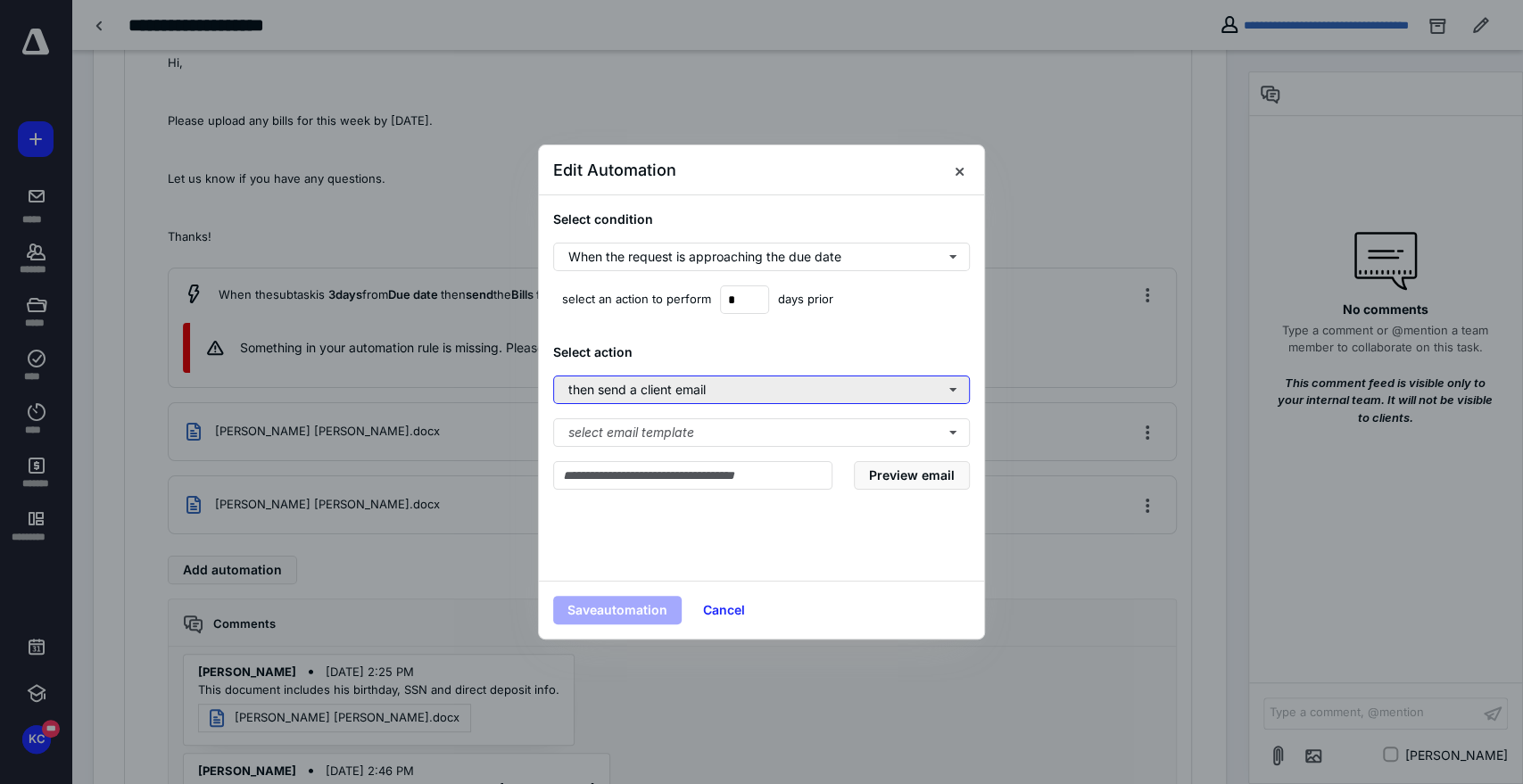 click on "then send a client email" at bounding box center (761, 390) 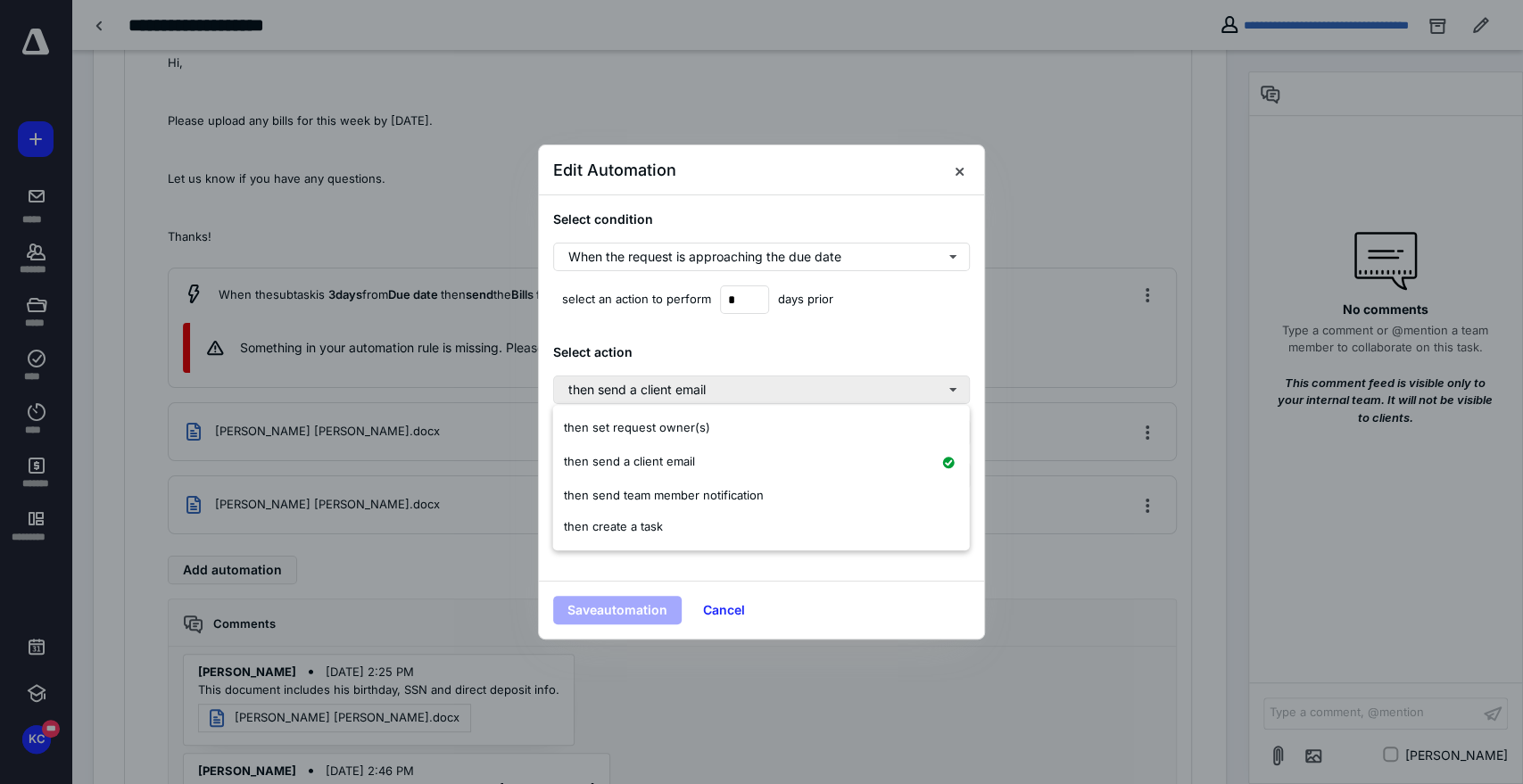 drag, startPoint x: 818, startPoint y: 326, endPoint x: 823, endPoint y: 391, distance: 65.192 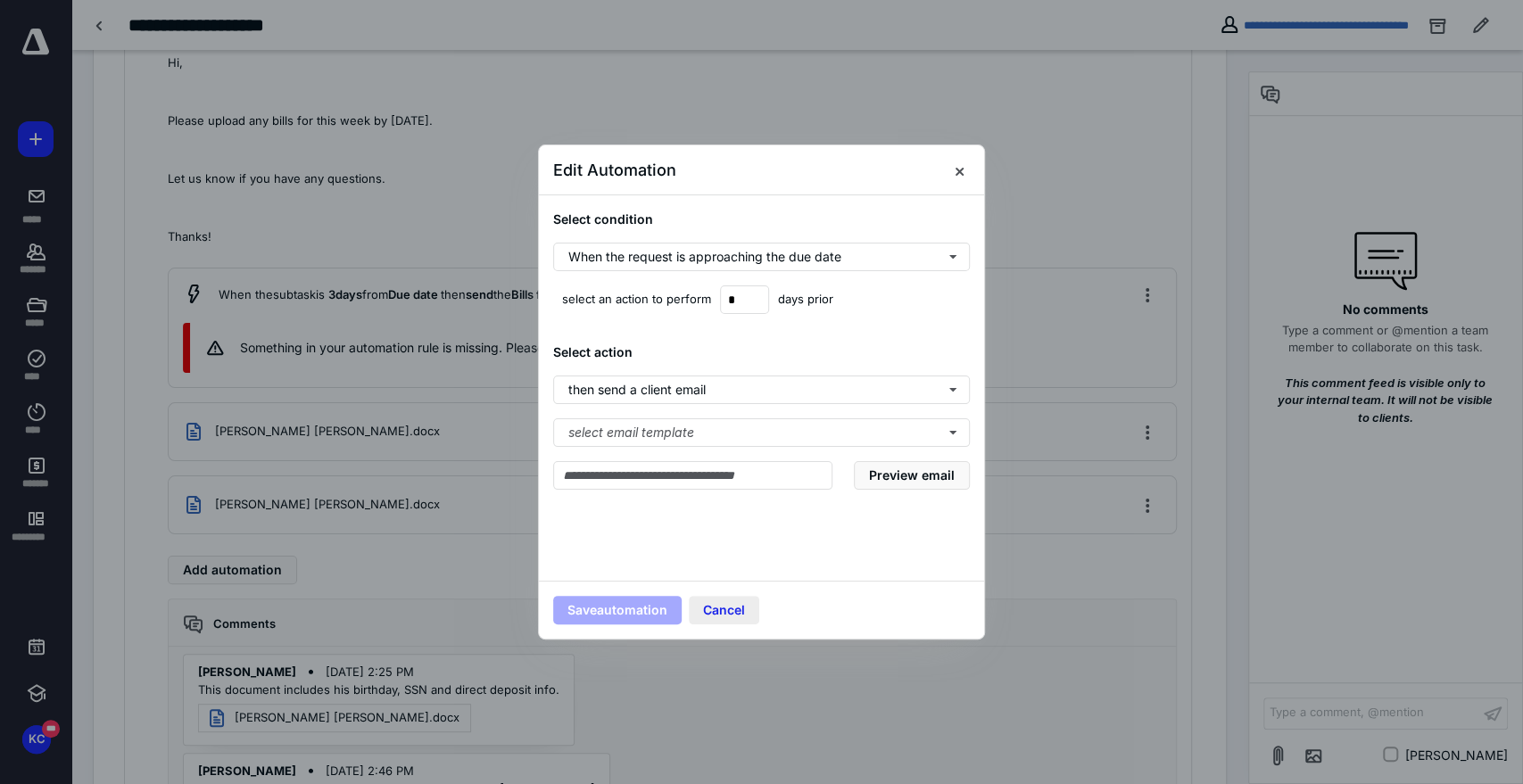 click on "Cancel" at bounding box center (724, 610) 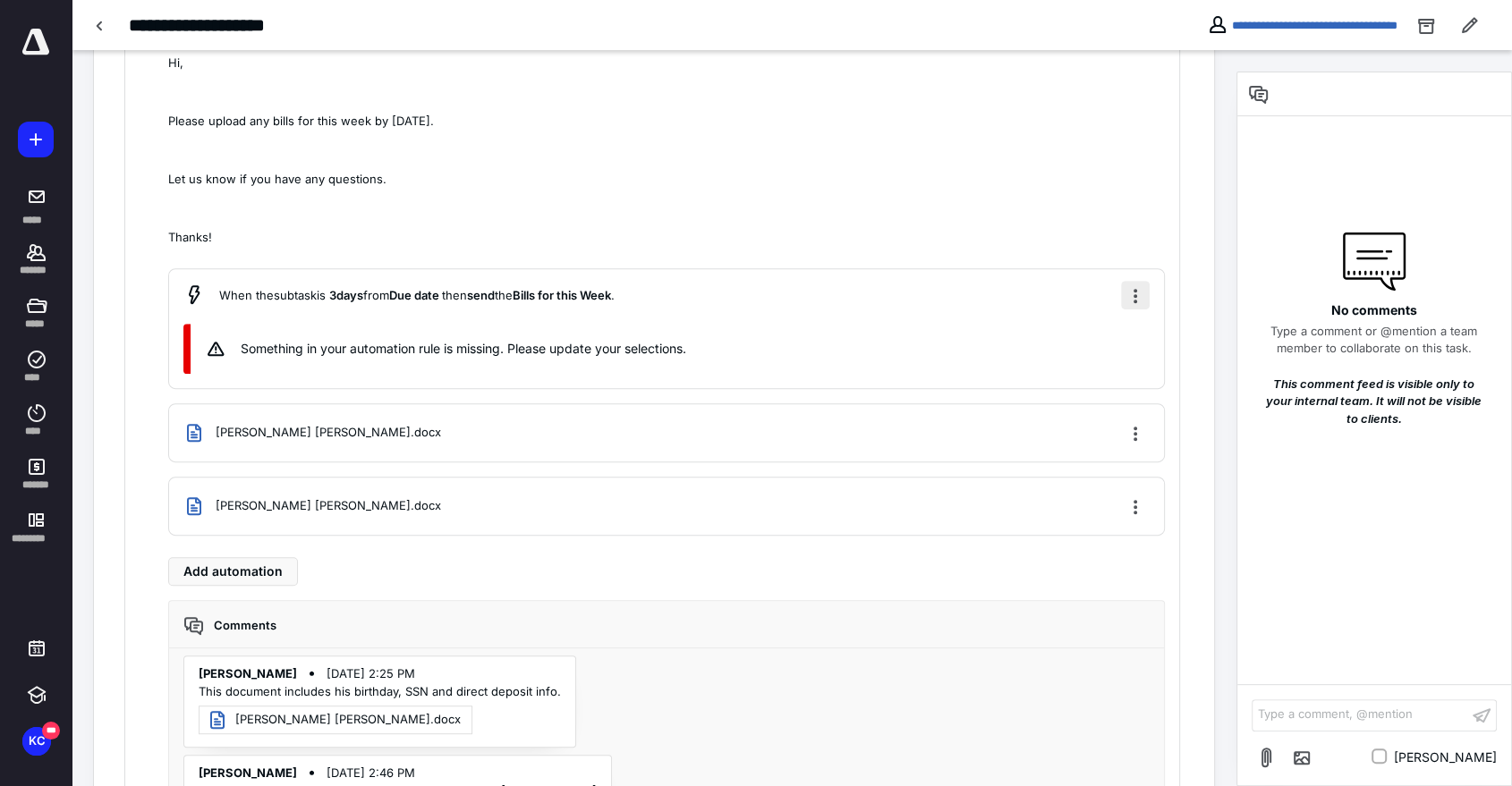 click at bounding box center (1135, 295) 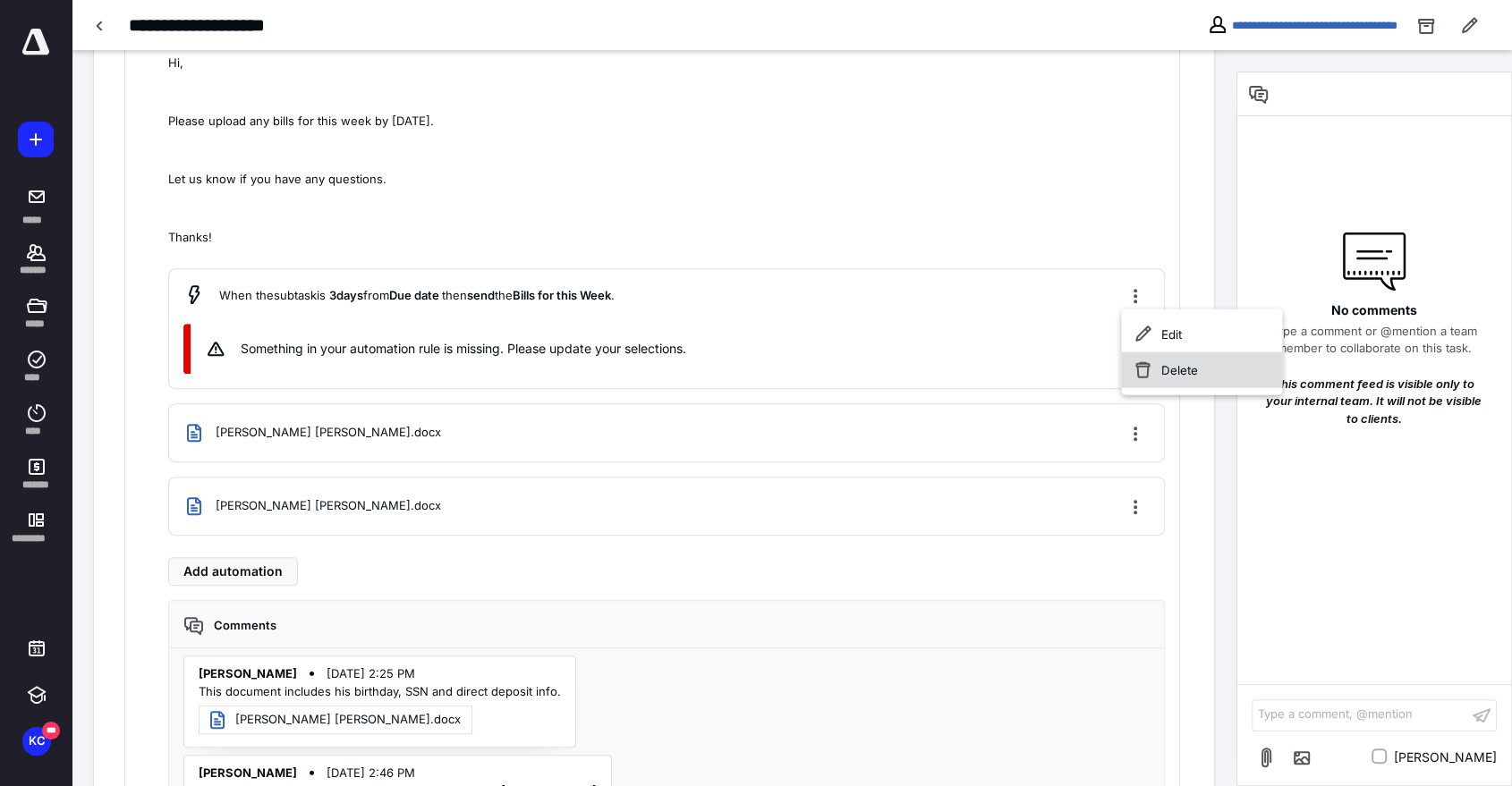 click on "Delete" at bounding box center [1202, 370] 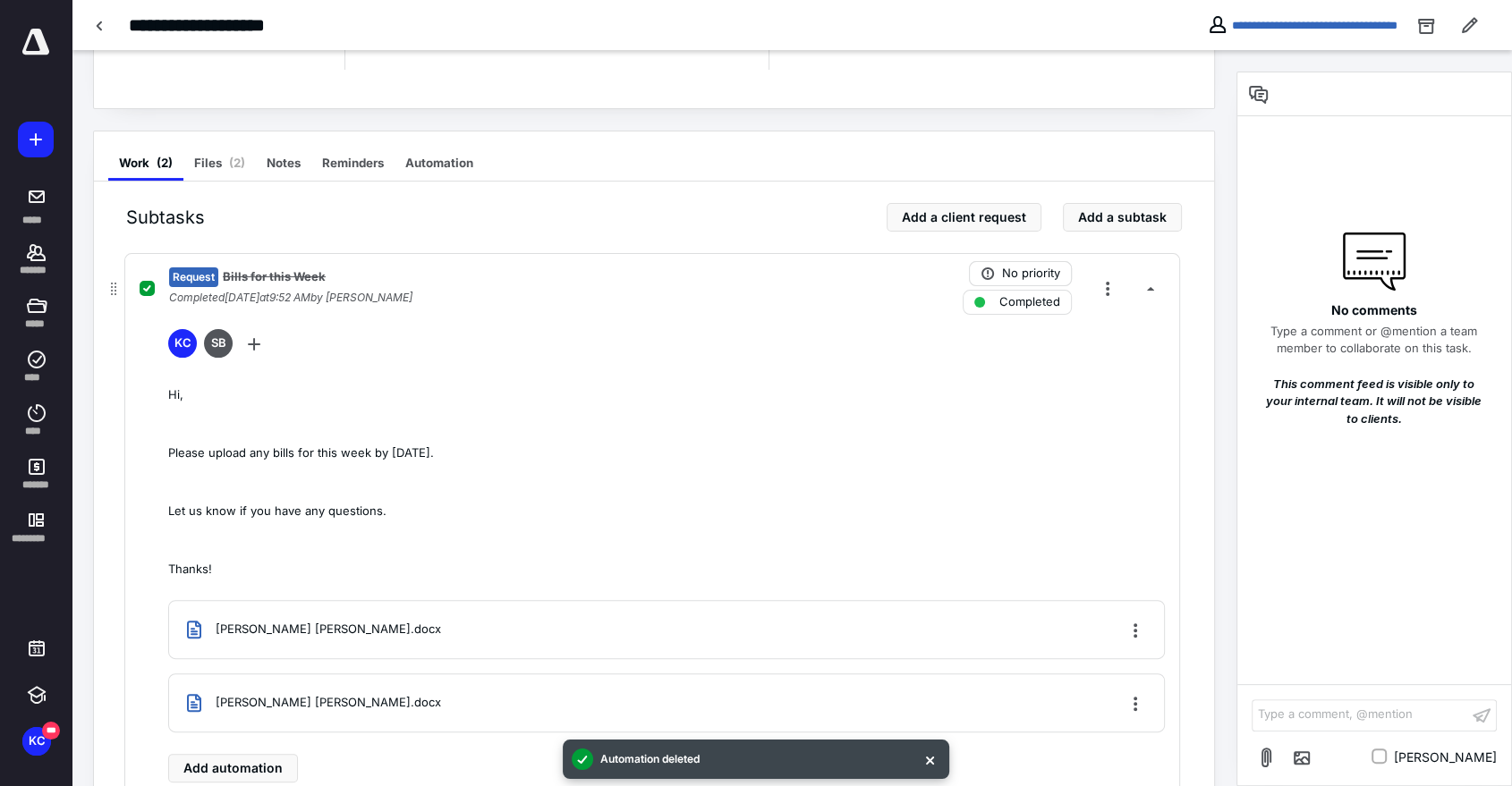 scroll, scrollTop: 298, scrollLeft: 0, axis: vertical 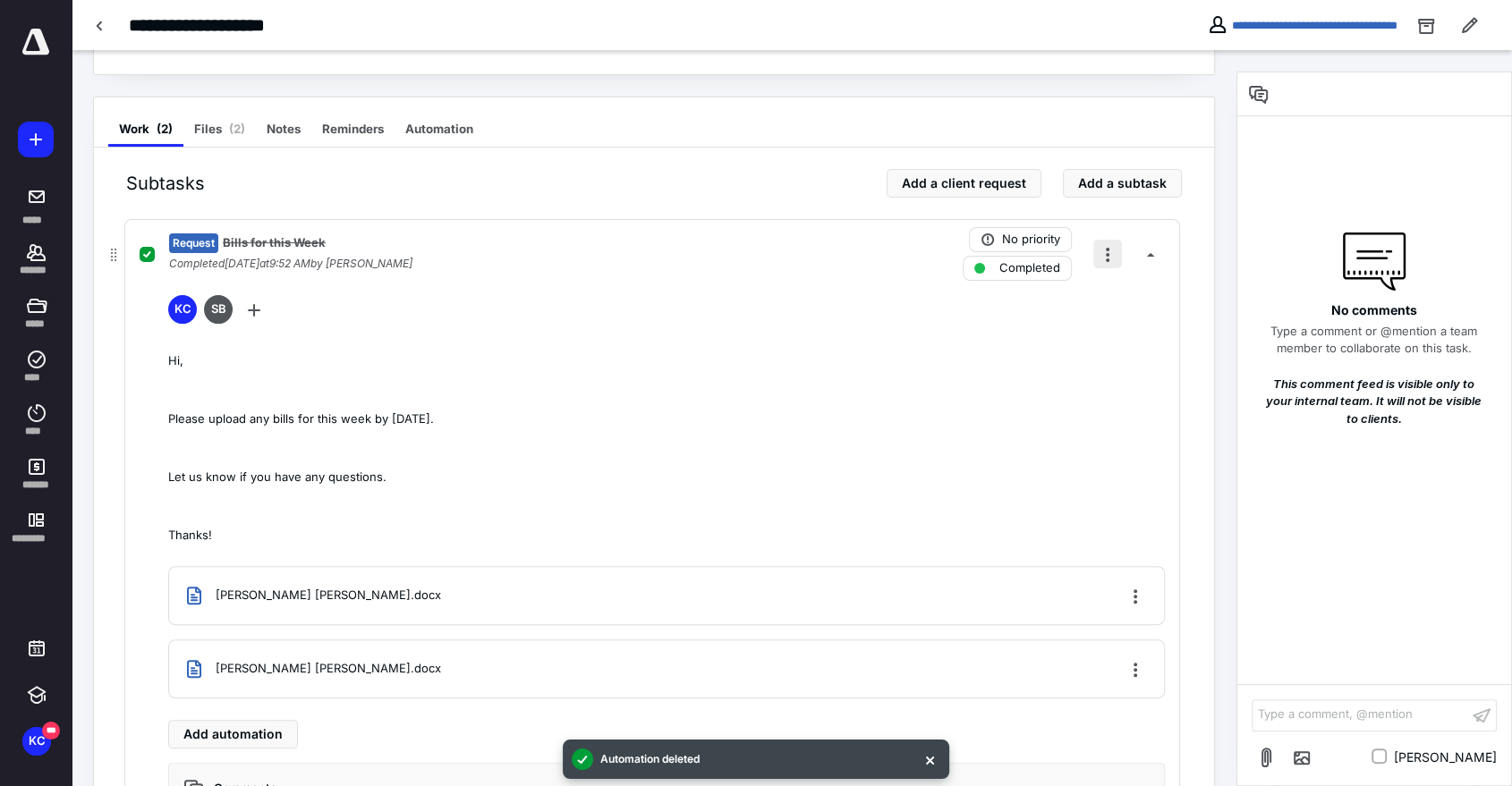 click at bounding box center [1108, 254] 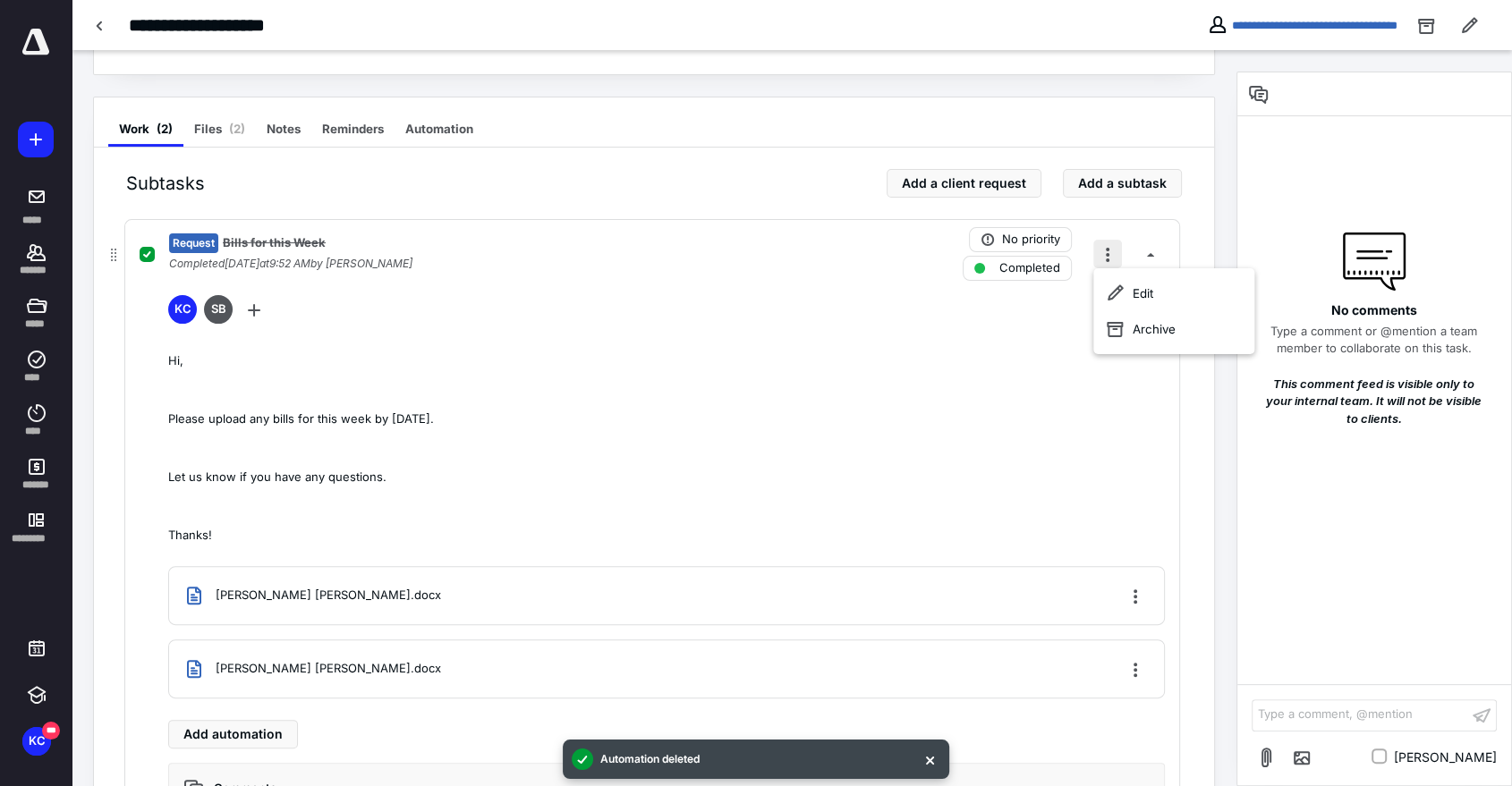click at bounding box center [1108, 254] 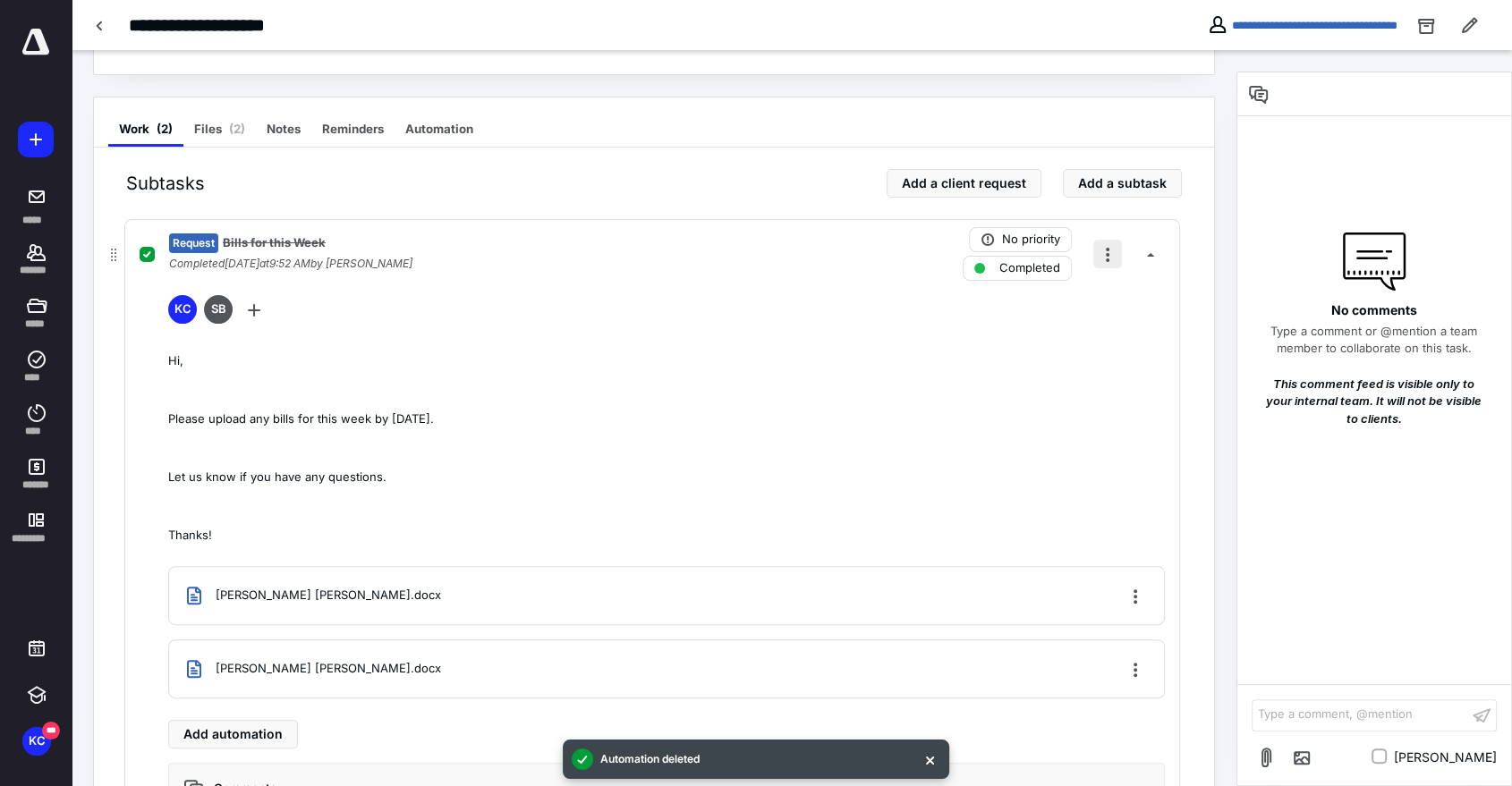 click at bounding box center [1108, 254] 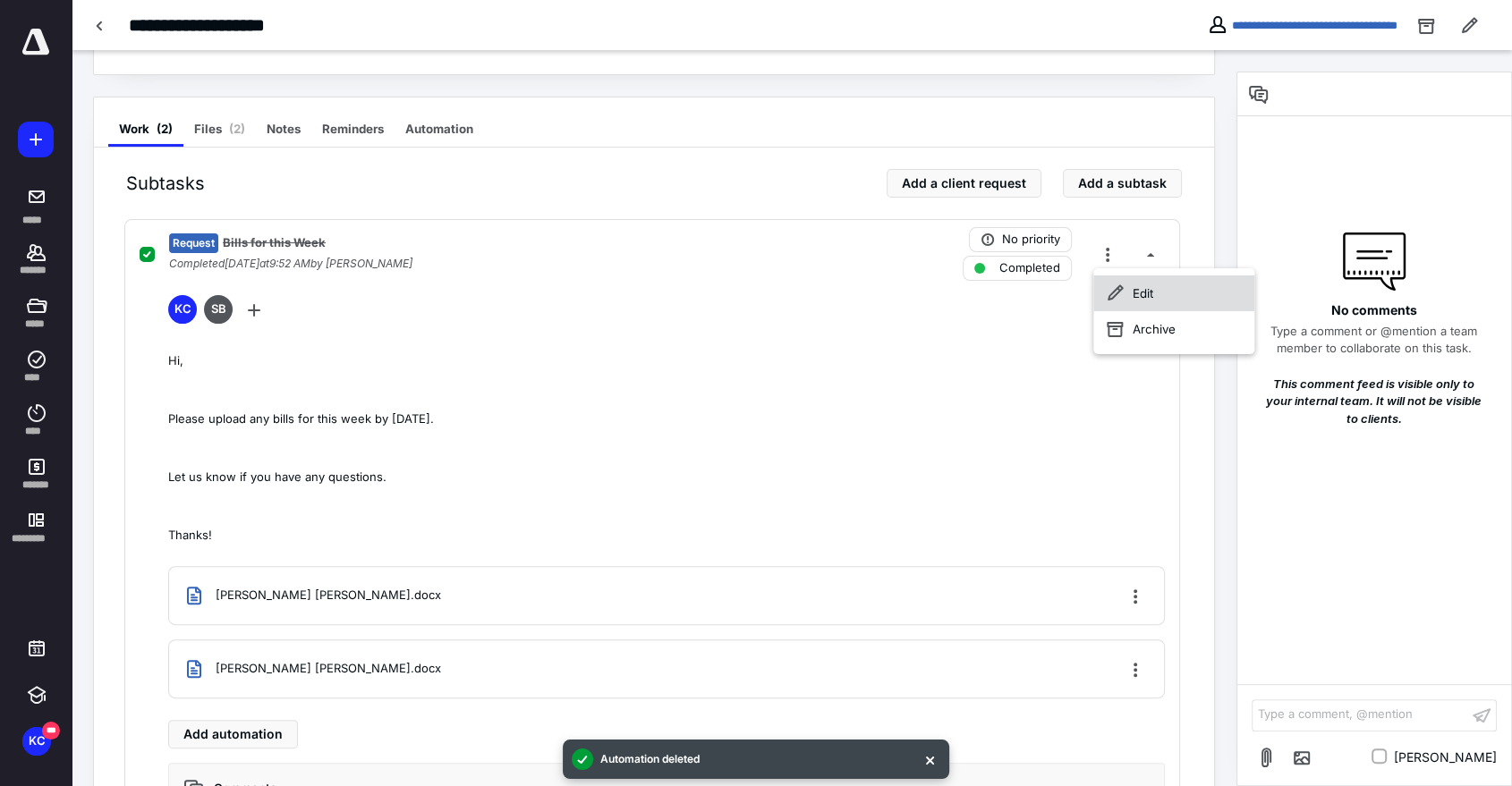 click on "Edit" at bounding box center [1174, 293] 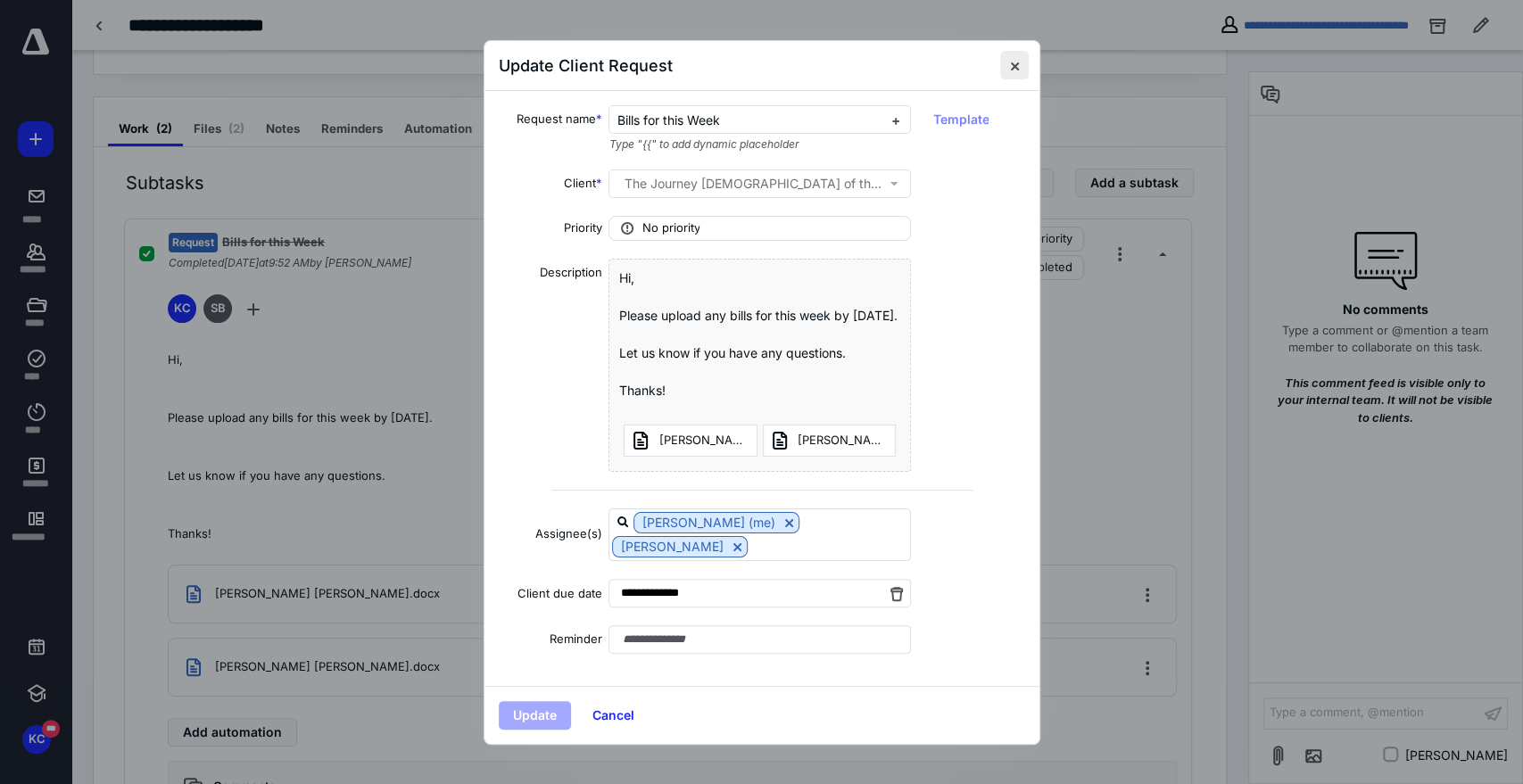 click at bounding box center [1014, 65] 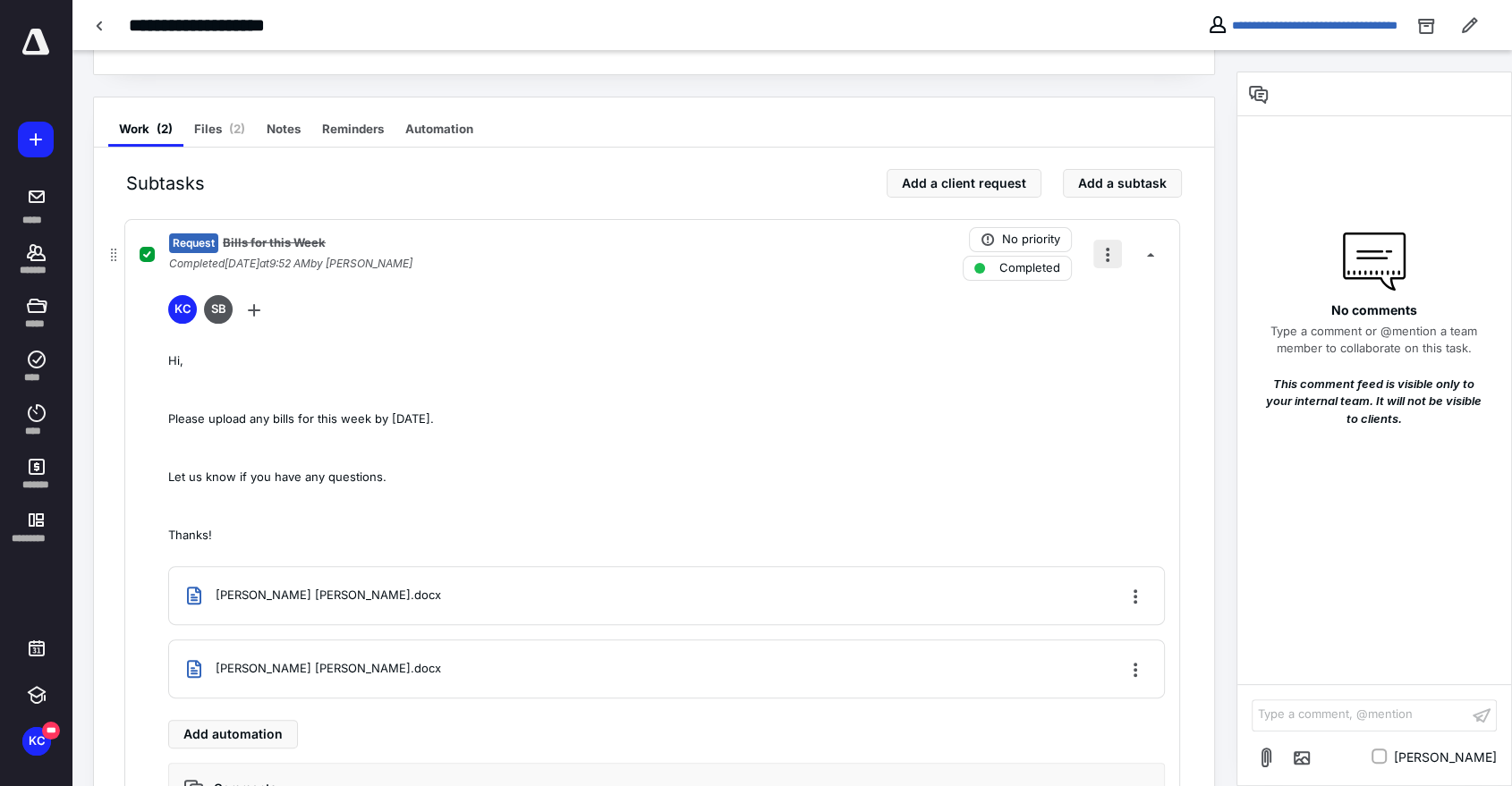 click at bounding box center [1108, 254] 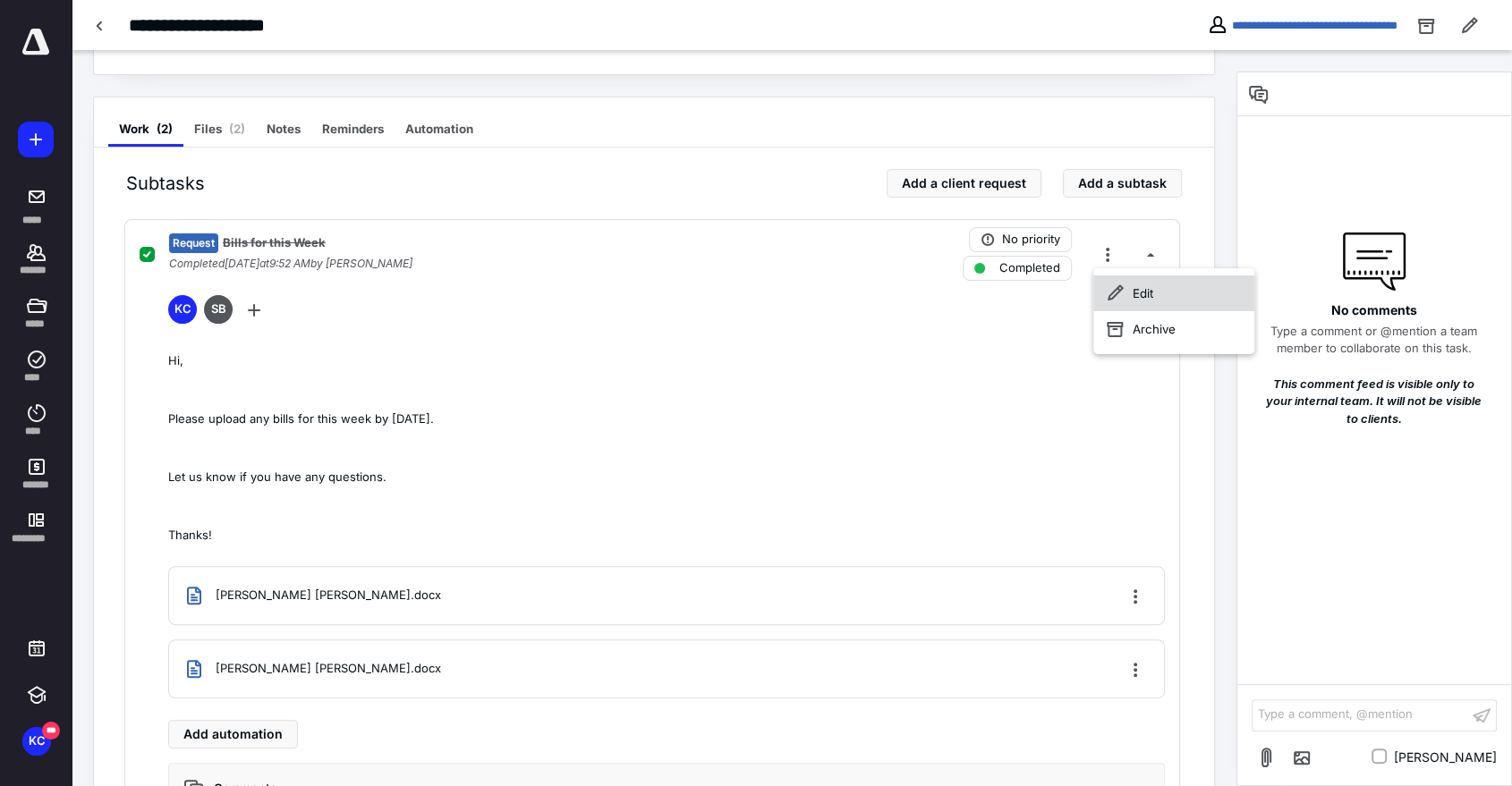 click on "Edit" at bounding box center [1174, 293] 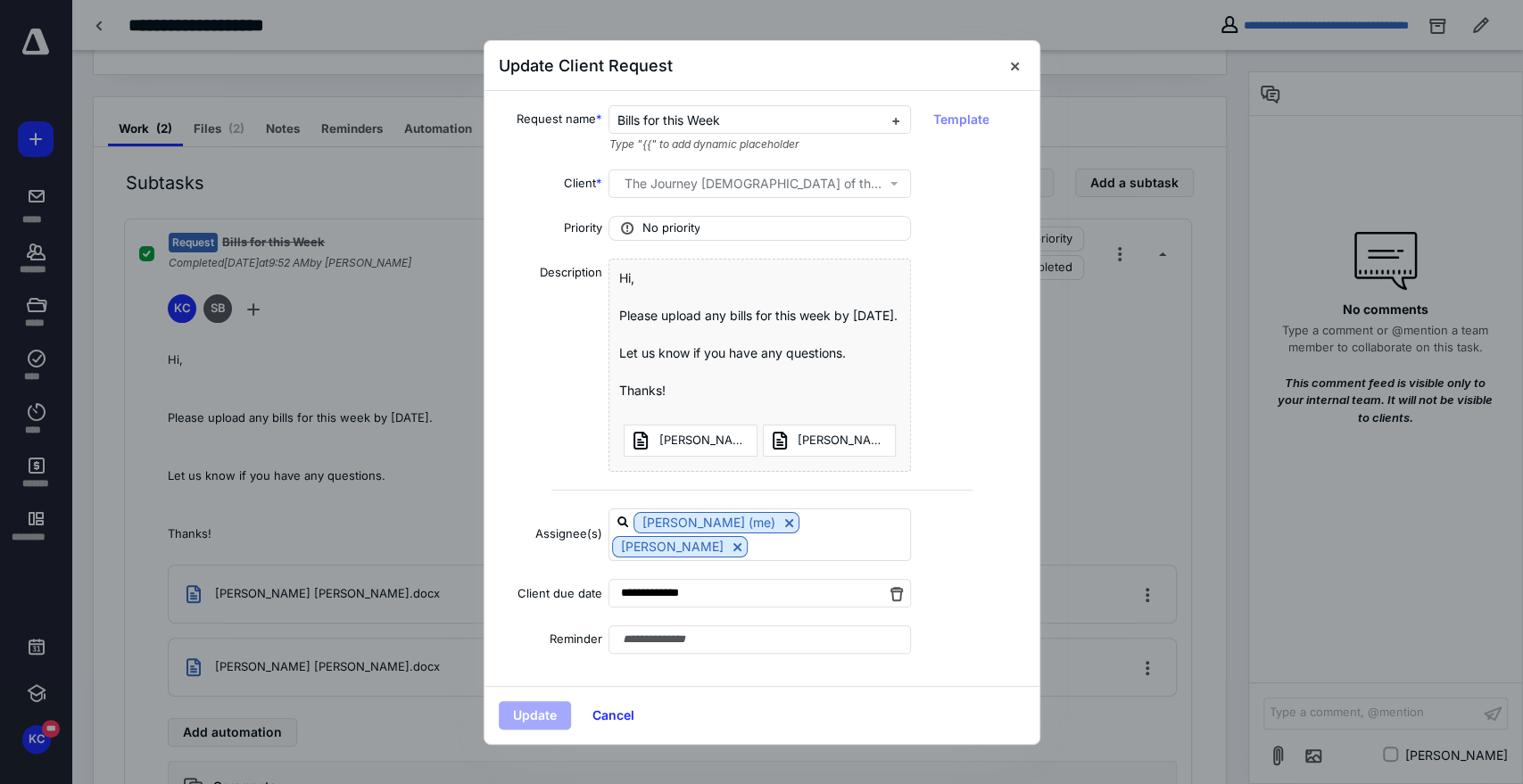 click on "Assignee(s) [PERSON_NAME] (me) [PERSON_NAME]" at bounding box center [762, 534] 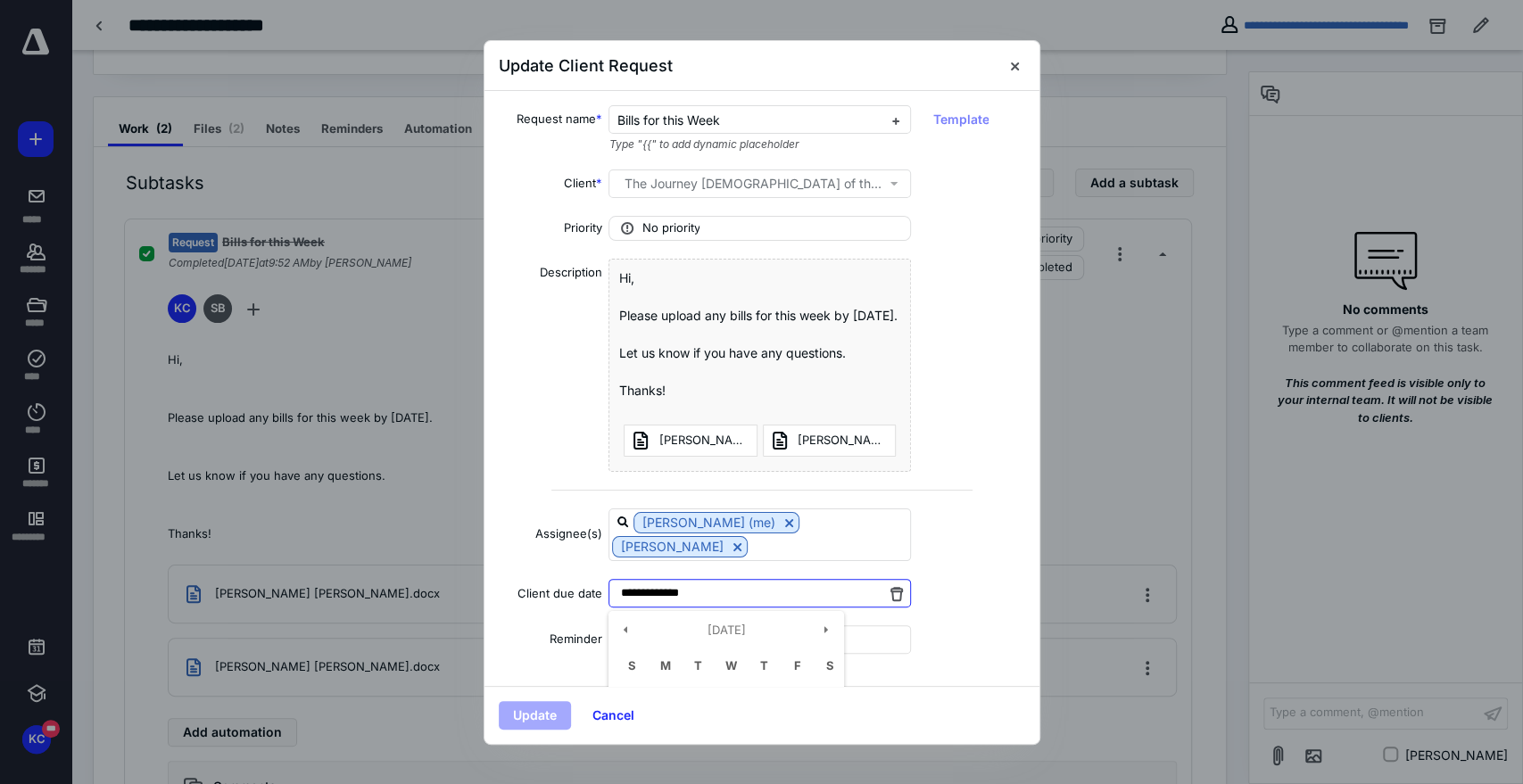 click on "**********" at bounding box center [759, 593] 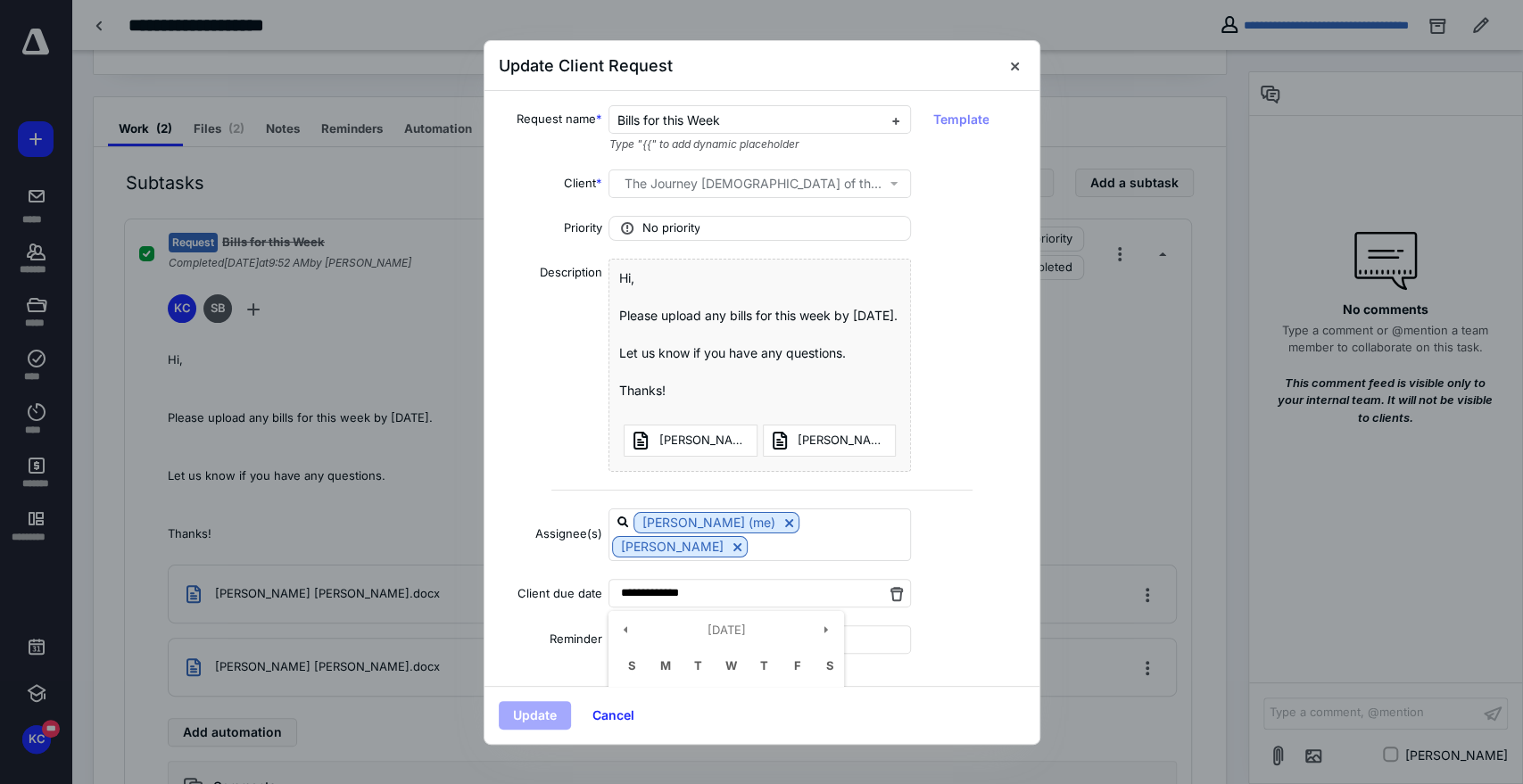 click on "**********" at bounding box center (762, 581) 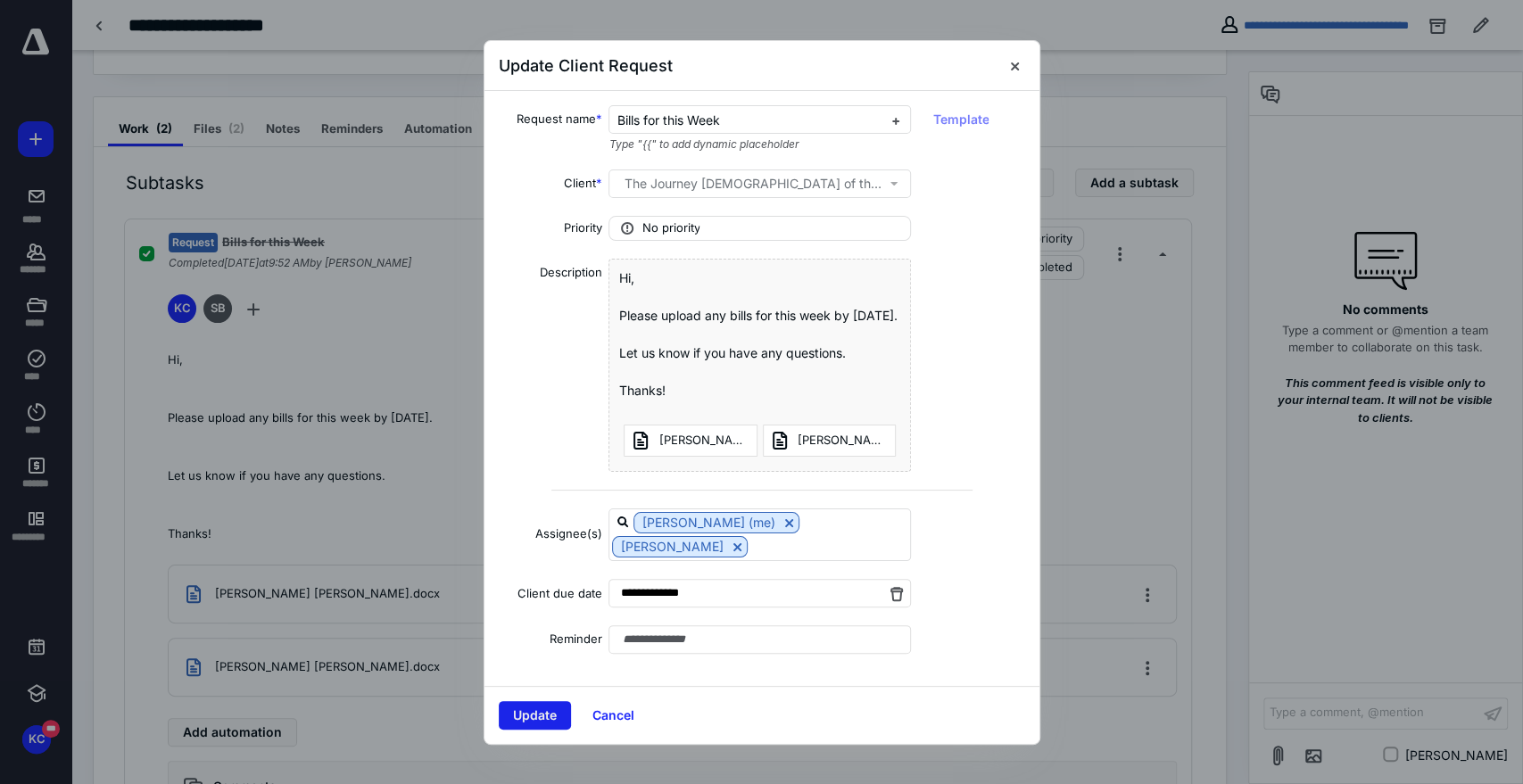 click on "Update" at bounding box center (534, 715) 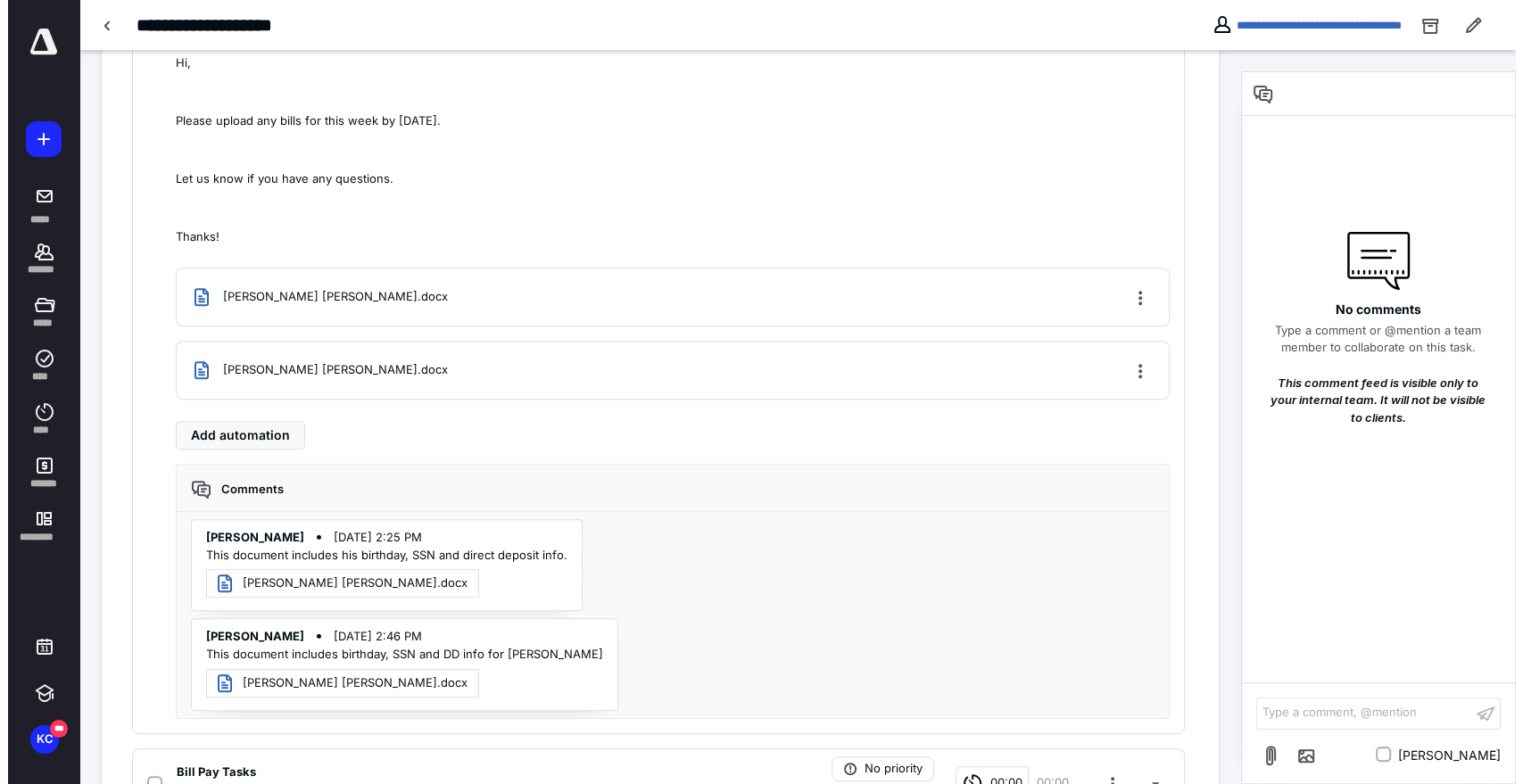 scroll, scrollTop: 670, scrollLeft: 0, axis: vertical 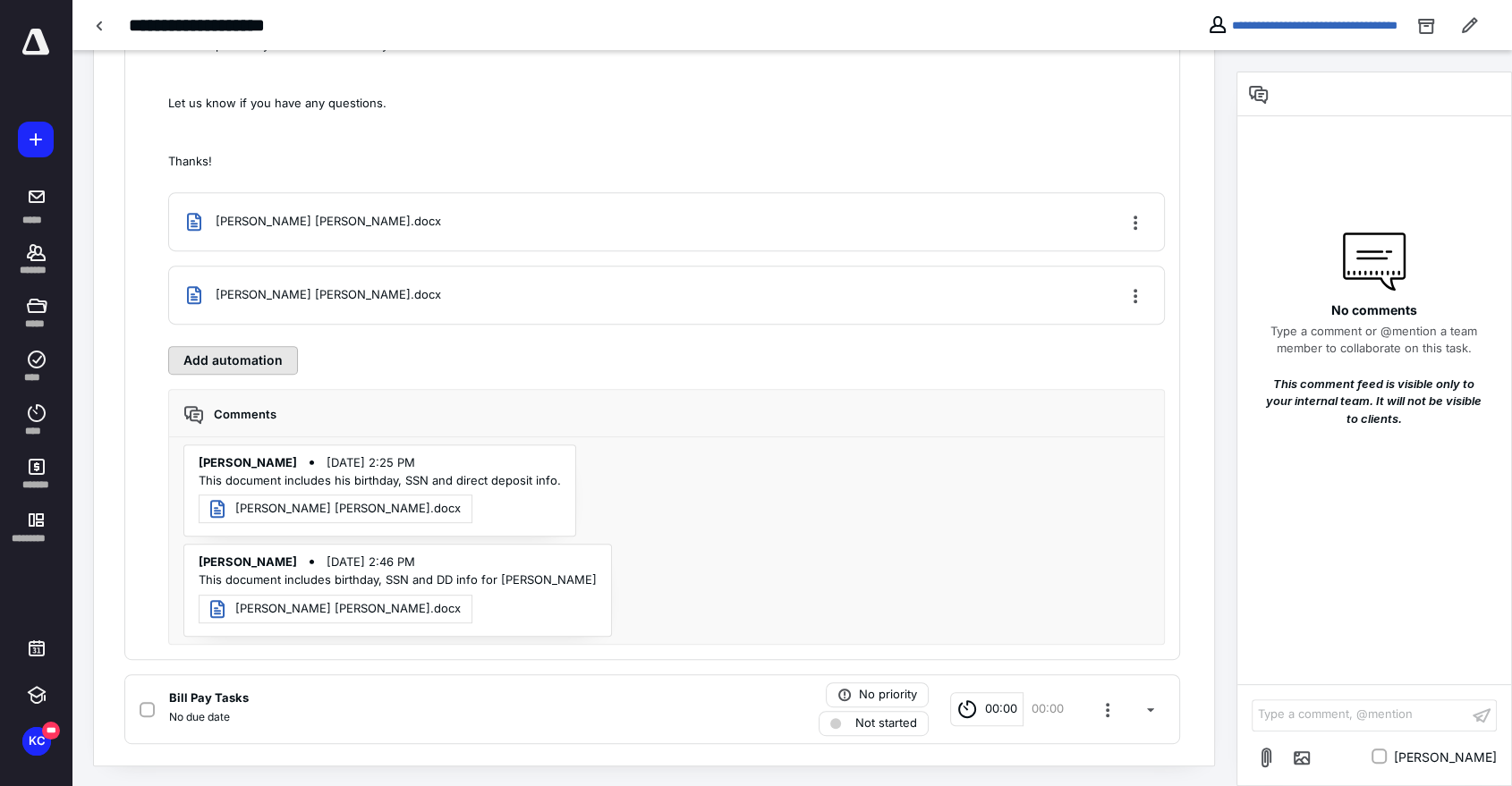 click on "Add automation" at bounding box center [233, 360] 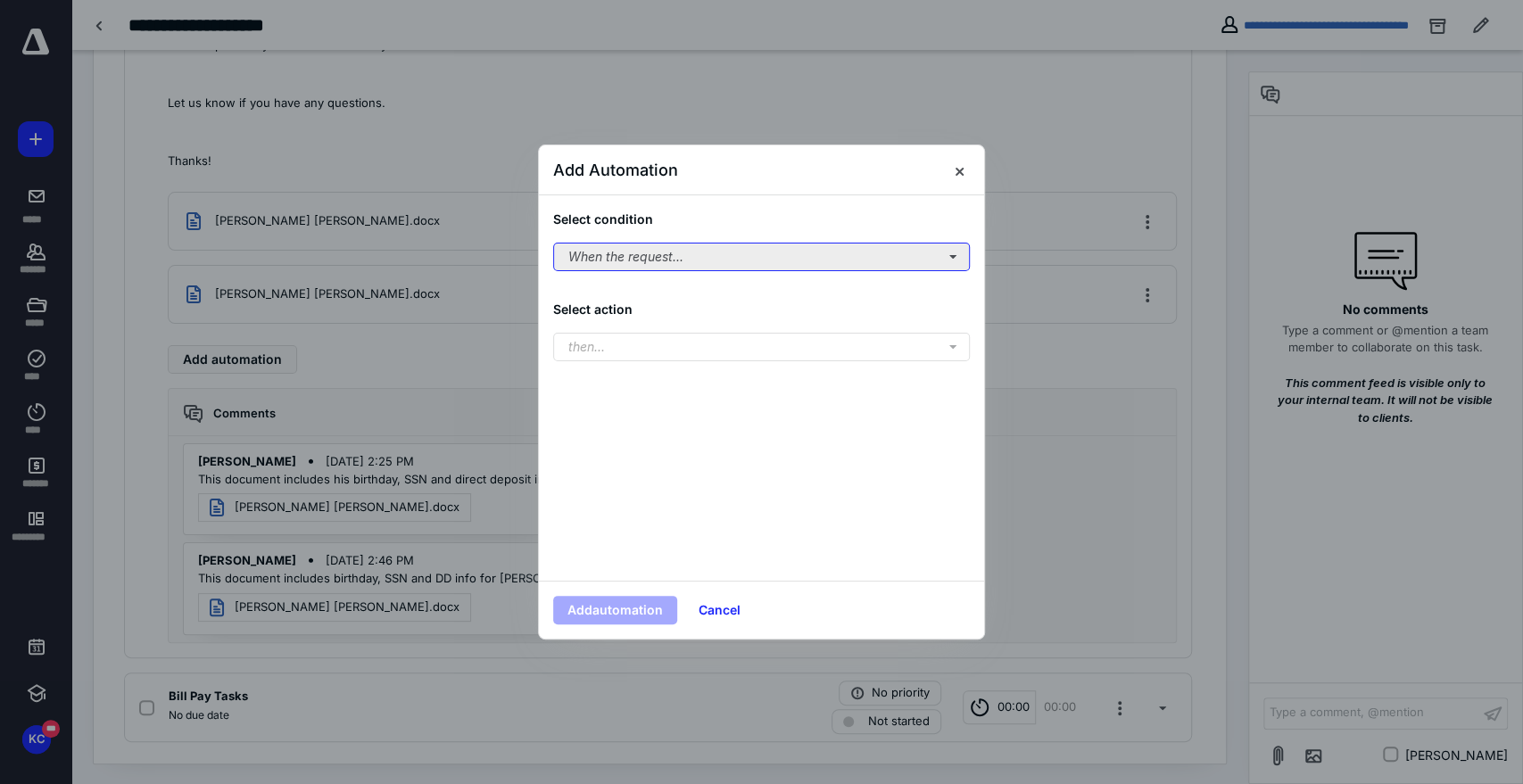 click on "When the request..." at bounding box center (761, 257) 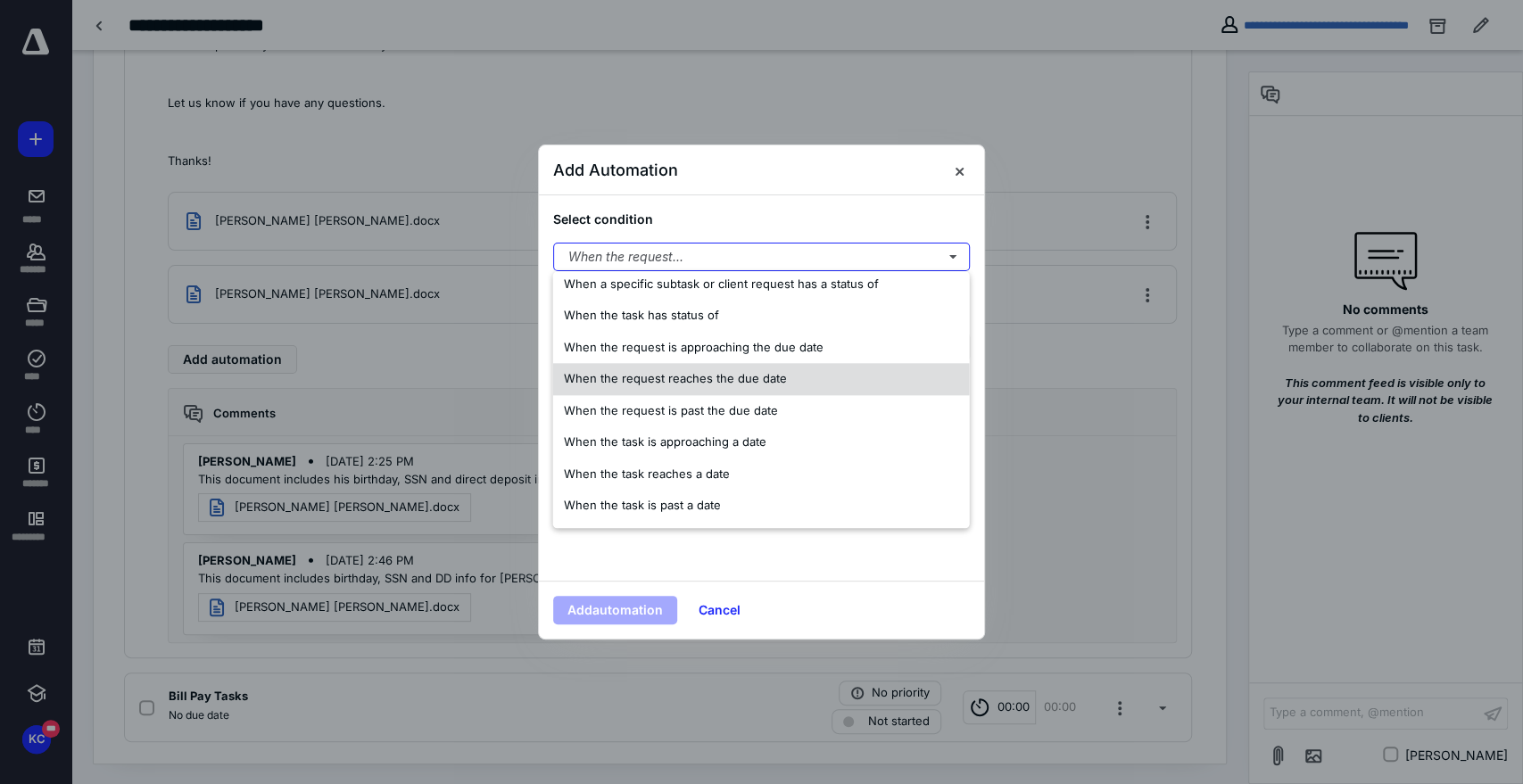 scroll, scrollTop: 0, scrollLeft: 0, axis: both 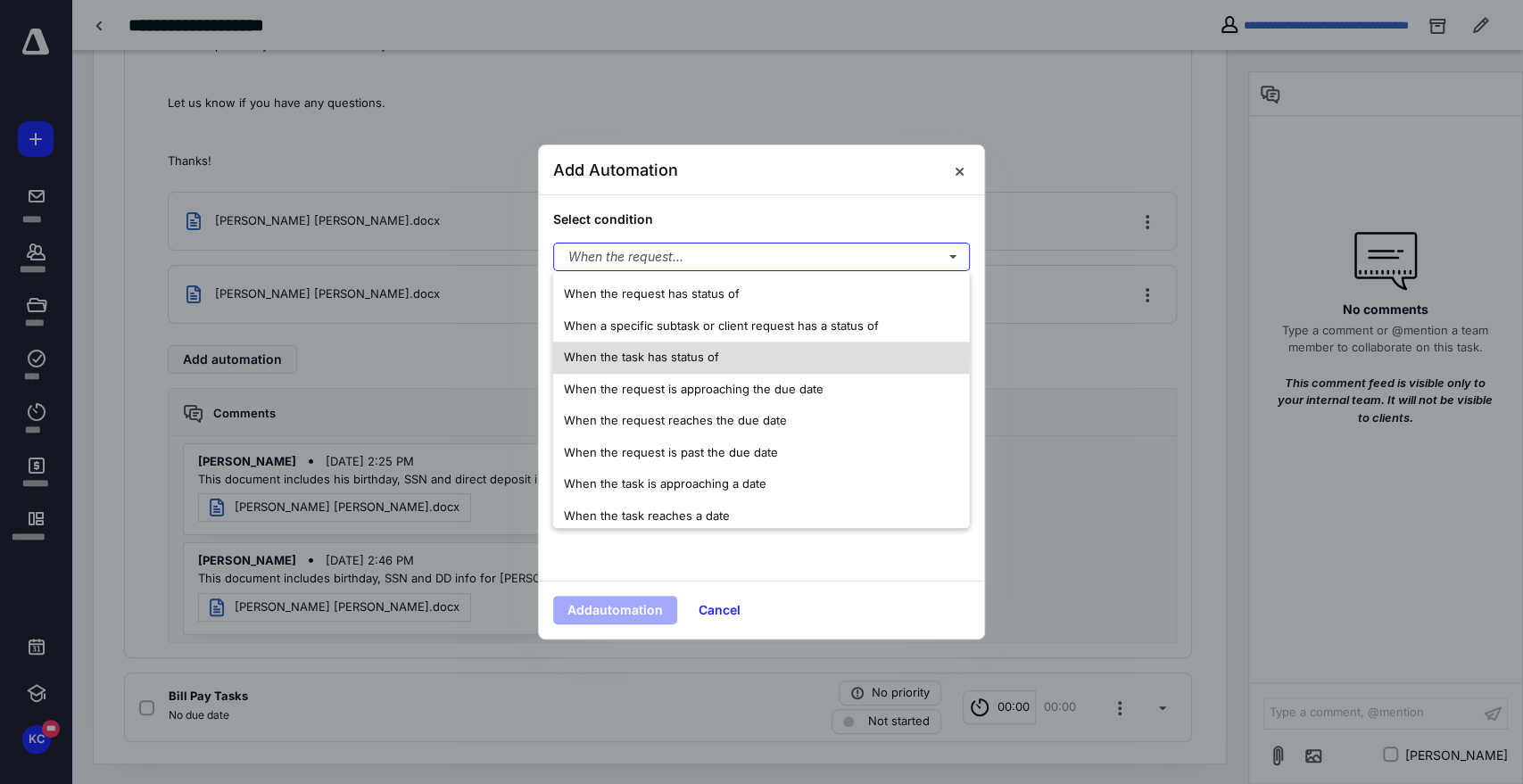 click on "When the task has status of" at bounding box center [641, 357] 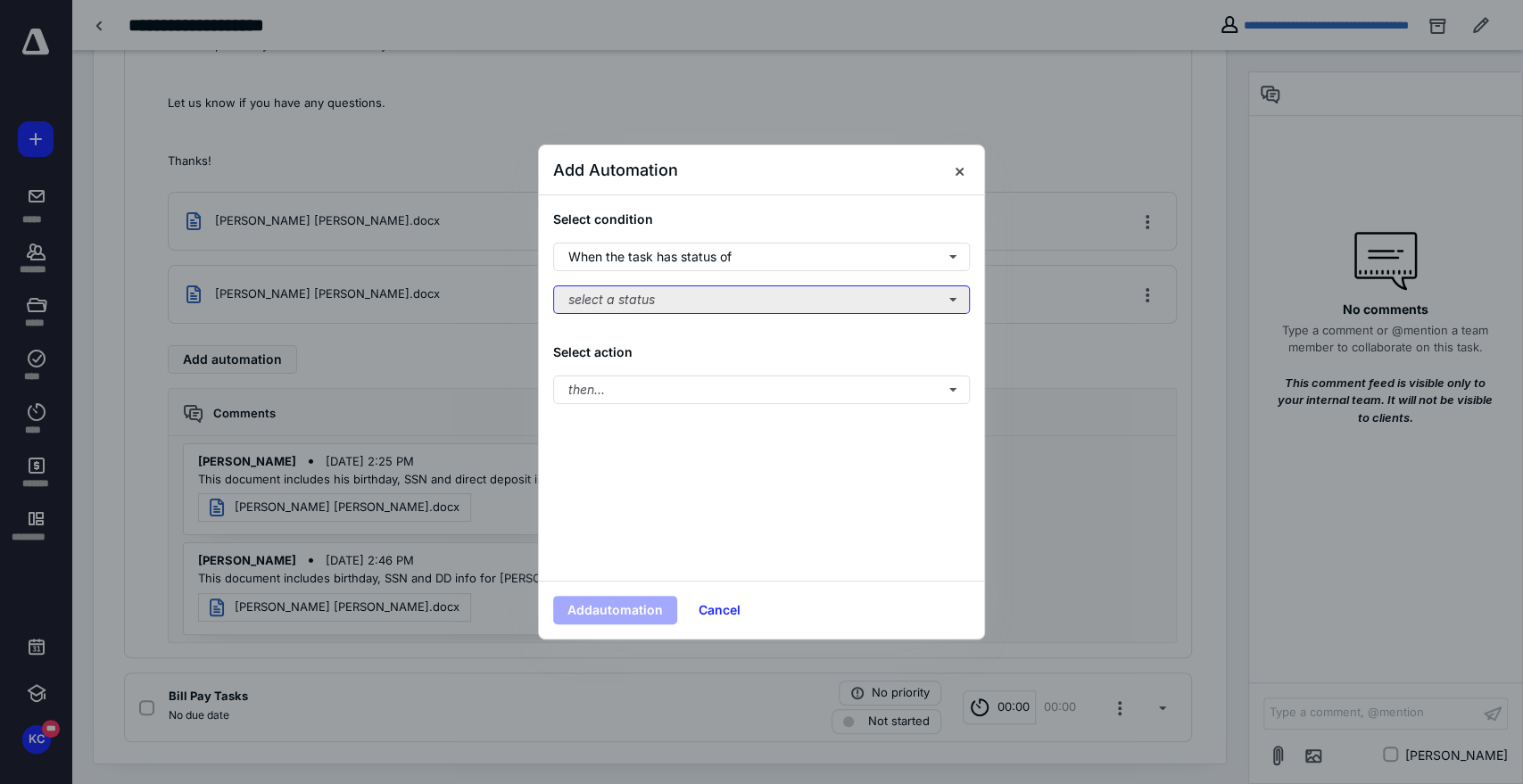 click on "select a status" at bounding box center [761, 300] 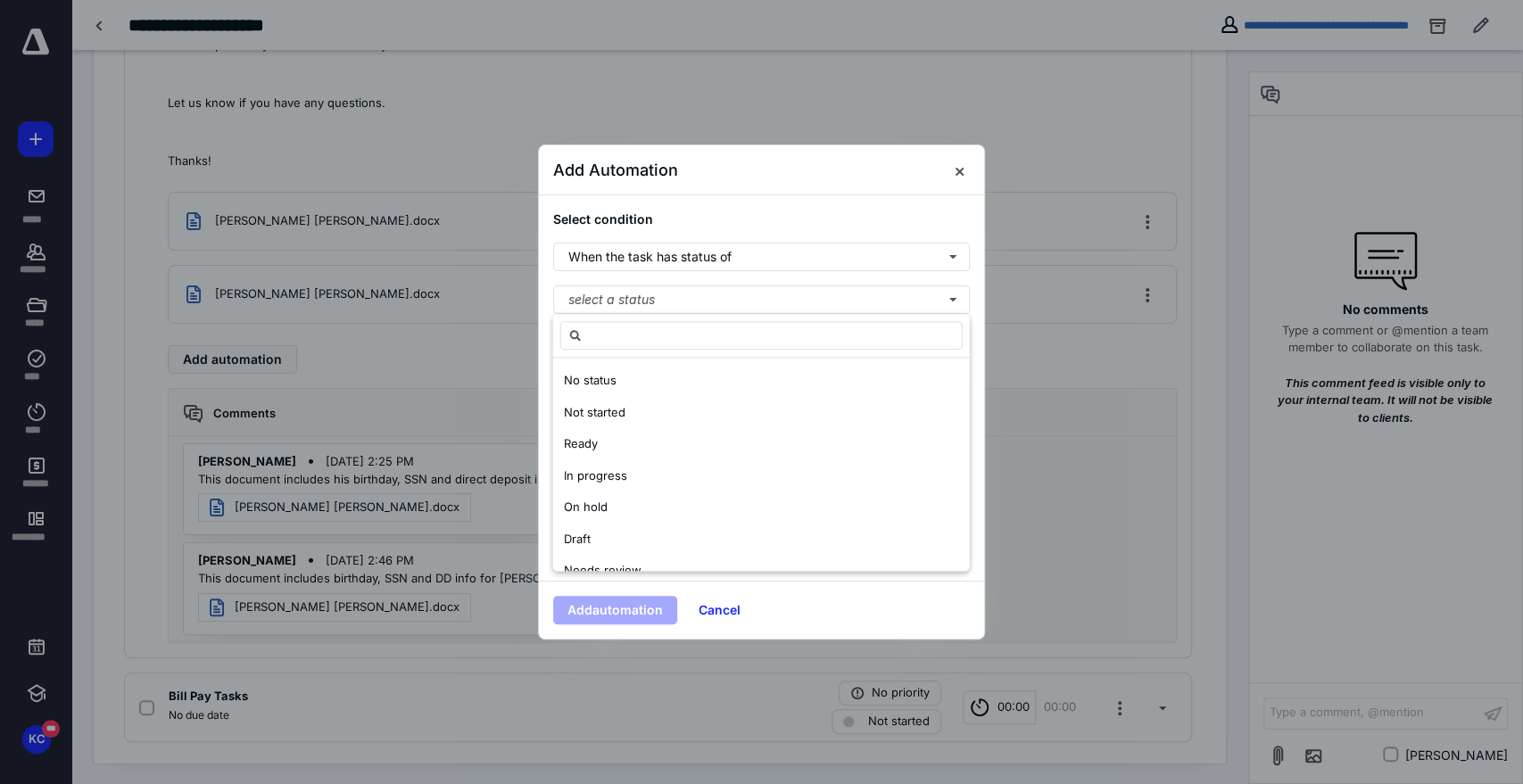 click on "Add  automation Cancel" at bounding box center [761, 609] 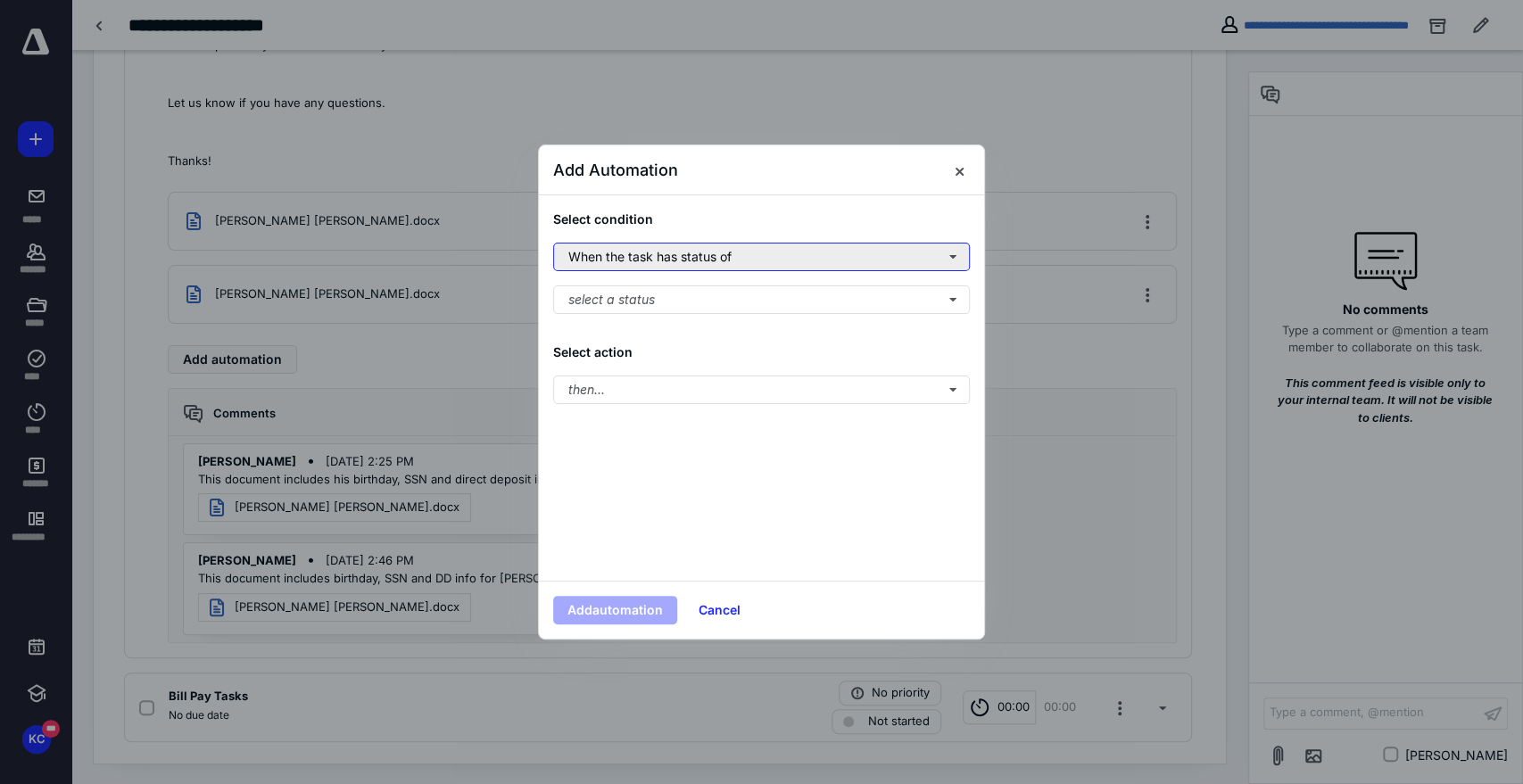 click on "When the task has status of" at bounding box center (761, 257) 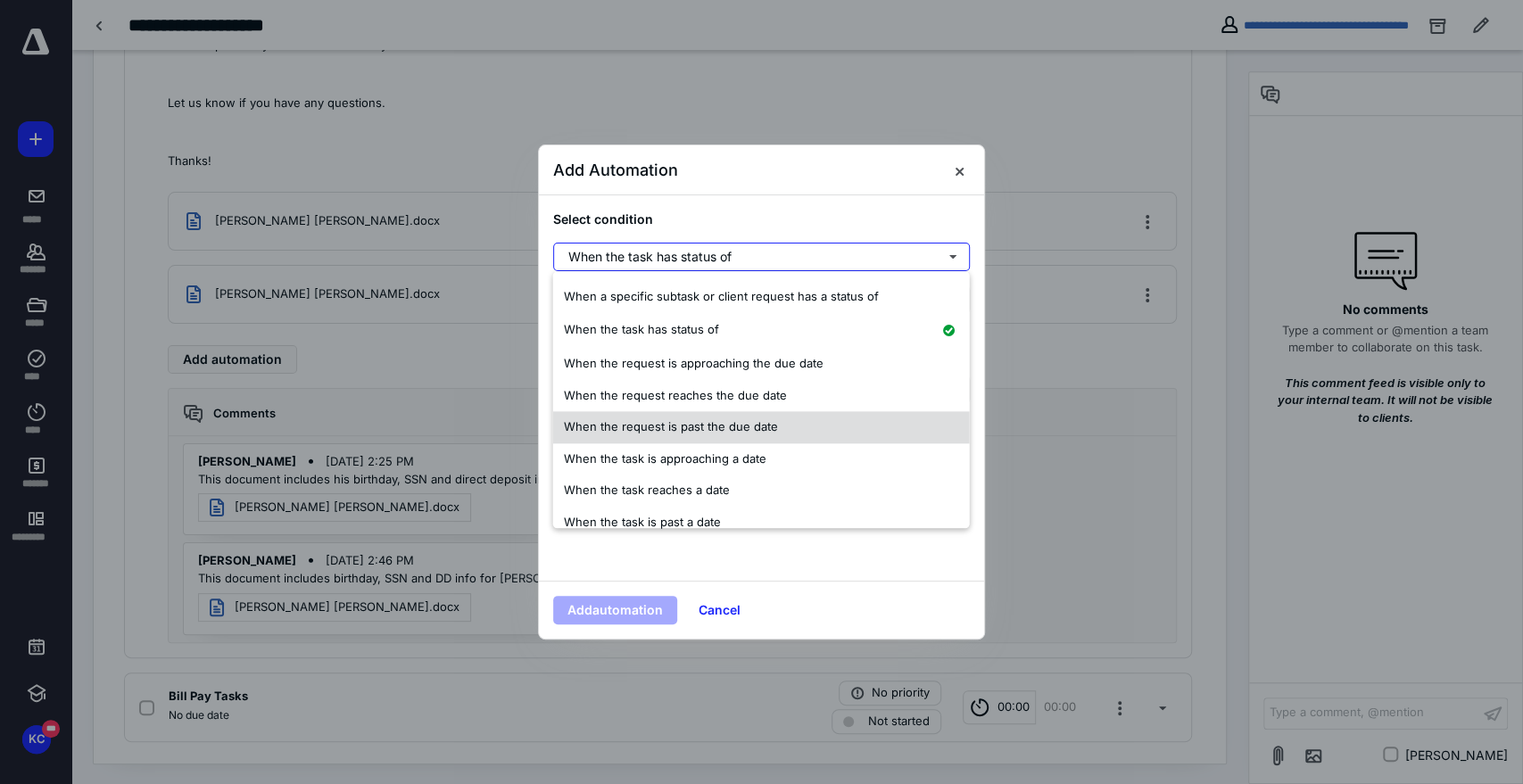 scroll, scrollTop: 46, scrollLeft: 0, axis: vertical 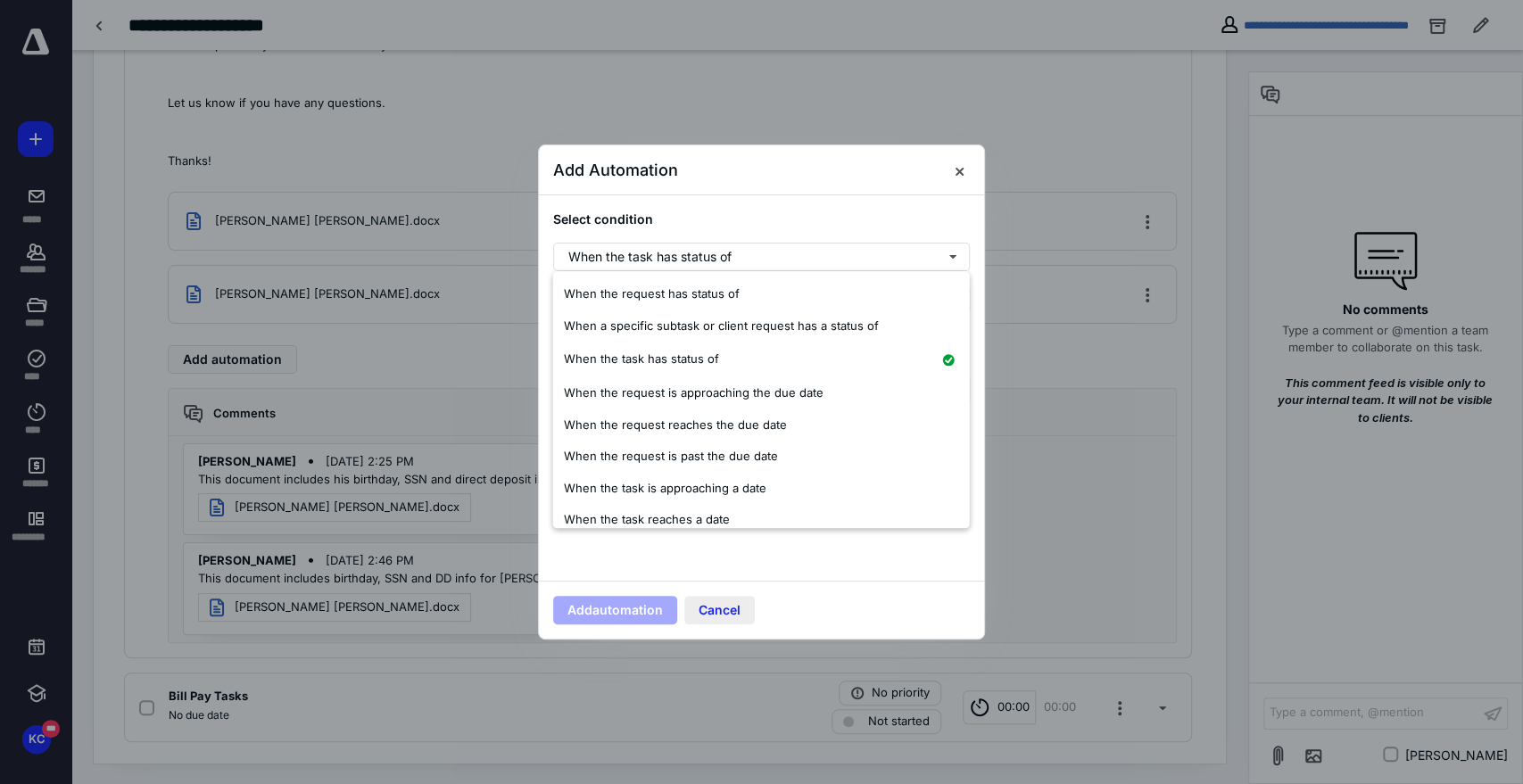 click on "Cancel" at bounding box center (719, 610) 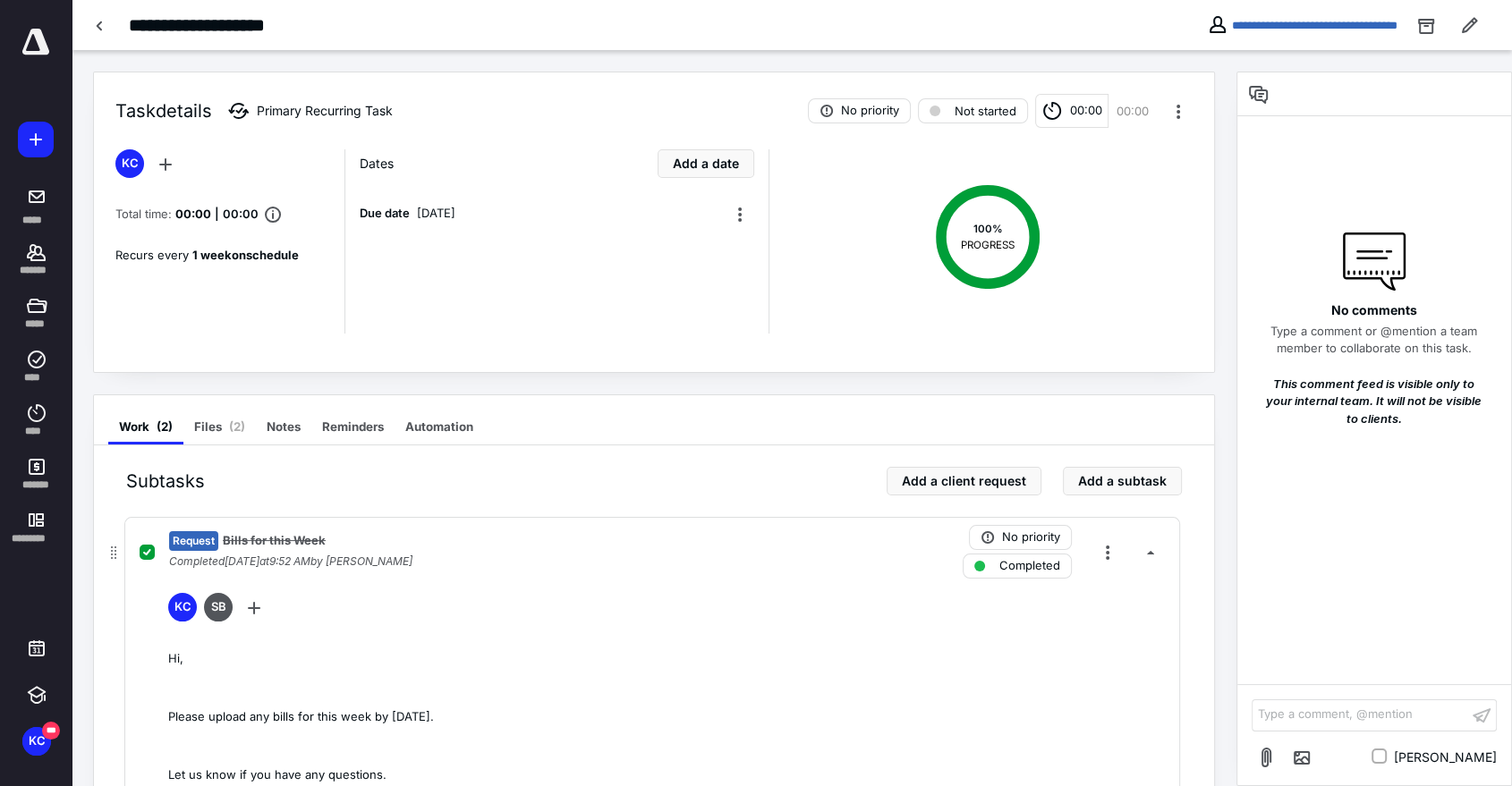 scroll, scrollTop: 0, scrollLeft: 0, axis: both 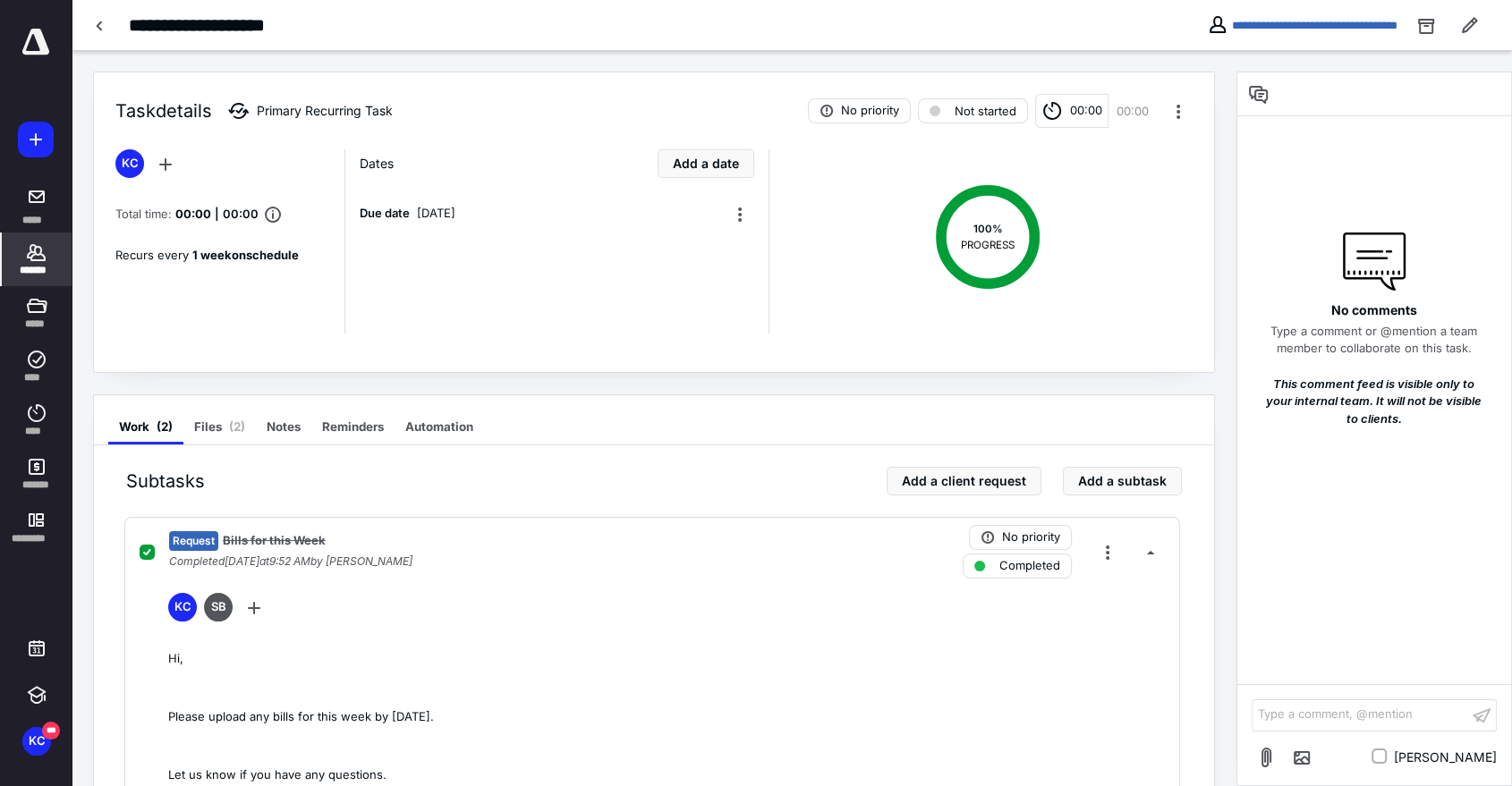 click on "*******" at bounding box center [37, 259] 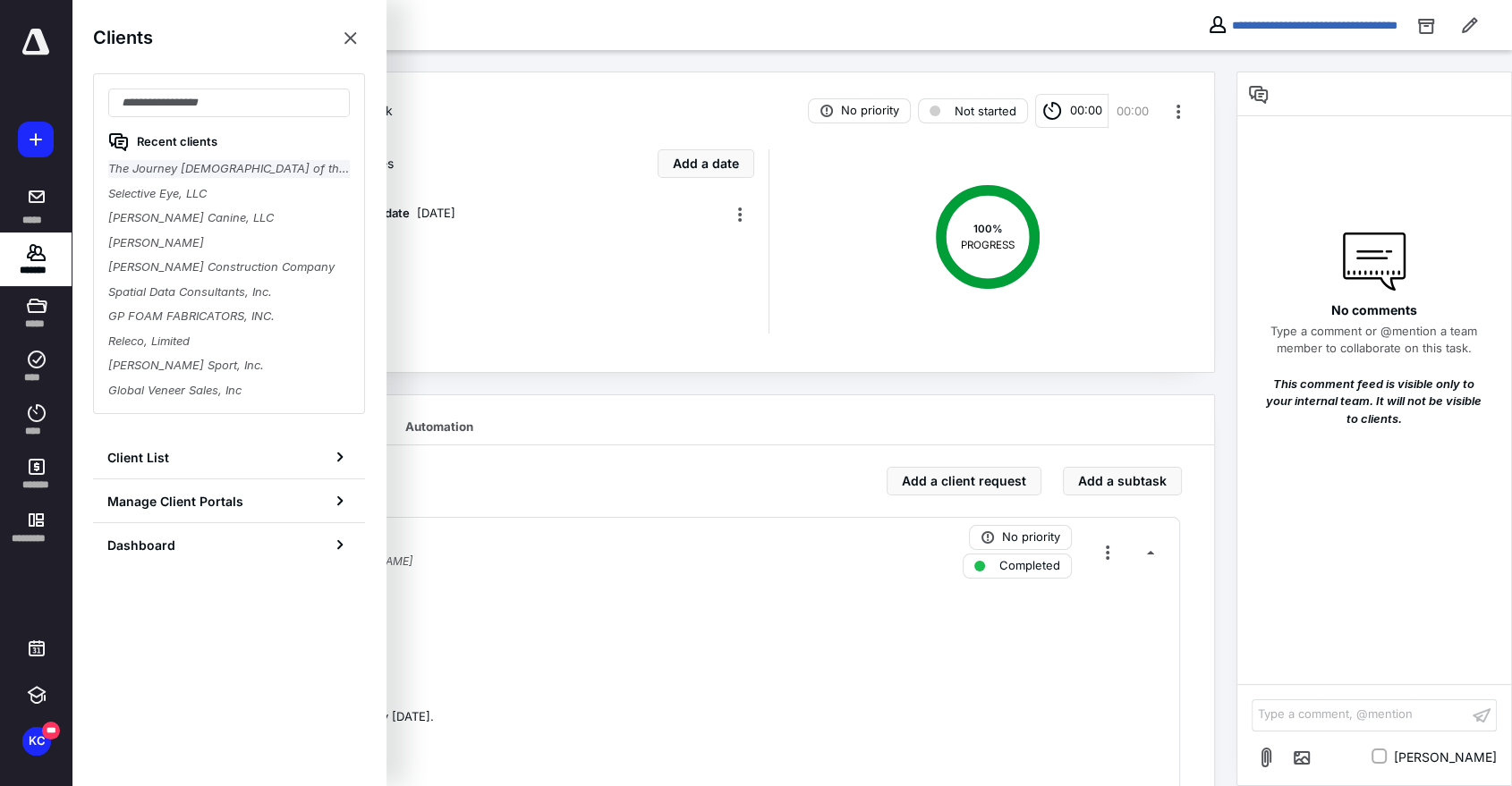 click on "The Journey [DEMOGRAPHIC_DATA] of the Triad, Inc." at bounding box center (229, 169) 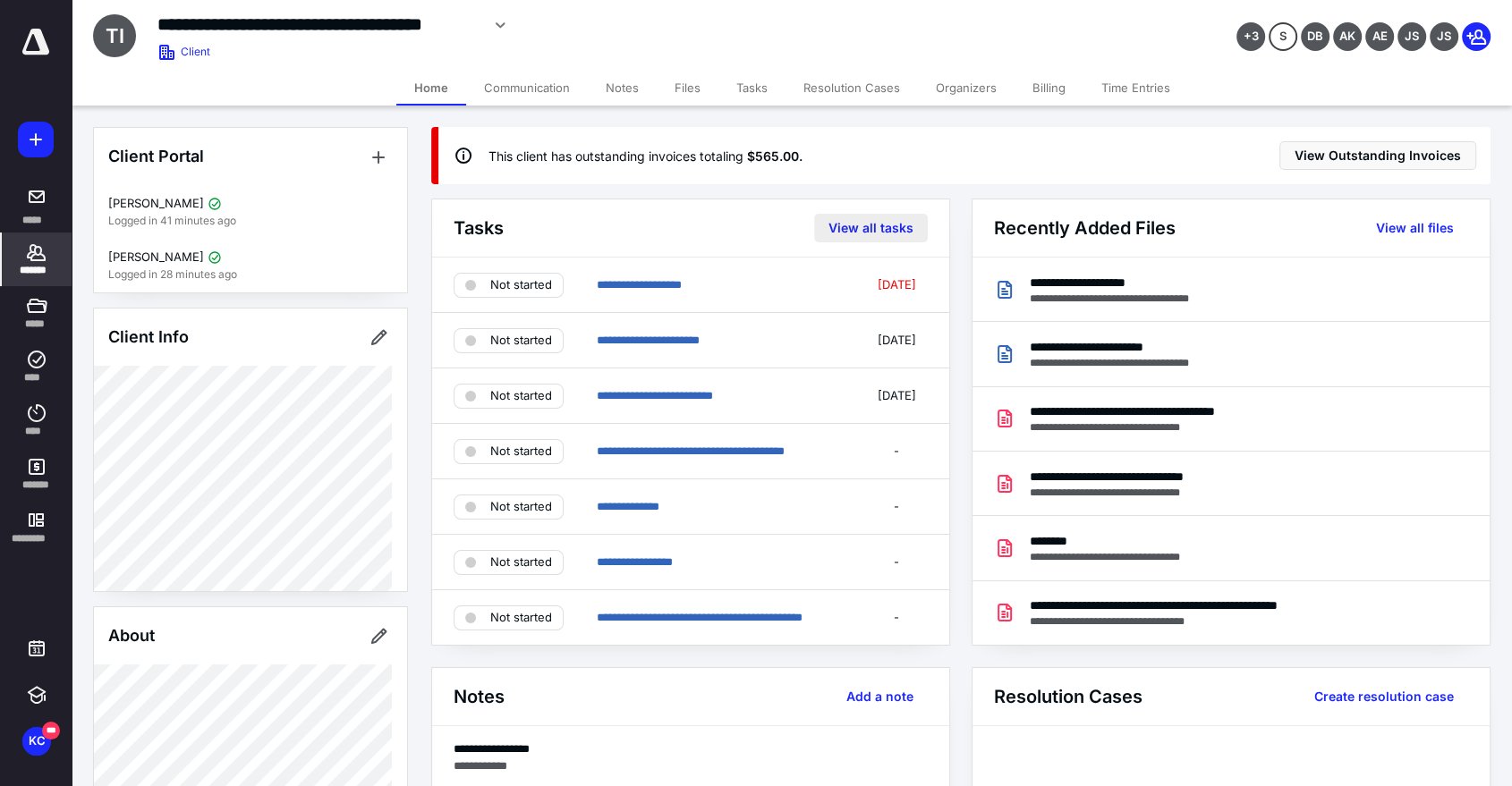 click on "View all tasks" at bounding box center (871, 228) 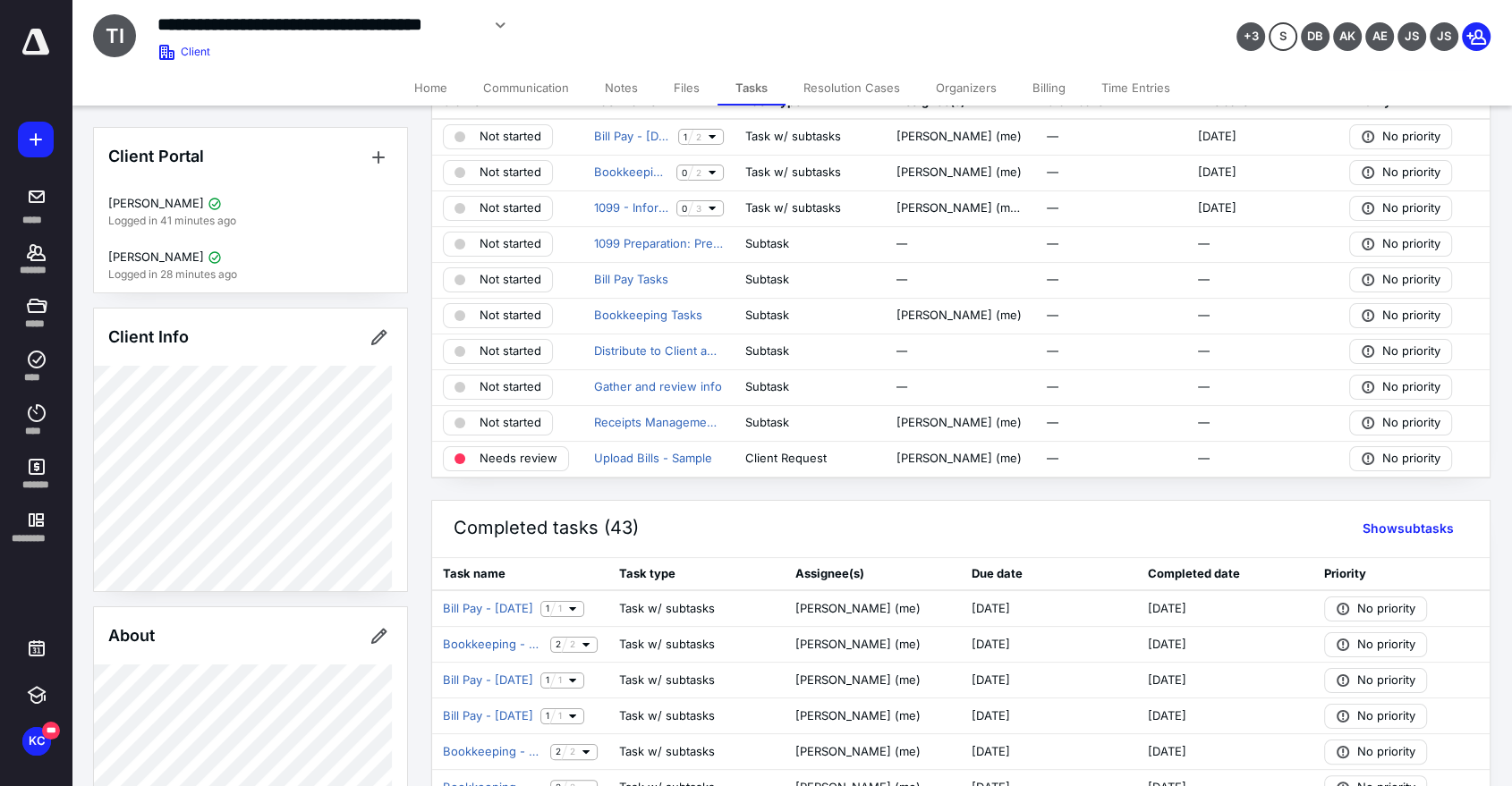 scroll, scrollTop: 0, scrollLeft: 0, axis: both 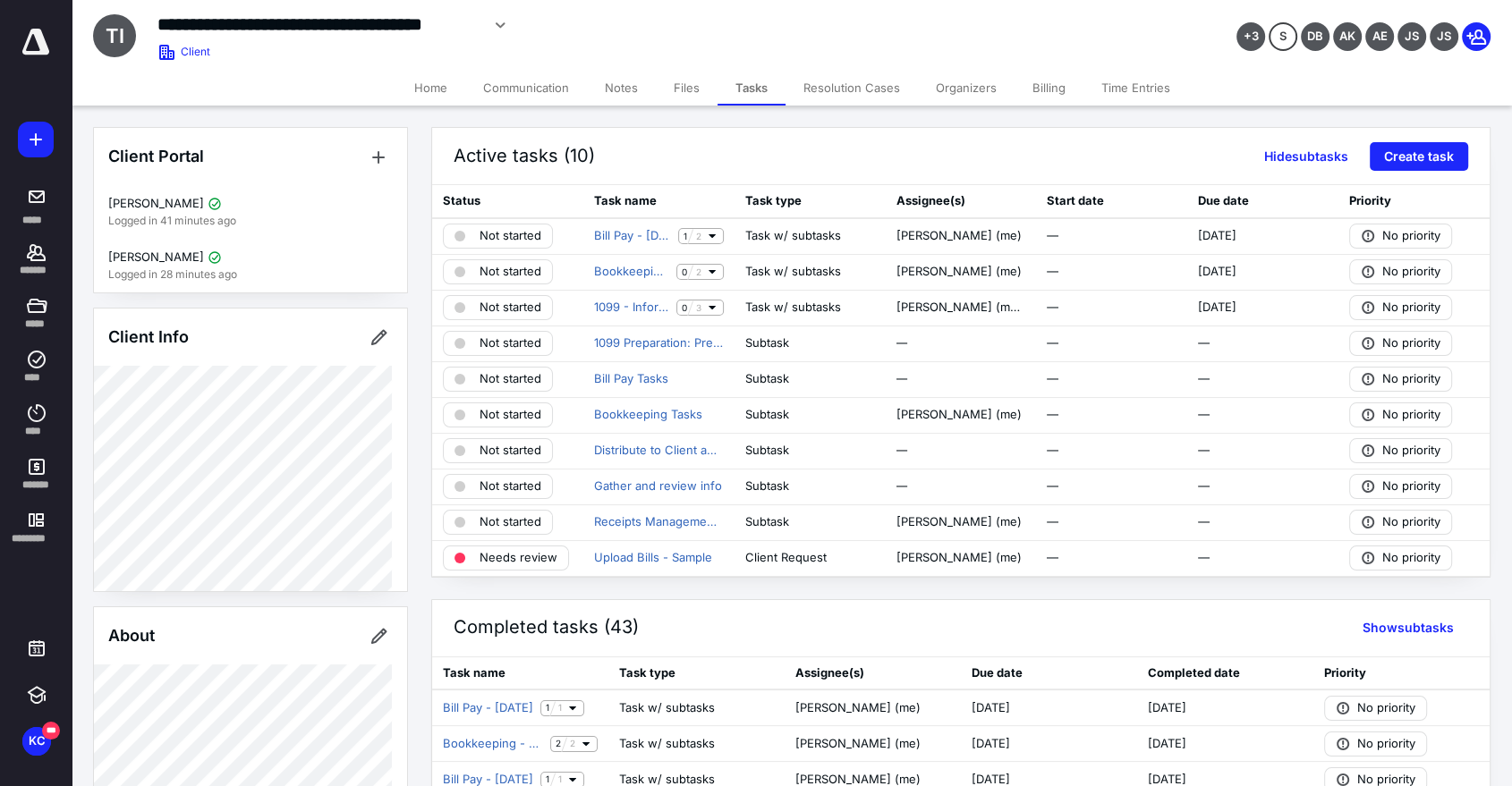 click 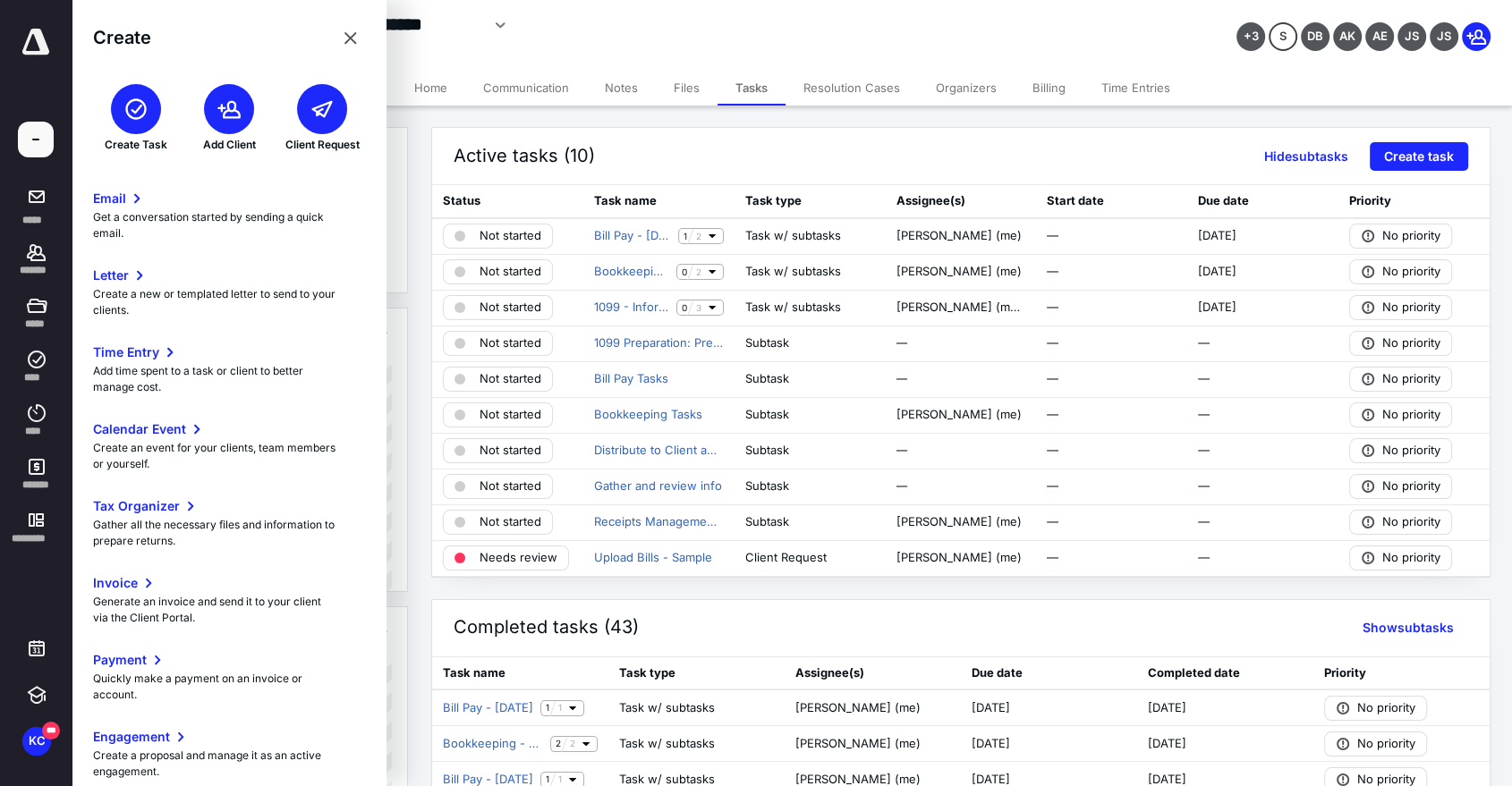 click on "**********" at bounding box center [588, 25] 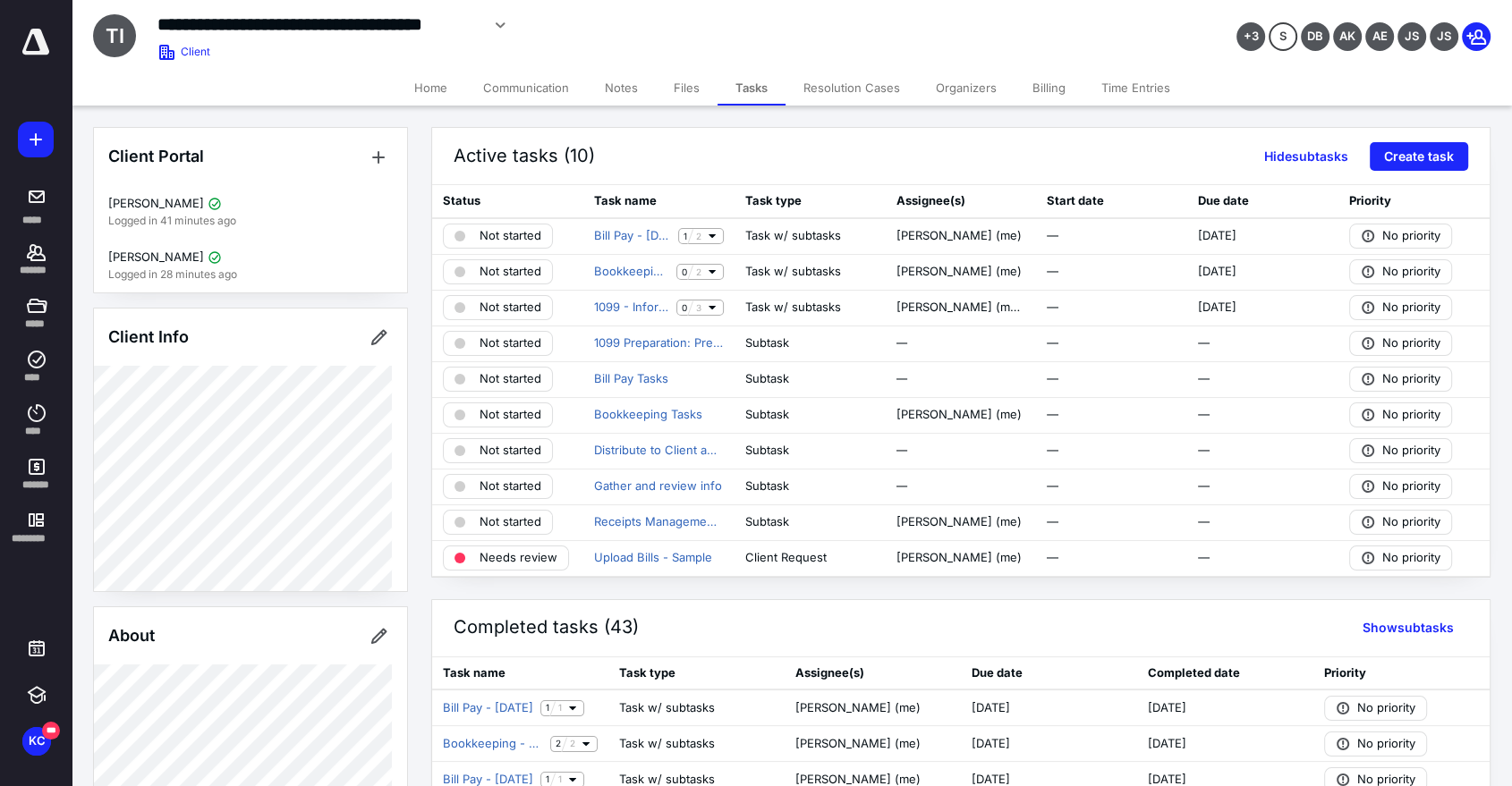 click on "**********" at bounding box center [319, 24] 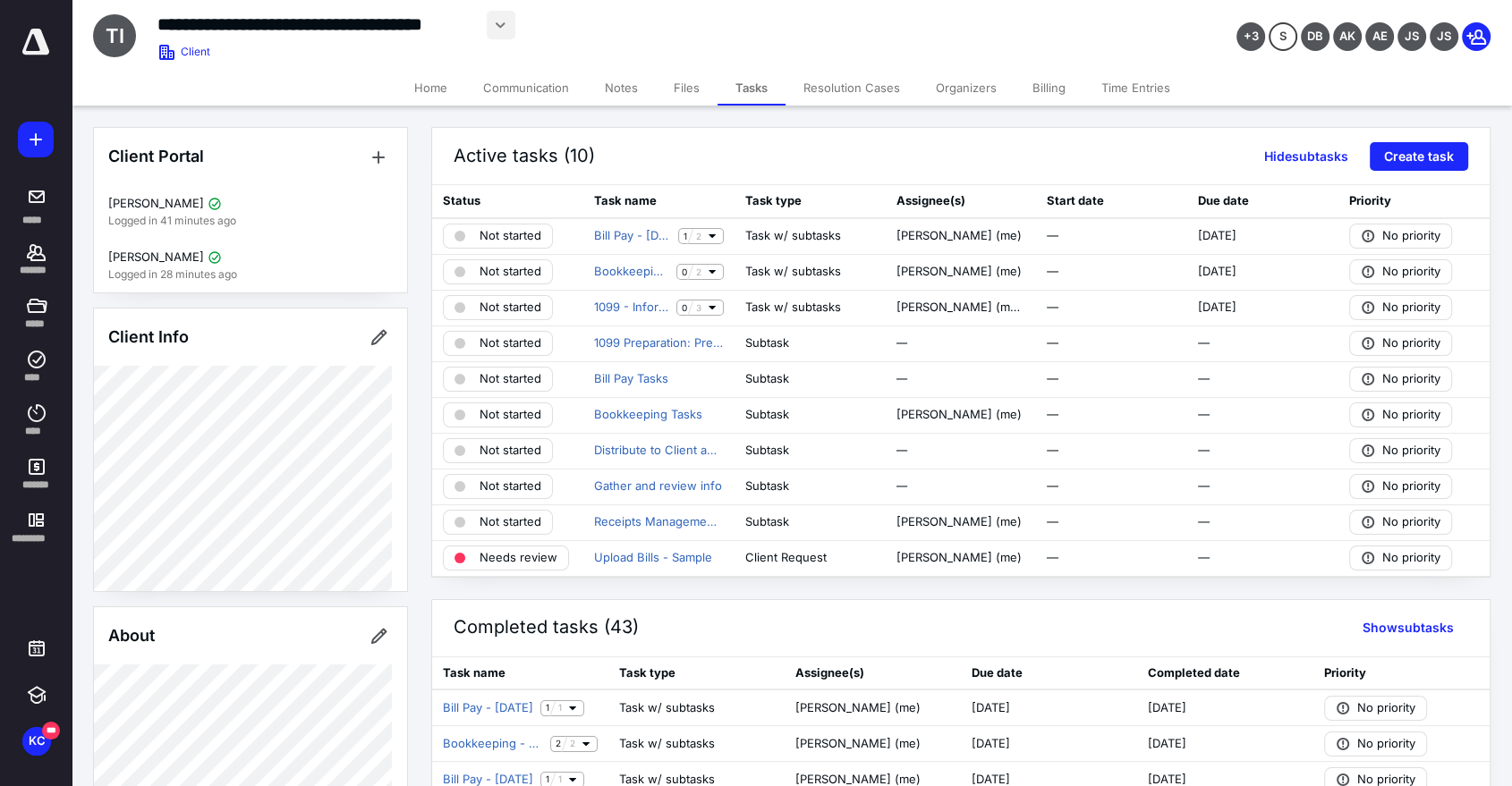 click at bounding box center [501, 25] 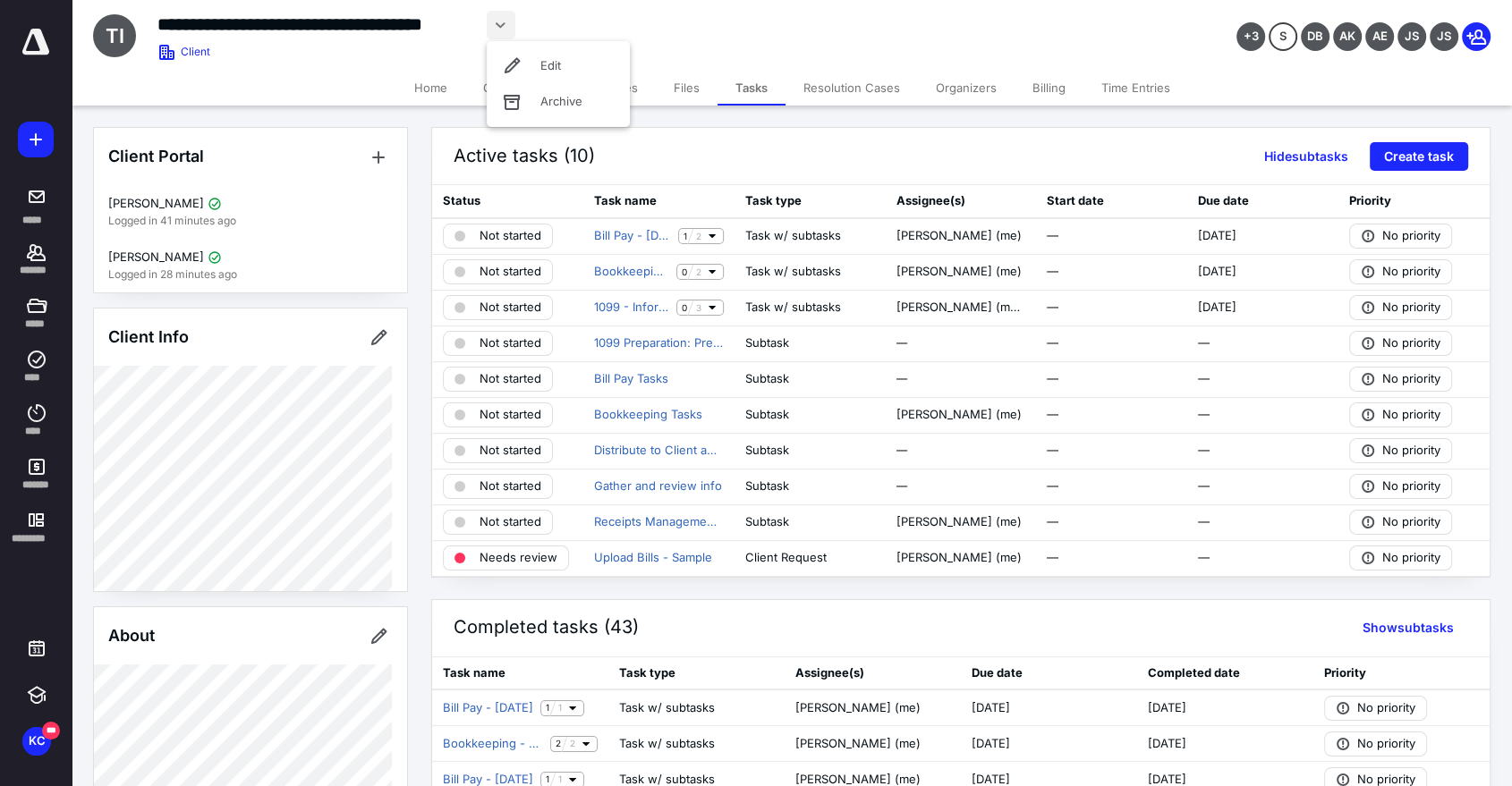 click on "**********" at bounding box center (319, 24) 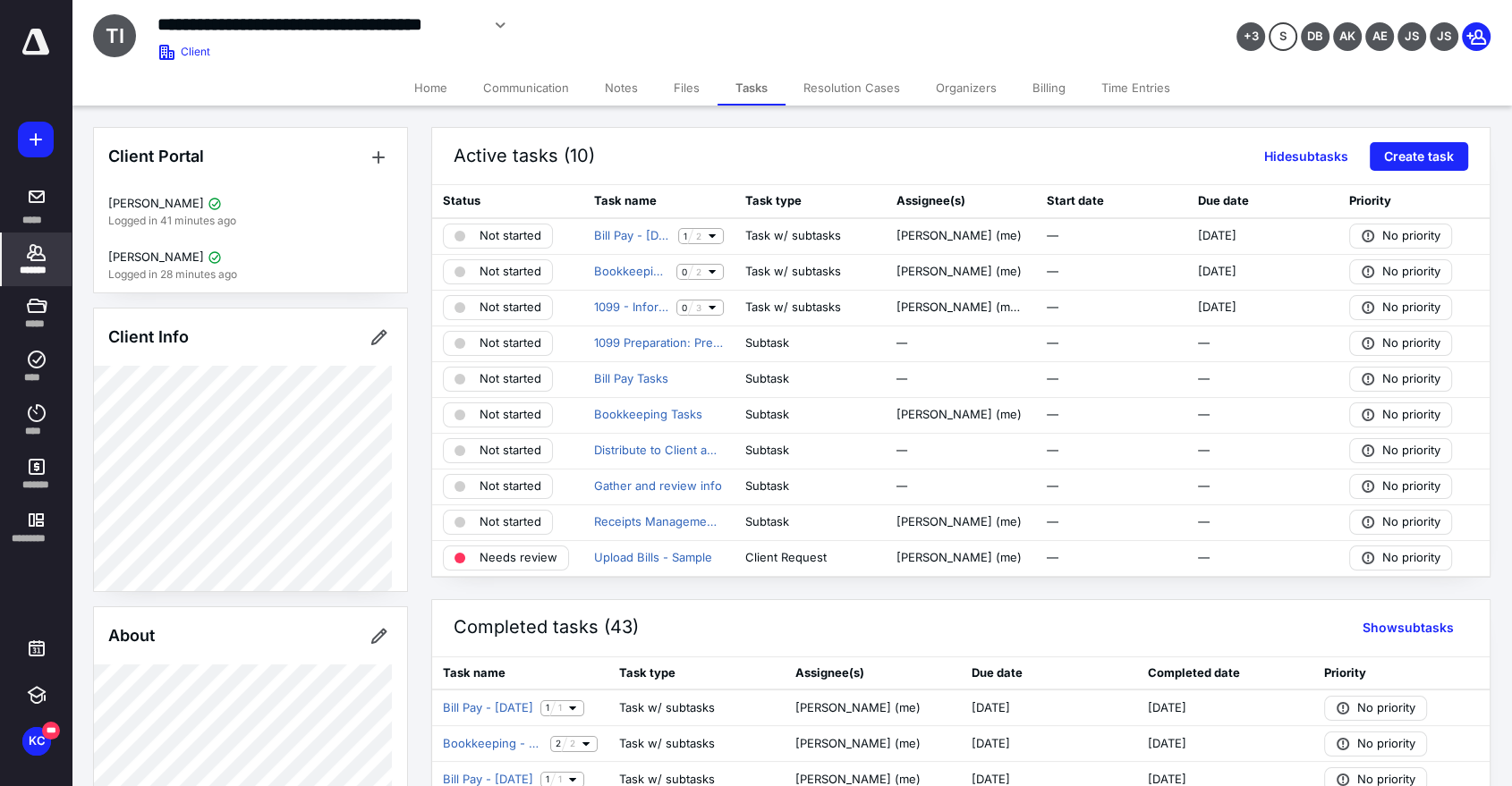 click 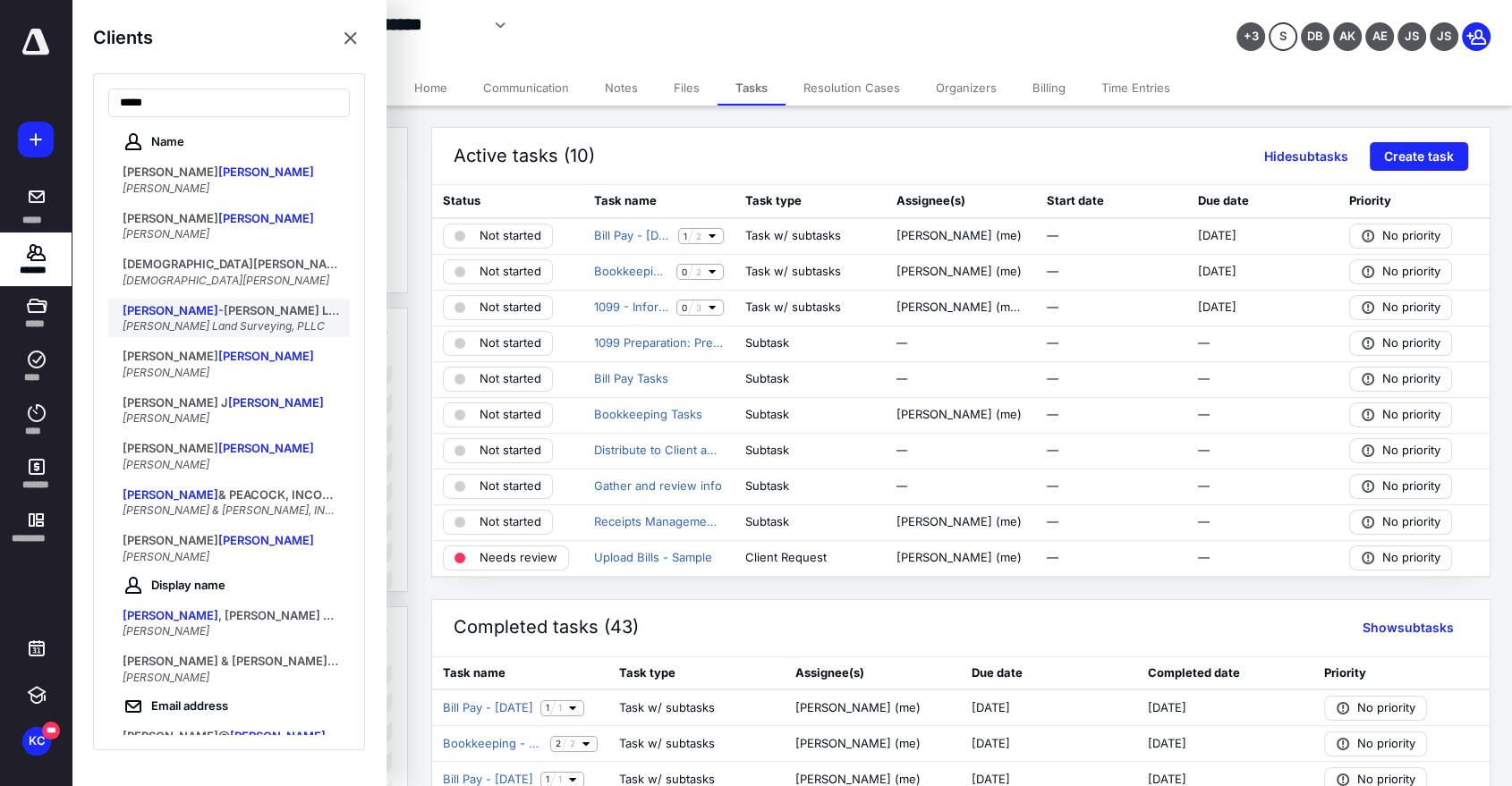 type on "*****" 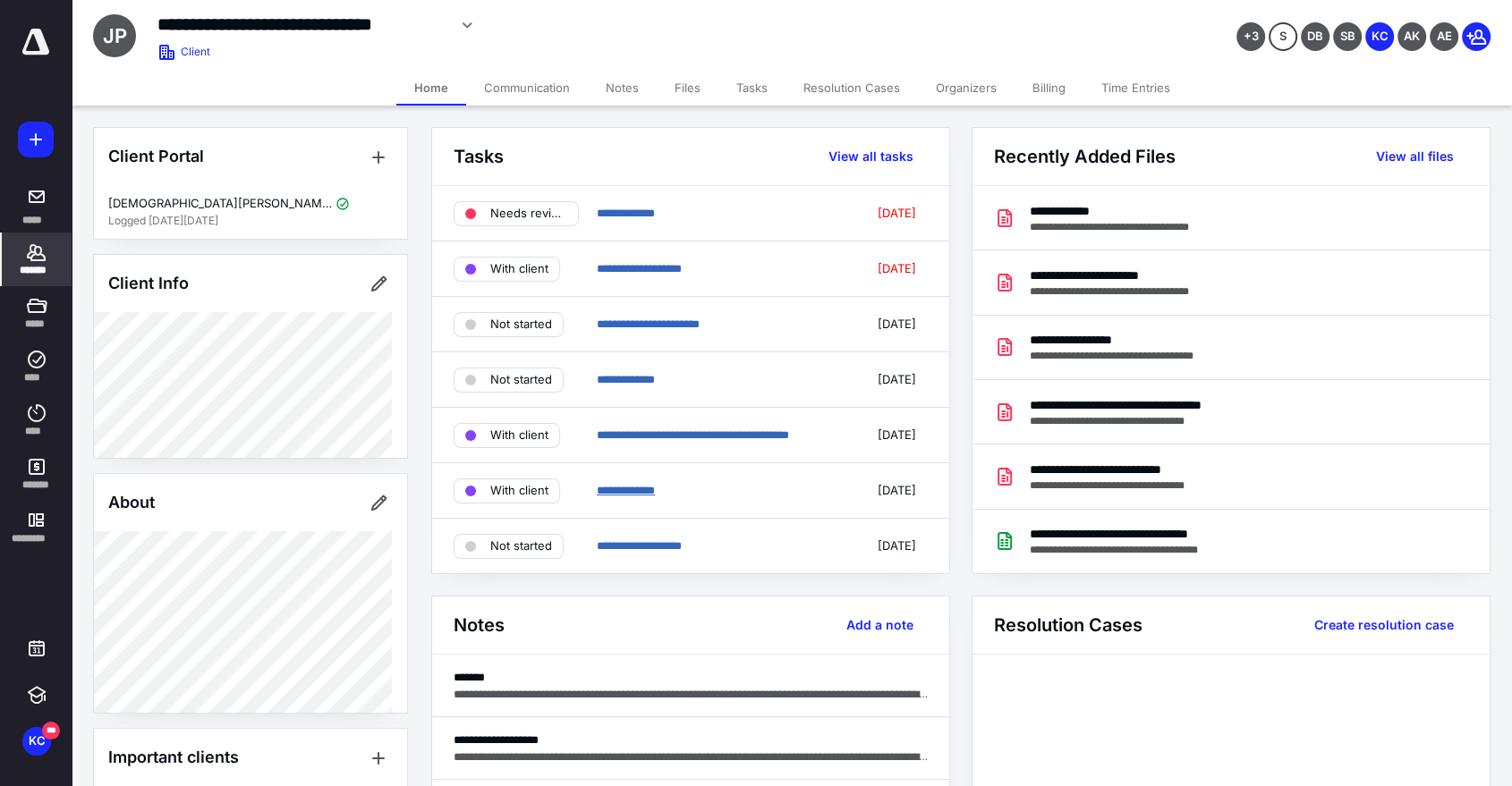 click on "**********" at bounding box center (625, 490) 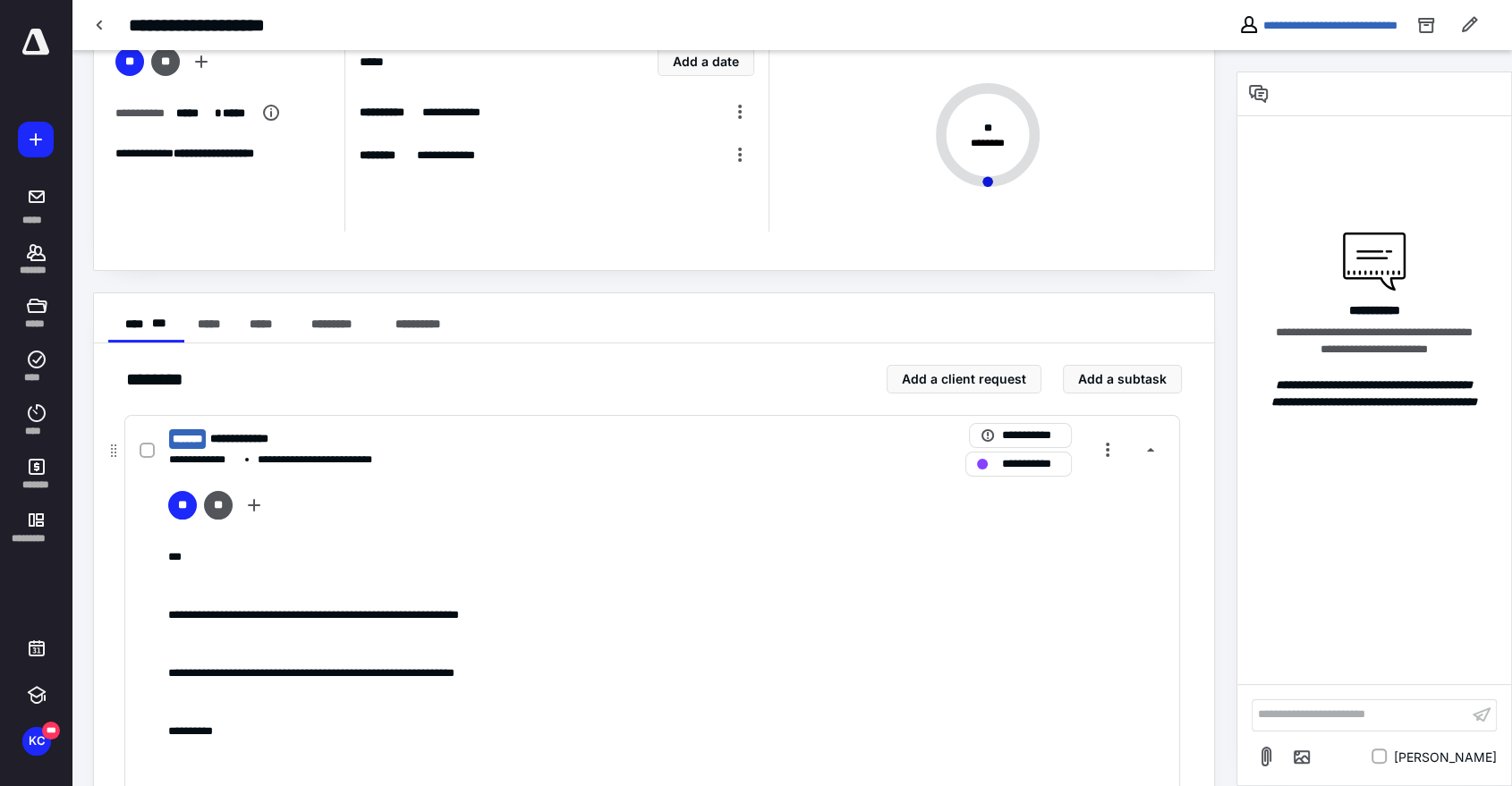 scroll, scrollTop: 199, scrollLeft: 0, axis: vertical 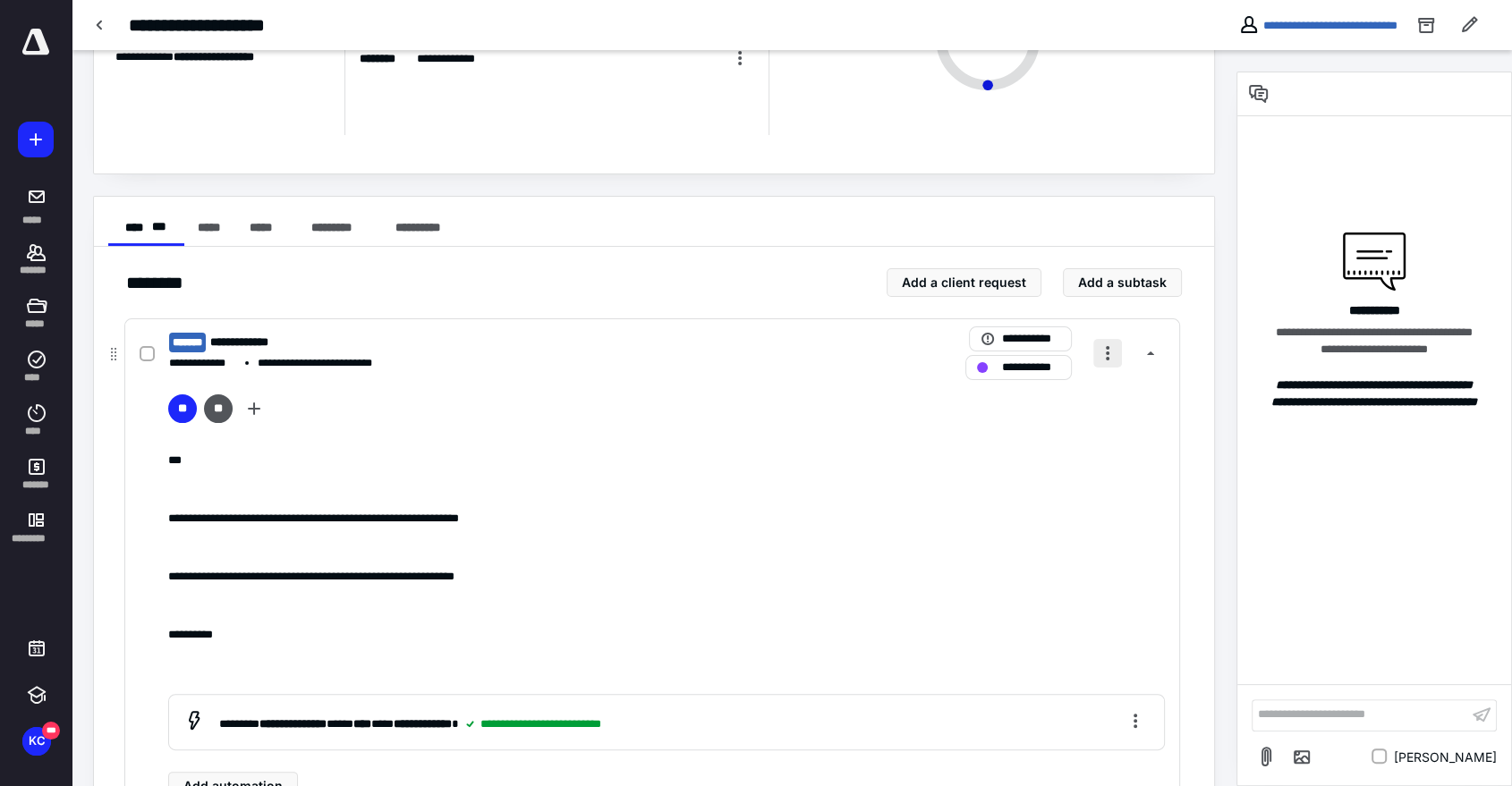 click at bounding box center [1108, 353] 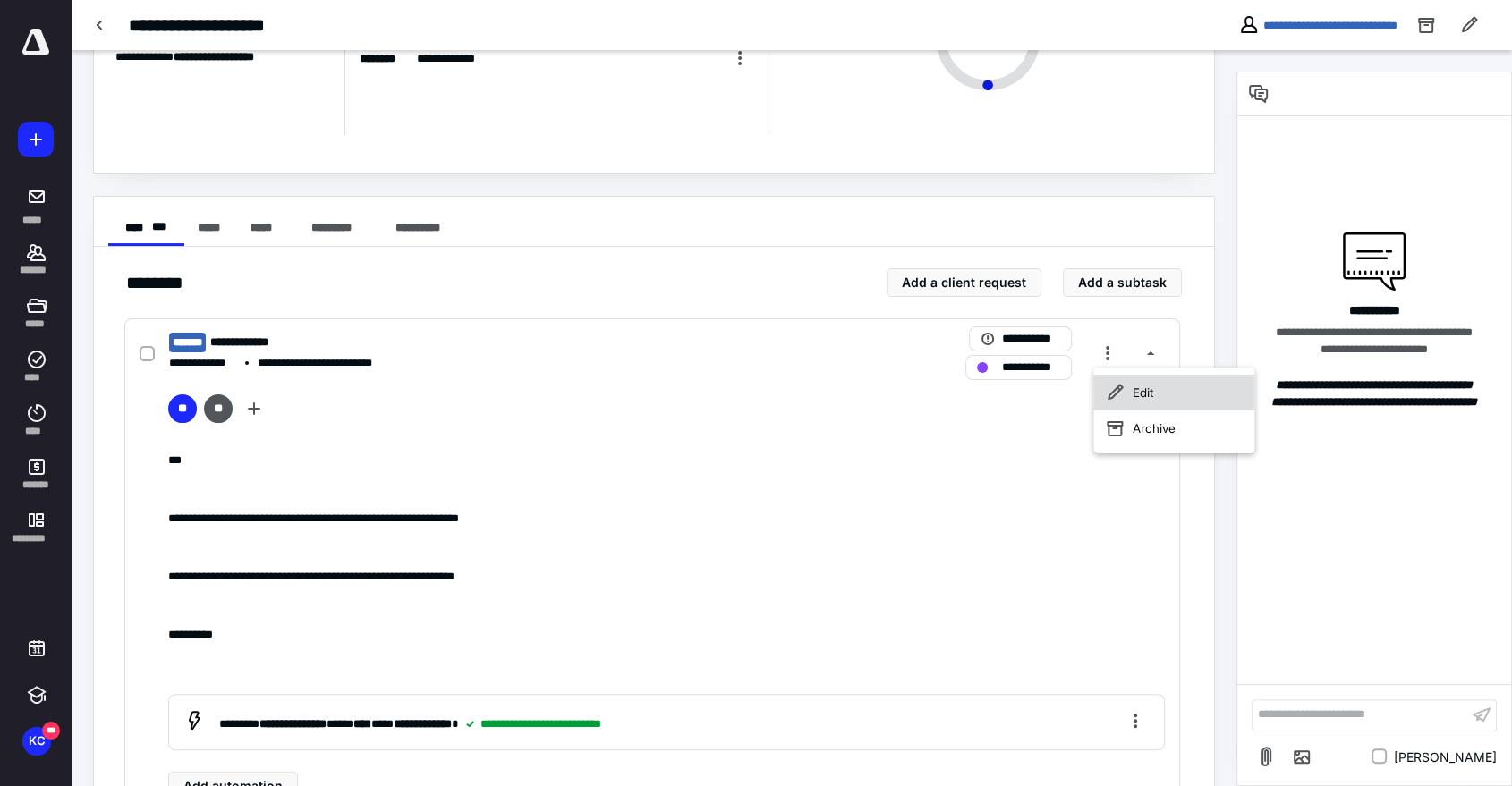 click on "Edit" at bounding box center [1174, 393] 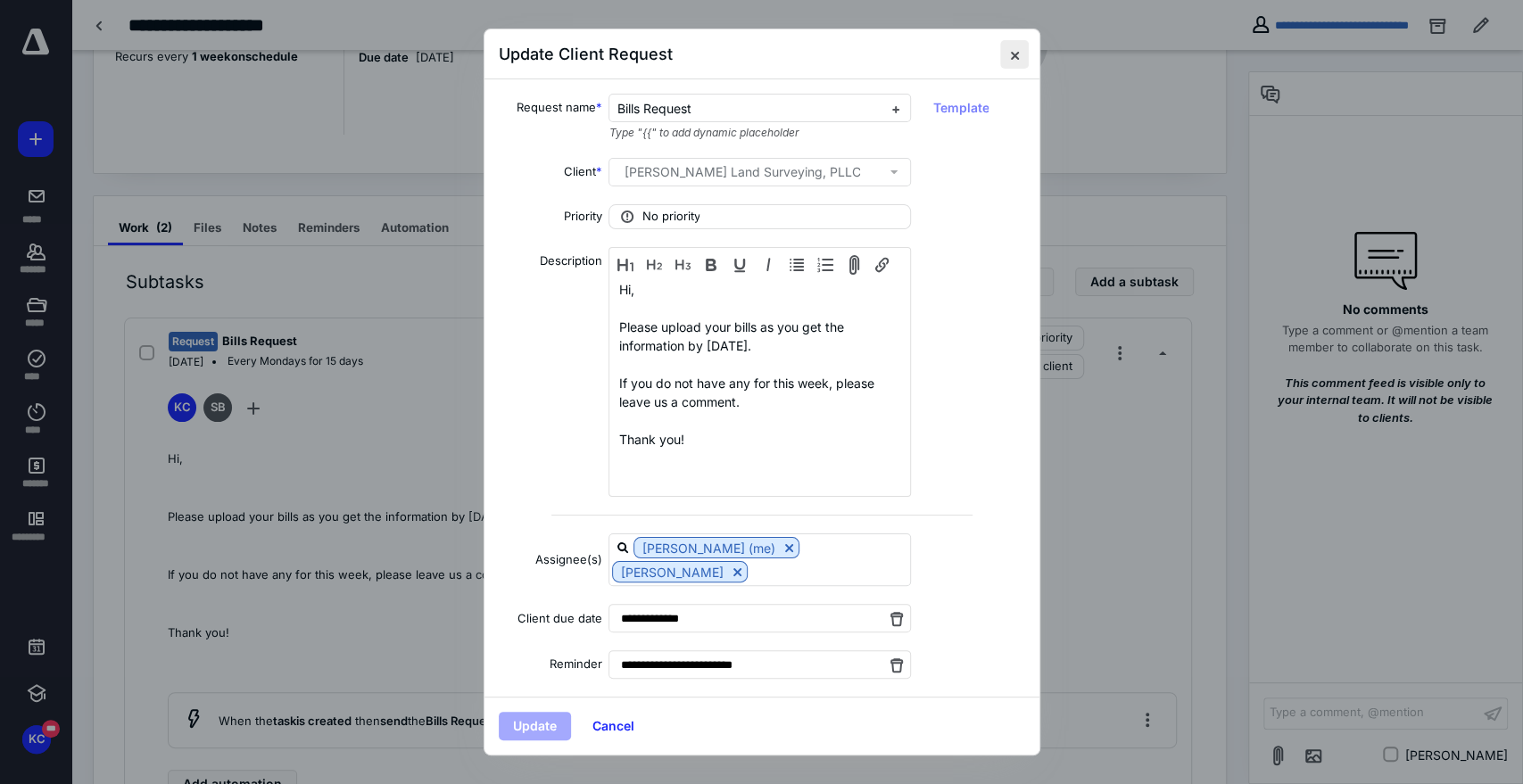click at bounding box center [1014, 54] 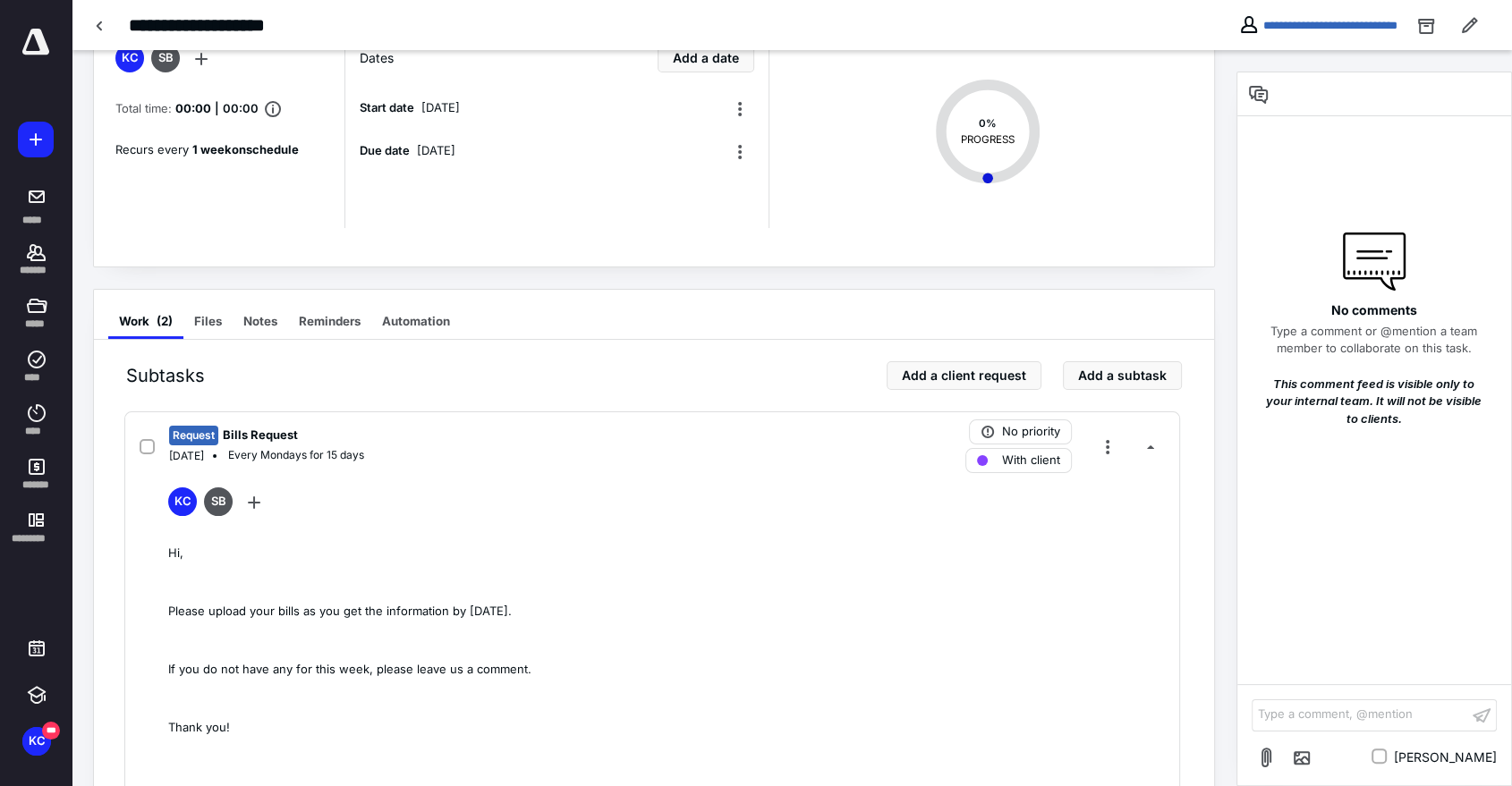 scroll, scrollTop: 0, scrollLeft: 0, axis: both 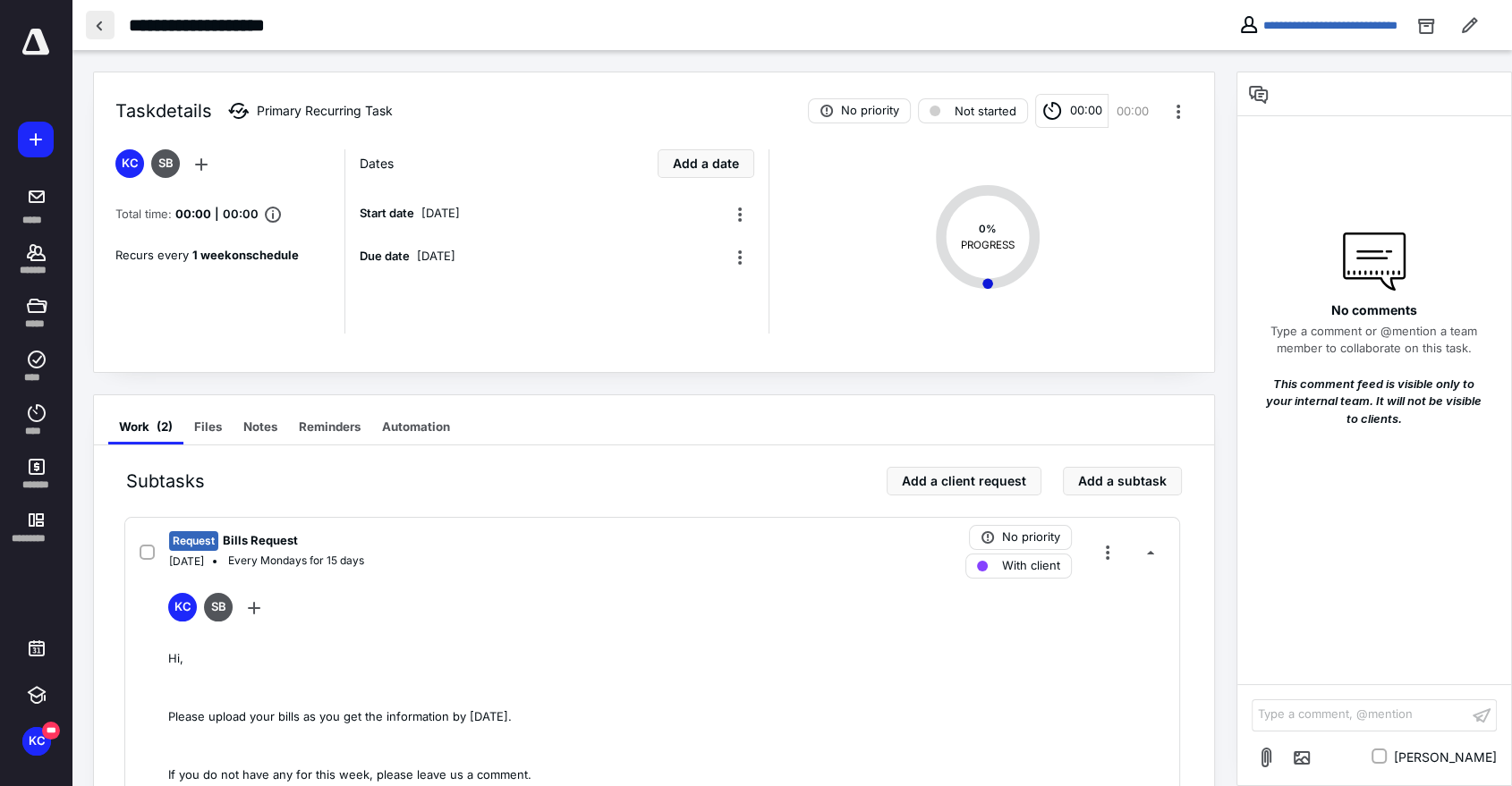 click at bounding box center (100, 25) 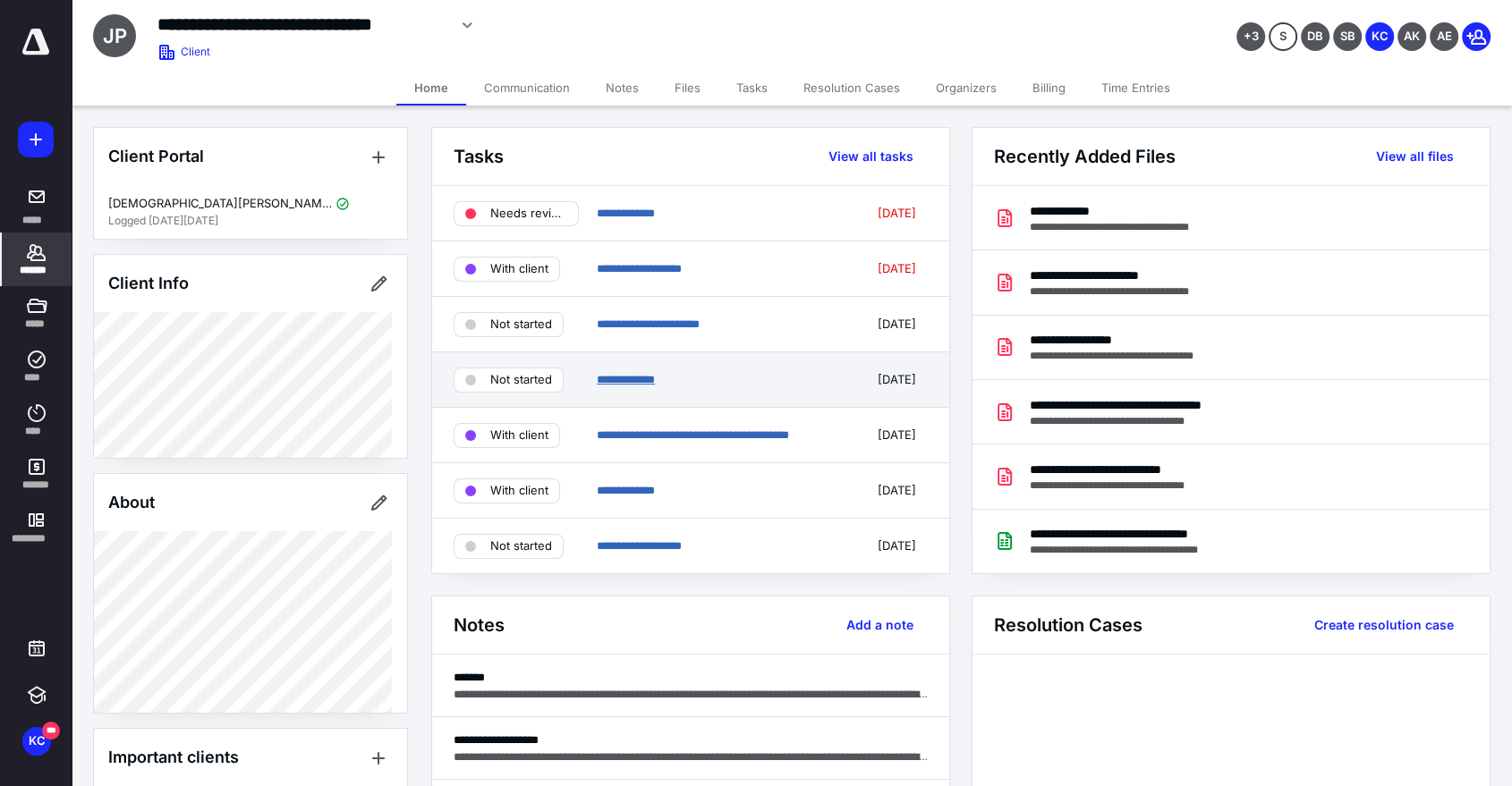 click on "**********" at bounding box center (625, 379) 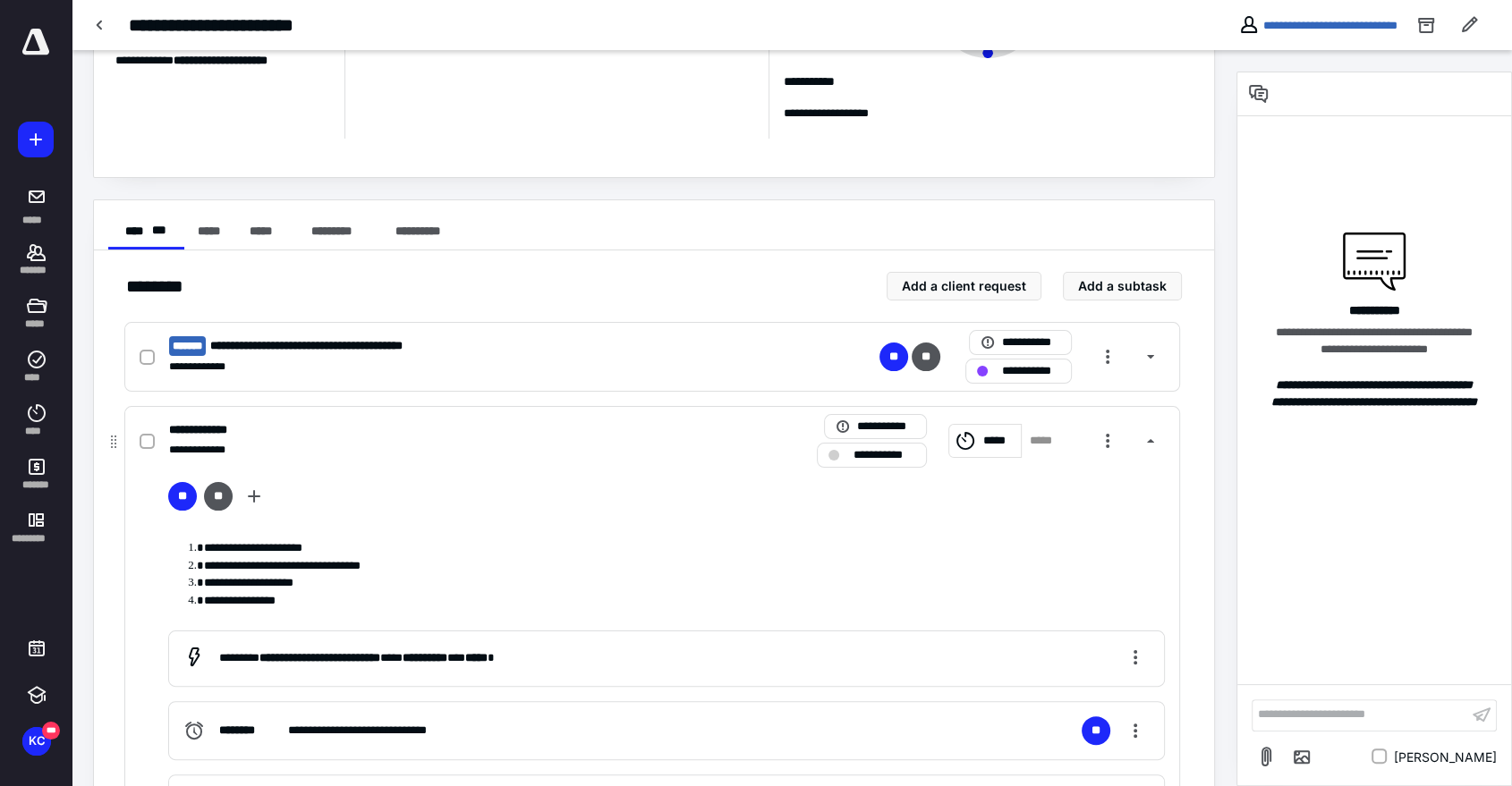 scroll, scrollTop: 199, scrollLeft: 0, axis: vertical 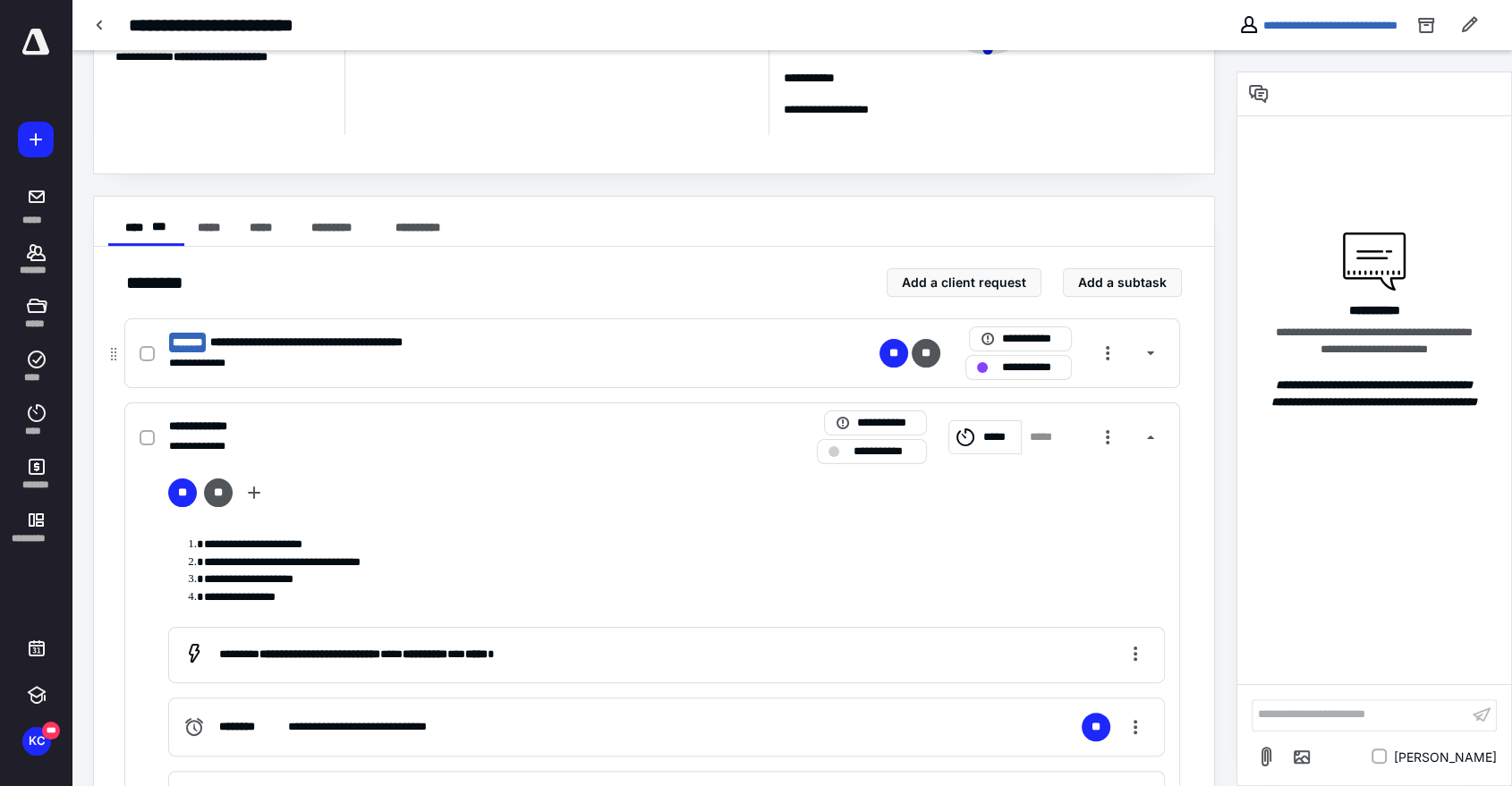 click on "**********" at bounding box center [406, 353] 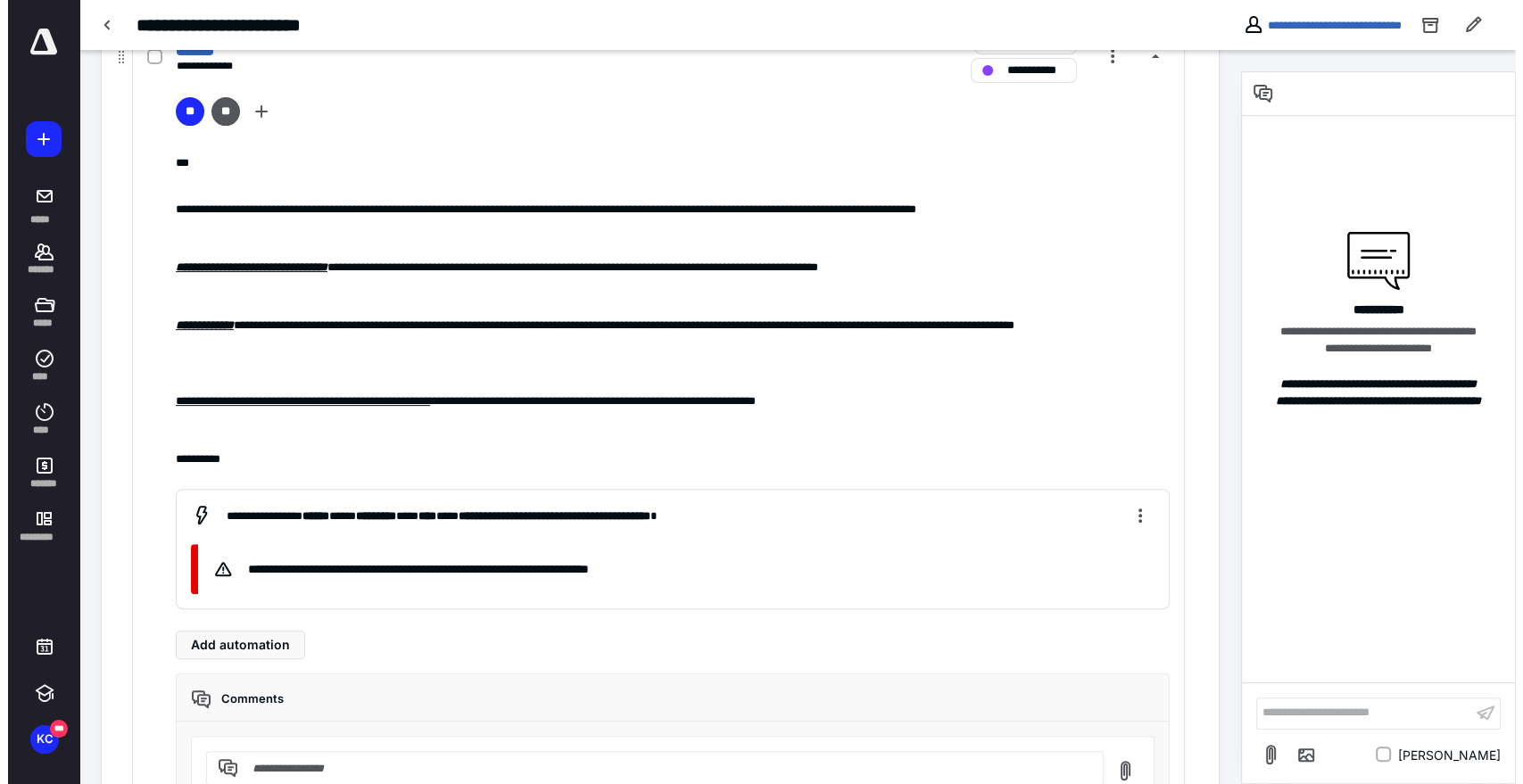scroll, scrollTop: 495, scrollLeft: 0, axis: vertical 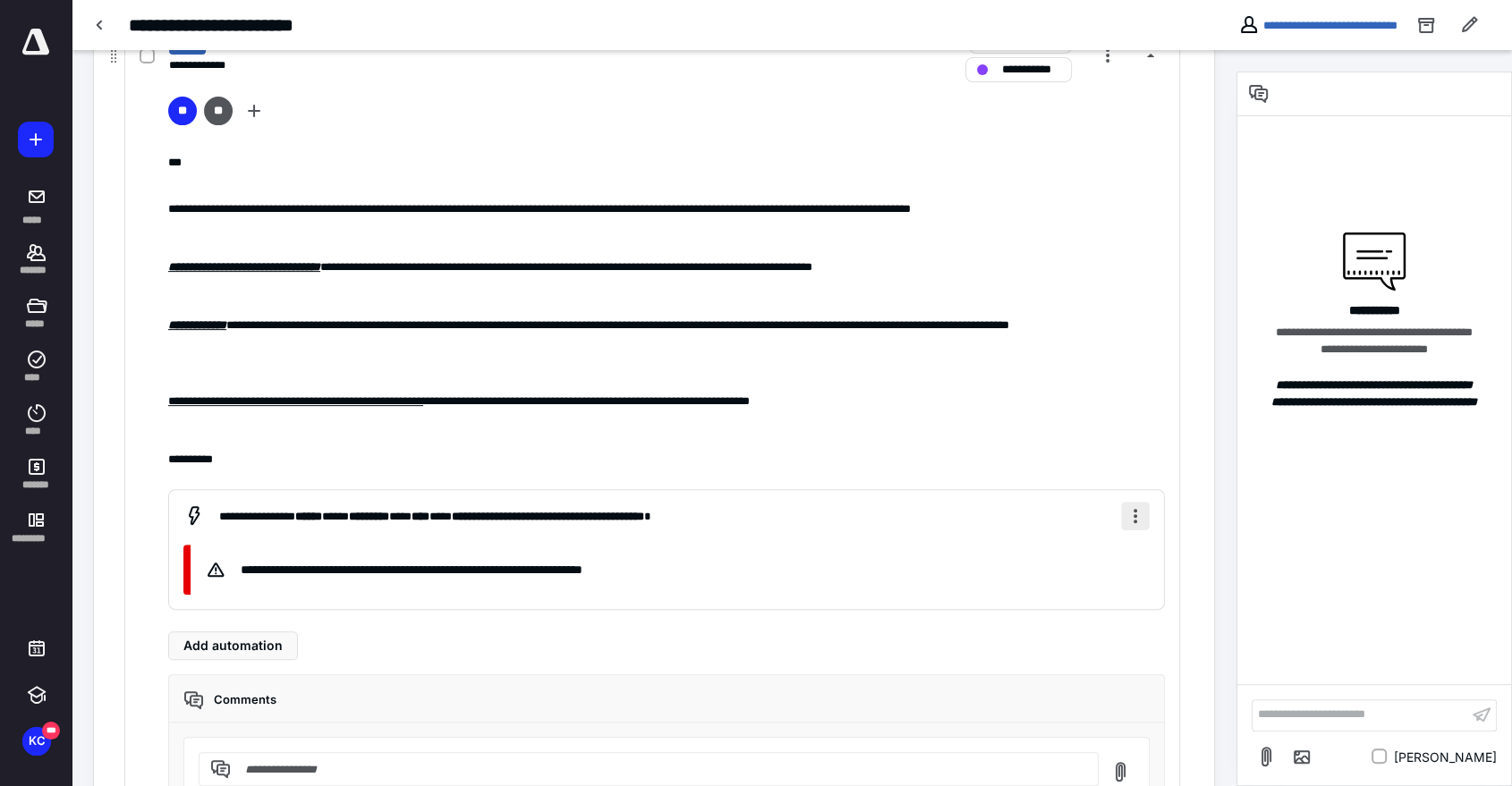 click at bounding box center (1135, 516) 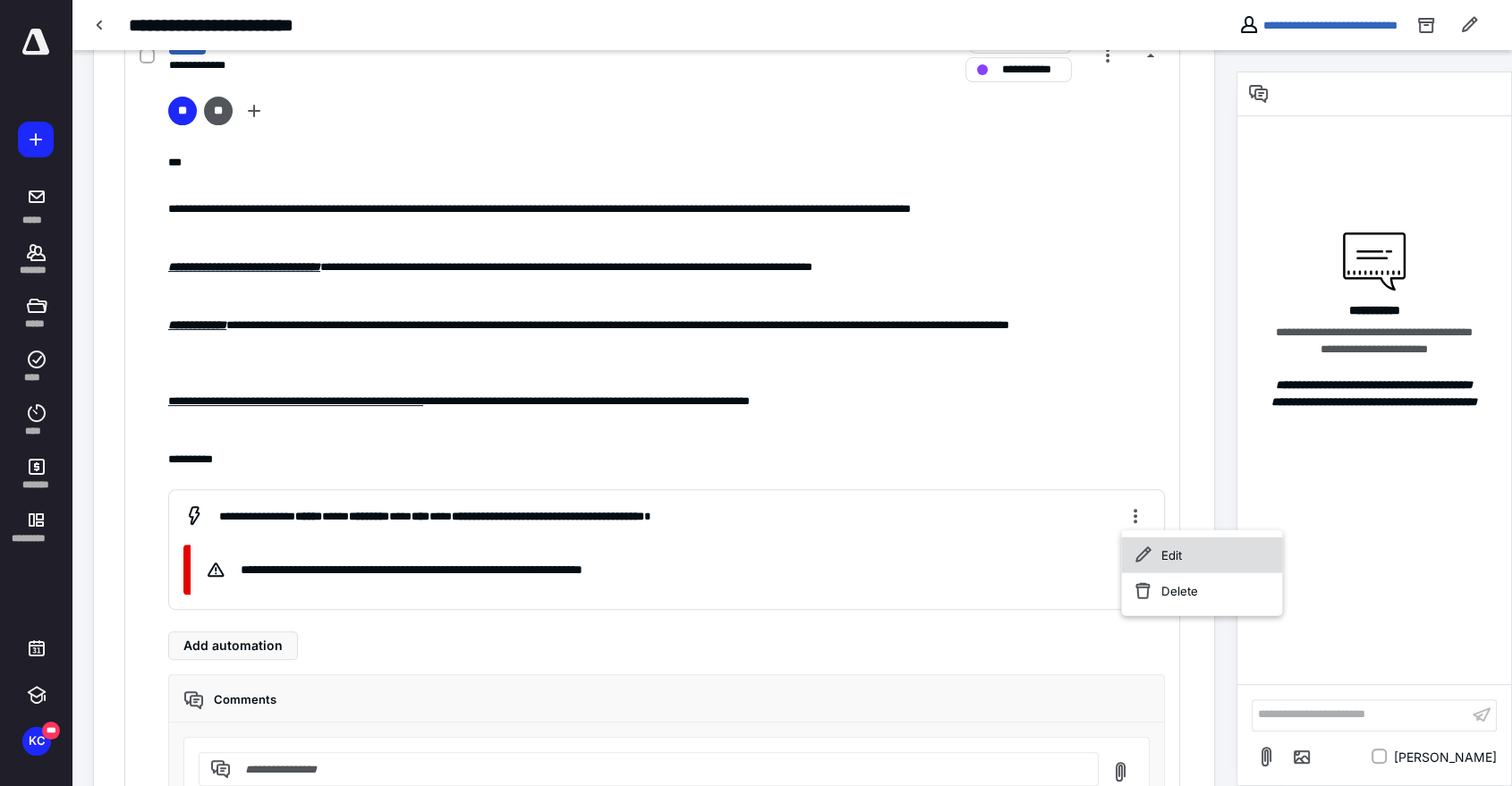click on "Edit" at bounding box center [1202, 555] 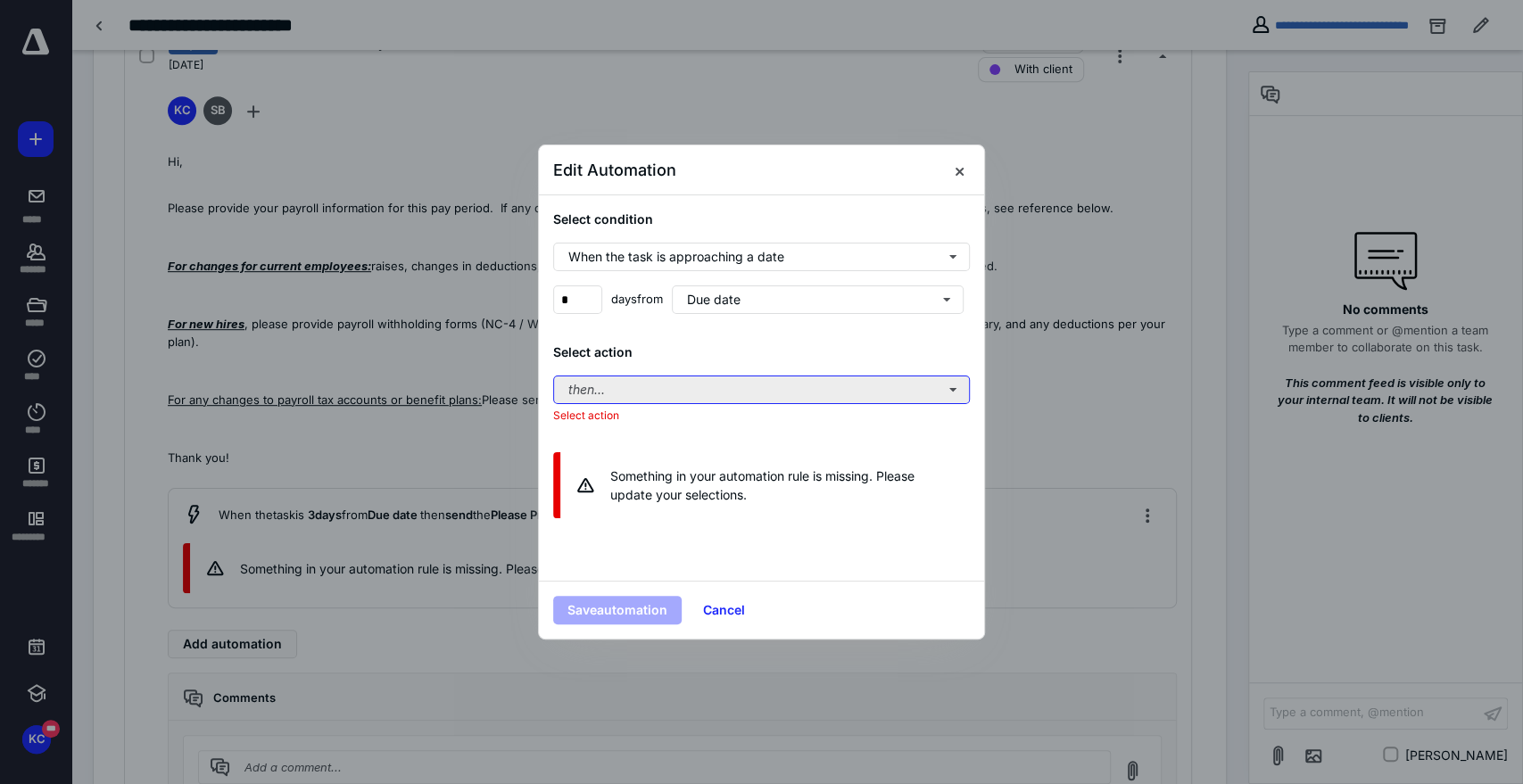 click on "then..." at bounding box center [761, 390] 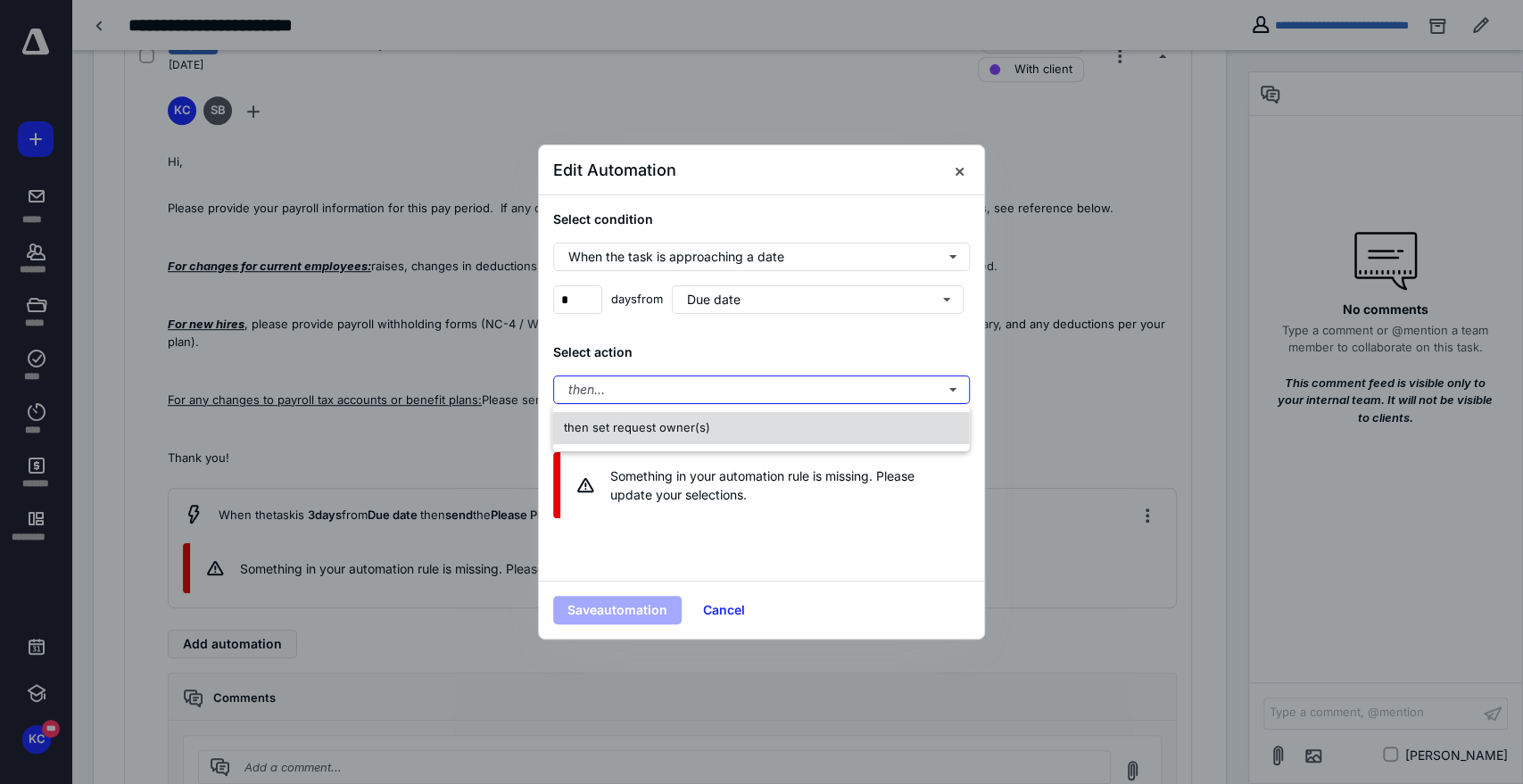click on "then set request owner(s)" at bounding box center [637, 427] 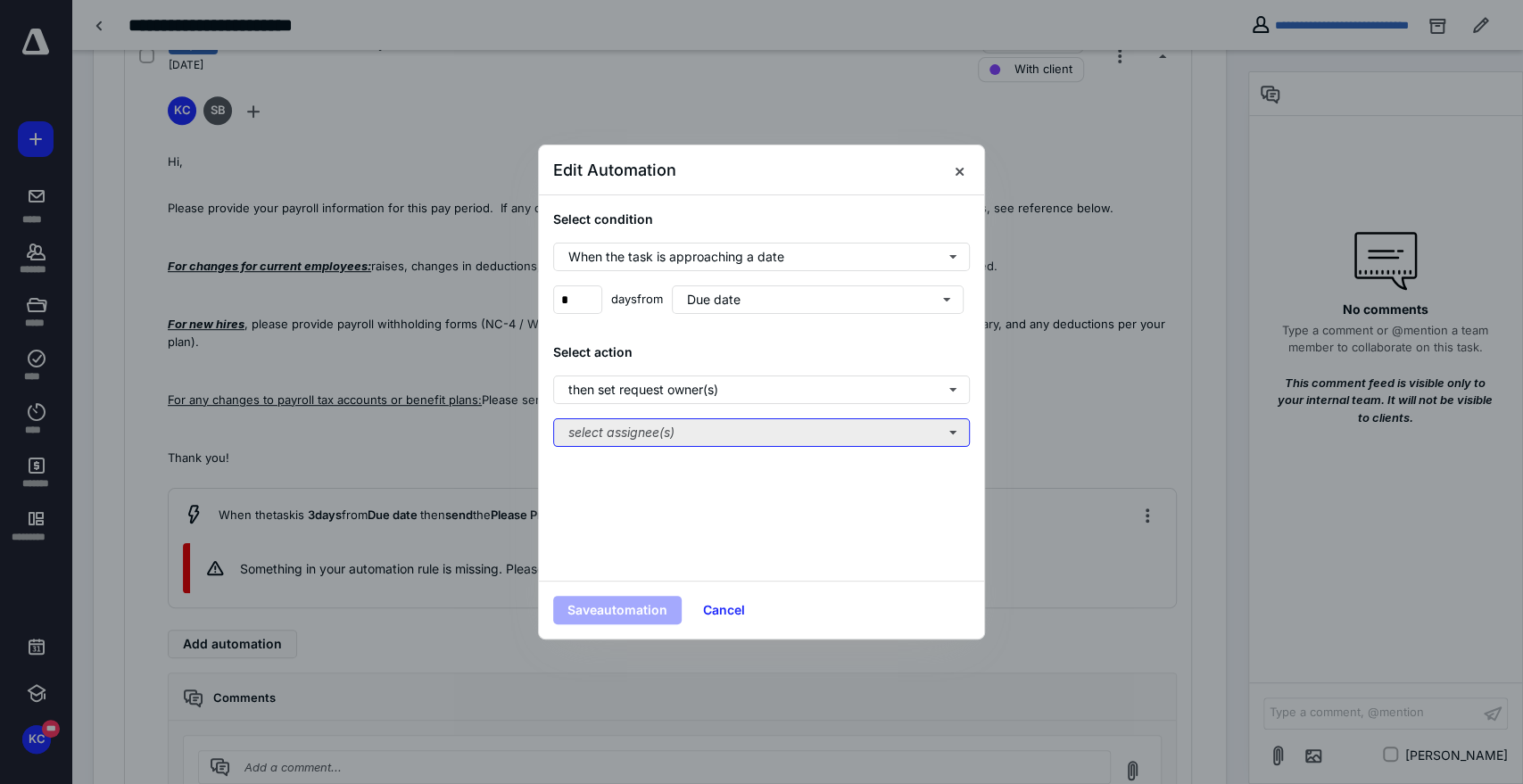 click on "select assignee(s)" at bounding box center [761, 433] 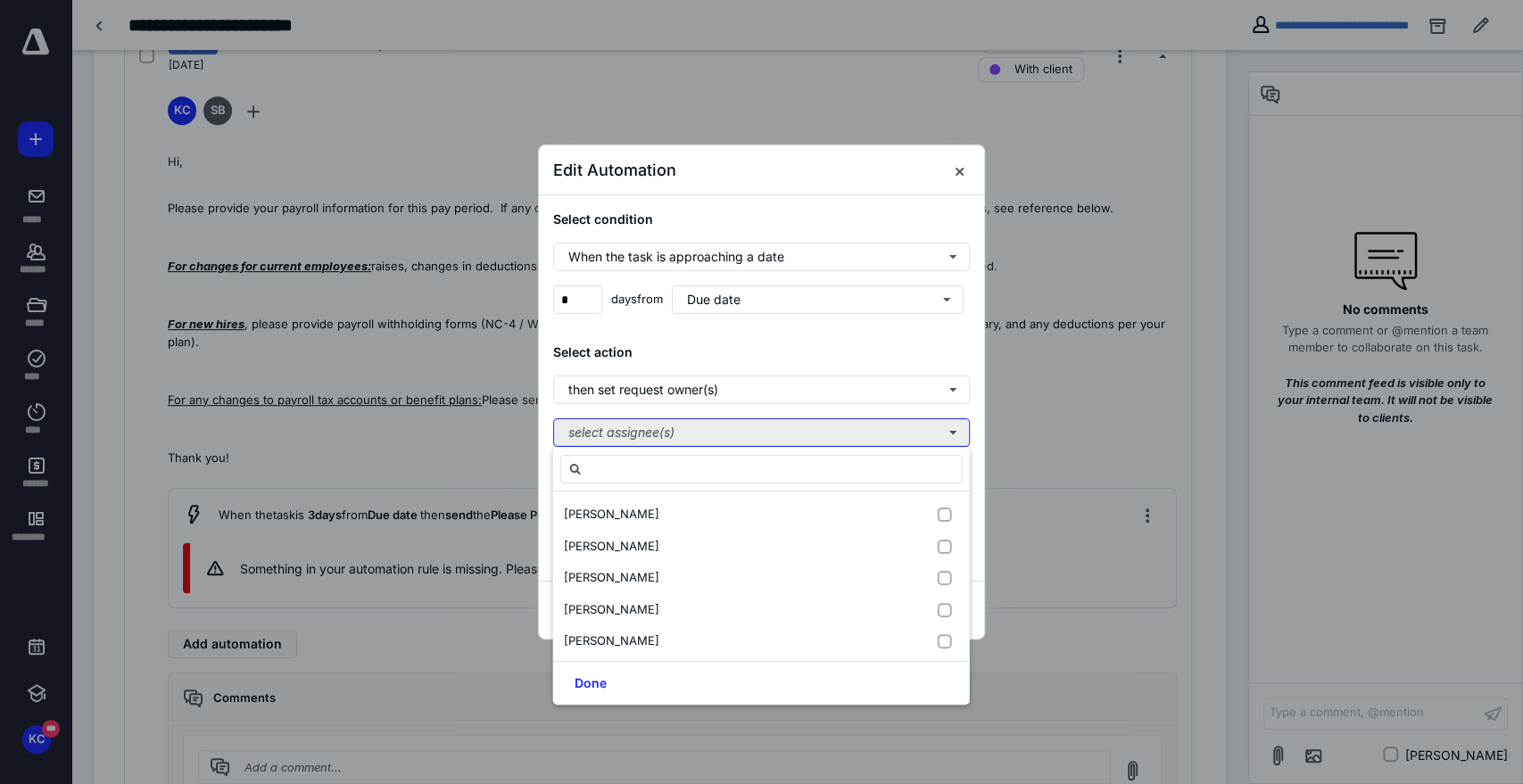 click on "select assignee(s)" at bounding box center (761, 433) 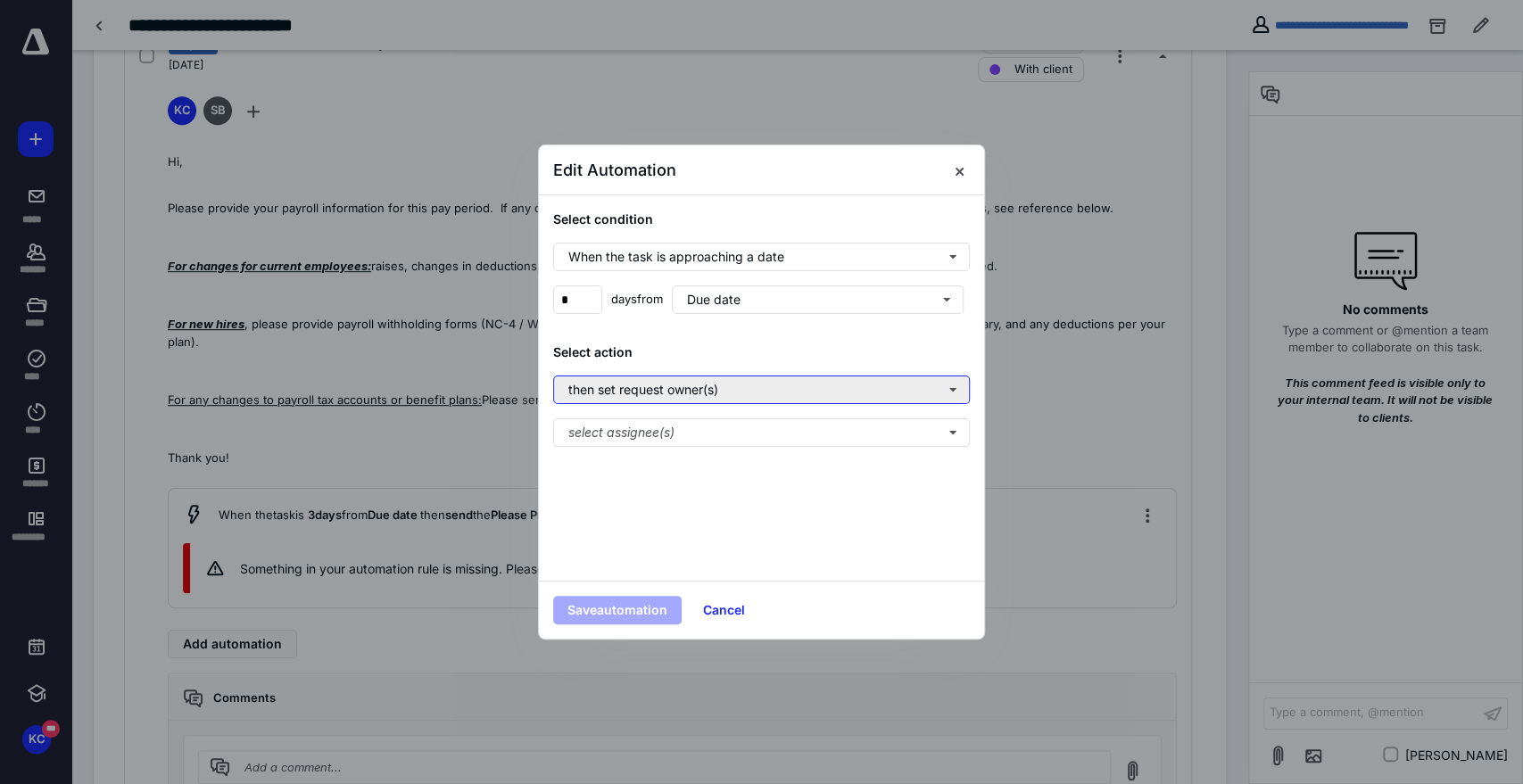 click on "then set request owner(s)" at bounding box center [761, 390] 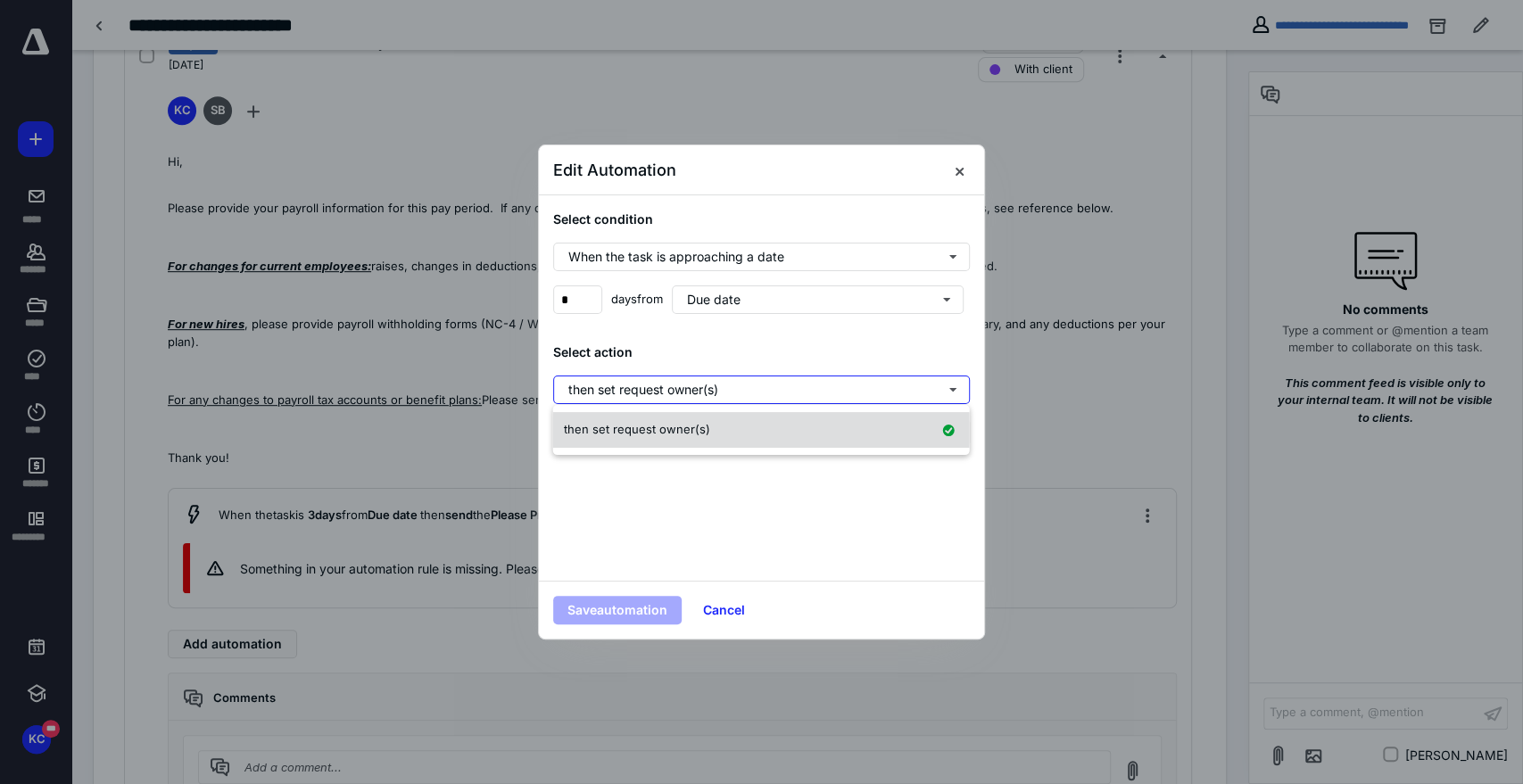 click on "then set request owner(s)" at bounding box center [761, 430] 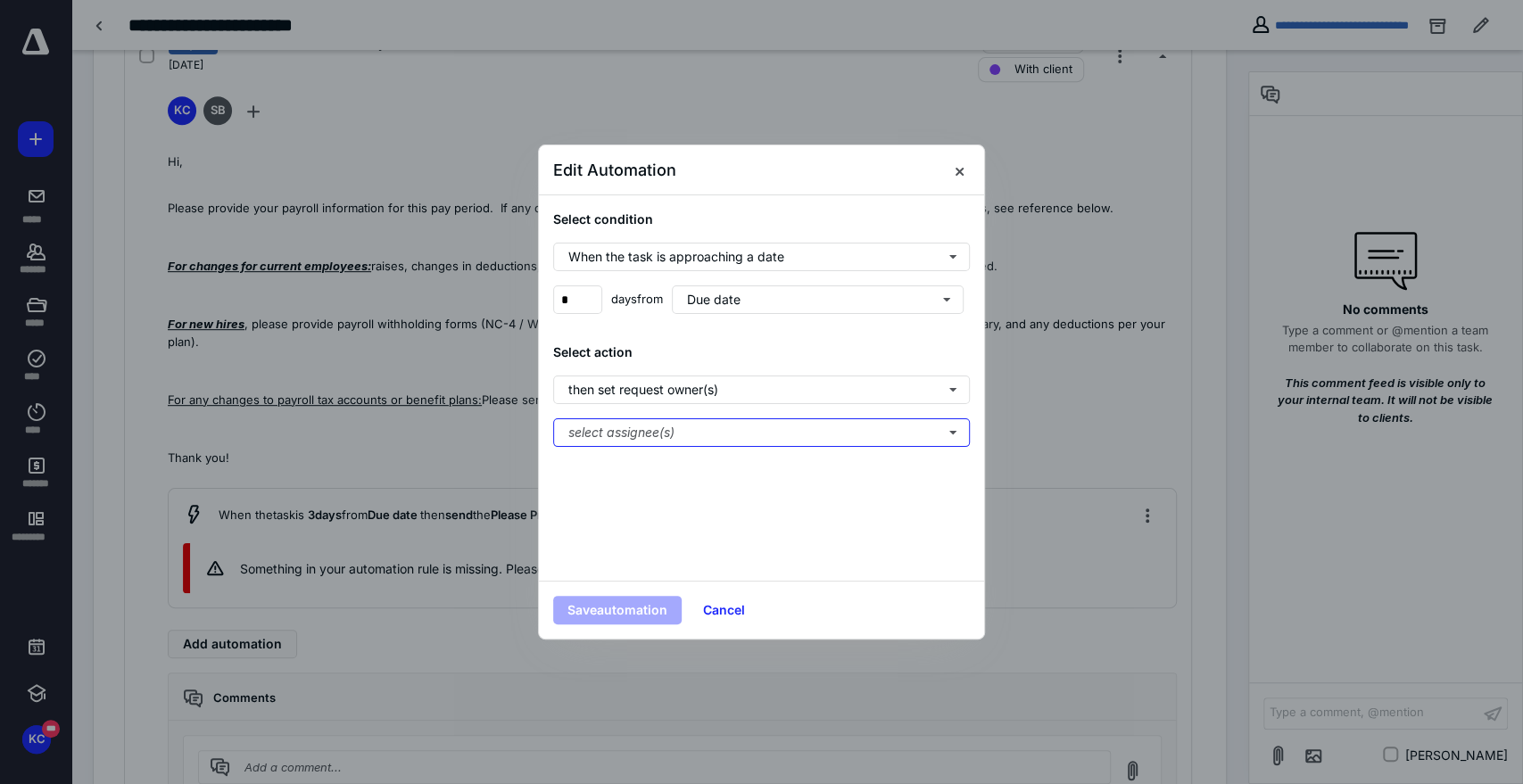 click on "select assignee(s)" at bounding box center (761, 433) 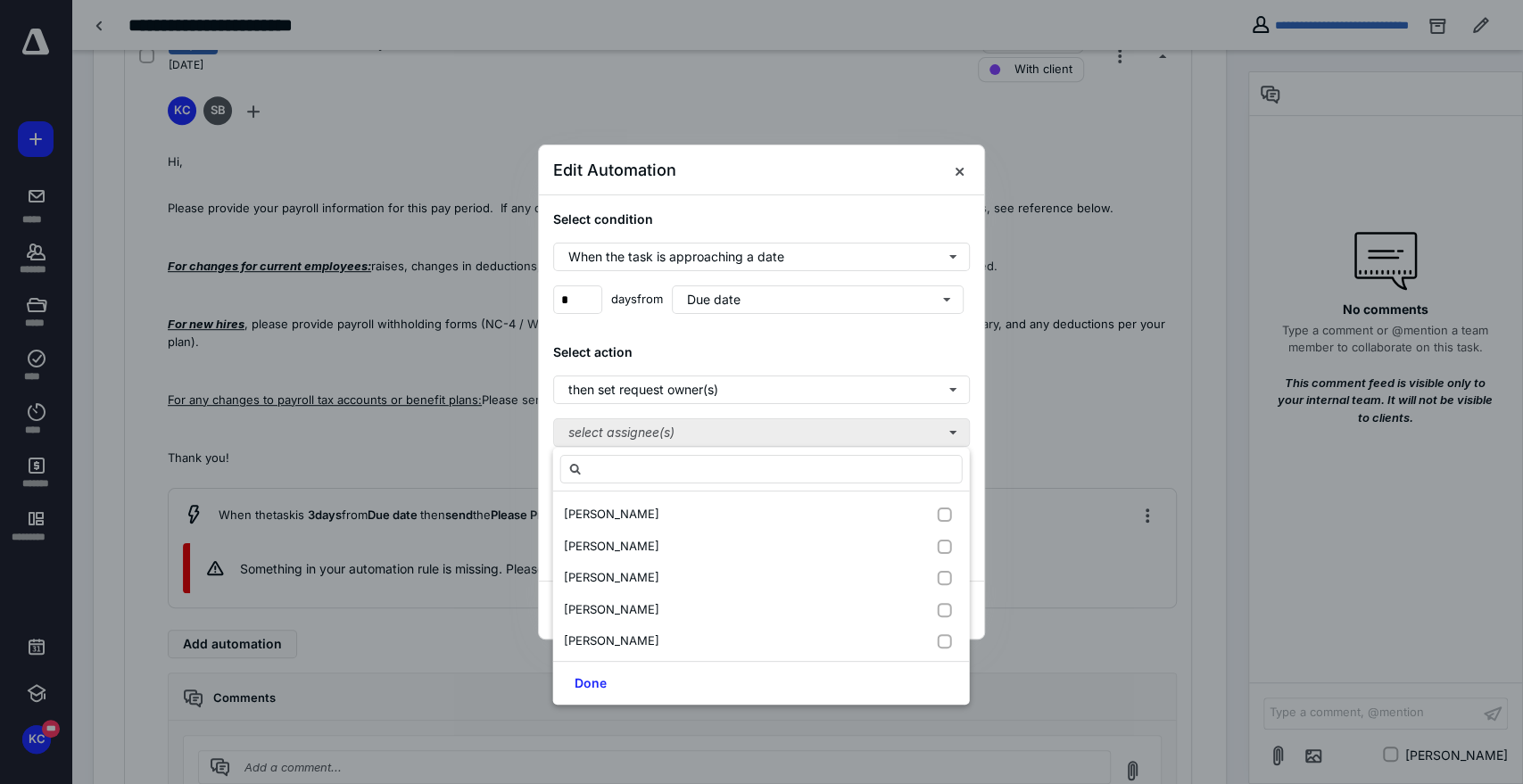 click on "Select action then set request owner(s) select assignee(s)" at bounding box center [761, 394] 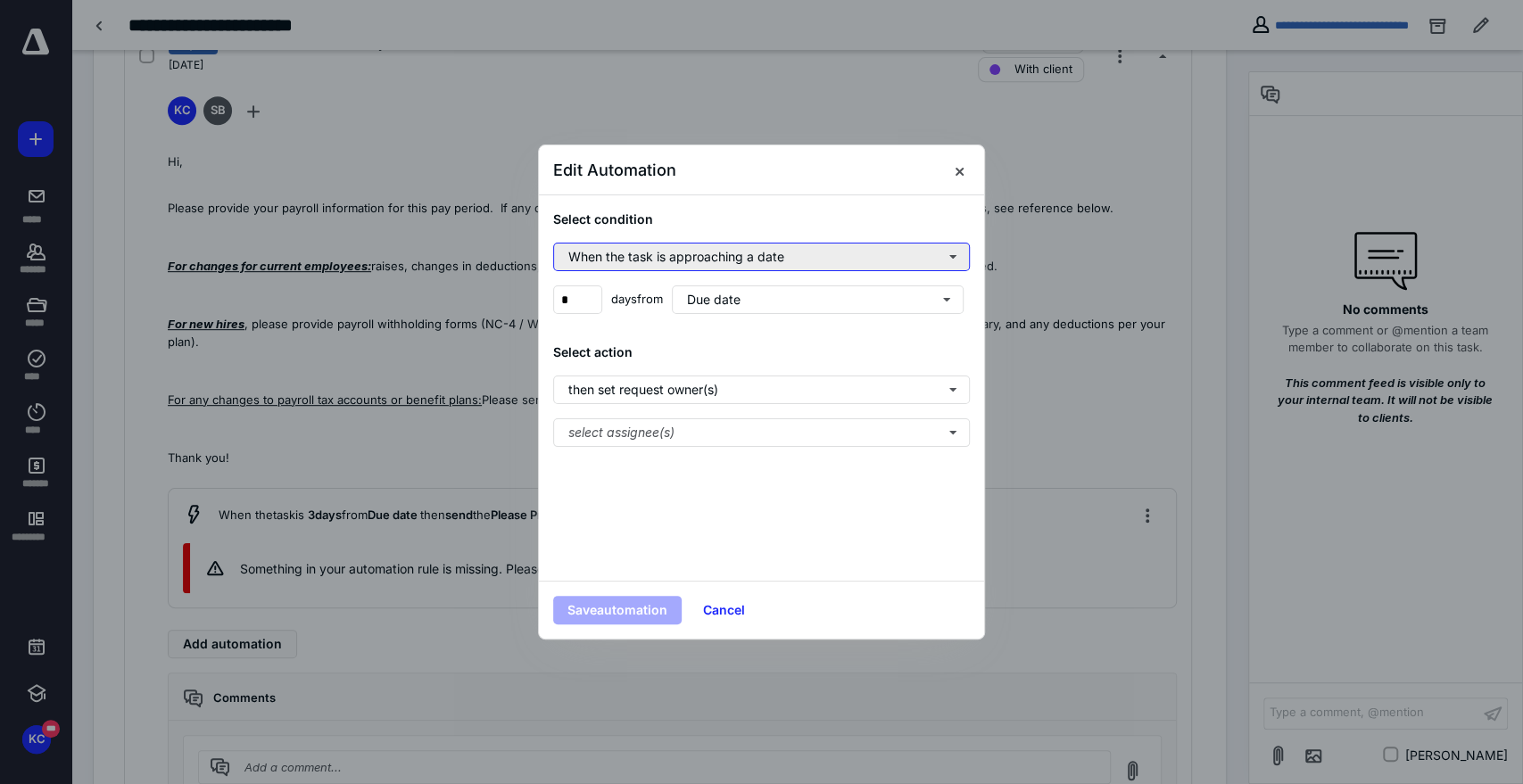 click on "When the task is approaching a date" at bounding box center [761, 257] 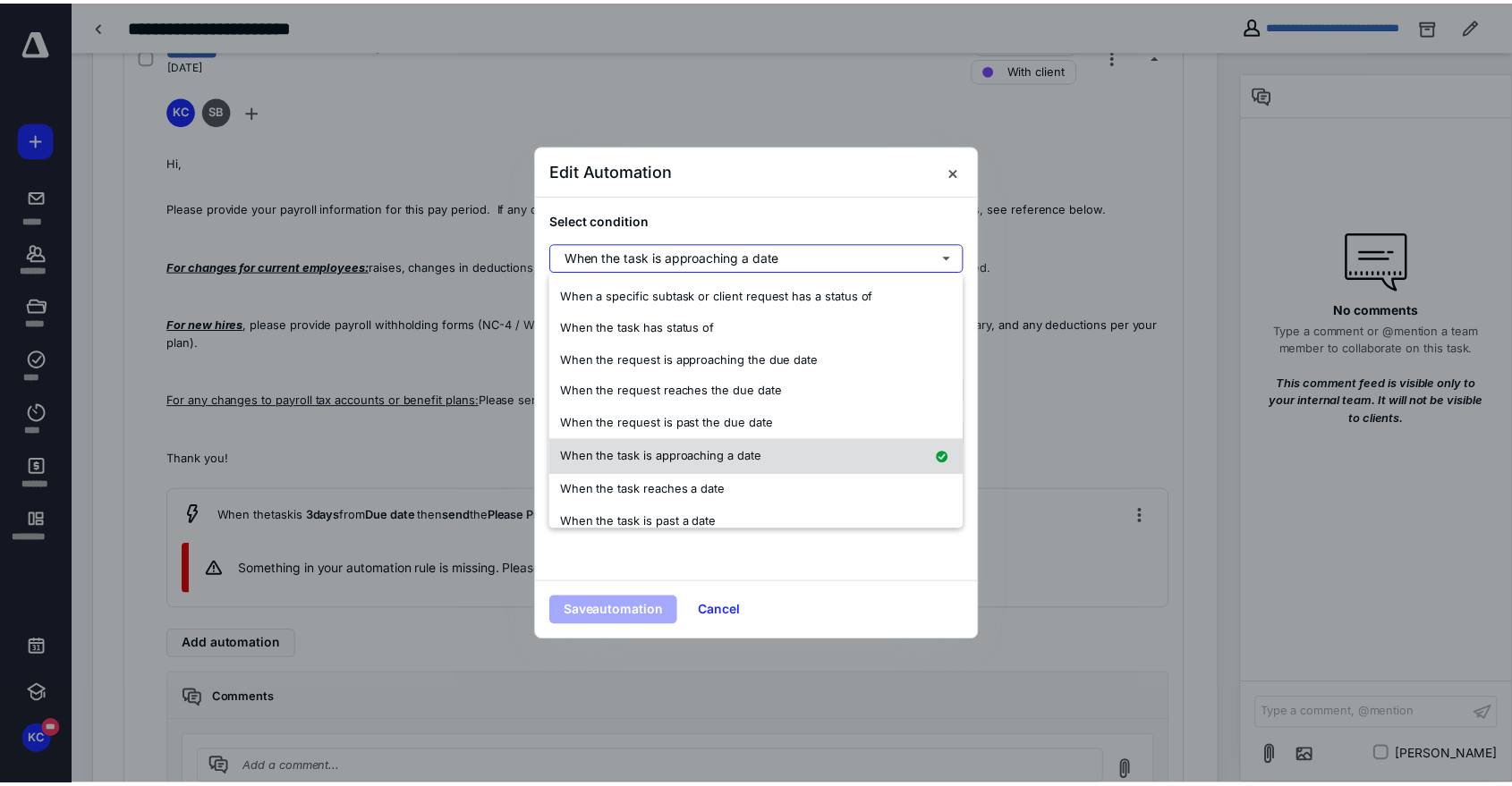 scroll, scrollTop: 46, scrollLeft: 0, axis: vertical 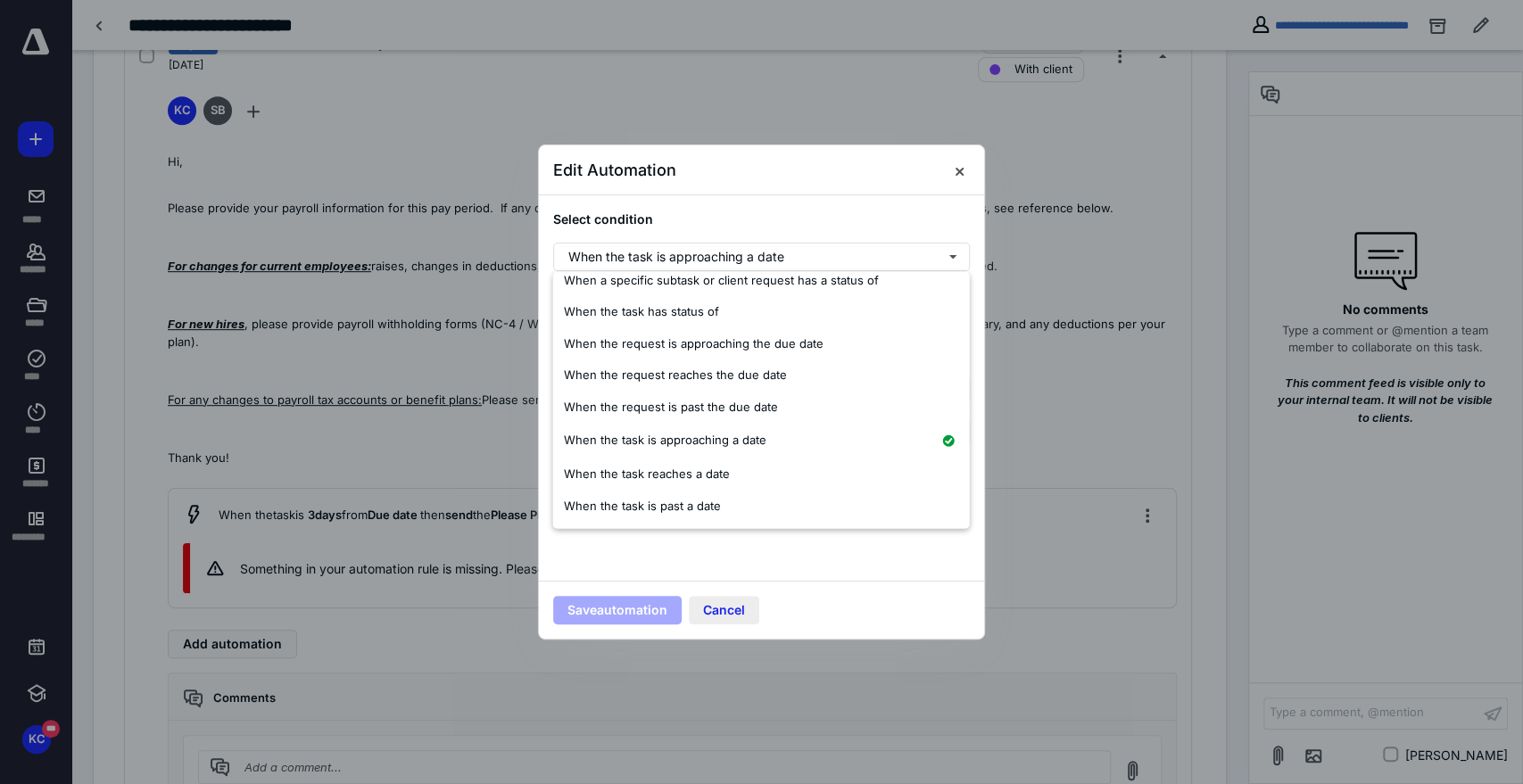 click on "Cancel" at bounding box center (724, 610) 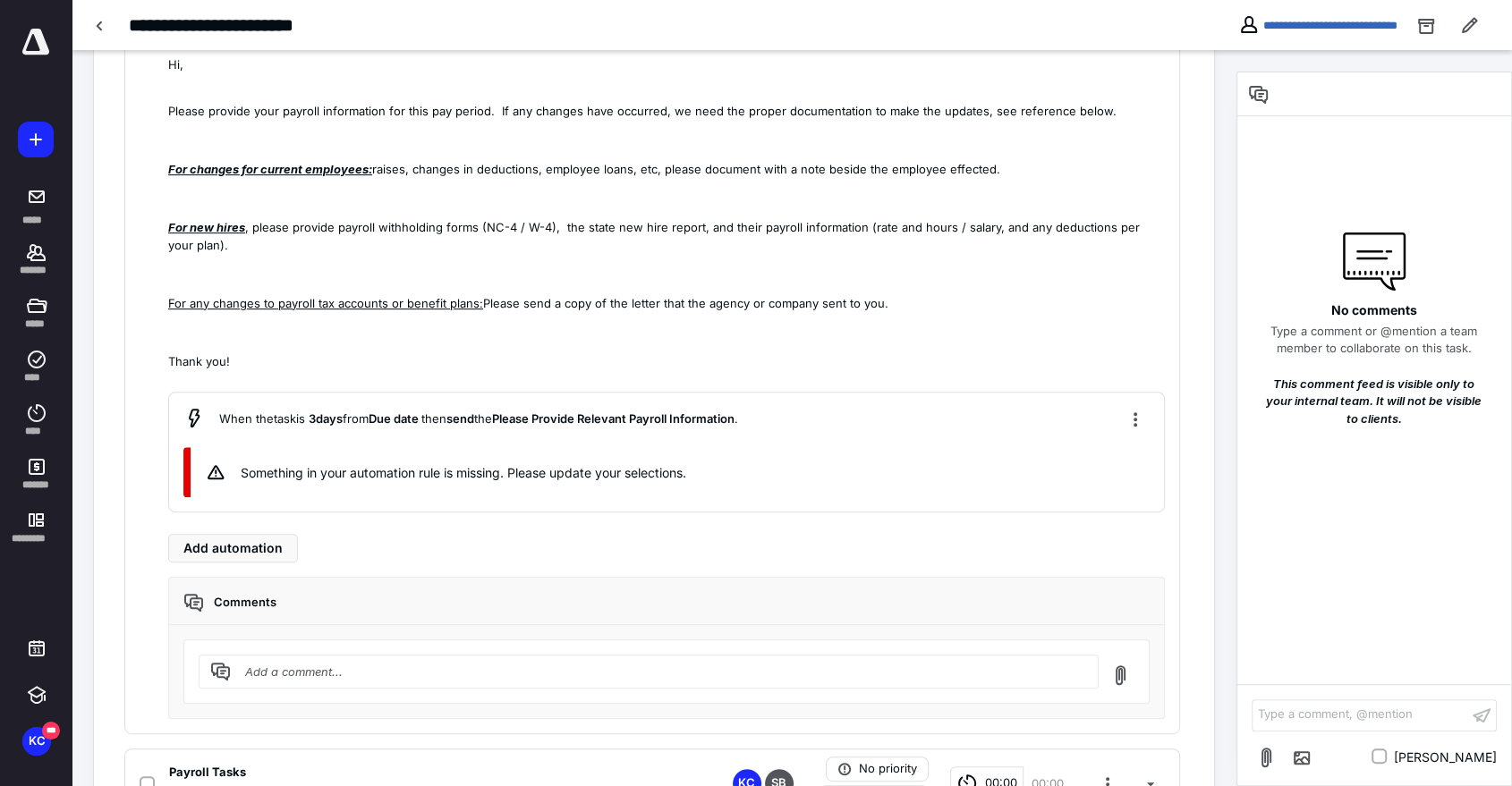 scroll, scrollTop: 596, scrollLeft: 0, axis: vertical 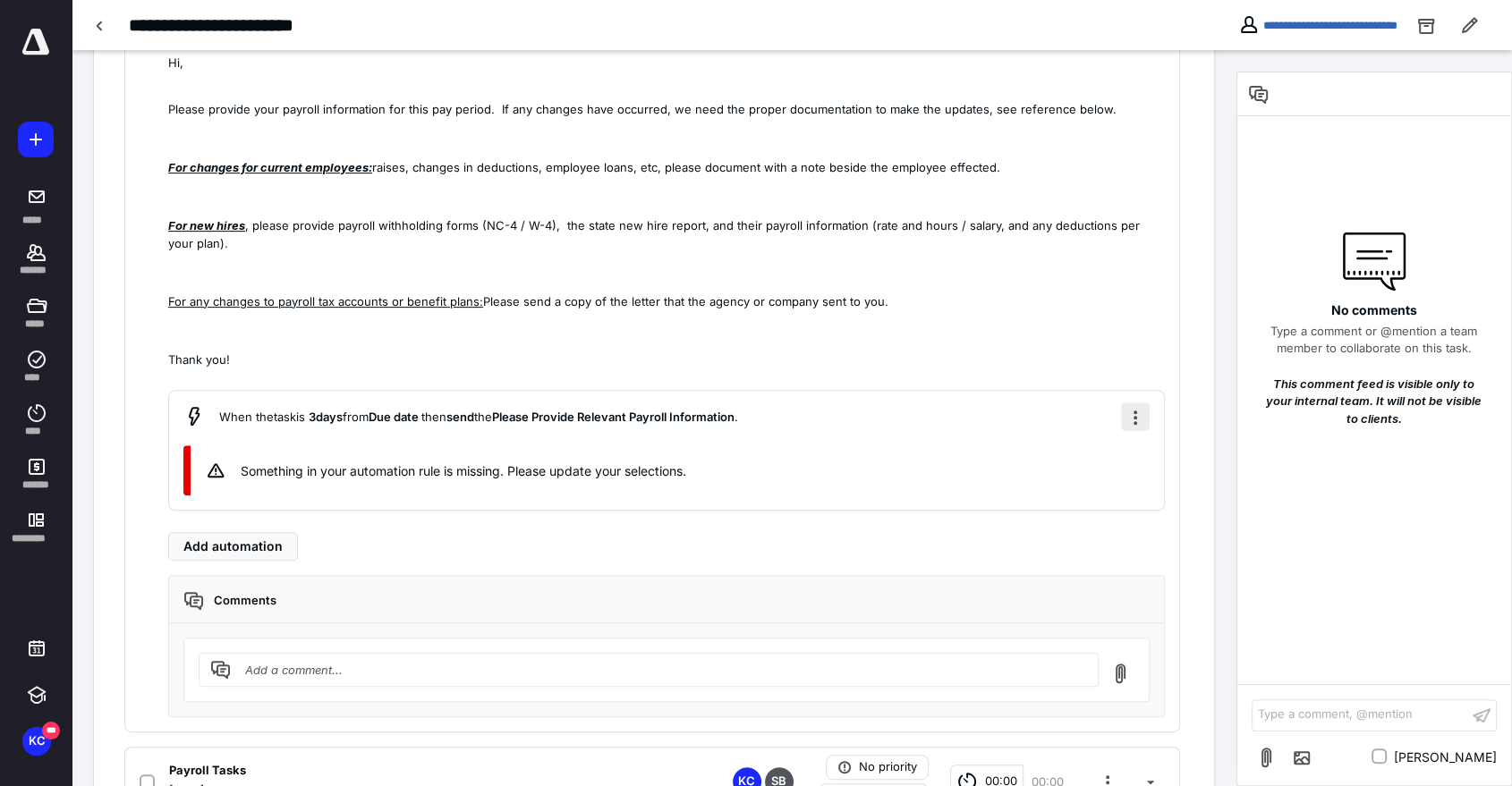 click at bounding box center (1135, 417) 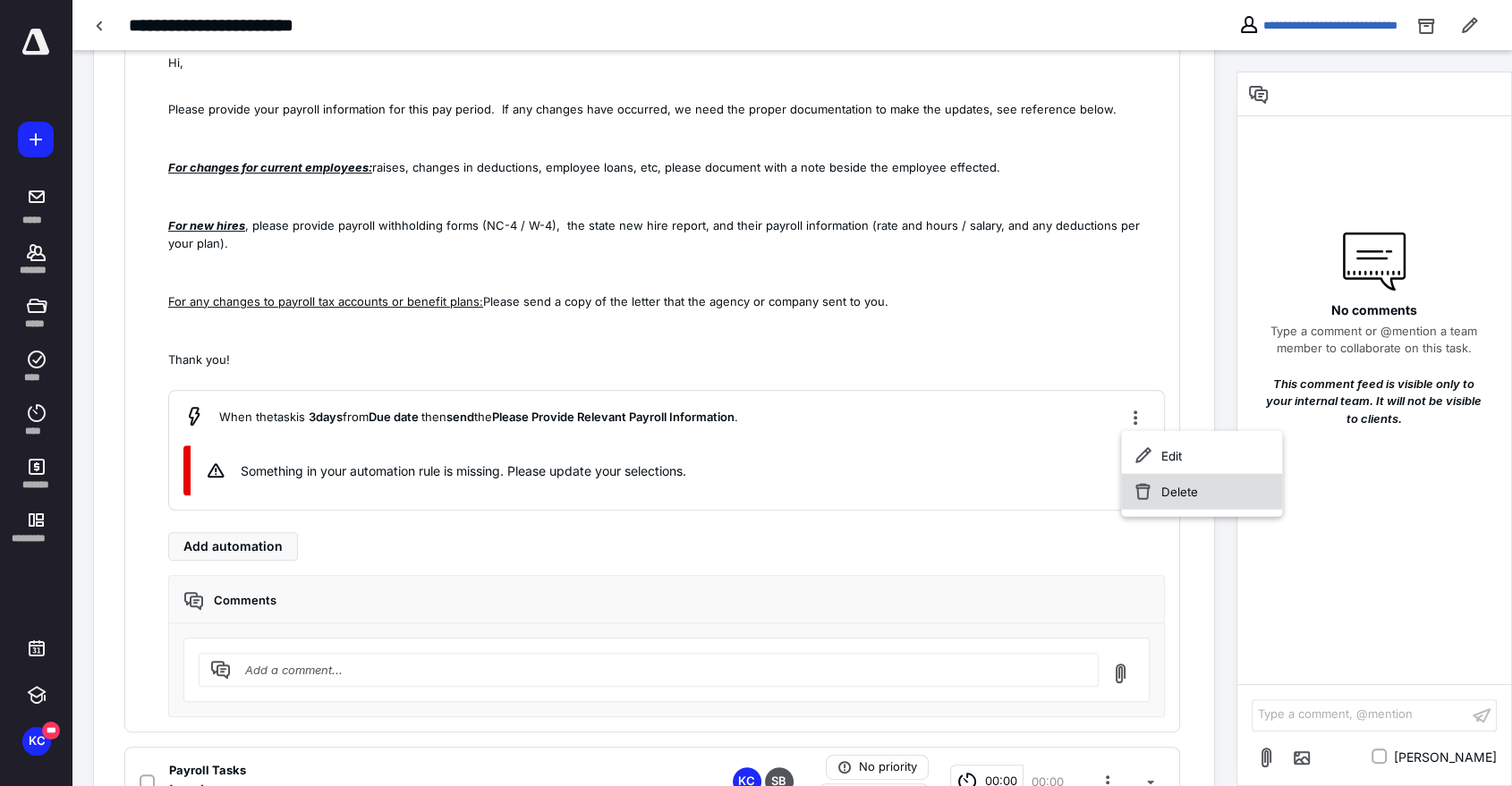 click on "Delete" at bounding box center (1202, 492) 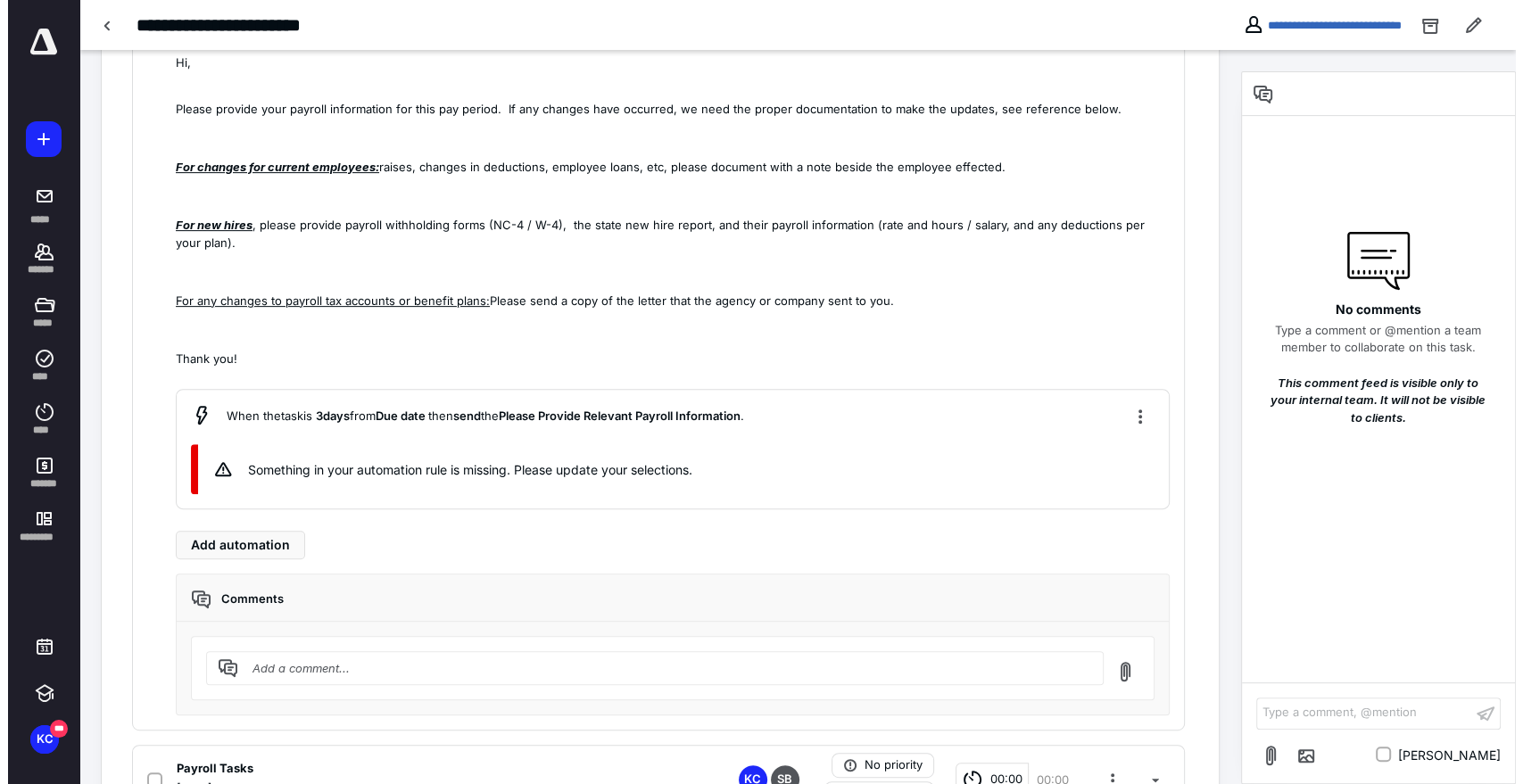 scroll, scrollTop: 524, scrollLeft: 0, axis: vertical 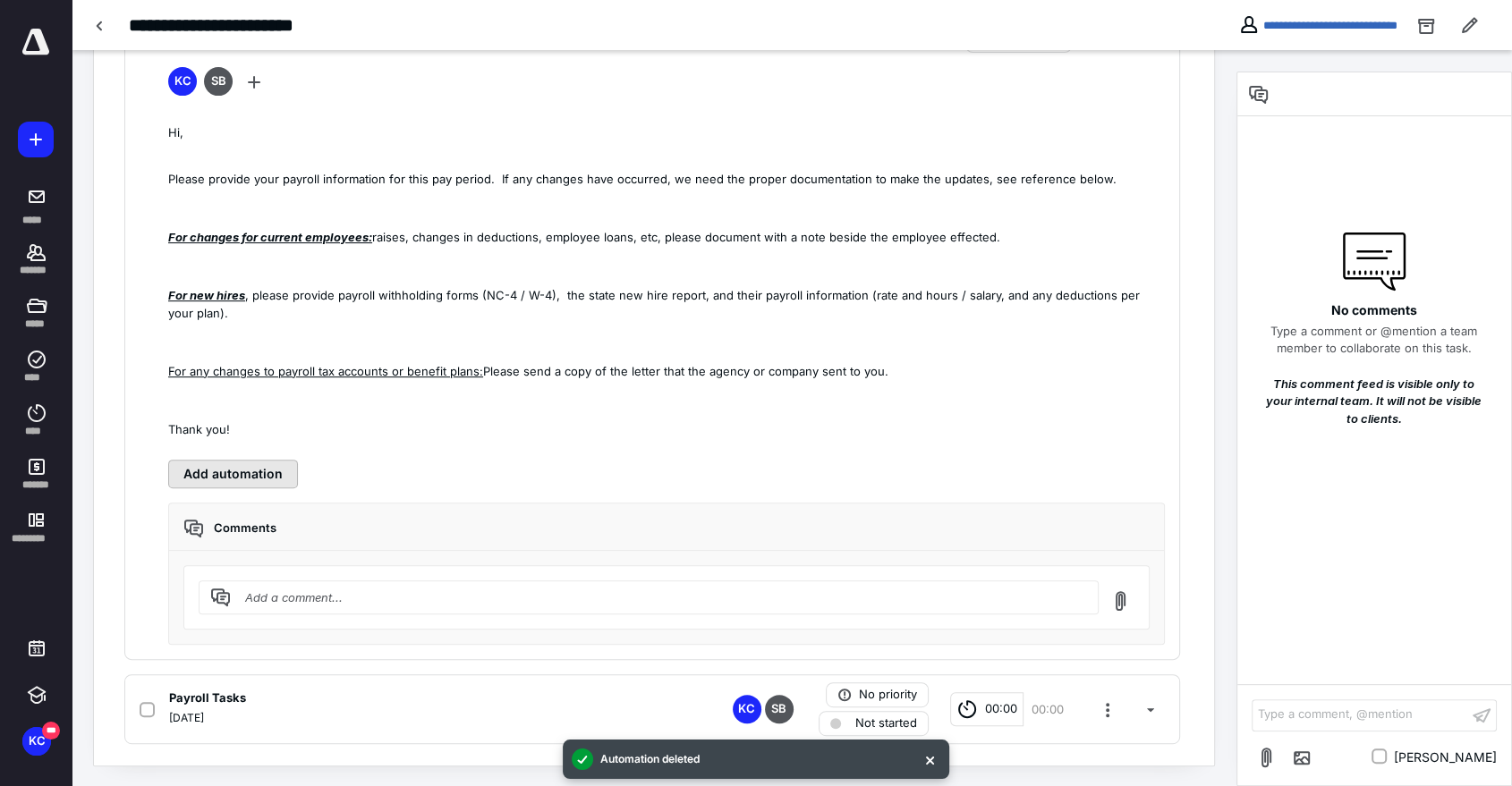 click on "Add automation" at bounding box center [233, 474] 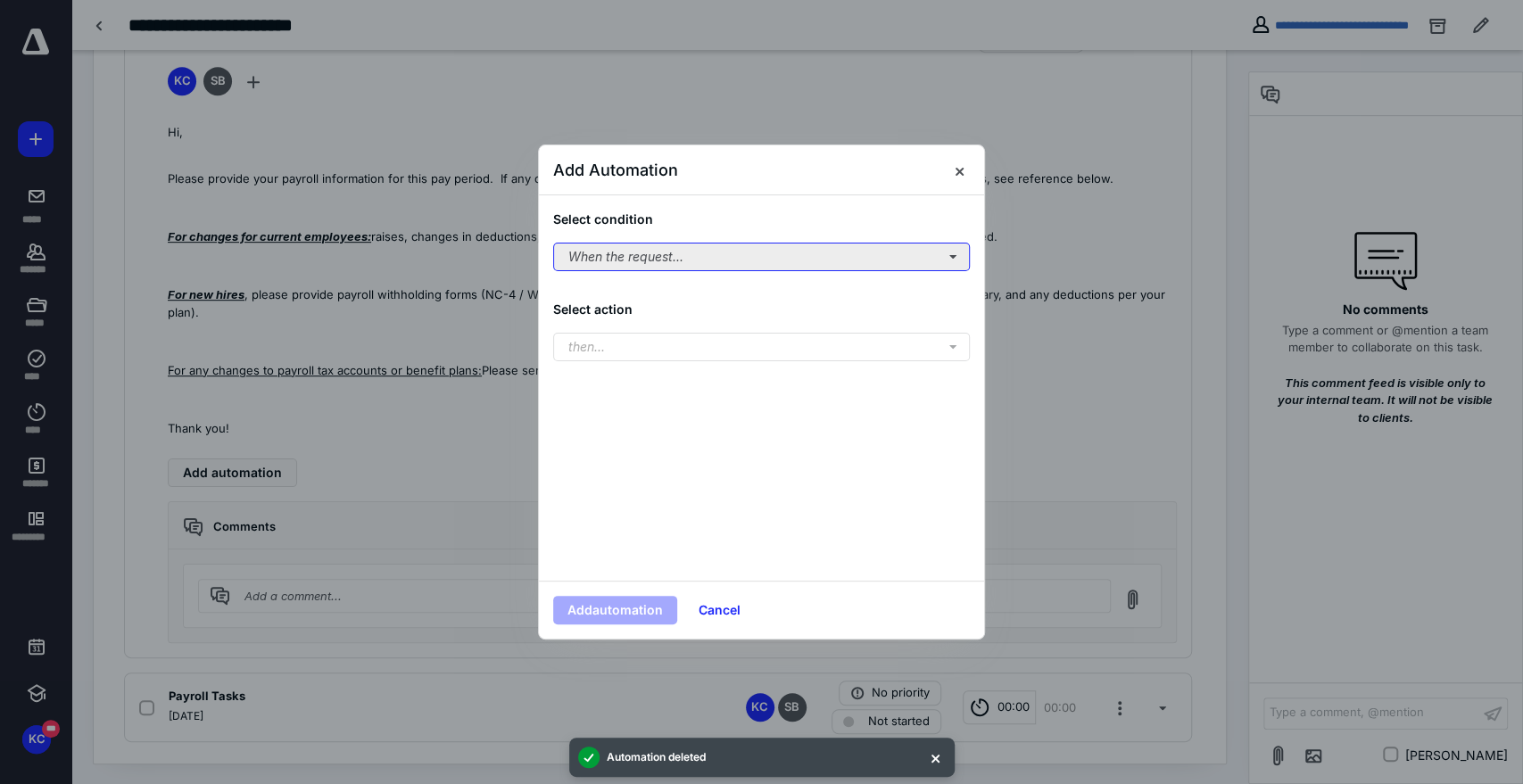 click on "When the request..." at bounding box center (761, 257) 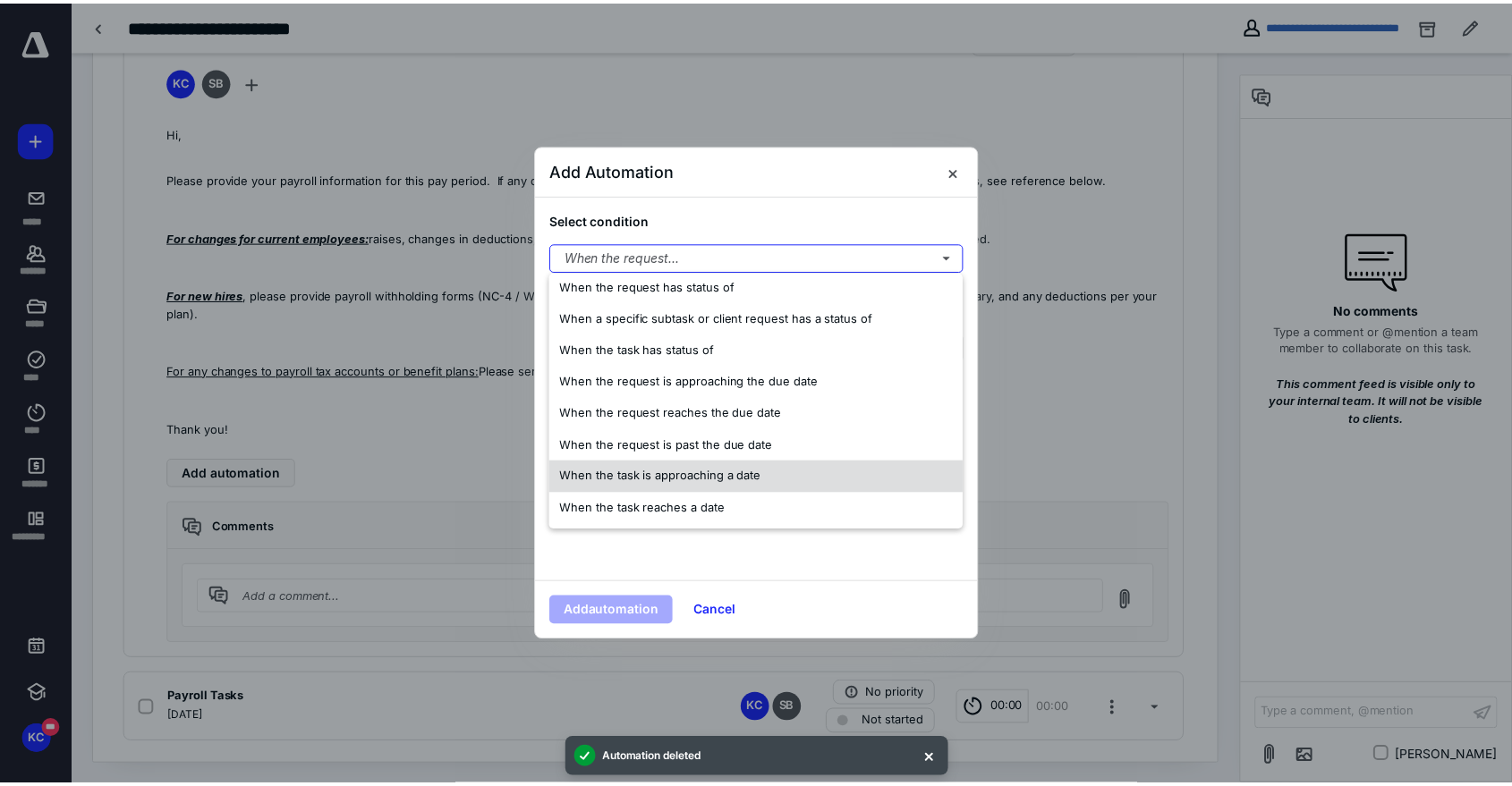 scroll, scrollTop: 0, scrollLeft: 0, axis: both 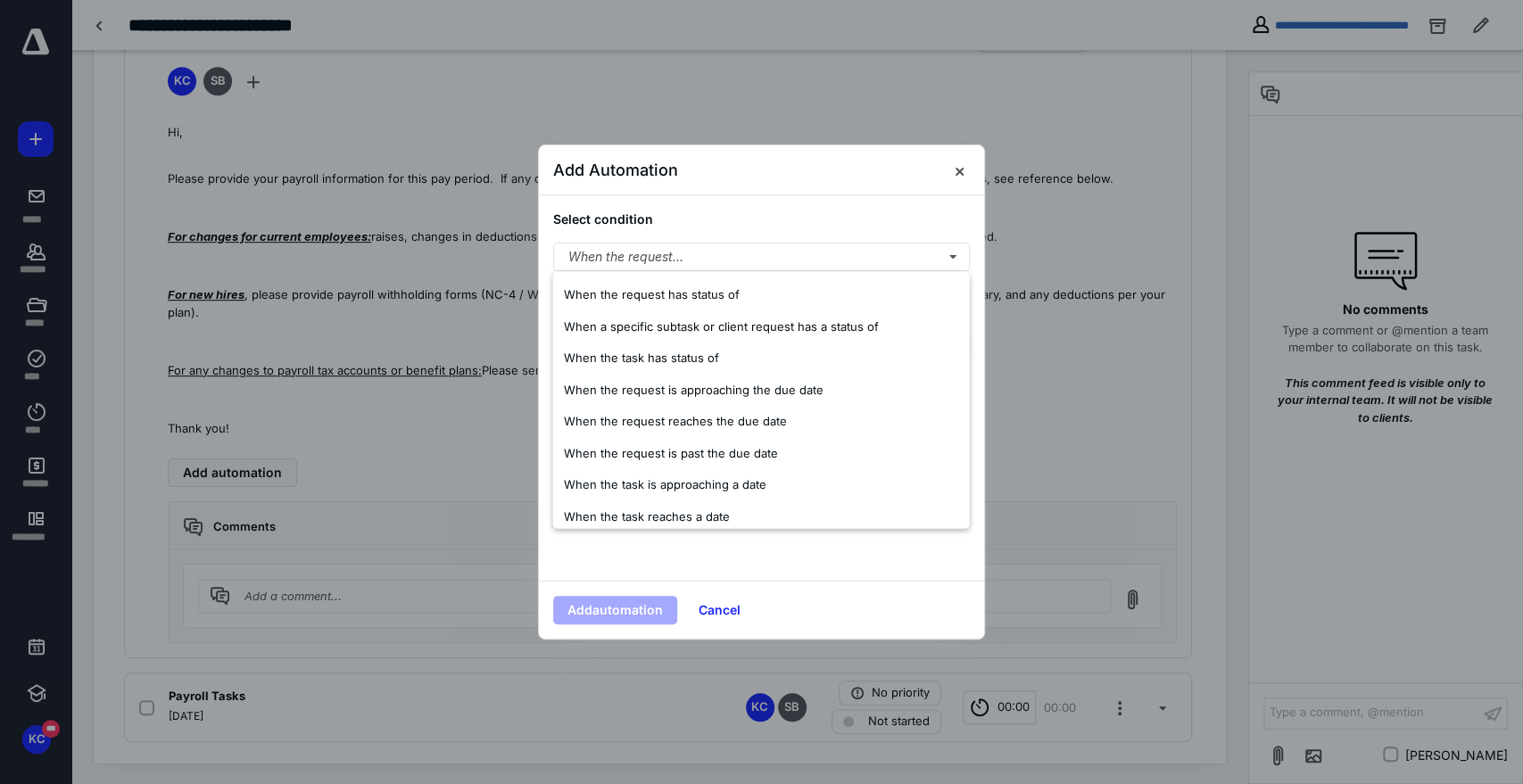 click on "Select condition When the request... Select action then..." at bounding box center (761, 388) 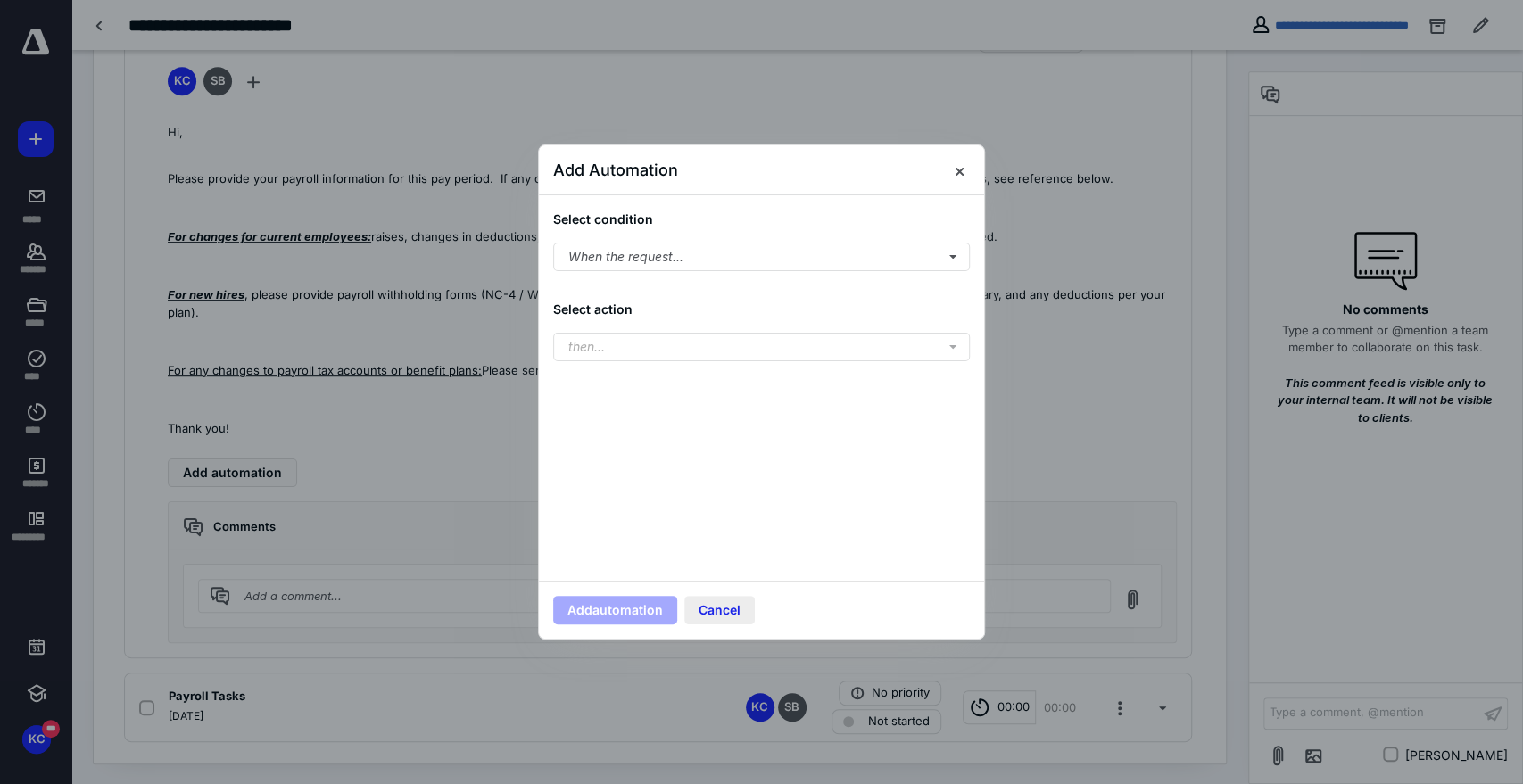 click on "Cancel" at bounding box center (719, 610) 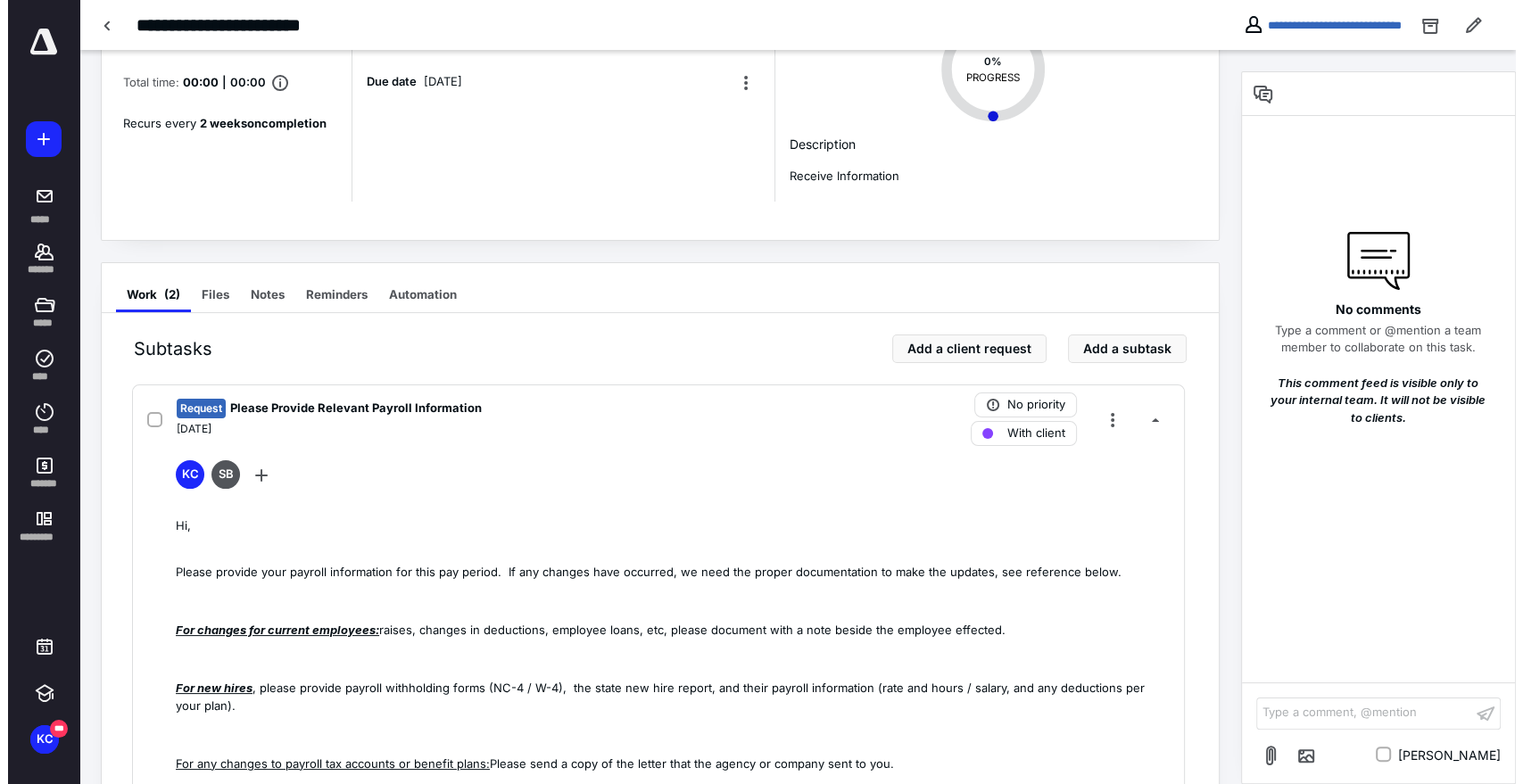 scroll, scrollTop: 0, scrollLeft: 0, axis: both 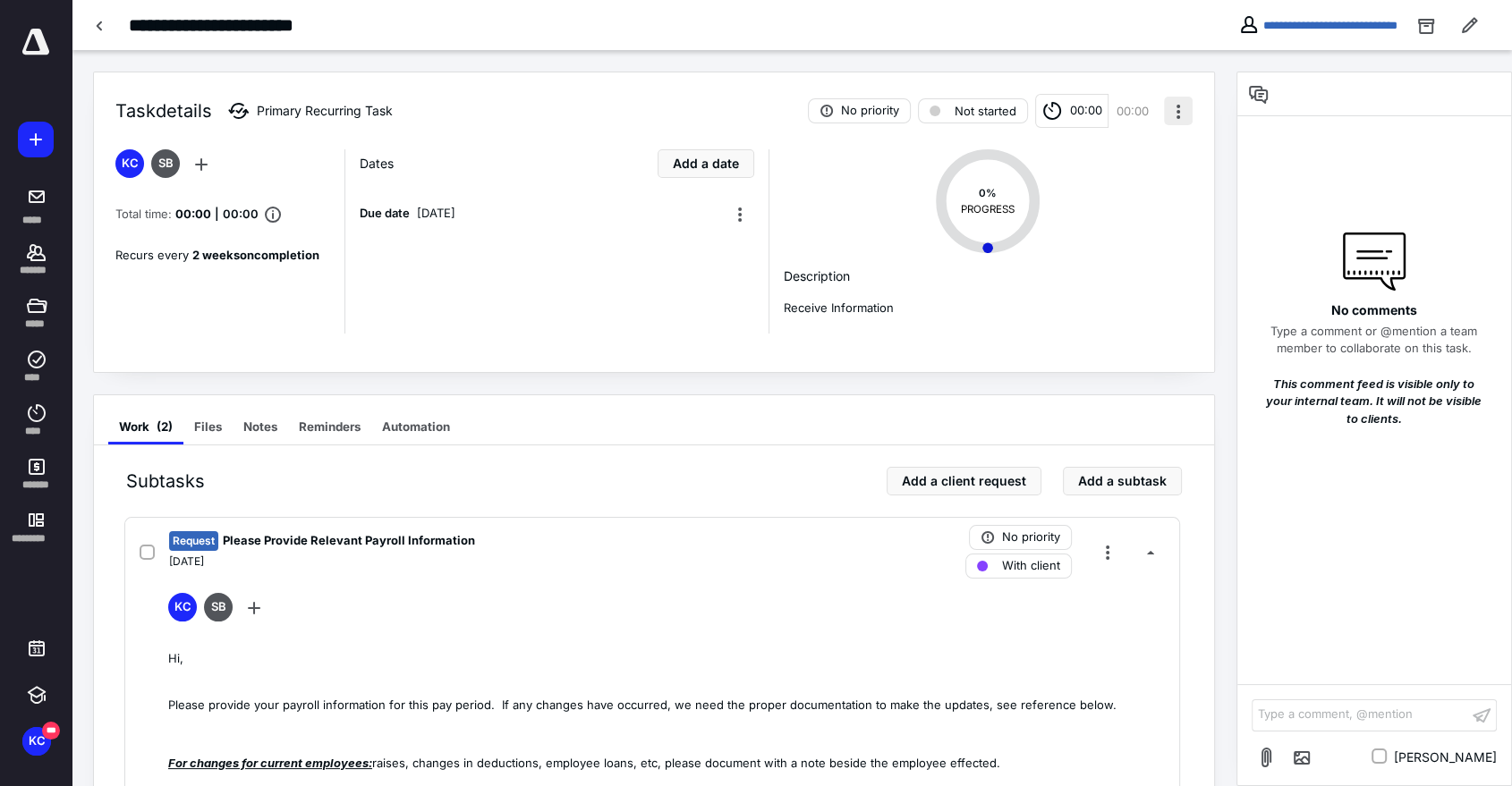 click at bounding box center (1178, 111) 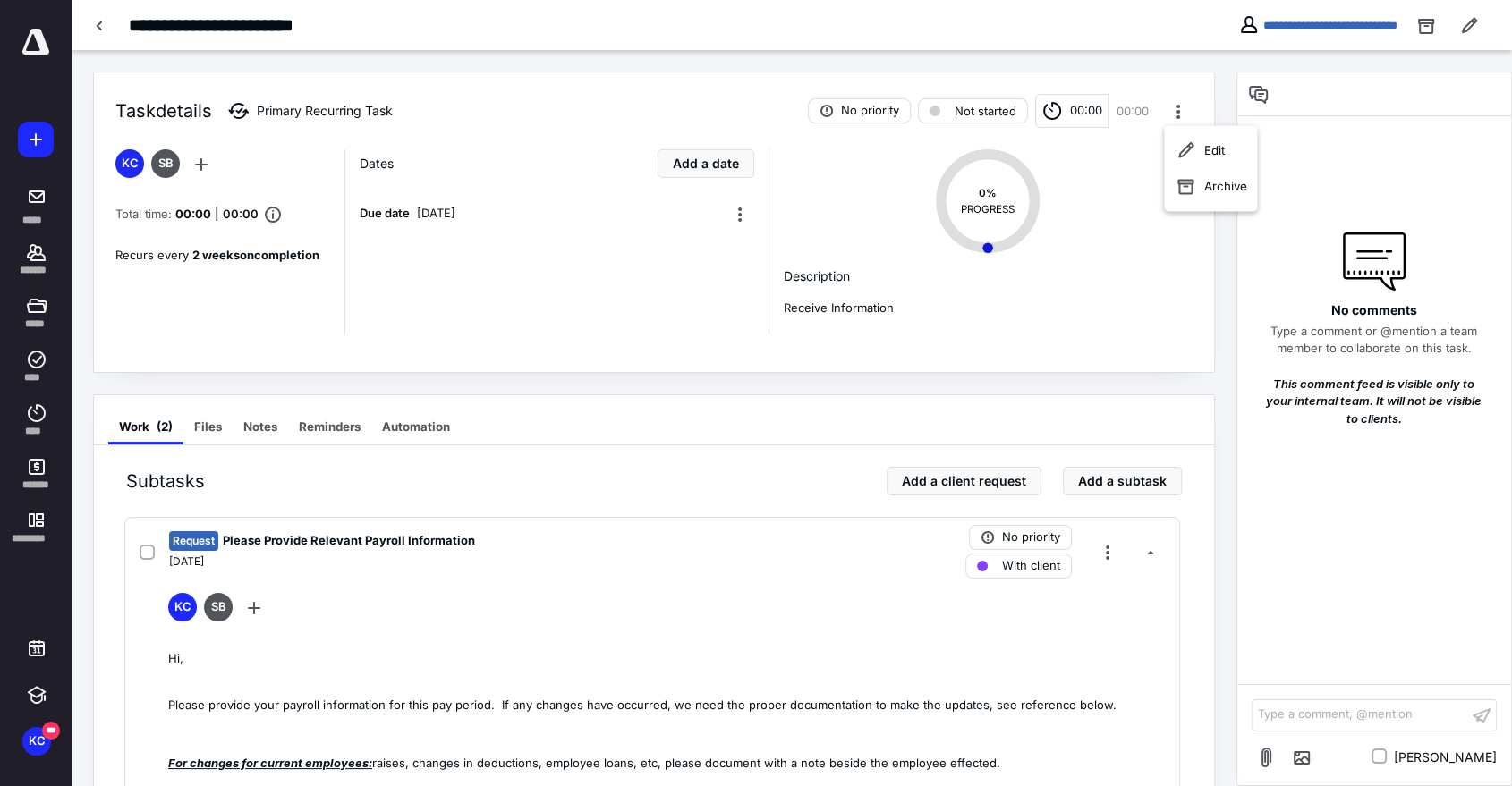click on "Subtasks Add a client request Add a subtask Request  Please Provide Relevant Payroll Information [DATE] No priority With client KC SB Hi,  Please provide your payroll information for this pay period.  If any changes have occurred, we need the proper documentation to make the updates, see reference below. For changes for current employees:  raises, changes in deductions, employee loans, etc, please document with a note beside the employee effected. For new hires , please provide payroll withholding forms (NC-4 / W-4),  the state new hire report, and their payroll information (rate and hours / salary, and any deductions per your plan).   For any changes to payroll tax accounts or benefit plans:  Please send a copy of the letter that the agency or company sent to you. Thank you! Add automation Comments Payroll Tasks [DATE] KC SB No priority Not started 00:00 00:00" at bounding box center (654, 868) 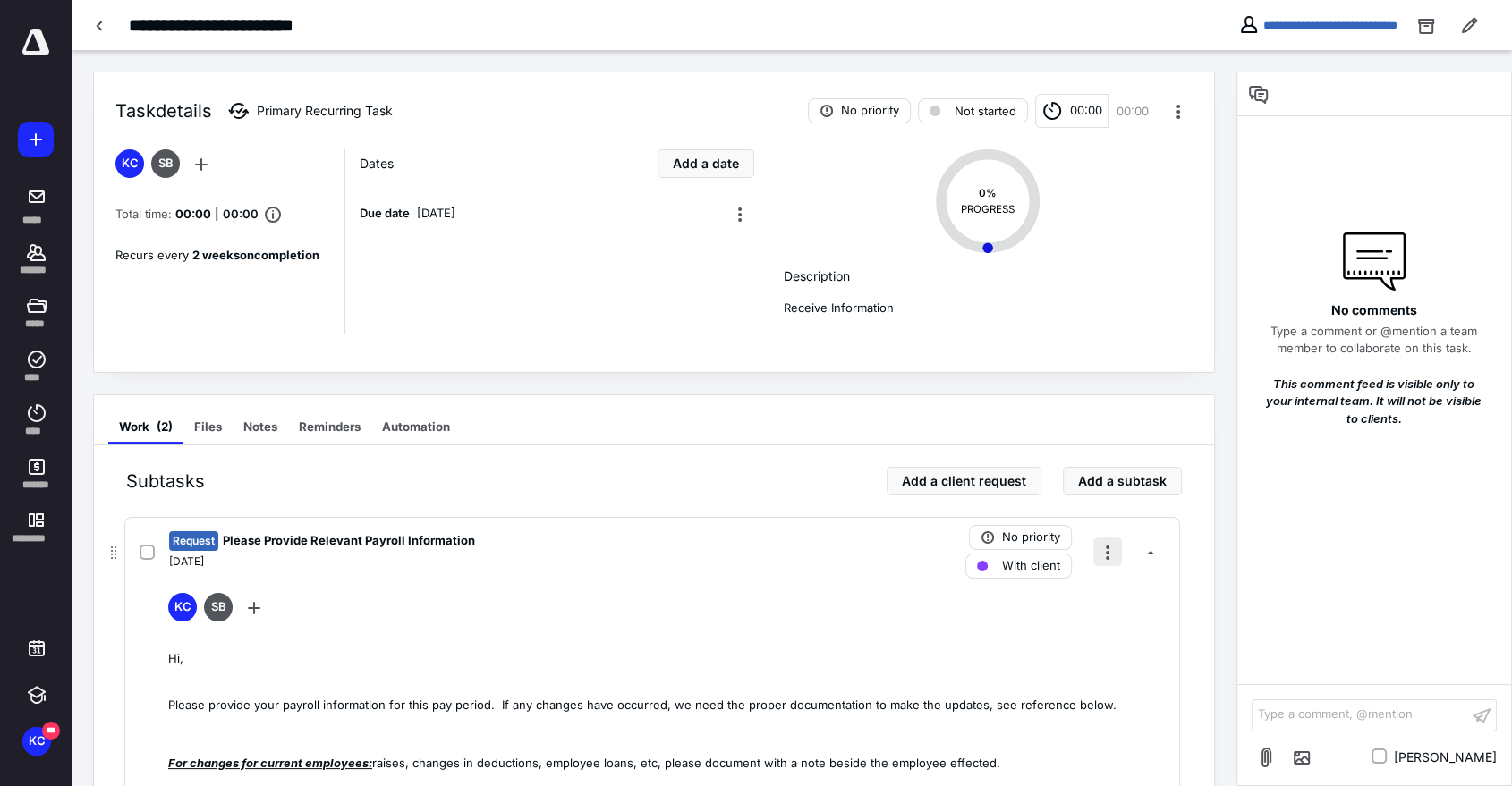 click at bounding box center [1108, 552] 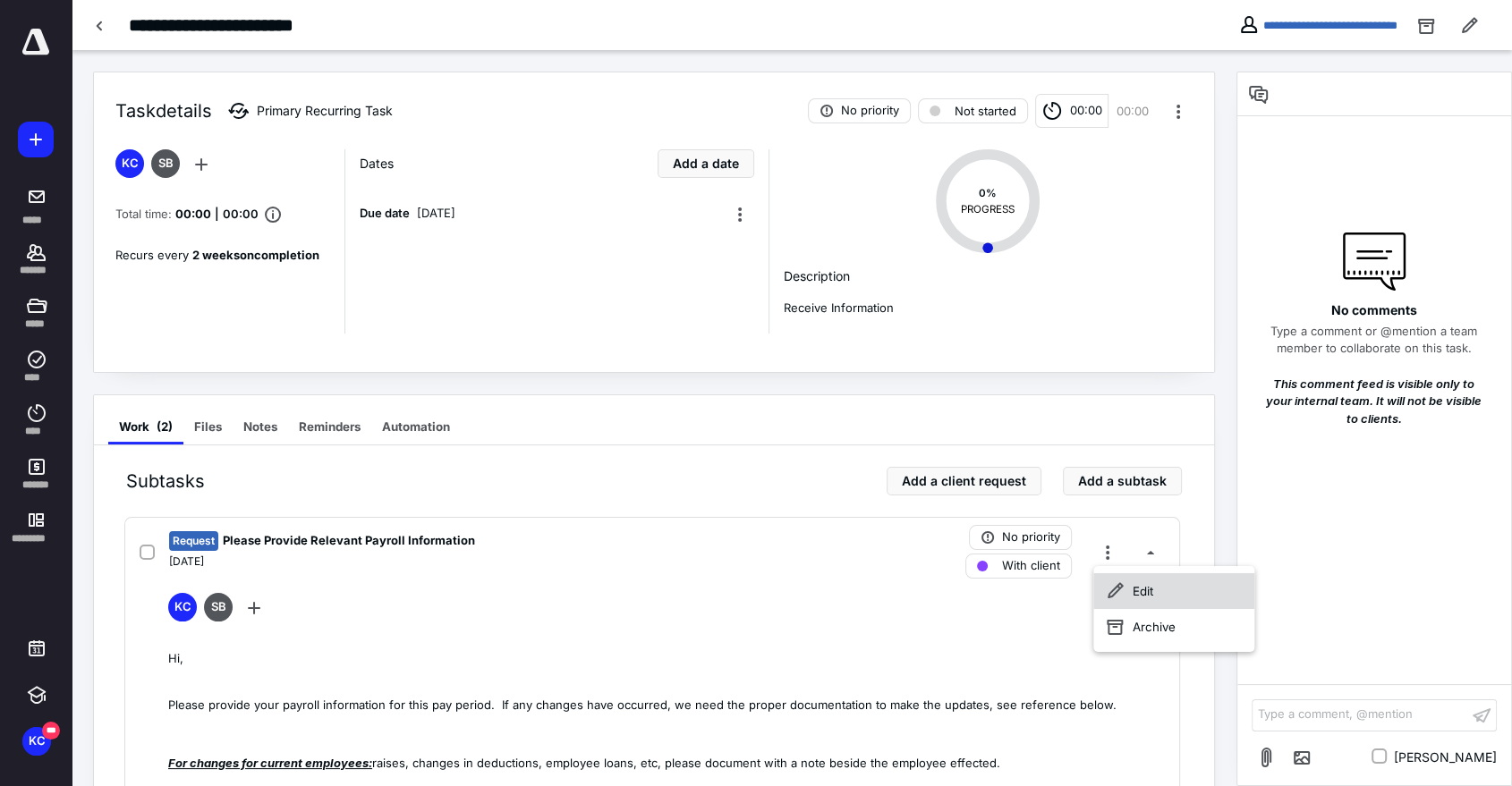 click on "Edit" at bounding box center [1174, 591] 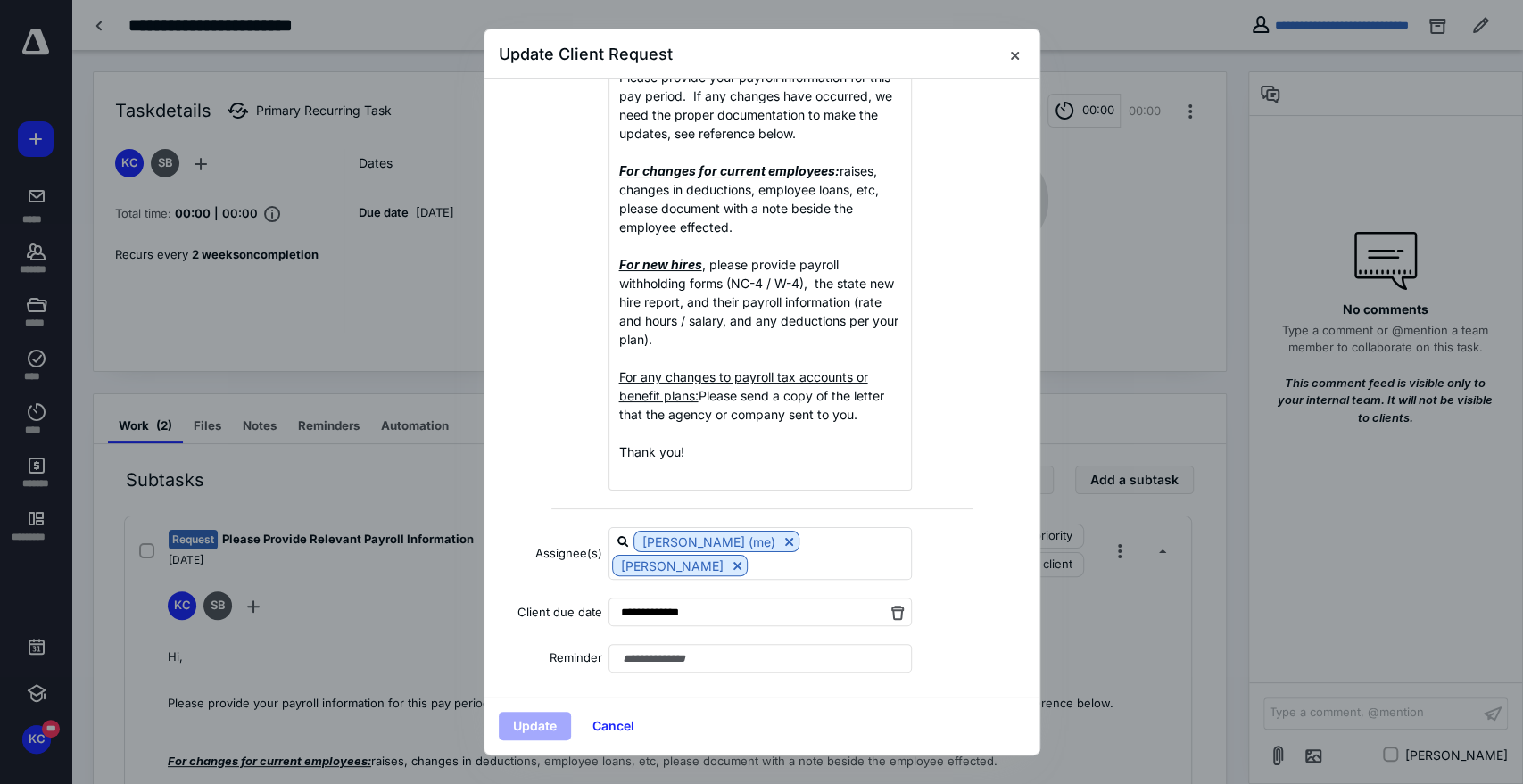 scroll, scrollTop: 257, scrollLeft: 0, axis: vertical 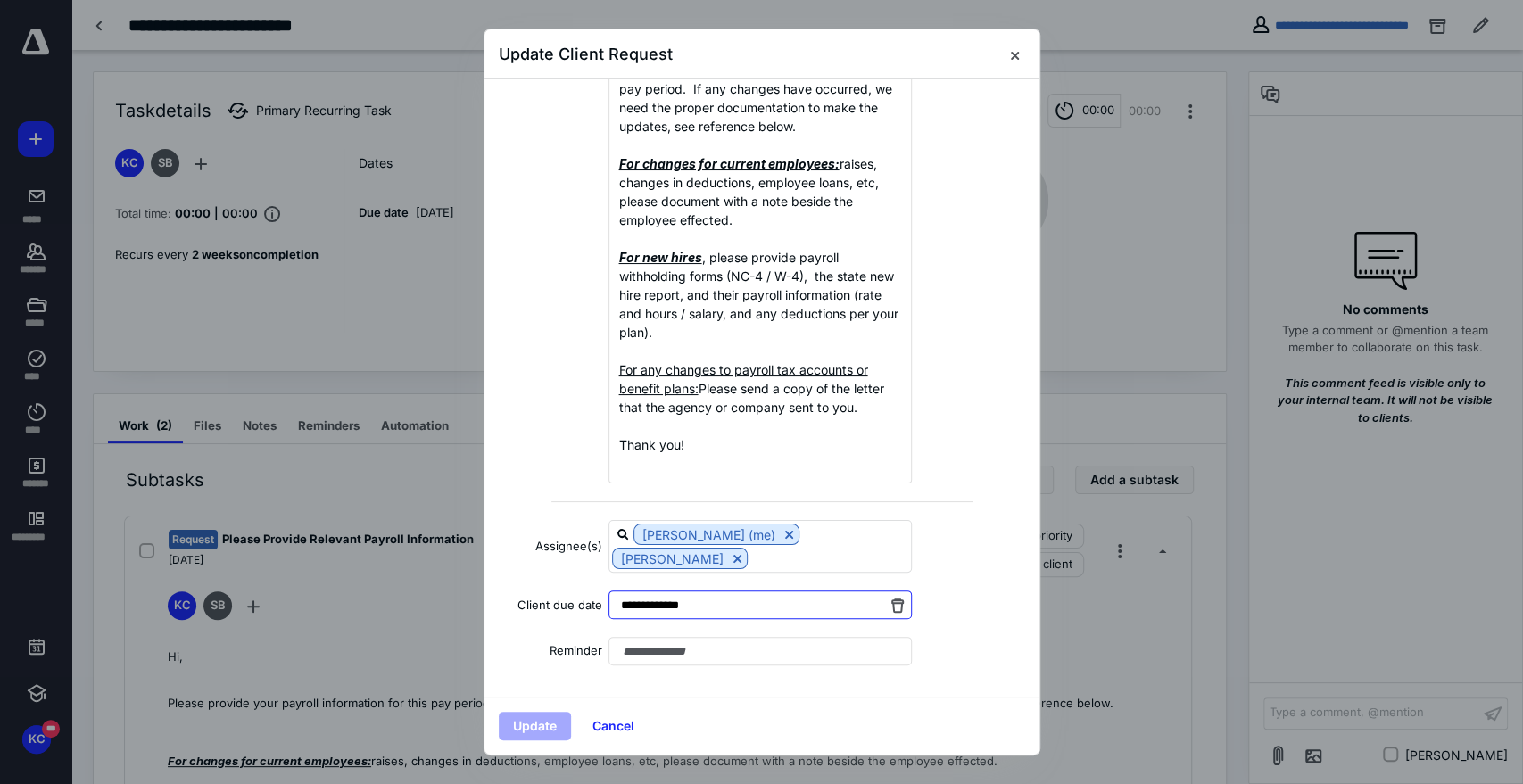 click on "**********" at bounding box center (759, 605) 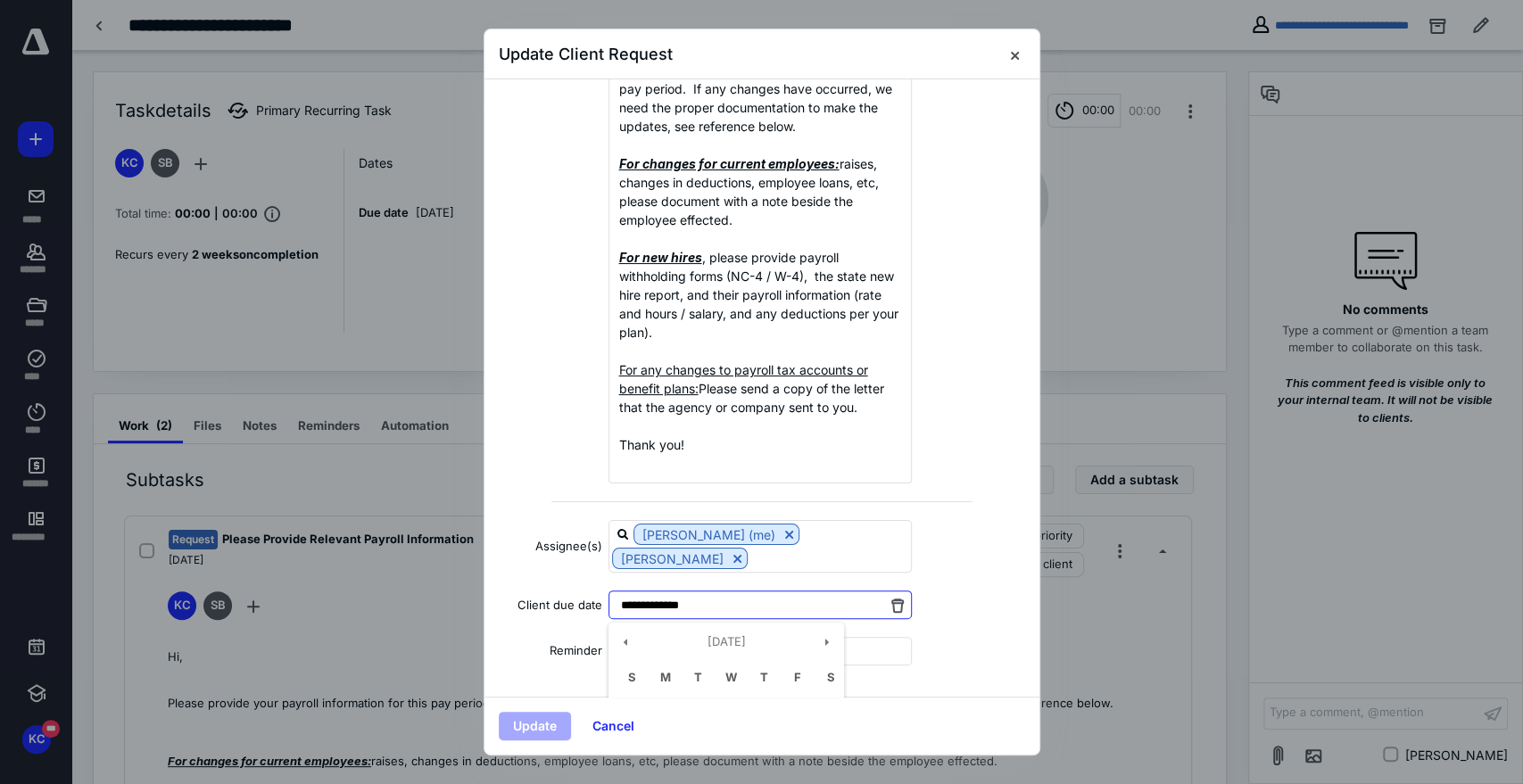 click on "**********" at bounding box center [759, 605] 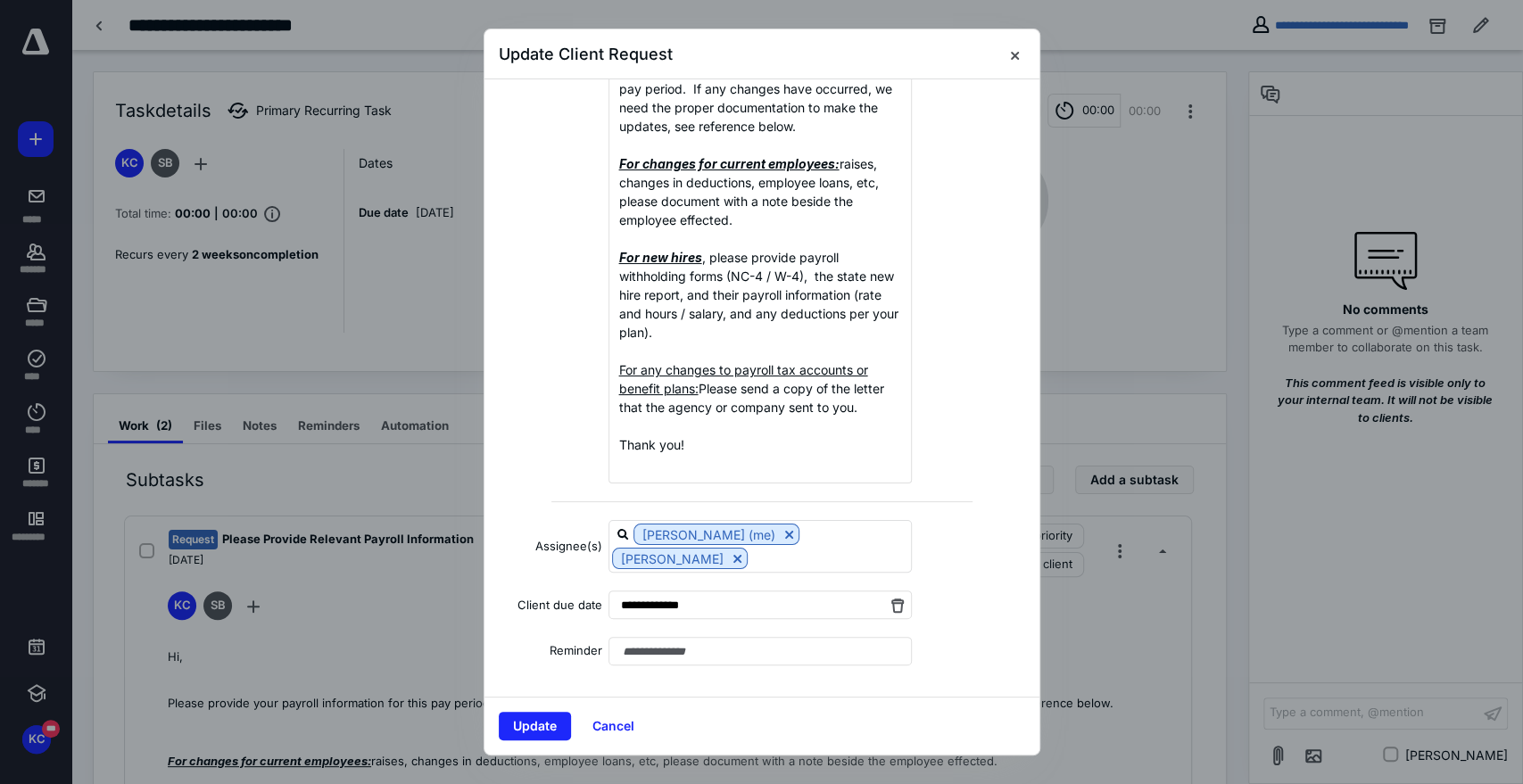 click on "Assignee(s) [PERSON_NAME] (me) [PERSON_NAME]" at bounding box center [762, 546] 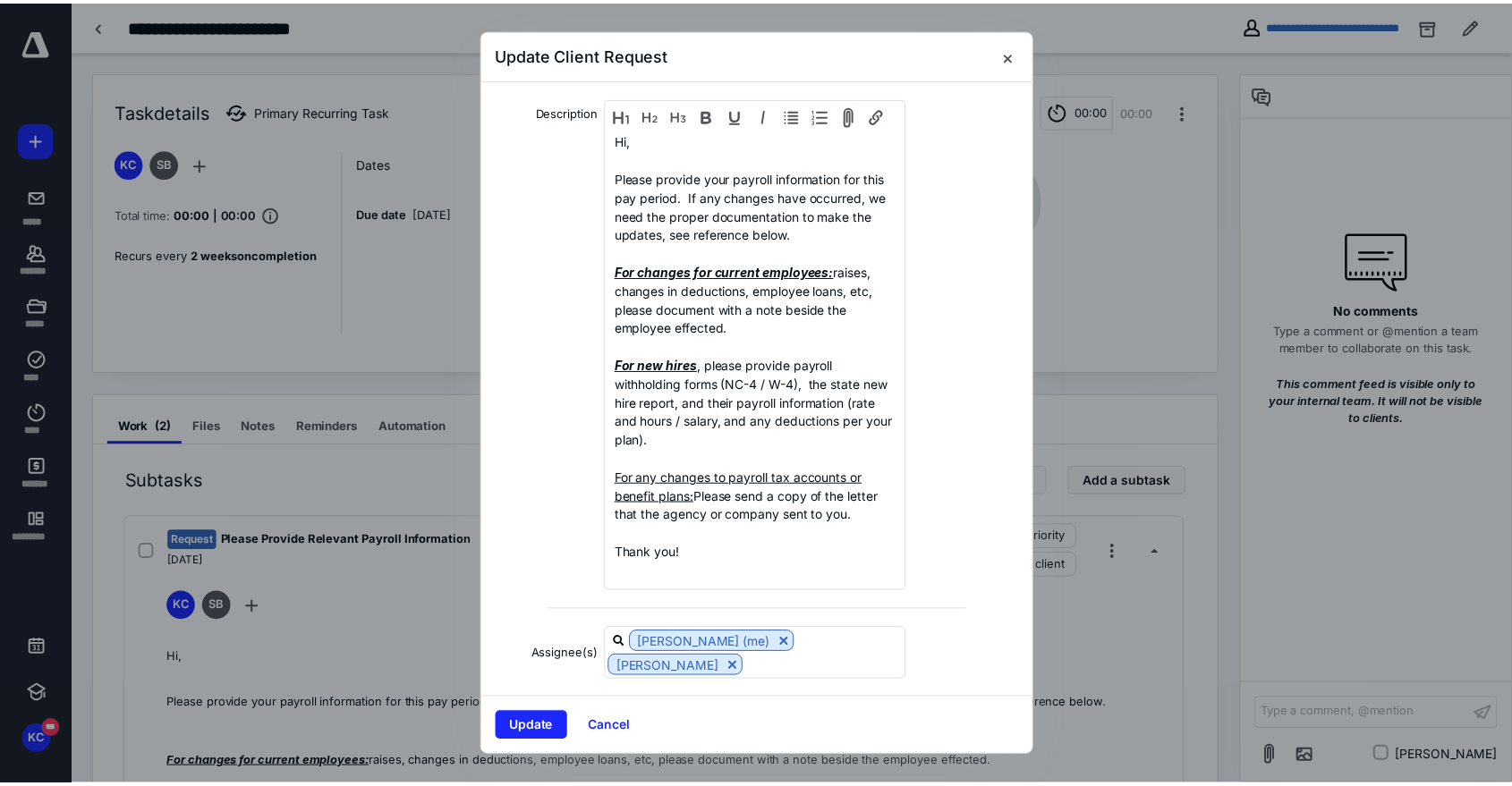 scroll, scrollTop: 0, scrollLeft: 0, axis: both 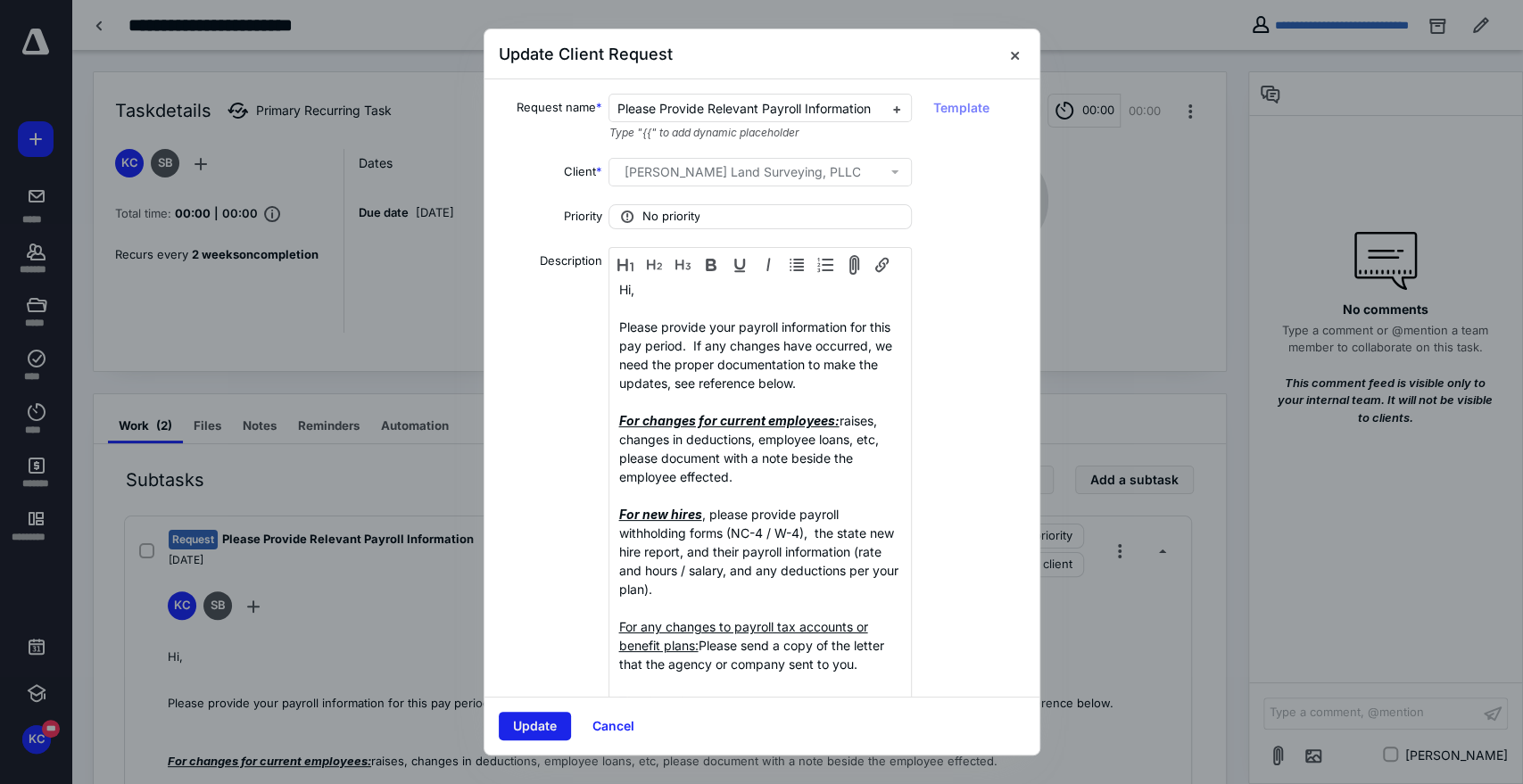 click on "Update" at bounding box center (534, 726) 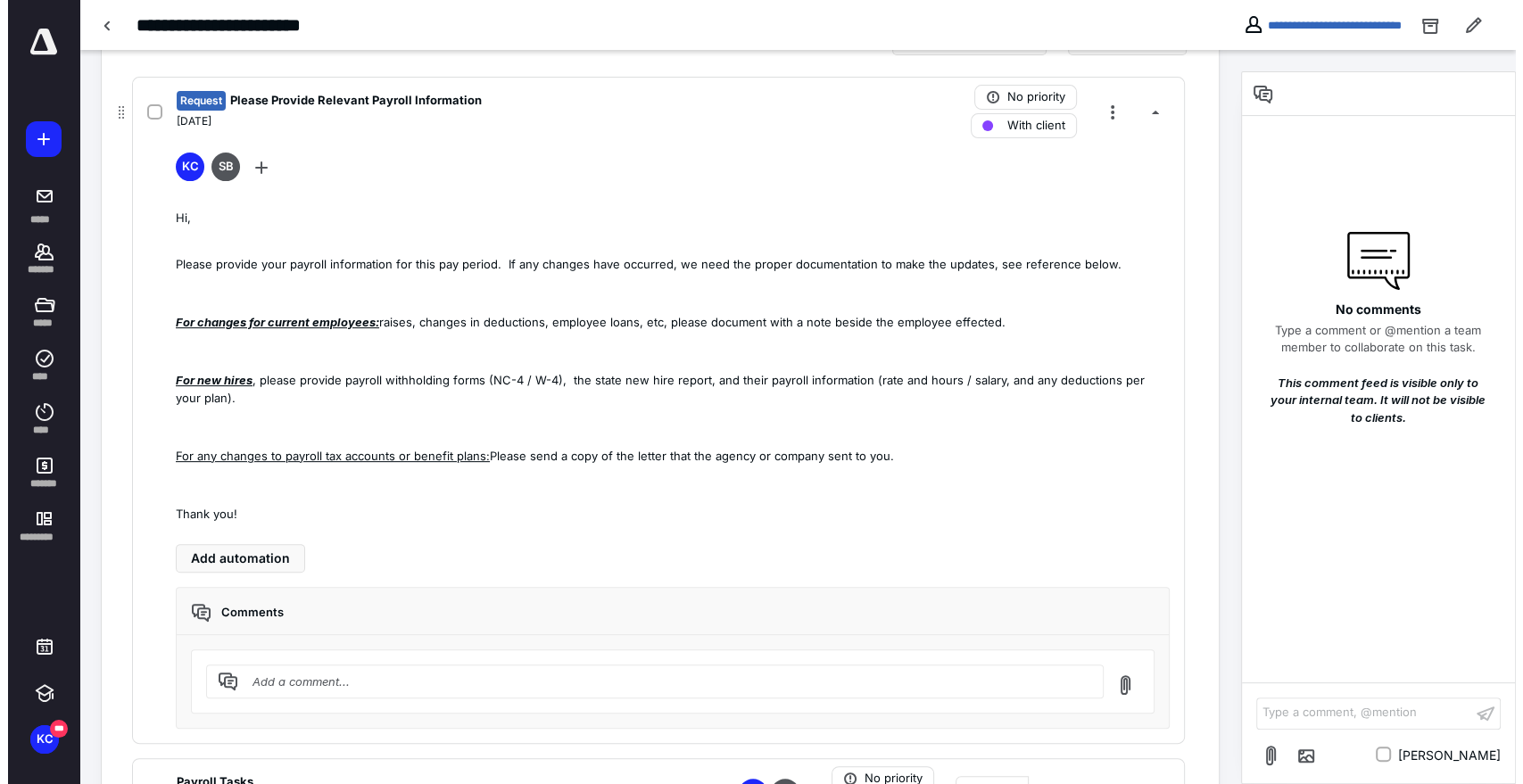 scroll, scrollTop: 524, scrollLeft: 0, axis: vertical 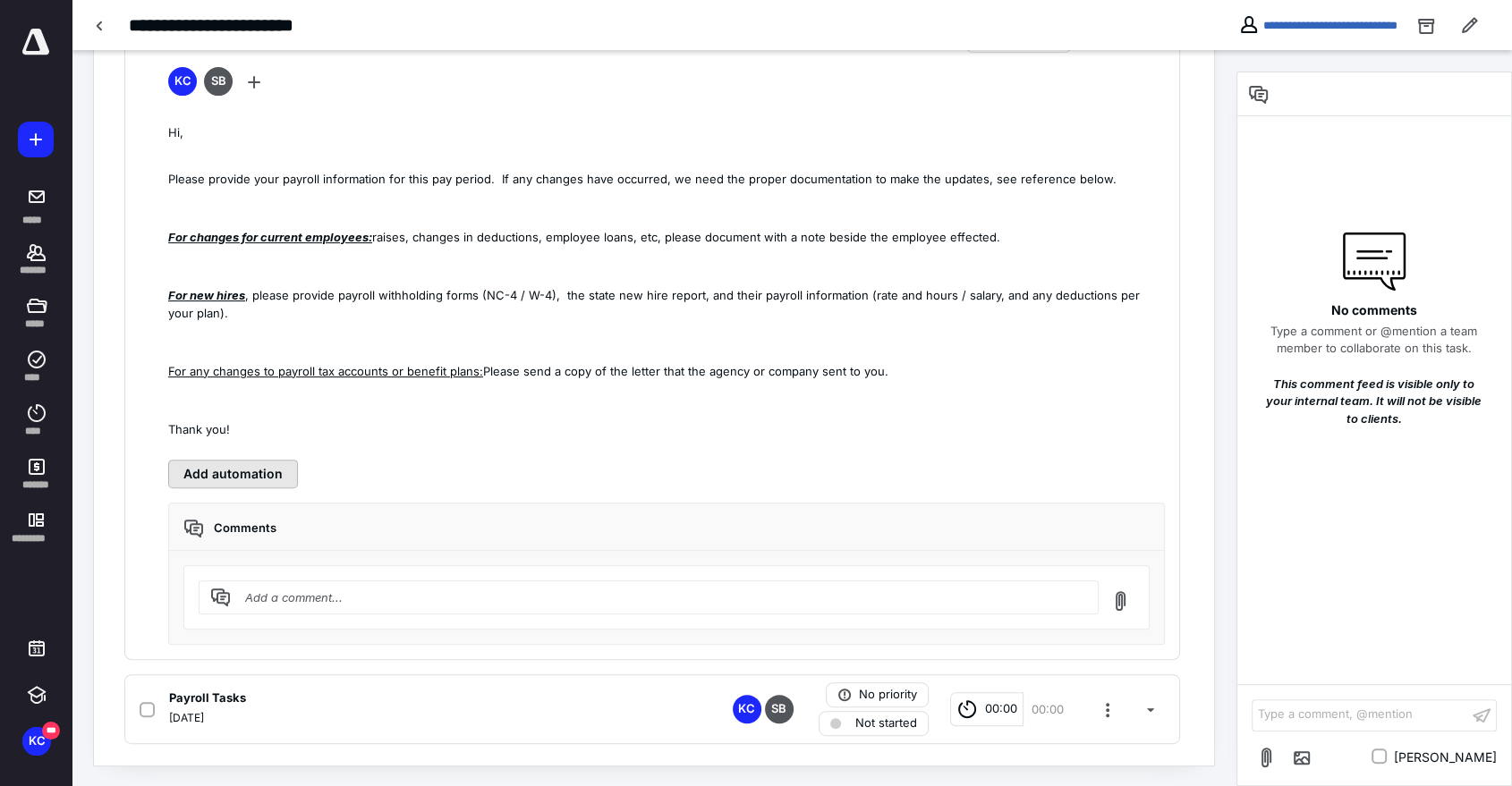 click on "Add automation" at bounding box center (233, 474) 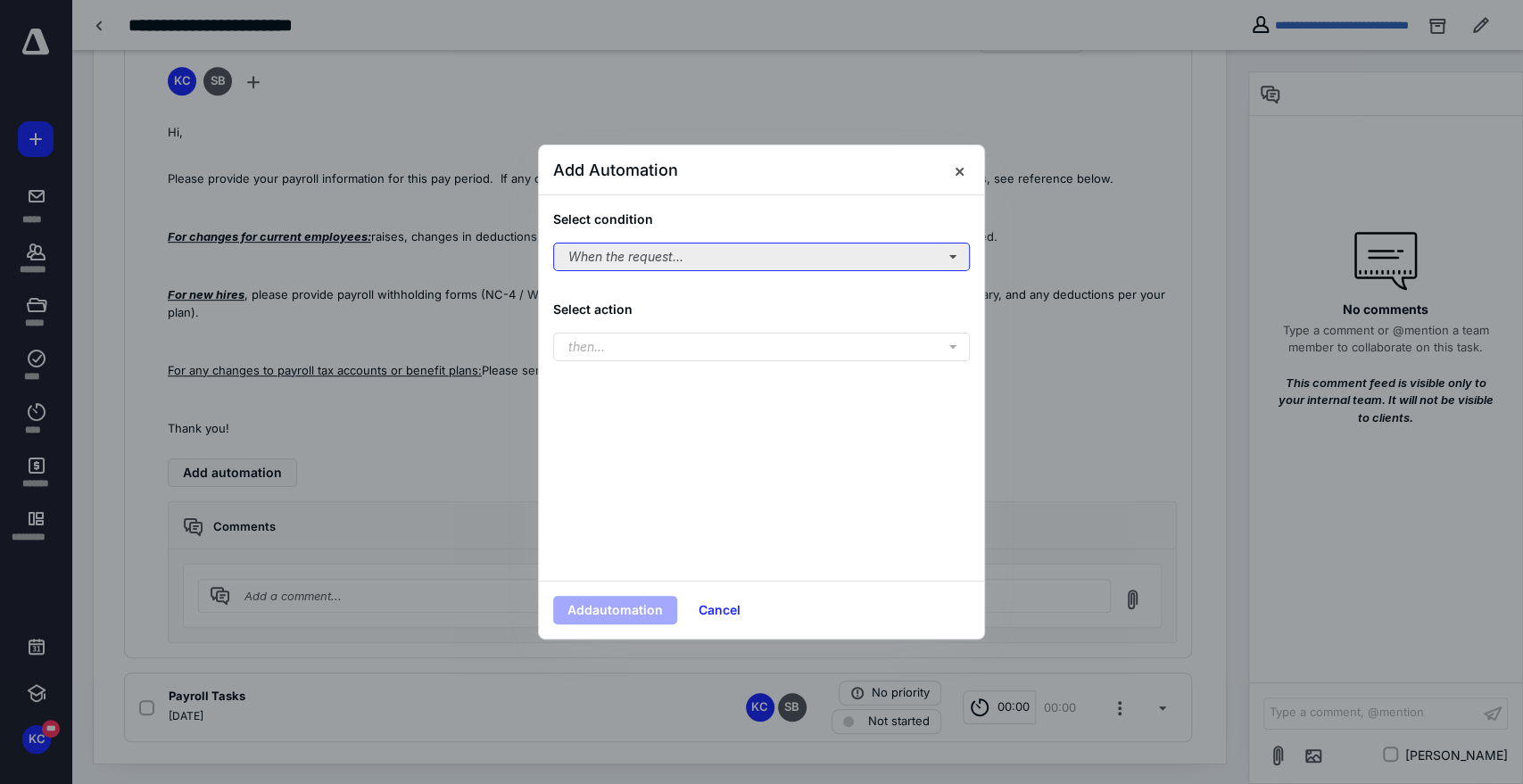 click on "When the request..." at bounding box center [761, 257] 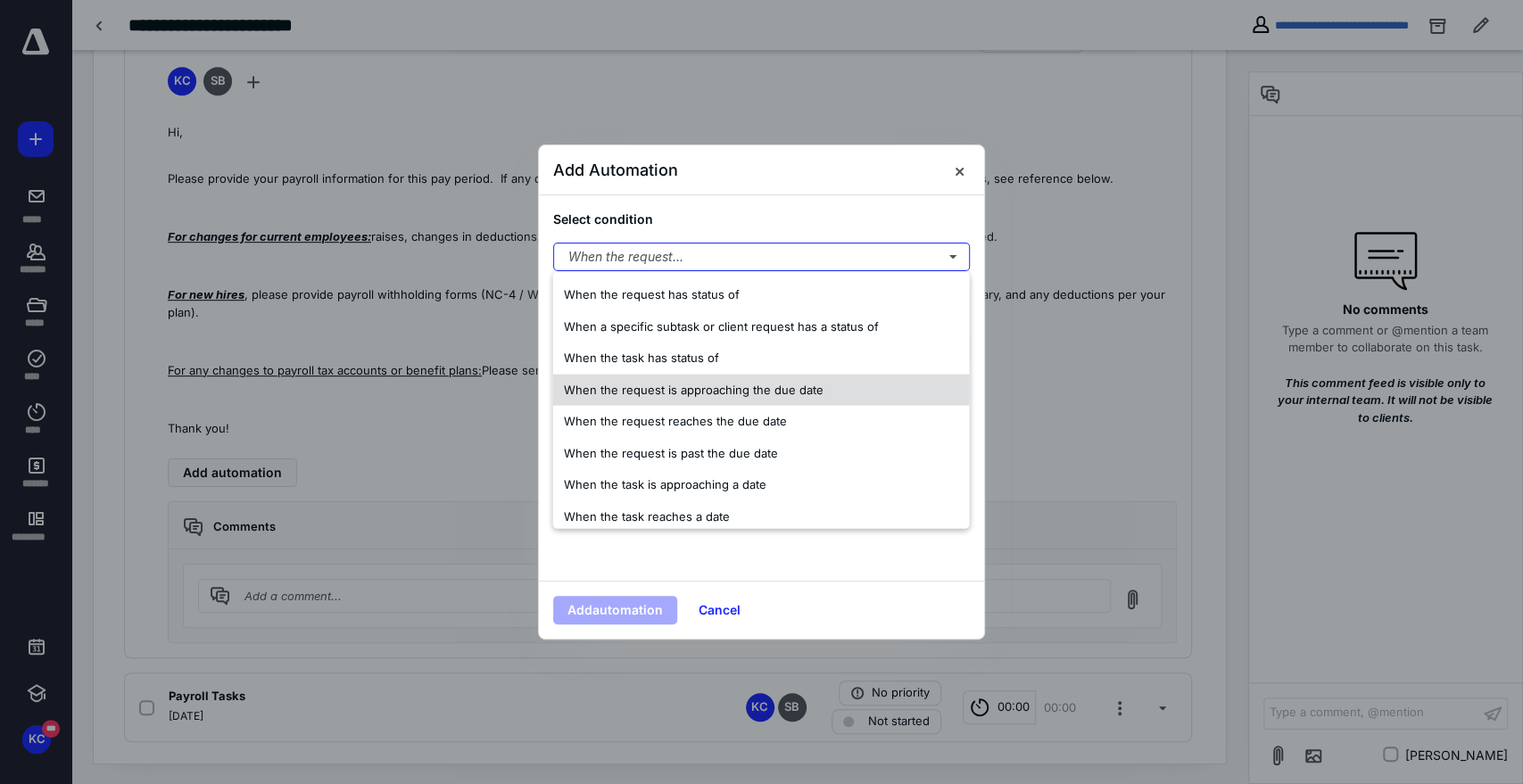 click on "When the request is approaching the due date" at bounding box center (693, 389) 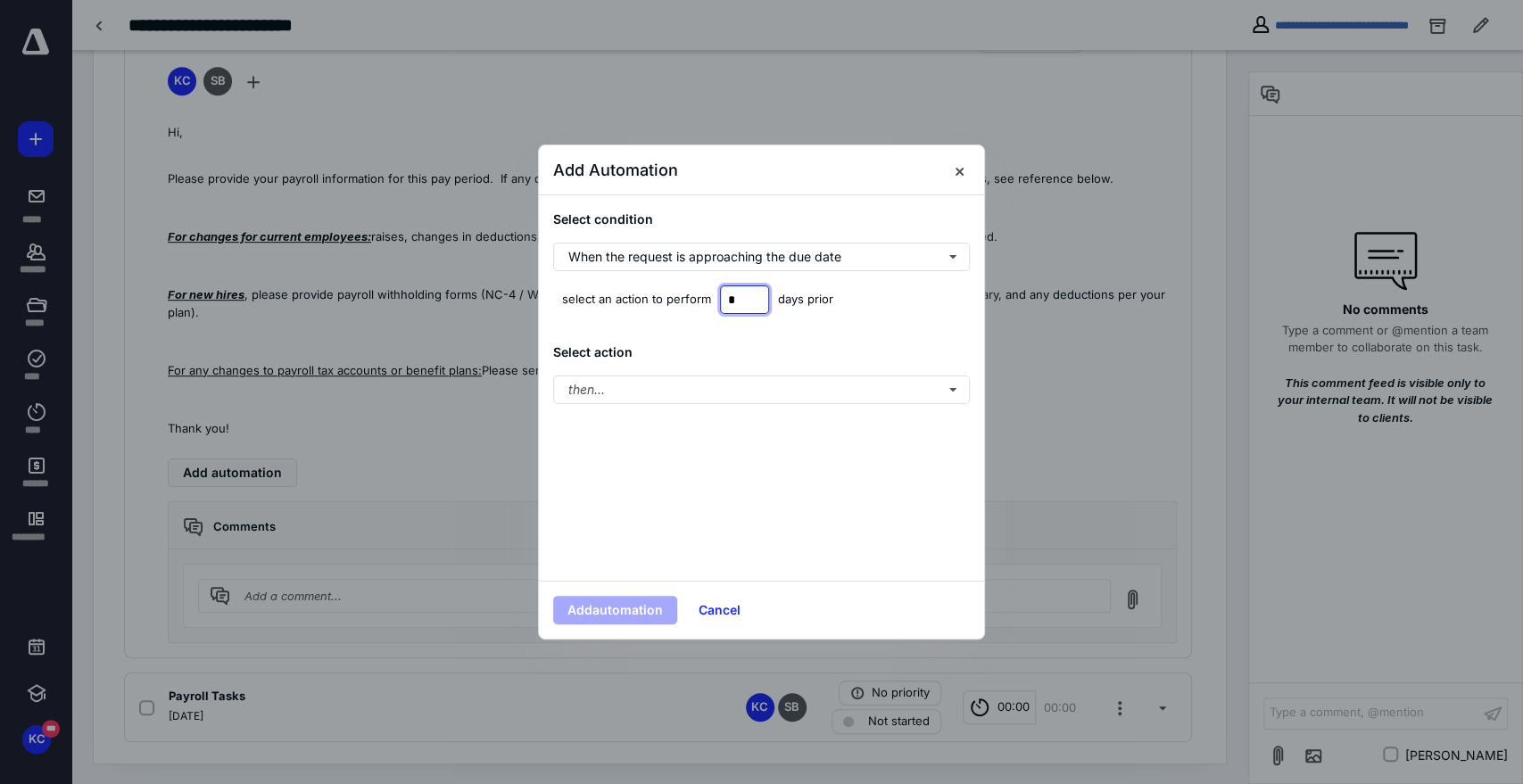 drag, startPoint x: 736, startPoint y: 299, endPoint x: 664, endPoint y: 284, distance: 73.545904 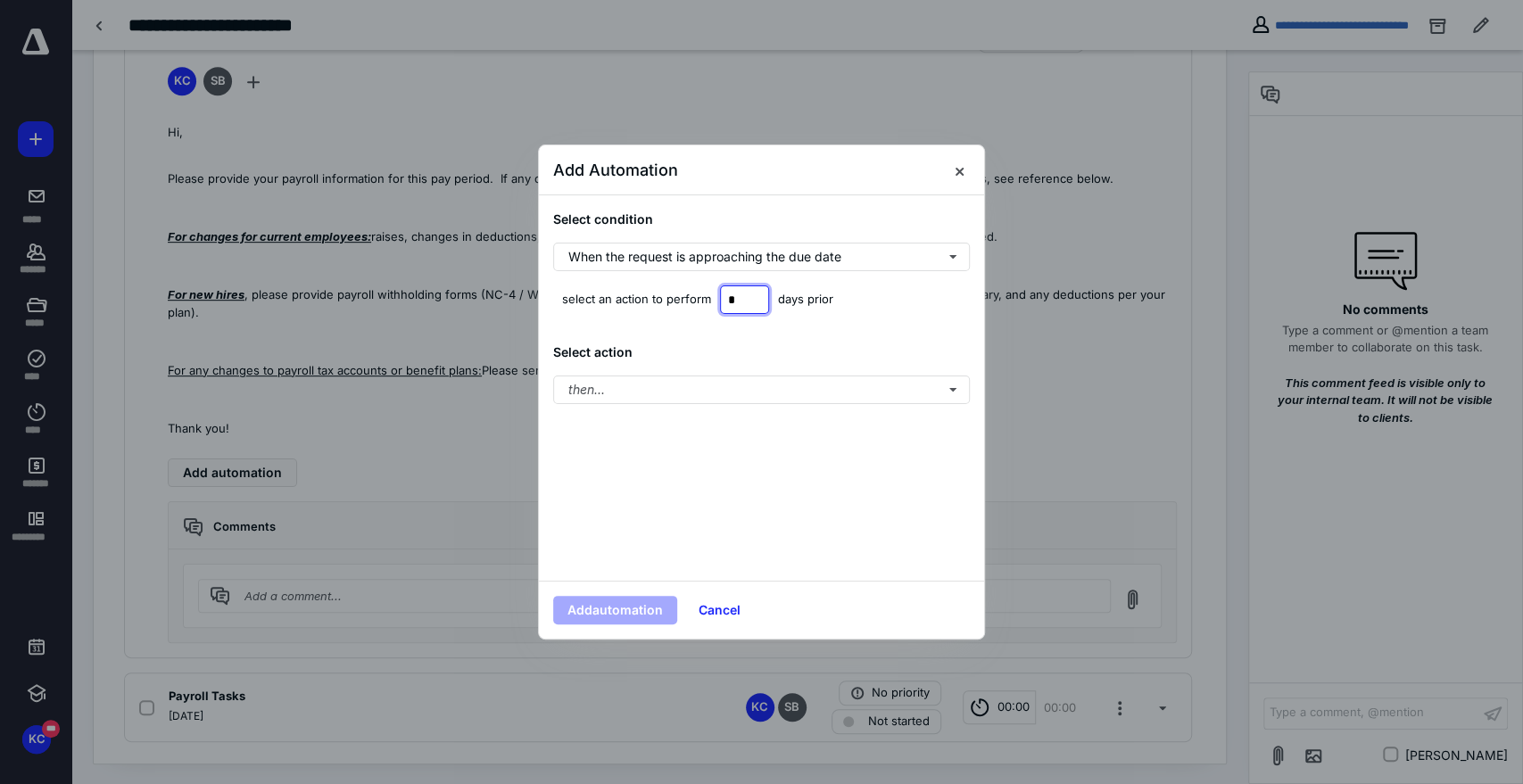 type on "*" 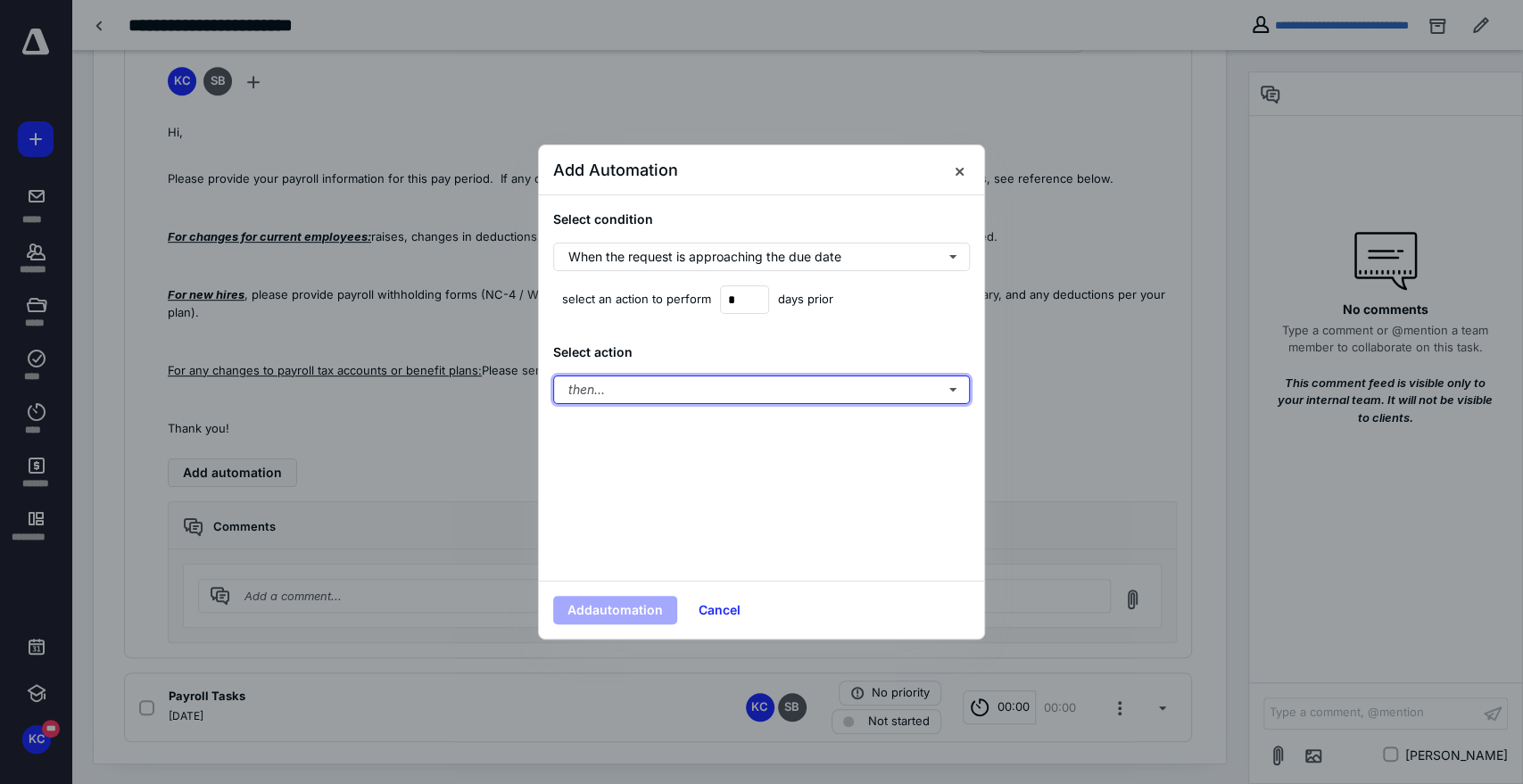 type 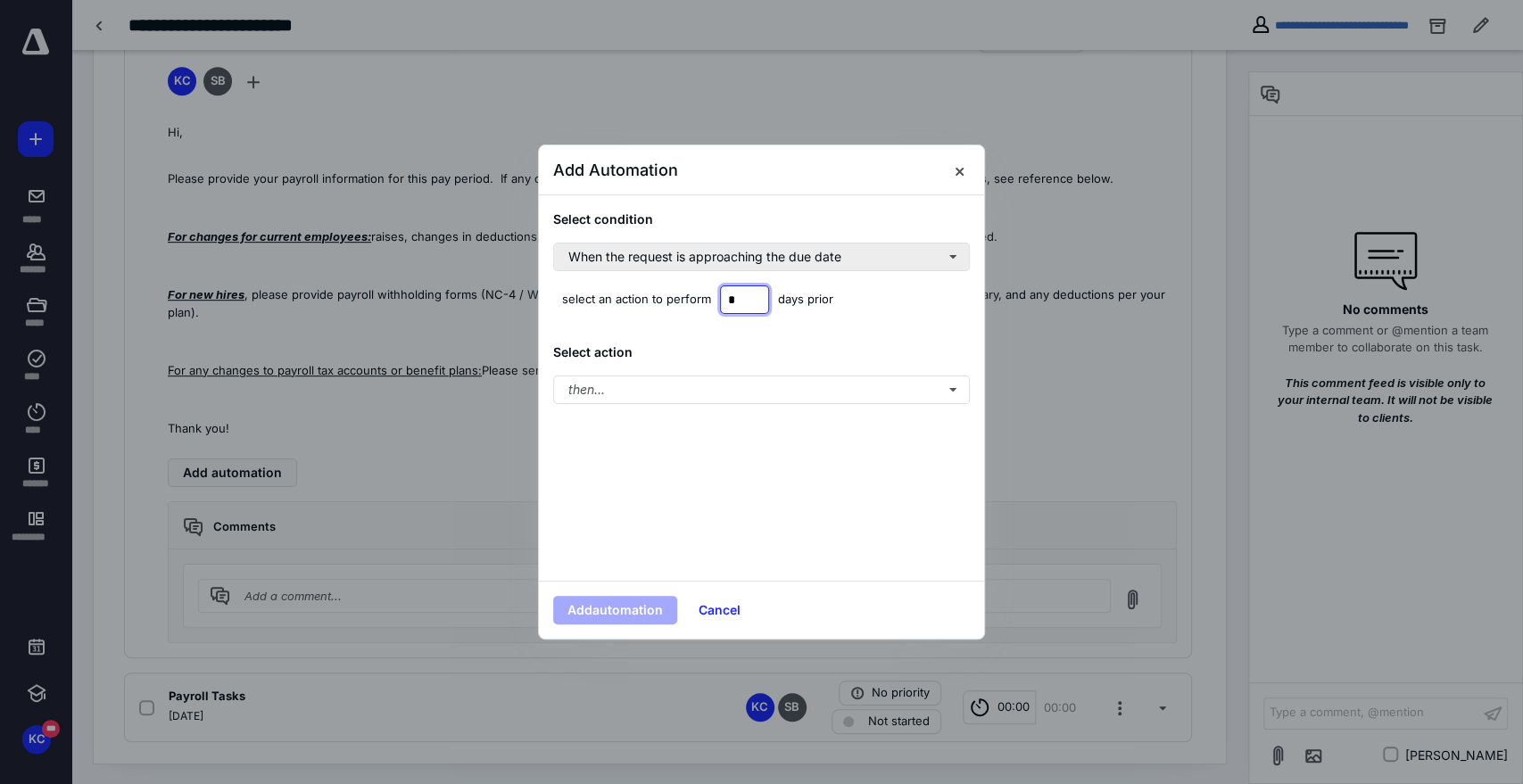 drag, startPoint x: 748, startPoint y: 297, endPoint x: 622, endPoint y: 264, distance: 130.2498 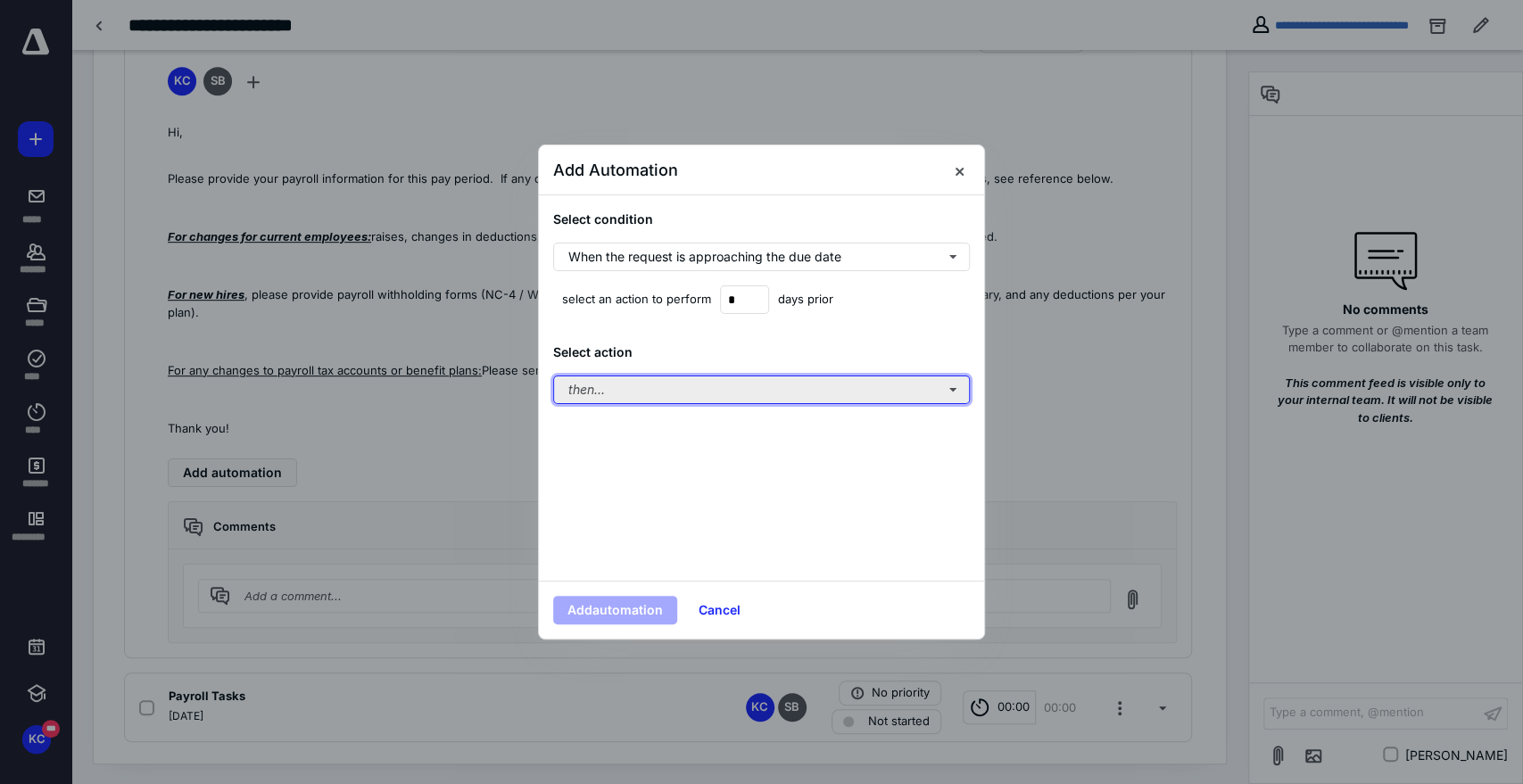 click on "then..." at bounding box center (761, 390) 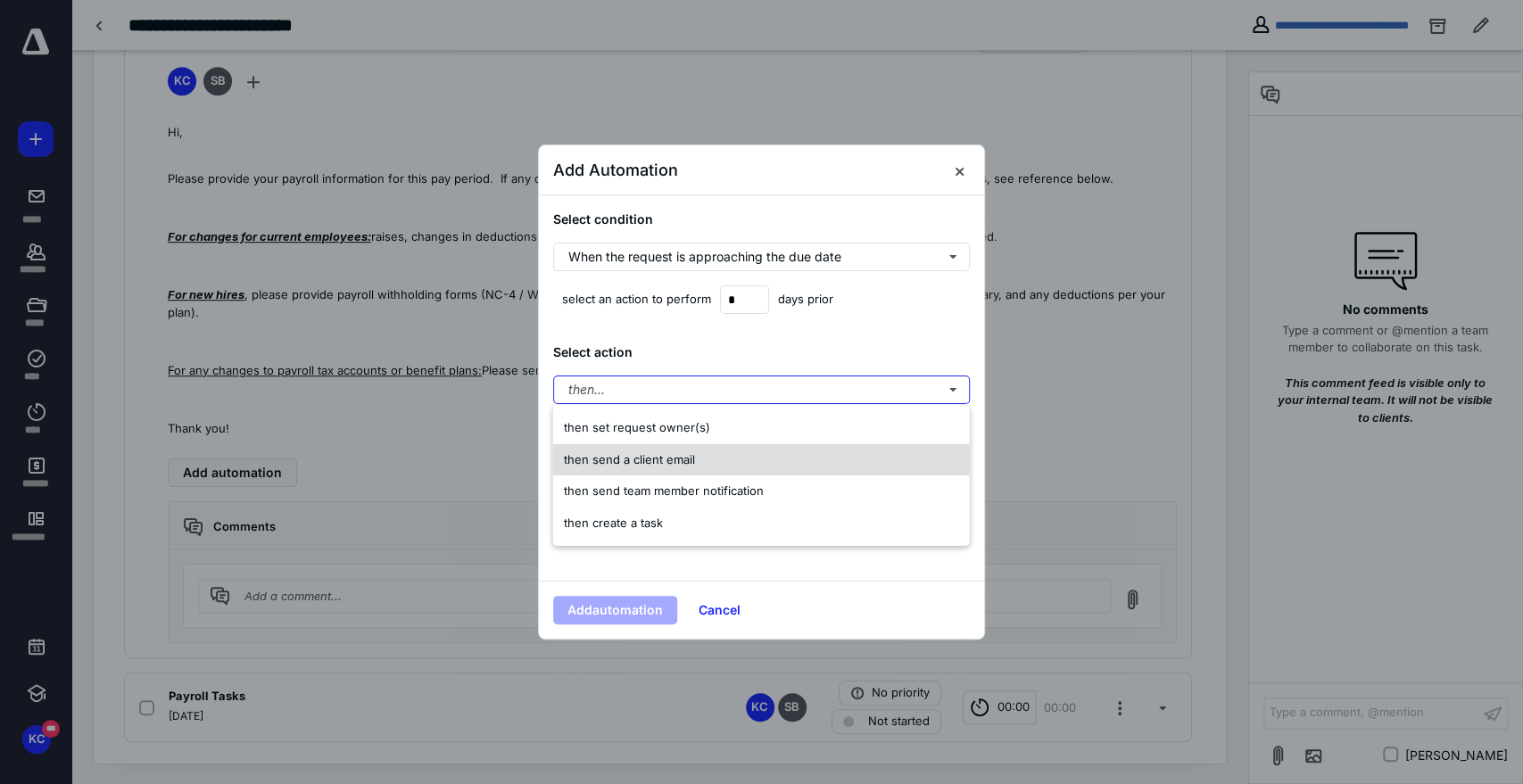 click on "then send a client email" at bounding box center (761, 459) 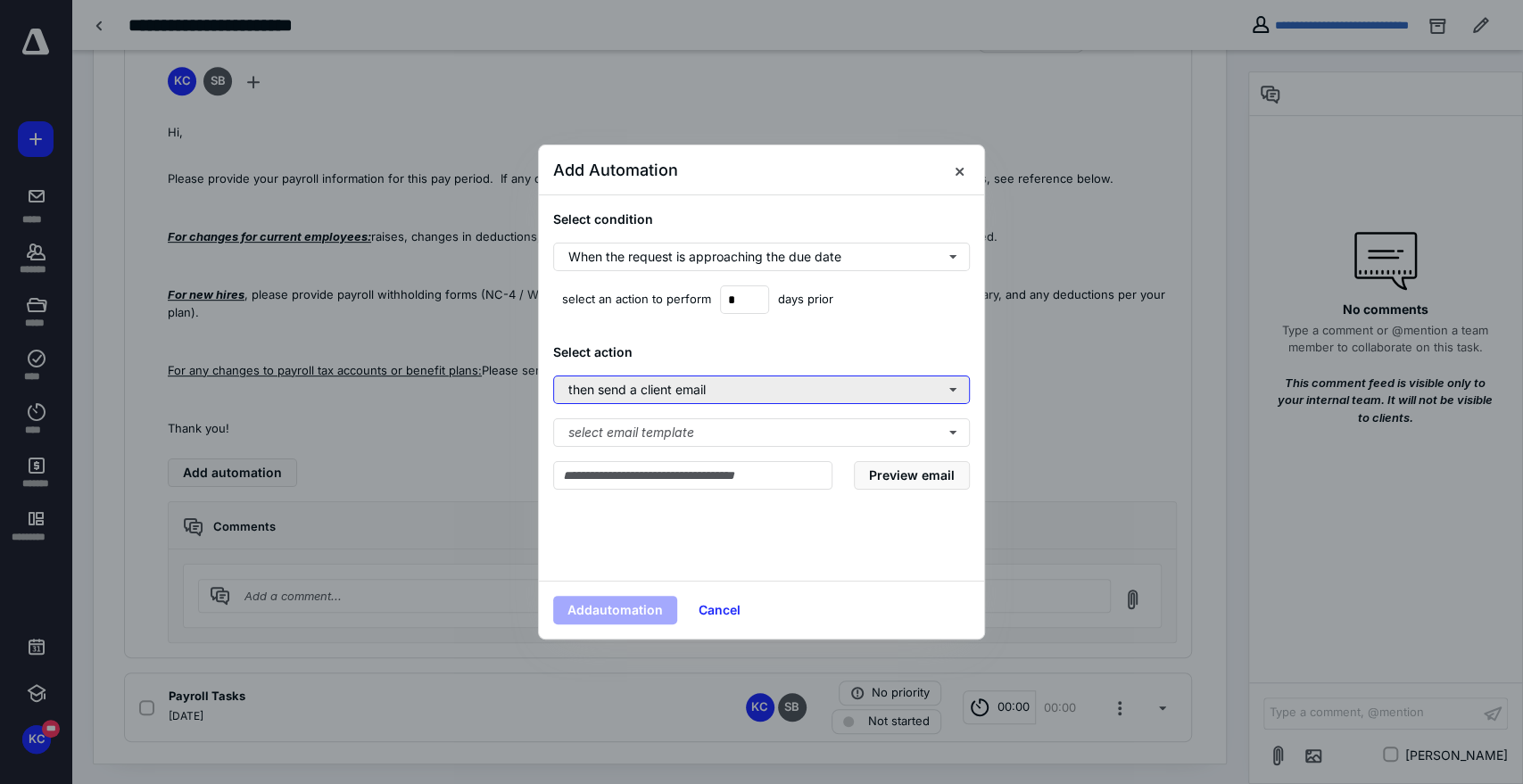 click on "then send a client email" at bounding box center [761, 390] 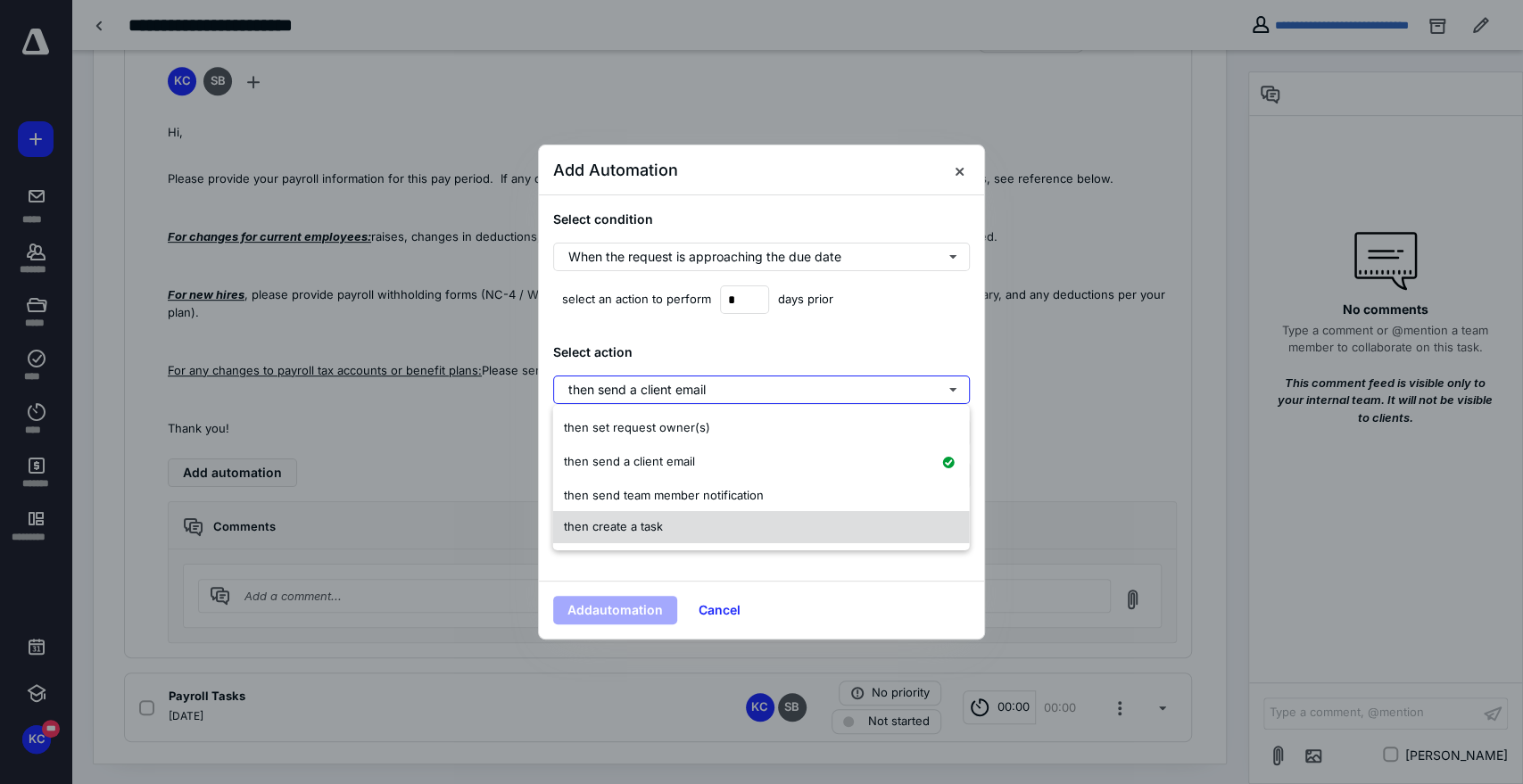 click on "then create a task" at bounding box center (761, 527) 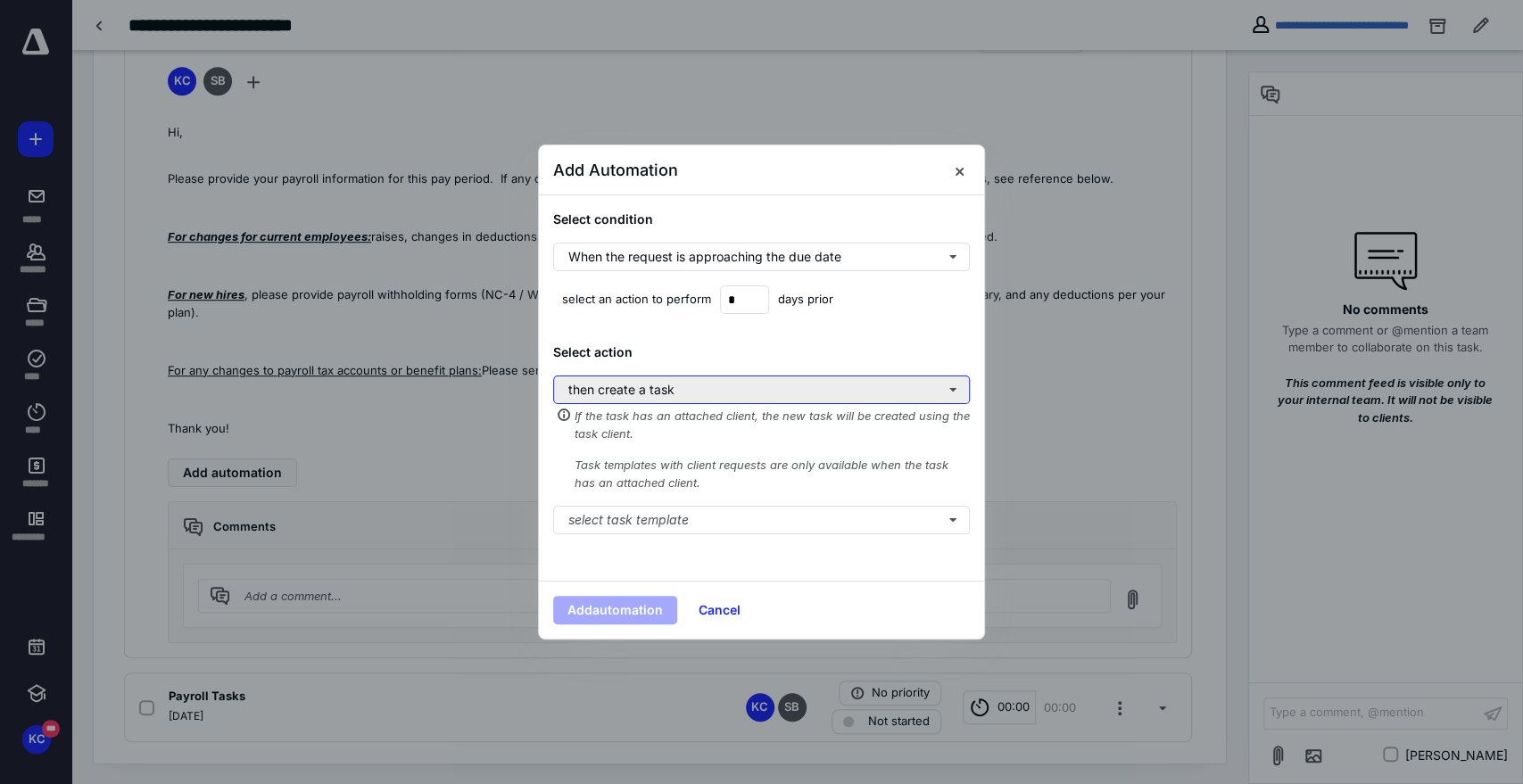 click on "then create a task" at bounding box center [761, 390] 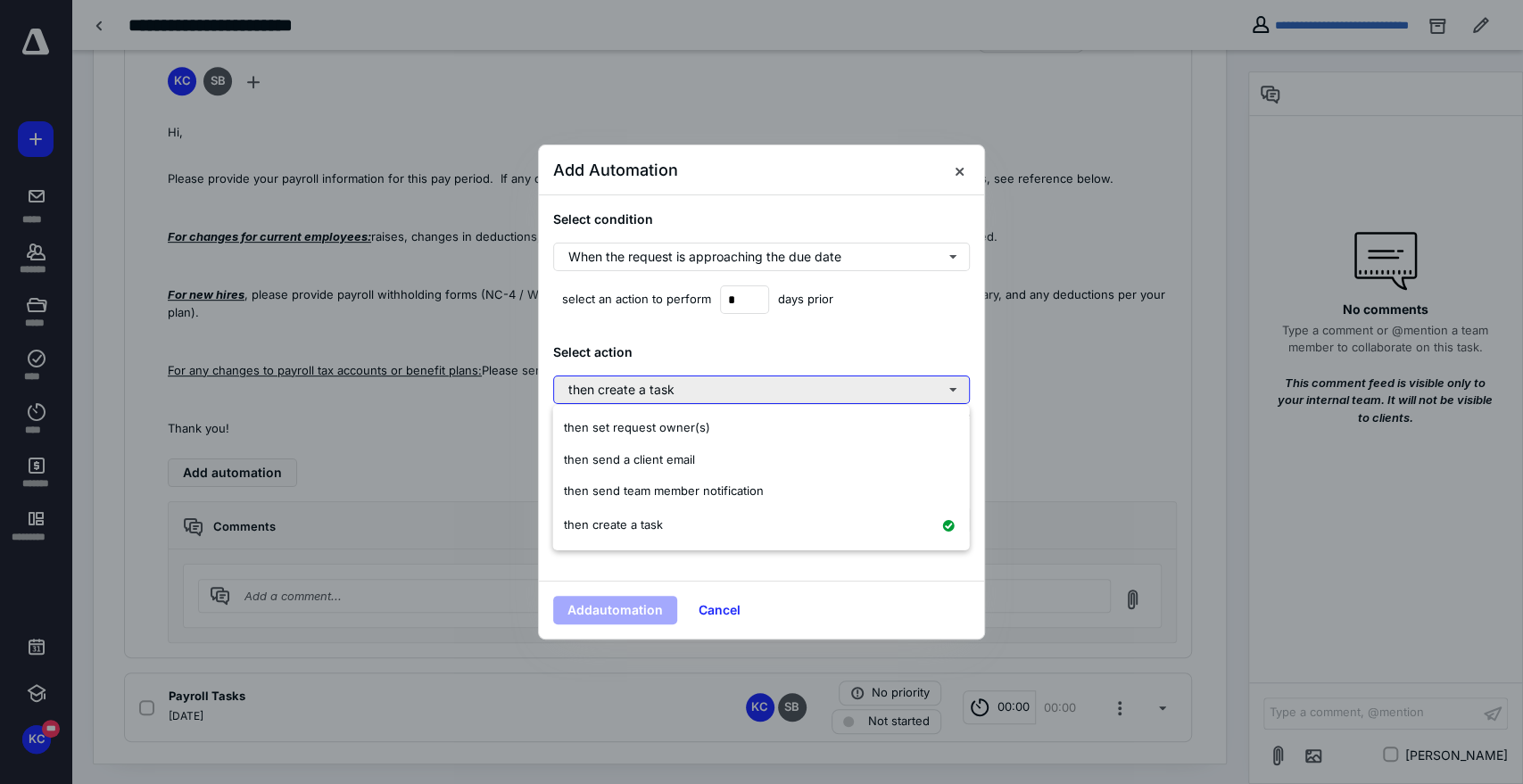 click on "then create a task" at bounding box center [761, 390] 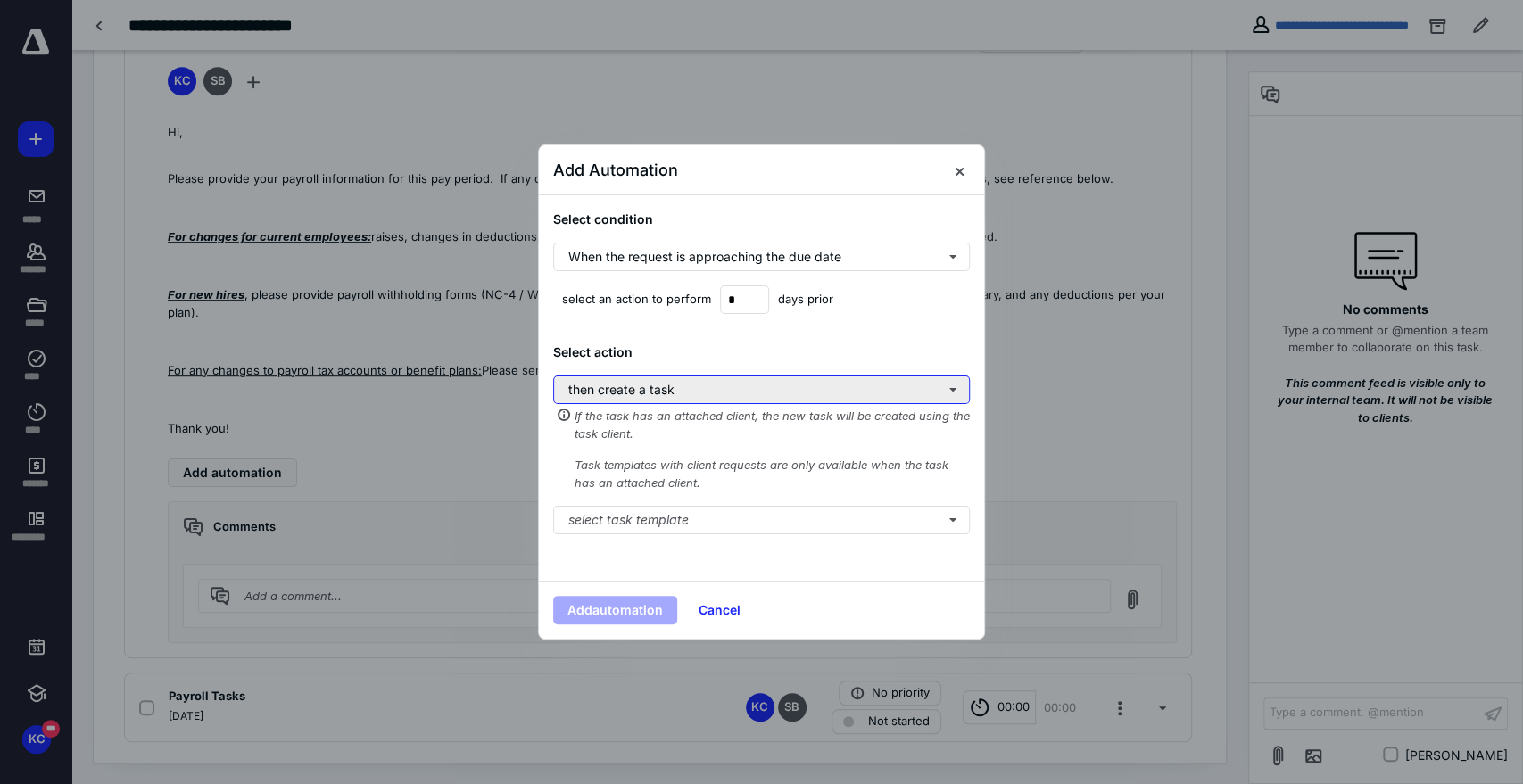click on "then create a task" at bounding box center (761, 390) 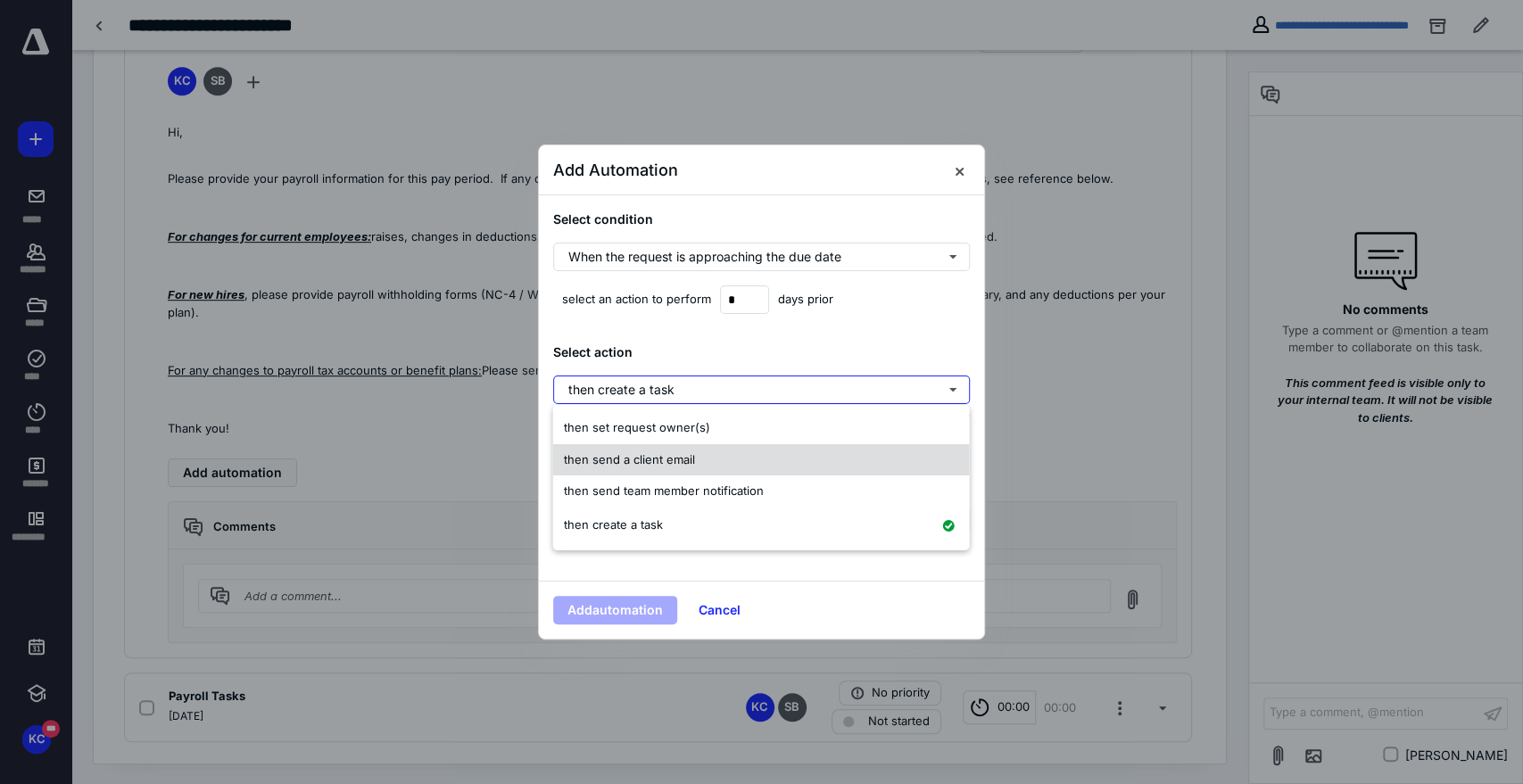 click on "then send a client email" at bounding box center [629, 458] 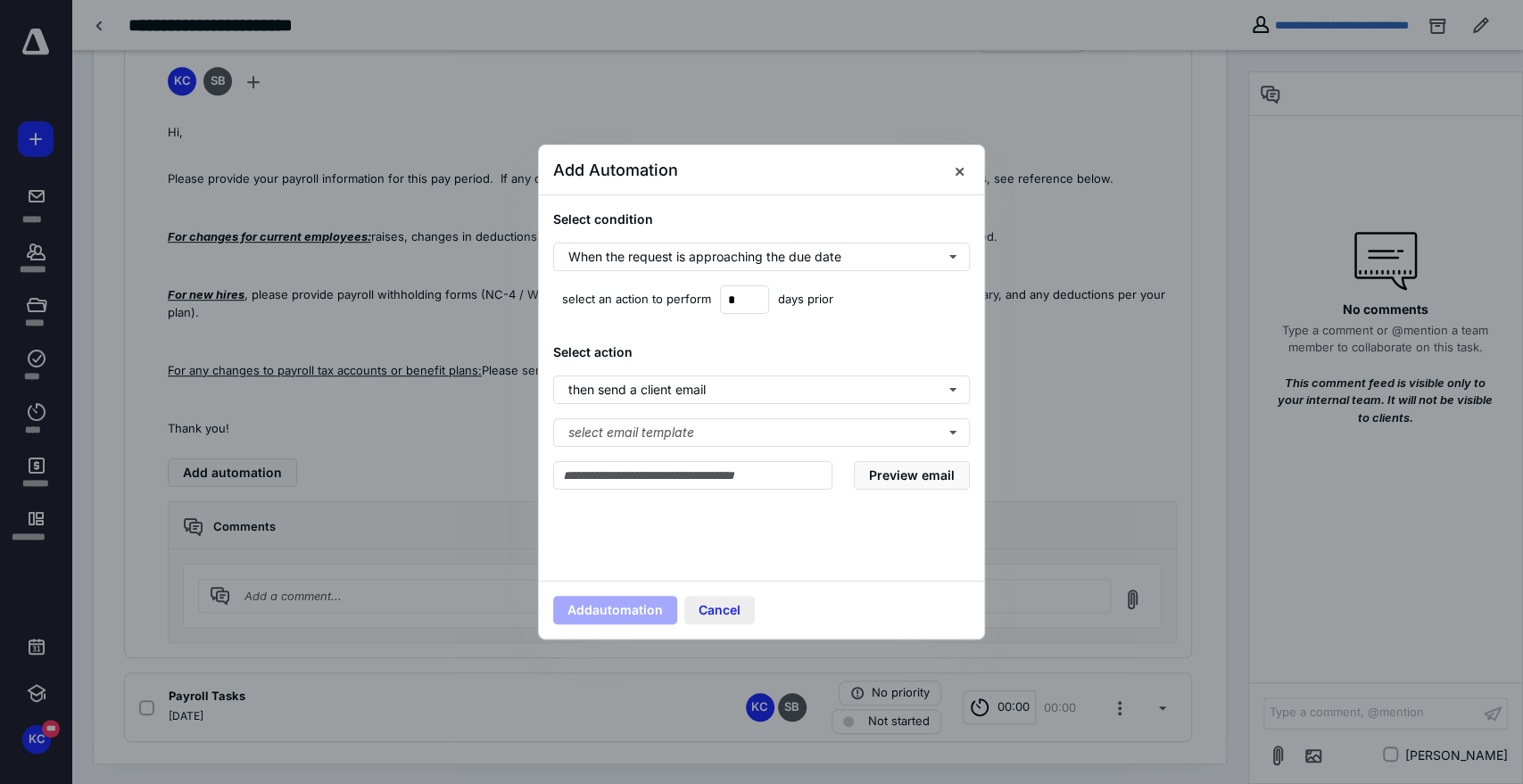 click on "Cancel" at bounding box center (719, 610) 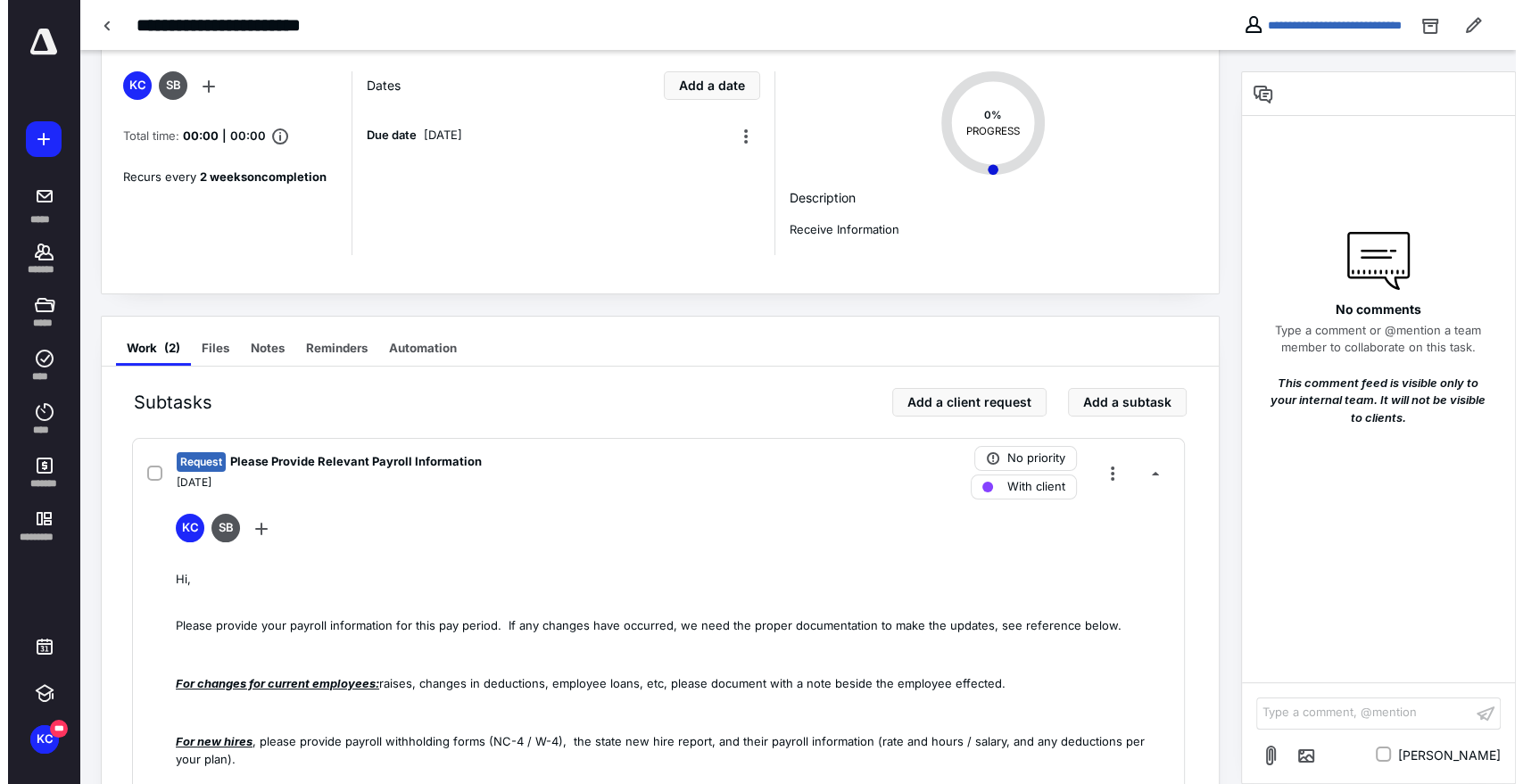 scroll, scrollTop: 99, scrollLeft: 0, axis: vertical 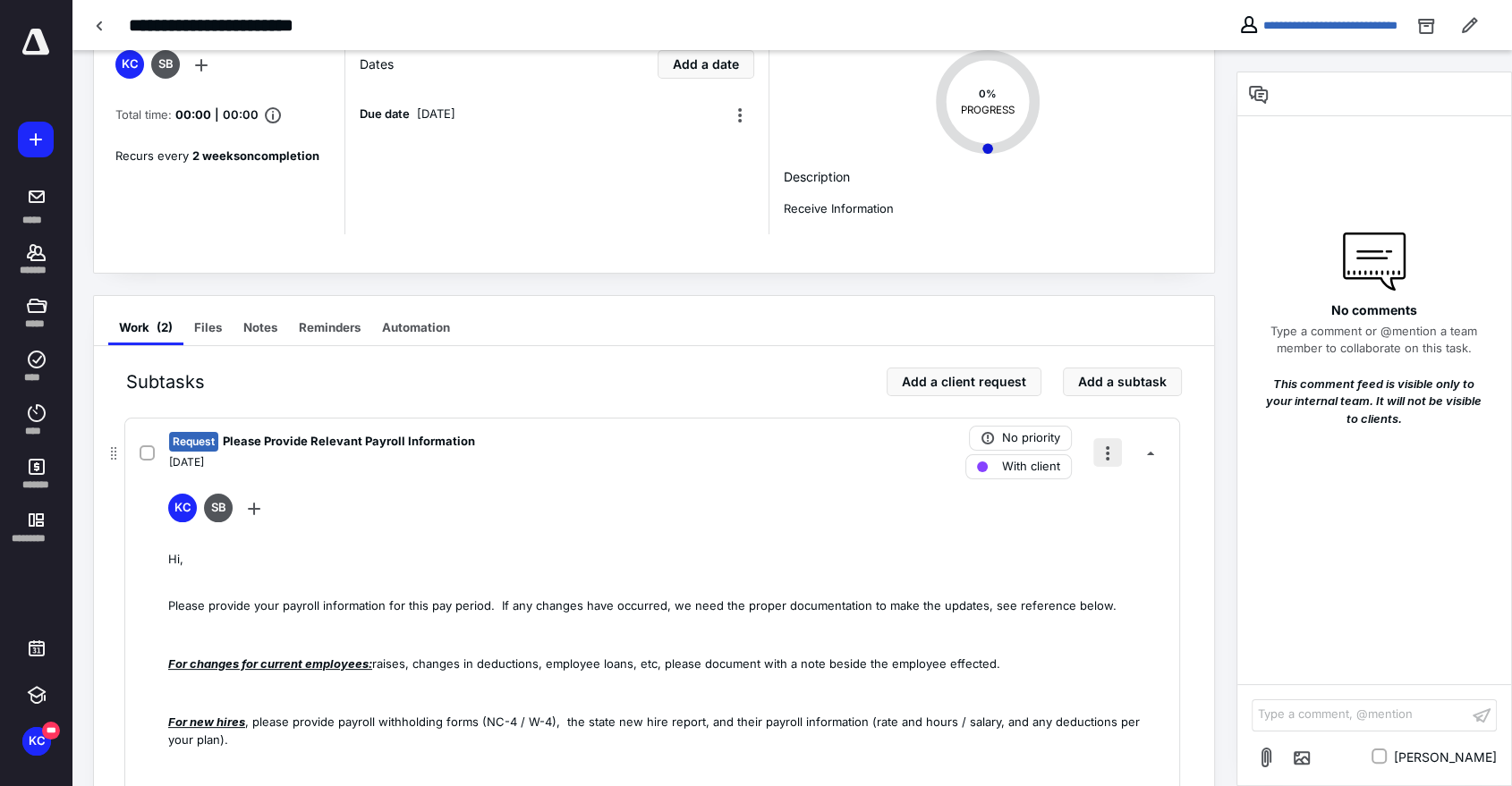 click at bounding box center [1108, 452] 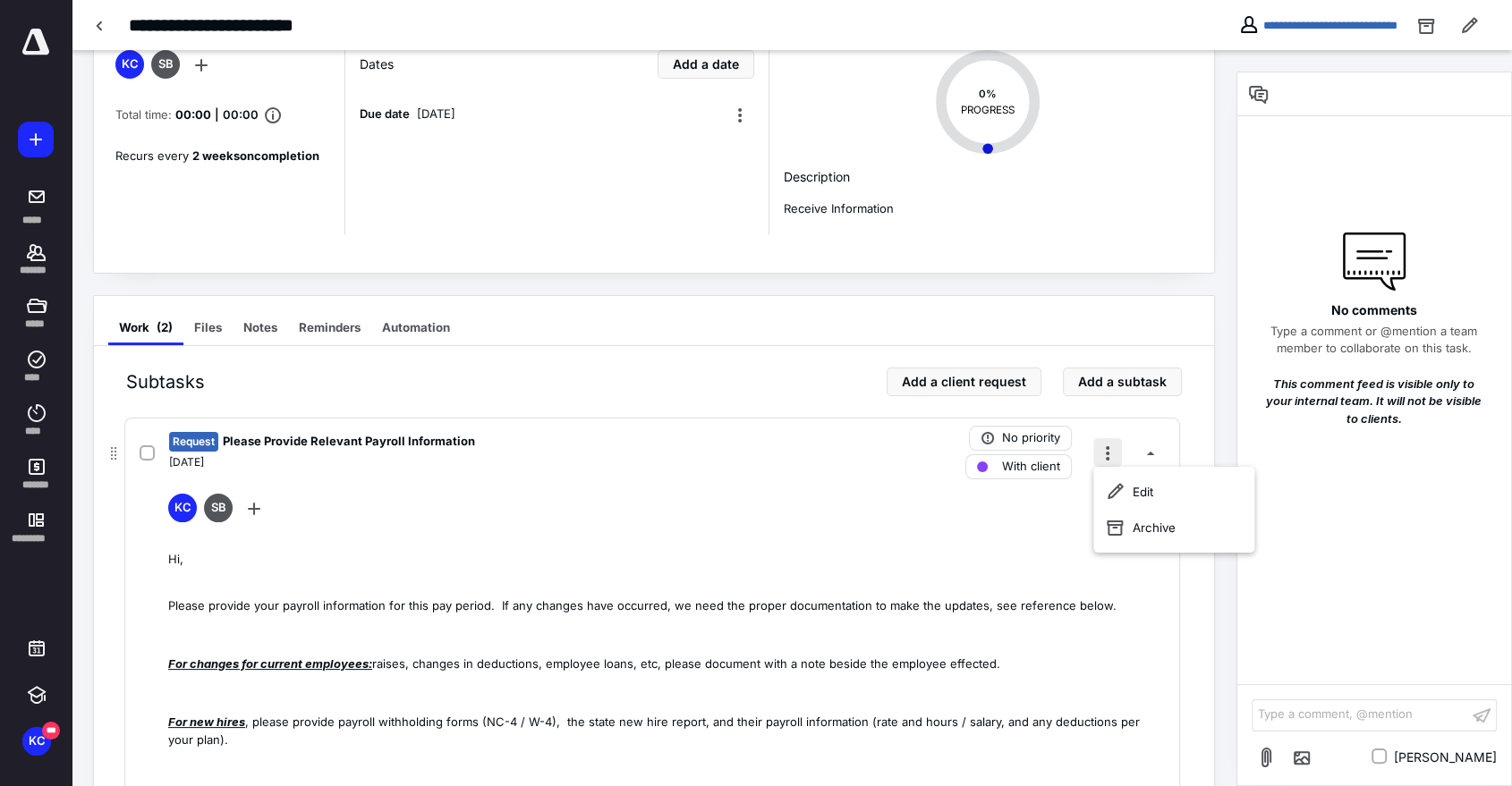 click at bounding box center (1108, 452) 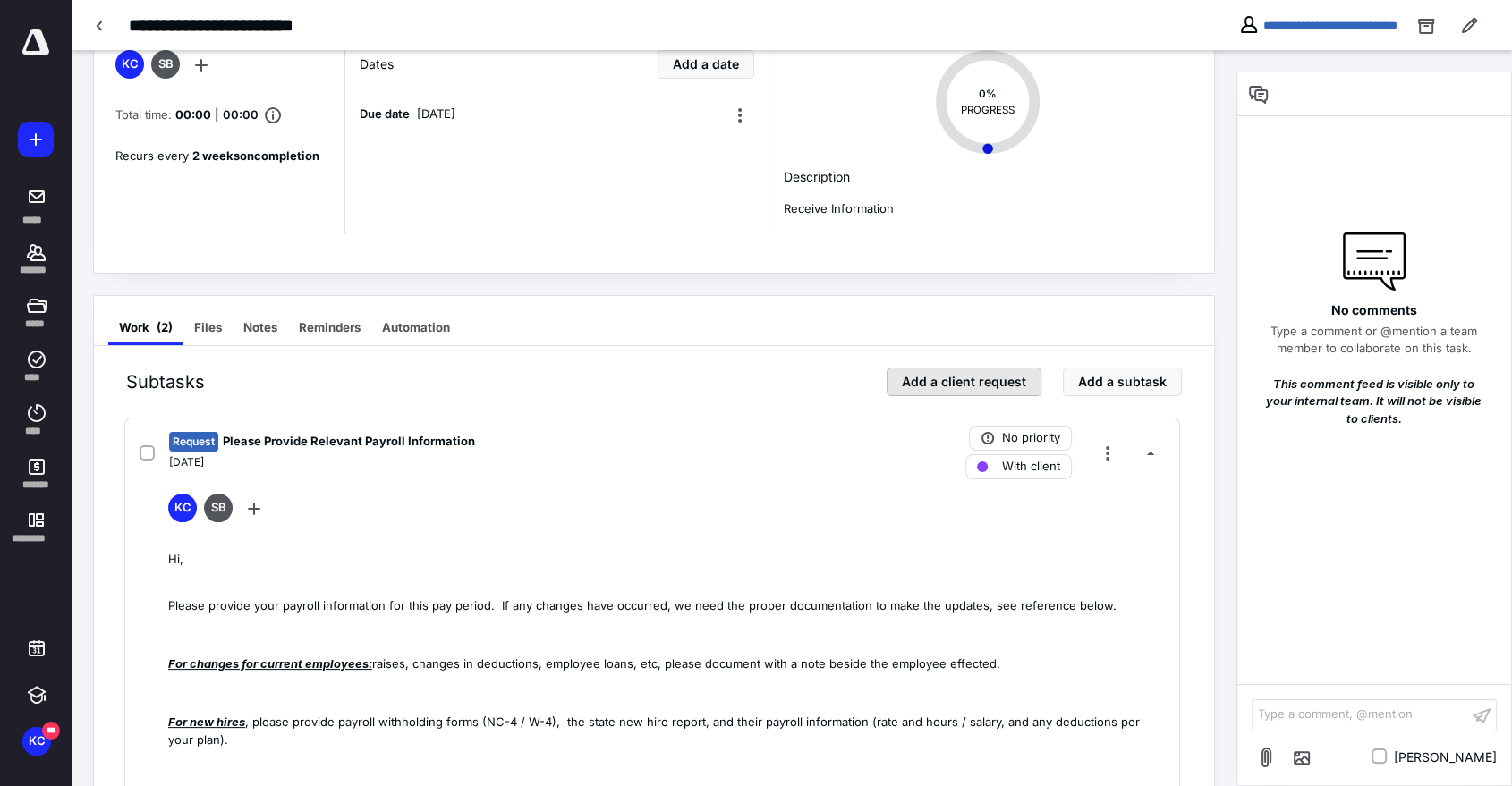 click on "Add a client request" at bounding box center [964, 382] 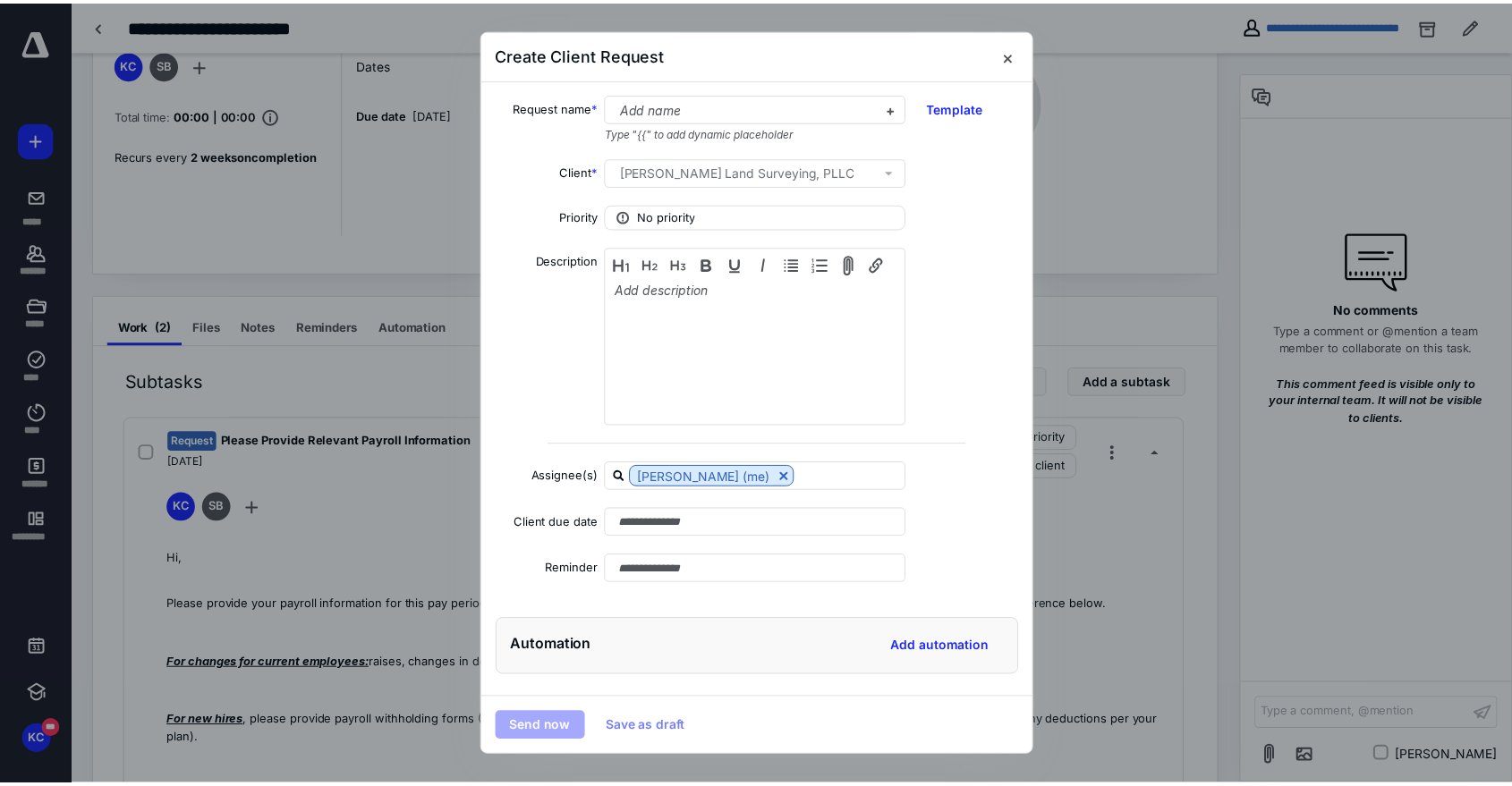 scroll, scrollTop: 0, scrollLeft: 0, axis: both 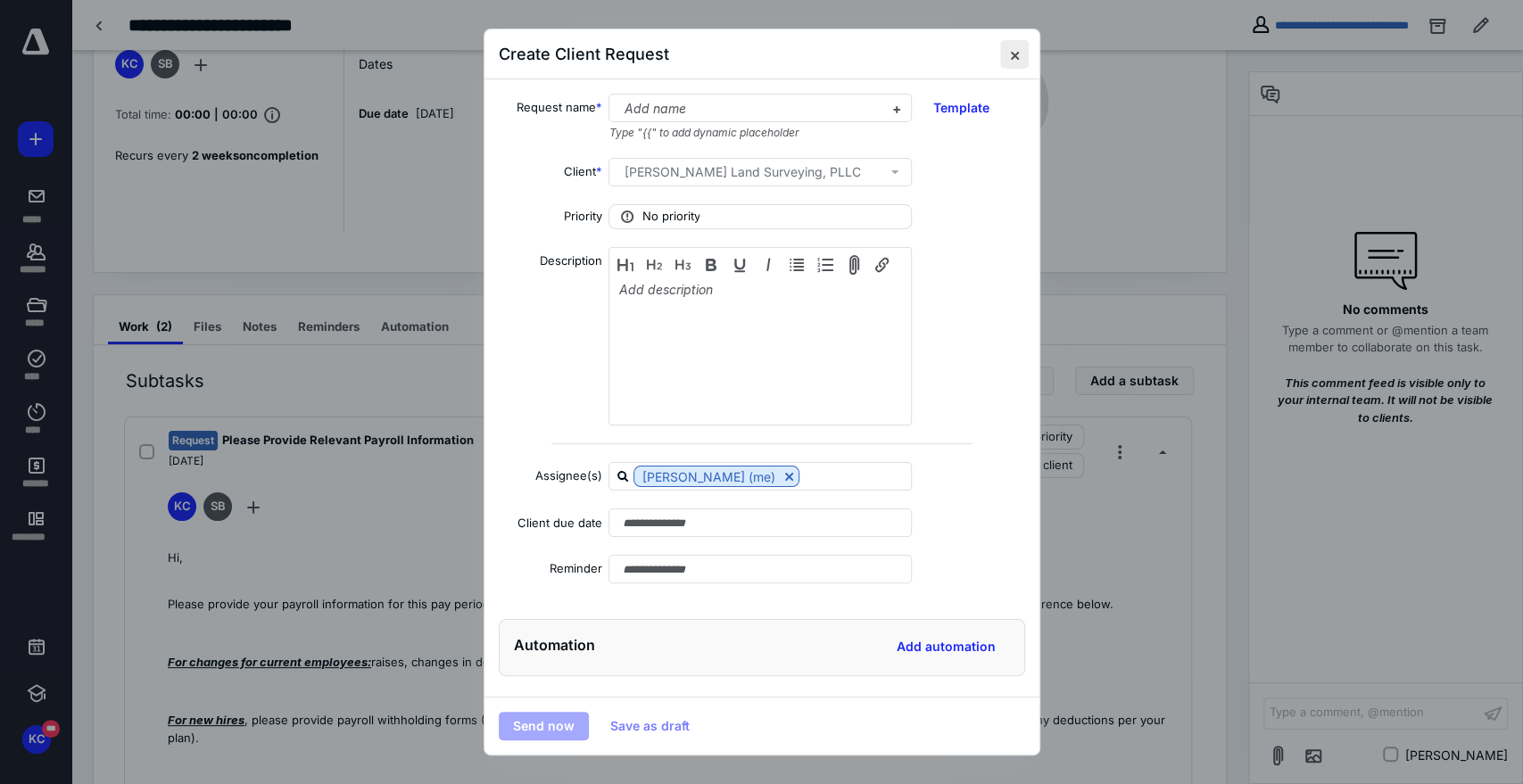 click at bounding box center (1014, 54) 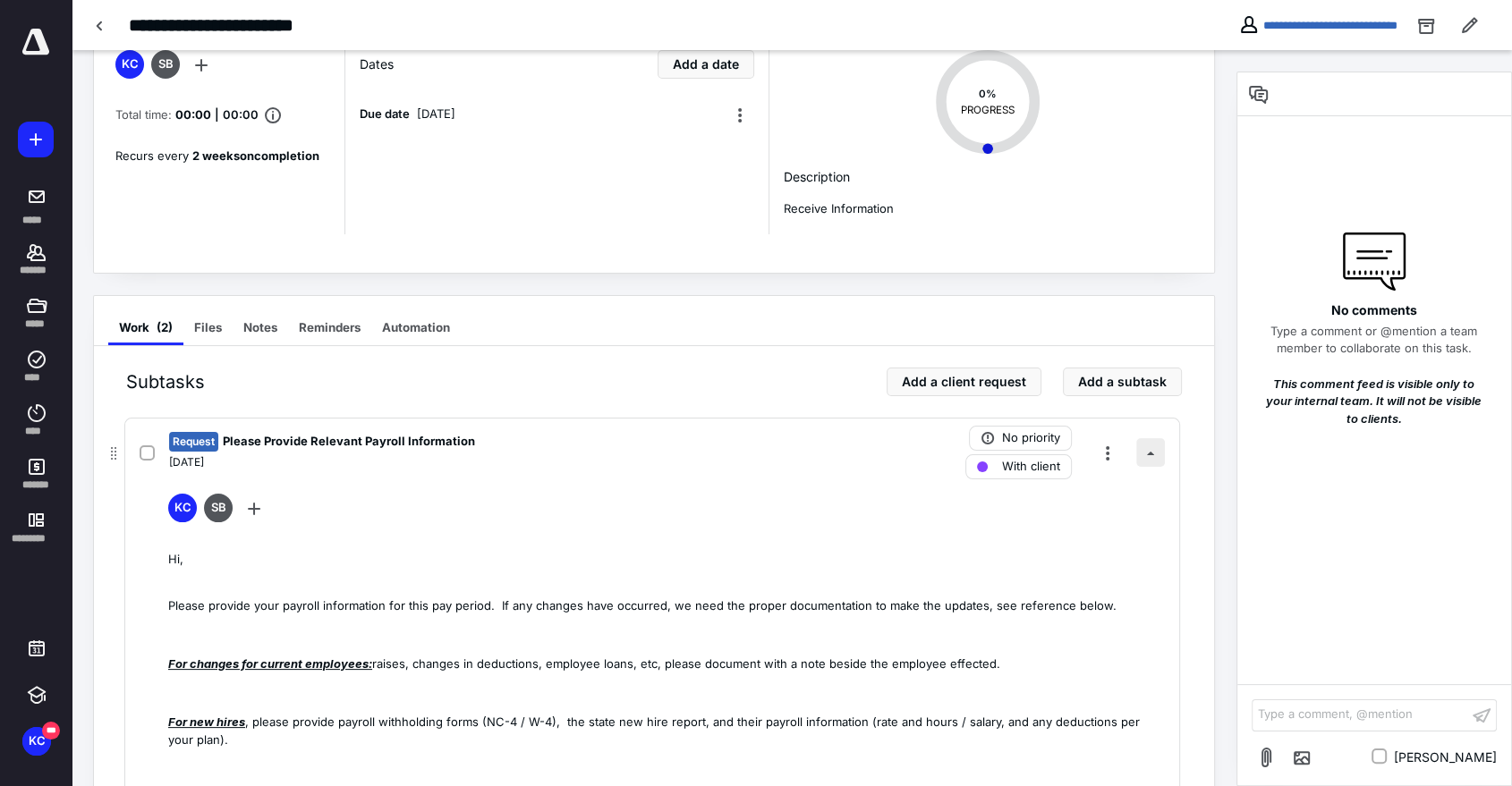 click at bounding box center [1151, 452] 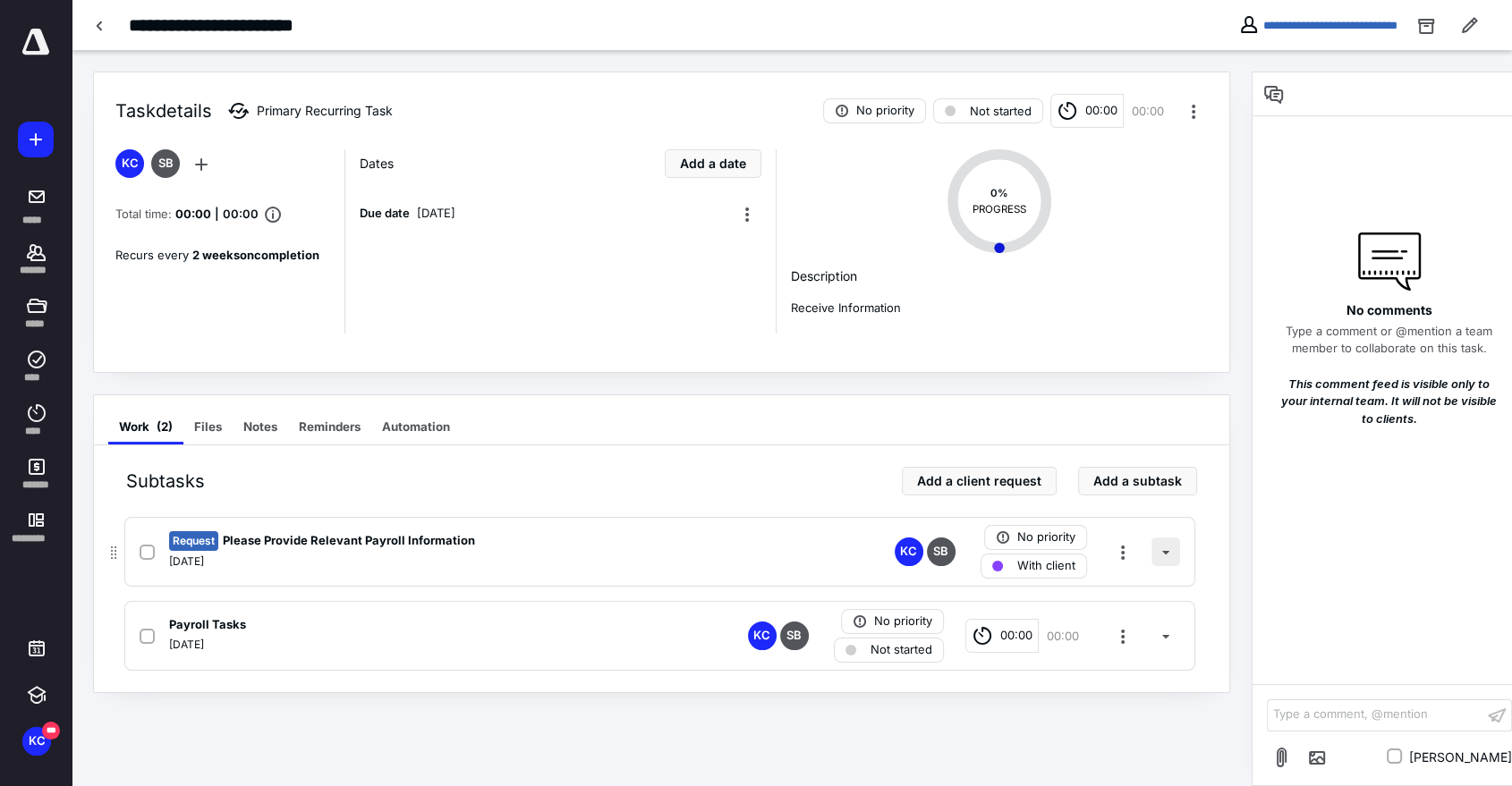 scroll, scrollTop: 0, scrollLeft: 0, axis: both 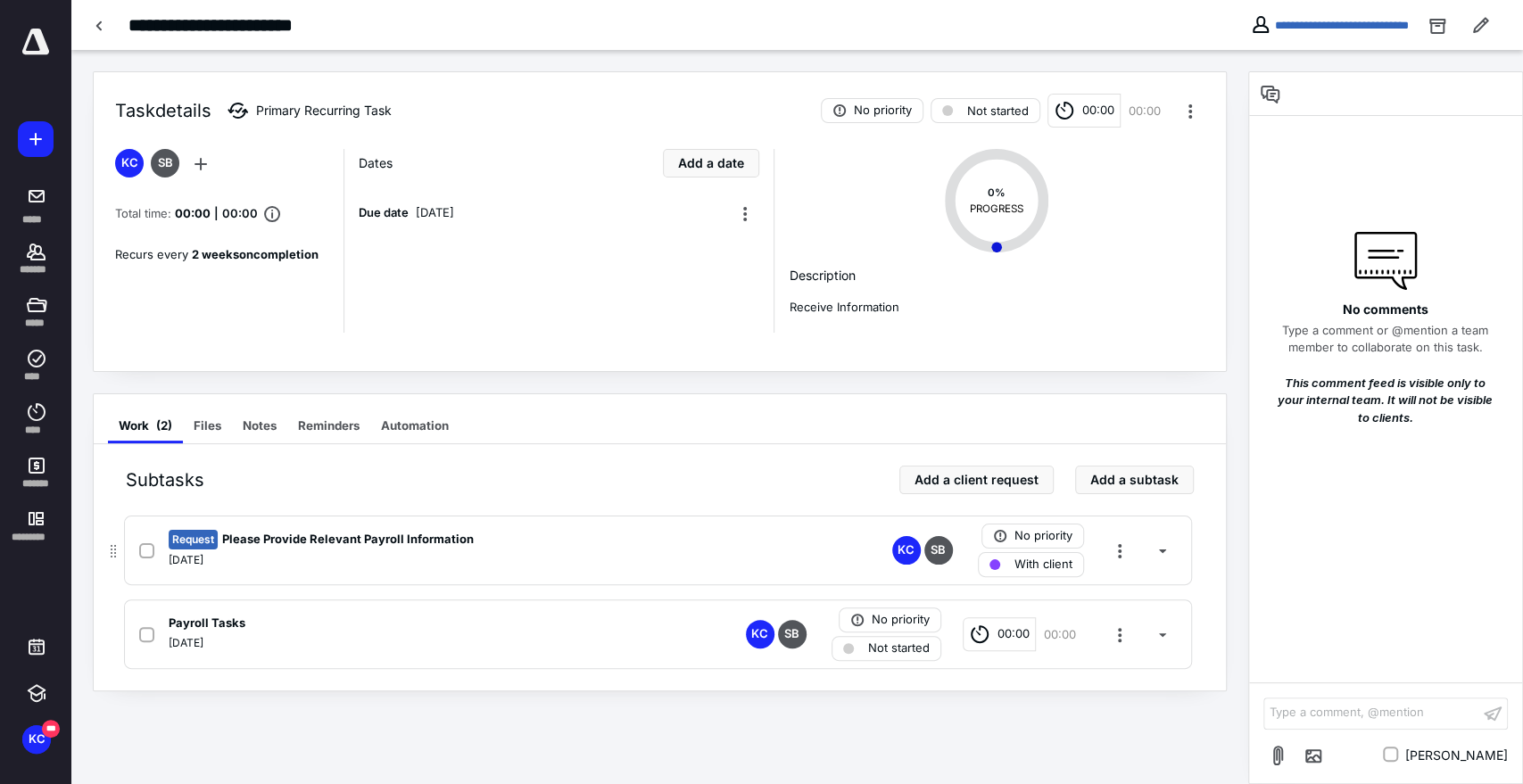 drag, startPoint x: 251, startPoint y: 548, endPoint x: 288, endPoint y: 554, distance: 37.48333 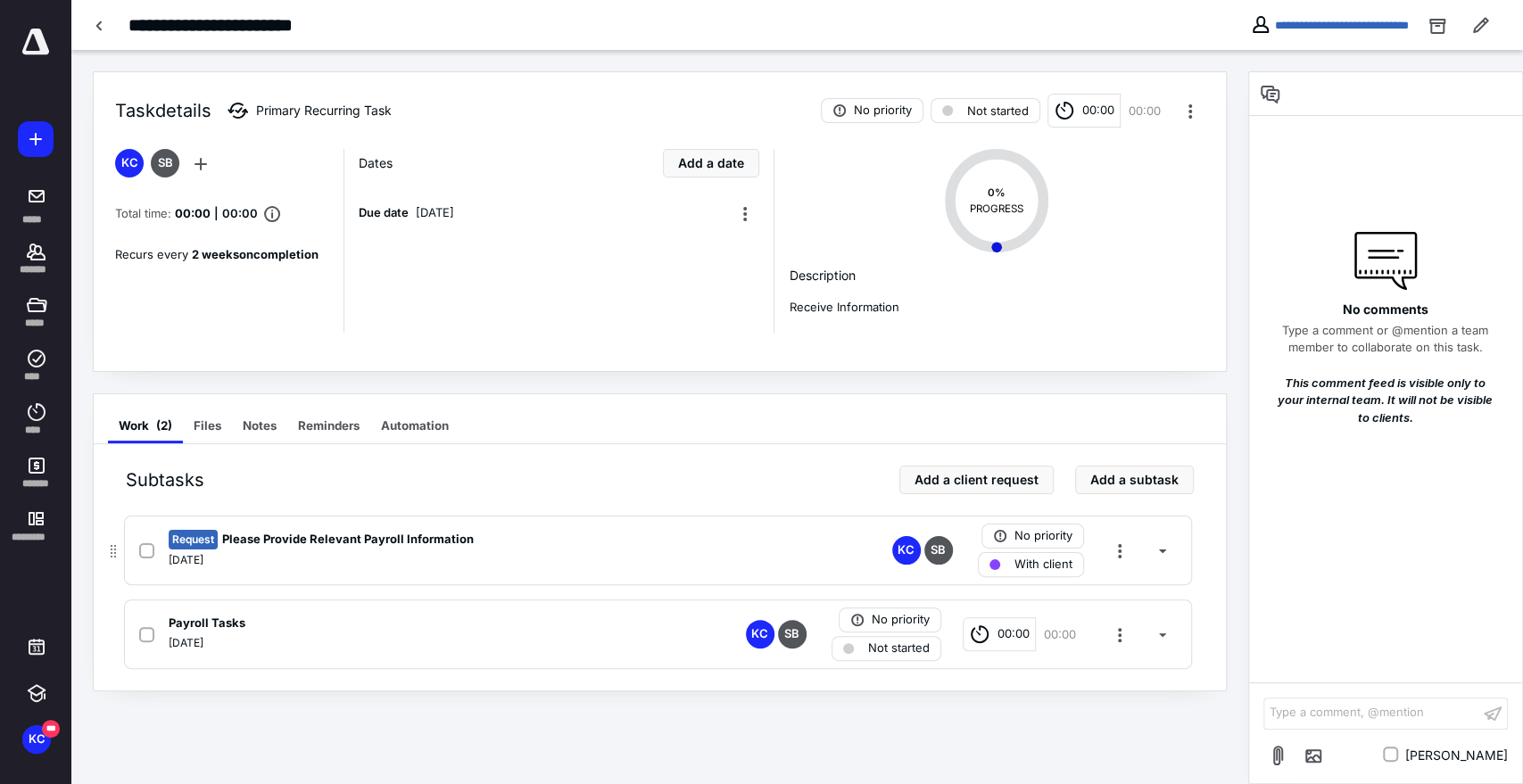 click on "Request  Please Provide Relevant Payroll Information" at bounding box center (424, 540) 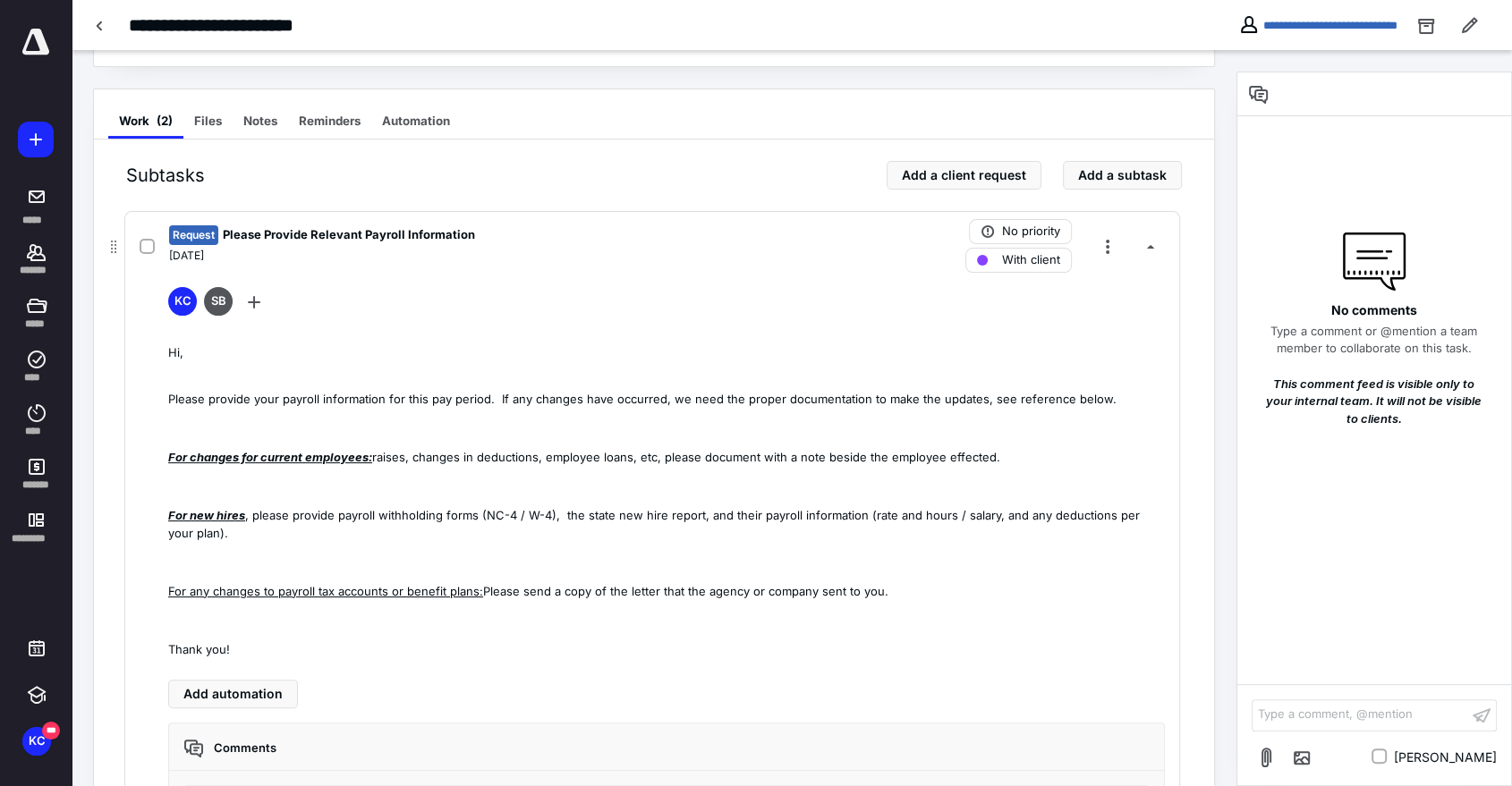 scroll, scrollTop: 228, scrollLeft: 0, axis: vertical 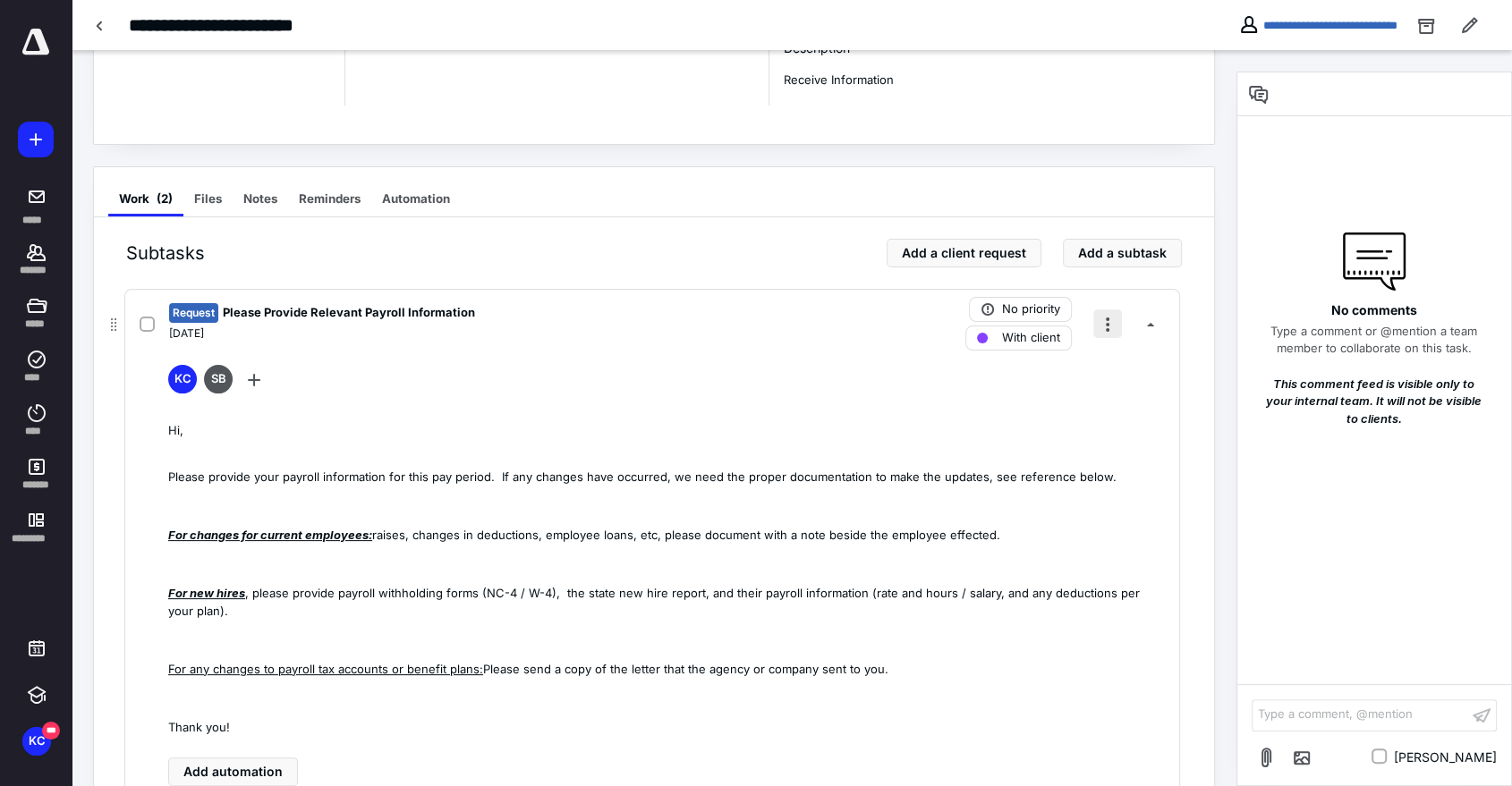 click at bounding box center [1108, 324] 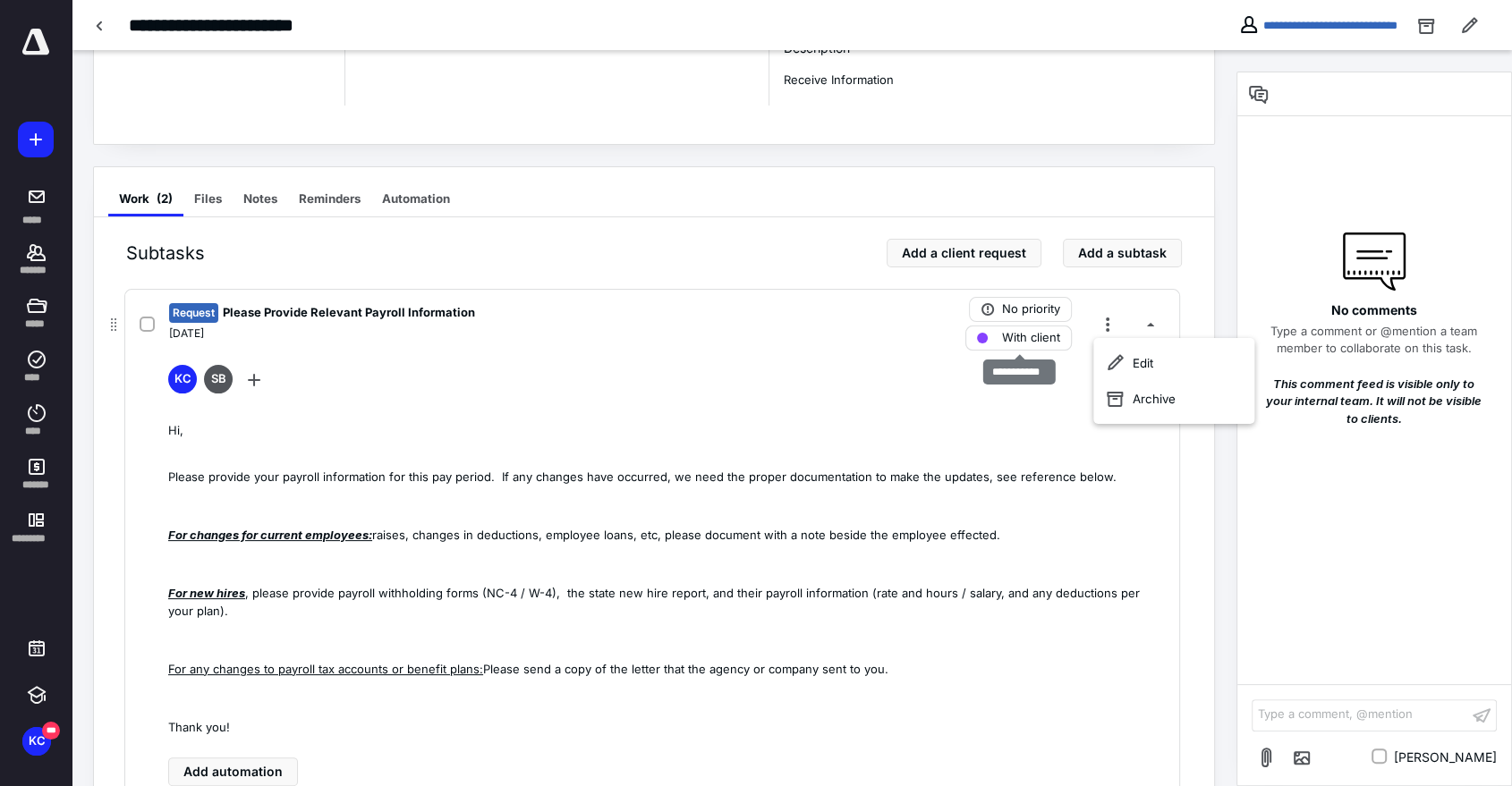 click on "With client" at bounding box center [1018, 338] 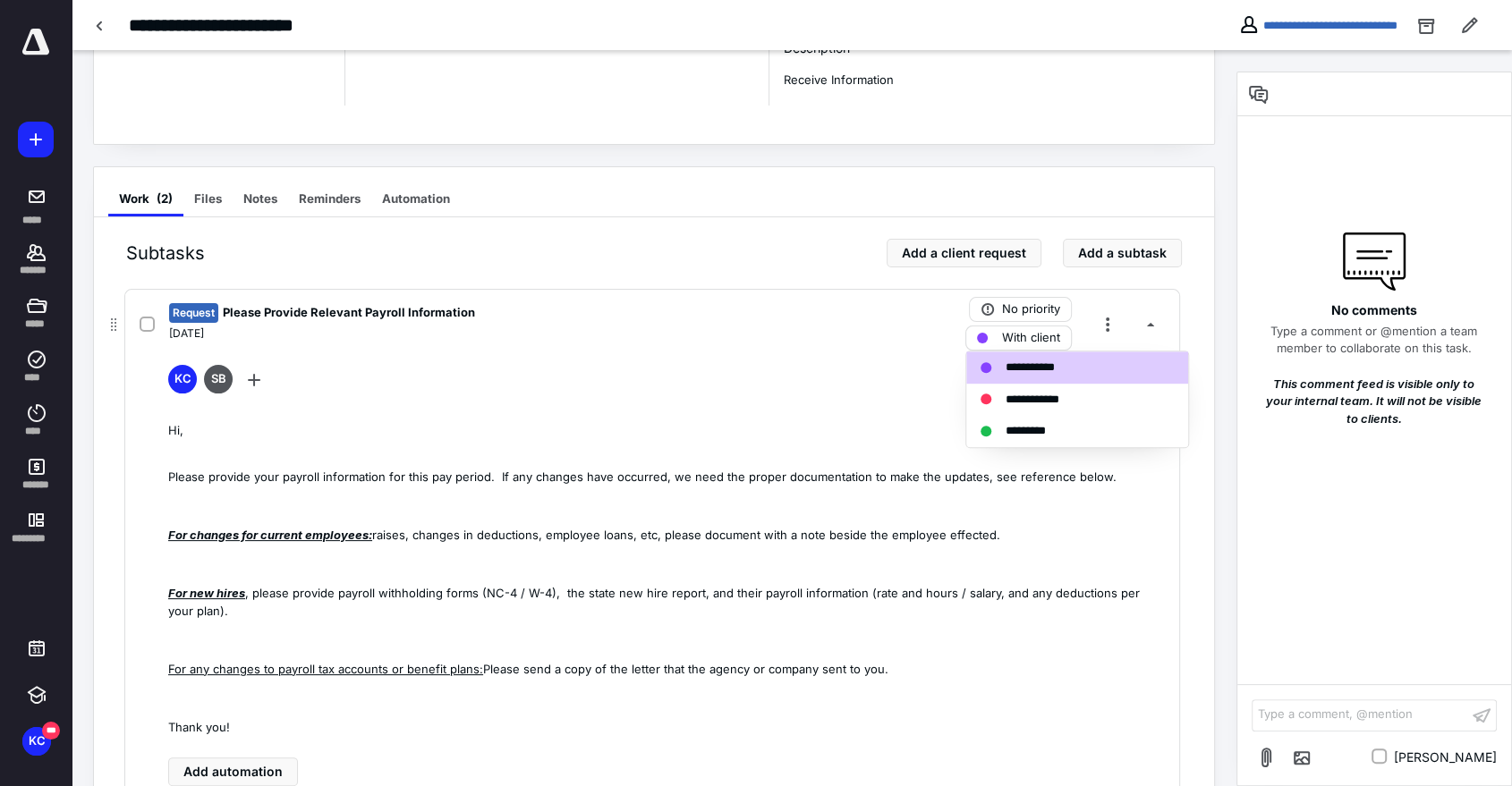 click on "With client" at bounding box center (1018, 338) 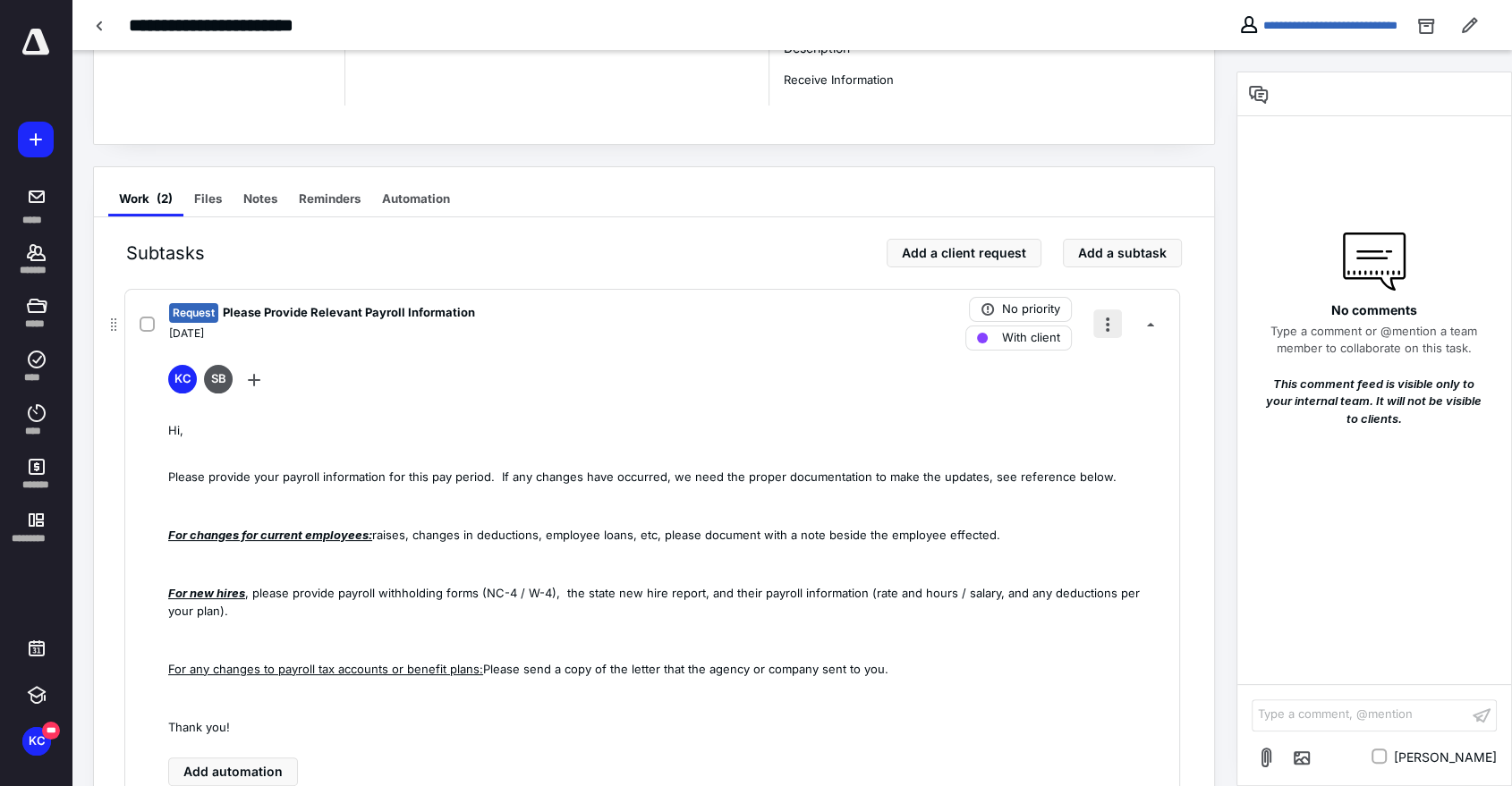 click at bounding box center (1108, 324) 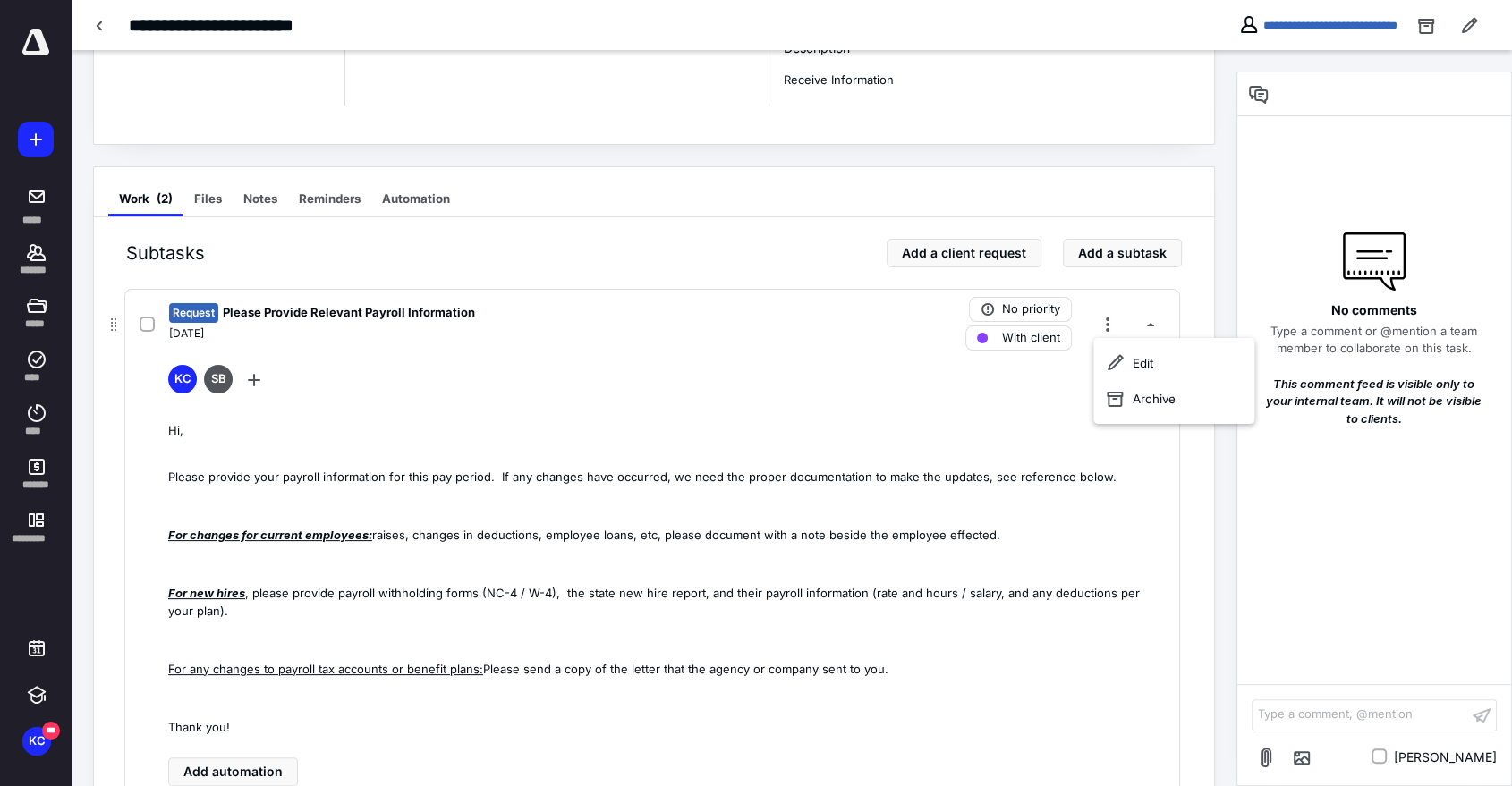 click on "Hi,  Please provide your payroll information for this pay period.  If any changes have occurred, we need the proper documentation to make the updates, see reference below. For changes for current employees:  raises, changes in deductions, employee loans, etc, please document with a note beside the employee effected. For new hires , please provide payroll withholding forms (NC-4 / W-4),  the state new hire report, and their payroll information (rate and hours / salary, and any deductions per your plan).   For any changes to payroll tax accounts or benefit plans:  Please send a copy of the letter that the agency or company sent to you. Thank you!" at bounding box center (667, 579) 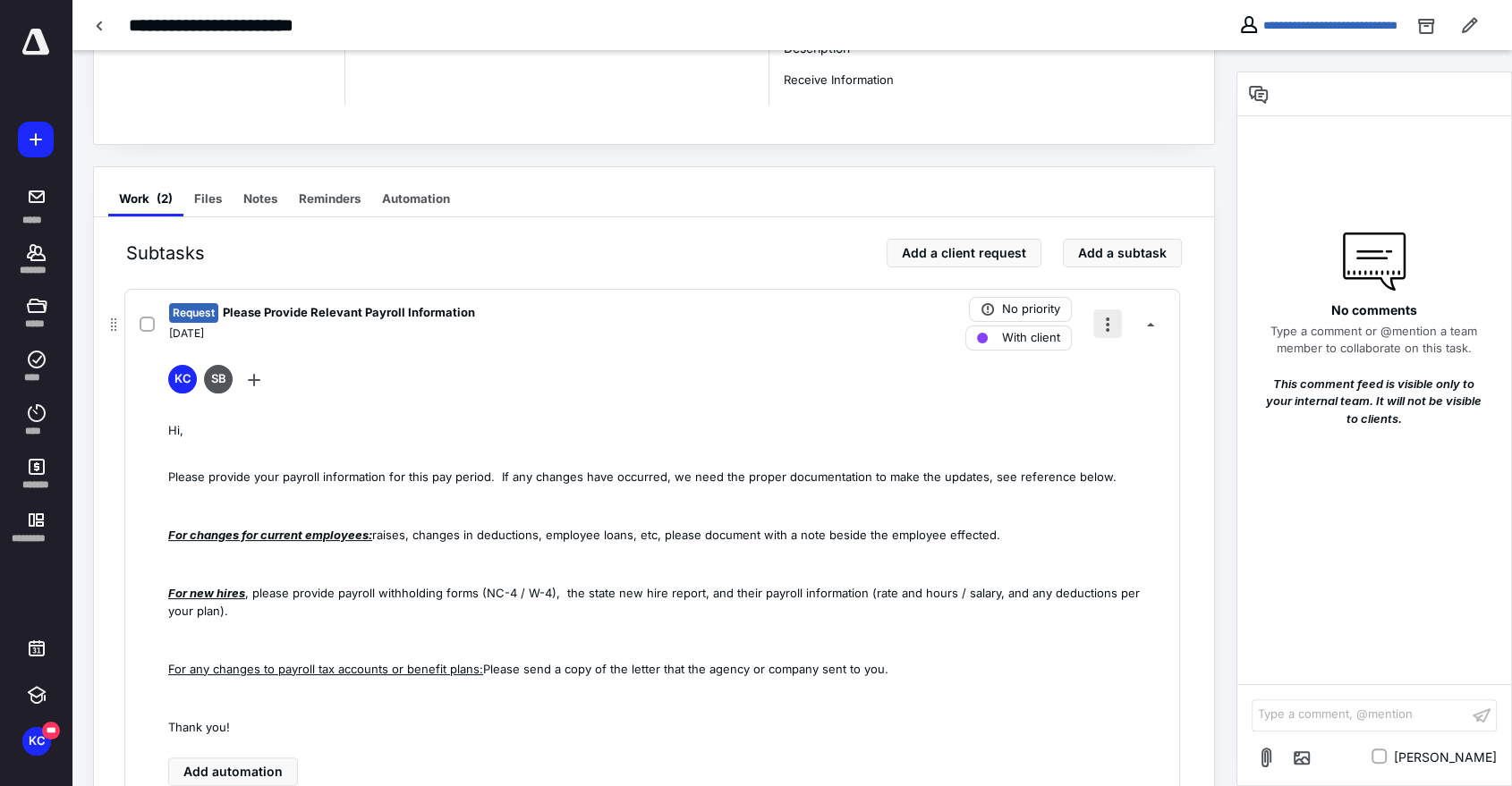 click at bounding box center (1108, 324) 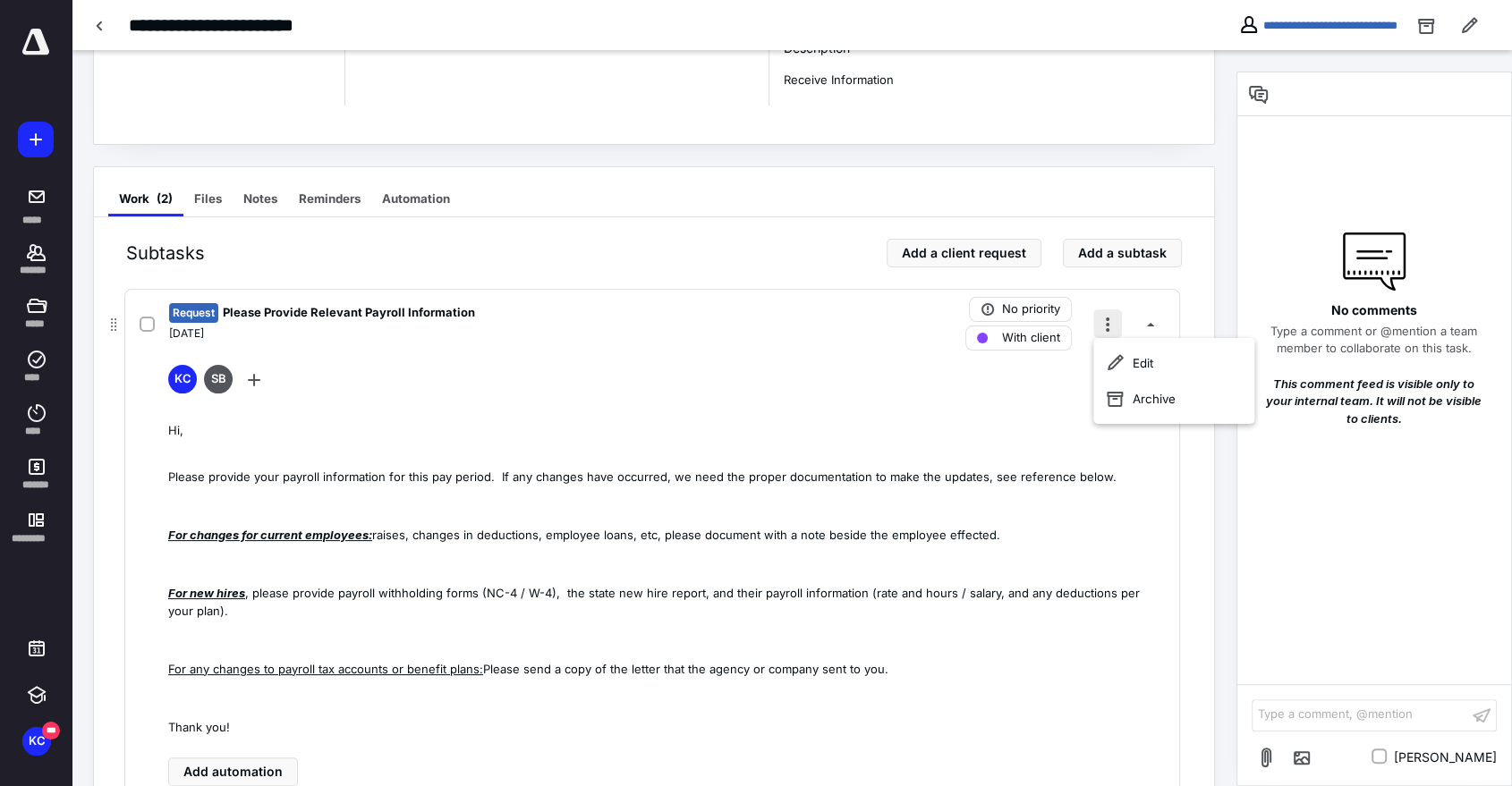 click at bounding box center [1108, 324] 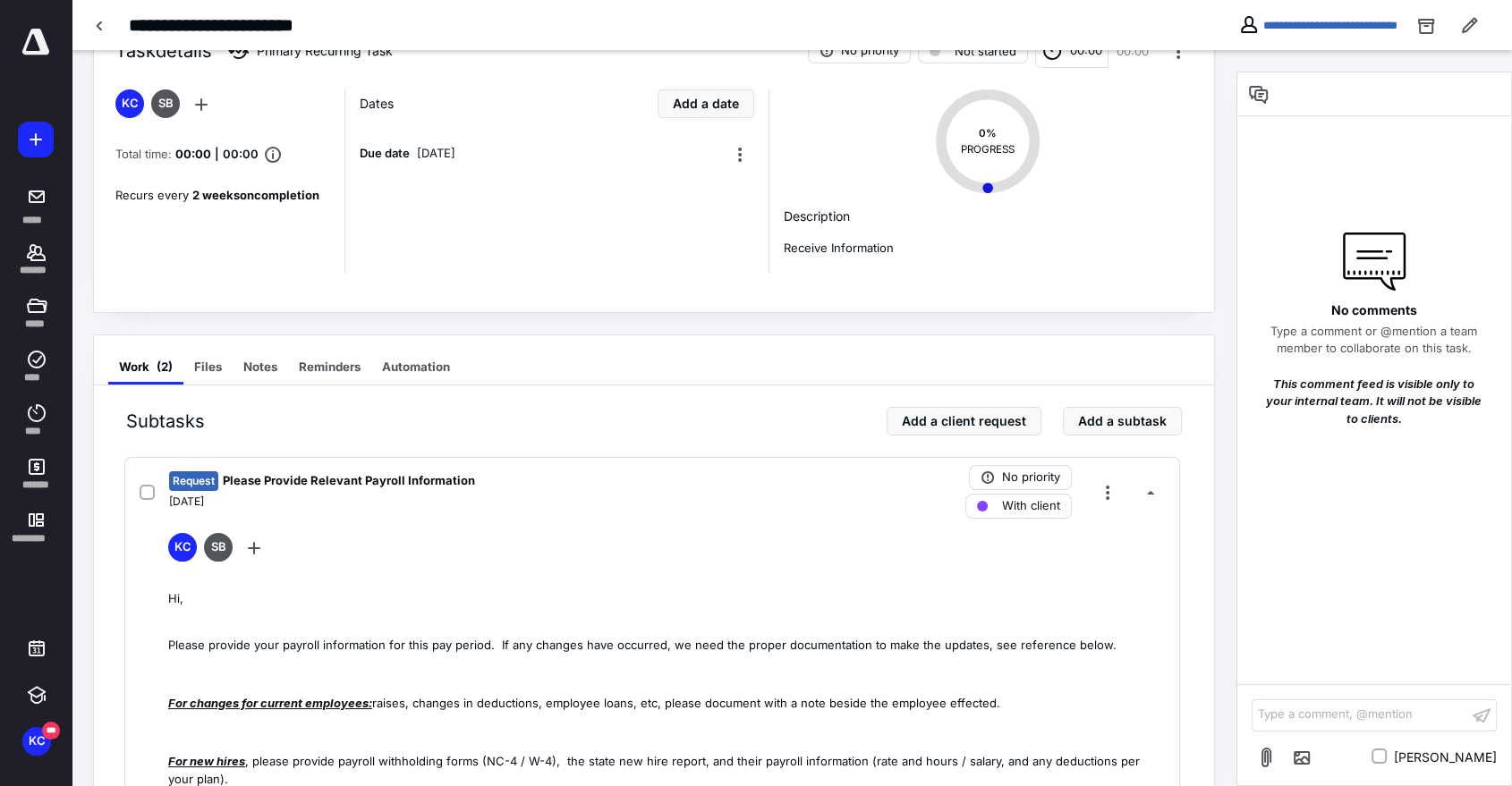 scroll, scrollTop: 0, scrollLeft: 0, axis: both 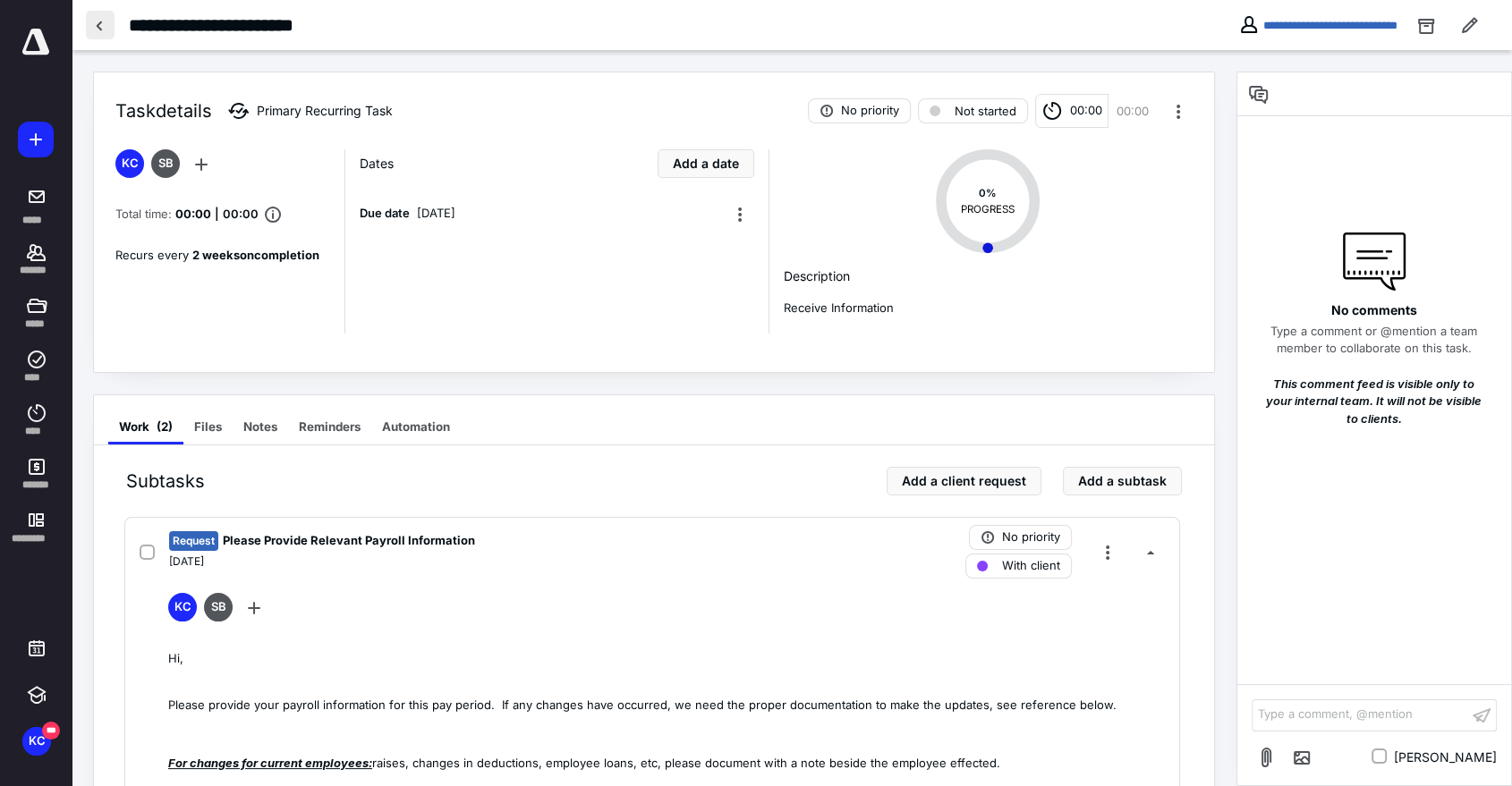 click at bounding box center [100, 25] 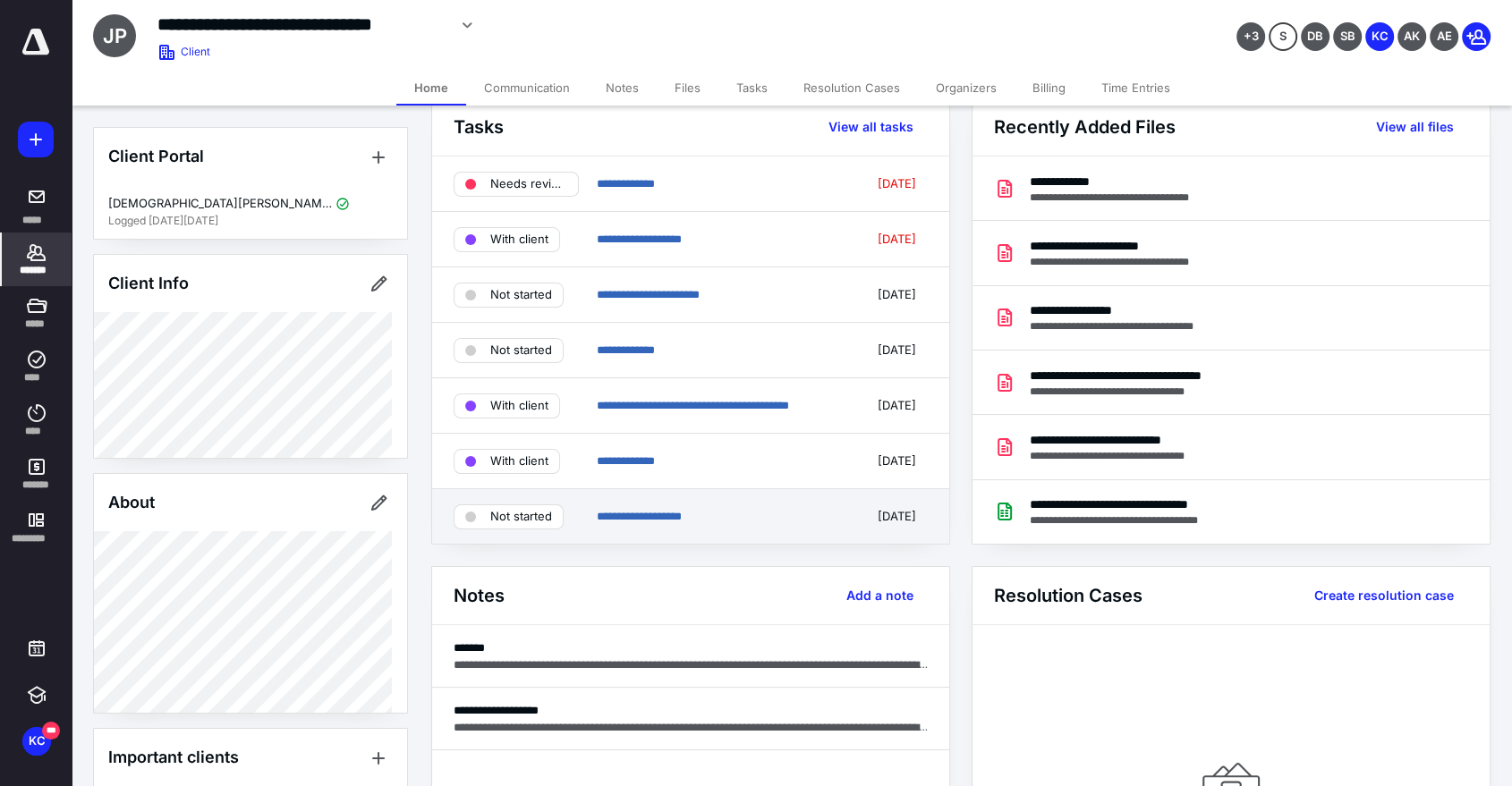scroll, scrollTop: 0, scrollLeft: 0, axis: both 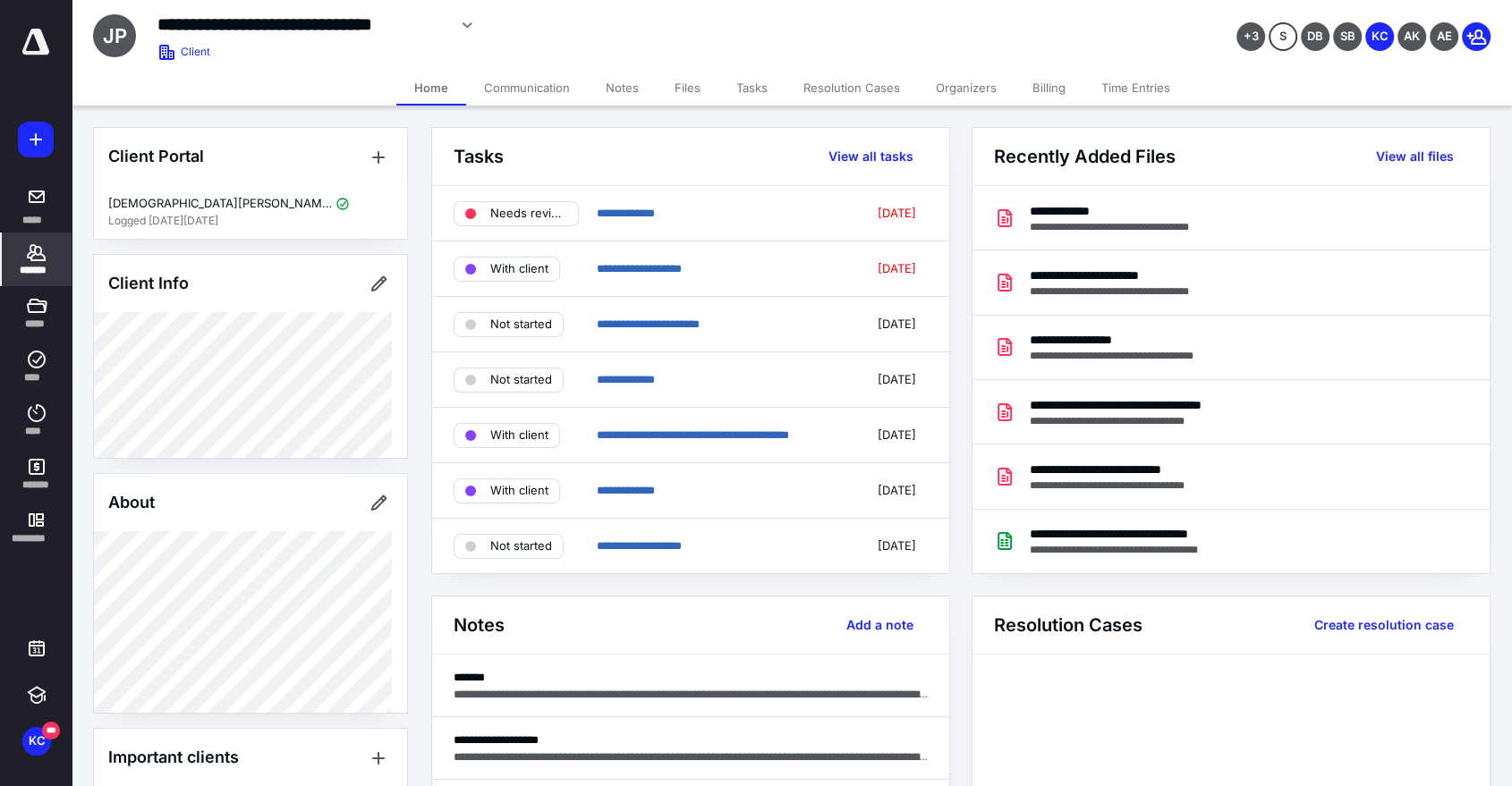 click on "Tasks" at bounding box center (752, 88) 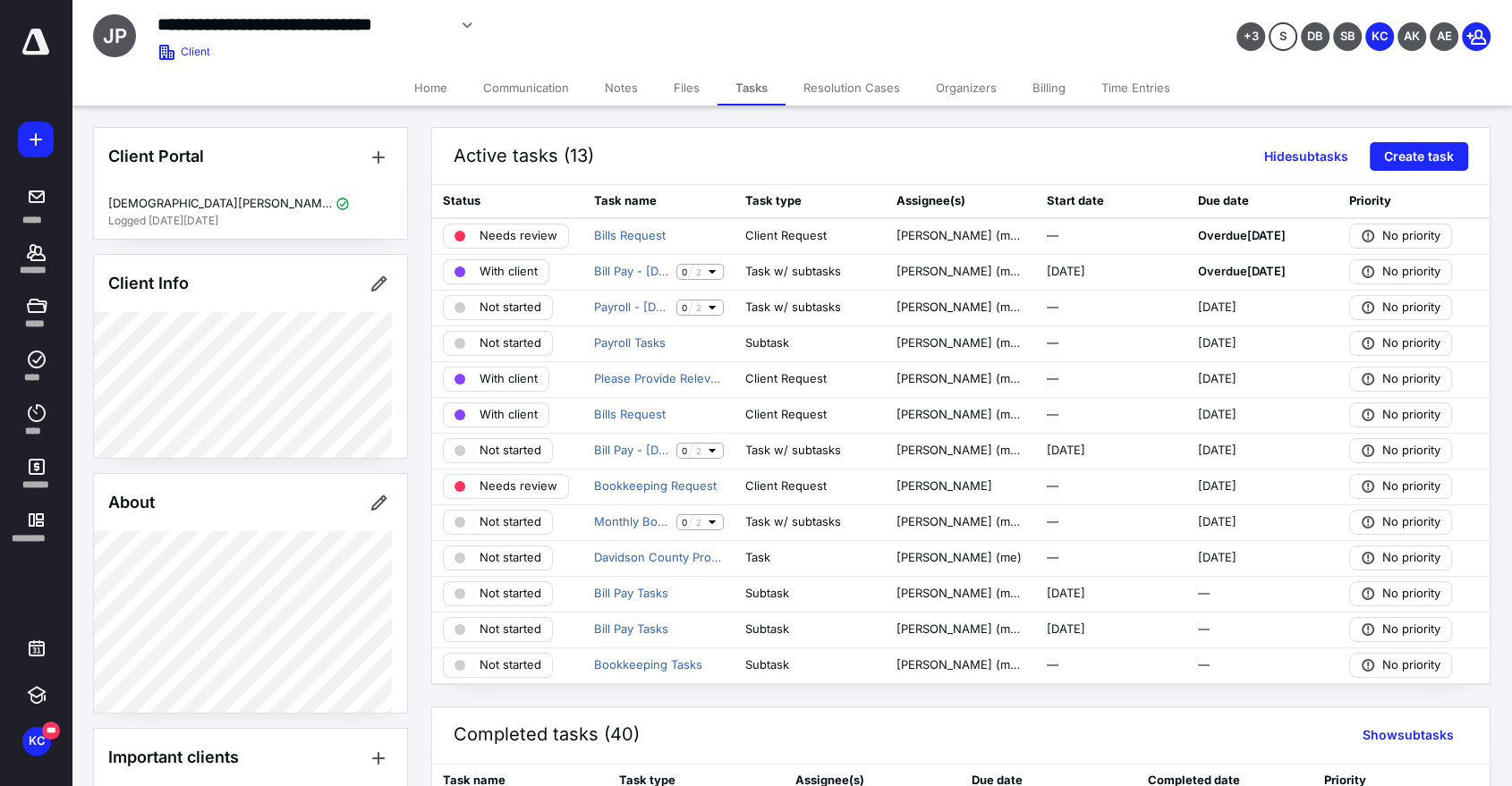 click at bounding box center [36, 139] 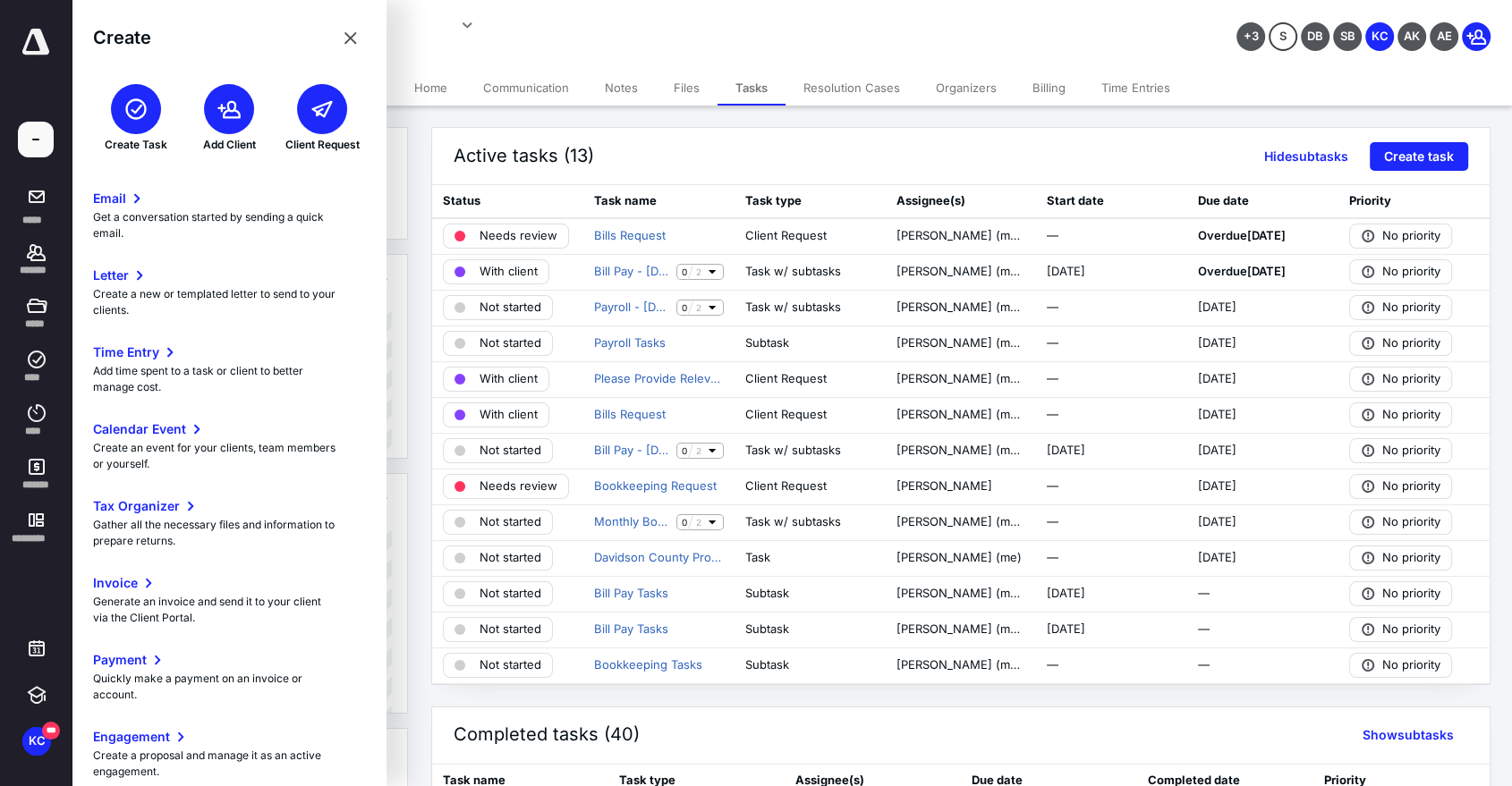 click at bounding box center (36, 139) 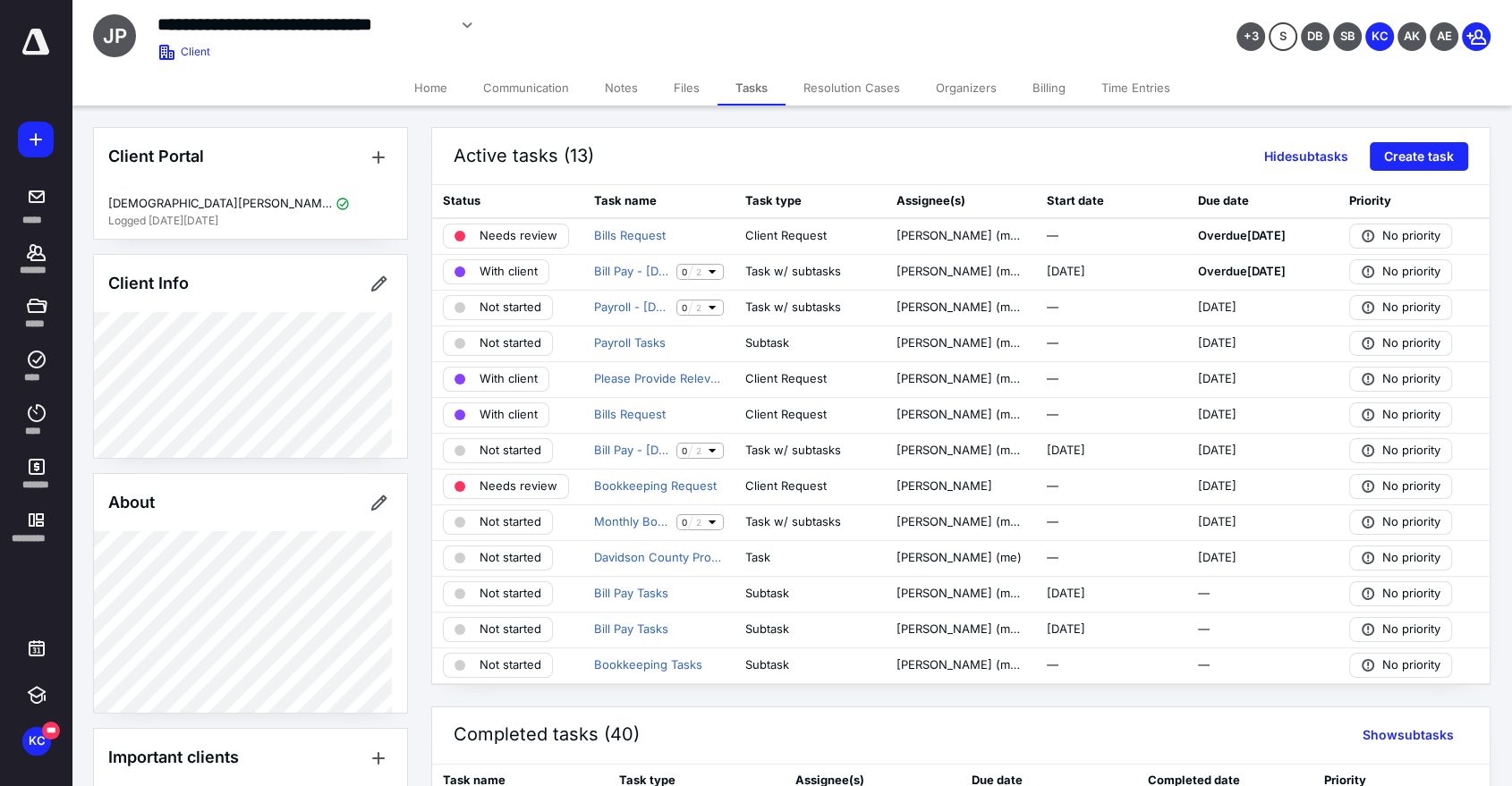 drag, startPoint x: 555, startPoint y: 43, endPoint x: 286, endPoint y: 20, distance: 269.98148 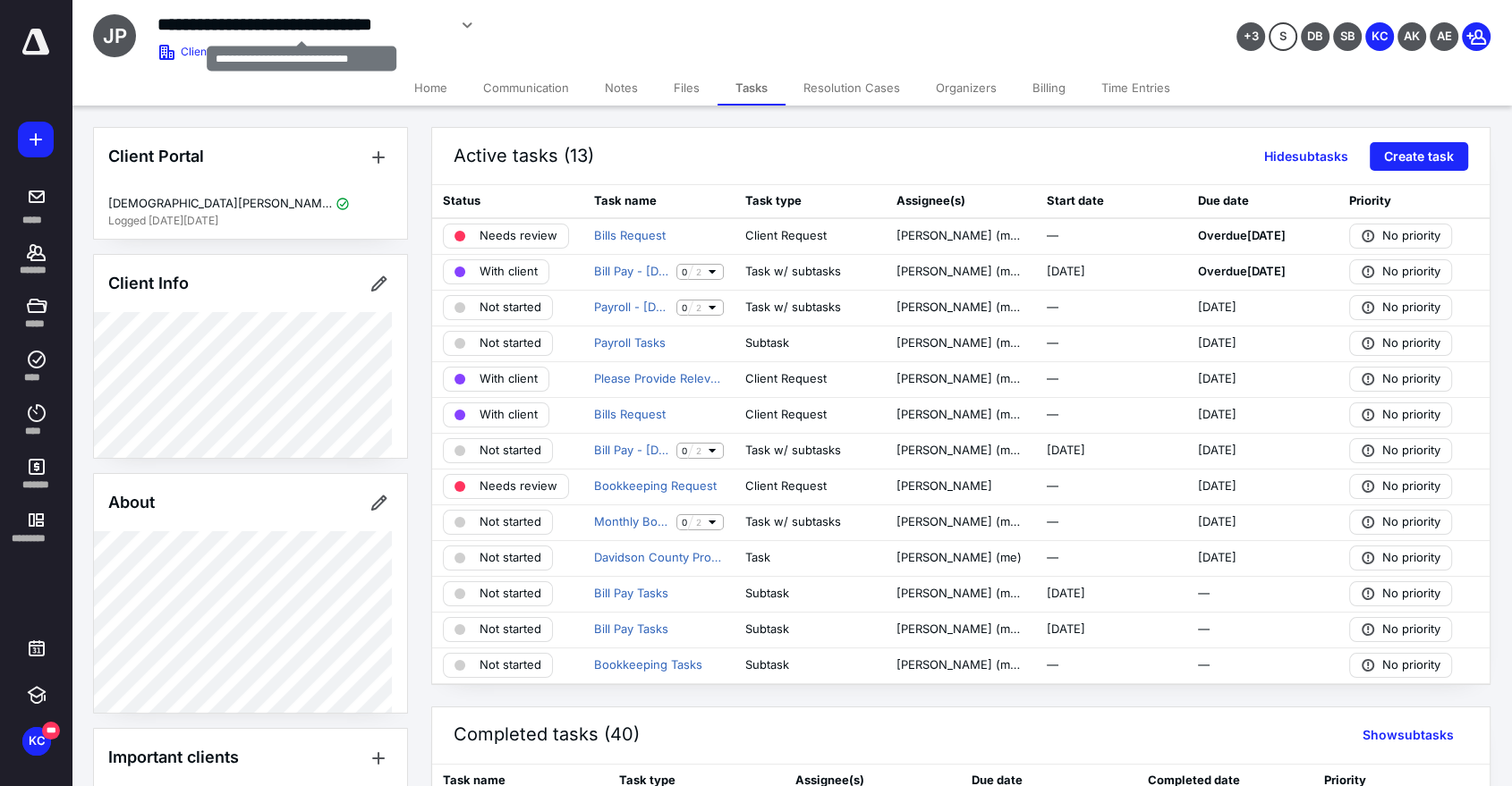 click on "**********" at bounding box center [302, 24] 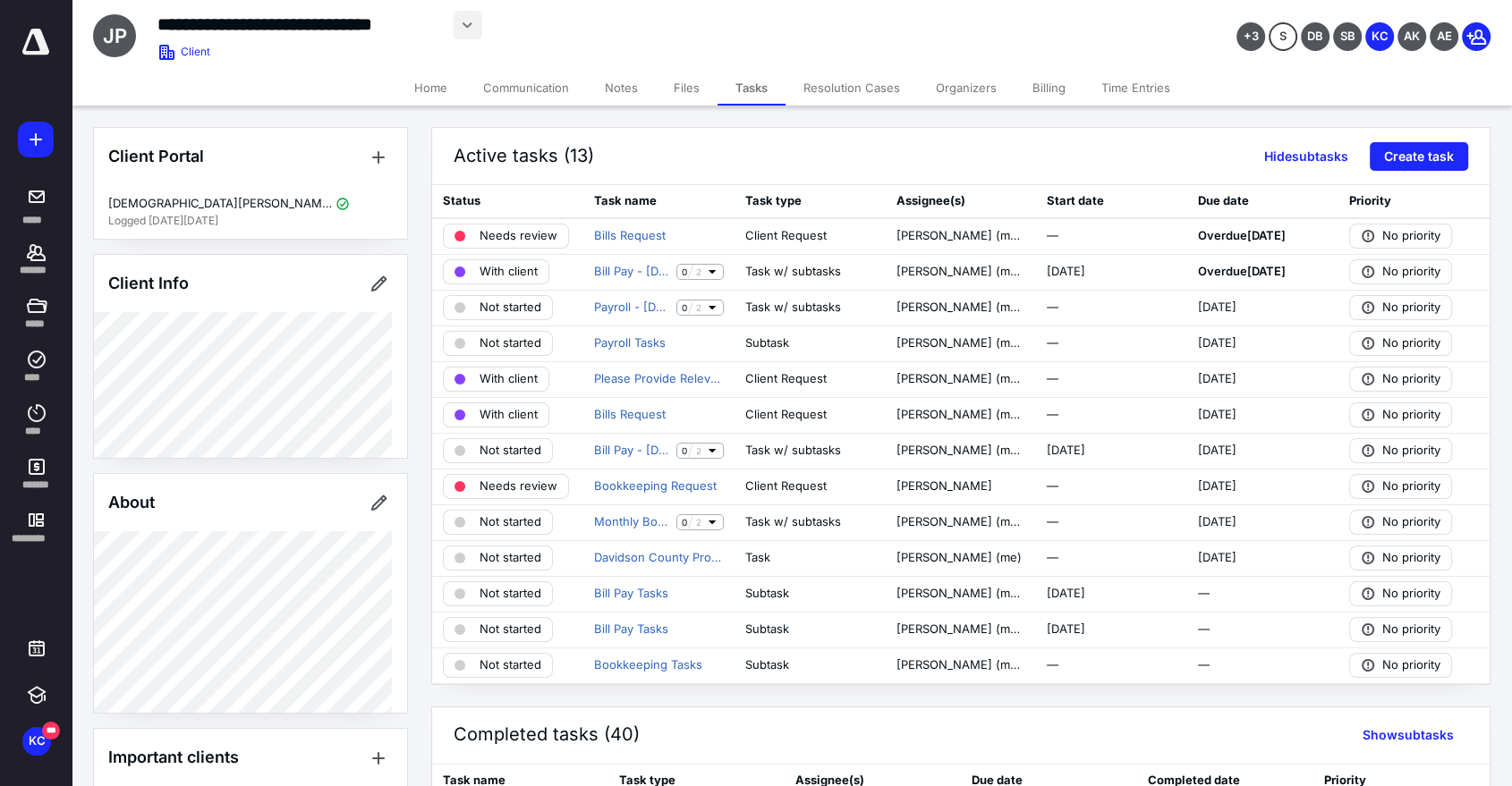 click at bounding box center (468, 25) 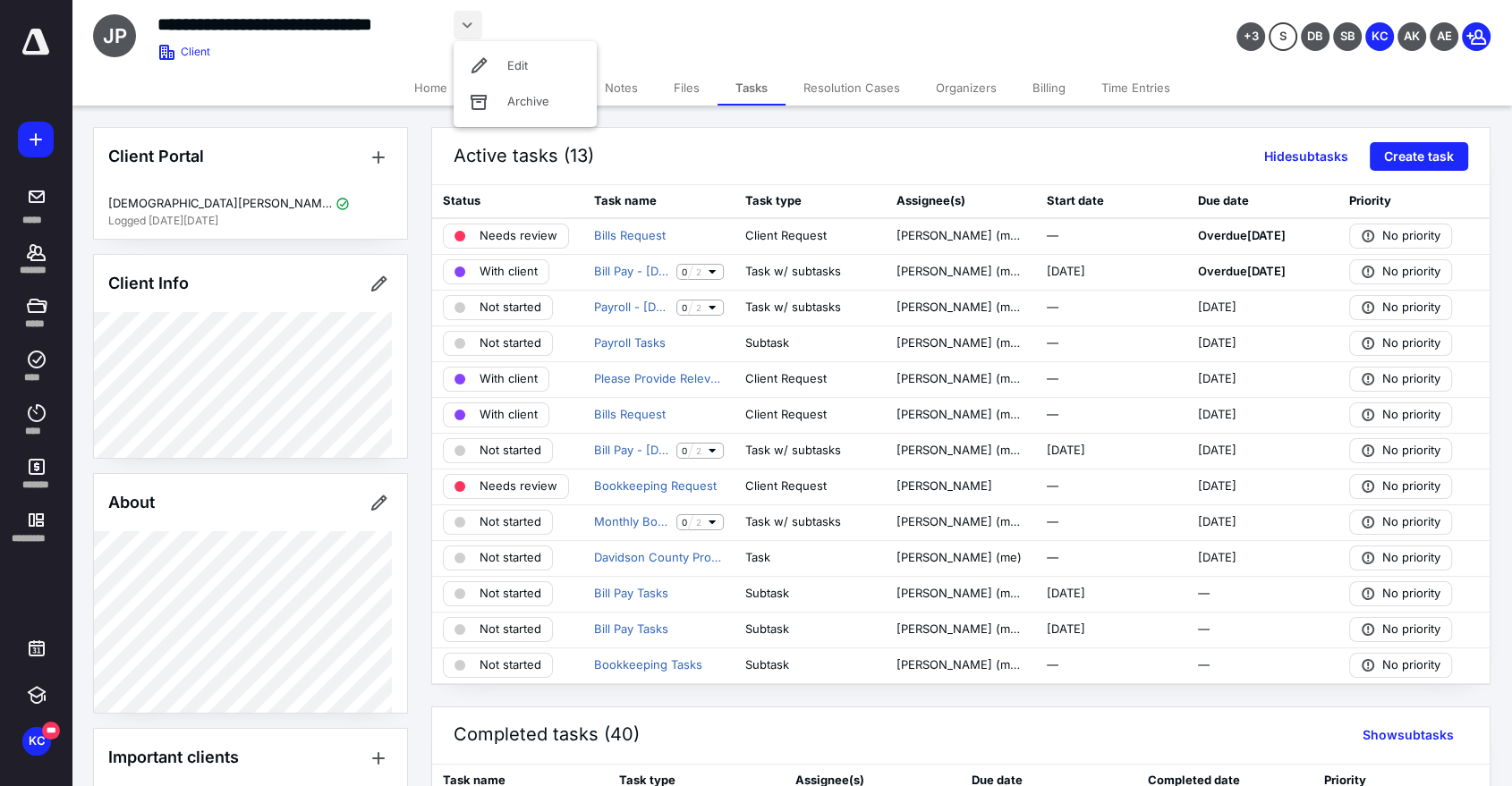 click at bounding box center (468, 25) 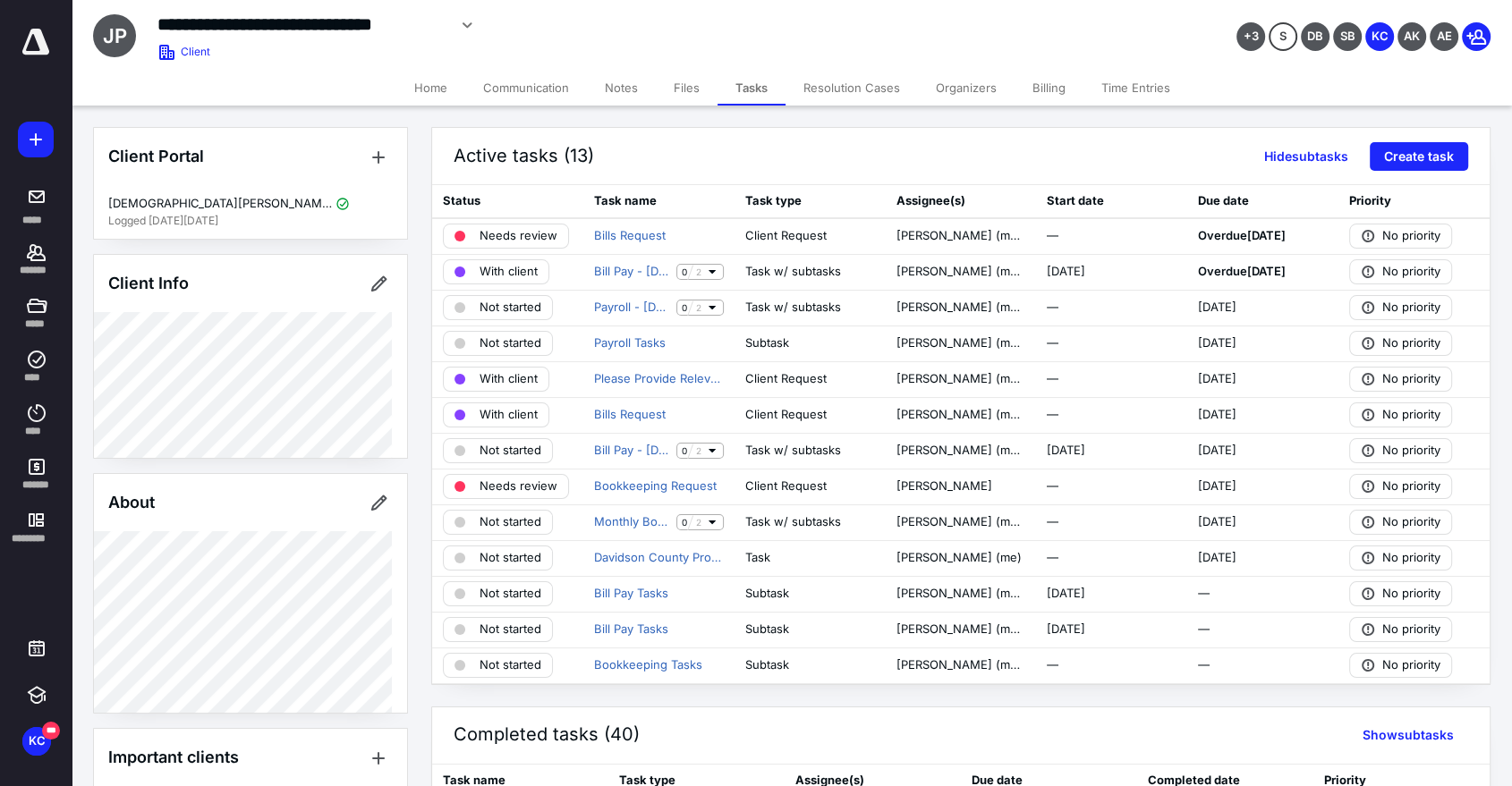click 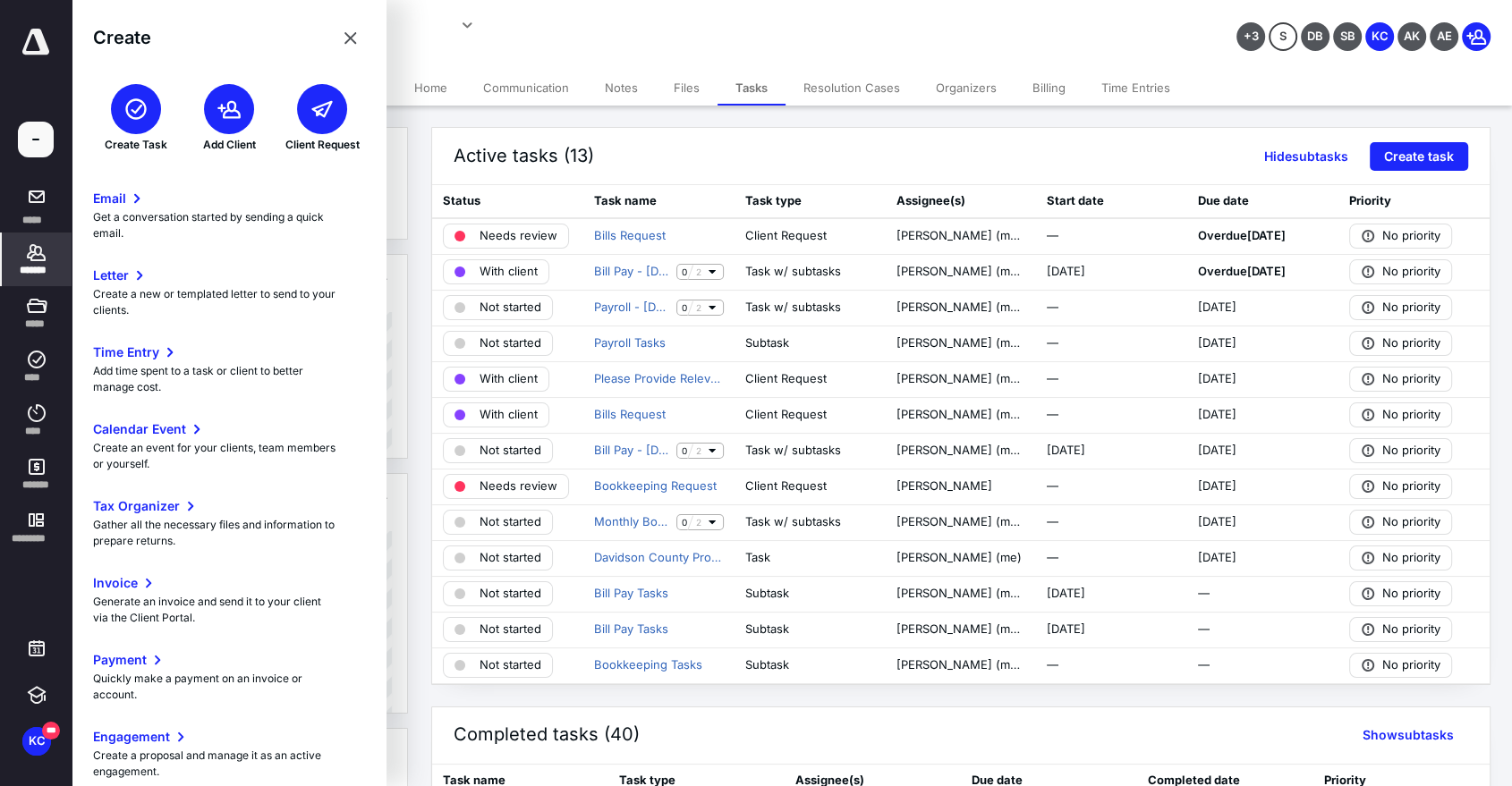 click 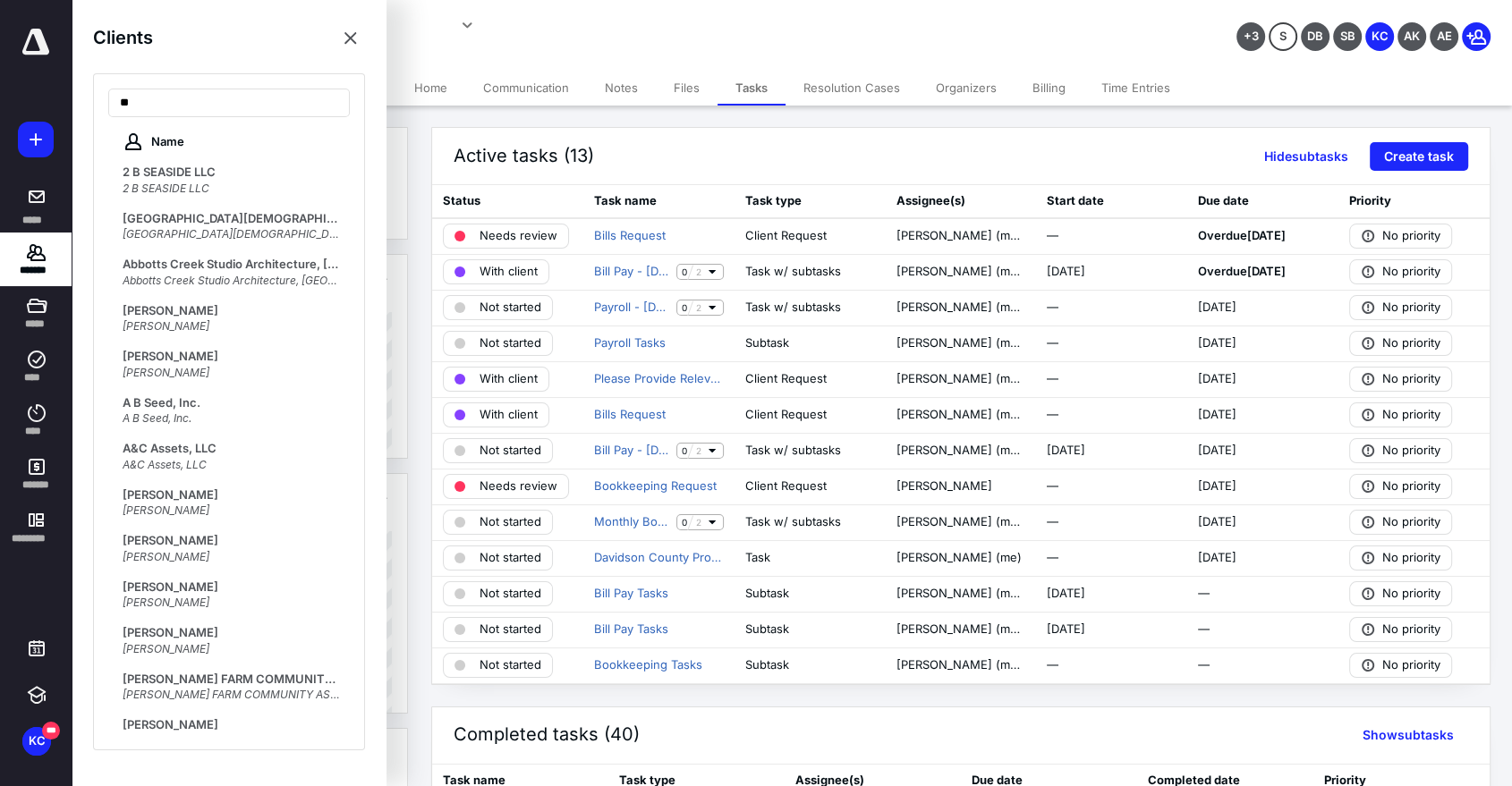 type on "*" 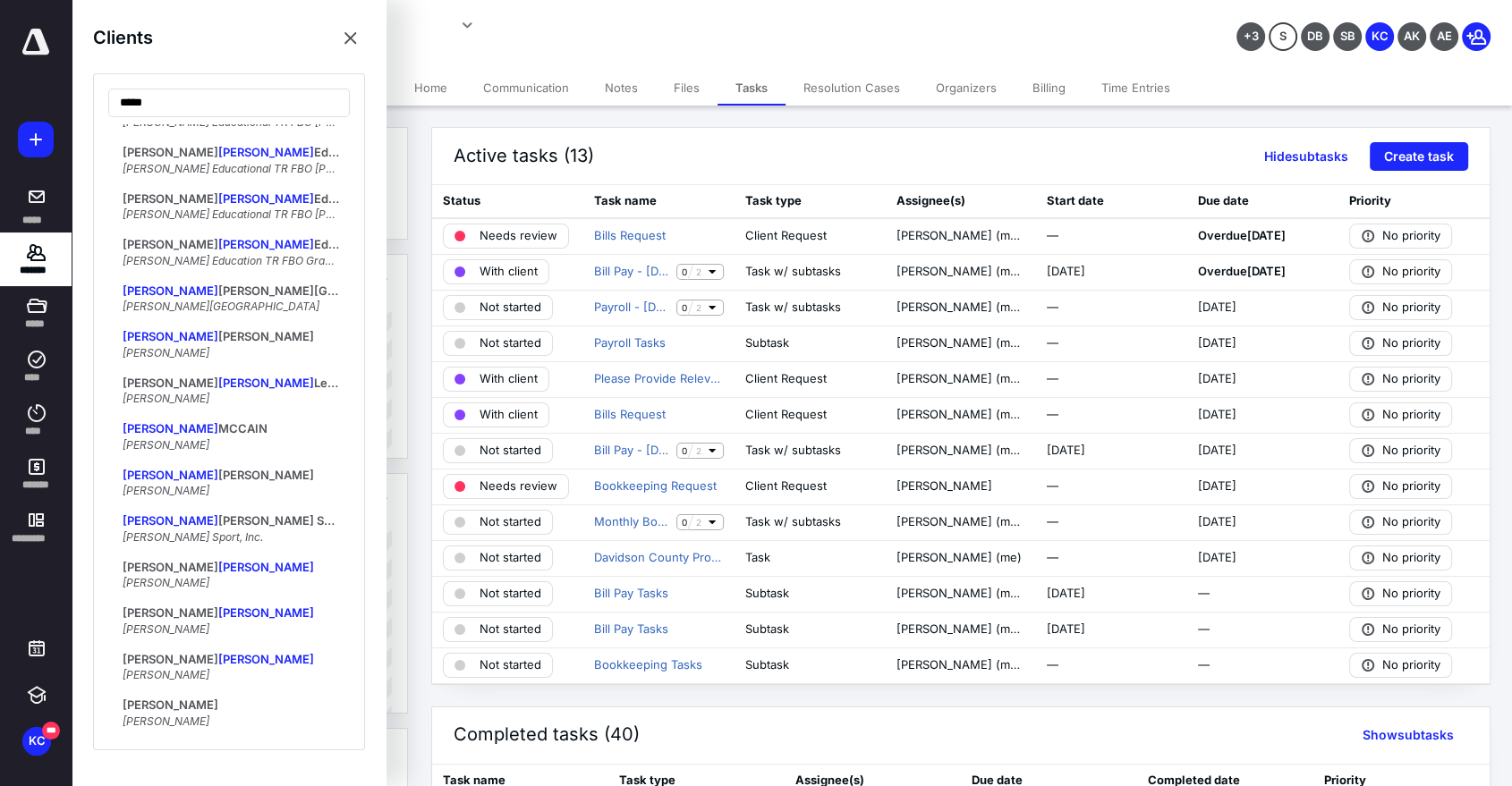 scroll, scrollTop: 298, scrollLeft: 0, axis: vertical 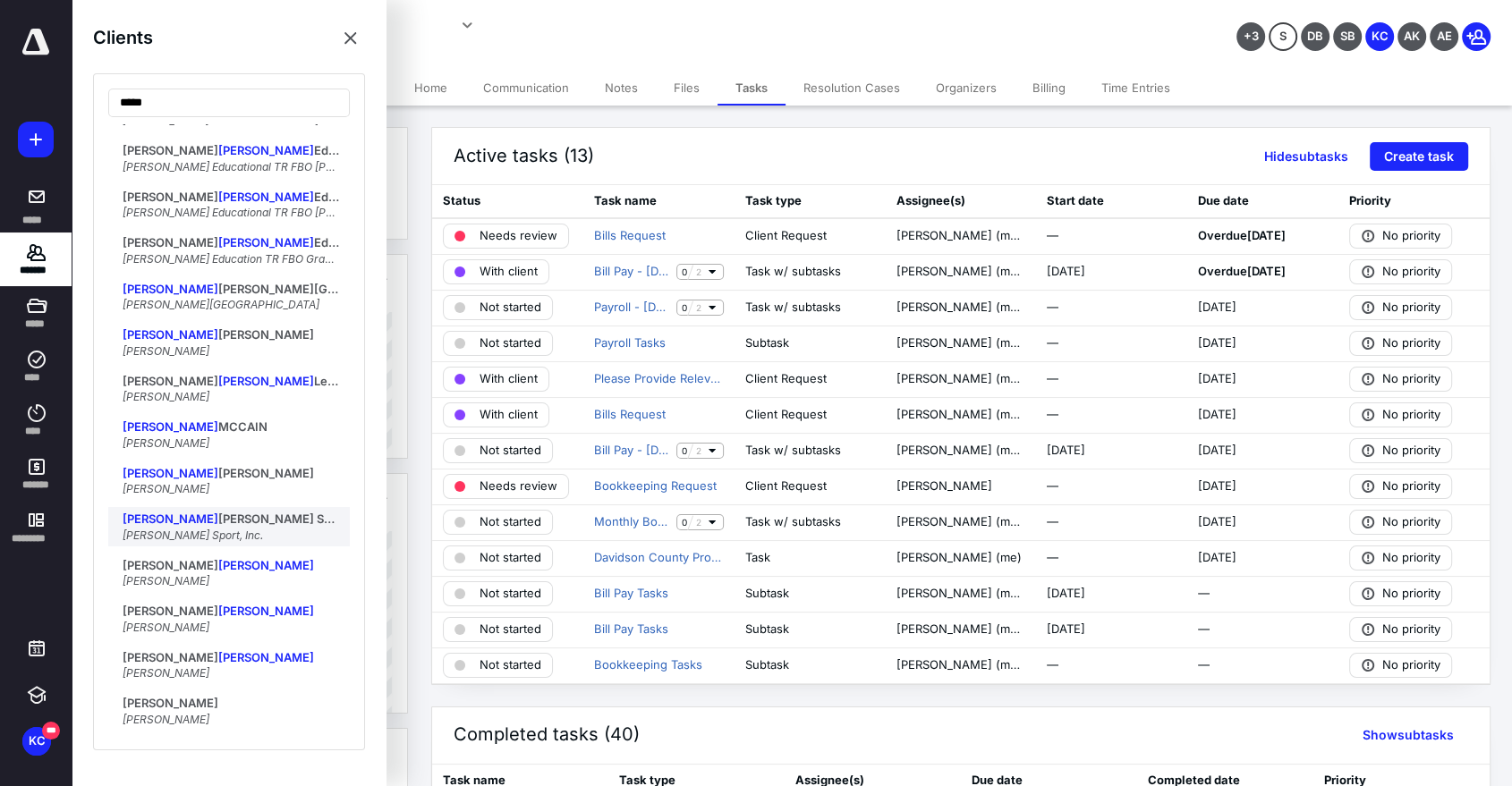 type on "*****" 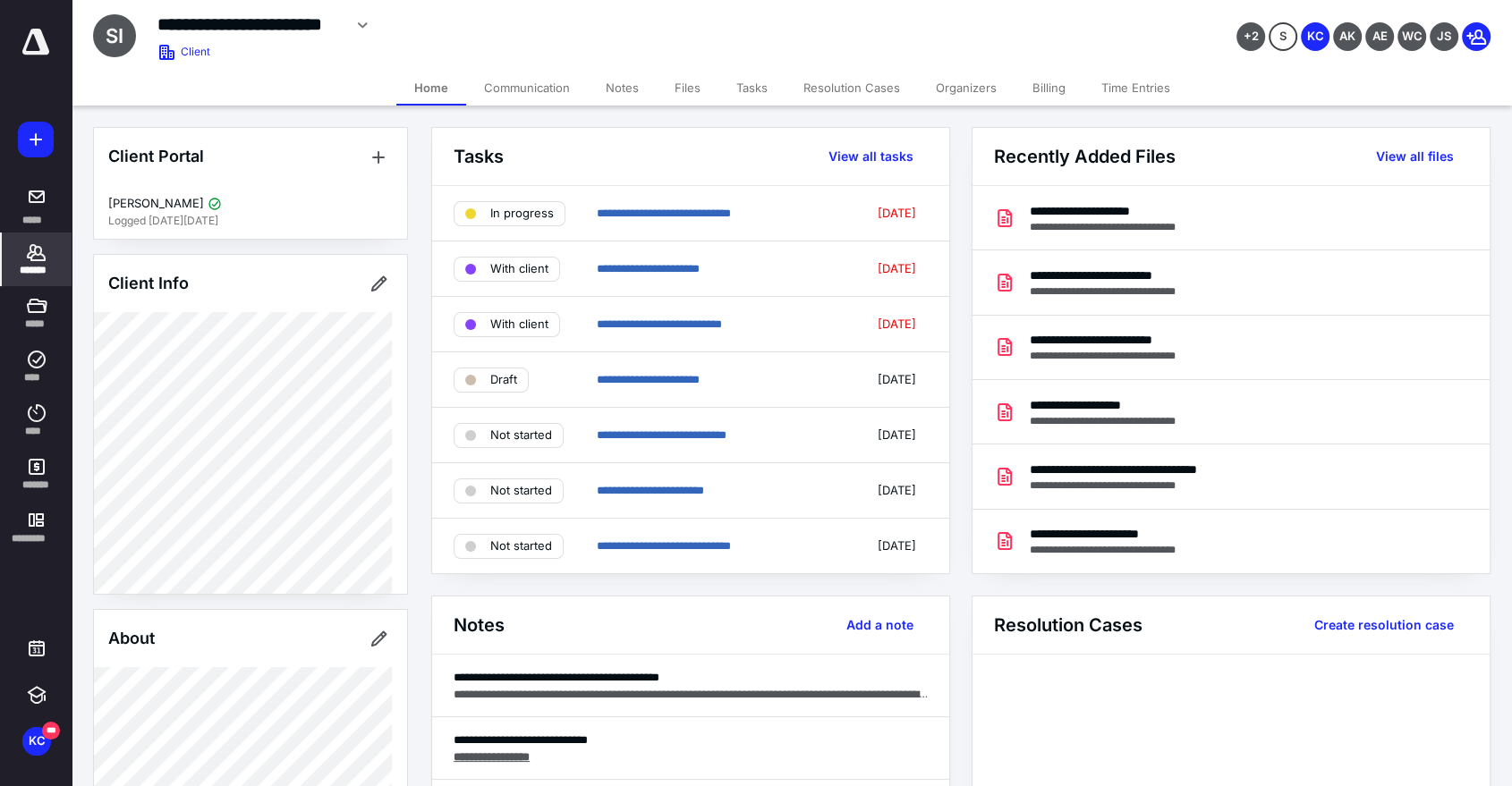 click on "Files" at bounding box center [687, 88] 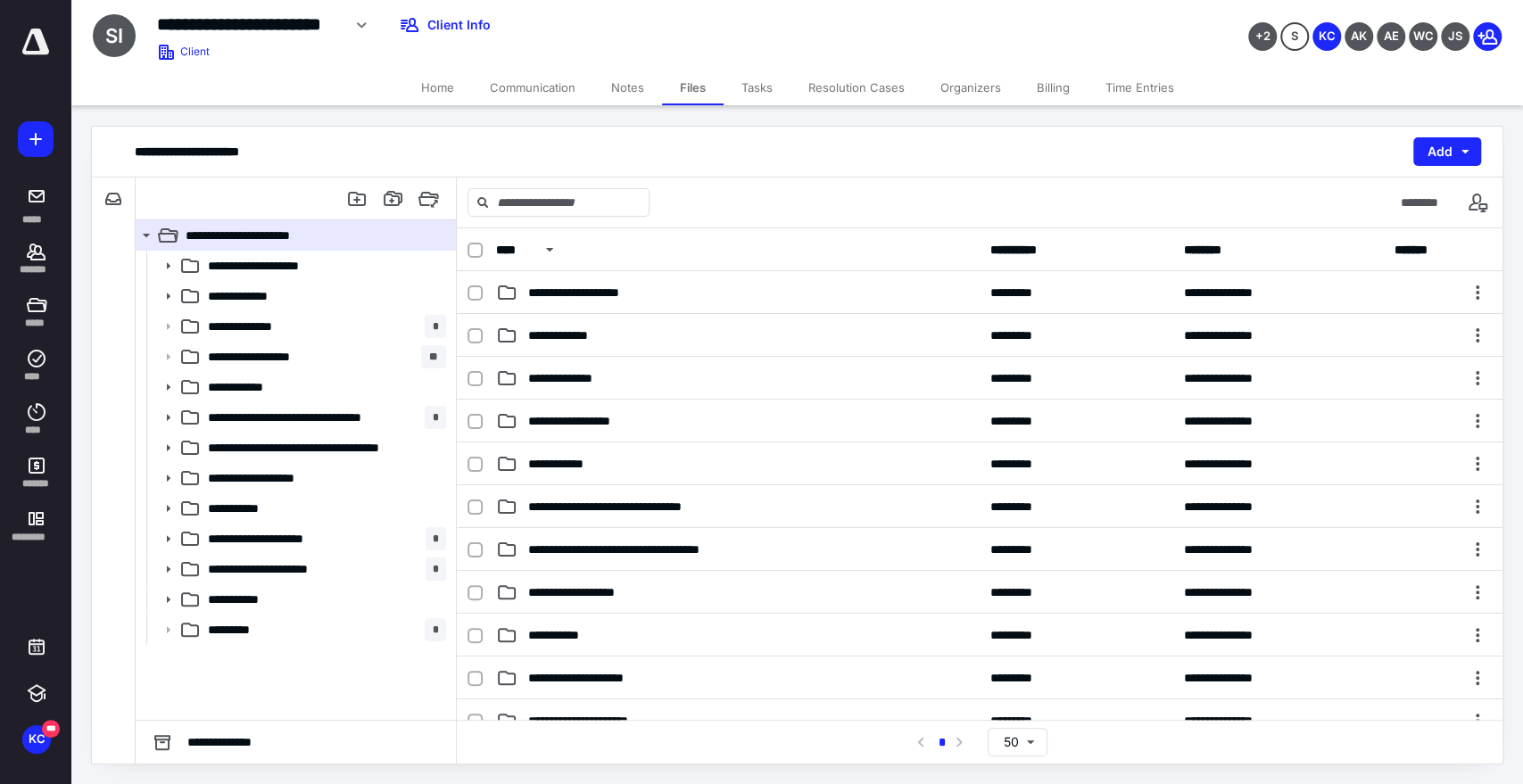 click on "Notes" at bounding box center [627, 87] 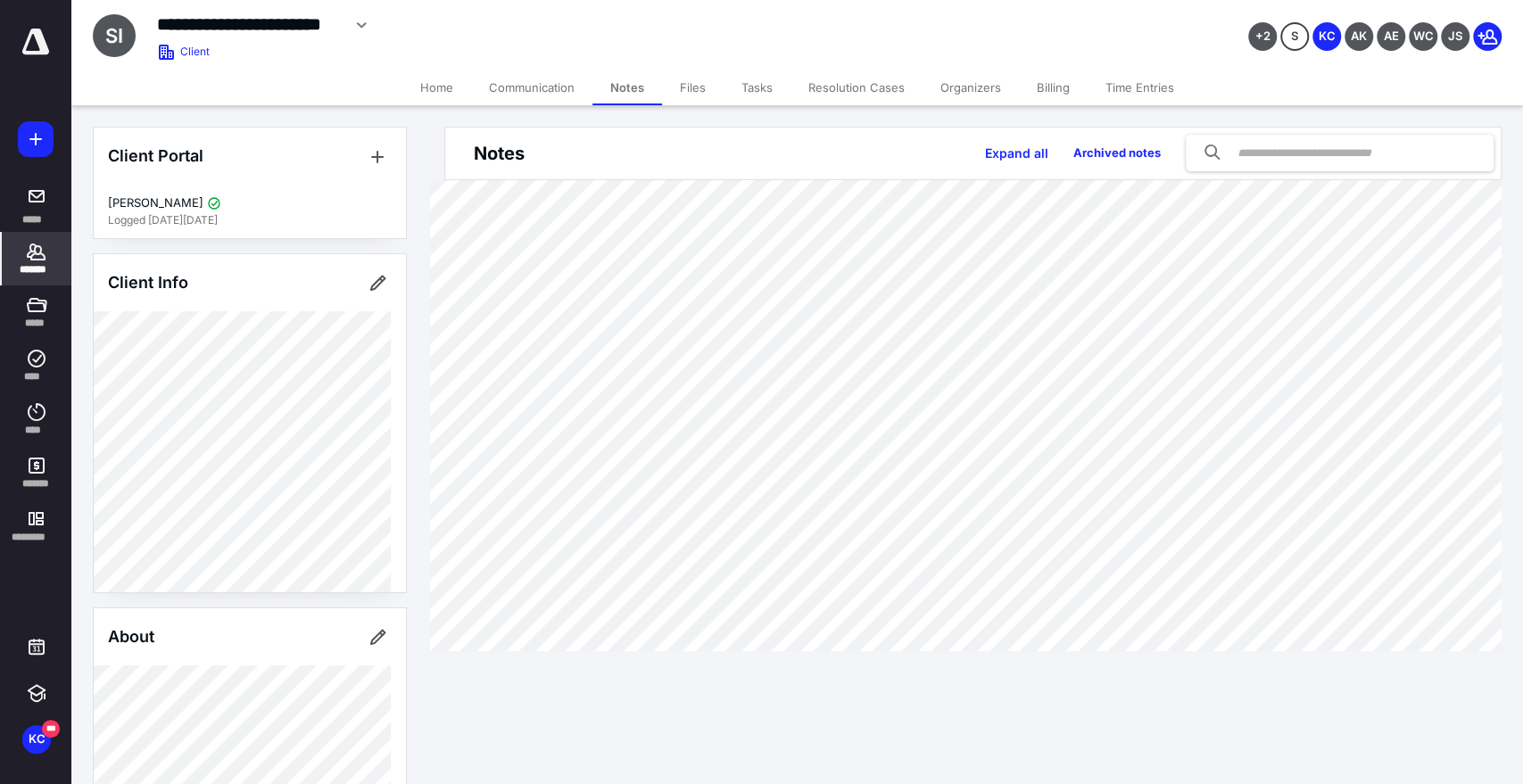 click on "Home" at bounding box center (436, 87) 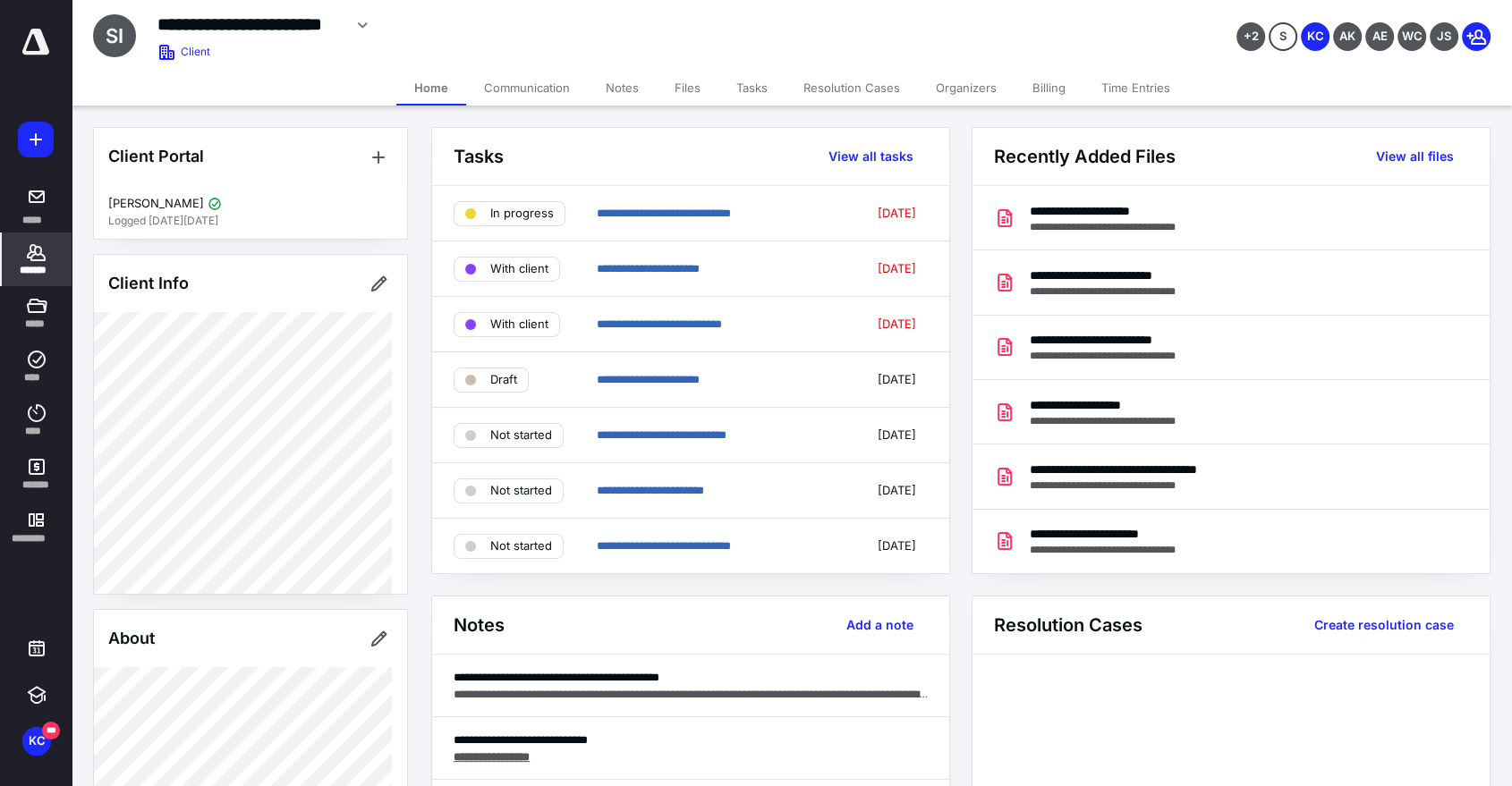 click on "Tasks" at bounding box center [752, 88] 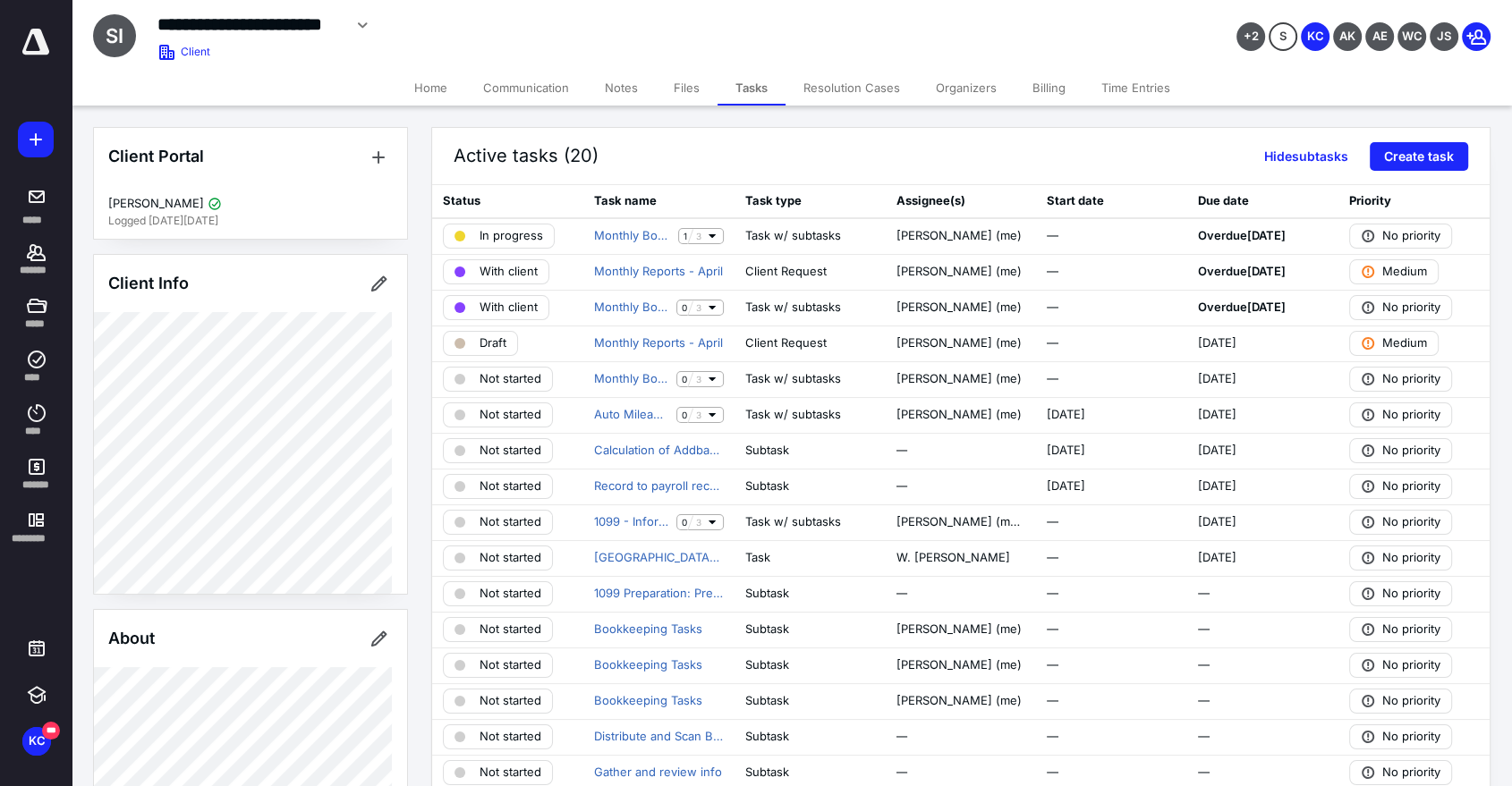 click on "Files" at bounding box center [686, 88] 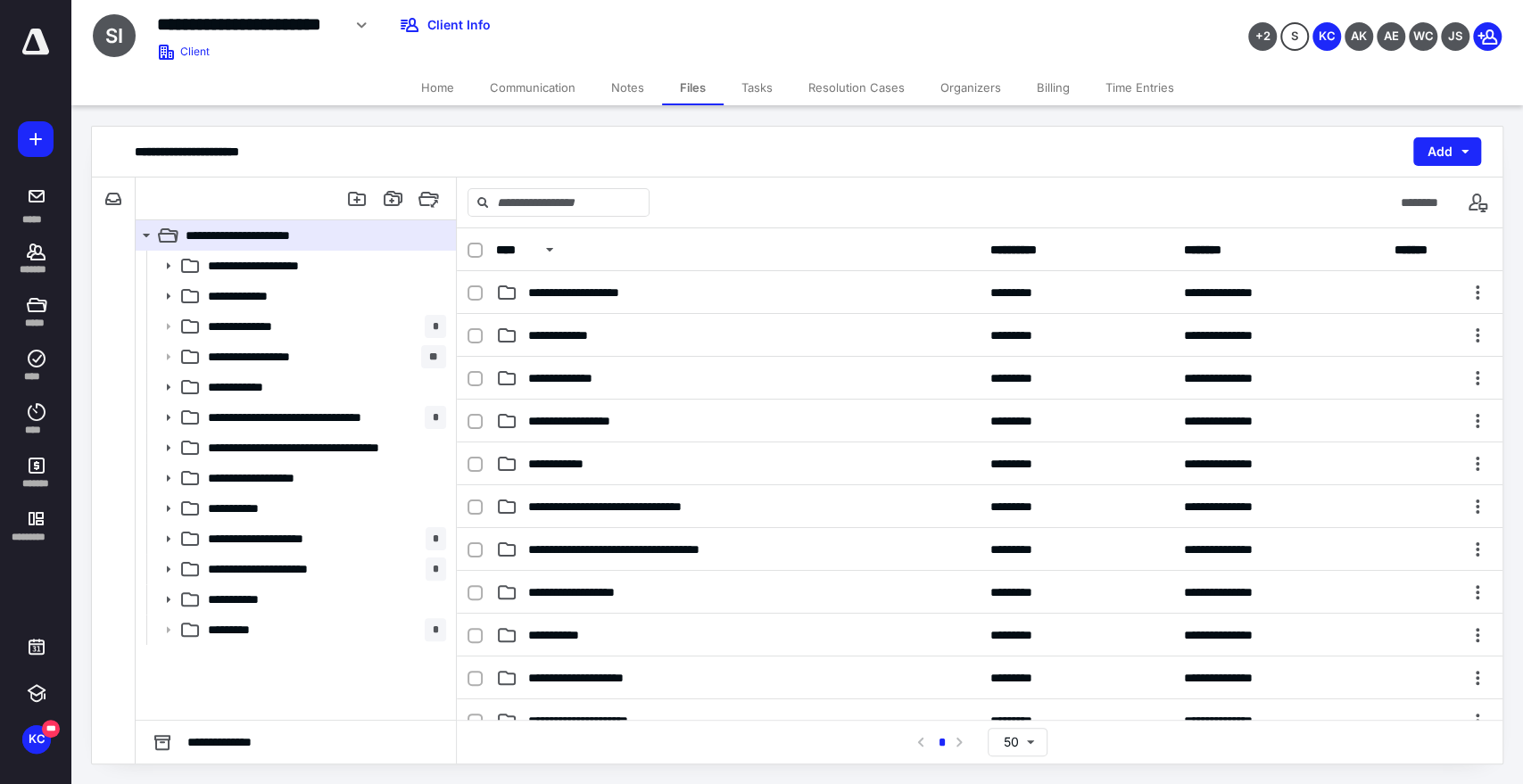 click on "Communication" at bounding box center (533, 87) 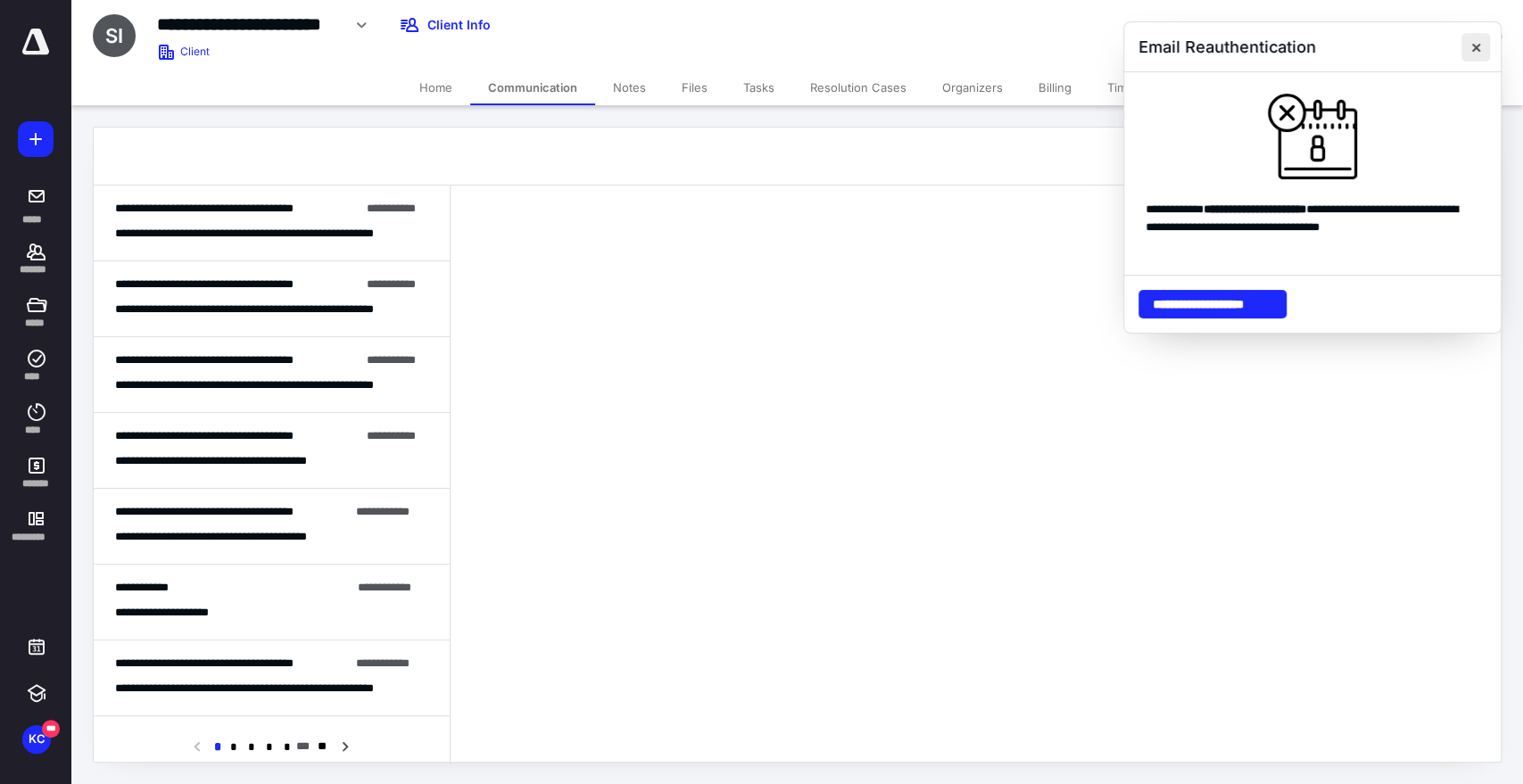 click at bounding box center (1476, 47) 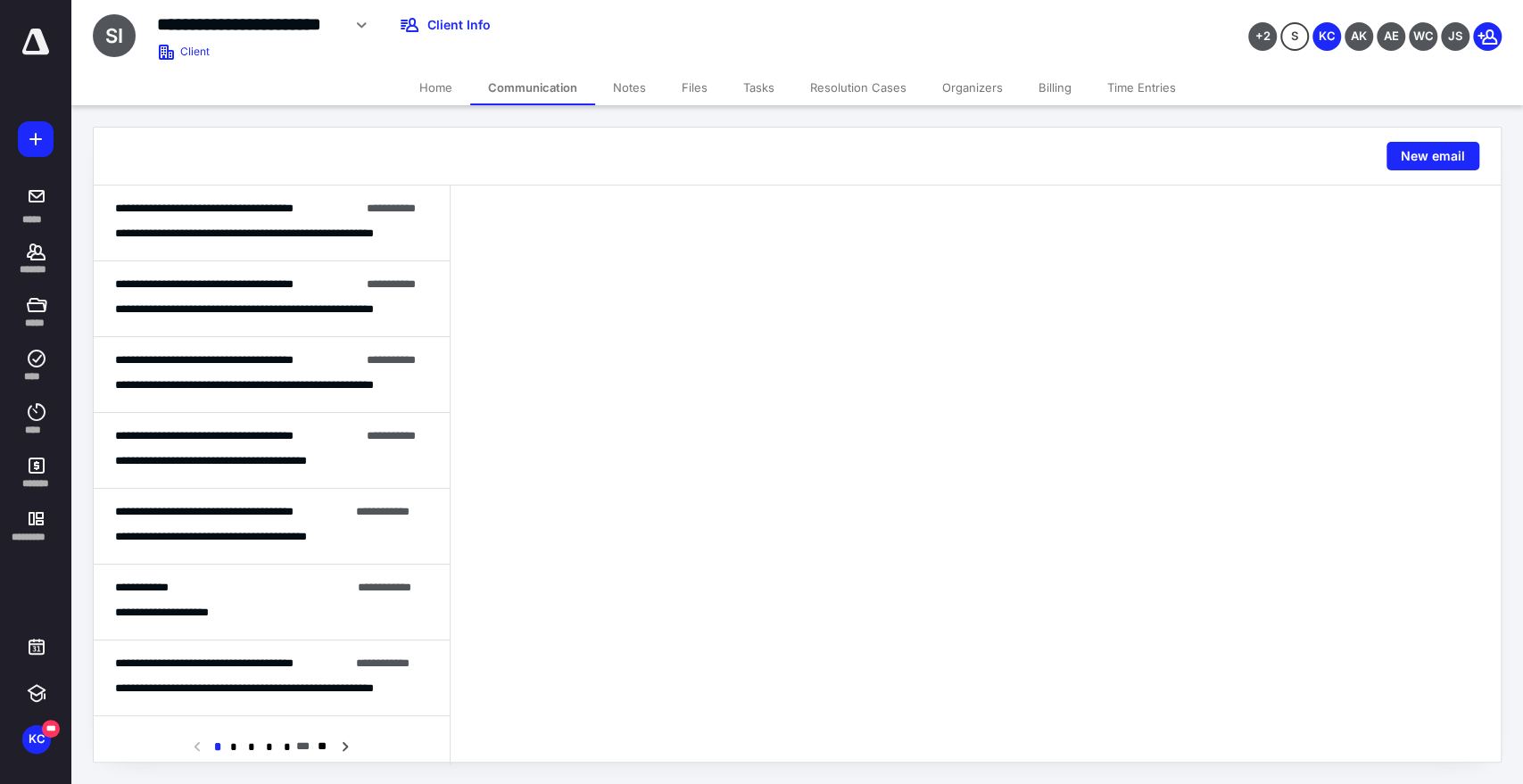 click on "Tasks" at bounding box center (758, 87) 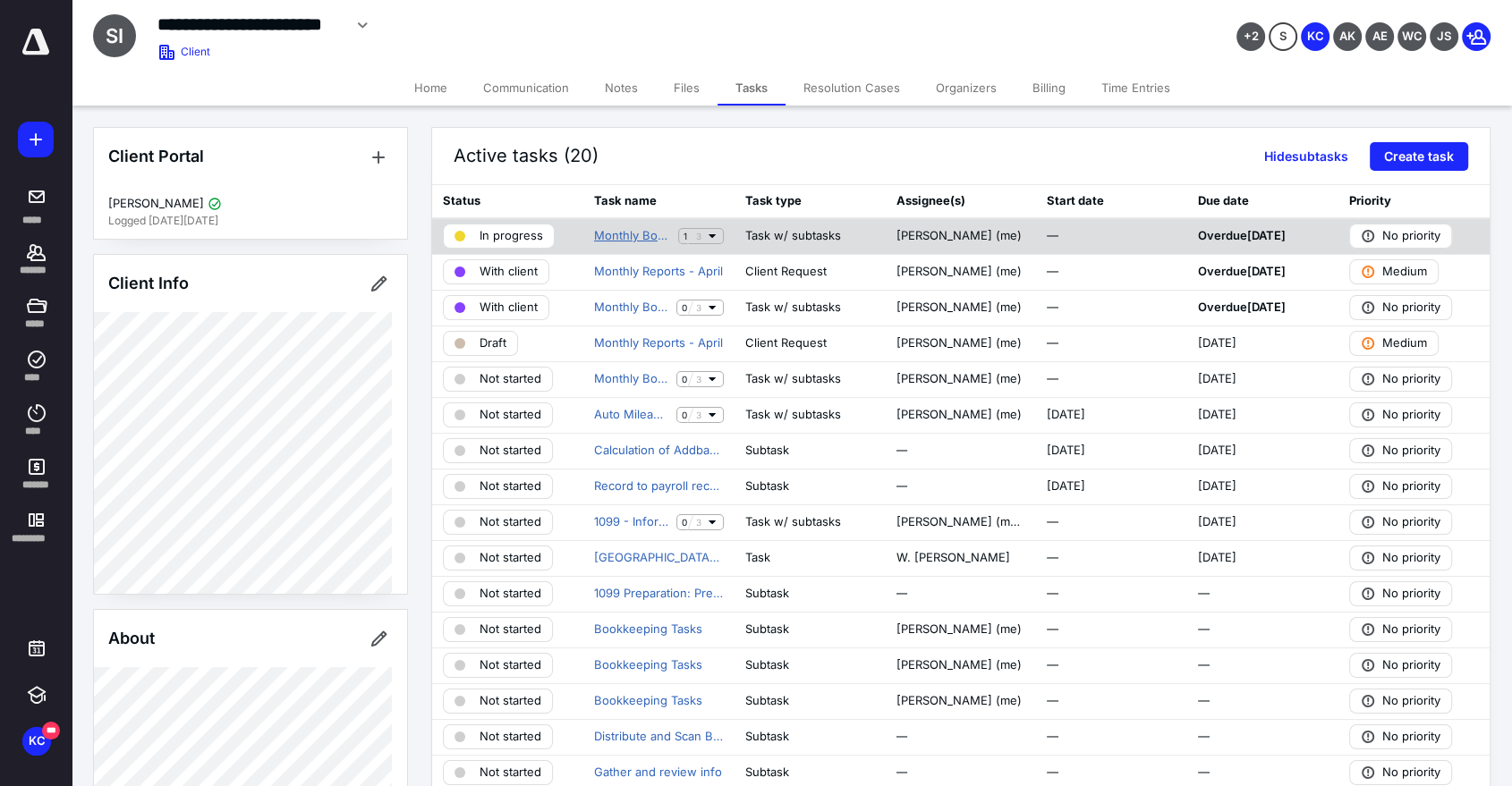click on "Monthly Bookkeeping [DATE]" at bounding box center (633, 236) 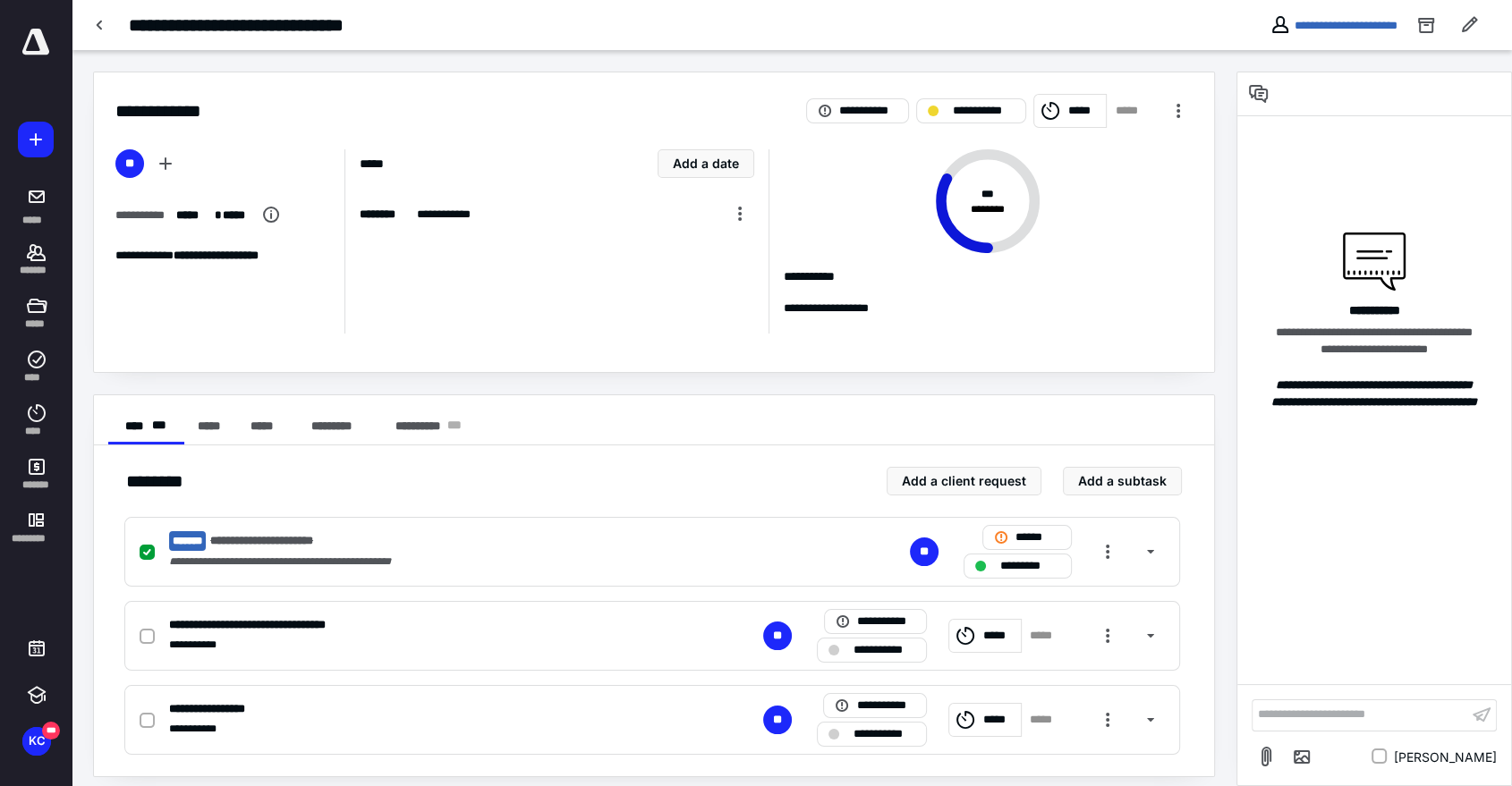 scroll, scrollTop: 12, scrollLeft: 0, axis: vertical 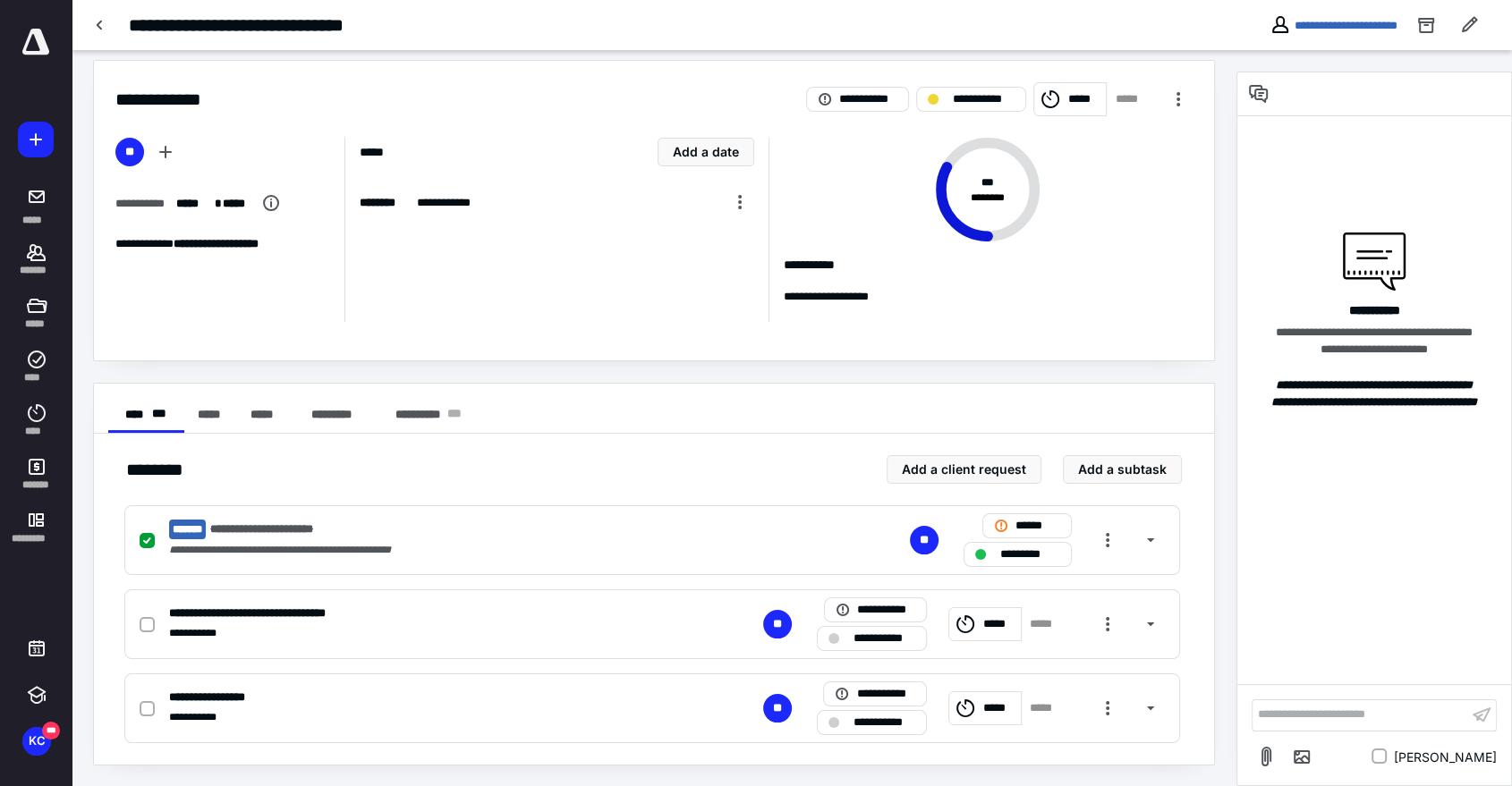 click on "**********" at bounding box center (453, 203) 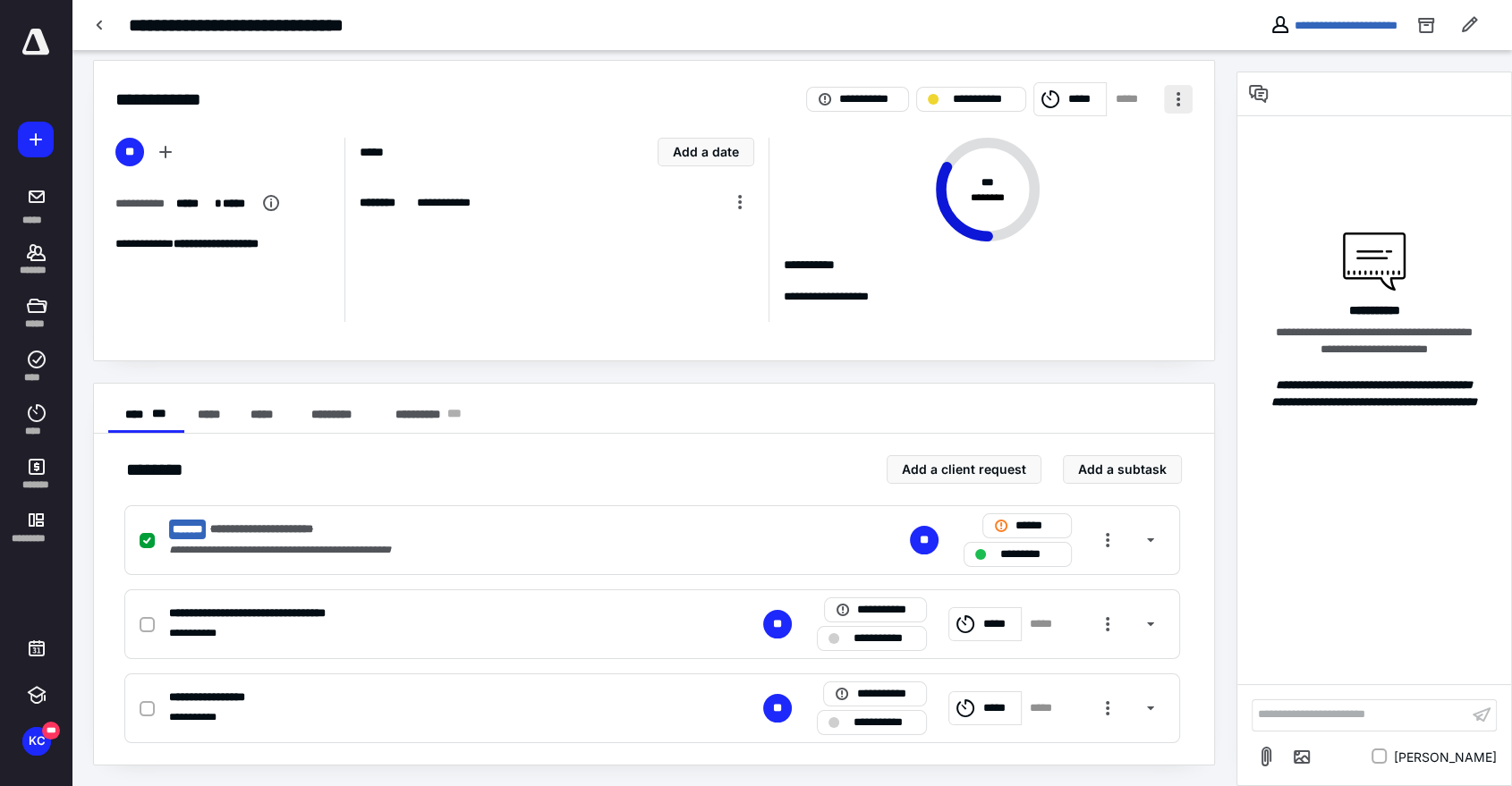 click on "**********" at bounding box center [654, 89] 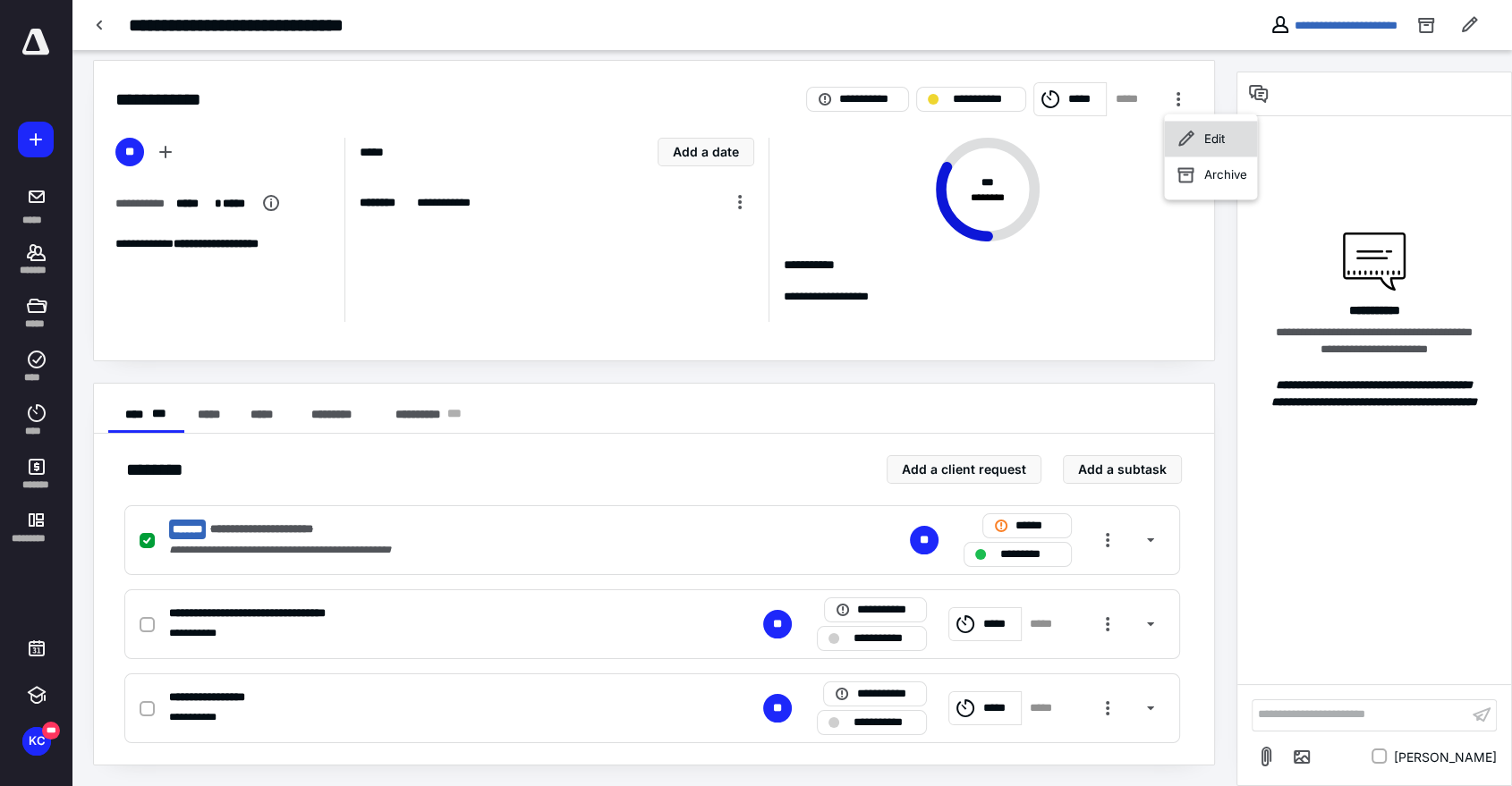 click on "Edit" at bounding box center [1210, 139] 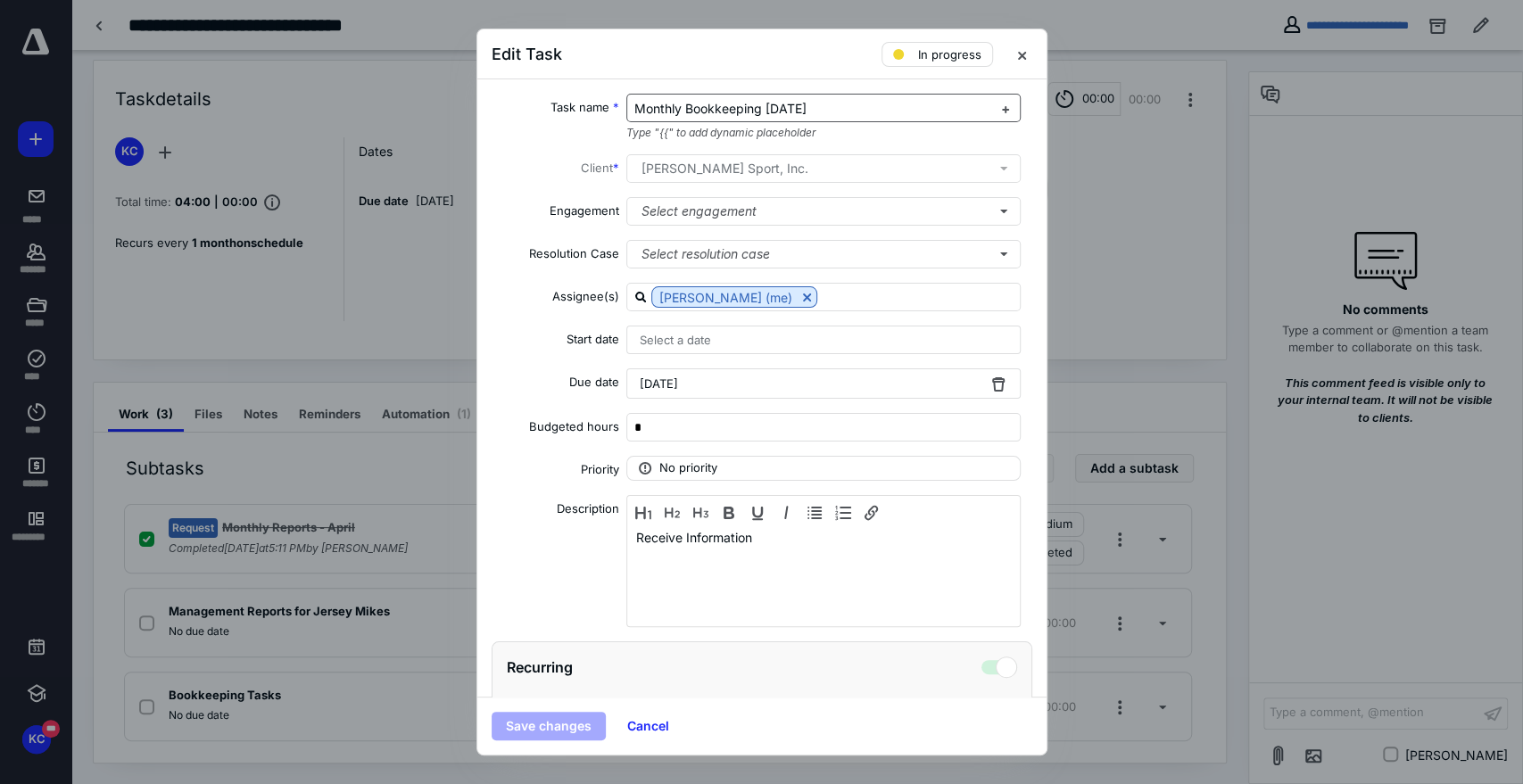 click on "Monthly Bookkeeping [DATE]" at bounding box center (813, 109) 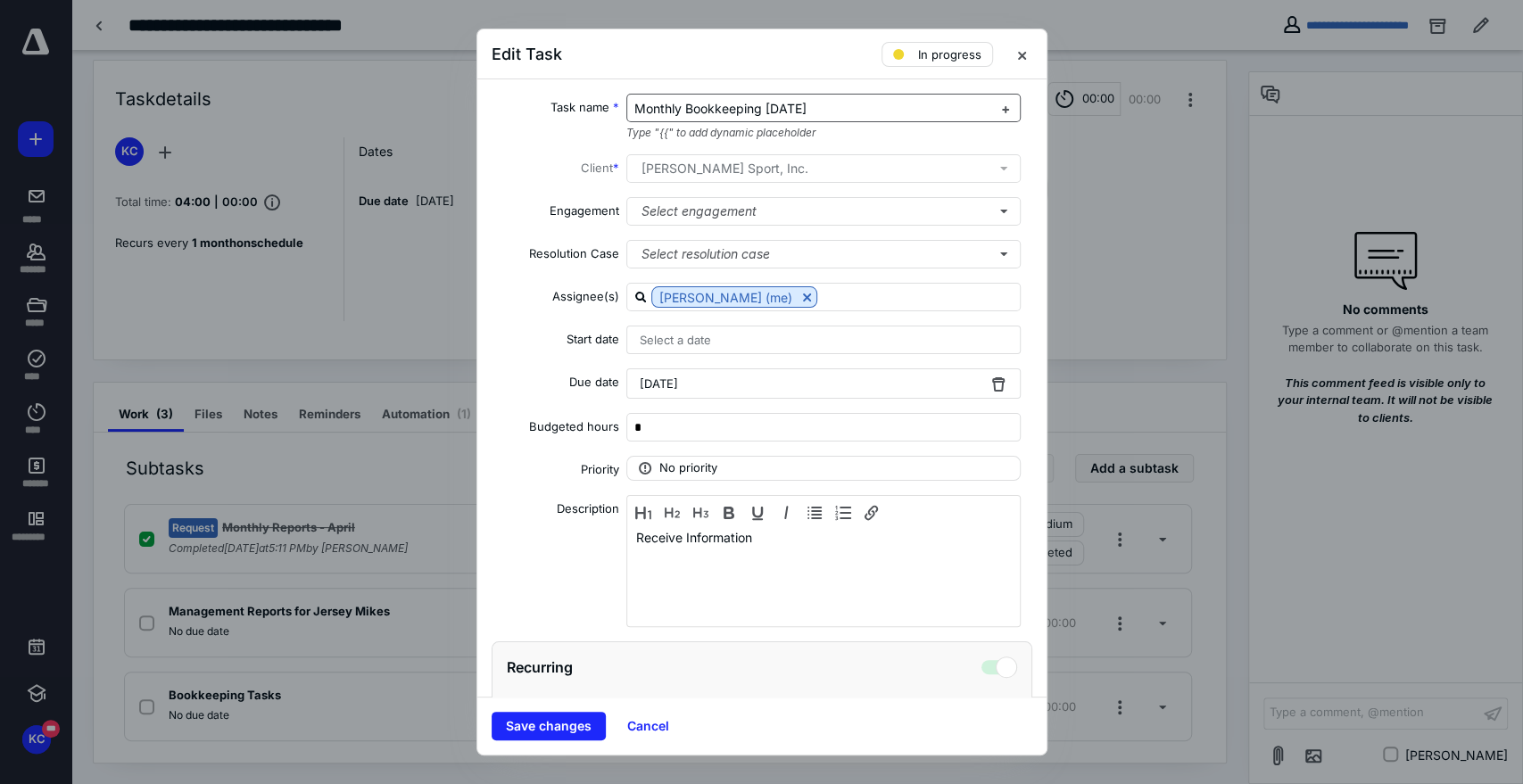 drag, startPoint x: 840, startPoint y: 110, endPoint x: 764, endPoint y: 95, distance: 77.46612 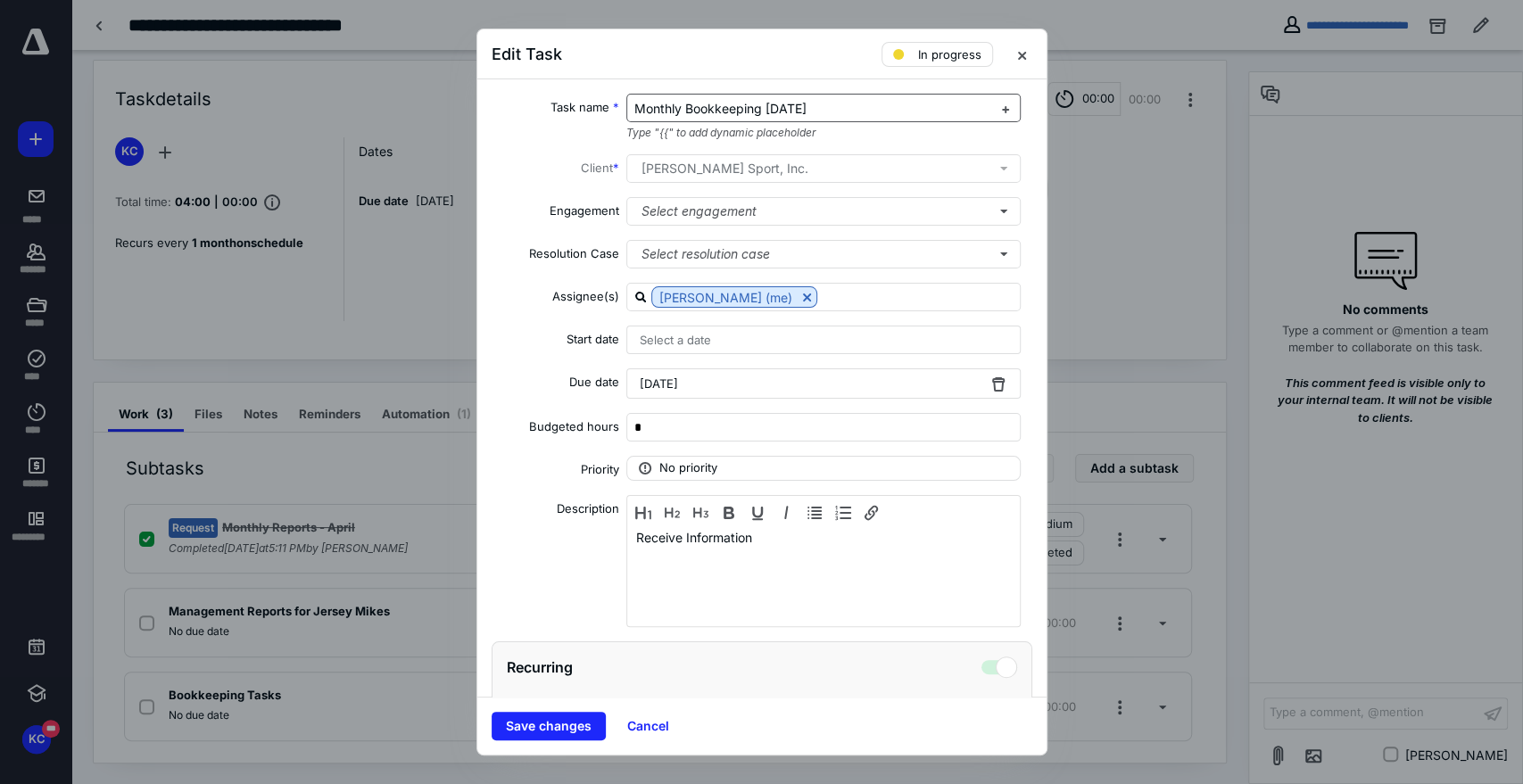 click on "Monthly Bookkeeping [DATE]" at bounding box center [813, 109] 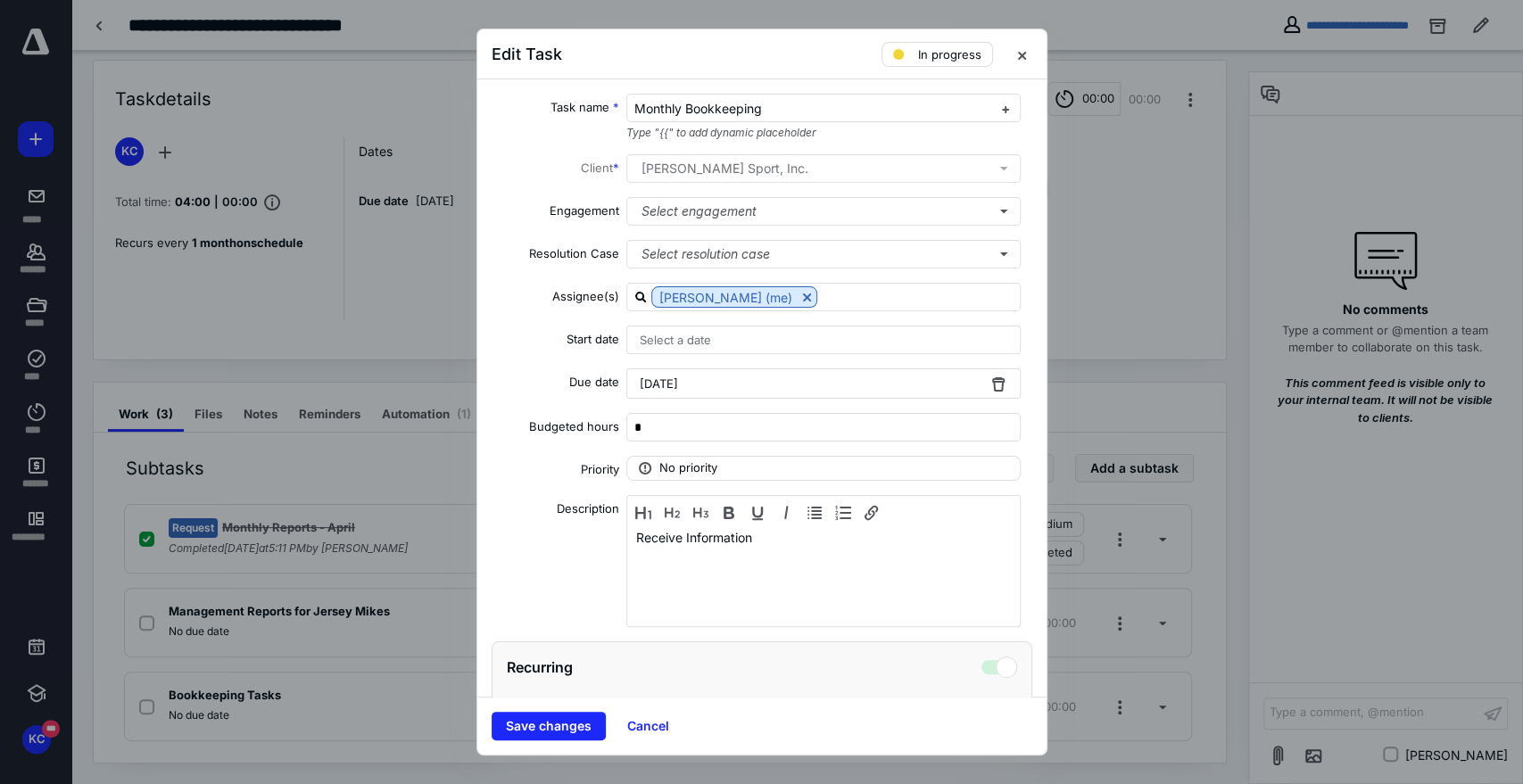 type 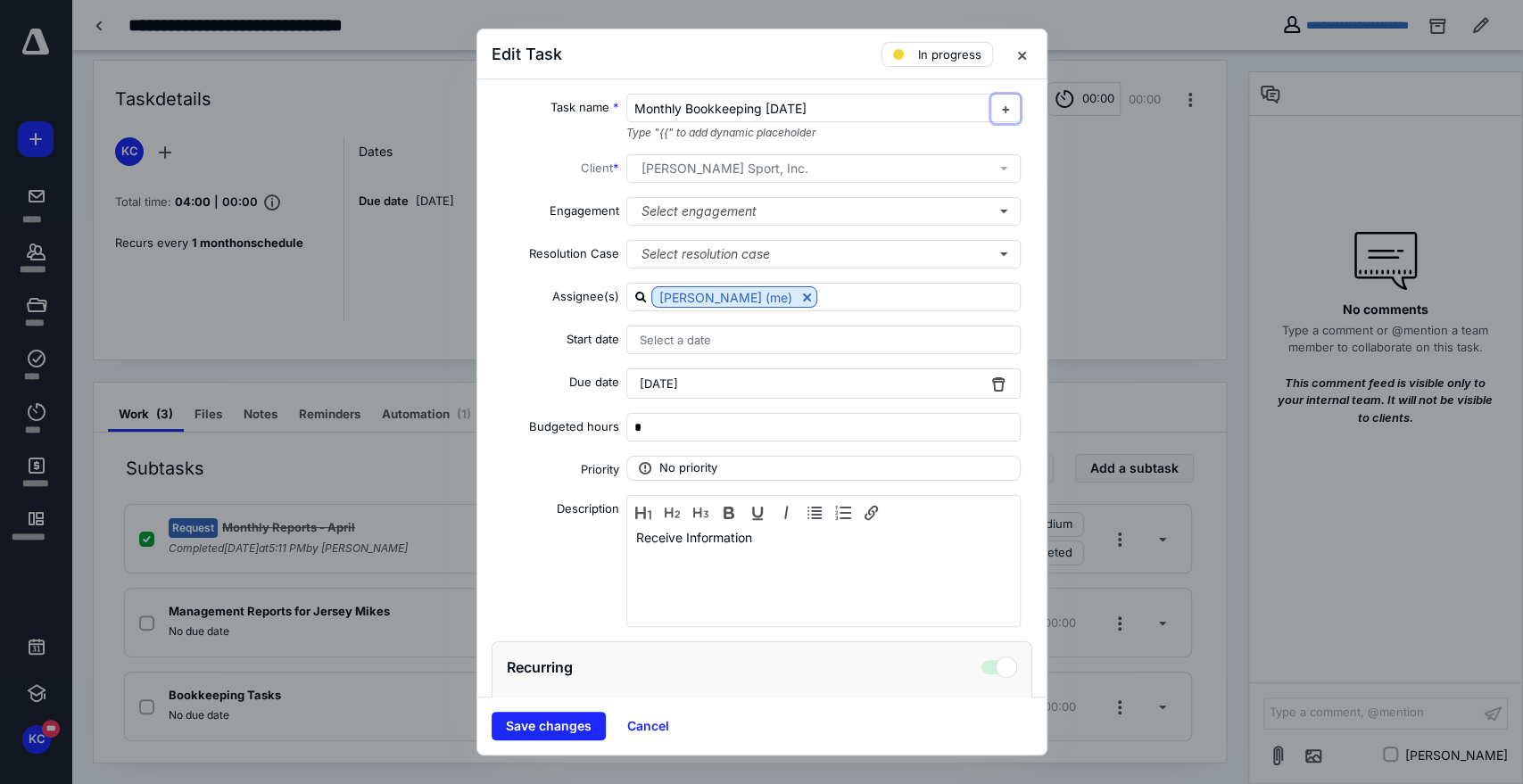 type 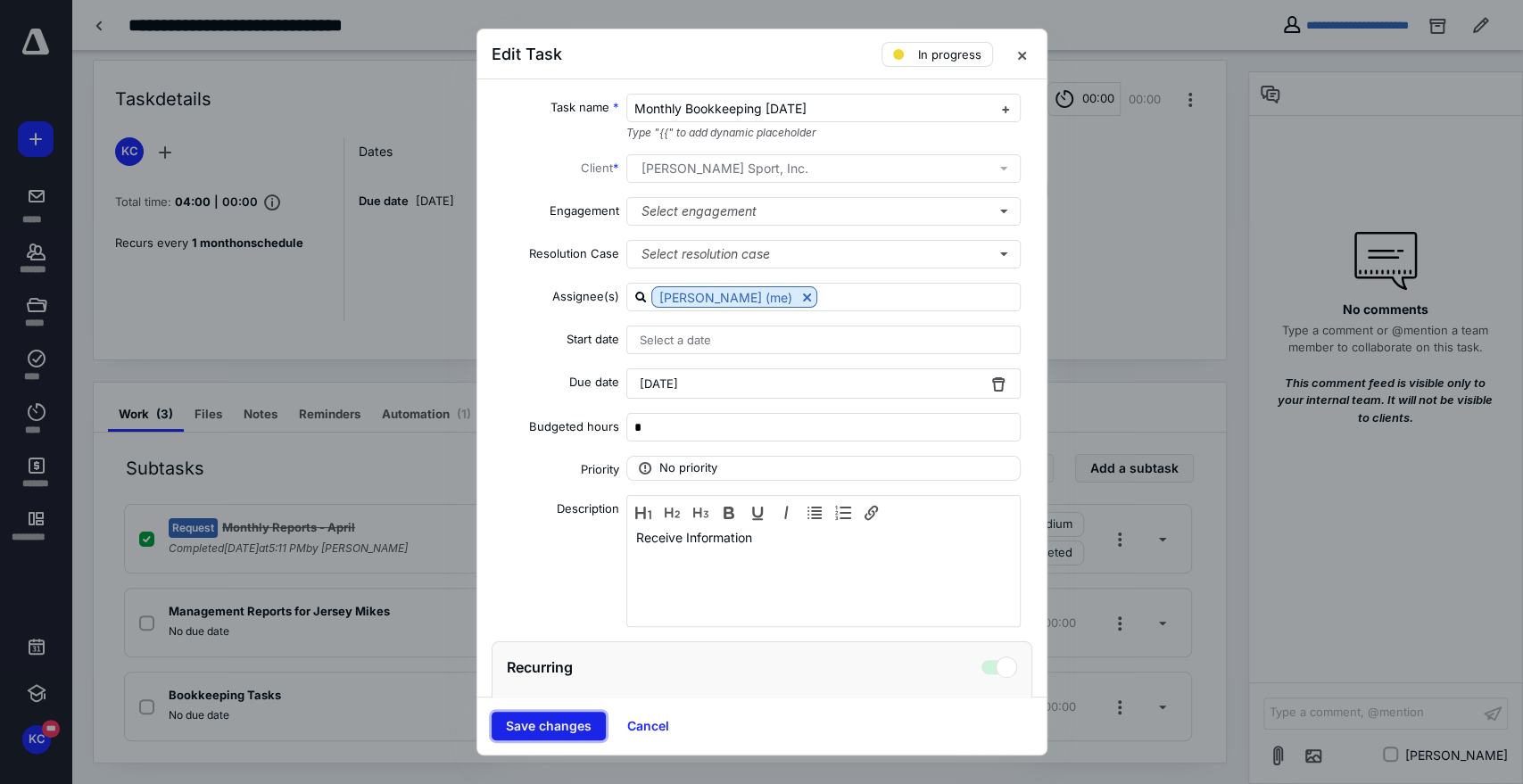 click on "Save changes" at bounding box center (549, 726) 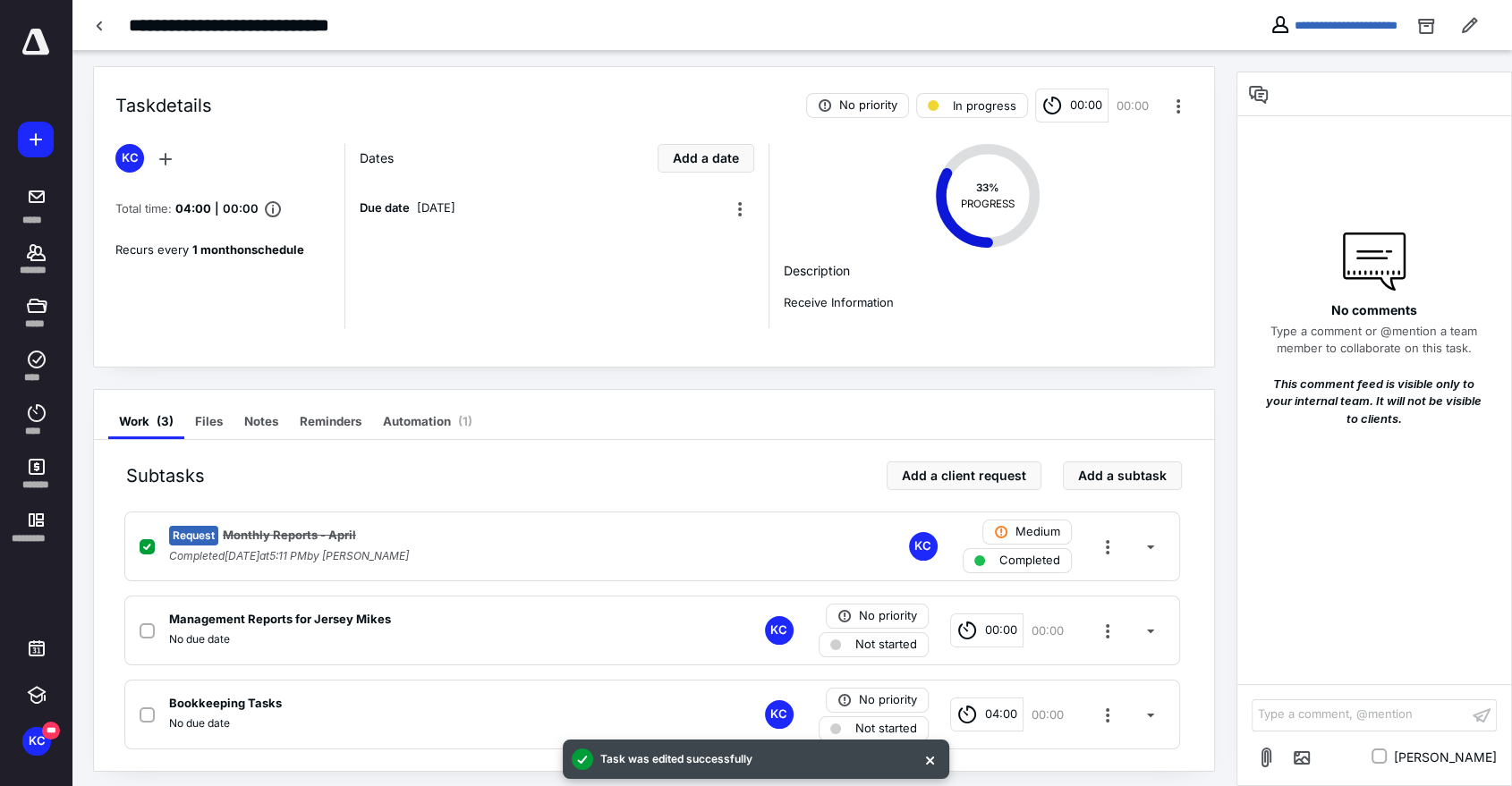 scroll, scrollTop: 0, scrollLeft: 0, axis: both 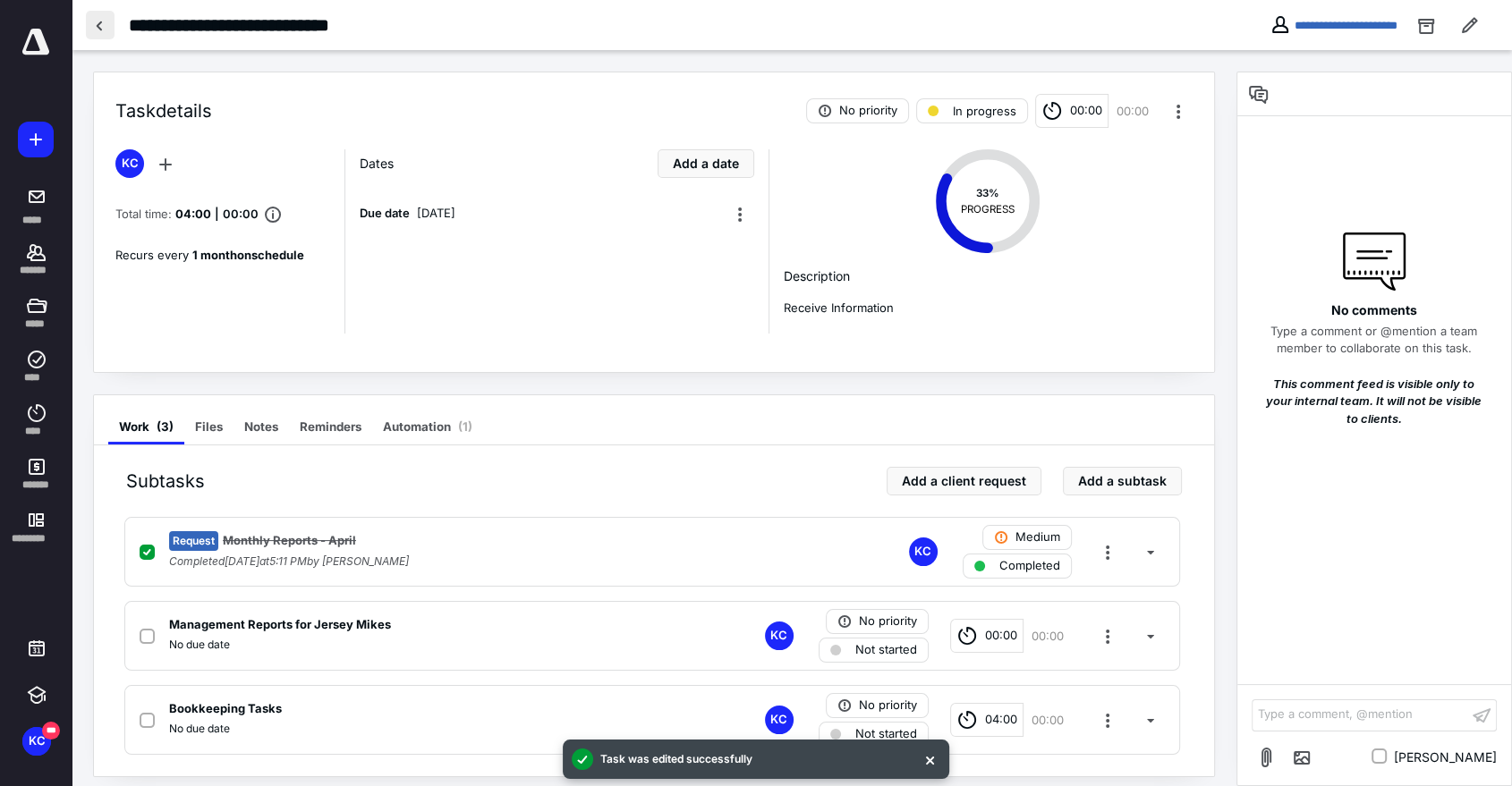 click at bounding box center (100, 25) 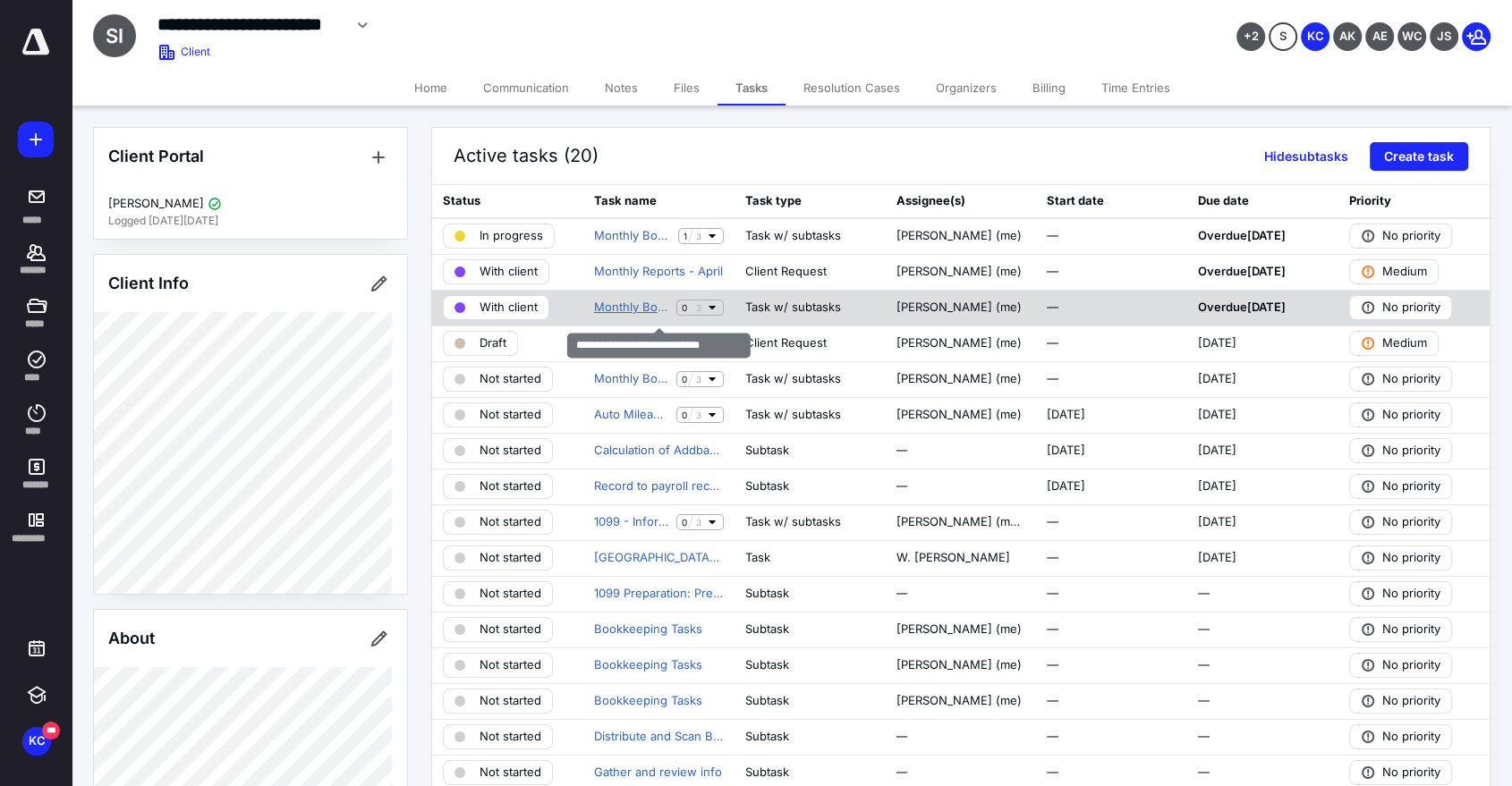click on "Monthly Bookkeeping [DATE]" at bounding box center (632, 308) 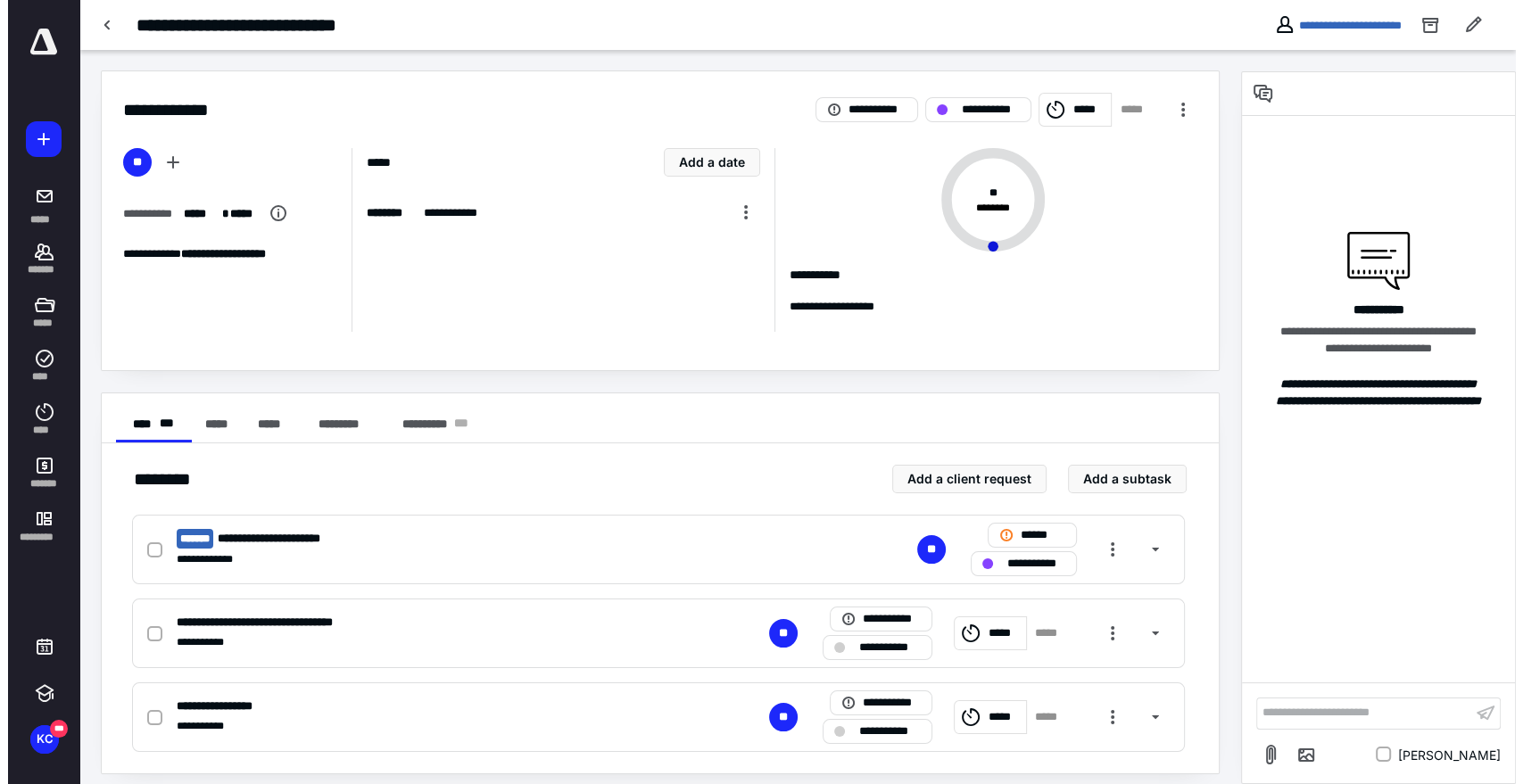 scroll, scrollTop: 0, scrollLeft: 0, axis: both 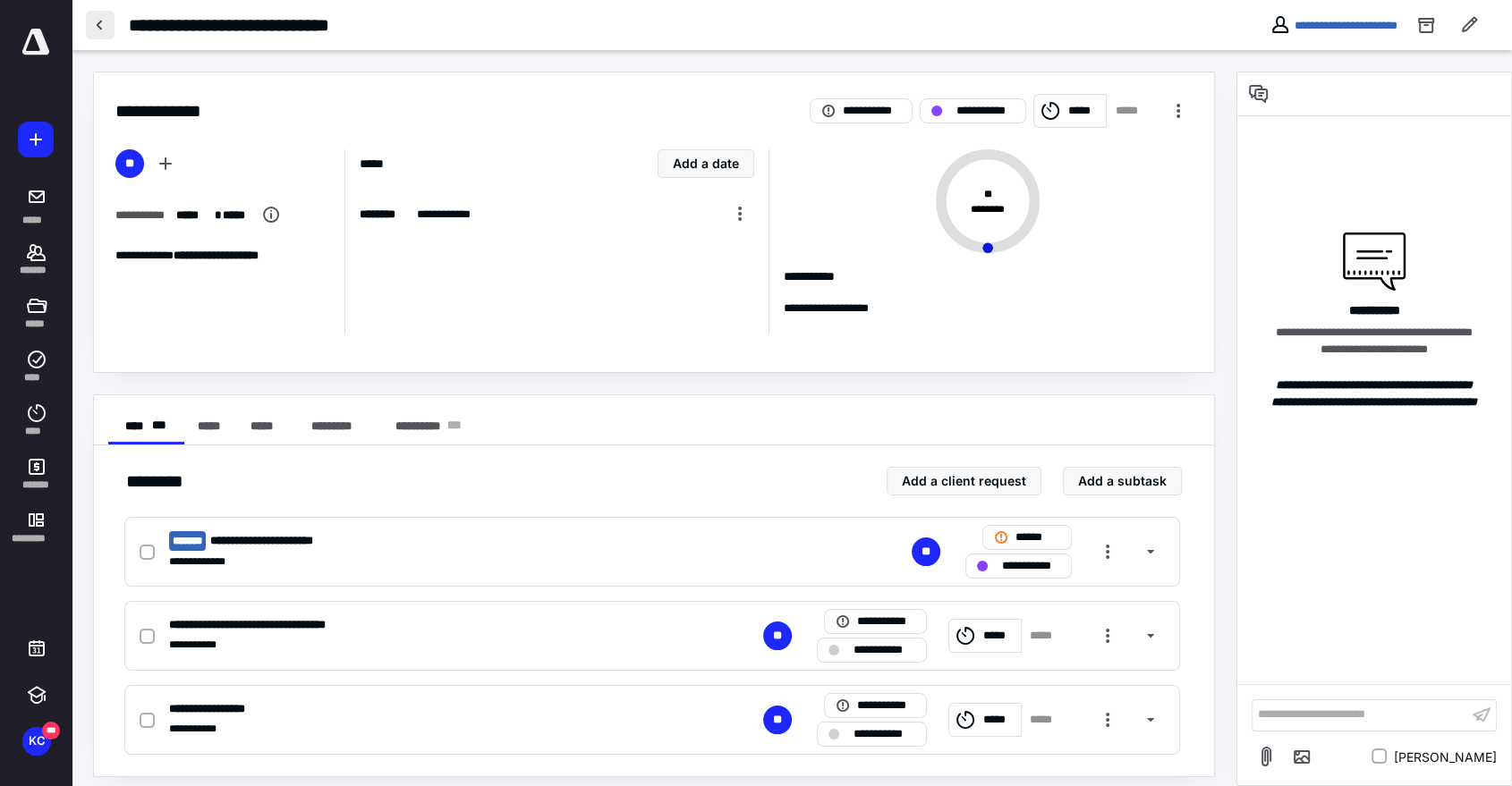 click at bounding box center [100, 25] 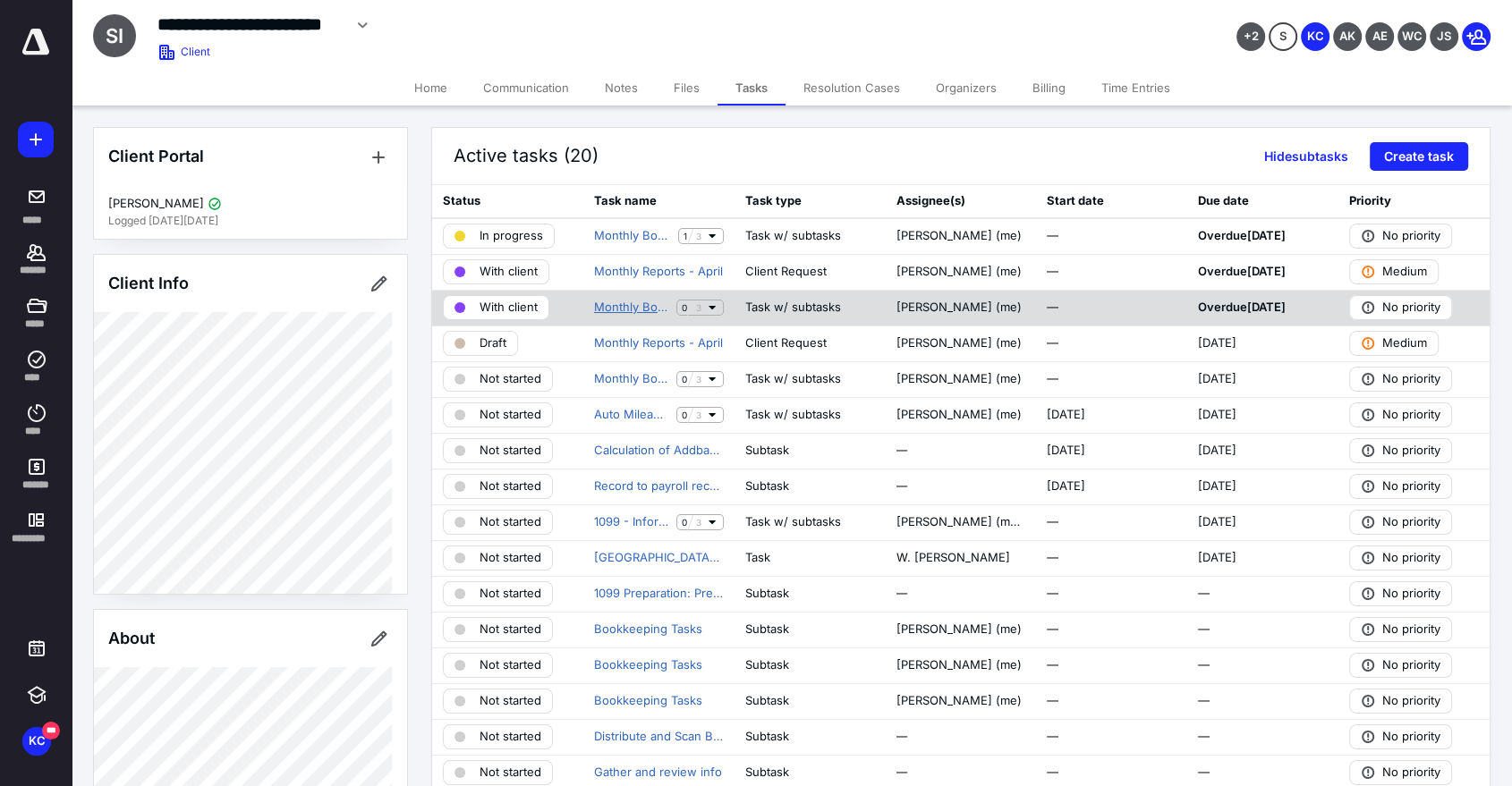 click on "Monthly Bookkeeping [DATE]" at bounding box center [632, 308] 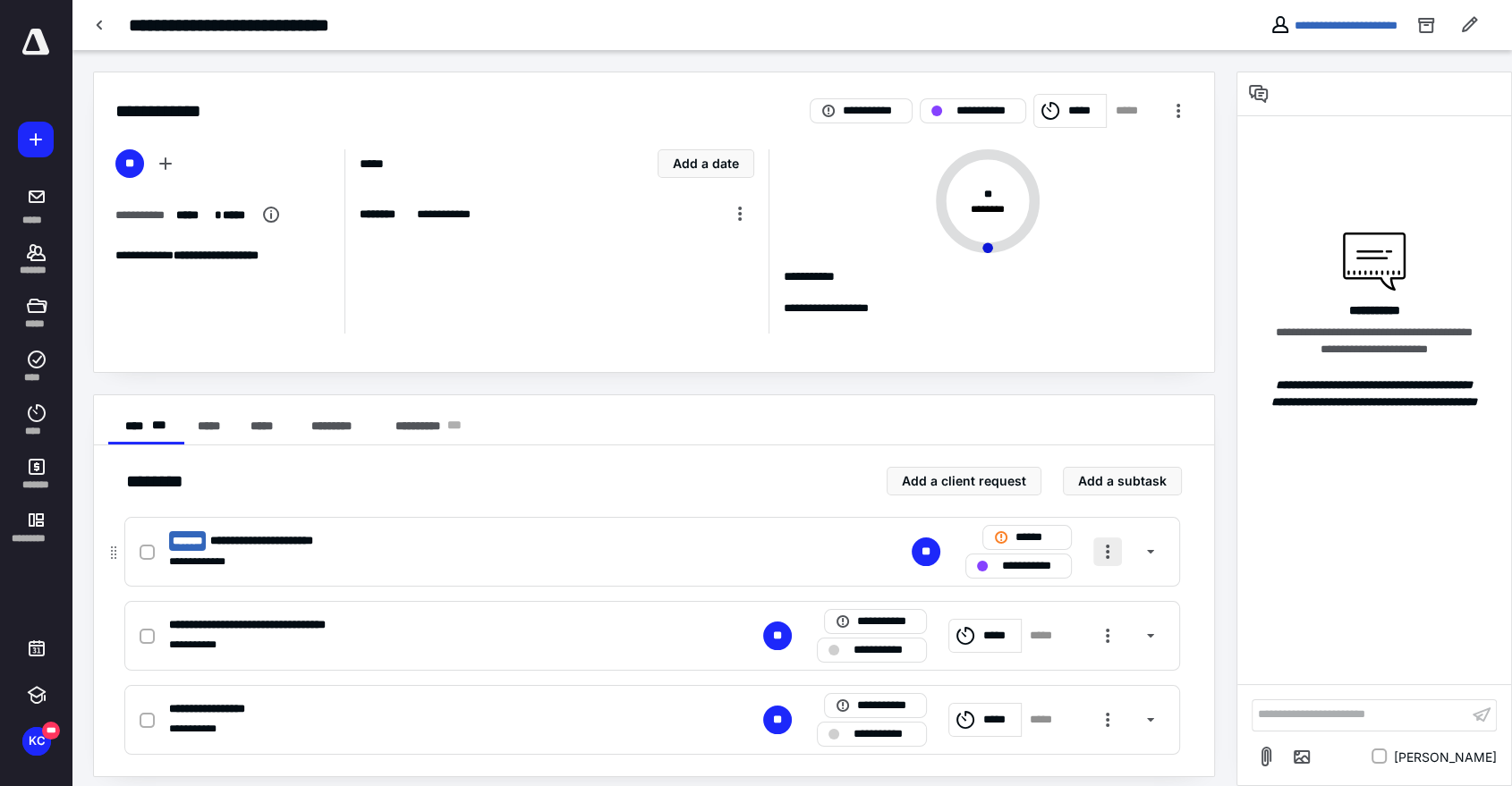 click at bounding box center (1108, 552) 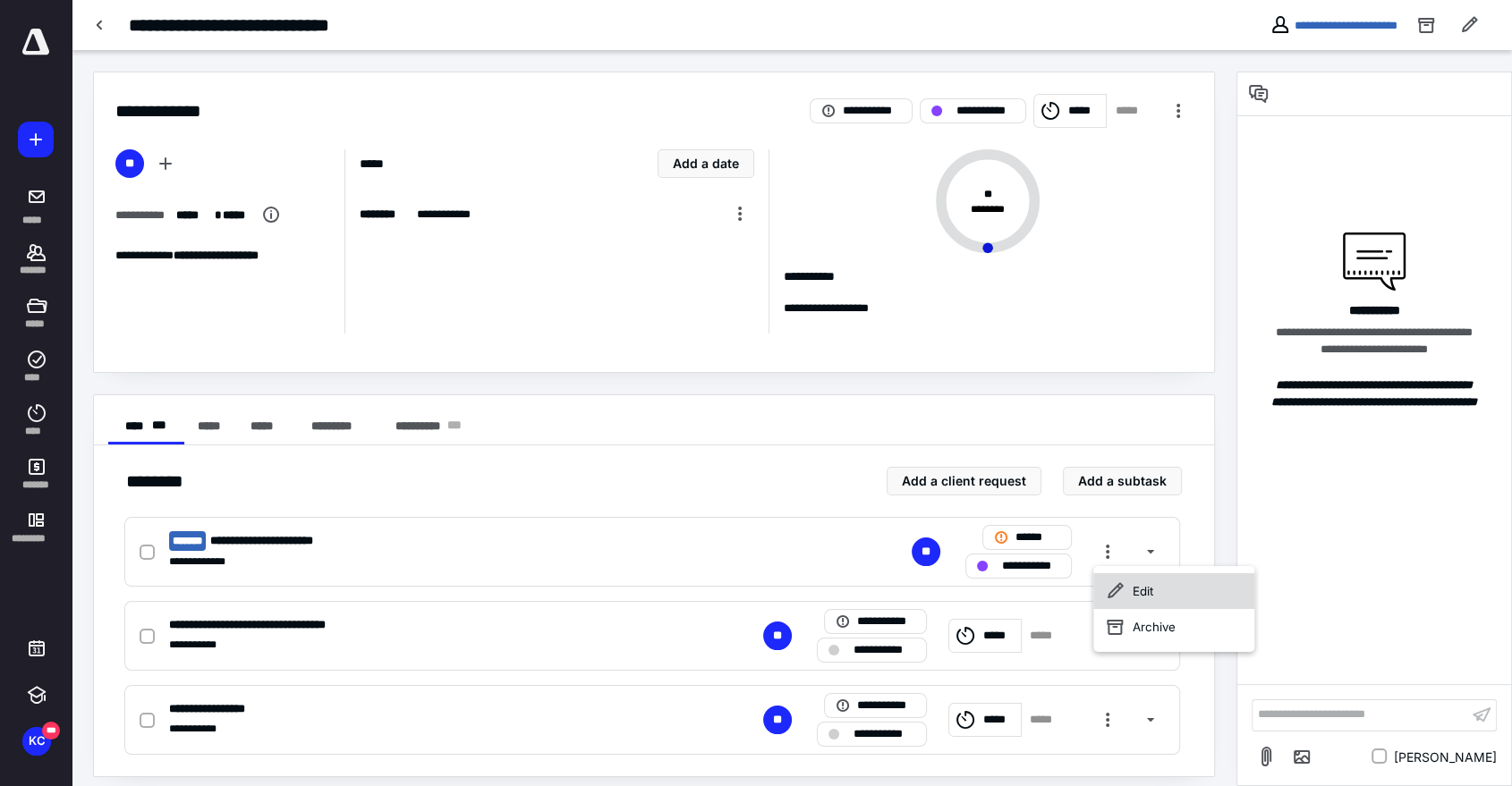 click on "Edit" at bounding box center [1174, 591] 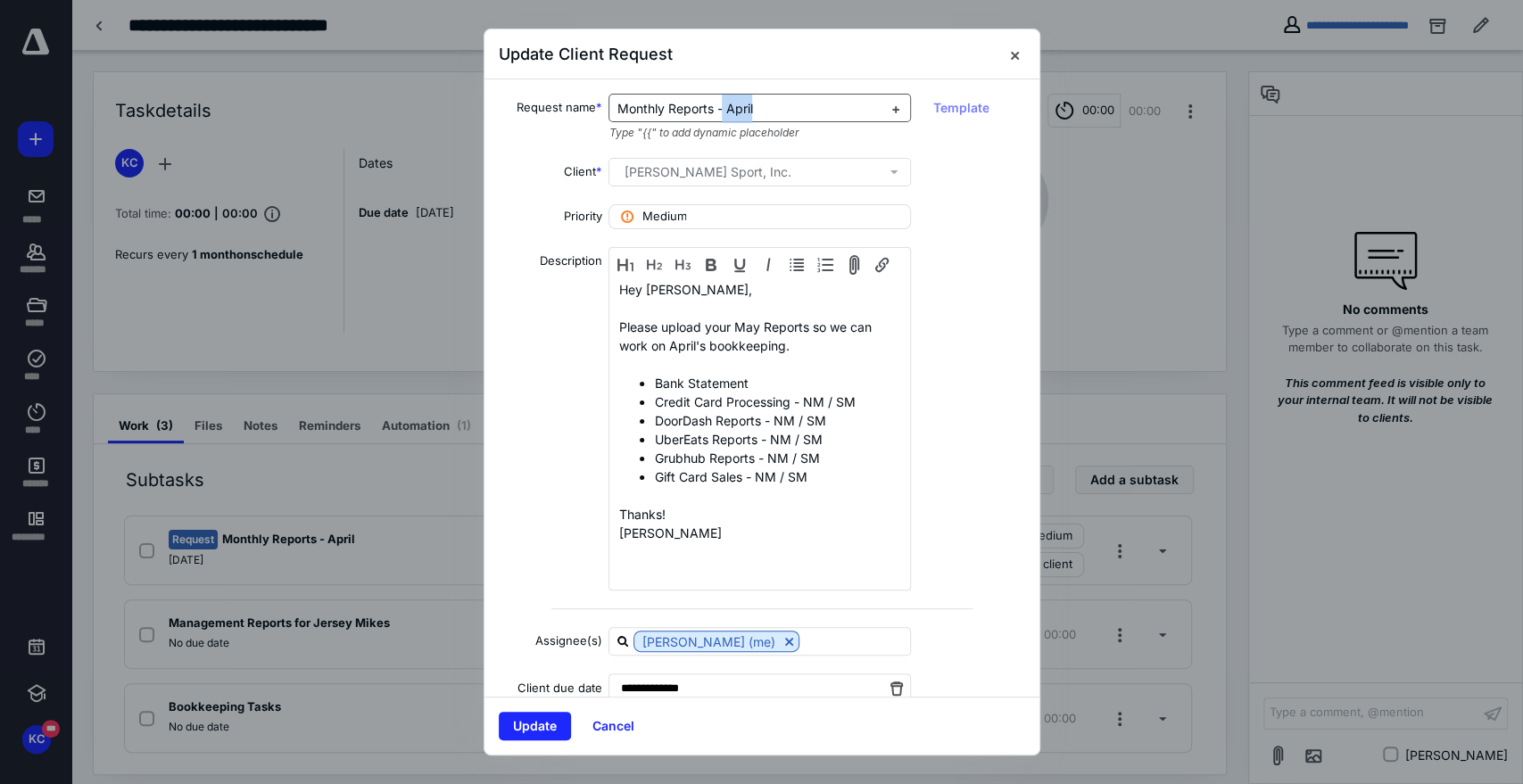 drag, startPoint x: 758, startPoint y: 120, endPoint x: 721, endPoint y: 103, distance: 40.718546 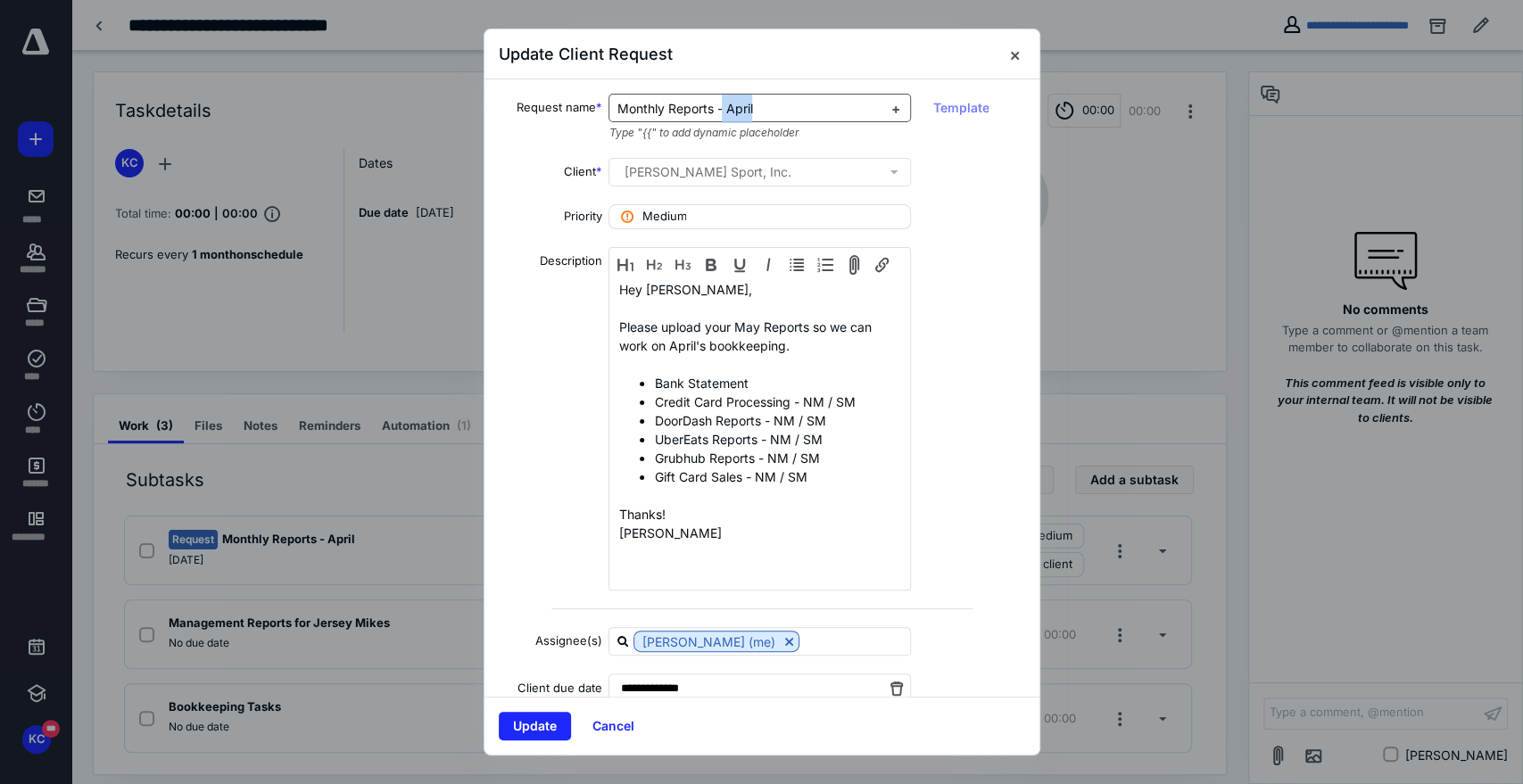 click on "Monthly Reports - April" at bounding box center (749, 109) 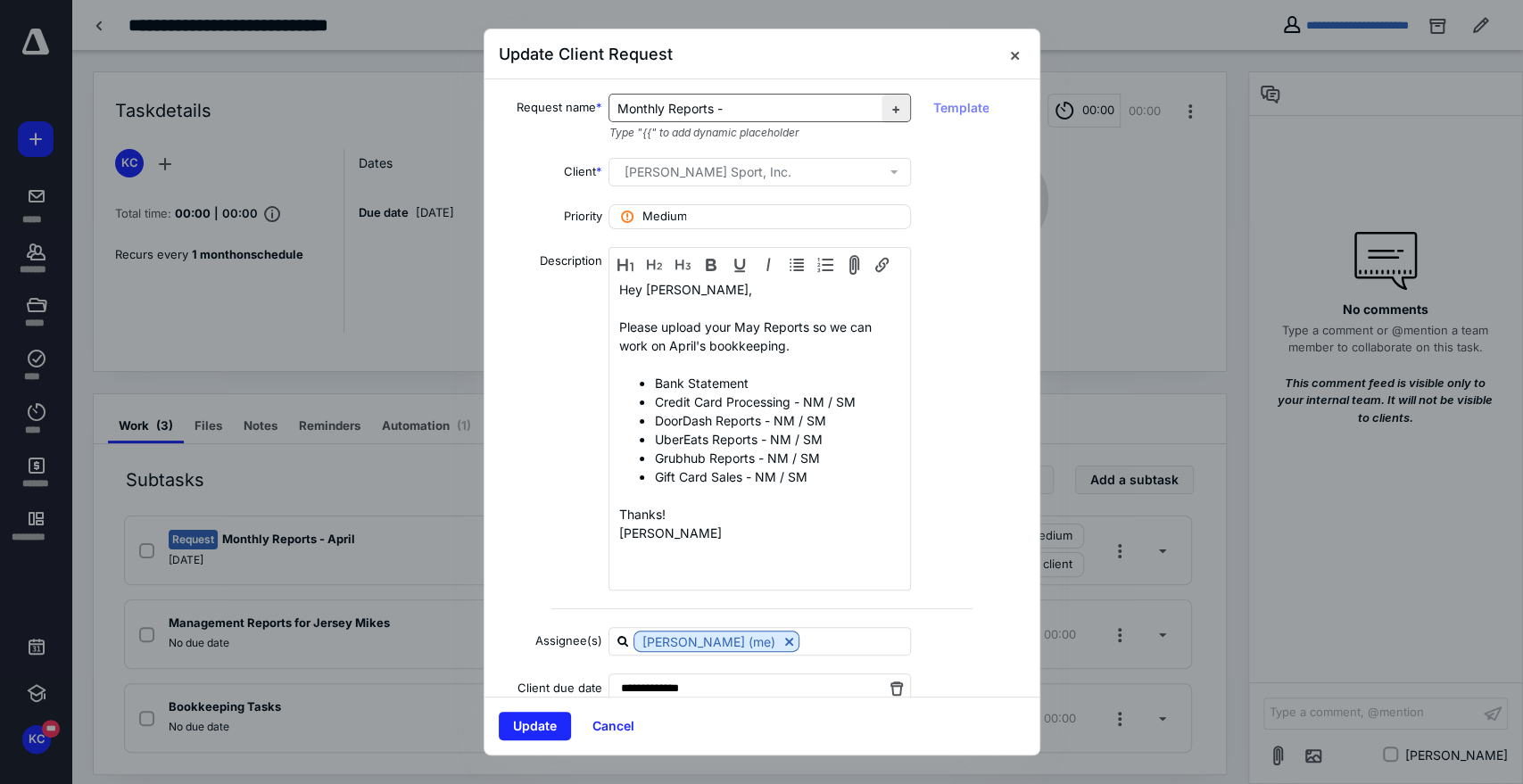type 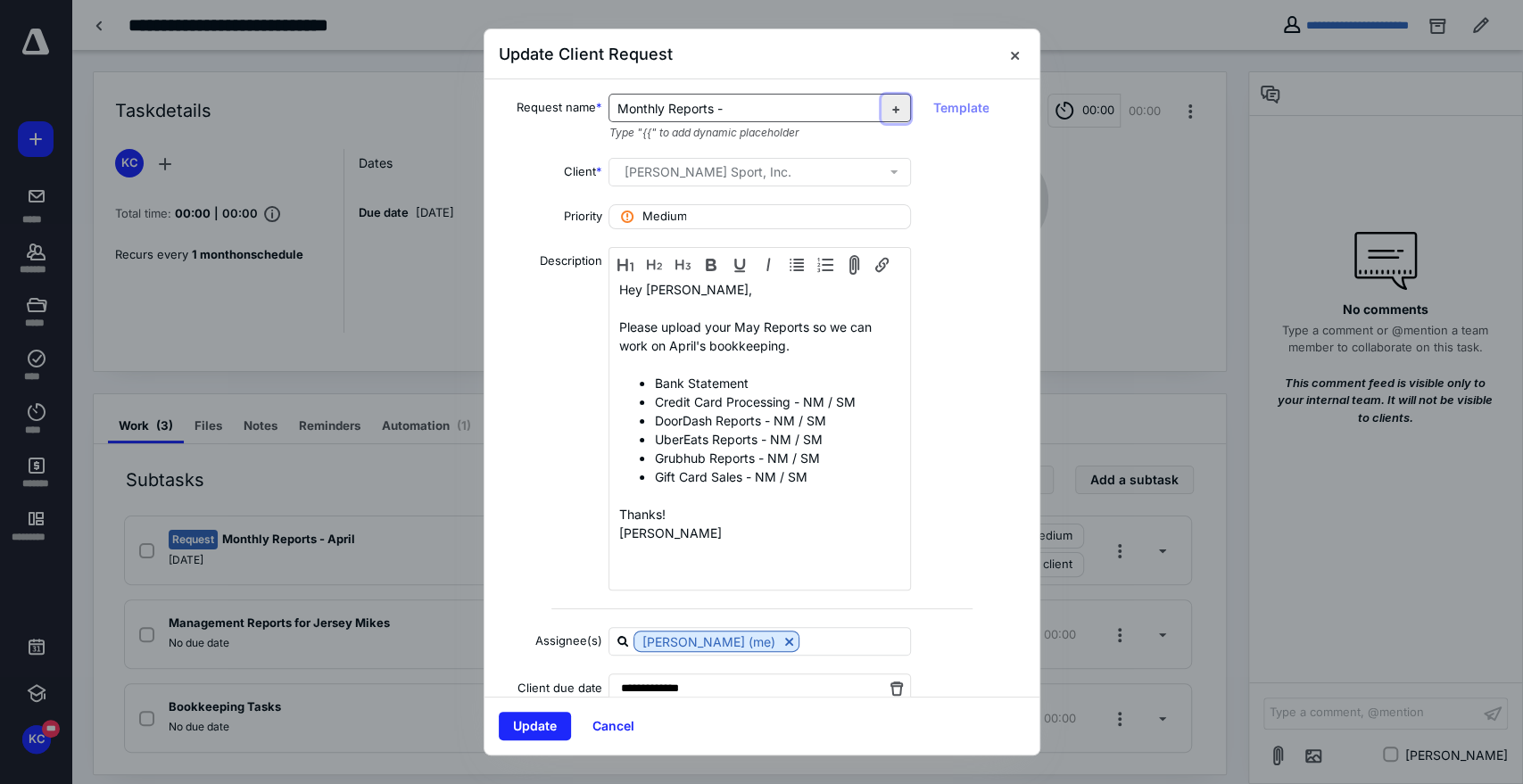 click at bounding box center [896, 109] 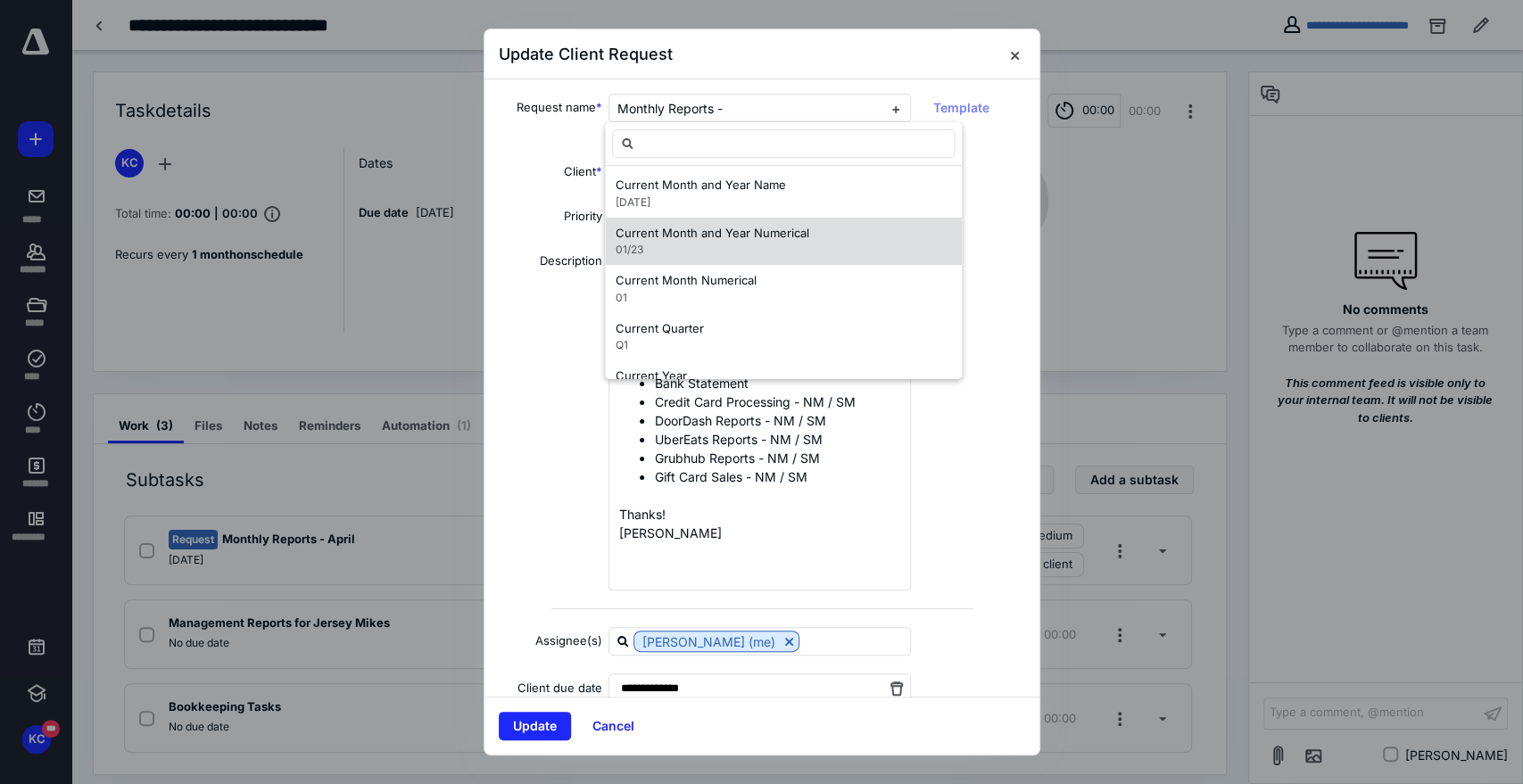 scroll, scrollTop: 442, scrollLeft: 0, axis: vertical 